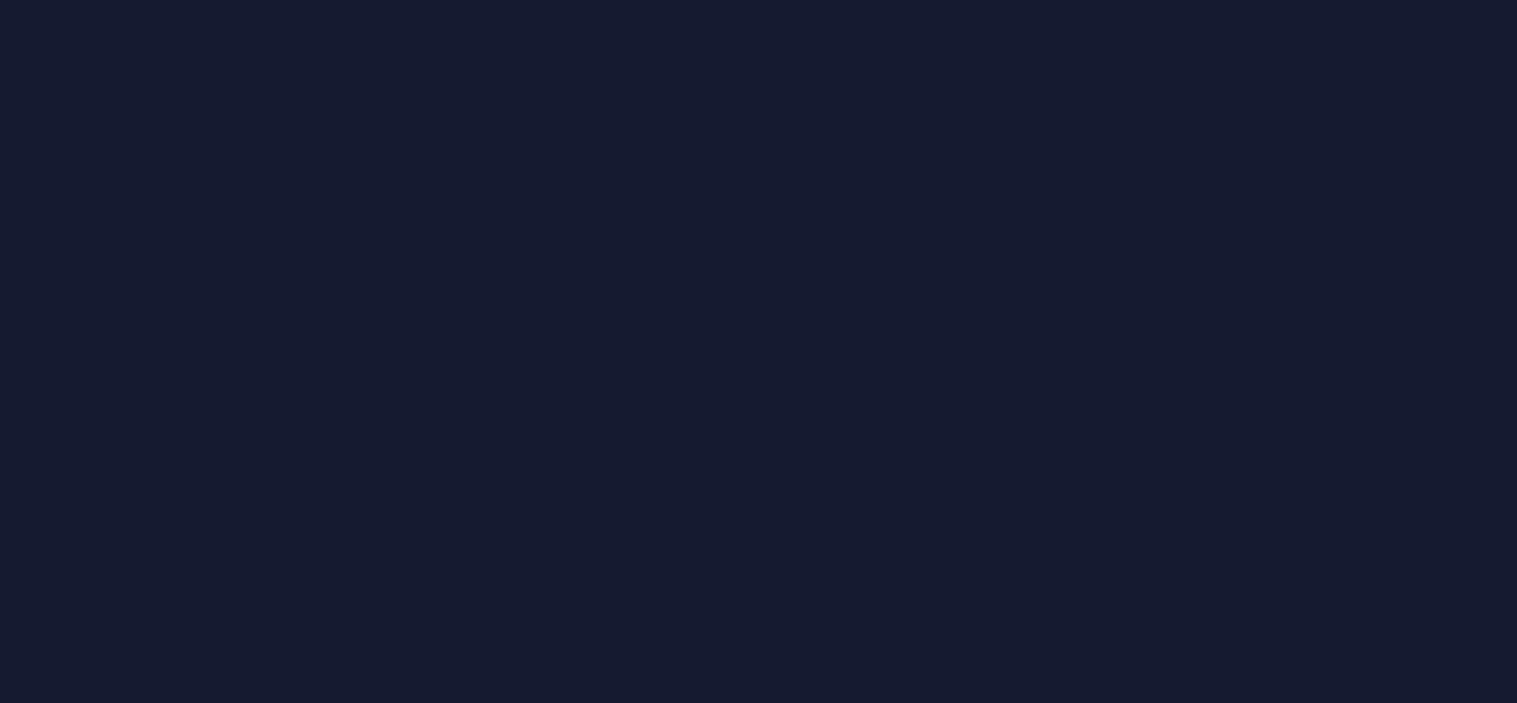 scroll, scrollTop: 0, scrollLeft: 0, axis: both 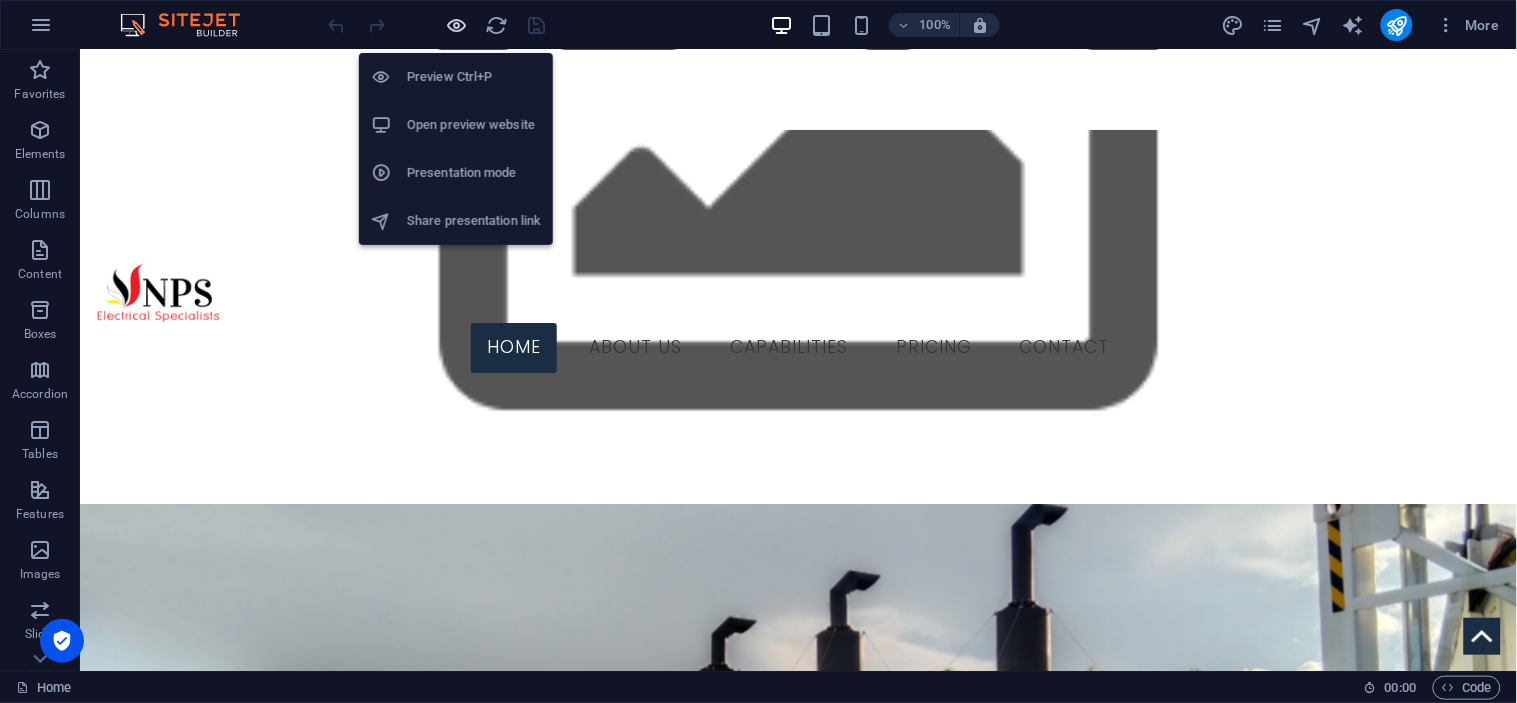 click at bounding box center [457, 25] 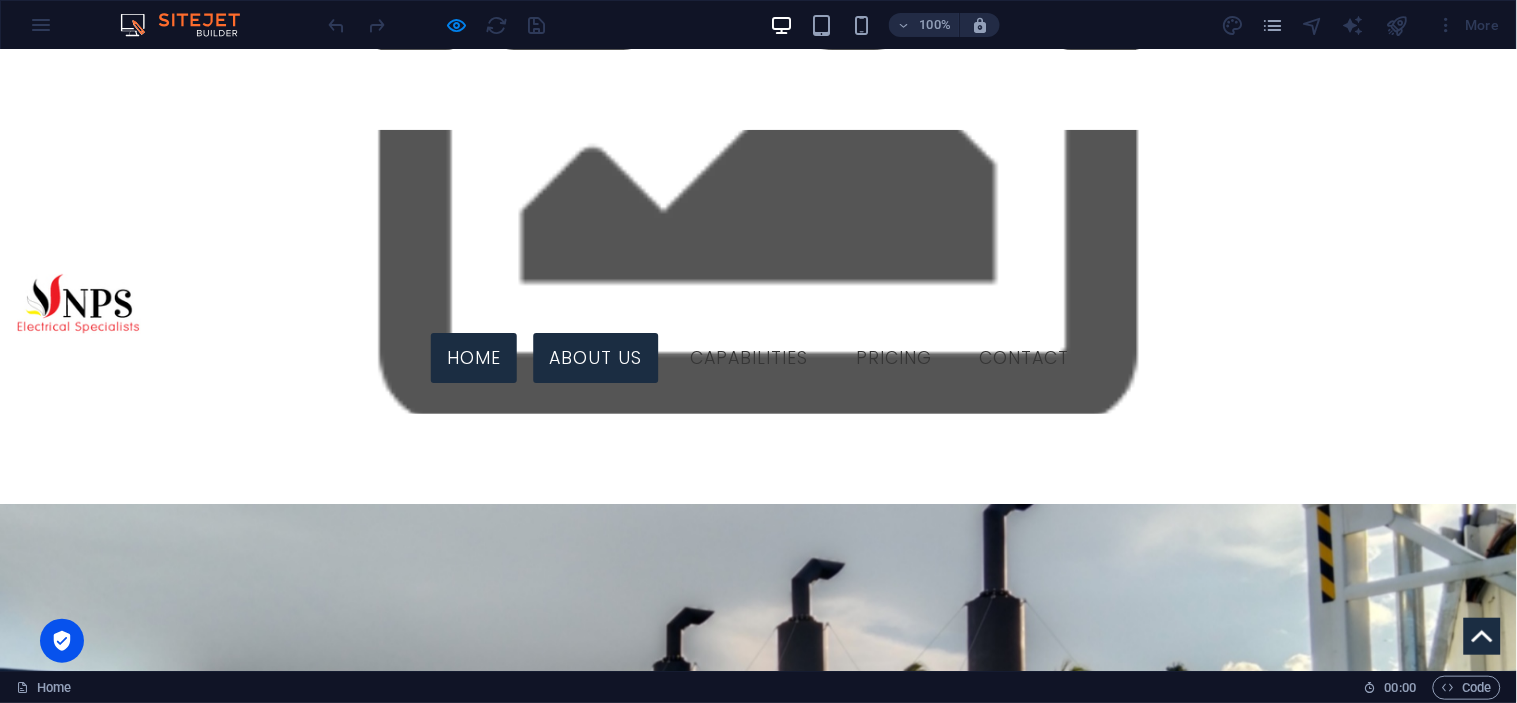 click on "About us" at bounding box center (595, 358) 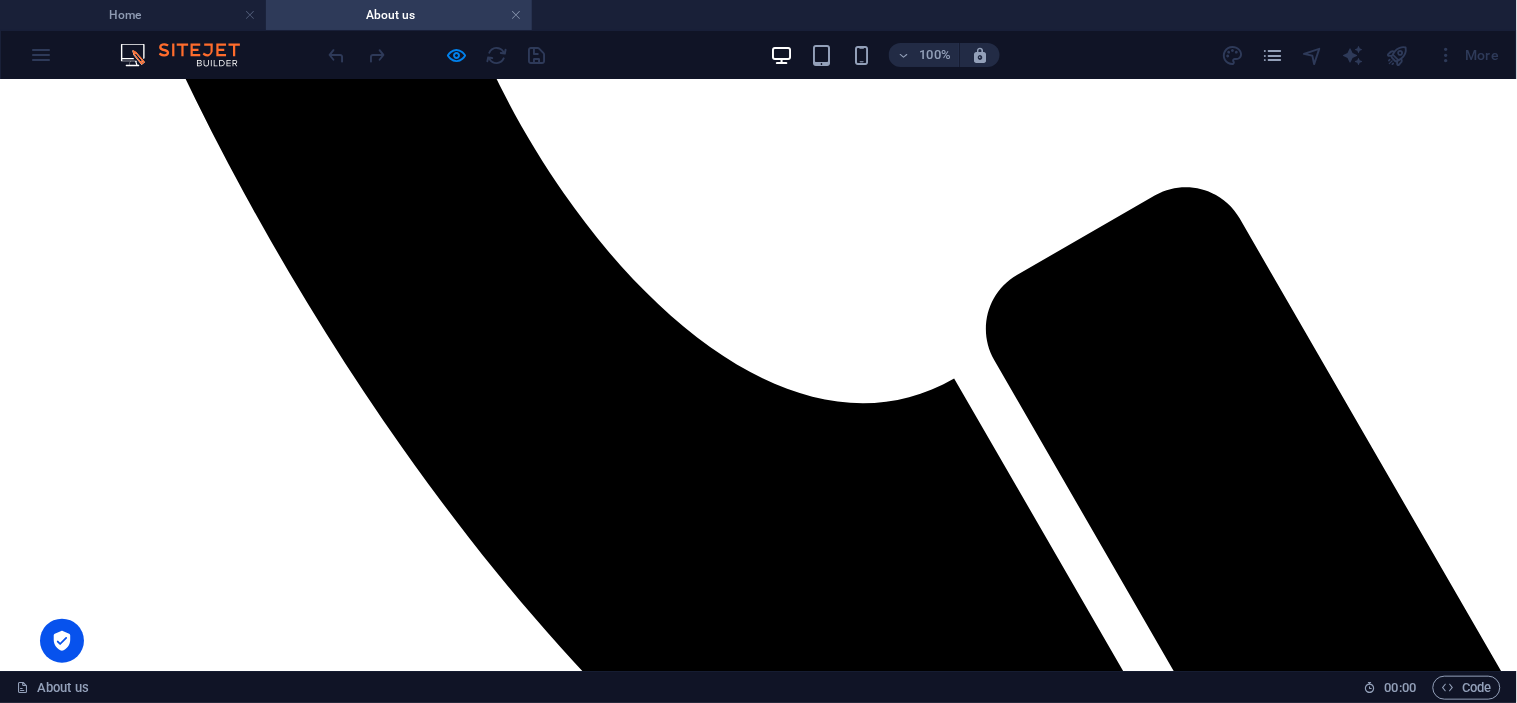 scroll, scrollTop: 936, scrollLeft: 0, axis: vertical 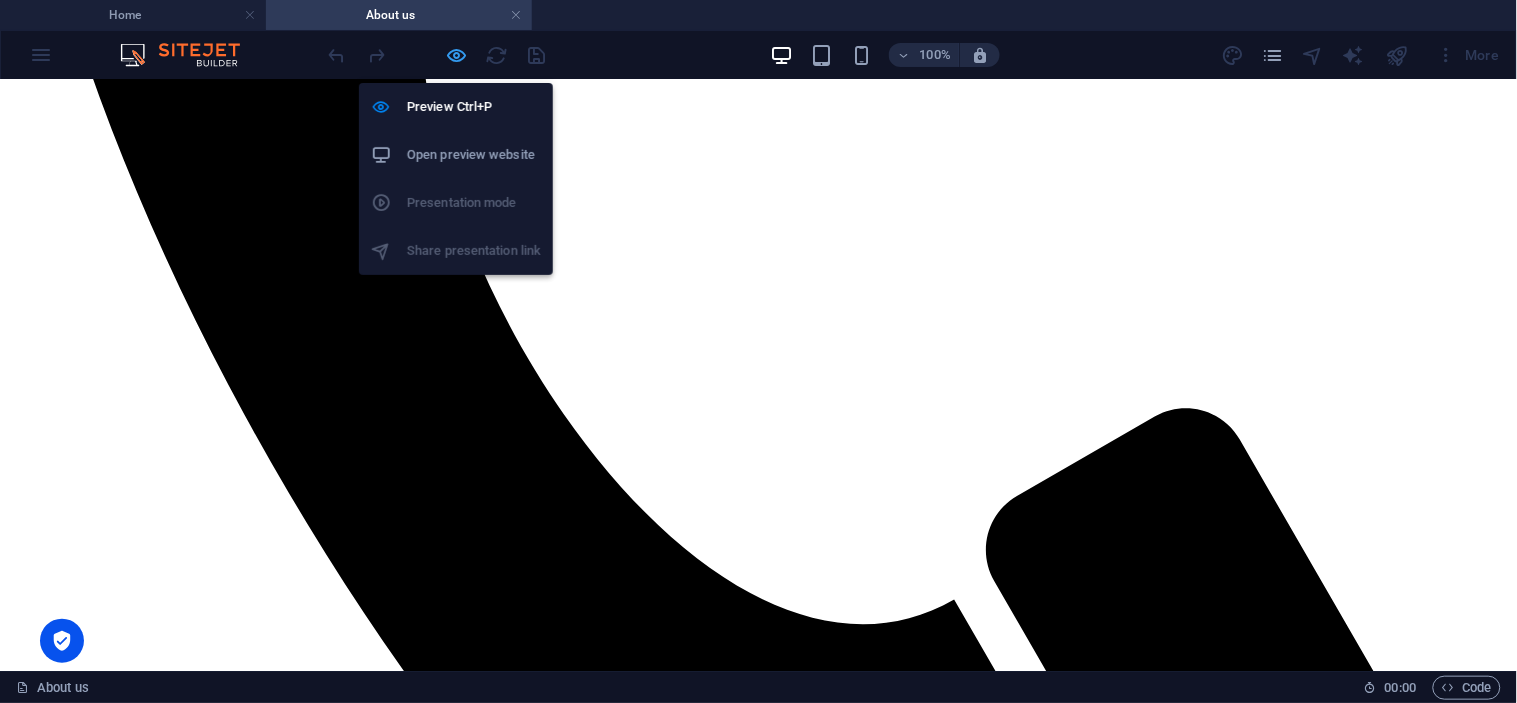 click at bounding box center (457, 55) 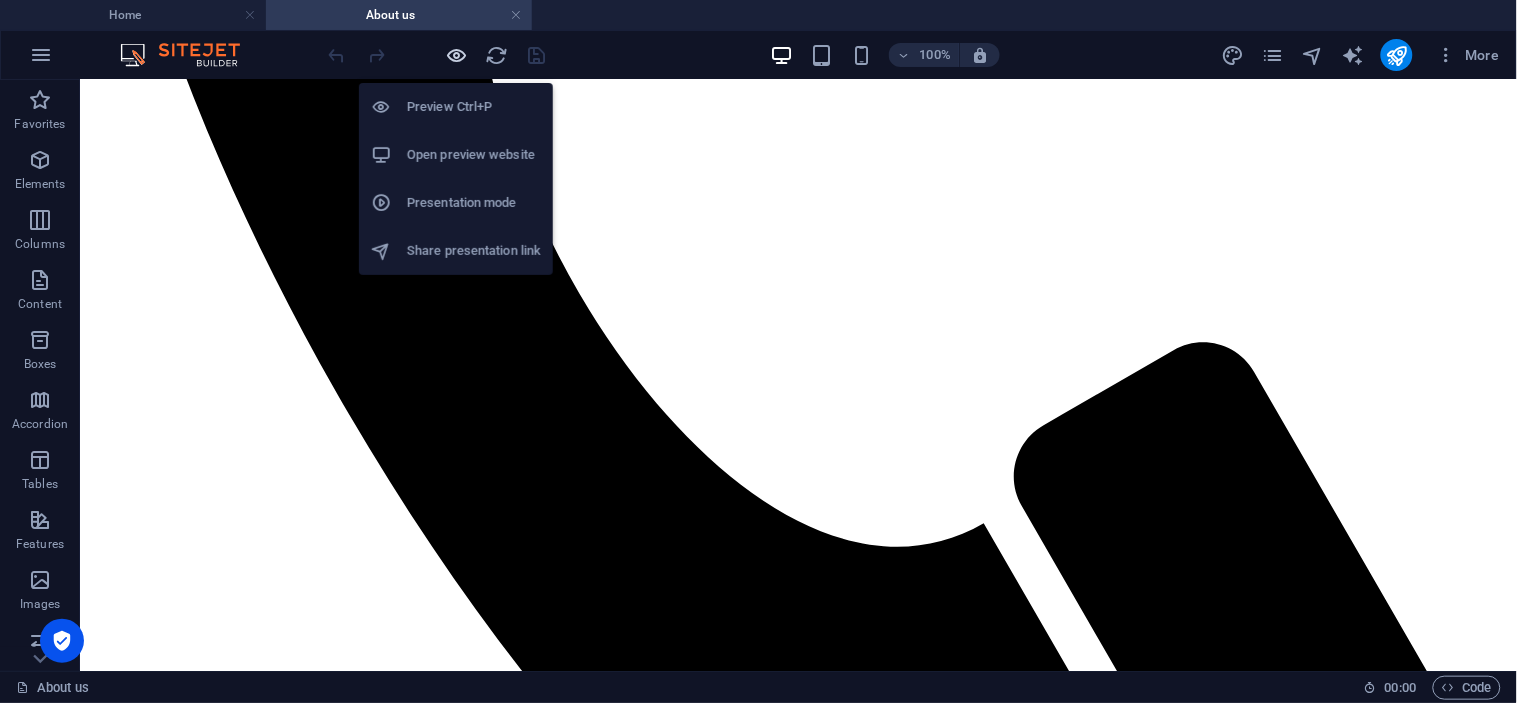 click at bounding box center (457, 55) 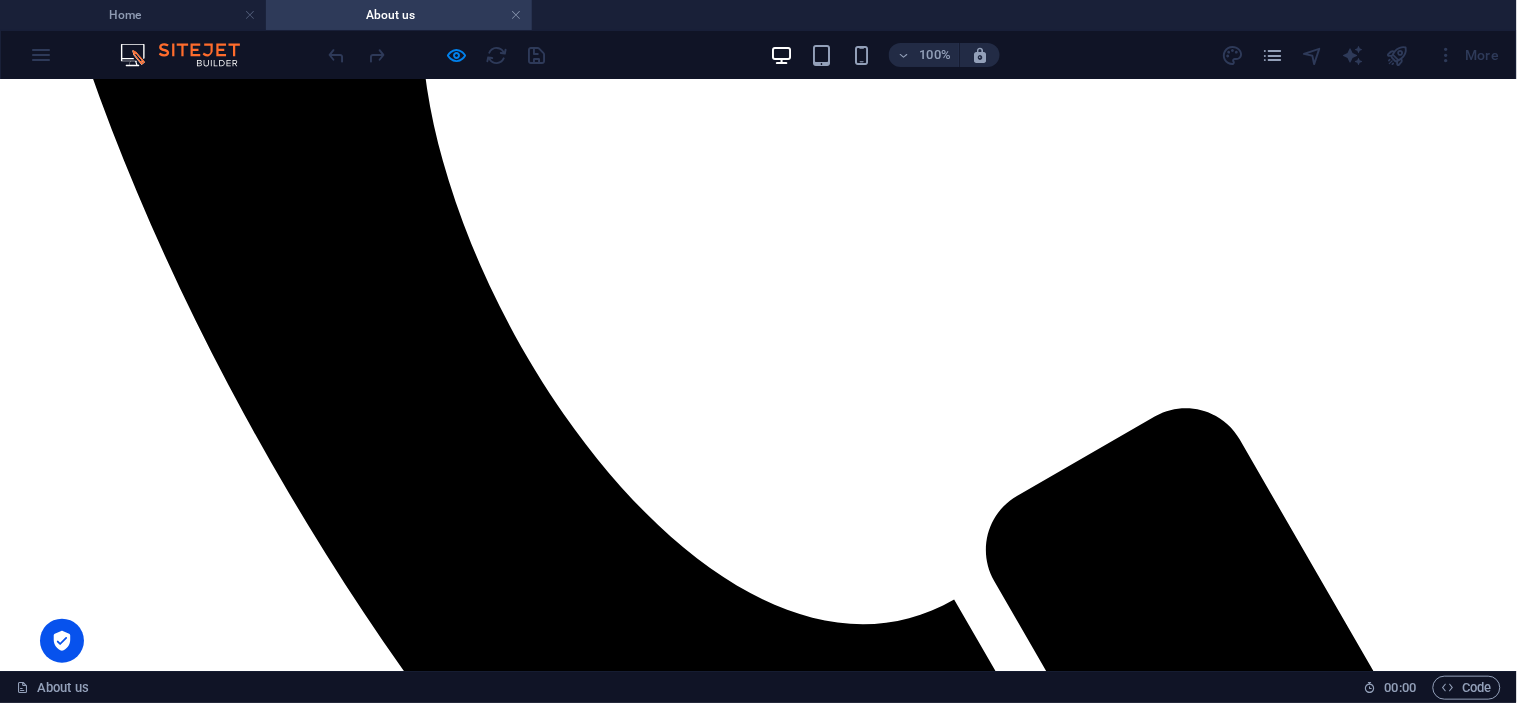 click on "capabilities" at bounding box center [84, 2596] 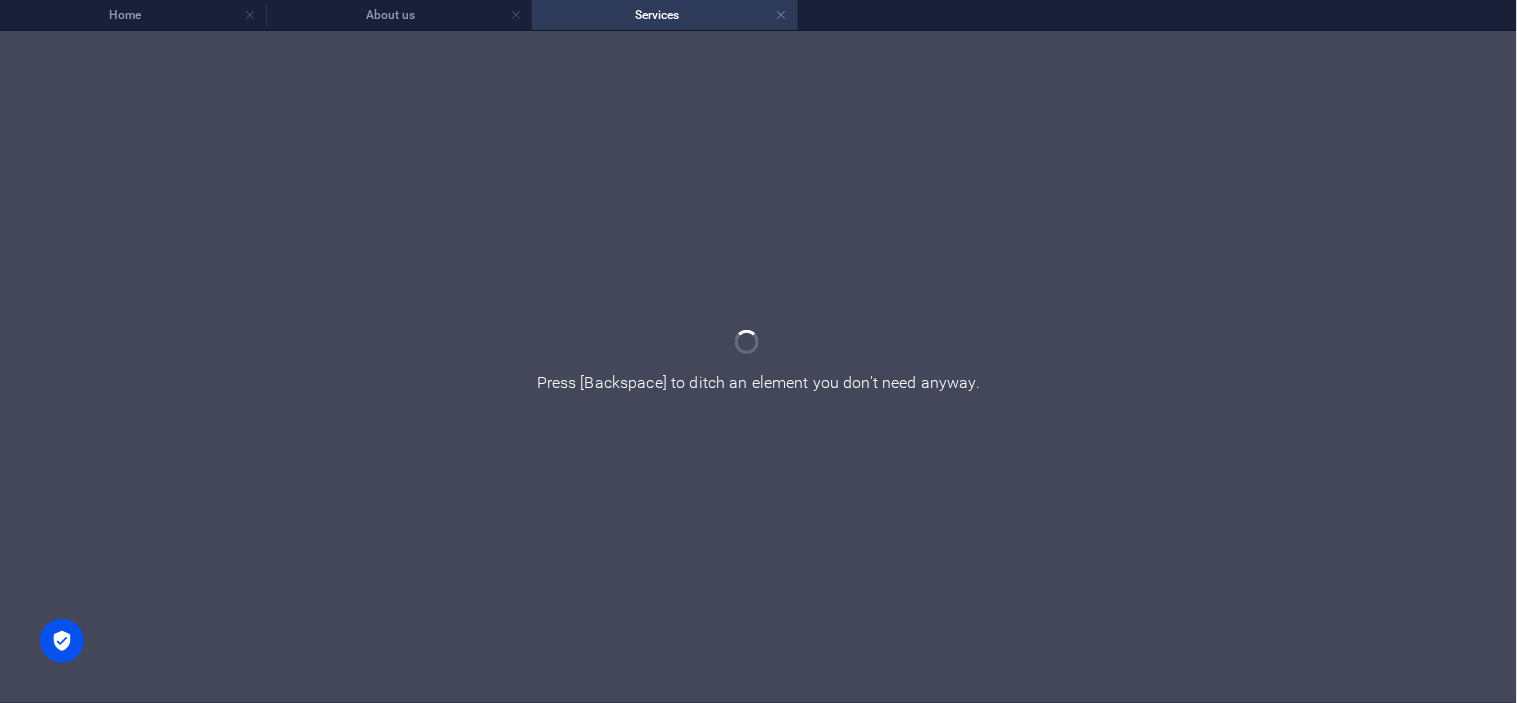 scroll, scrollTop: 0, scrollLeft: 0, axis: both 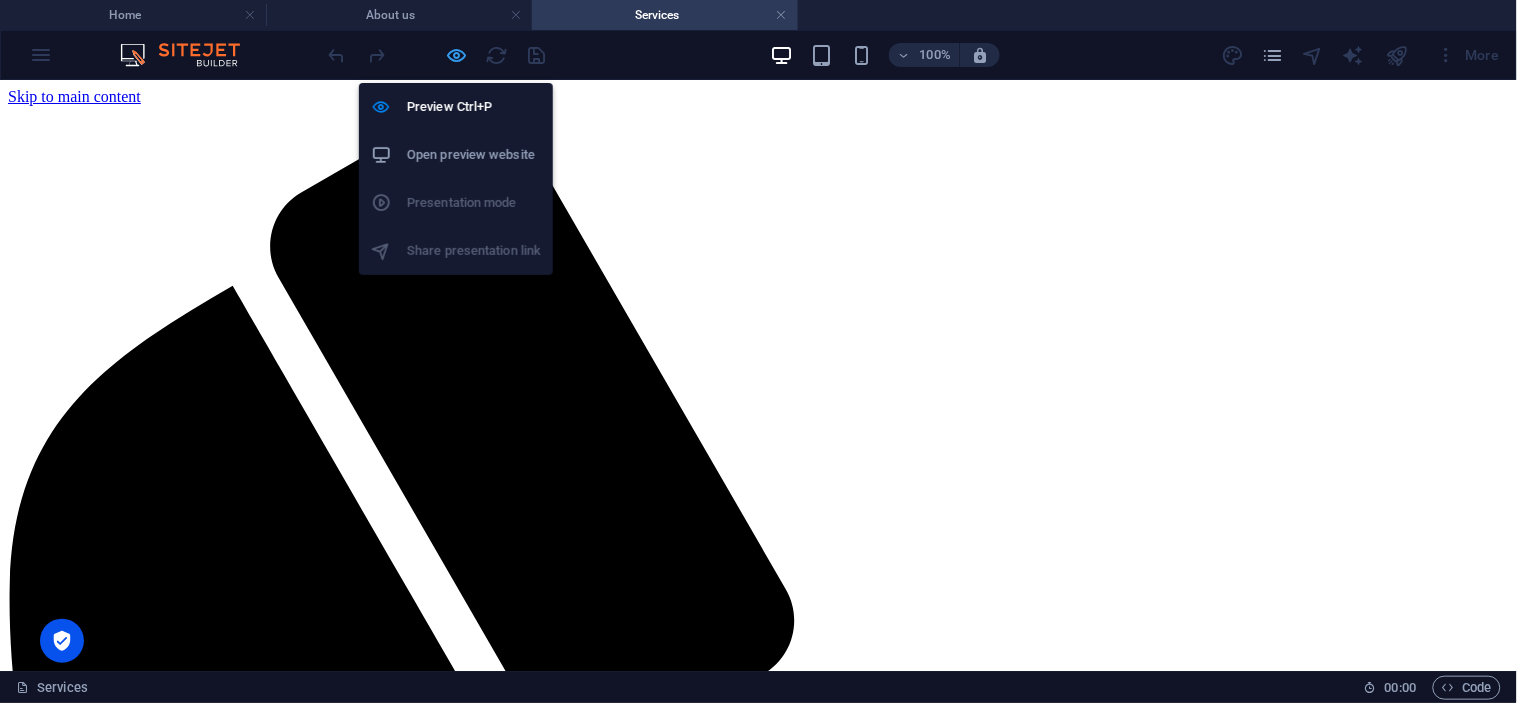 click at bounding box center [457, 55] 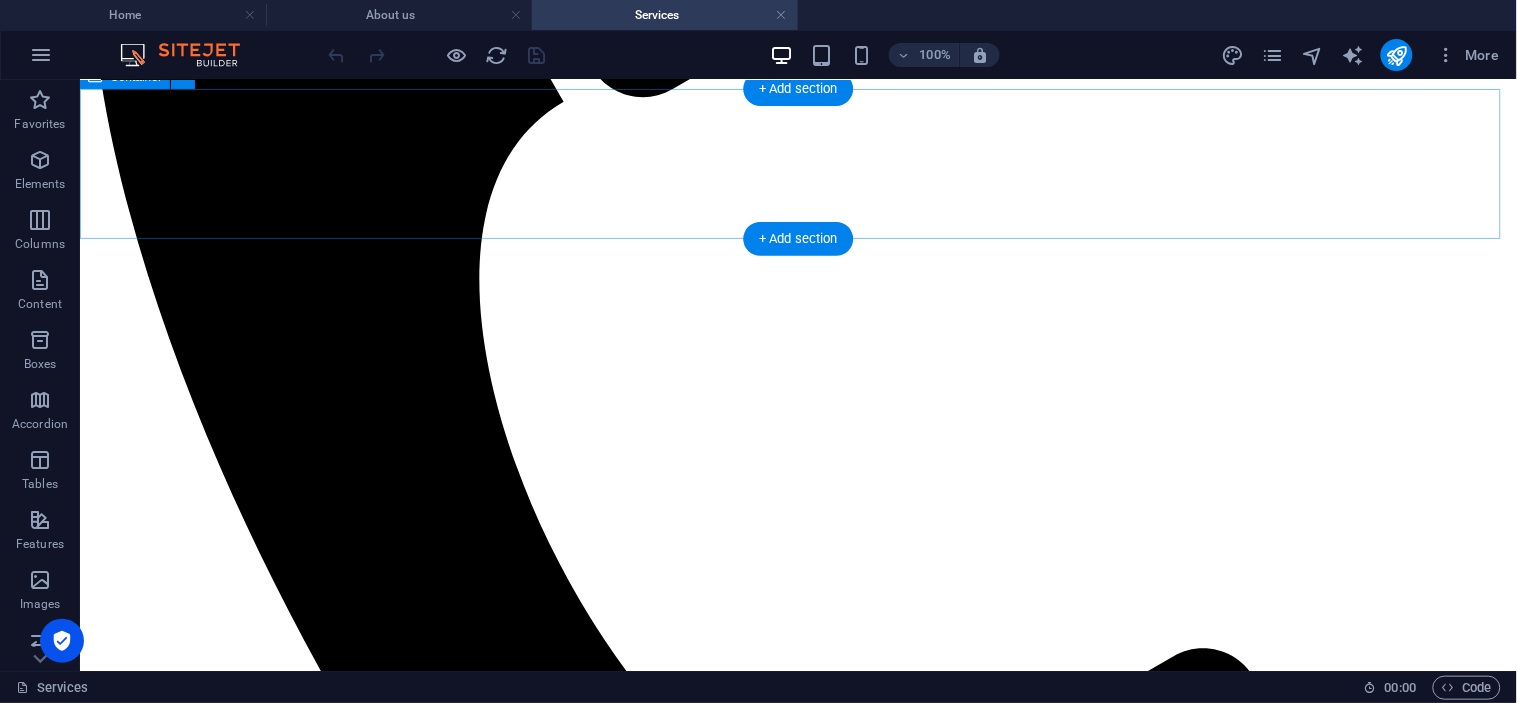 scroll, scrollTop: 666, scrollLeft: 0, axis: vertical 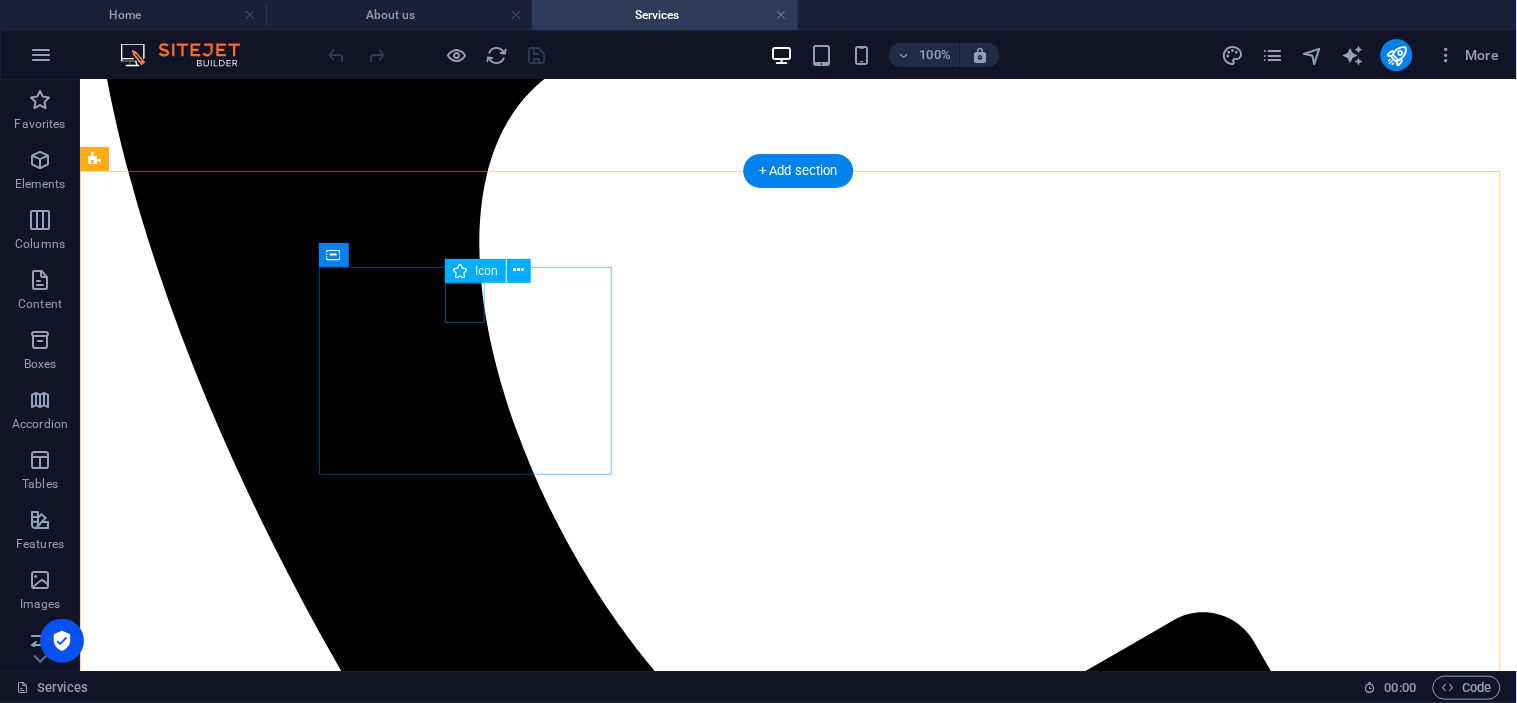 click at bounding box center [797, 4193] 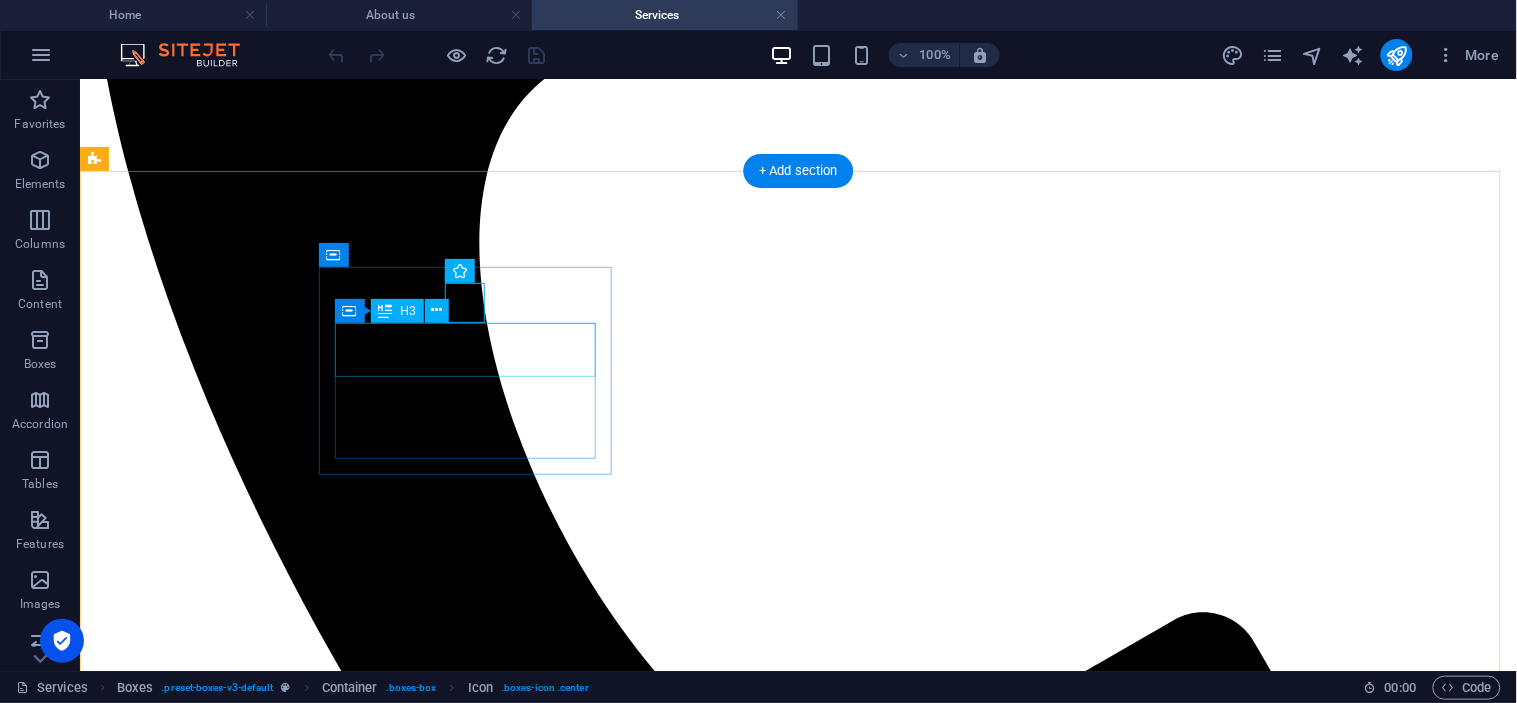 click on "First one" at bounding box center (797, 4948) 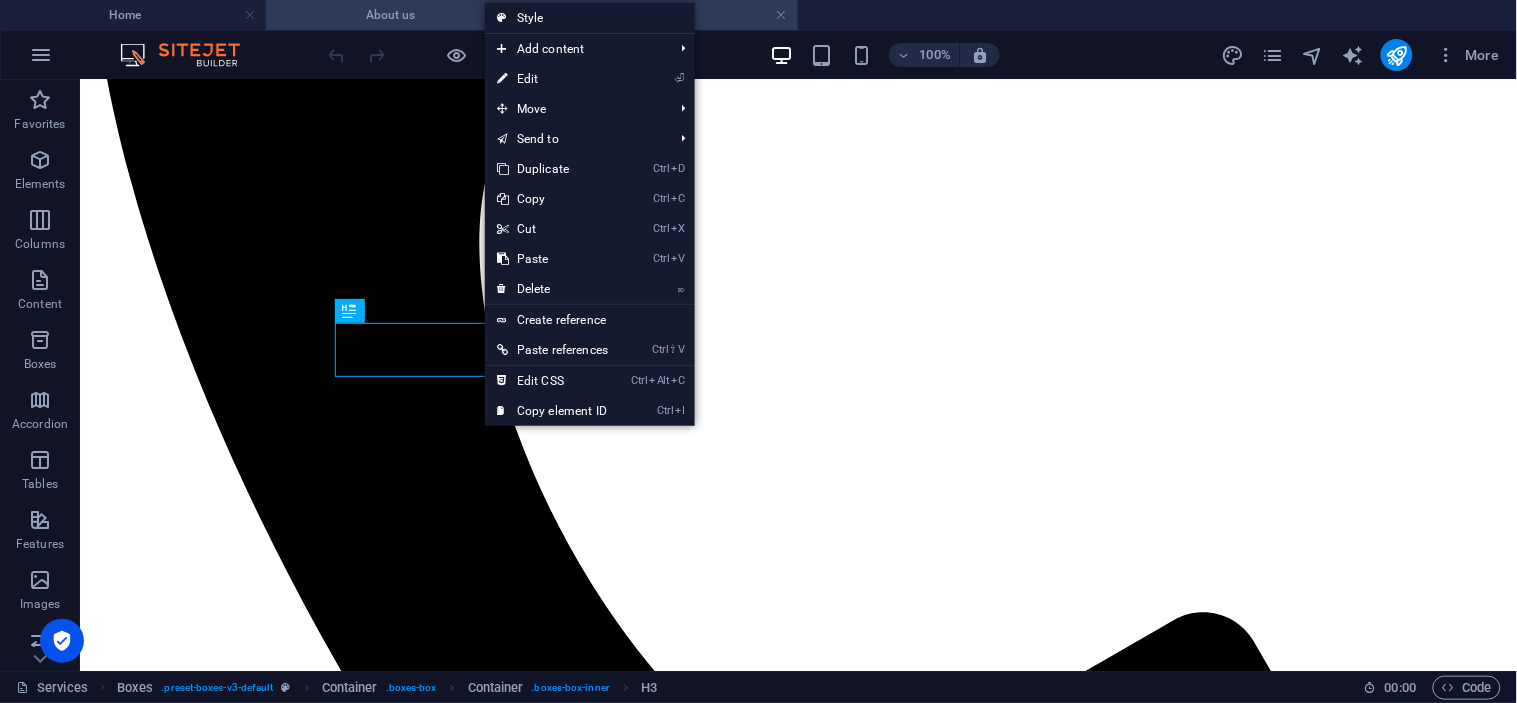 click on "About us" at bounding box center [399, 15] 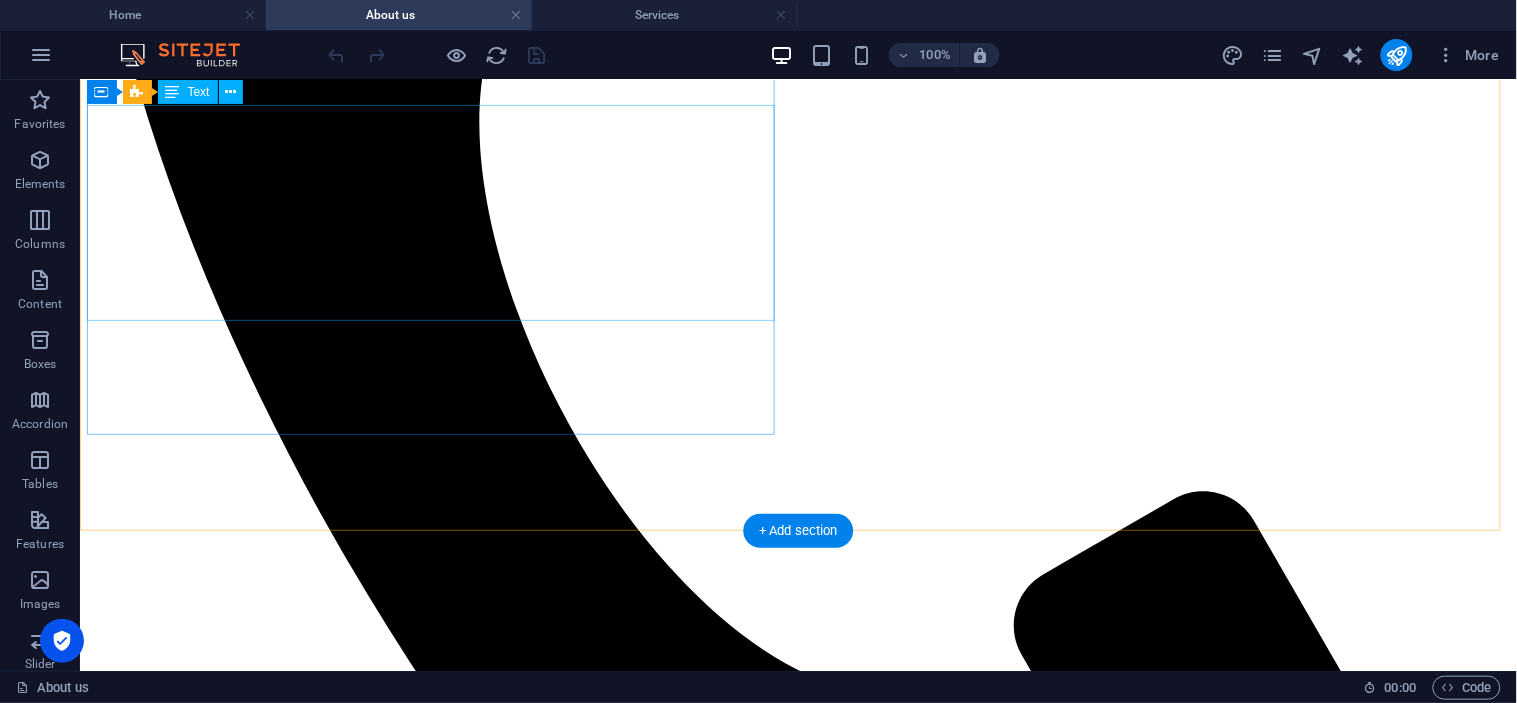 scroll, scrollTop: 714, scrollLeft: 0, axis: vertical 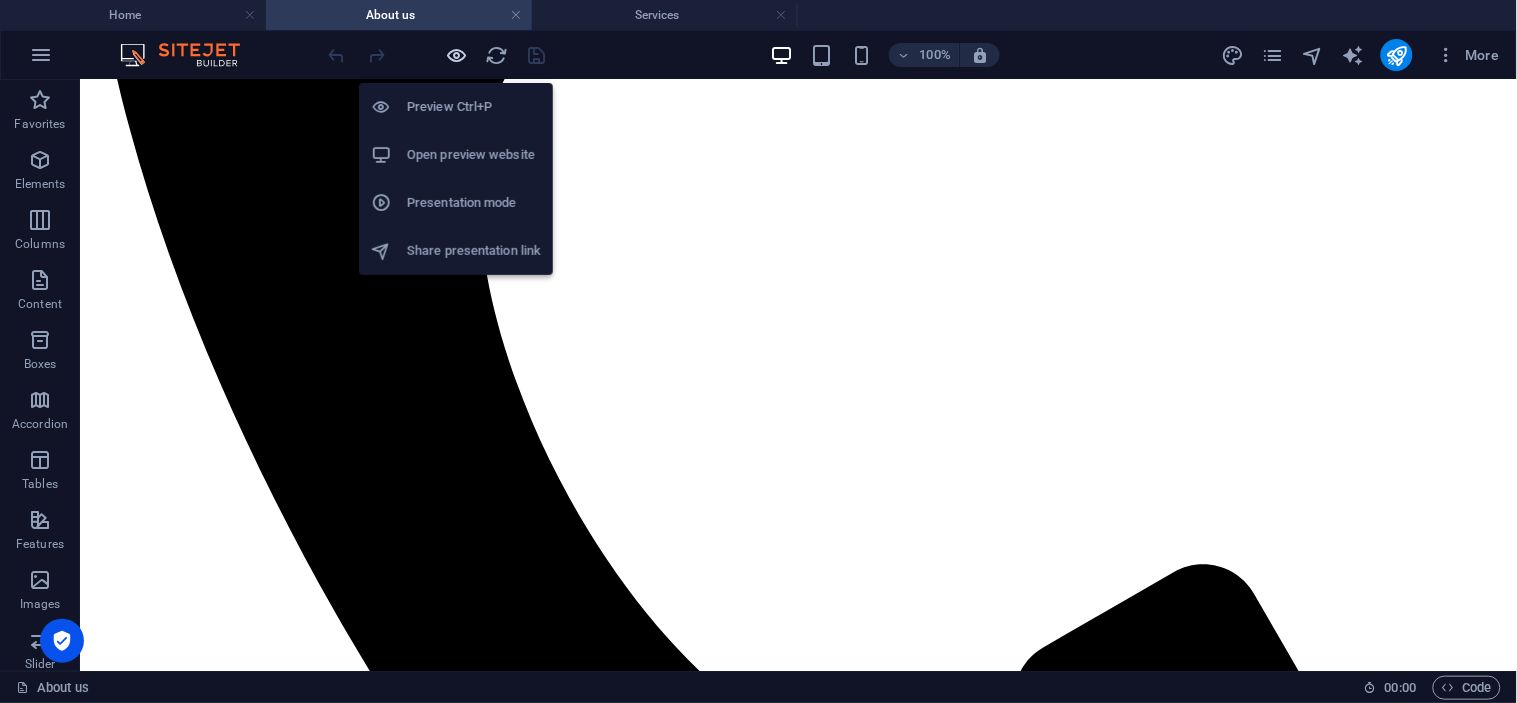 click at bounding box center [457, 55] 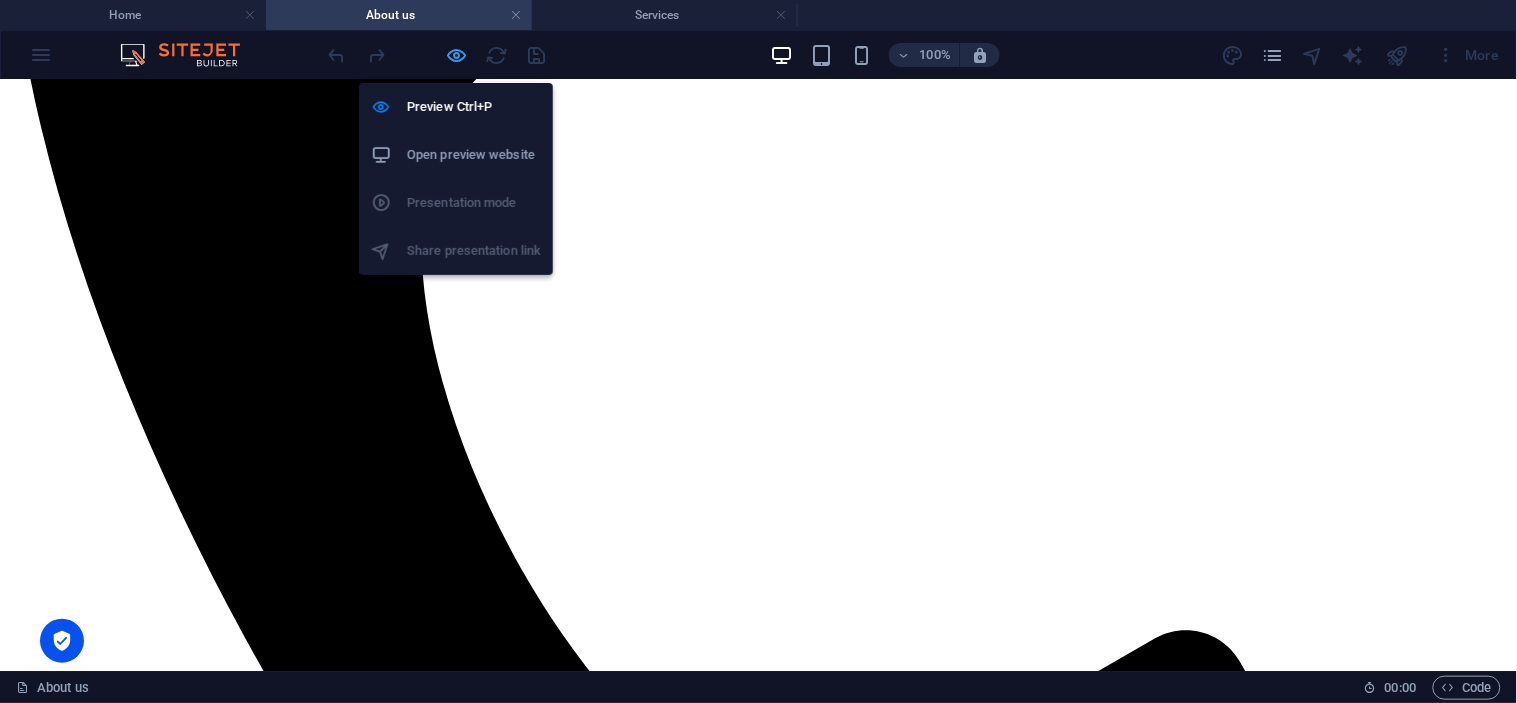 click at bounding box center (457, 55) 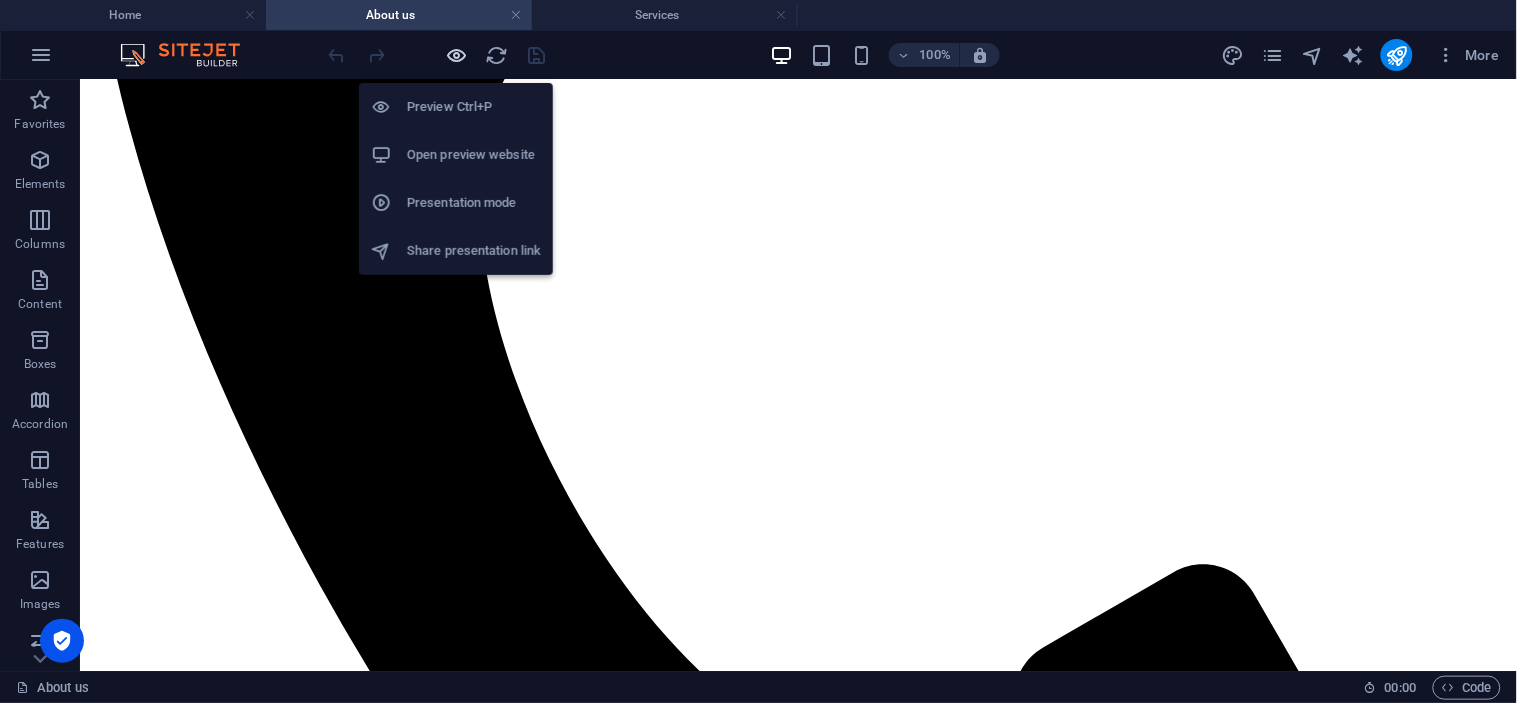click at bounding box center (457, 55) 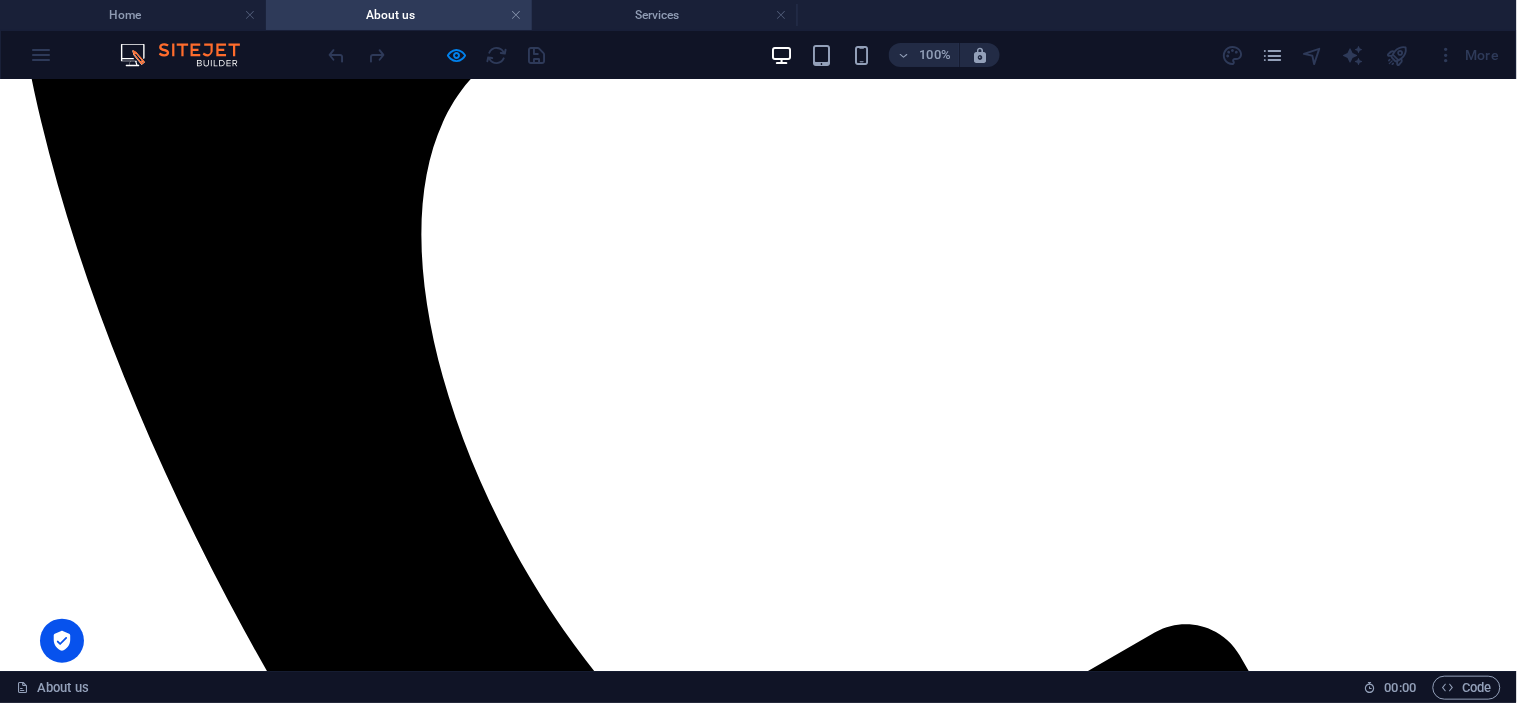 scroll, scrollTop: 603, scrollLeft: 0, axis: vertical 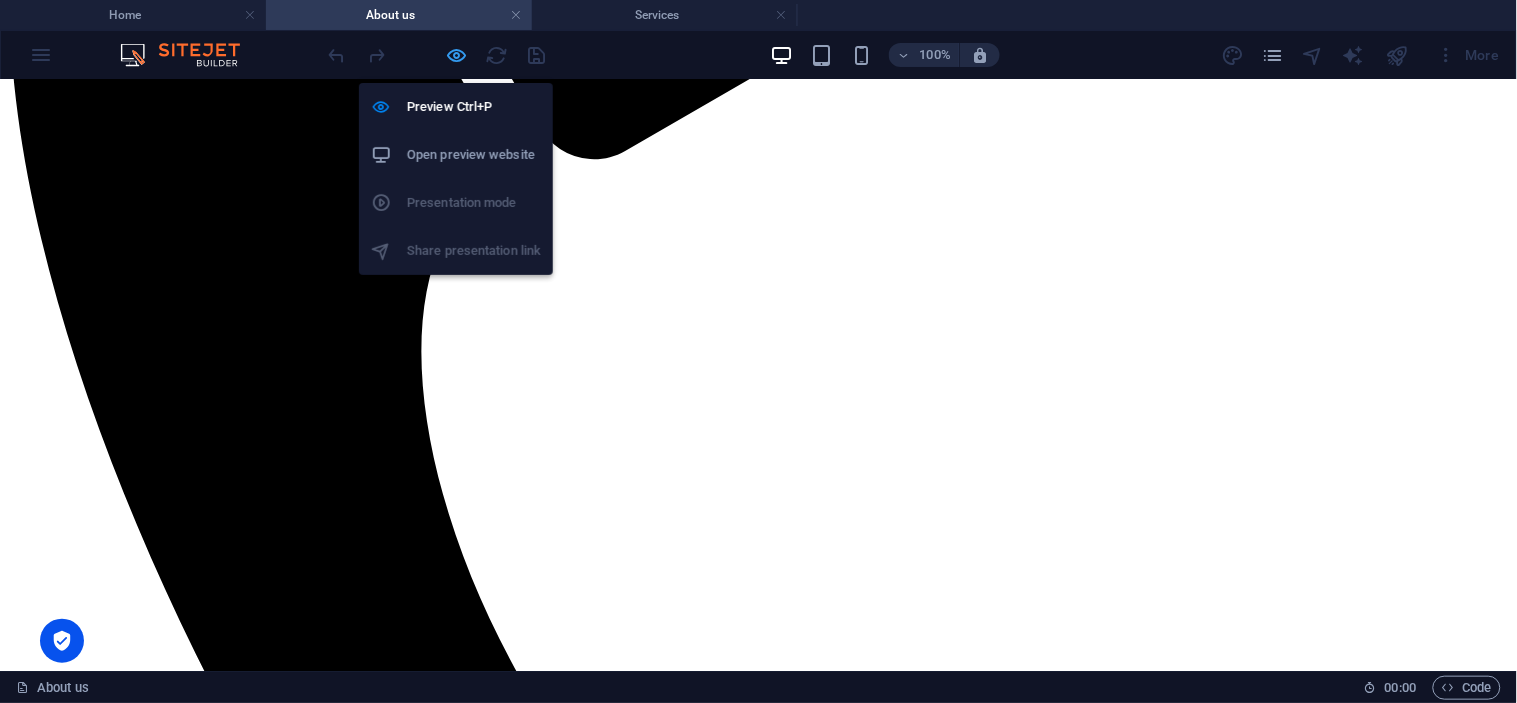 click at bounding box center [457, 55] 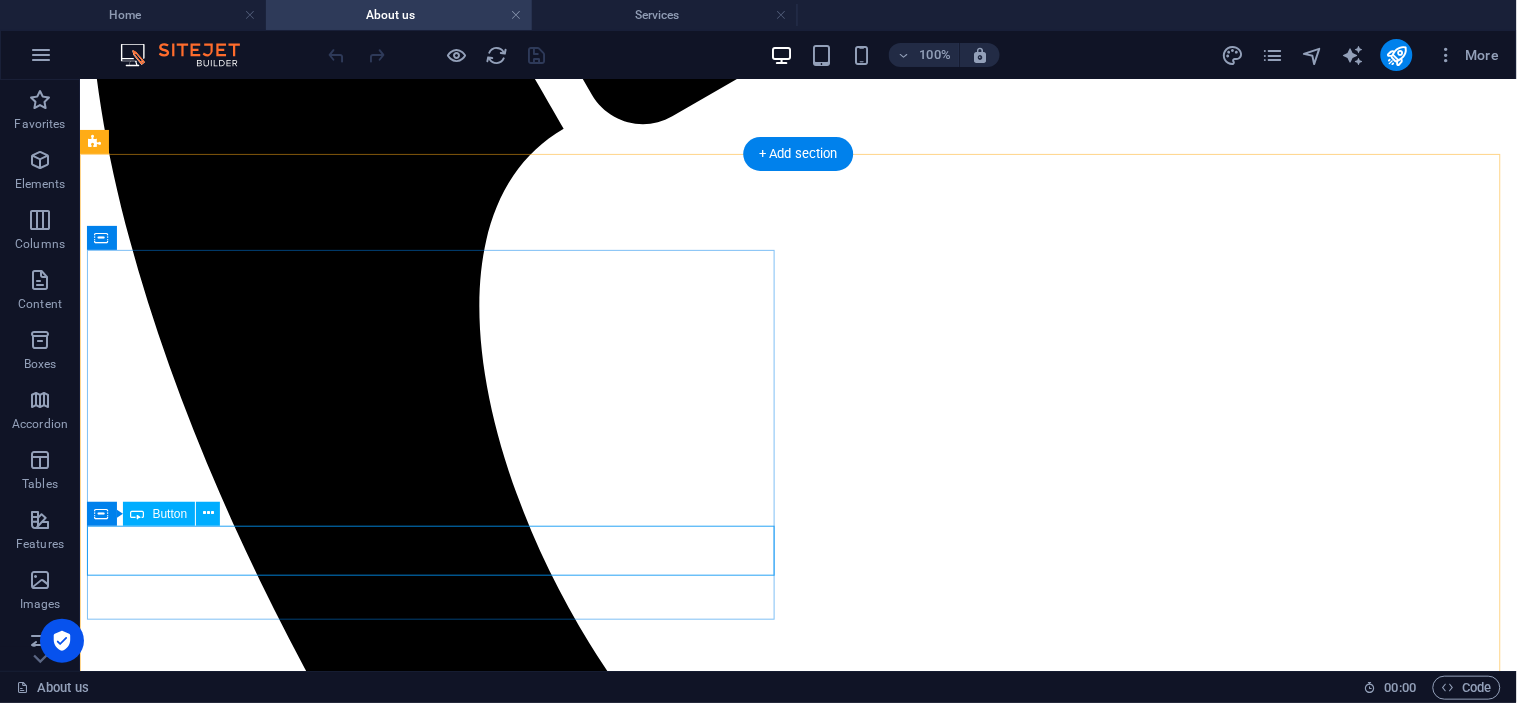 click on "contact us" at bounding box center (797, 4095) 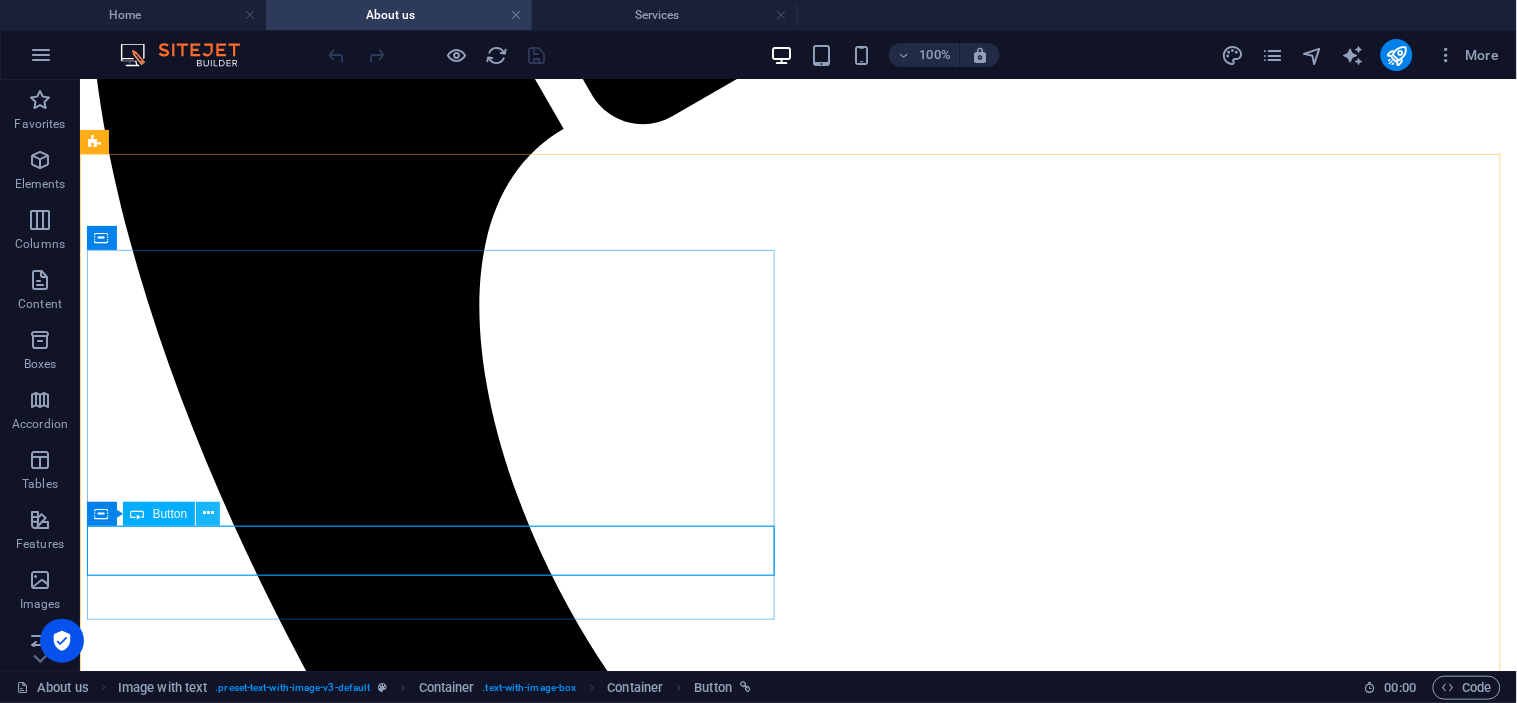 click at bounding box center (208, 513) 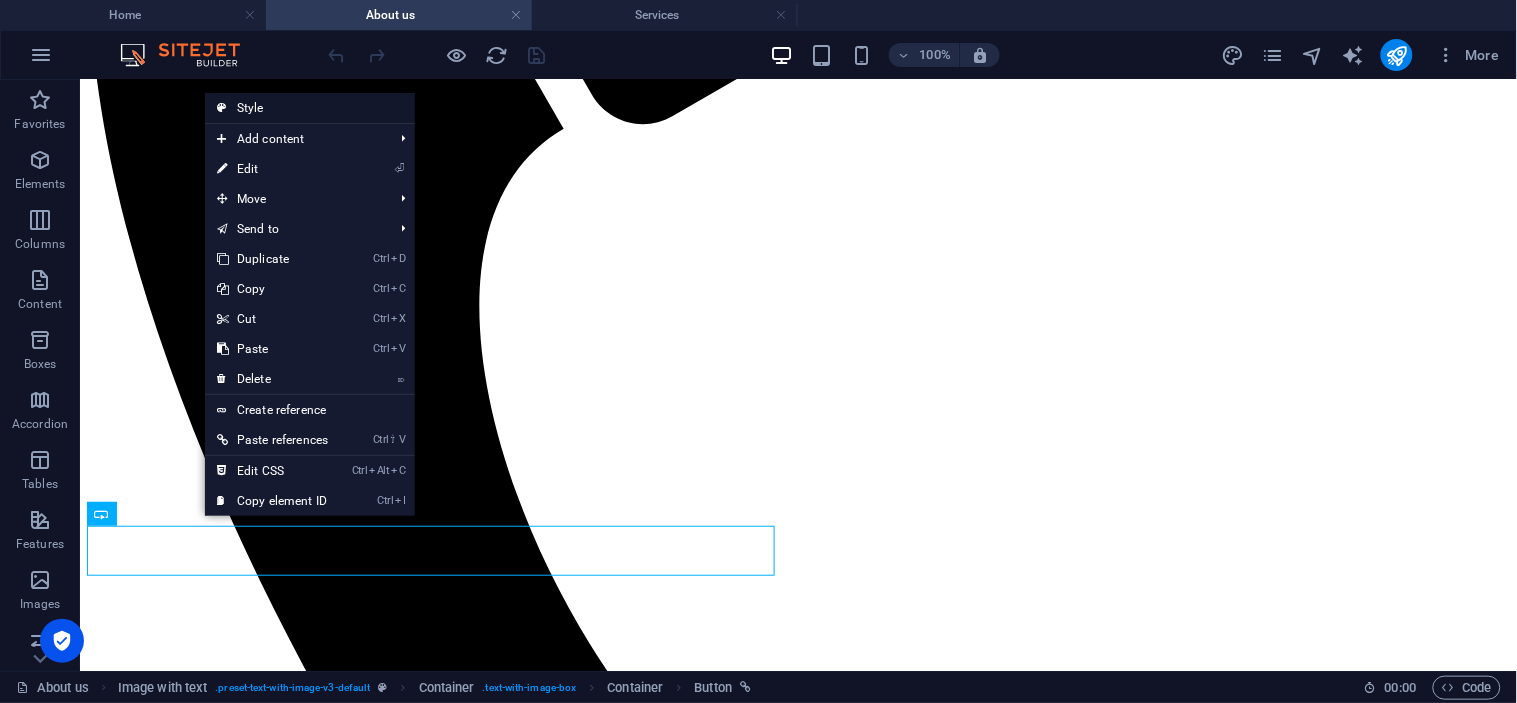 click on "Style" at bounding box center [310, 108] 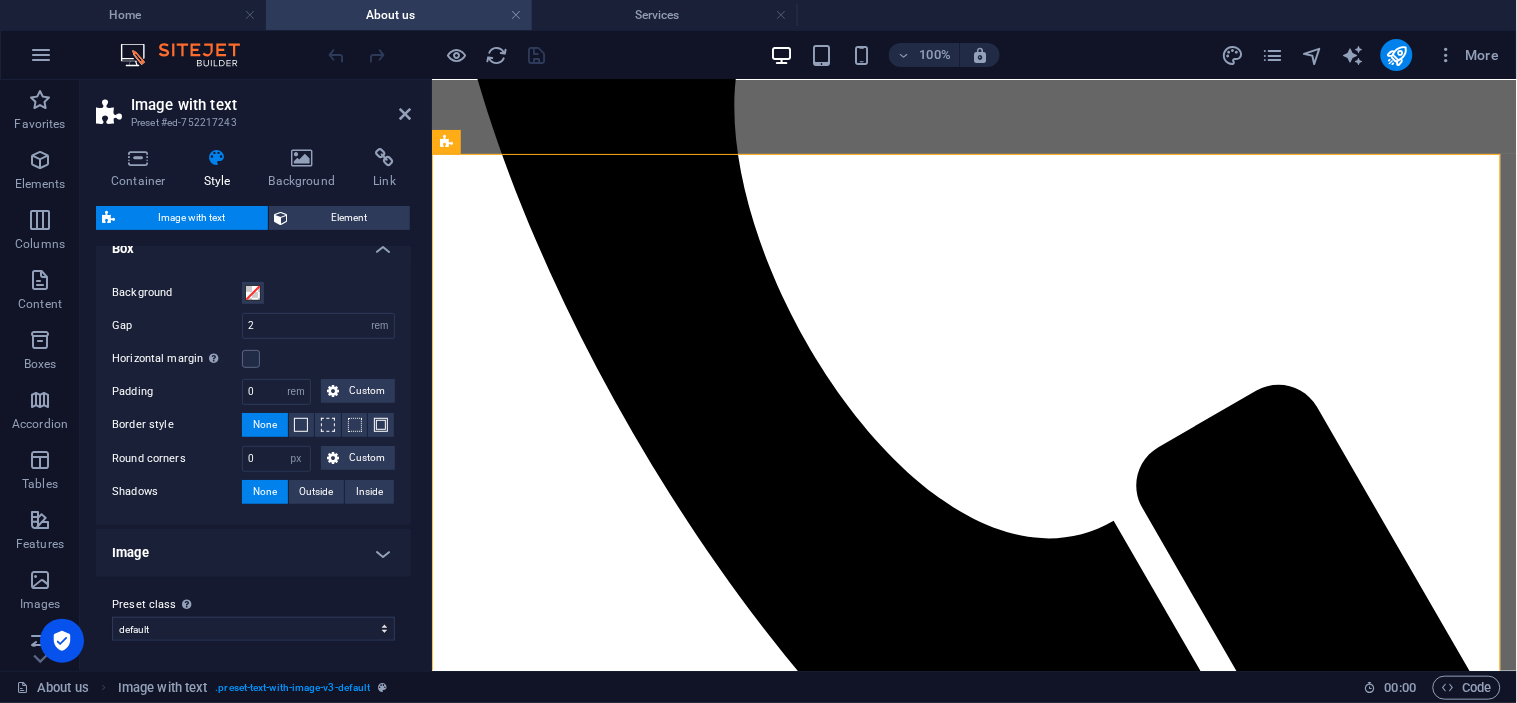 scroll, scrollTop: 227, scrollLeft: 0, axis: vertical 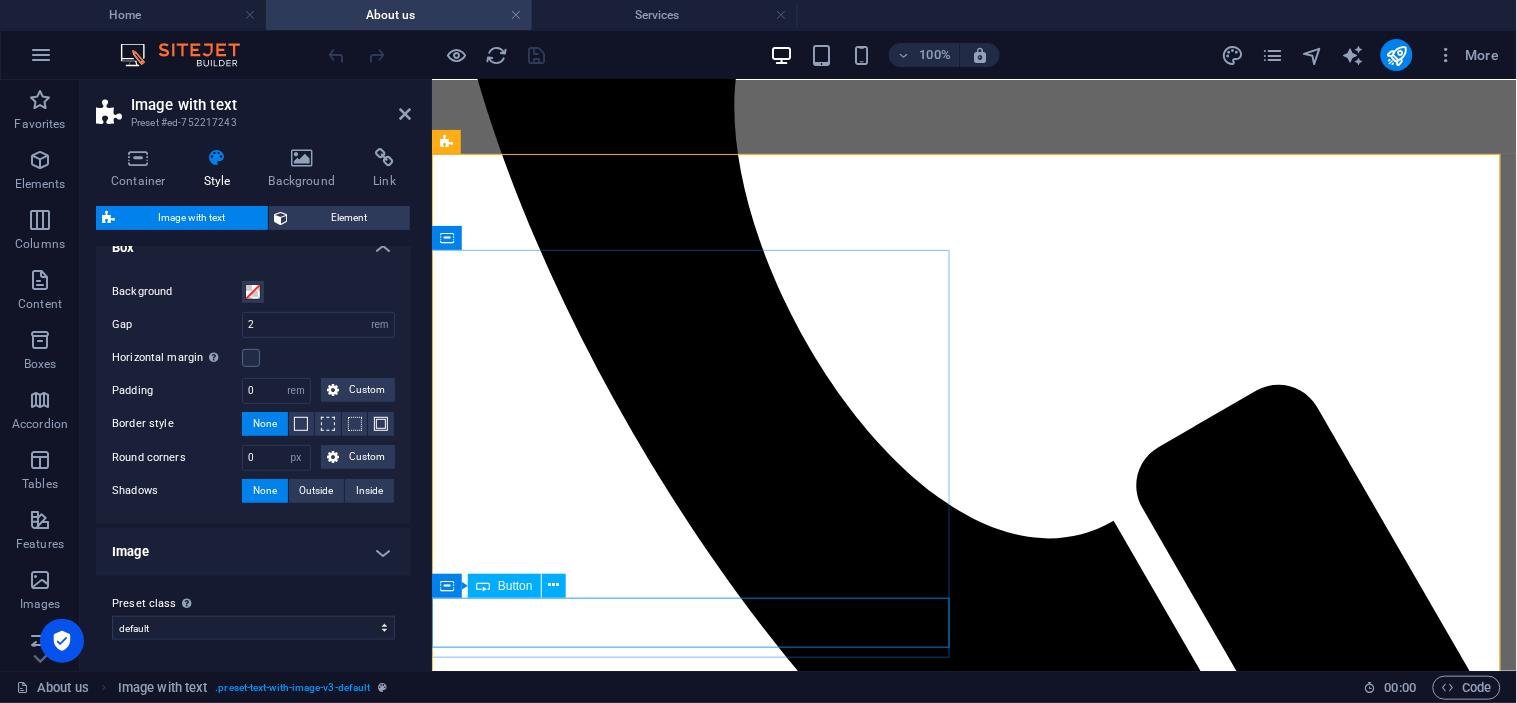click on "contact us" at bounding box center (973, 3428) 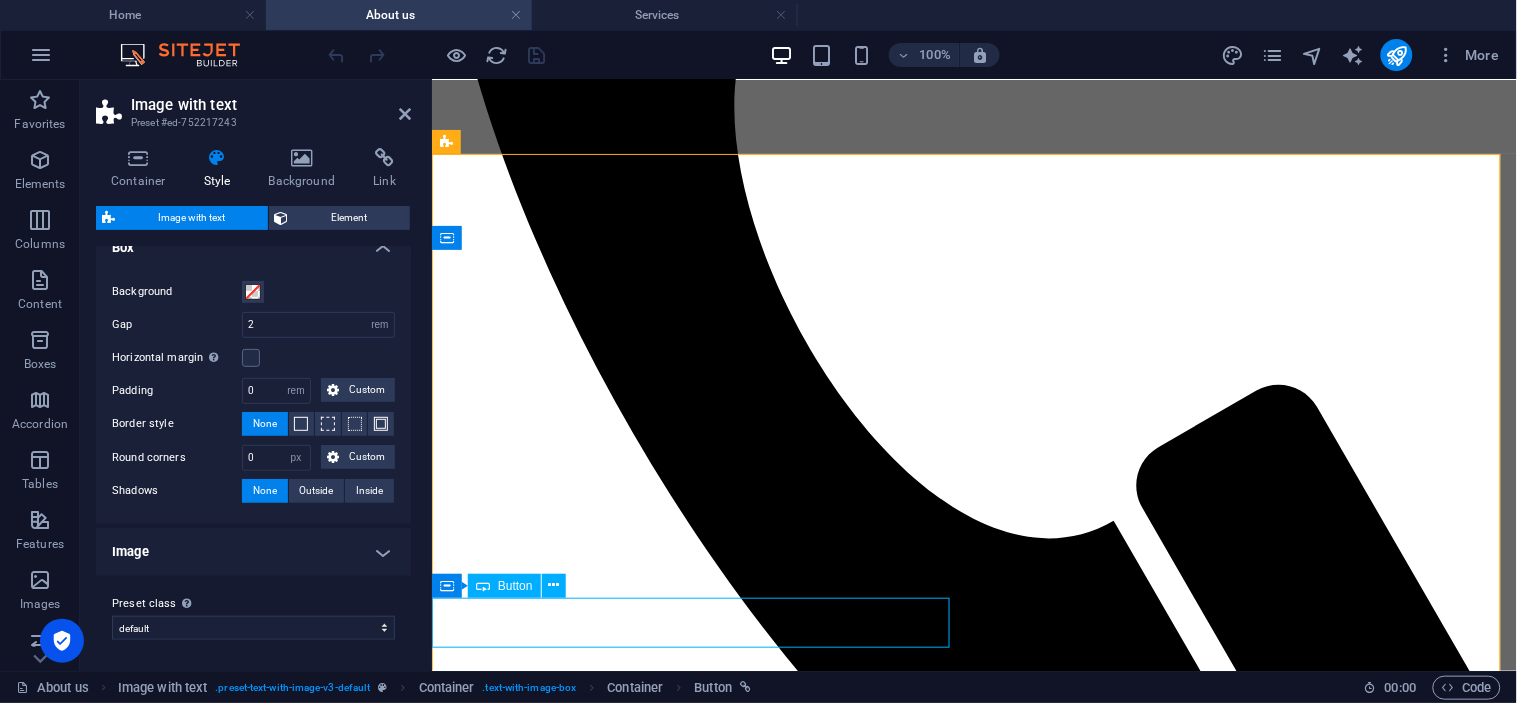 click on "contact us" at bounding box center (973, 3428) 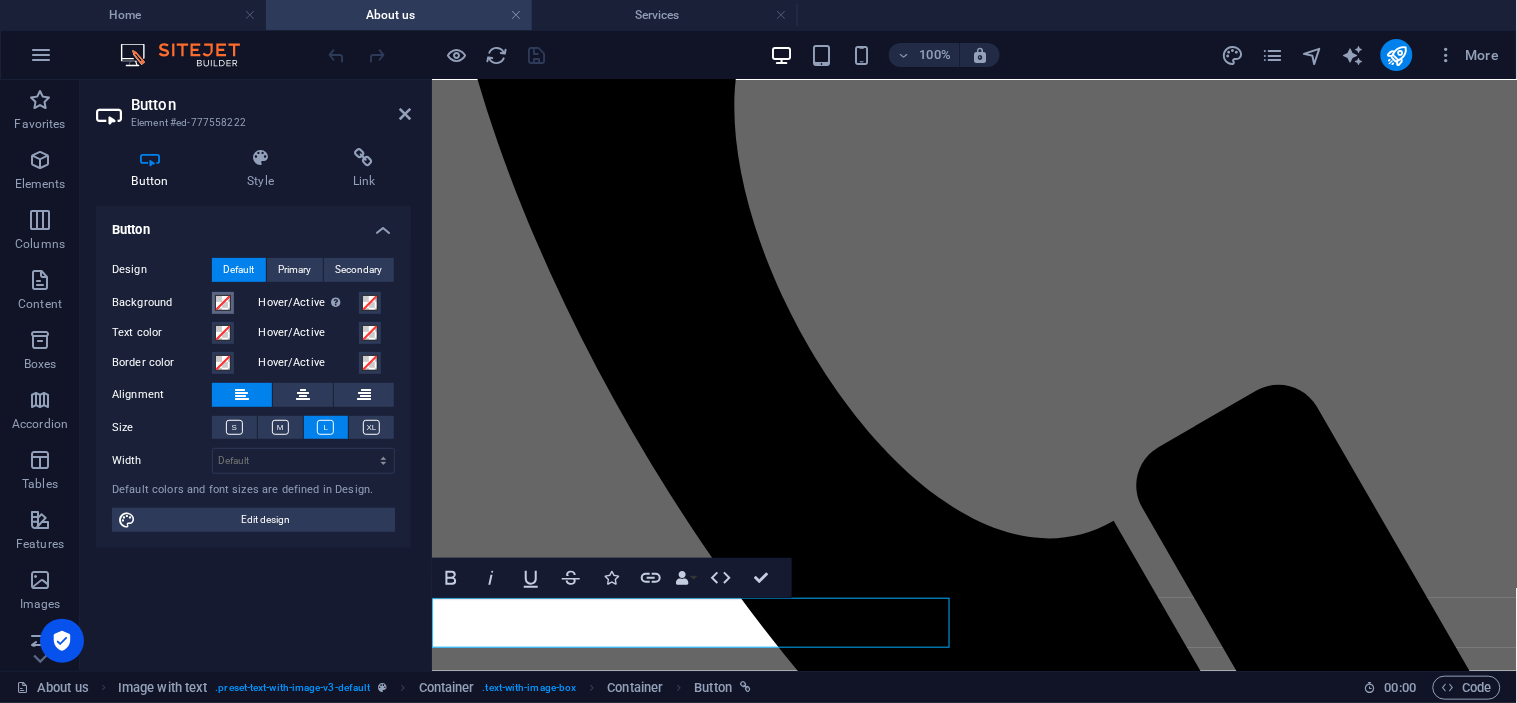click at bounding box center [223, 303] 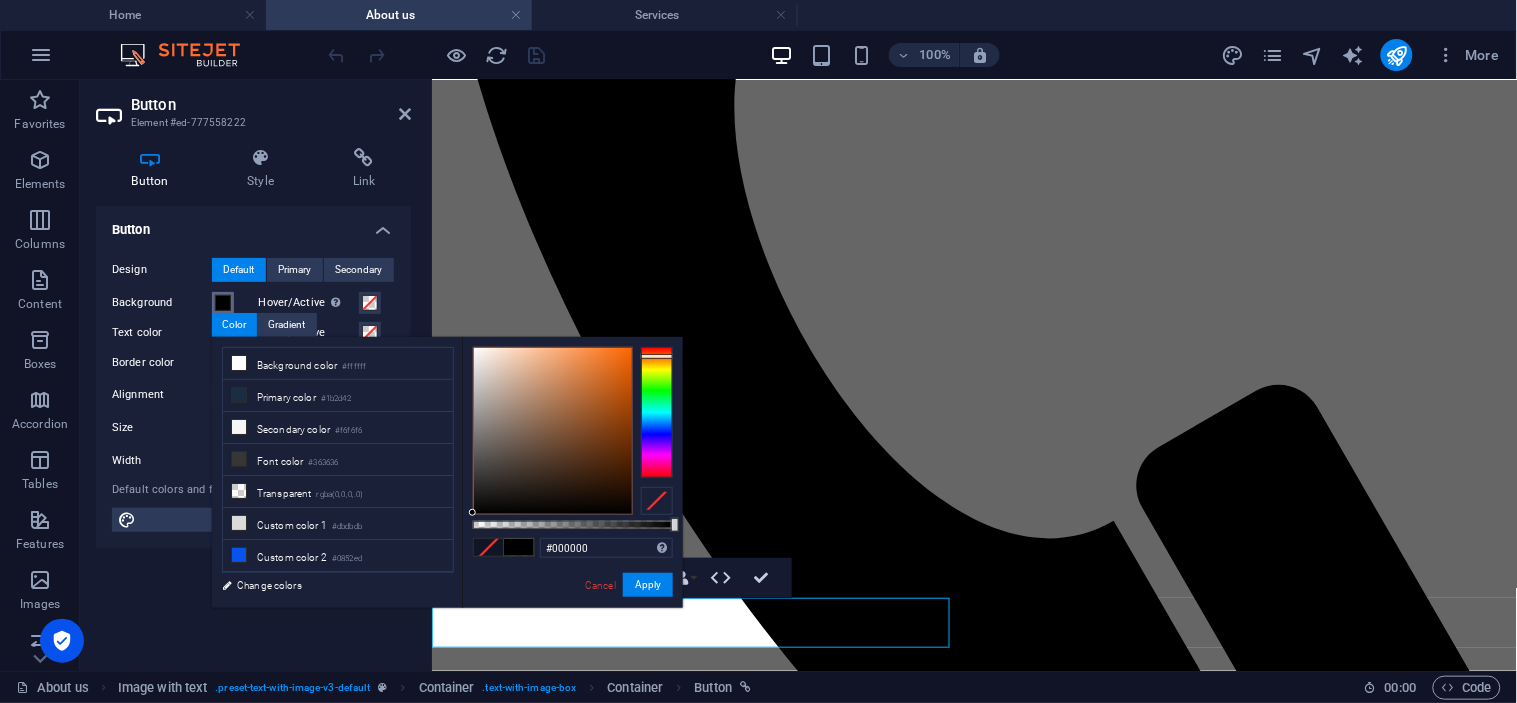 click at bounding box center (657, 412) 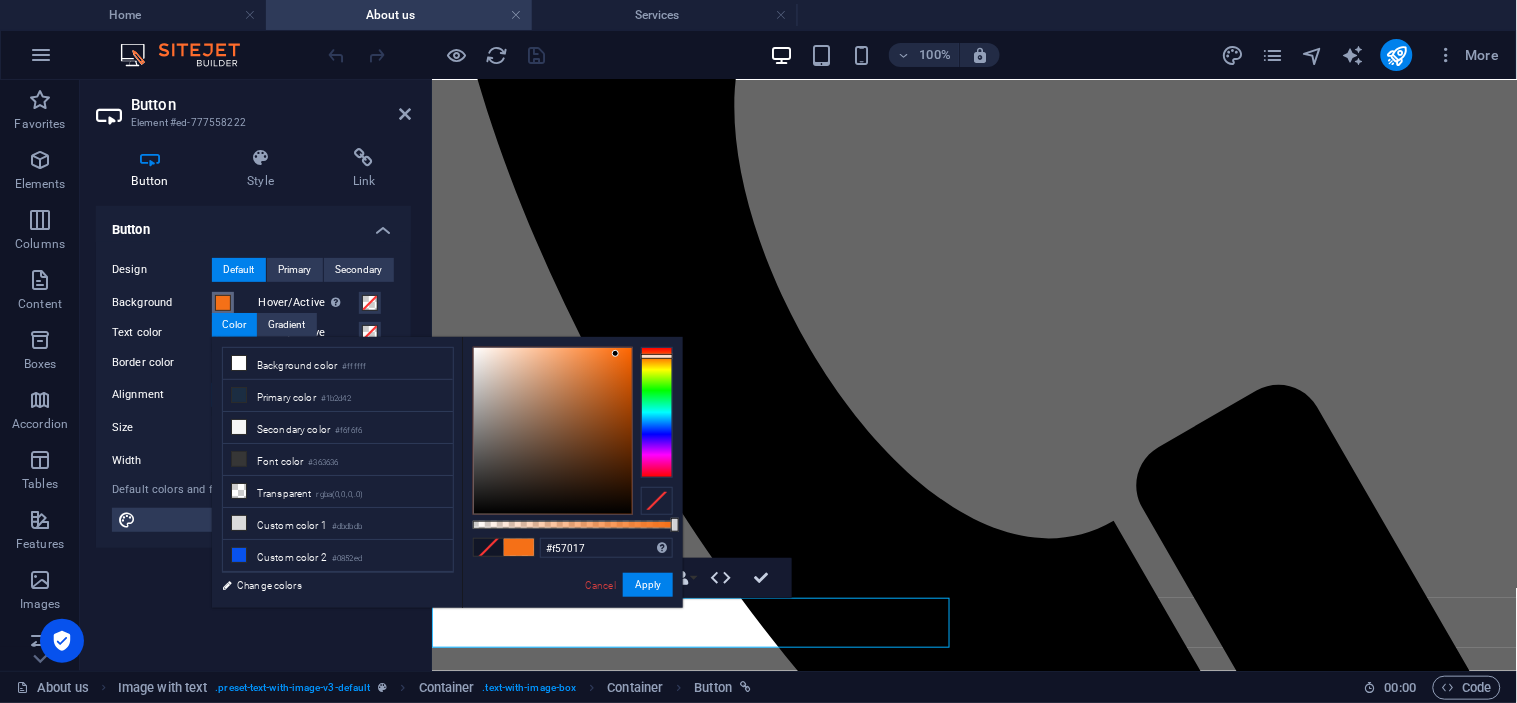 click at bounding box center [553, 431] 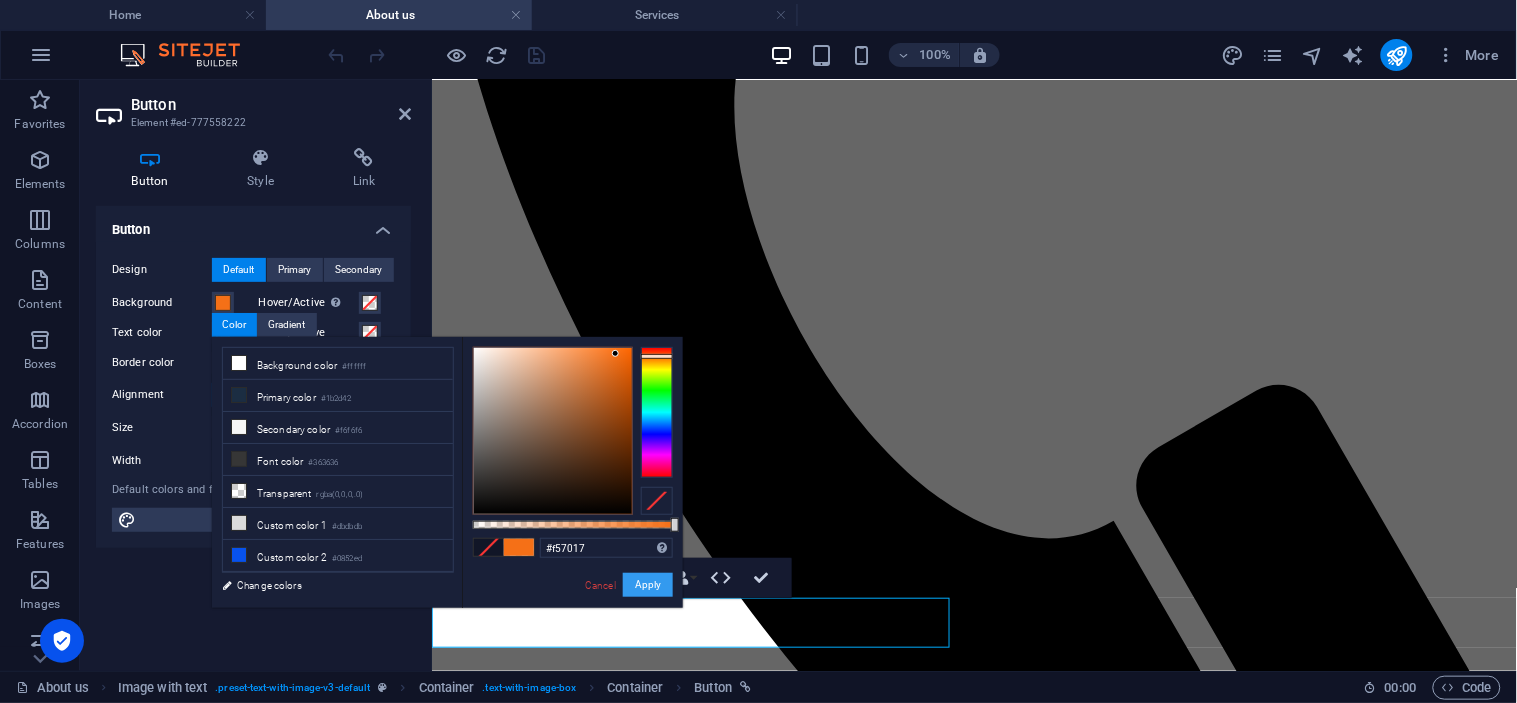 click on "Apply" at bounding box center (648, 585) 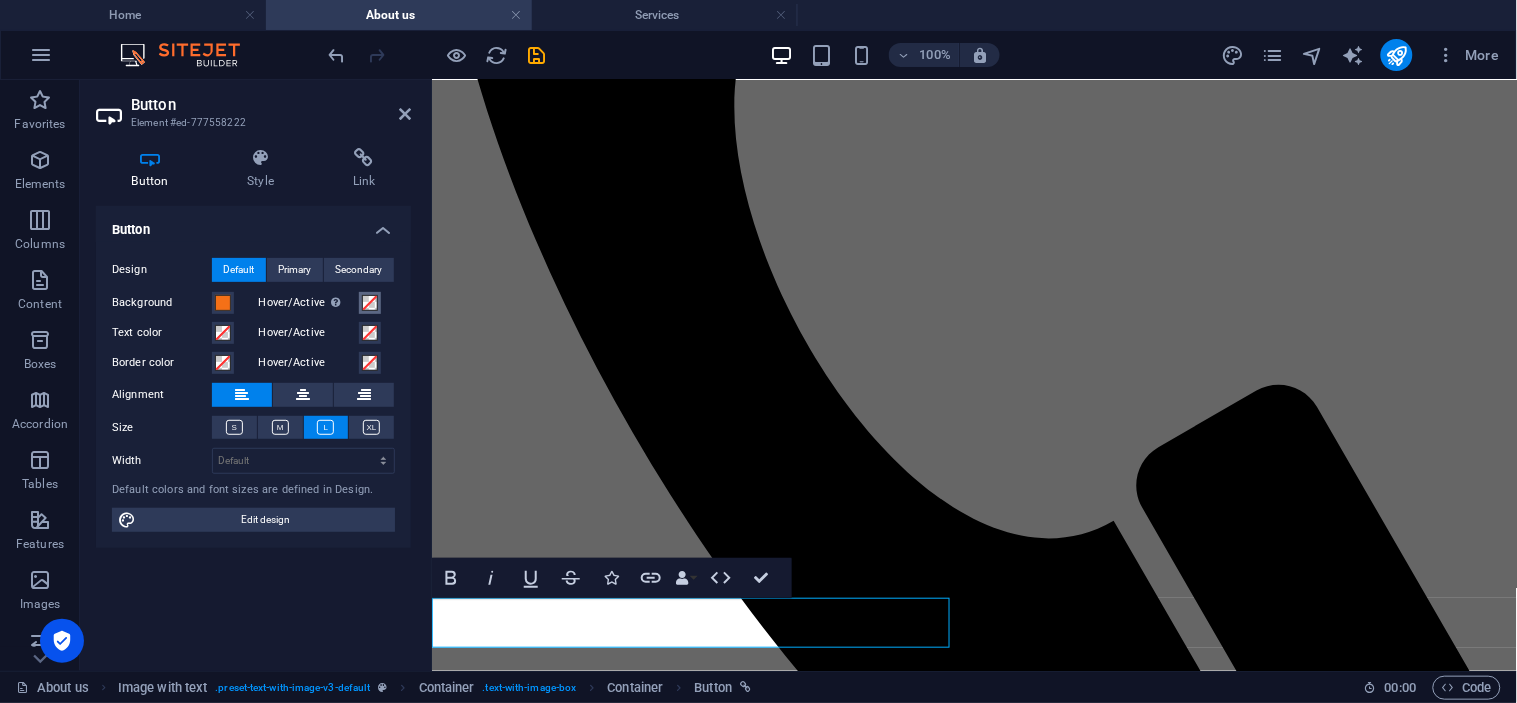 click at bounding box center [370, 303] 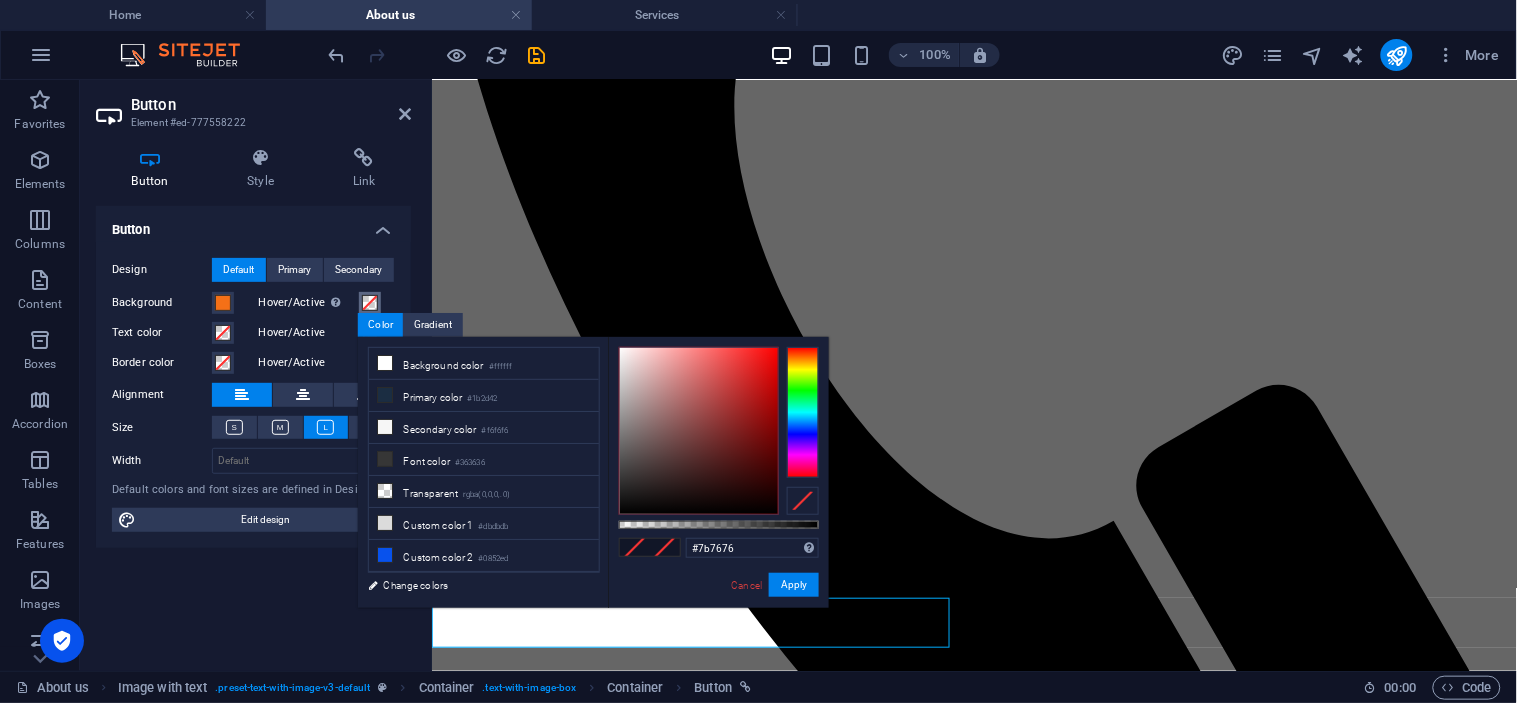 click at bounding box center (699, 431) 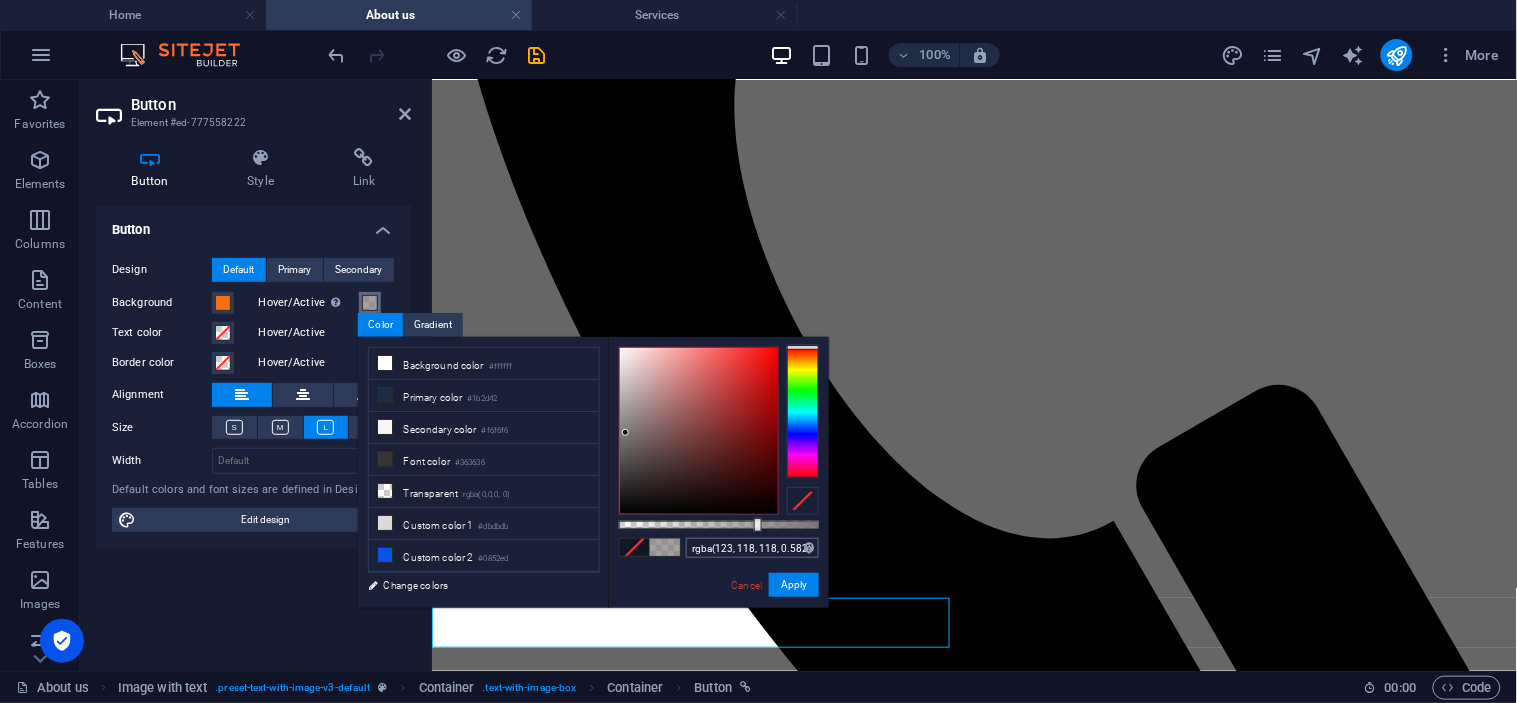 type on "rgba(123, 118, 118, 0.577)" 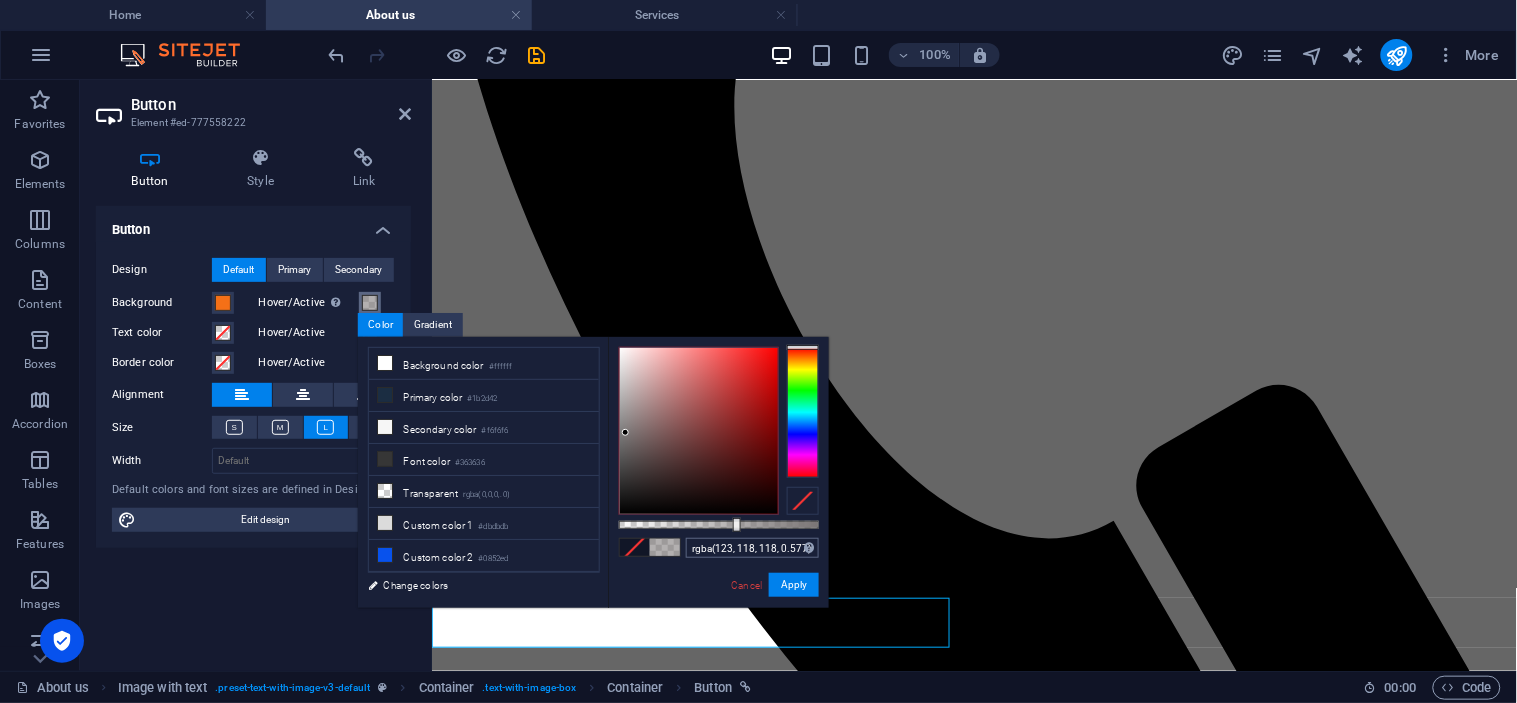 drag, startPoint x: 822, startPoint y: 521, endPoint x: 735, endPoint y: 538, distance: 88.64536 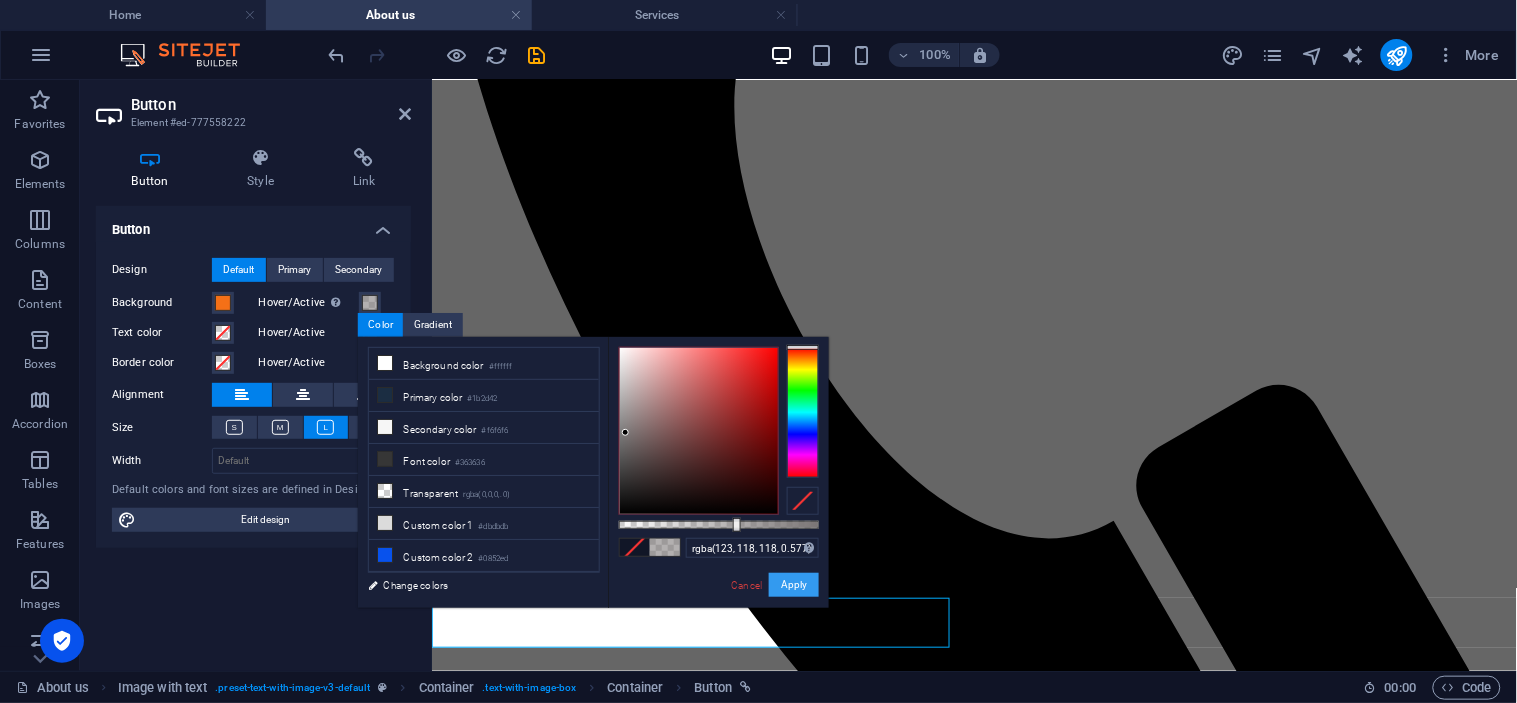 click on "Apply" at bounding box center (794, 585) 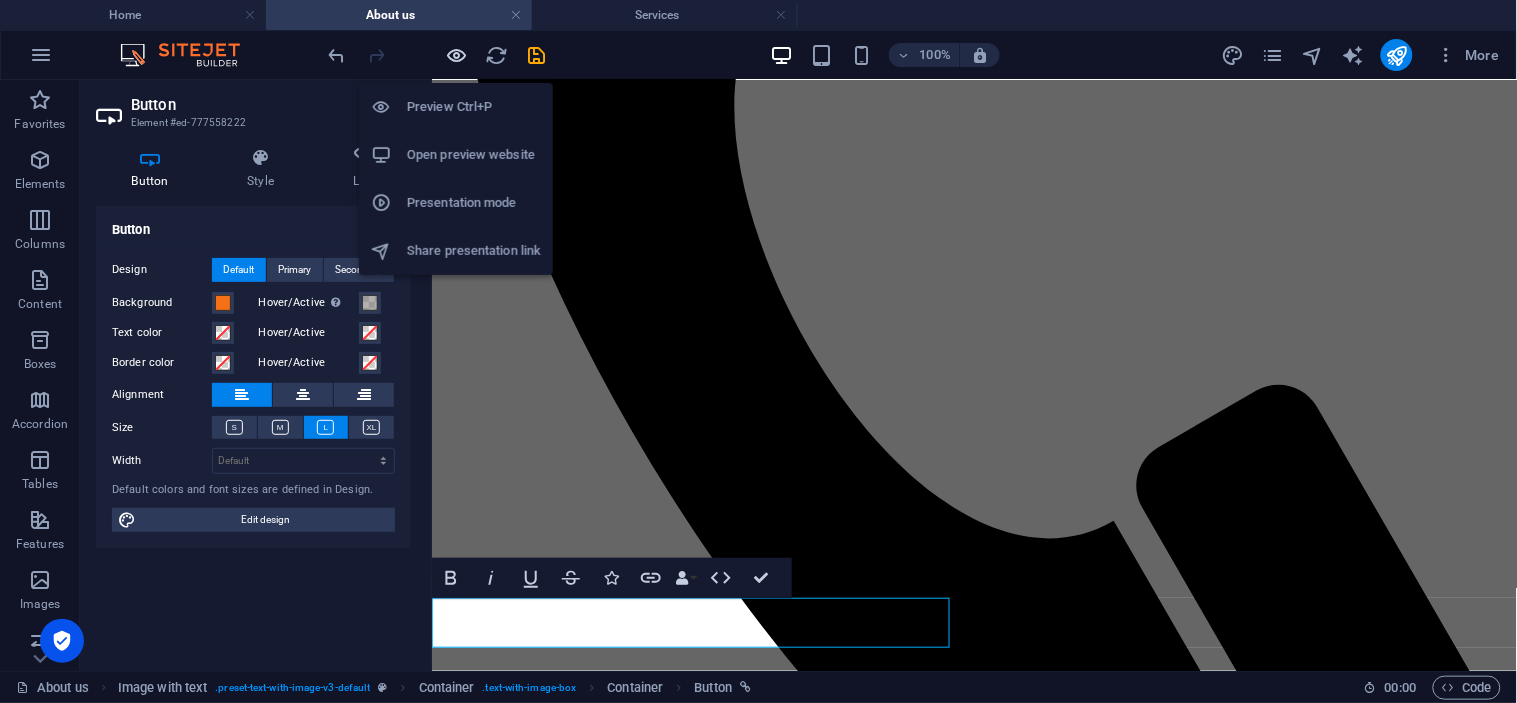 click at bounding box center (457, 55) 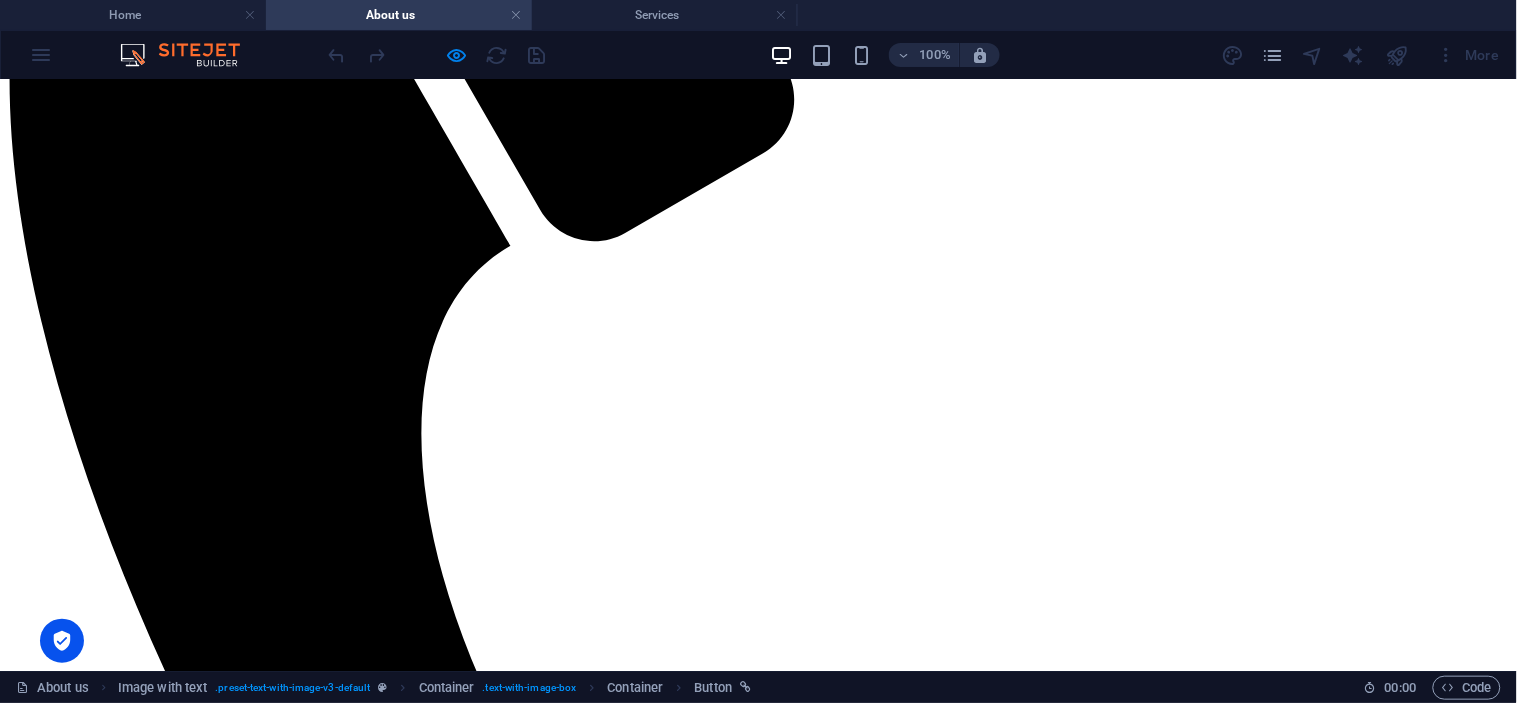 scroll, scrollTop: 492, scrollLeft: 0, axis: vertical 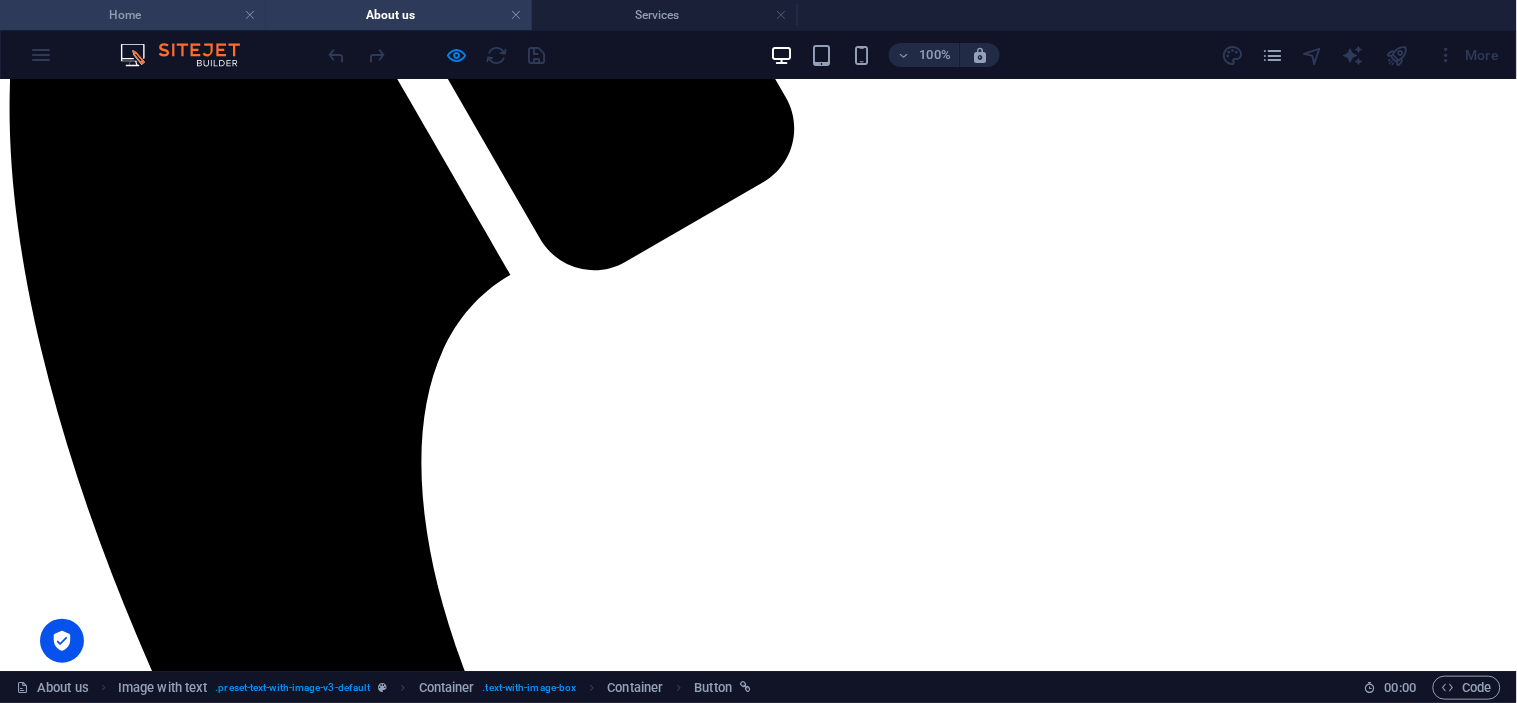 click on "Home" at bounding box center (133, 15) 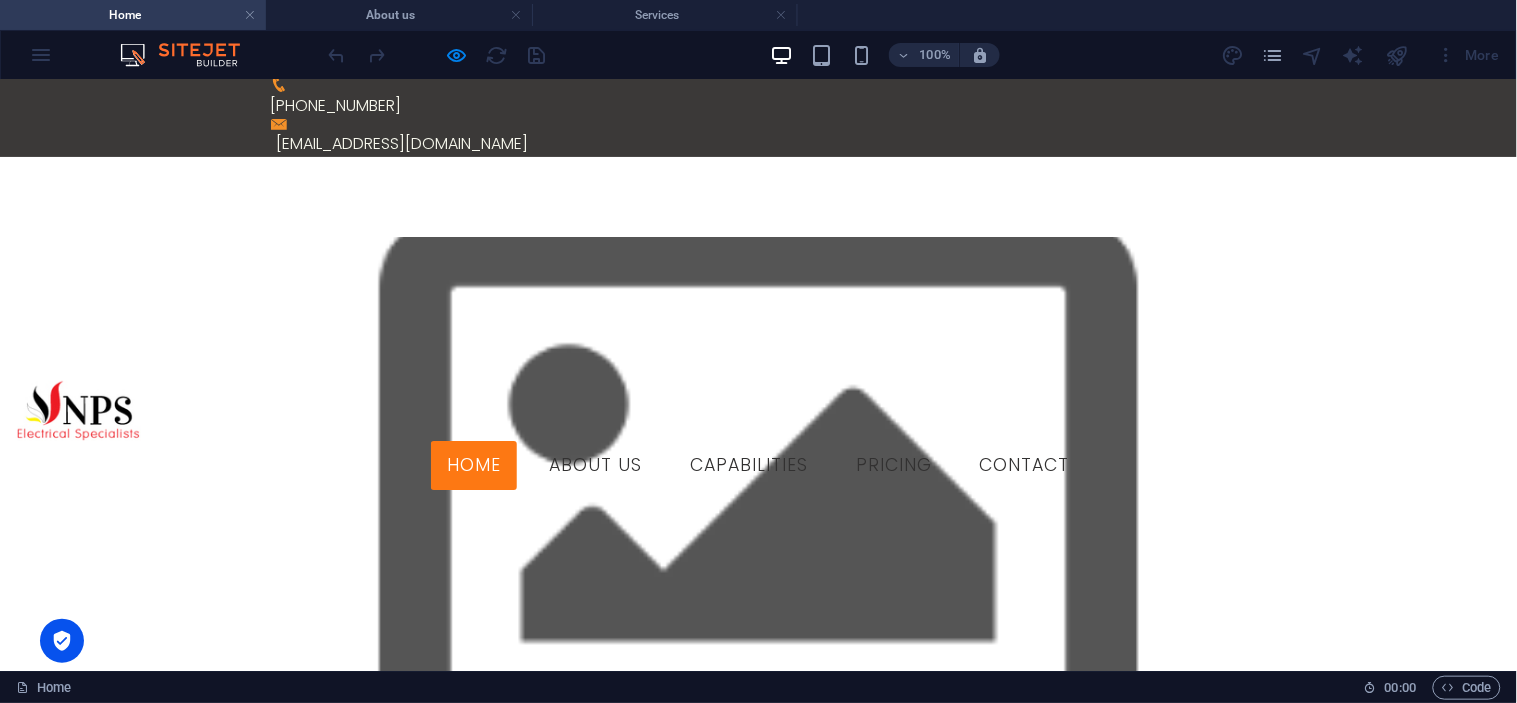 scroll, scrollTop: 0, scrollLeft: 0, axis: both 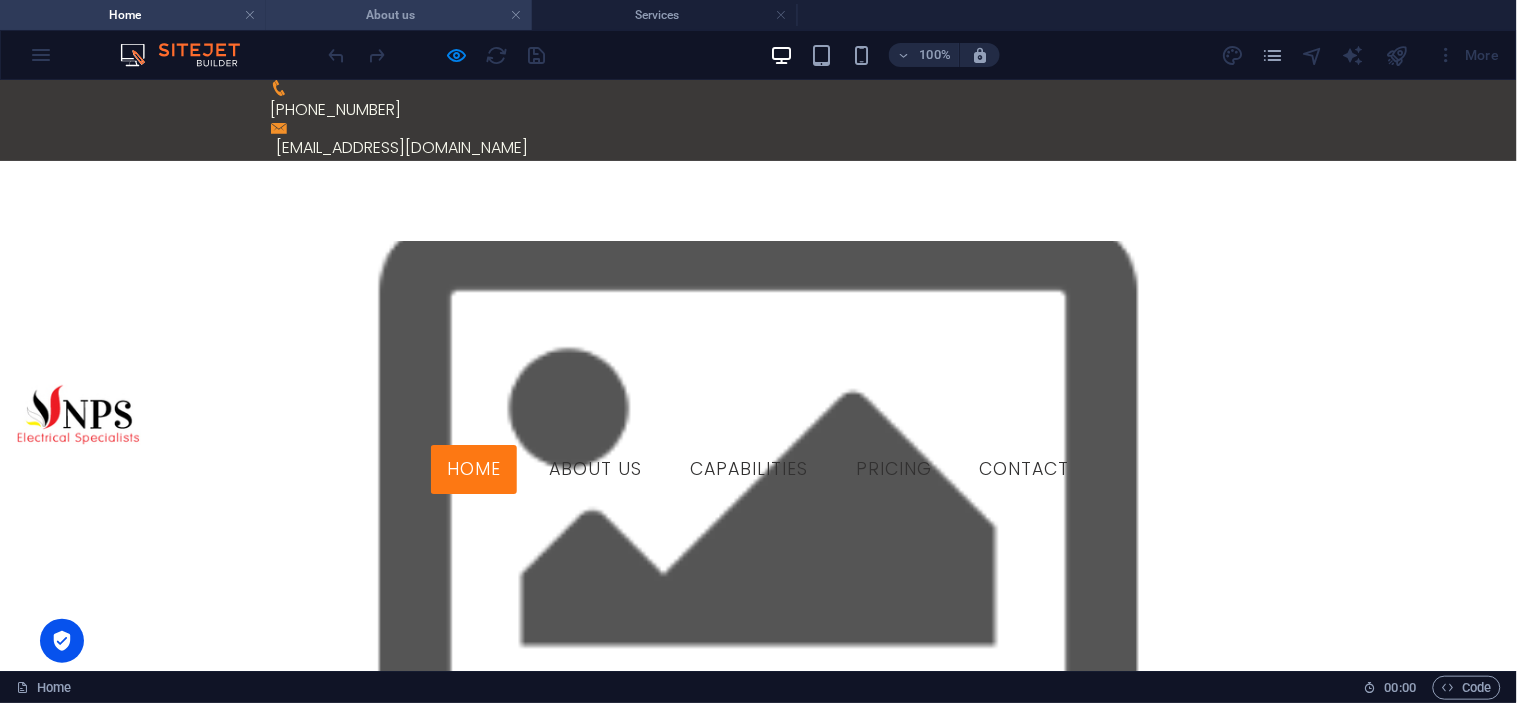 click on "About us" at bounding box center [399, 15] 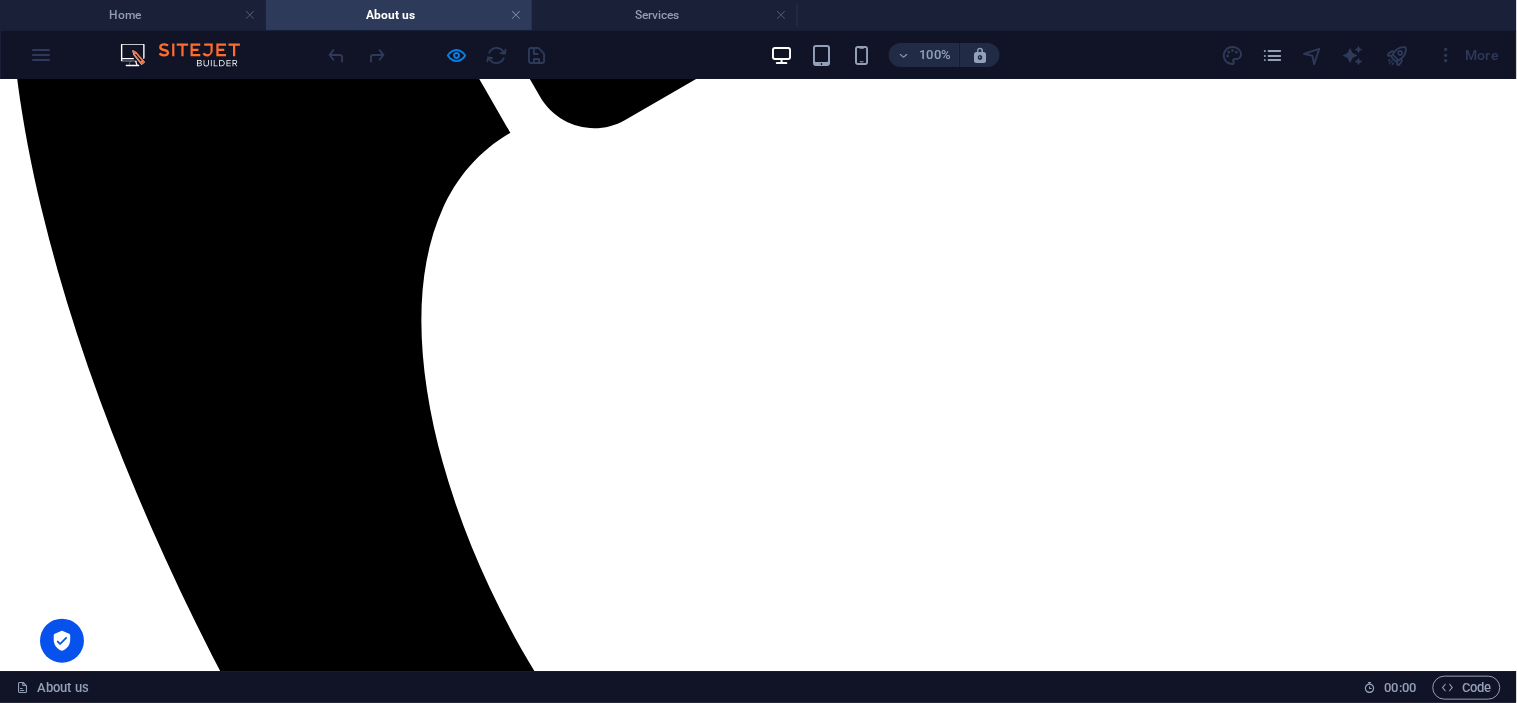 scroll, scrollTop: 603, scrollLeft: 0, axis: vertical 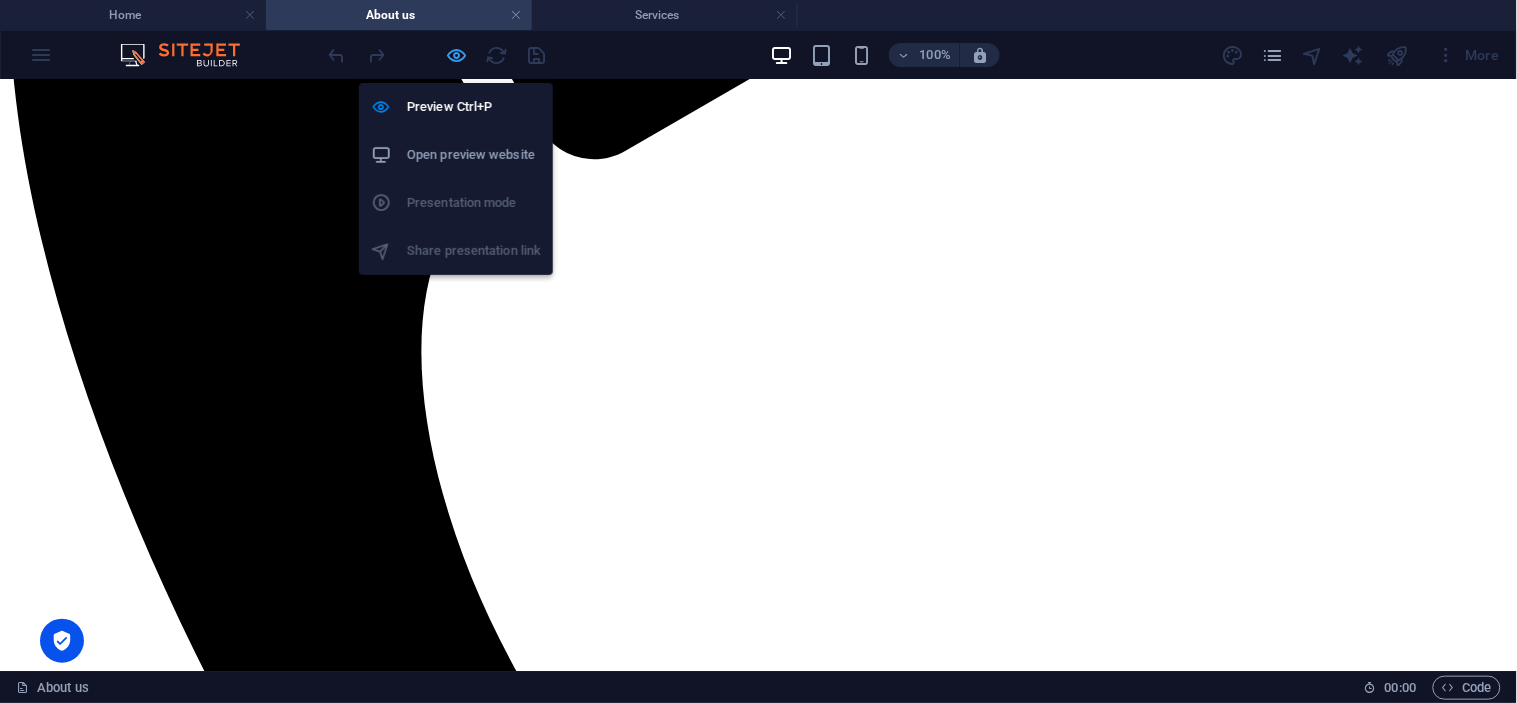 click at bounding box center (457, 55) 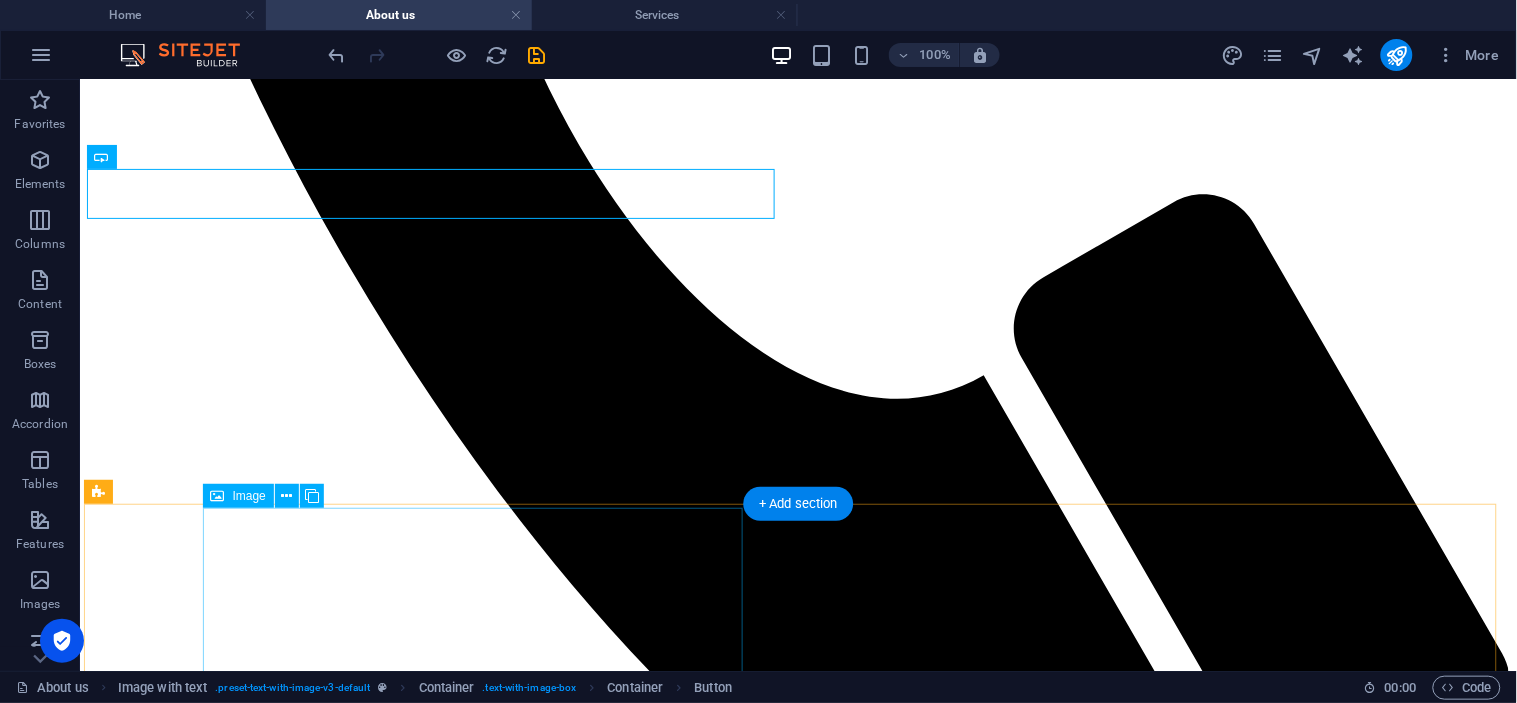 scroll, scrollTop: 1086, scrollLeft: 0, axis: vertical 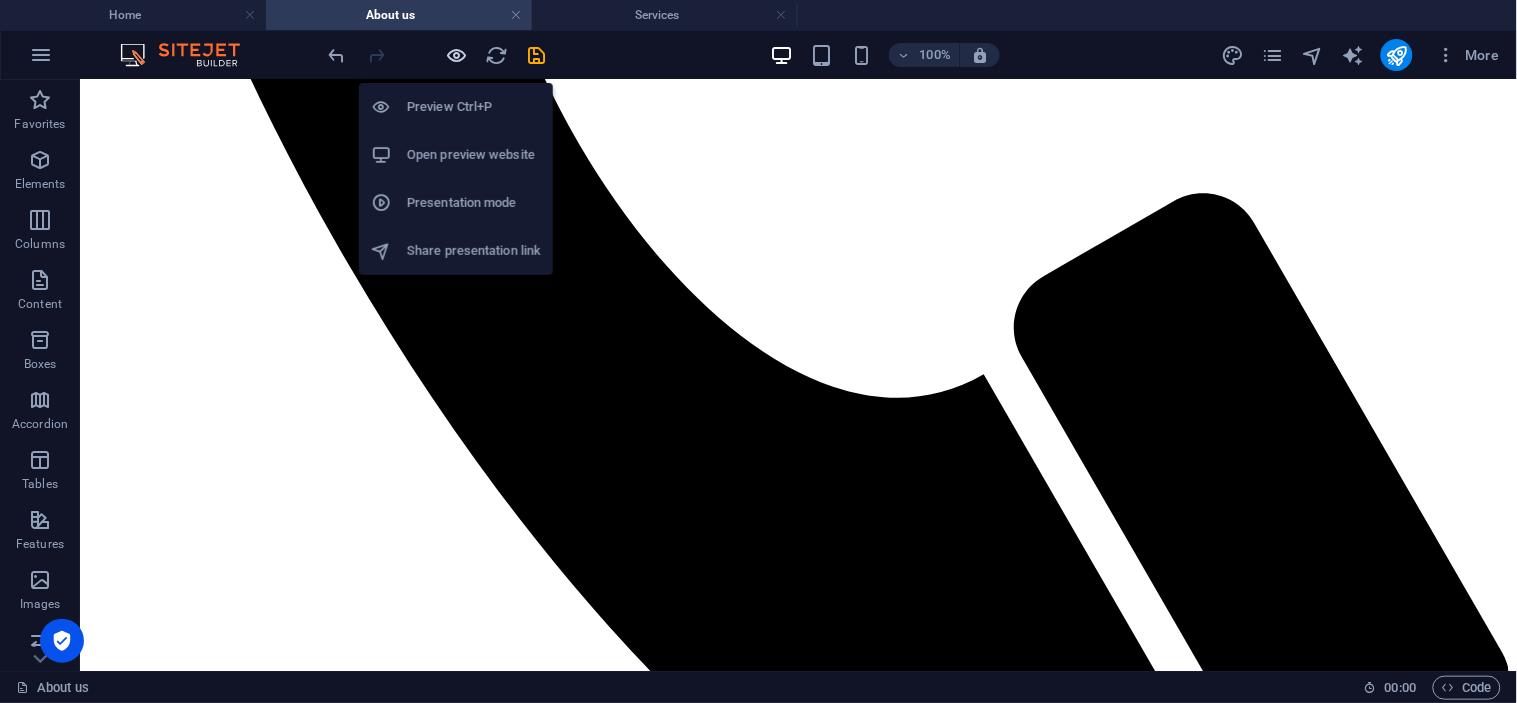 click at bounding box center [457, 55] 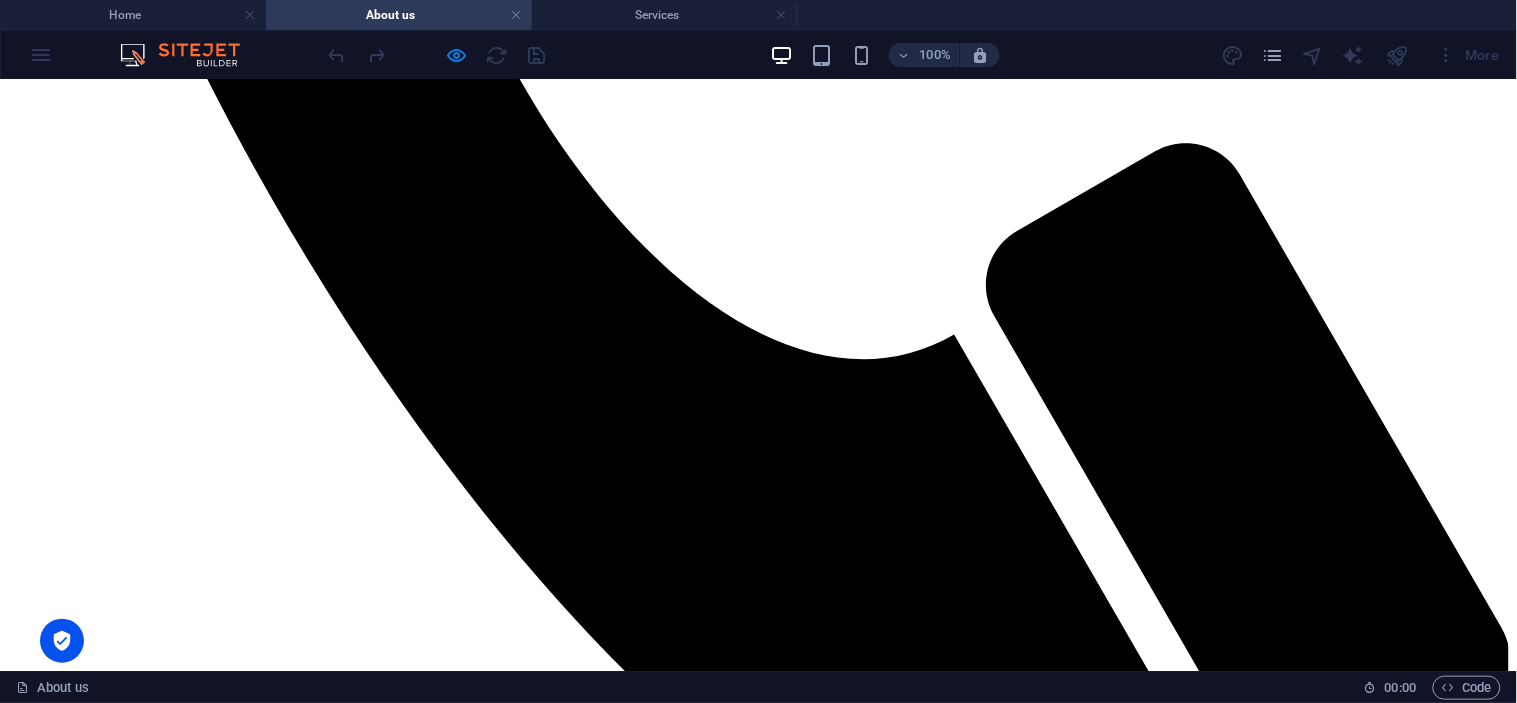 scroll, scrollTop: 1207, scrollLeft: 0, axis: vertical 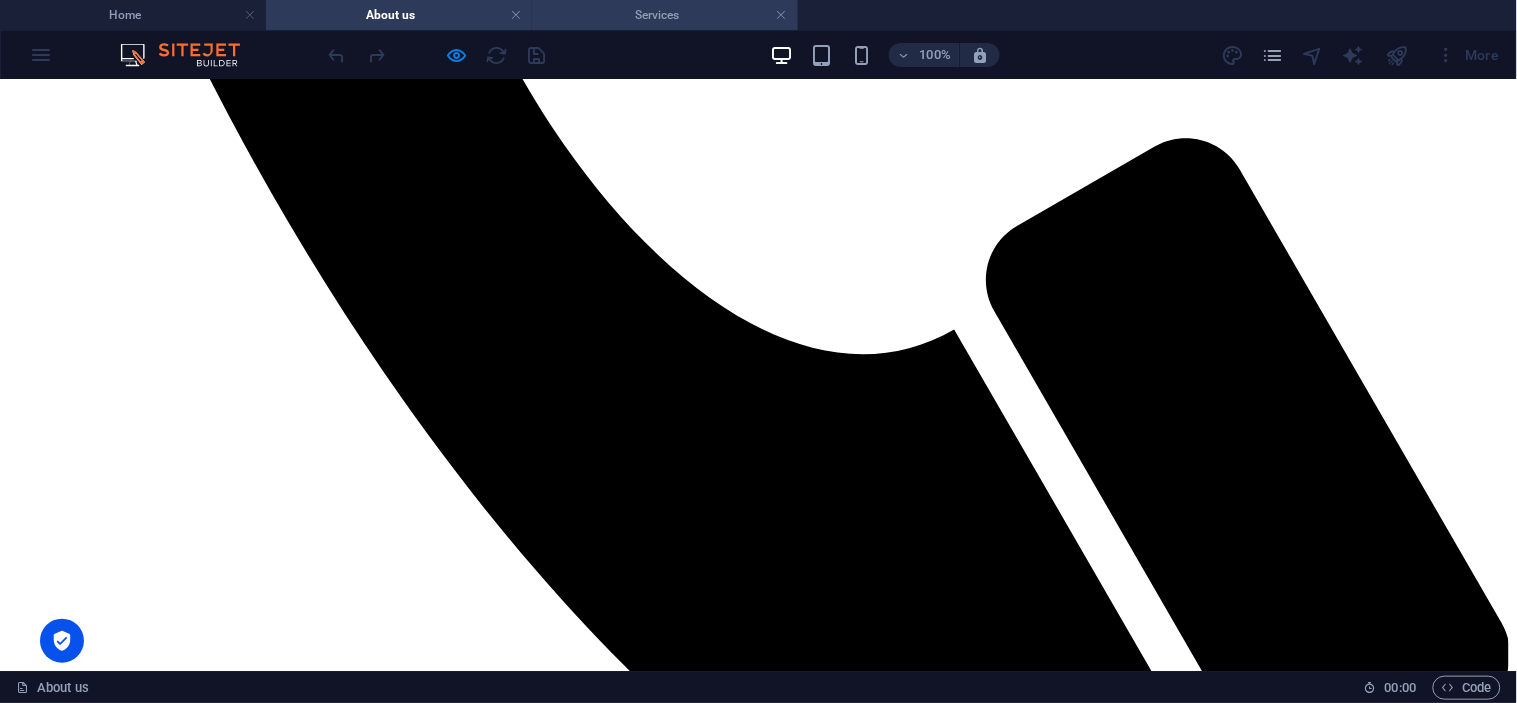 click on "Services" at bounding box center [665, 15] 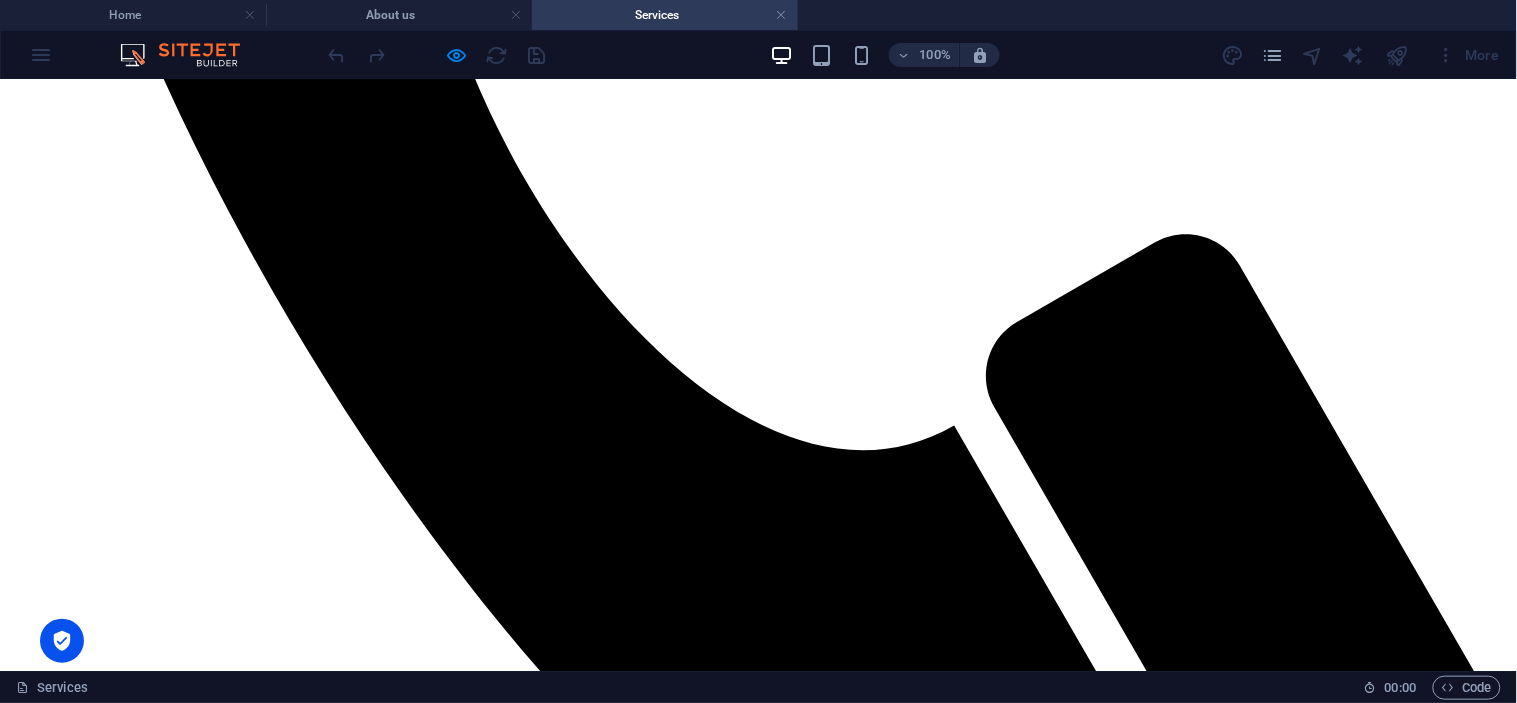 scroll, scrollTop: 1222, scrollLeft: 0, axis: vertical 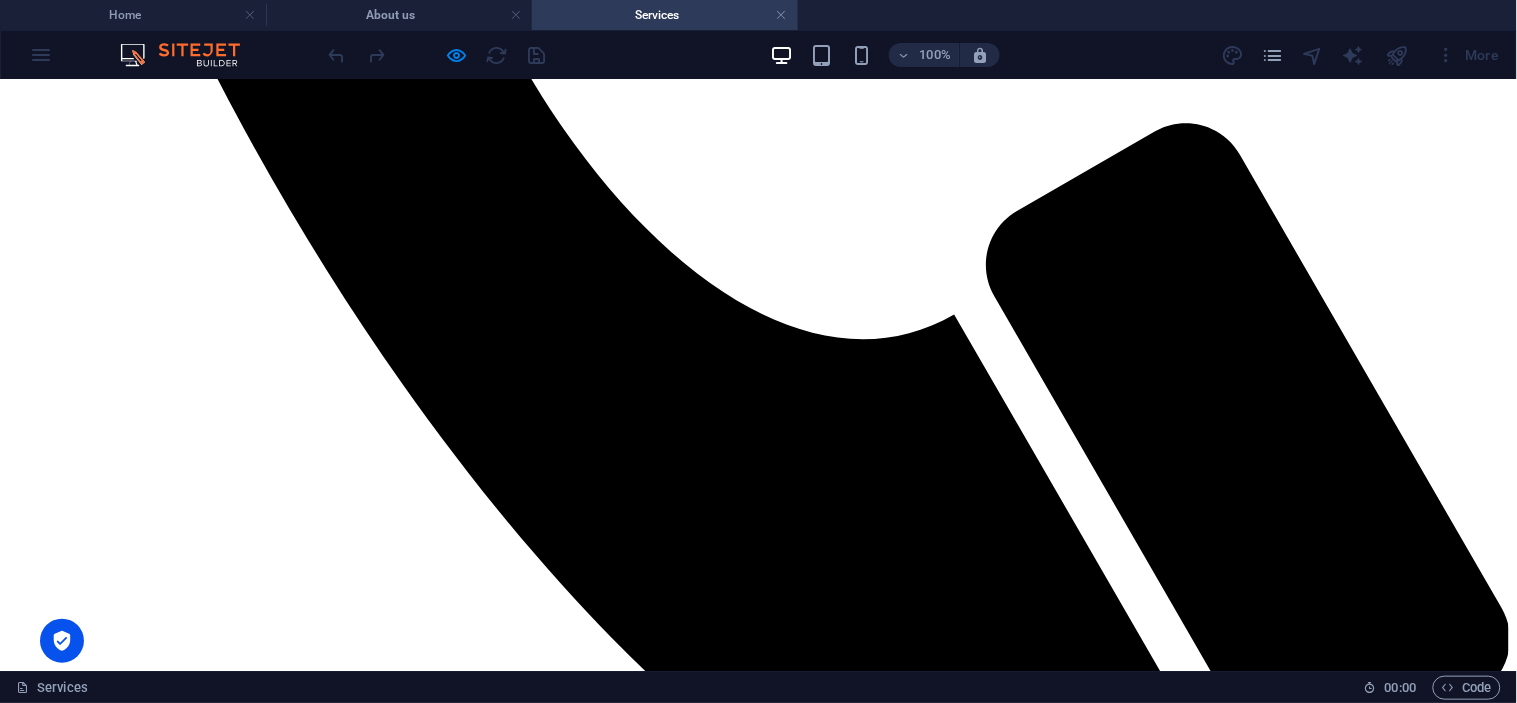 click at bounding box center [108, 13042] 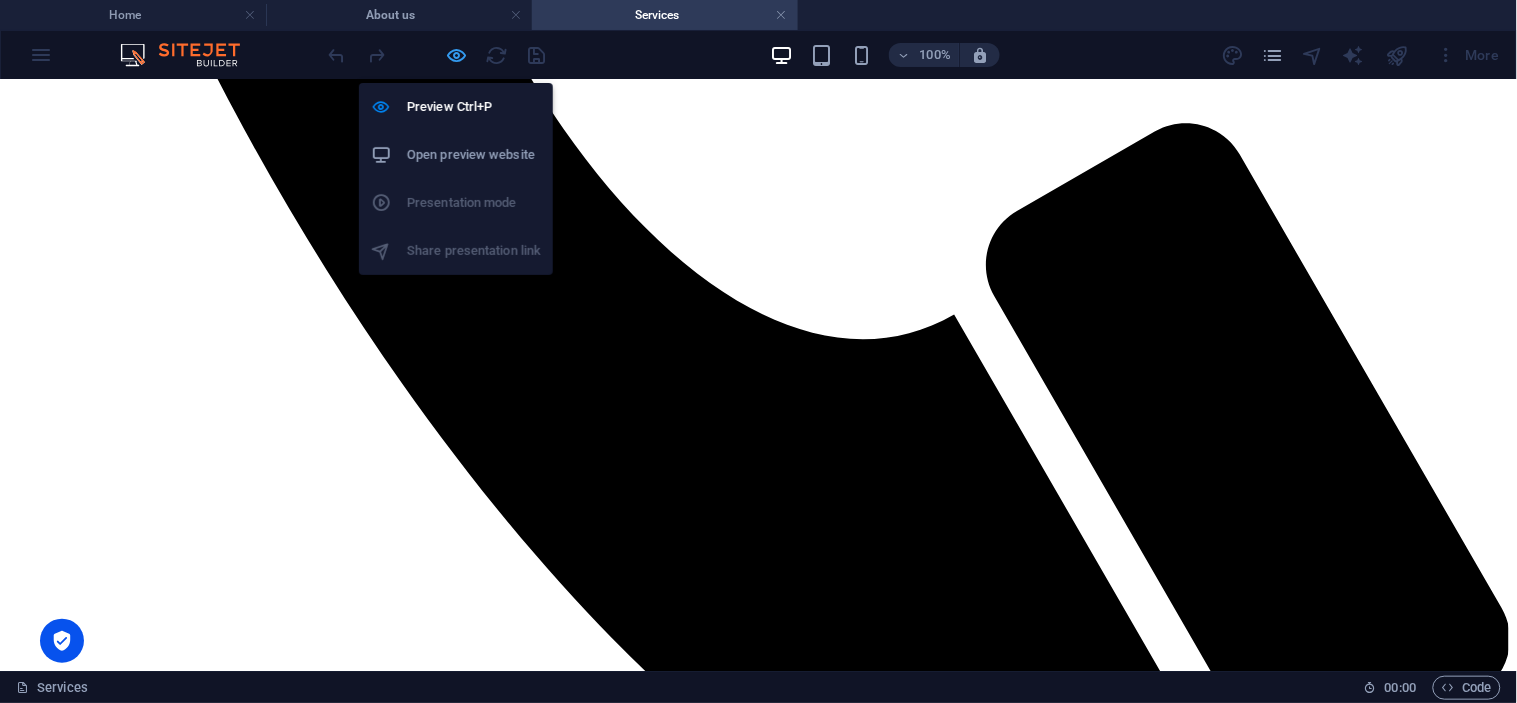 click at bounding box center [457, 55] 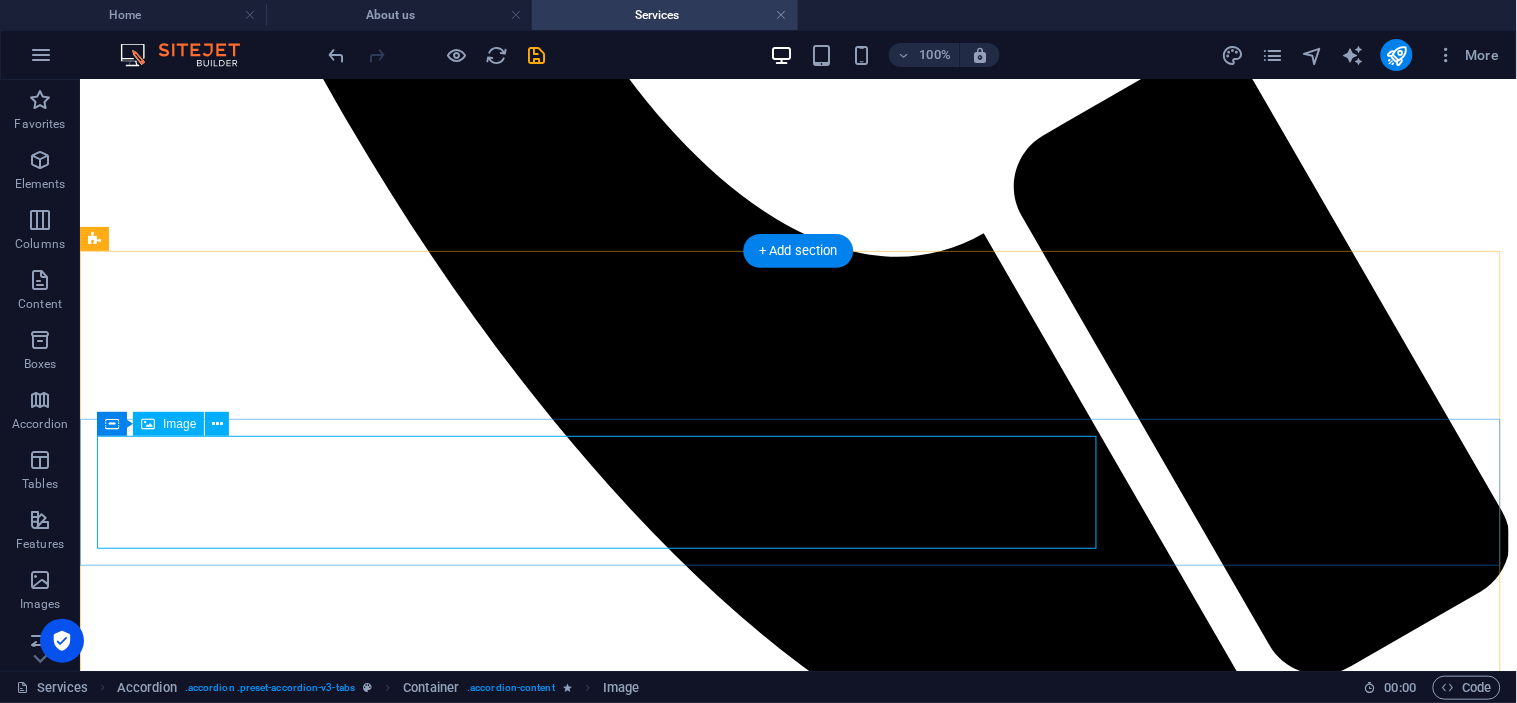 click at bounding box center [797, 12395] 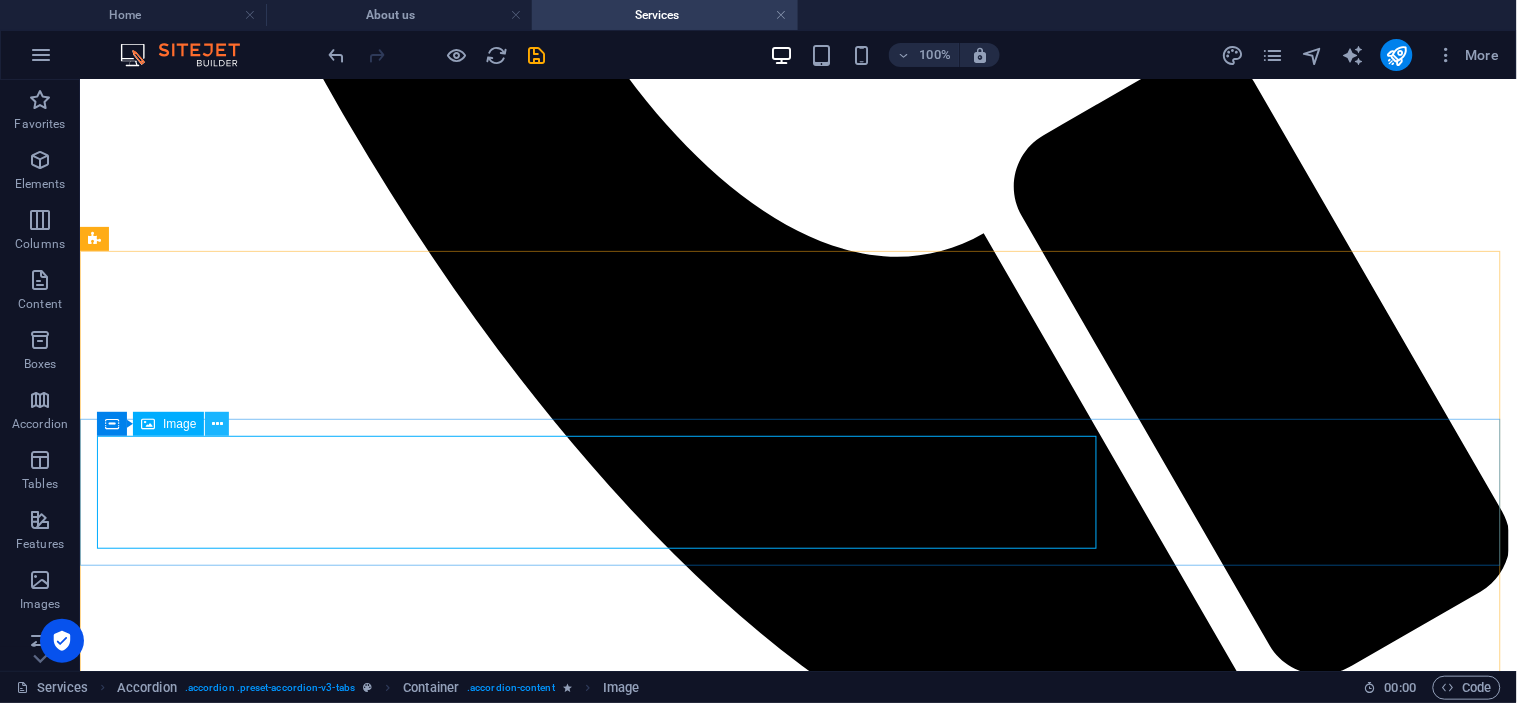 click at bounding box center (217, 424) 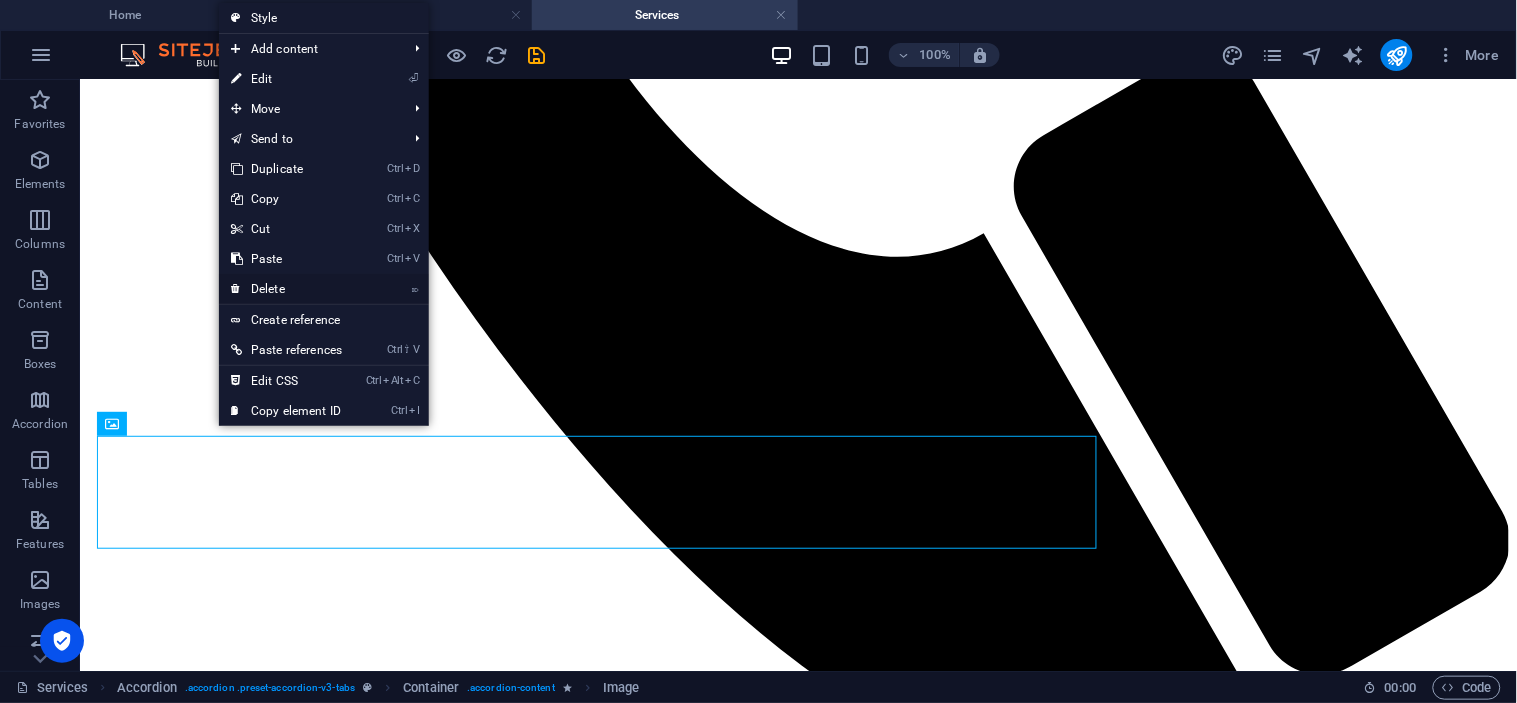 click on "⌦  Delete" at bounding box center [286, 289] 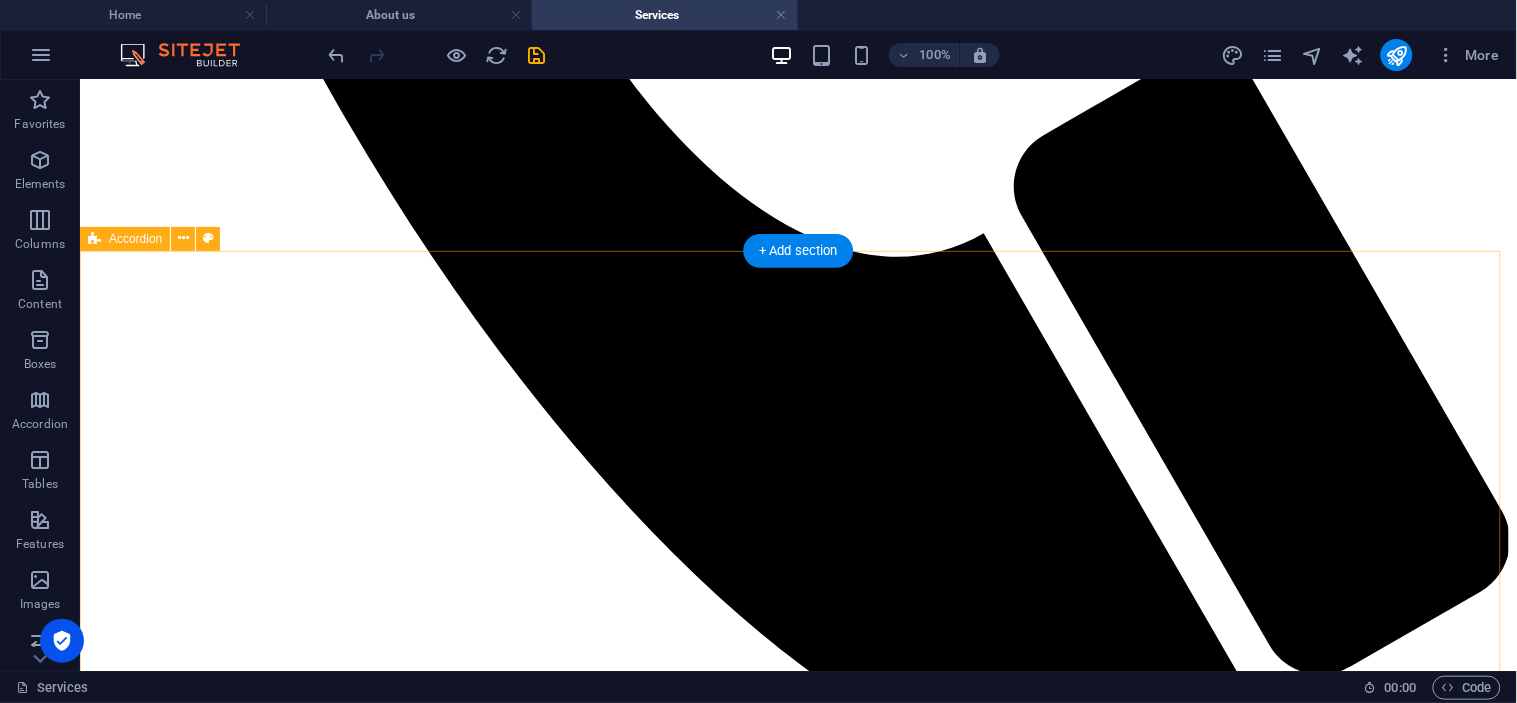 click on "Electrical Drop content here or  Add elements  Paste clipboard Generators Lorem ipsum dolor sit amet, consectetur adipisicing elit. Maiores ipsum repellat minus nihil. Labore, delectus, nam dignissimos ea repudiandae minima voluptatum magni pariatur possimus quia accusamus harum facilis corporis animi nisi. Enim, pariatur, impedit quia repellat harum ipsam laboriosam voluptas dicta illum nisi obcaecati reprehenderit quis placeat recusandae tenetur aperiam. Refrigeration / Air-condition Lorem ipsum dolor sit amet, consectetur adipisicing elit. Maiores ipsum repellat minus nihil. Labore, delectus, nam dignissimos ea repudiandae minima voluptatum magni pariatur possimus quia accusamus harum facilis corporis animi nisi. Enim, pariatur, impedit quia repellat harum ipsam laboriosam voluptas dicta illum nisi obcaecati reprehenderit quis placeat recusandae tenetur aperiam. Headline" at bounding box center [797, 12532] 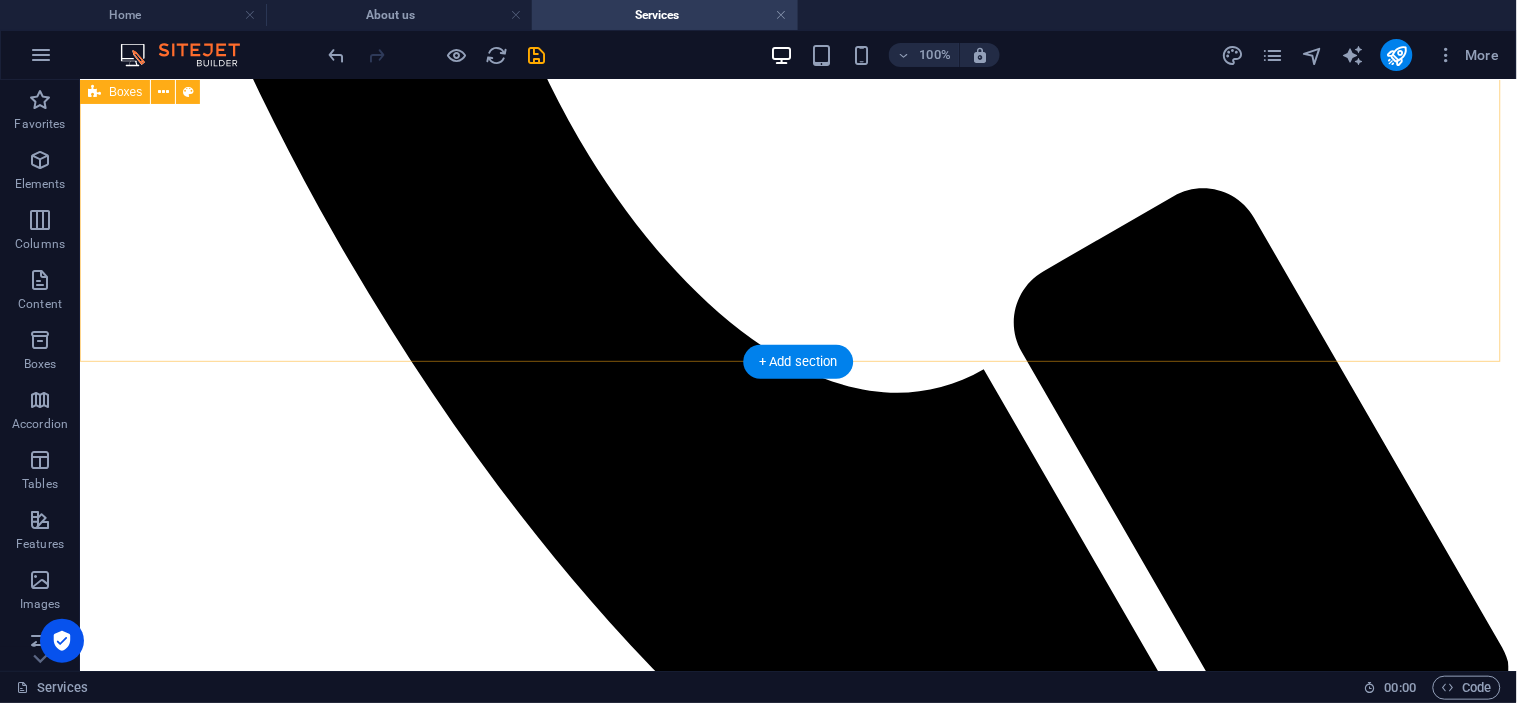 scroll, scrollTop: 1116, scrollLeft: 0, axis: vertical 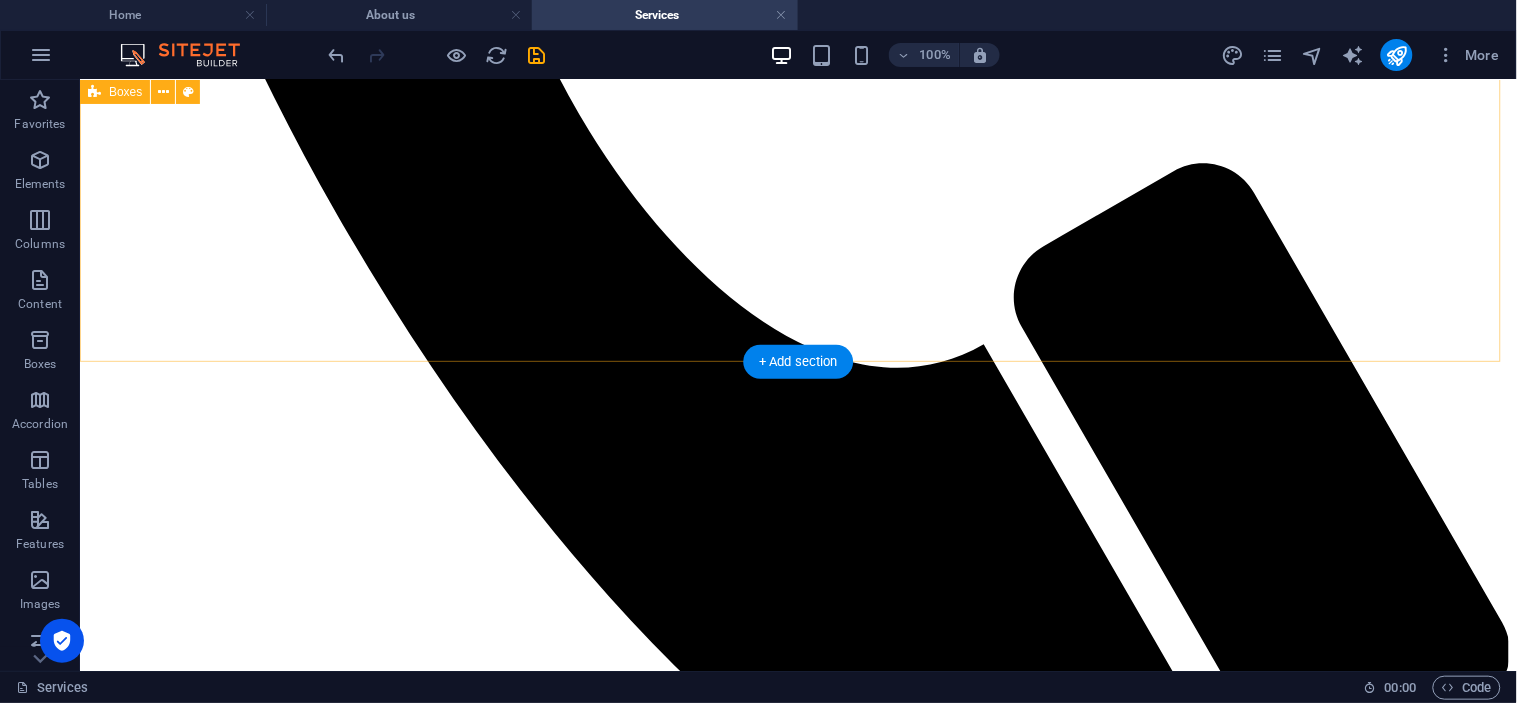 click on "First one Lorem ipsum dolor sit amet, consectetur adipisicing elit. Veritatis, dolorem!  Second one Lorem ipsum dolor sit amet, consectetur adipisicing elit. Veritatis, dolorem!  Third one Lorem ipsum dolor sit amet, consectetur adipisicing elit. Veritatis, dolorem!  Fourth one Lorem ipsum dolor sit amet, consectetur adipisicing elit. Veritatis, dolorem!  Fifth one Lorem ipsum dolor sit amet, consectetur adipisicing elit. Veritatis, dolorem!  Sixth one Lorem ipsum dolor sit amet, consectetur adipisicing elit. Veritatis, dolorem!" at bounding box center [797, 7664] 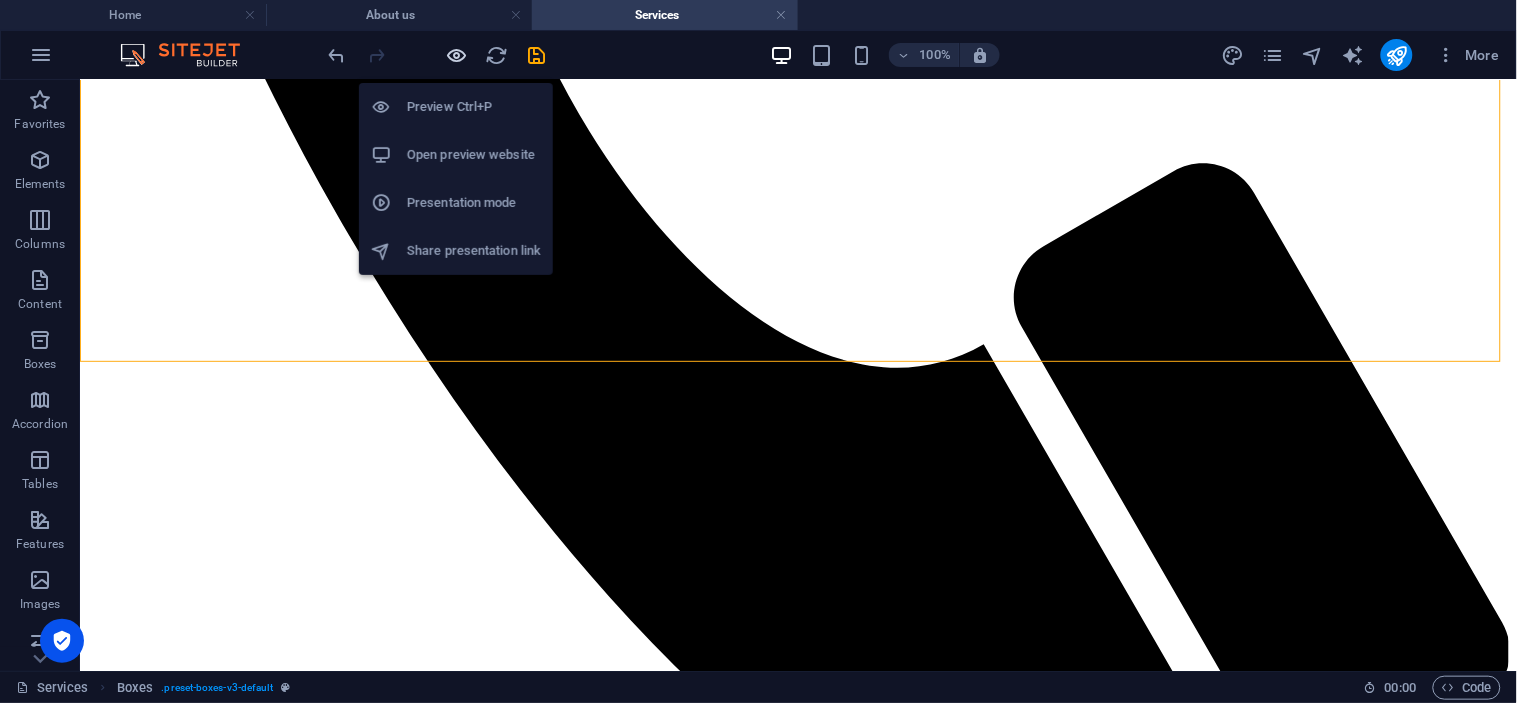 click at bounding box center [457, 55] 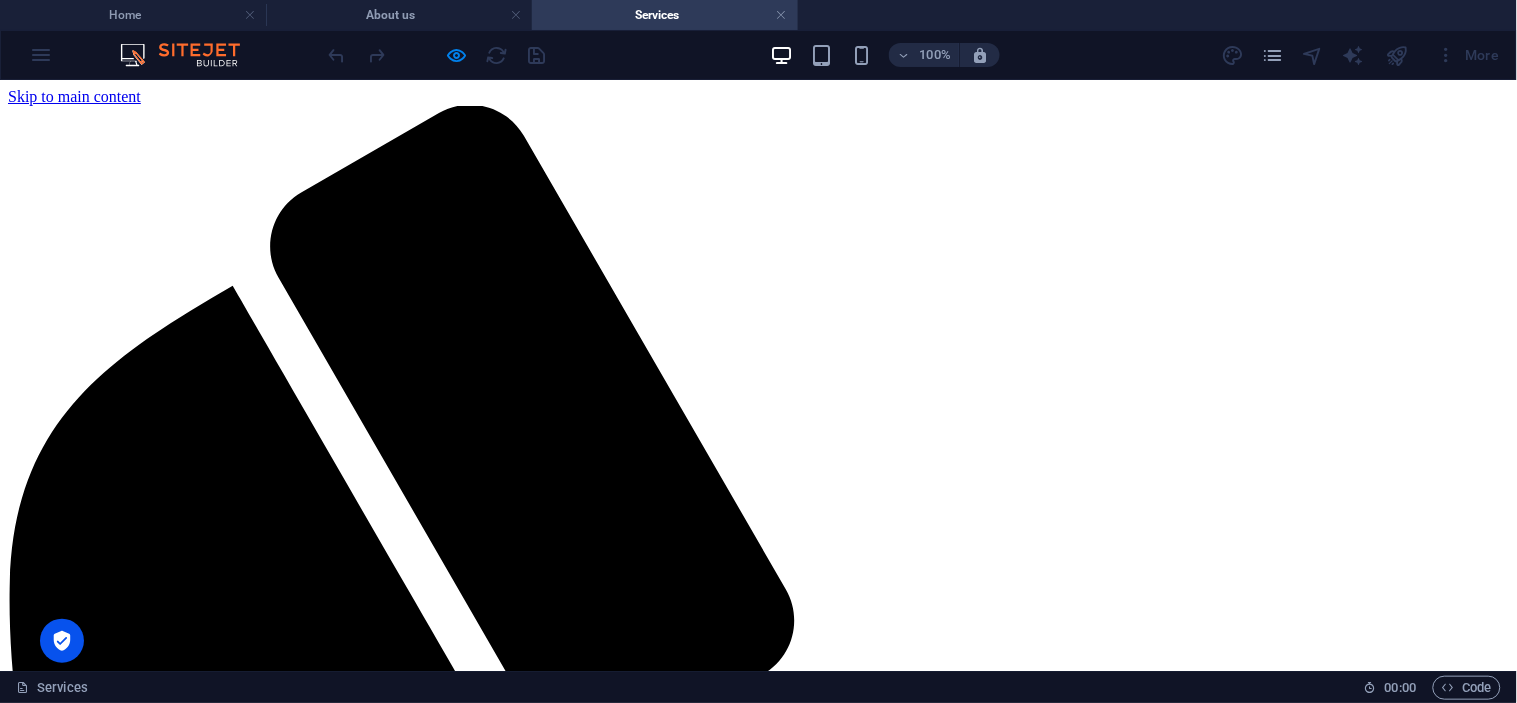 scroll, scrollTop: 222, scrollLeft: 0, axis: vertical 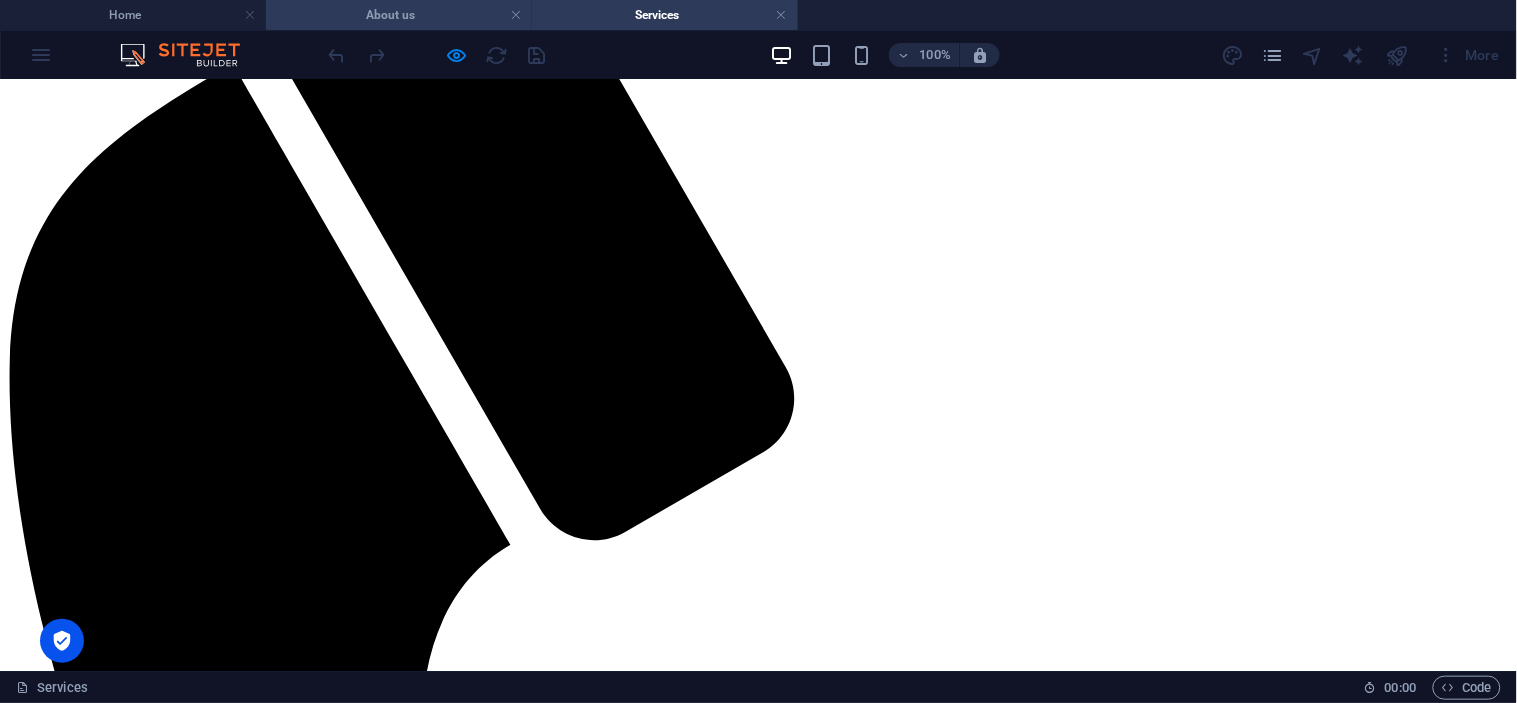 click on "About us" at bounding box center (399, 15) 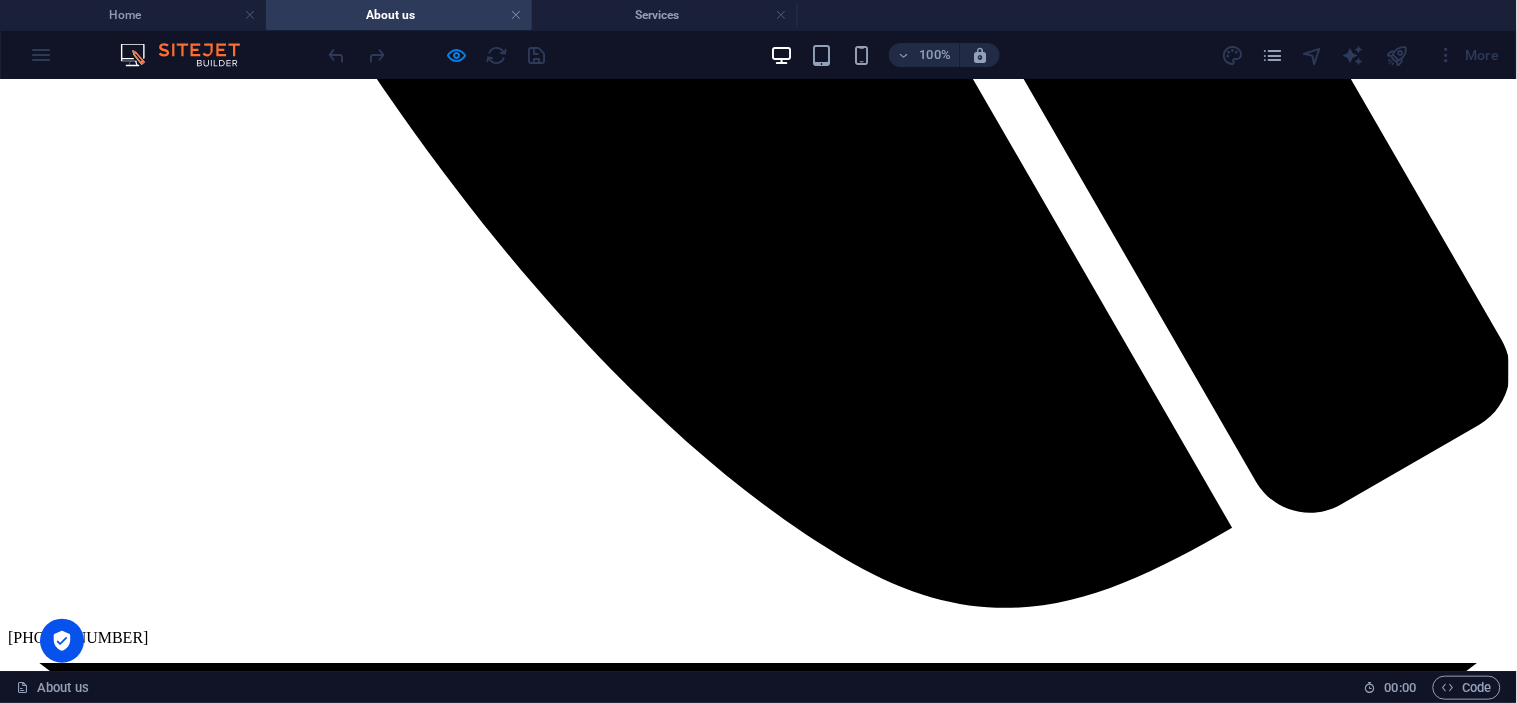 scroll, scrollTop: 1430, scrollLeft: 0, axis: vertical 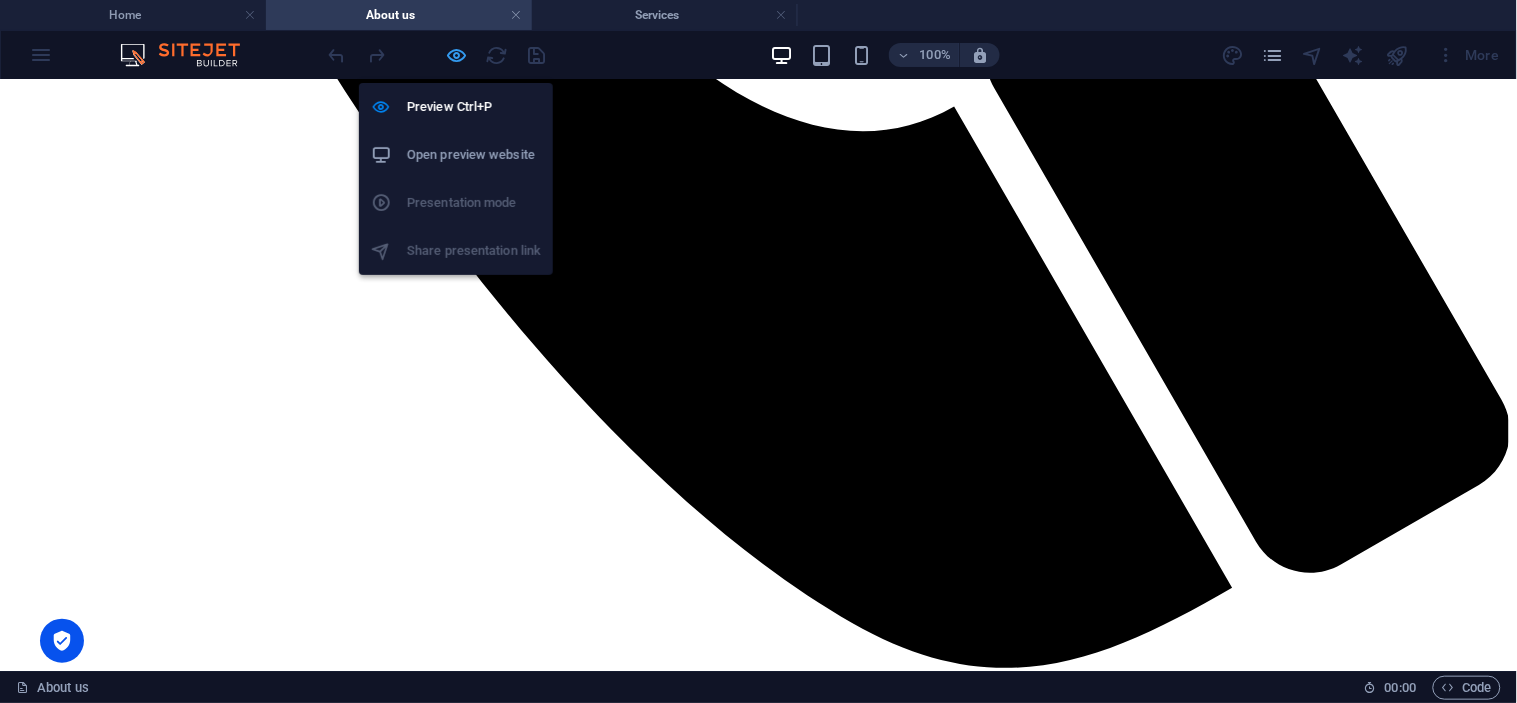 click at bounding box center (457, 55) 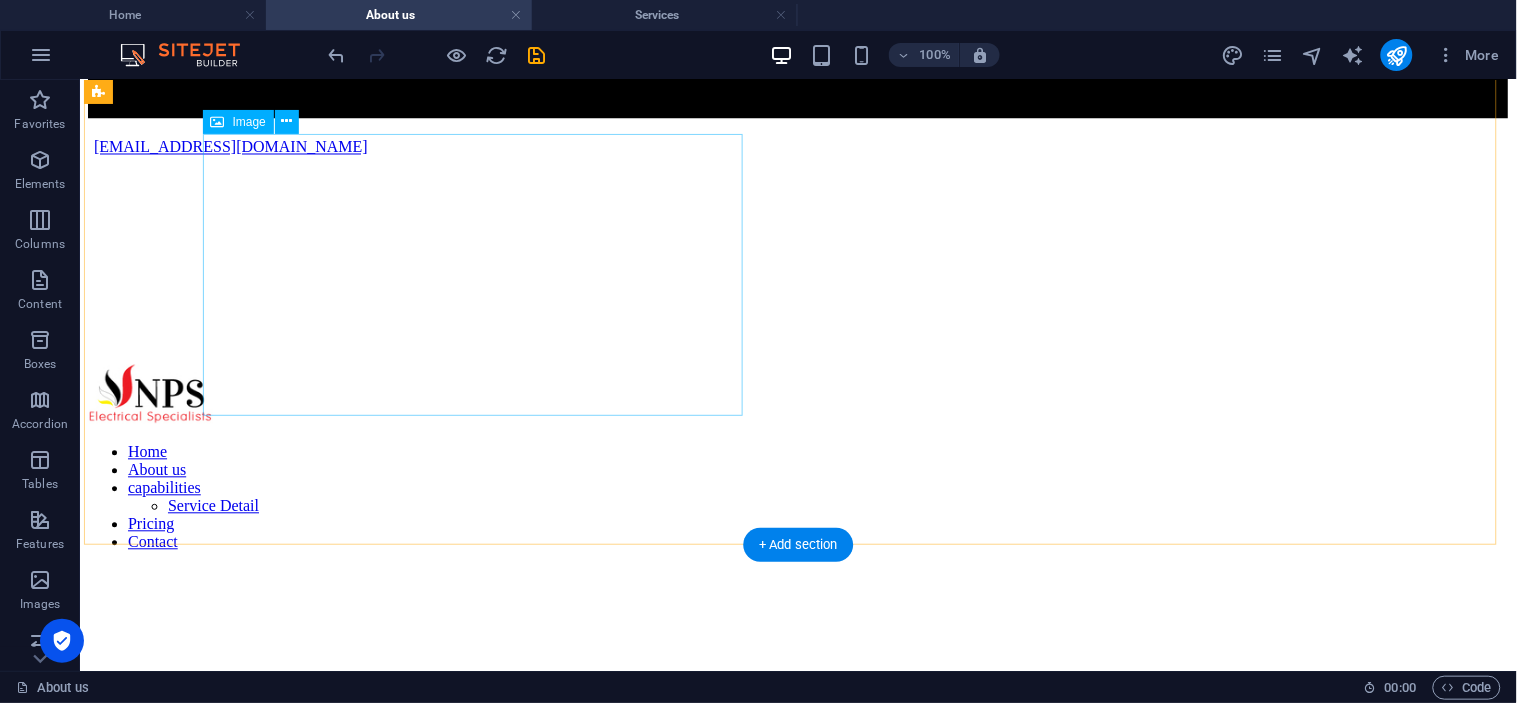 scroll, scrollTop: 2764, scrollLeft: 0, axis: vertical 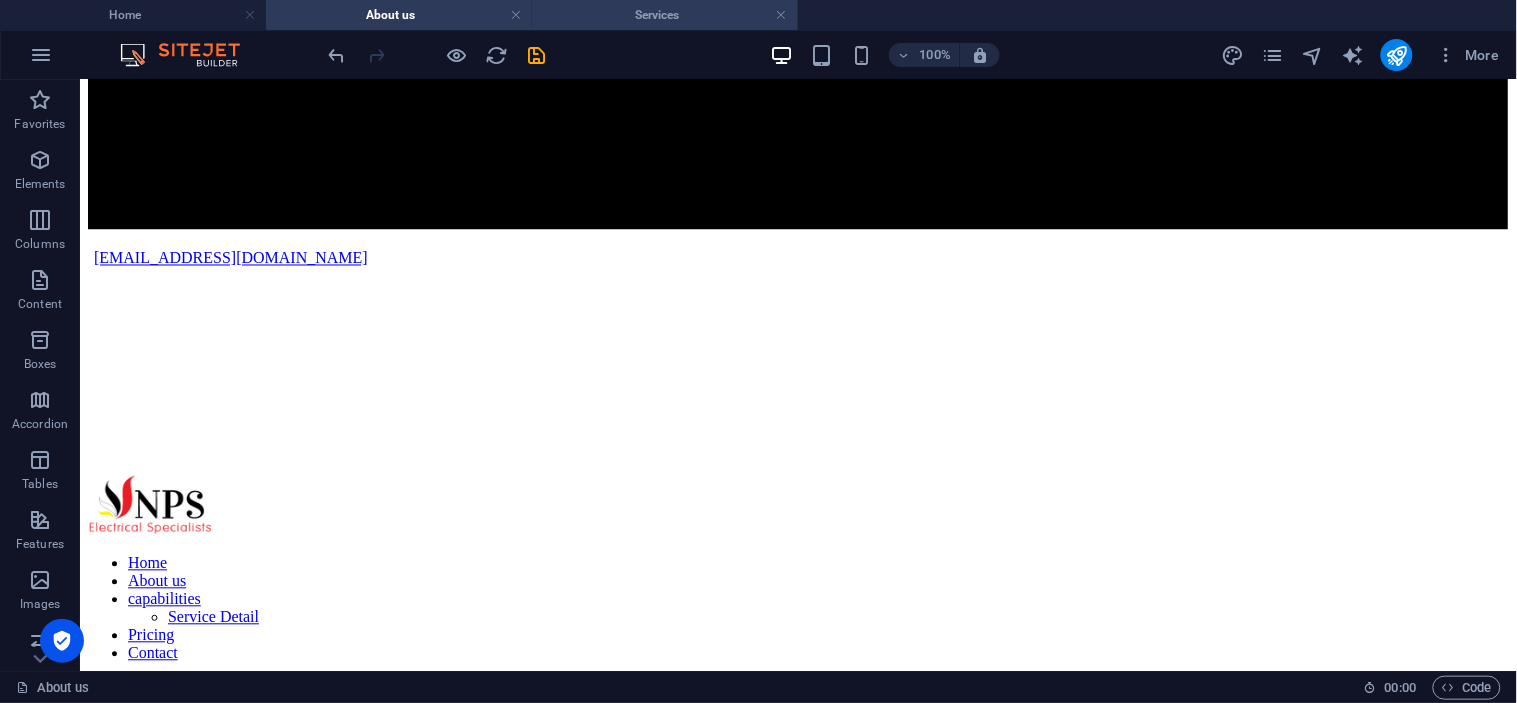 click on "Services" at bounding box center (665, 15) 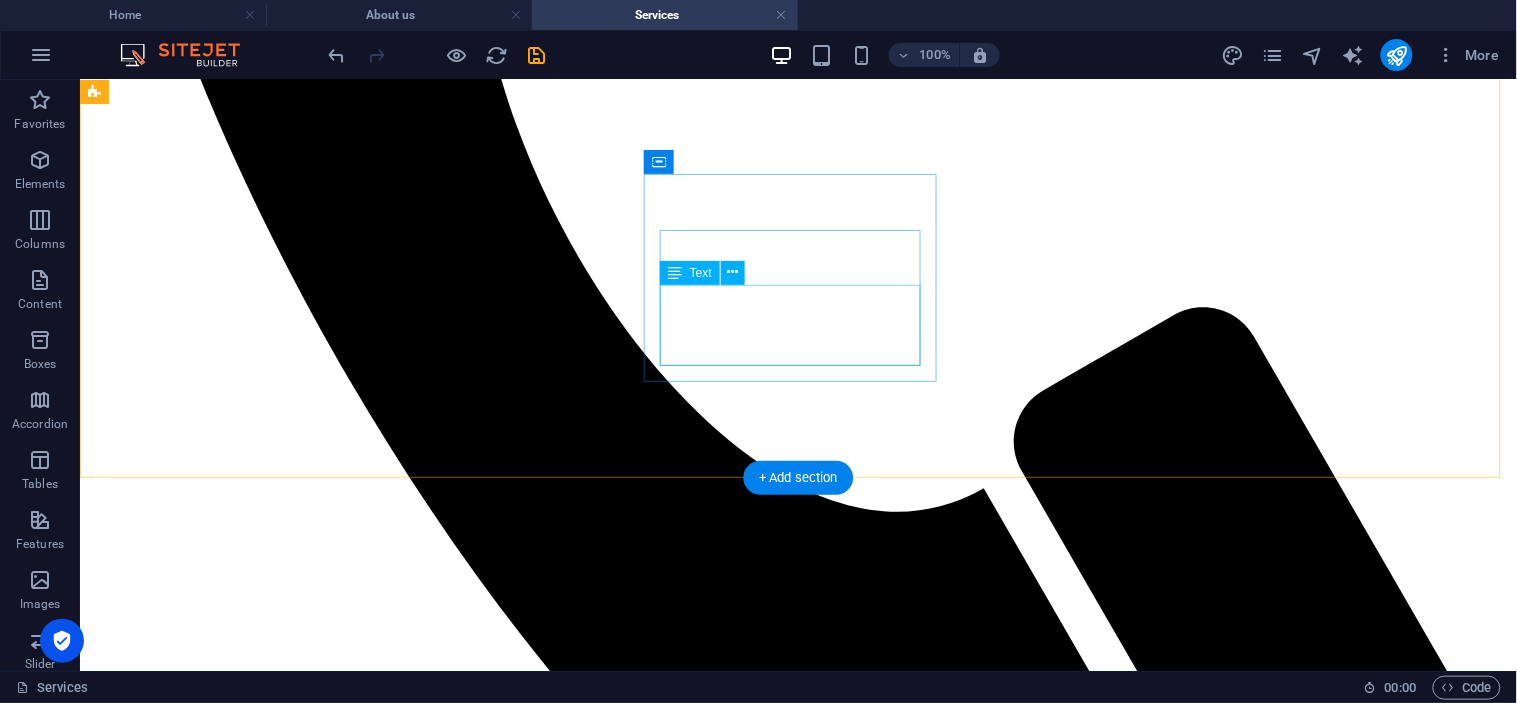 scroll, scrollTop: 1000, scrollLeft: 0, axis: vertical 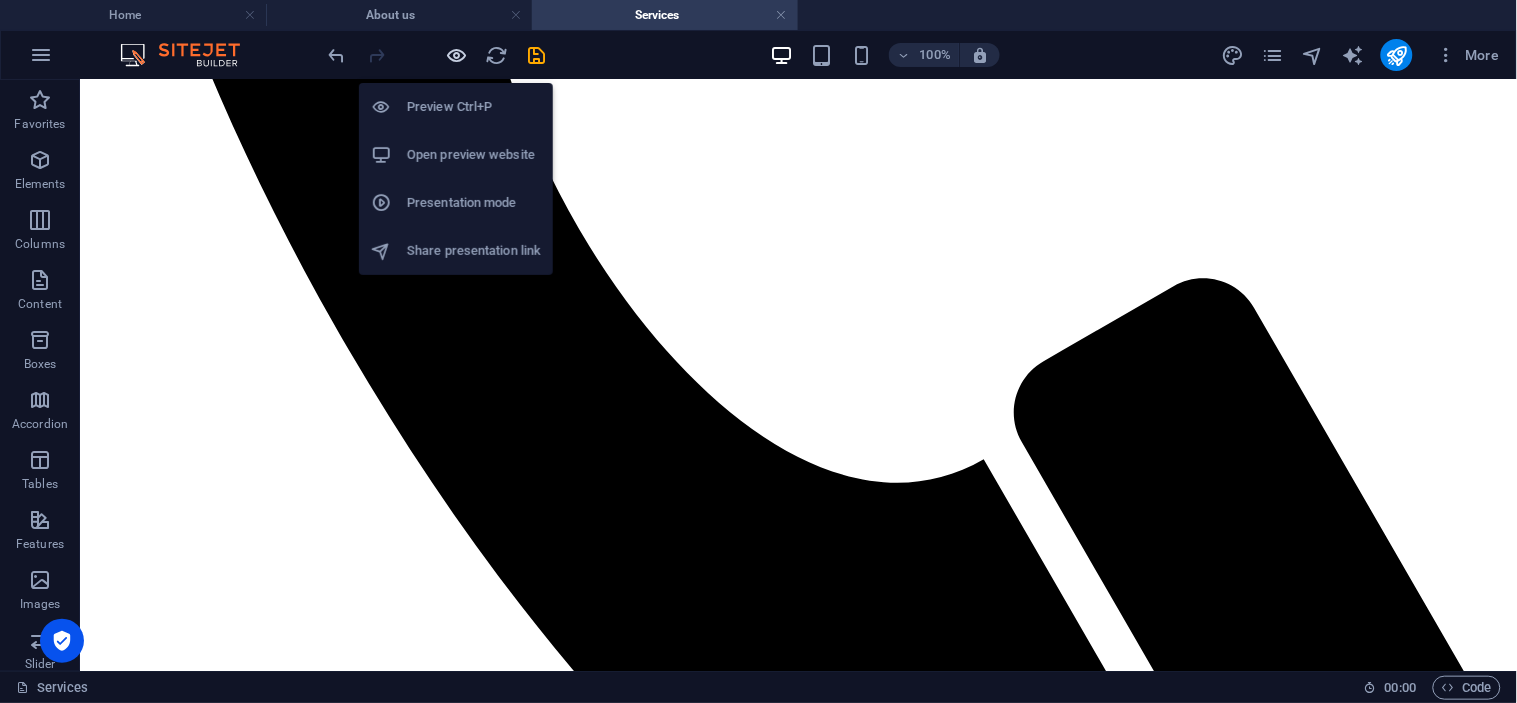 click at bounding box center [457, 55] 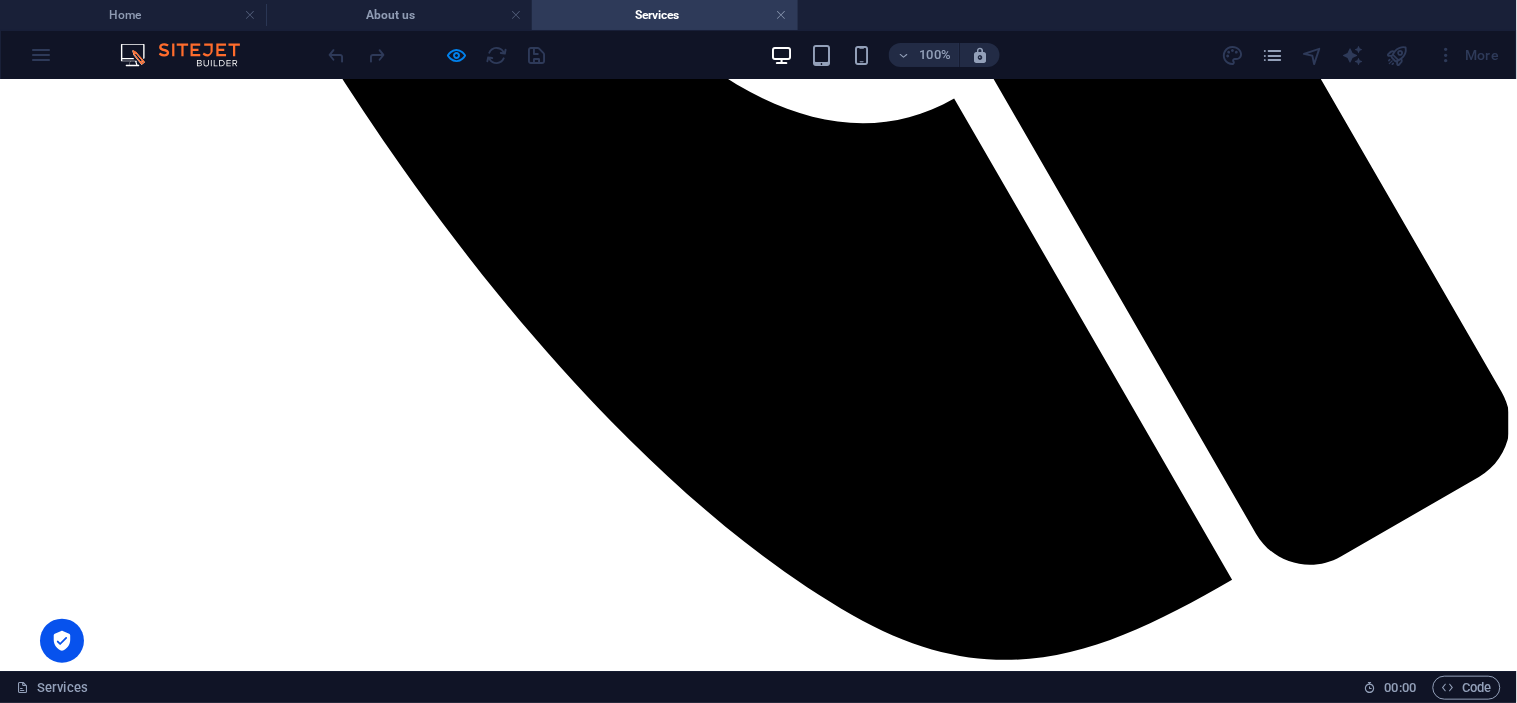scroll, scrollTop: 1327, scrollLeft: 0, axis: vertical 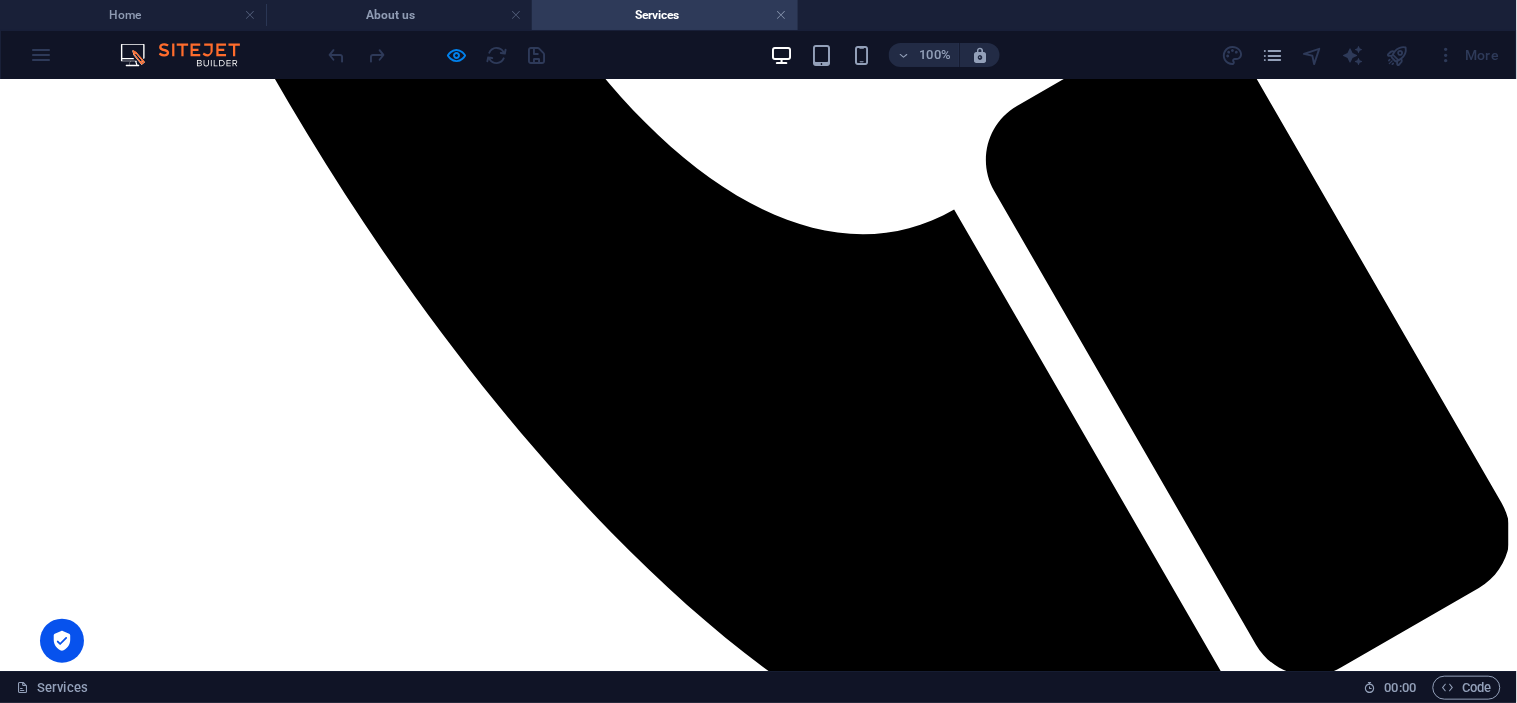 click at bounding box center [758, 1981] 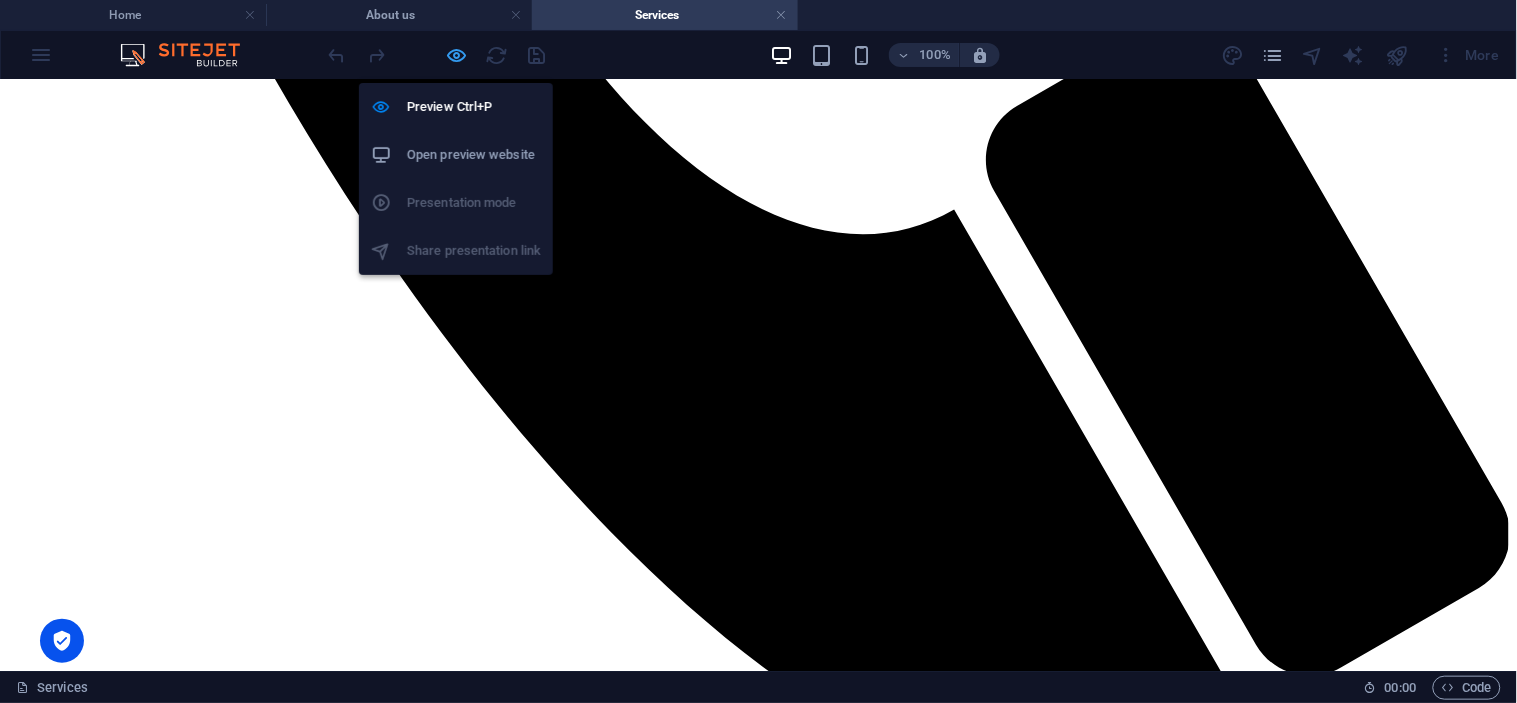 click at bounding box center [457, 55] 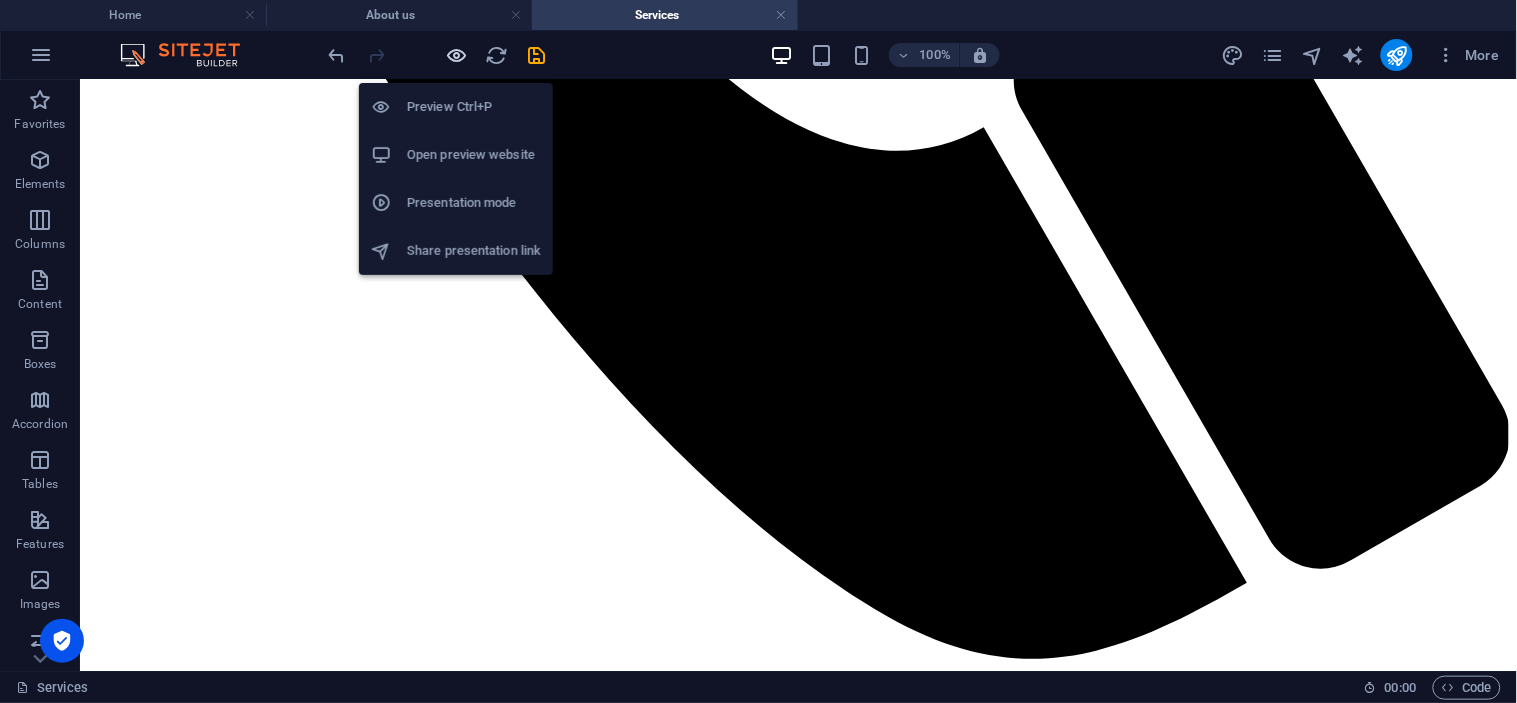 click at bounding box center (457, 55) 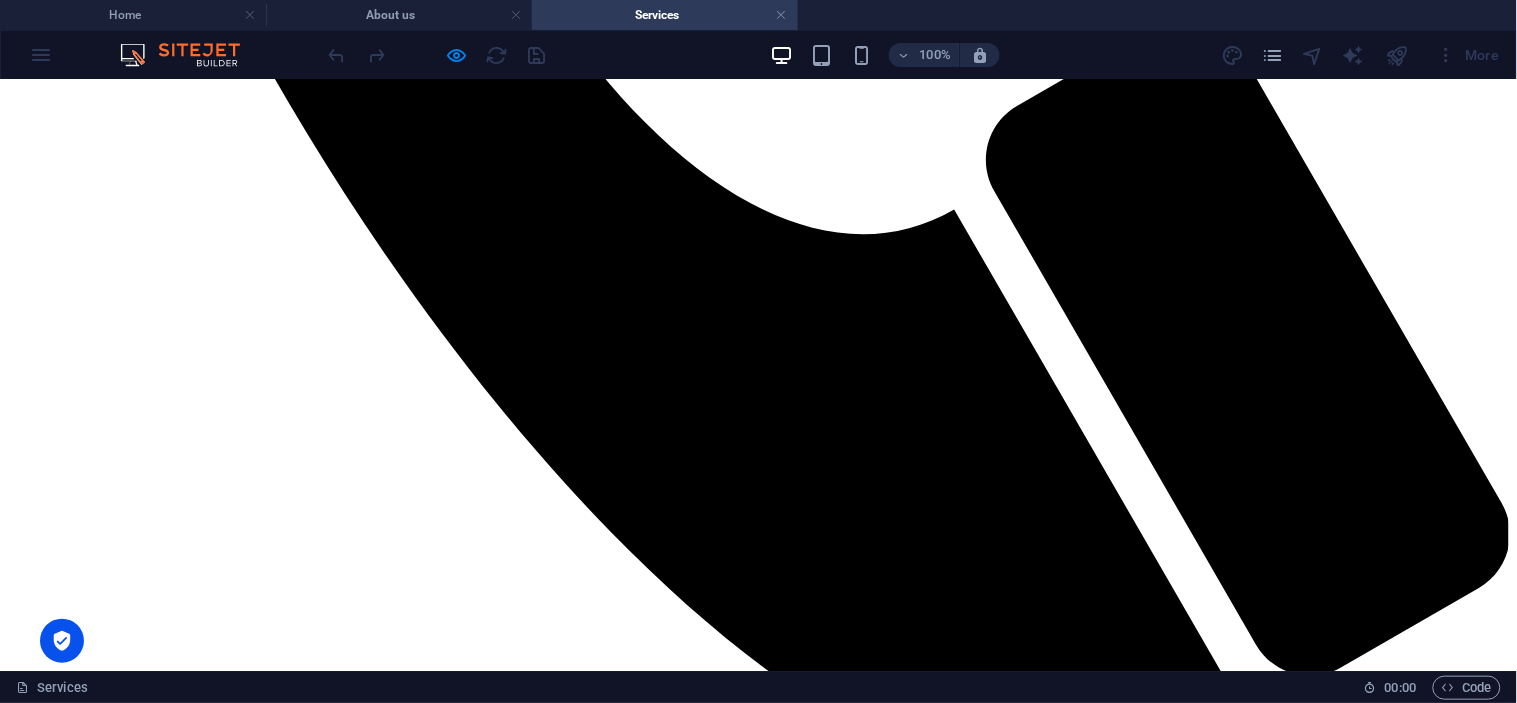 click on "Generators" at bounding box center [758, 12891] 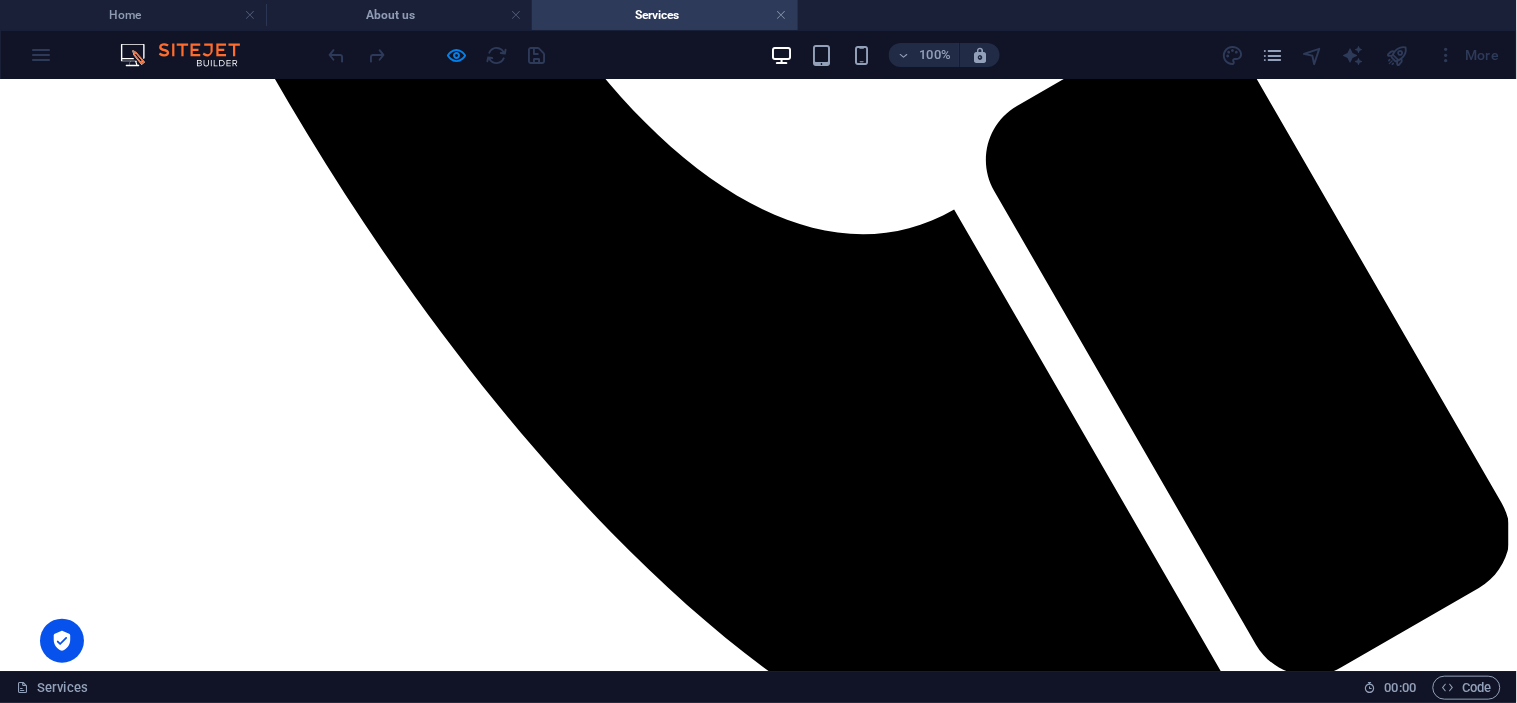 click at bounding box center (758, 1981) 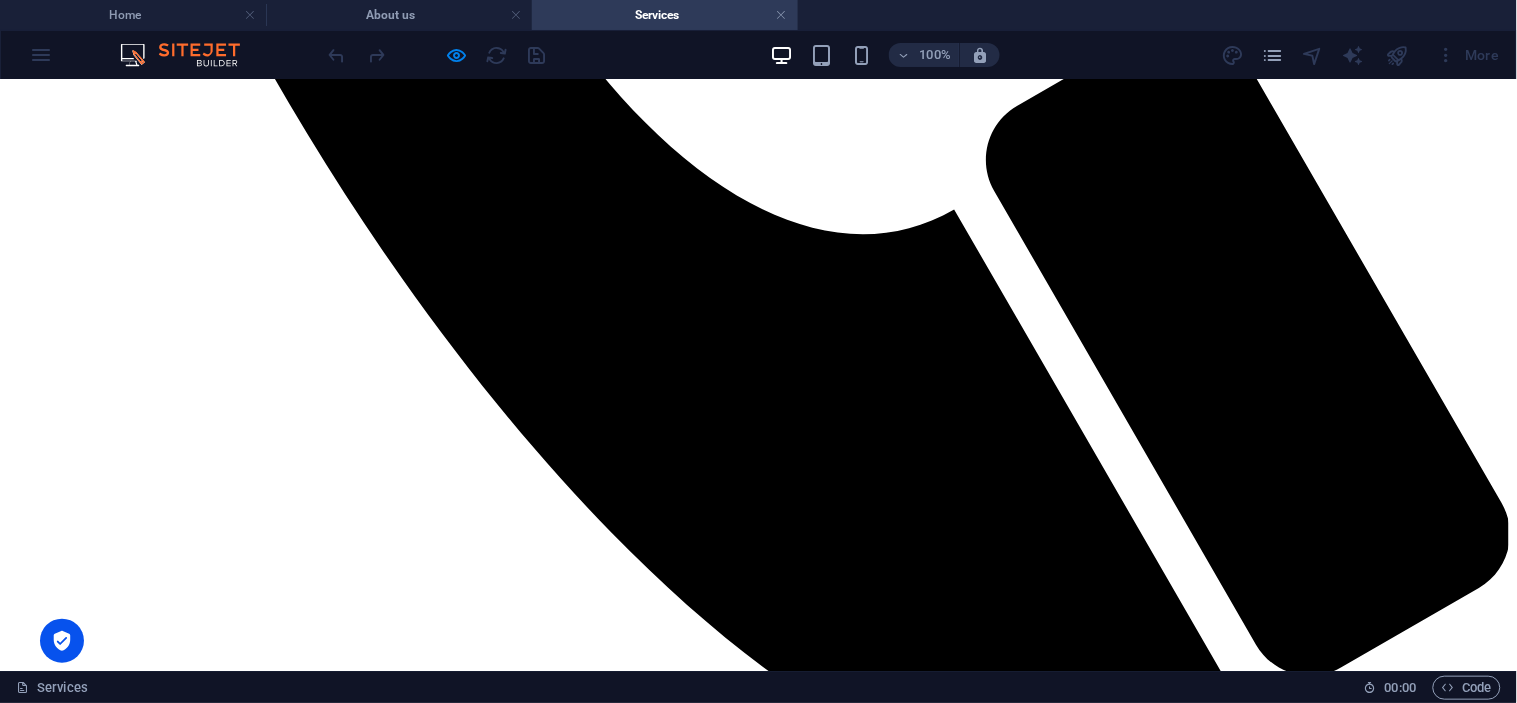 click on "Generators" at bounding box center (758, 12891) 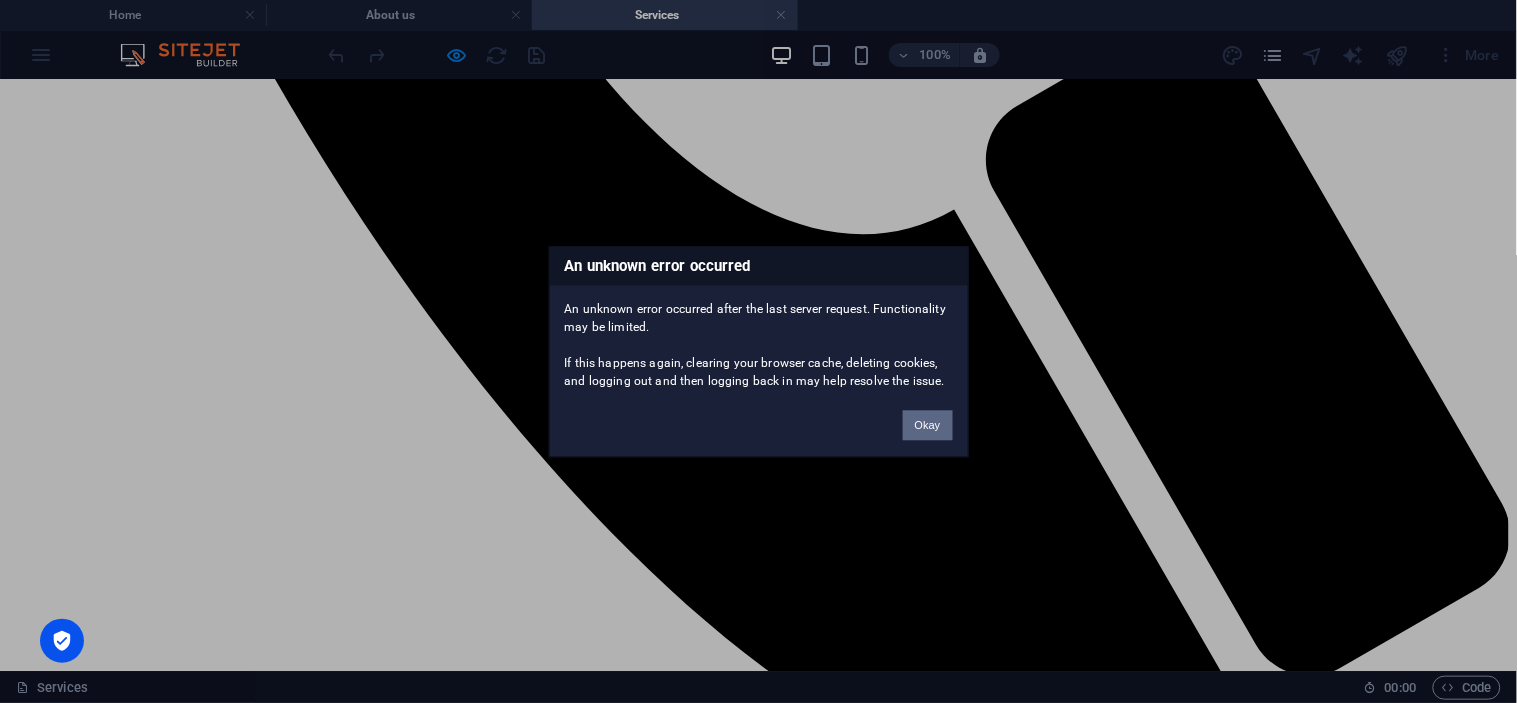 click on "Okay" at bounding box center [928, 425] 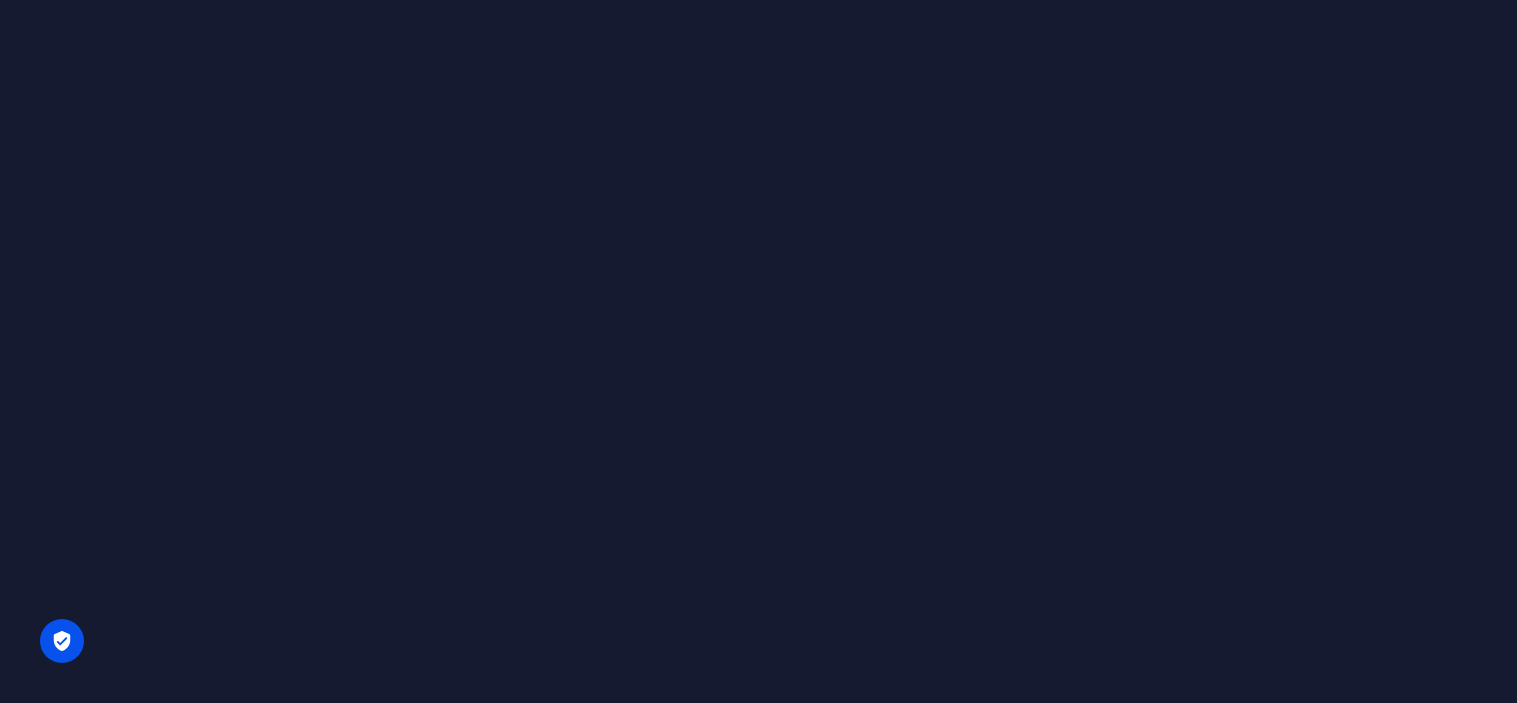 scroll, scrollTop: 0, scrollLeft: 0, axis: both 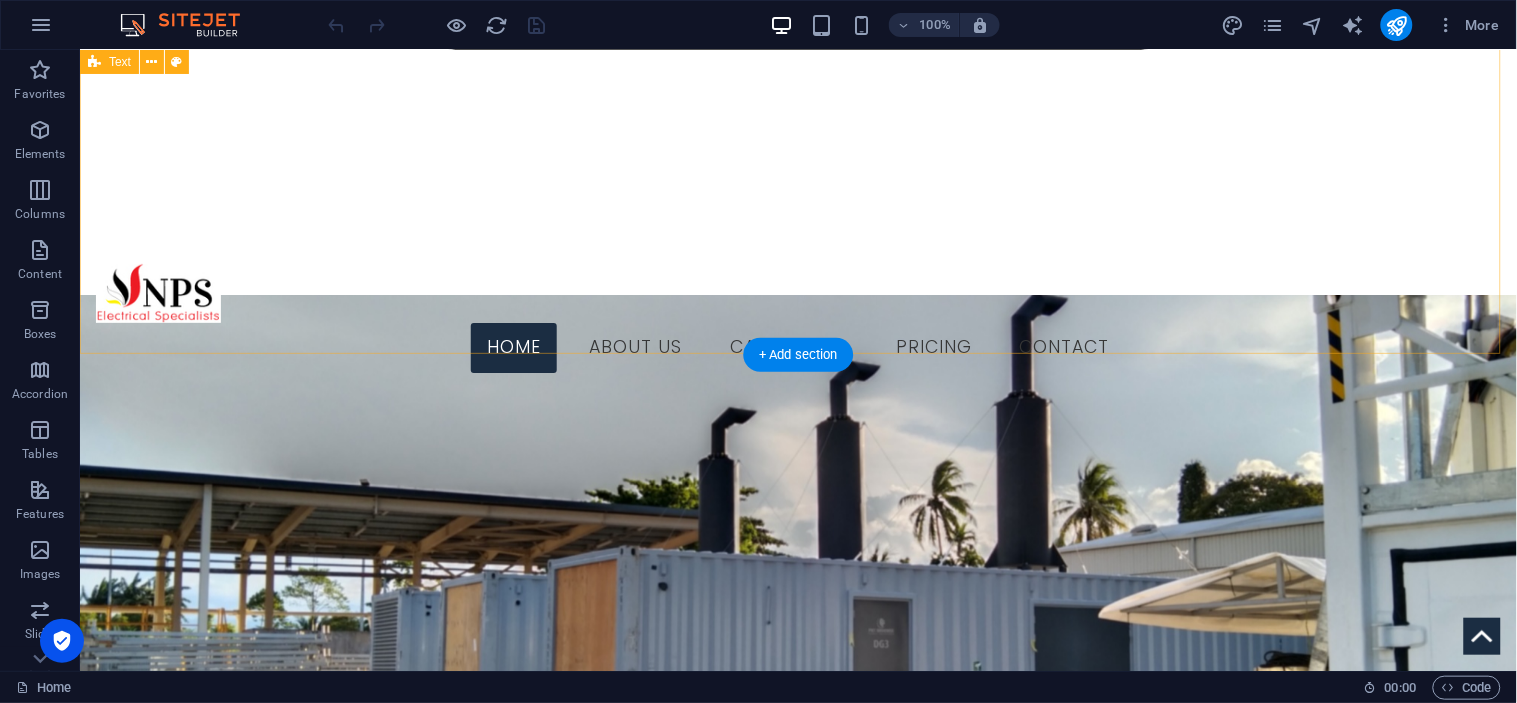click on "We are the Electrical Specialists Niugini Power Systems is your "One Stop Shop" for all electrical needs. We specialize in completing both small and large-scale installations and maintenance projects on time and within budget." at bounding box center [797, 1506] 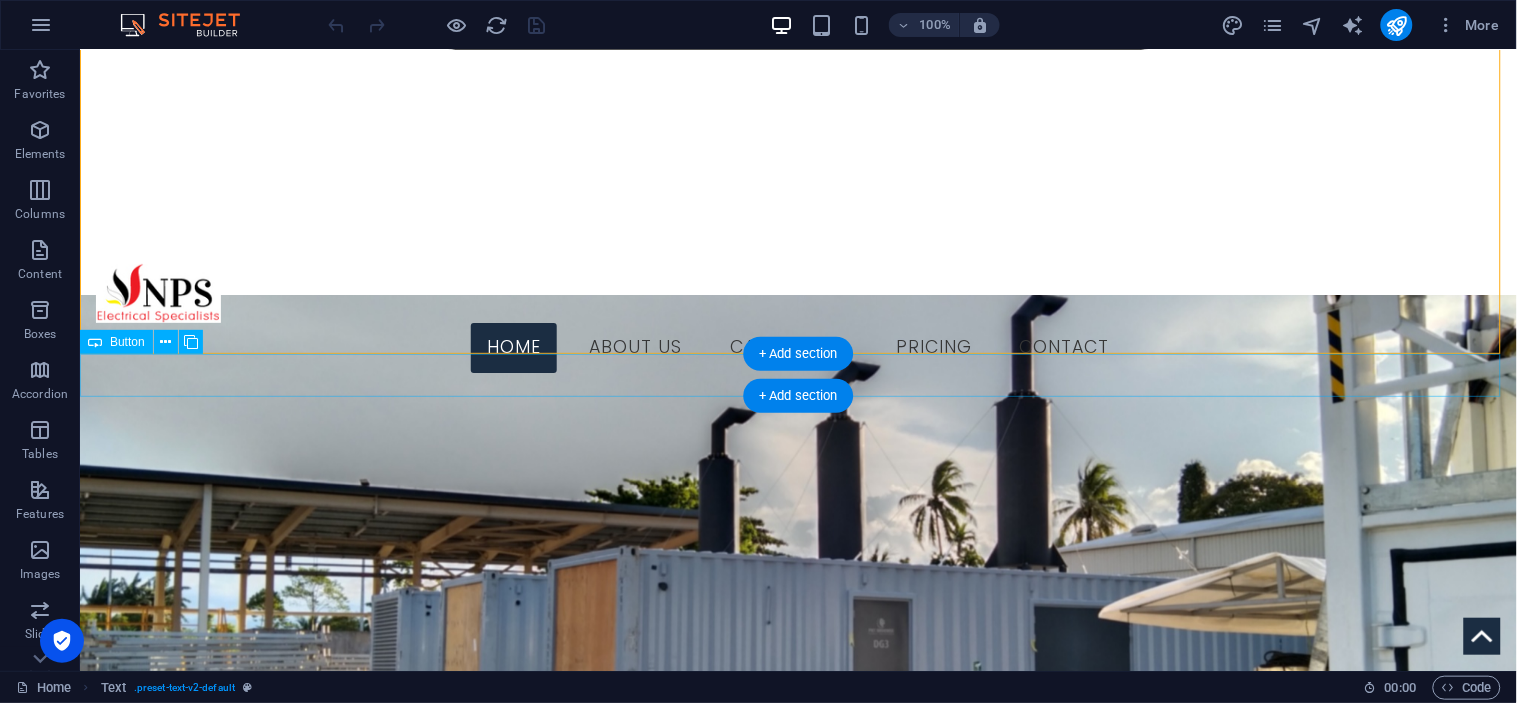 click on "contact us" at bounding box center [797, 1739] 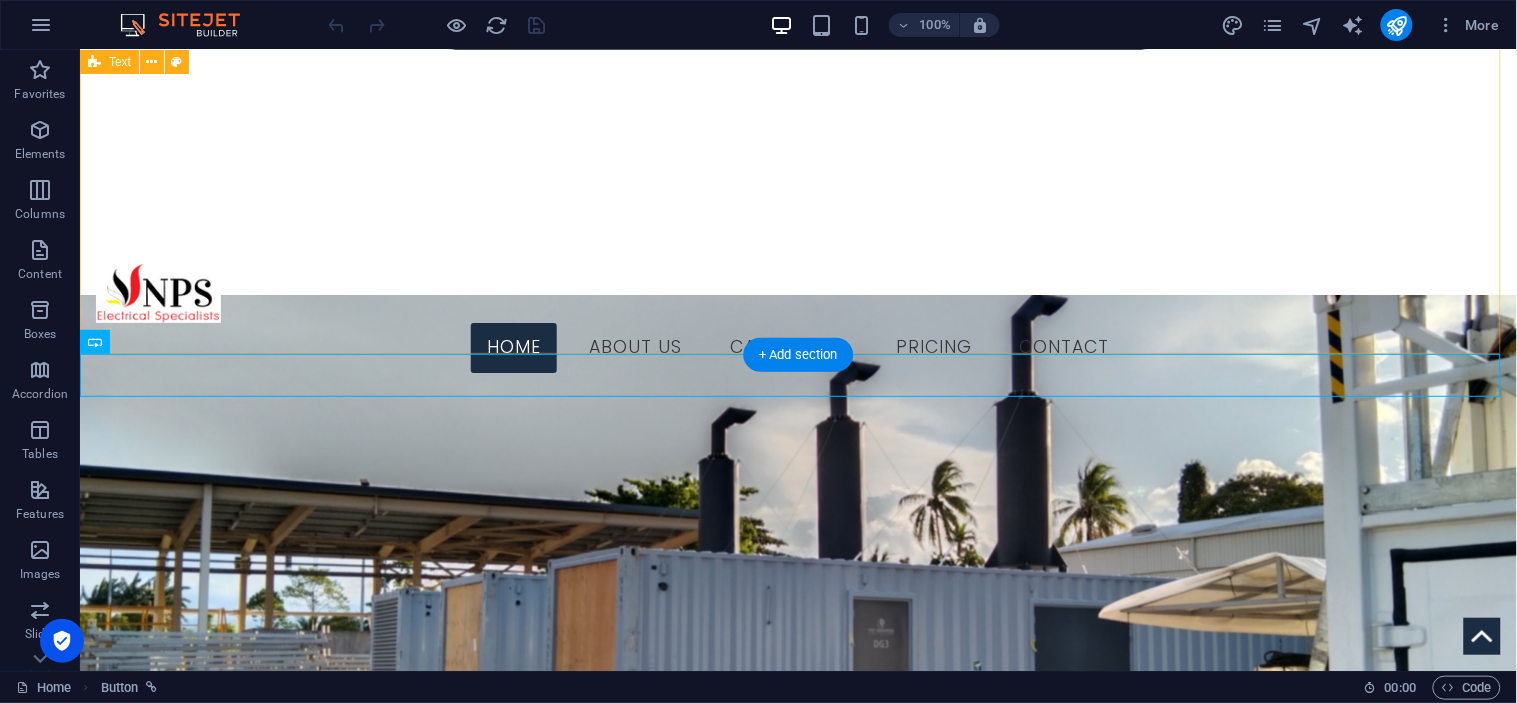 click on "We are the Electrical Specialists Niugini Power Systems is your "One Stop Shop" for all electrical needs. We specialize in completing both small and large-scale installations and maintenance projects on time and within budget." at bounding box center (797, 1506) 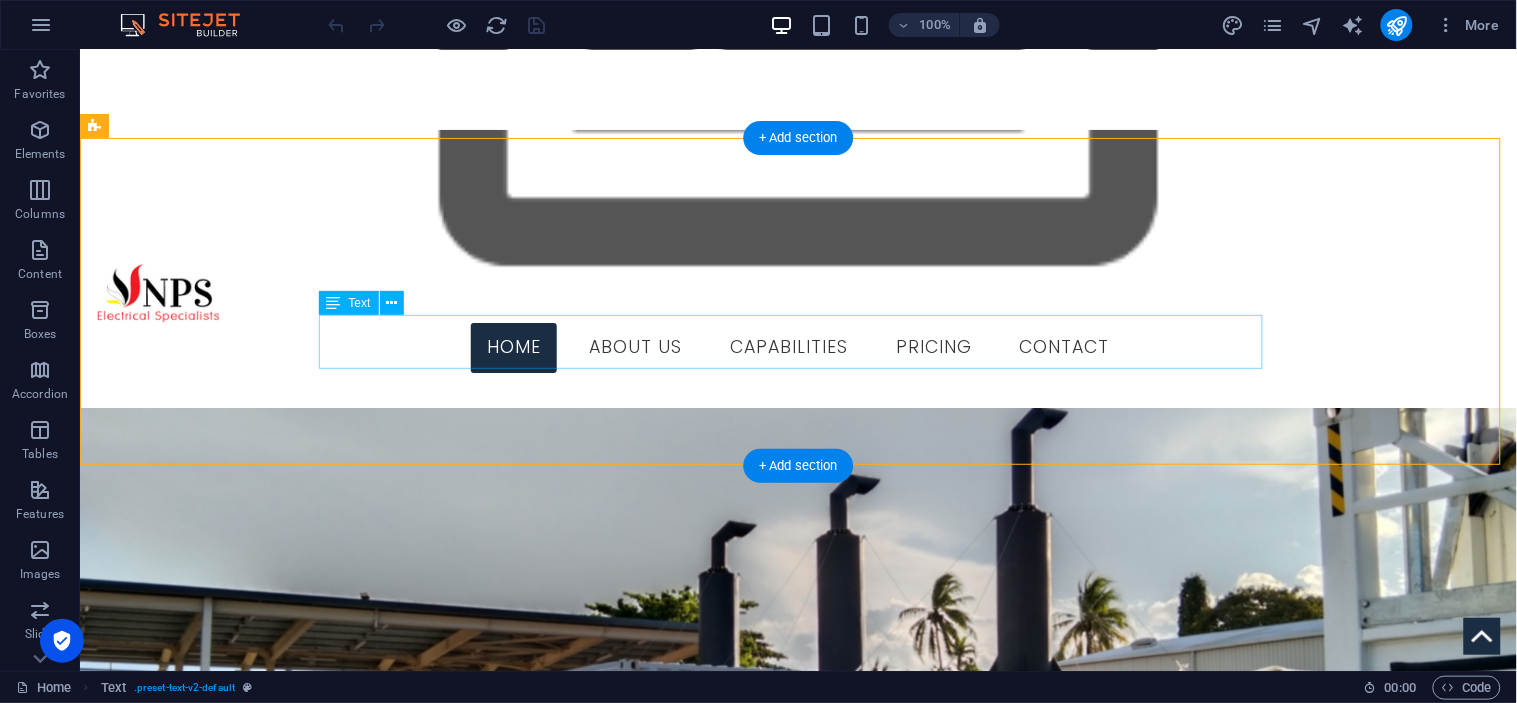 scroll, scrollTop: 444, scrollLeft: 0, axis: vertical 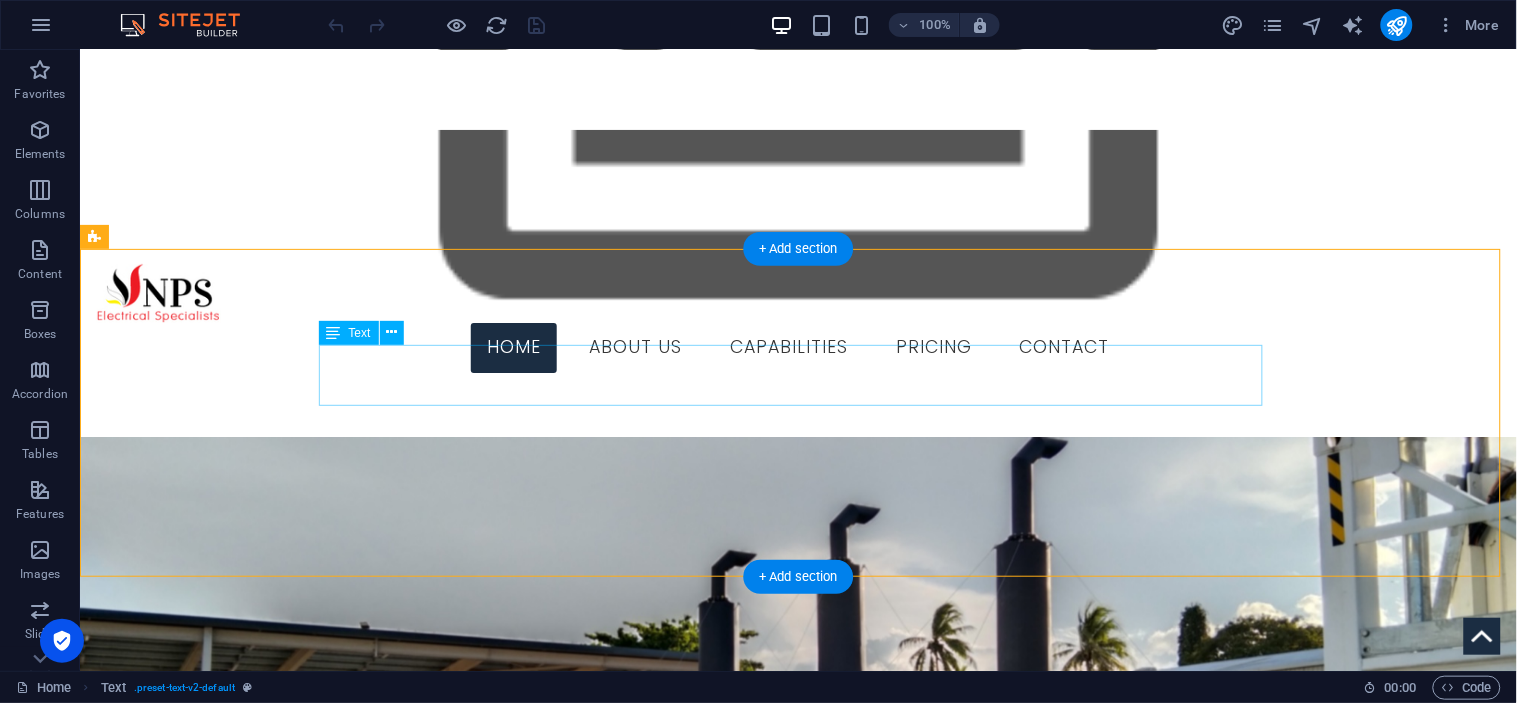 click on "We are the Electrical Specialists" at bounding box center [798, 1739] 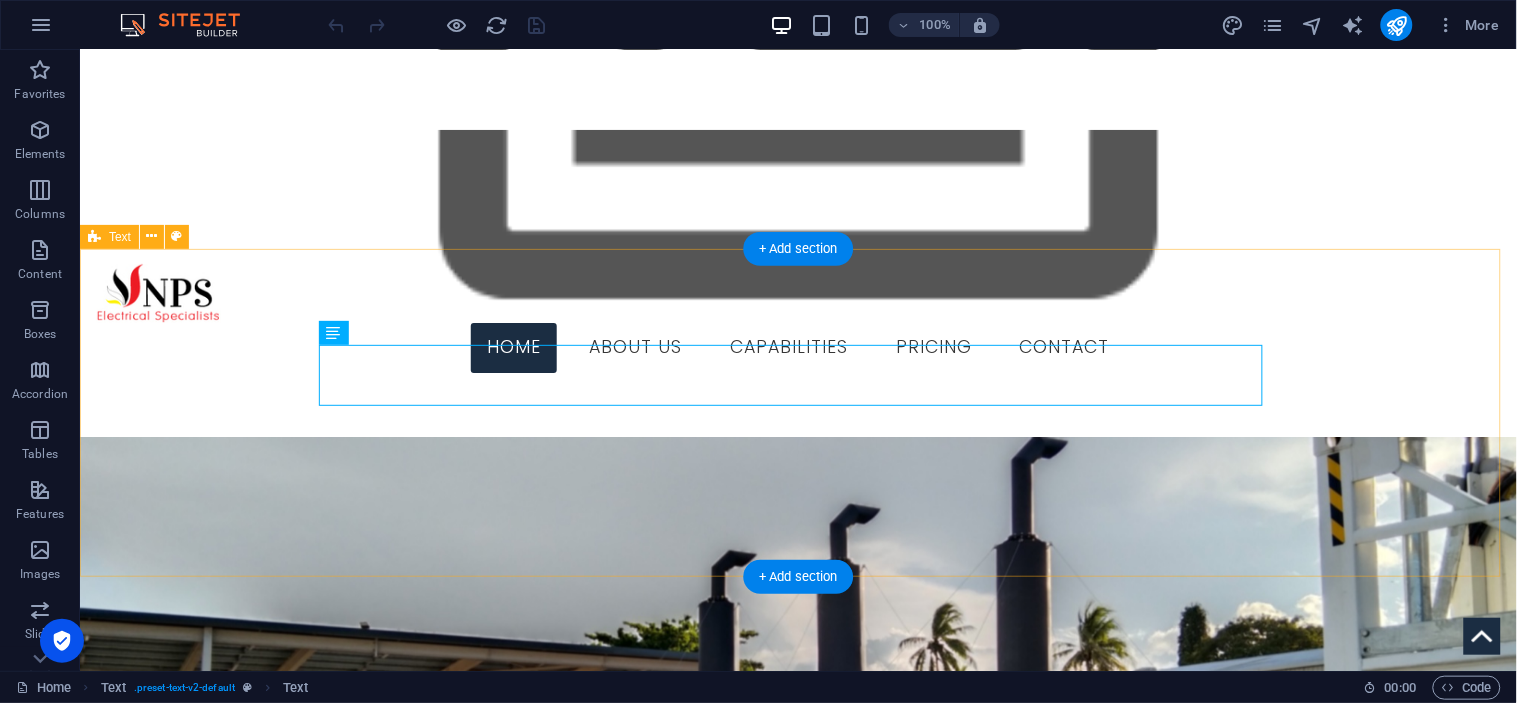 click on "We are the Electrical Specialists Niugini Power Systems is your "One Stop Shop" for all electrical needs. We specialize in completing both small and large-scale installations and maintenance projects on time and within budget." at bounding box center (797, 1728) 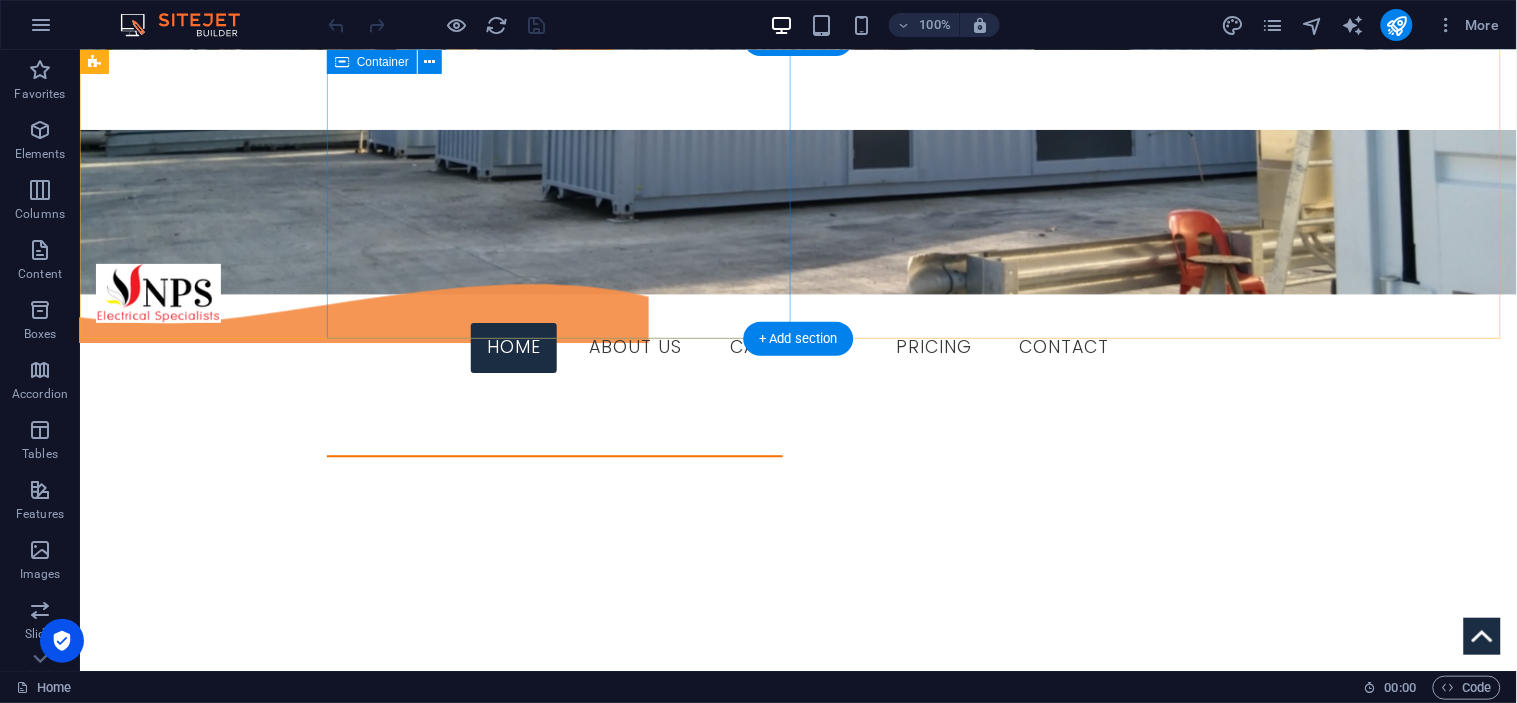 scroll, scrollTop: 963, scrollLeft: 0, axis: vertical 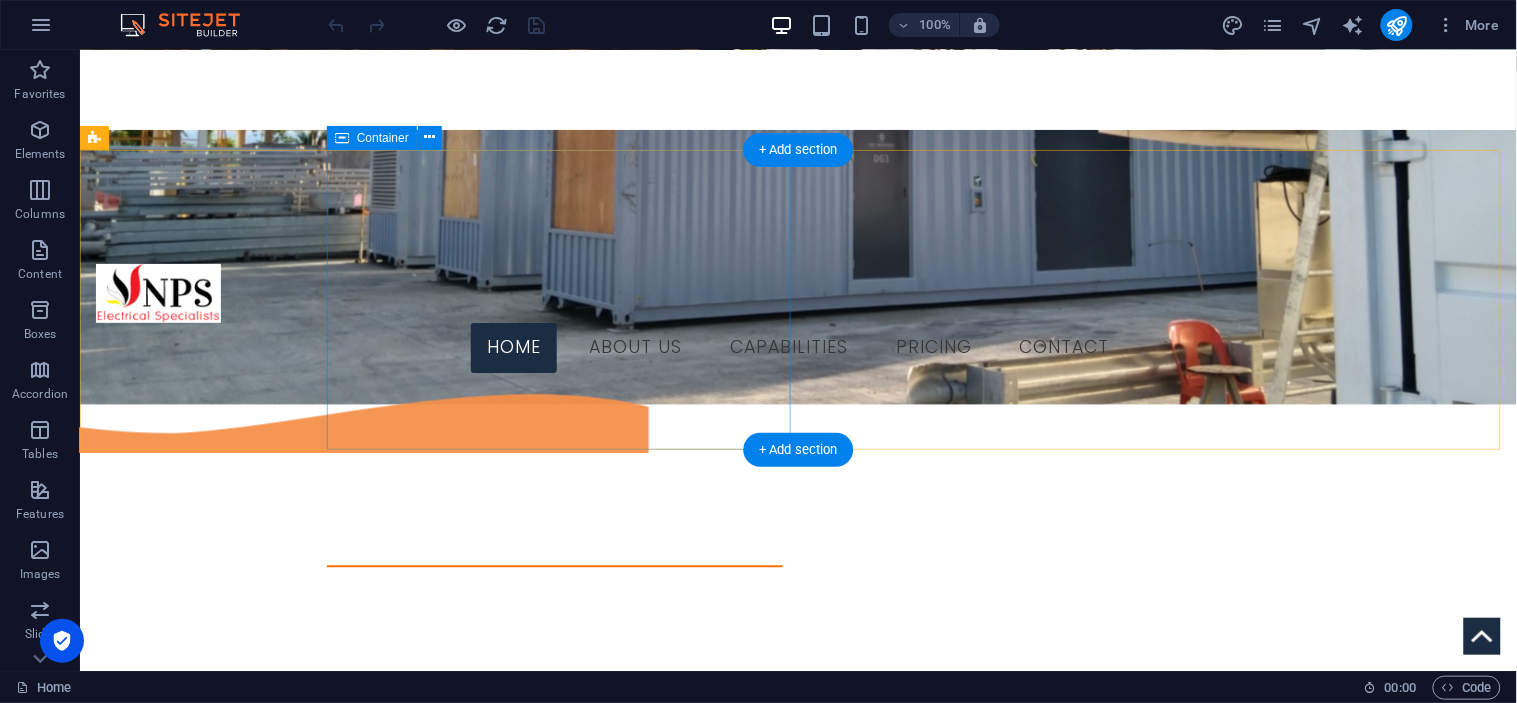 click on "Solutions   That Work" at bounding box center [921, 1644] 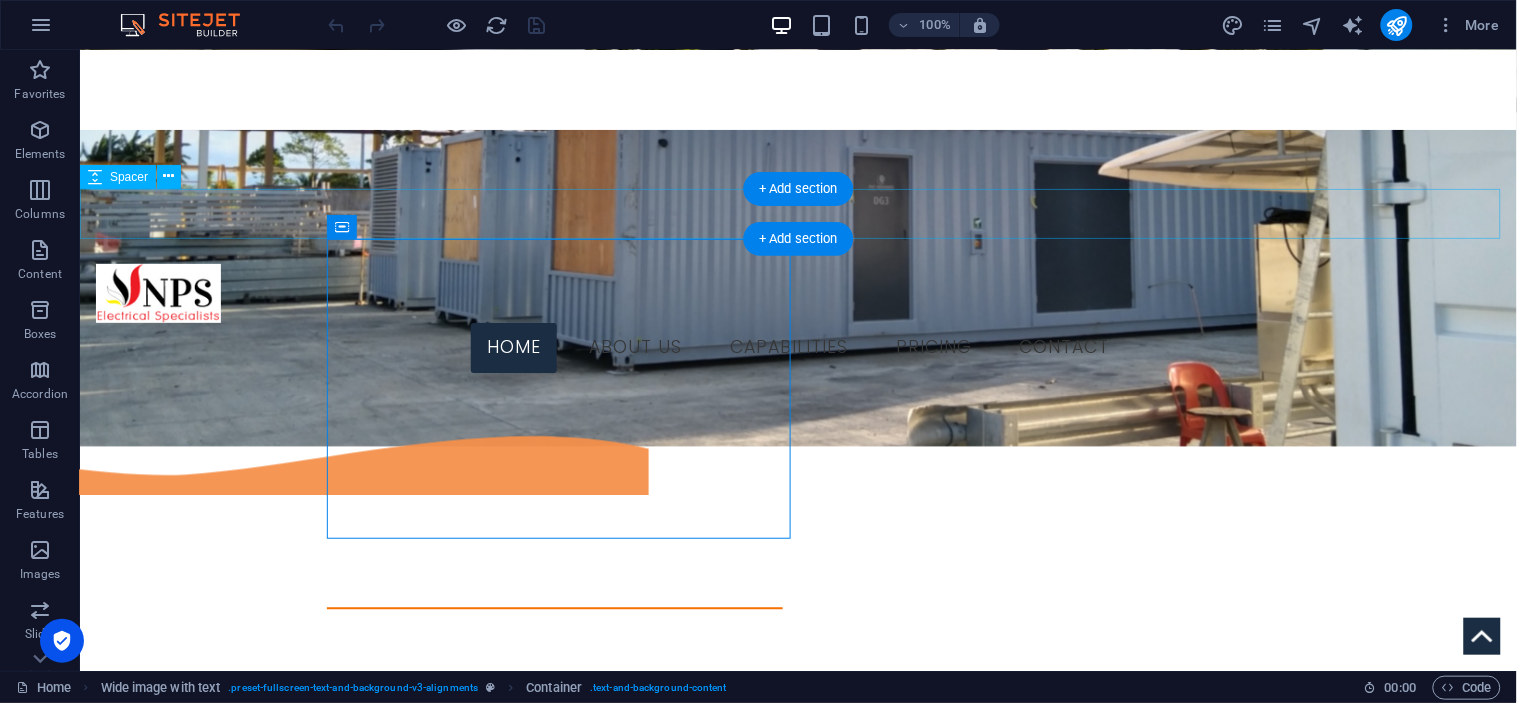scroll, scrollTop: 852, scrollLeft: 0, axis: vertical 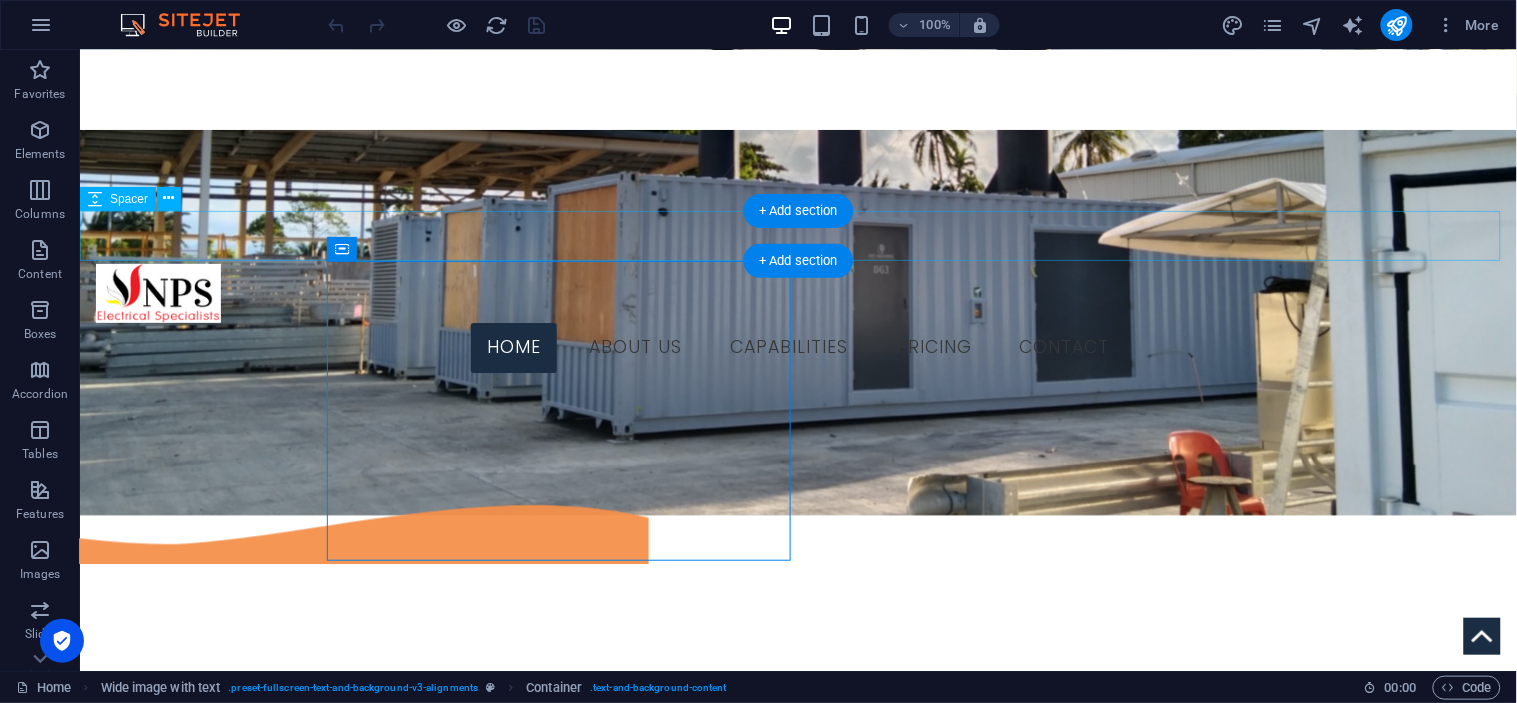 click at bounding box center (797, 1599) 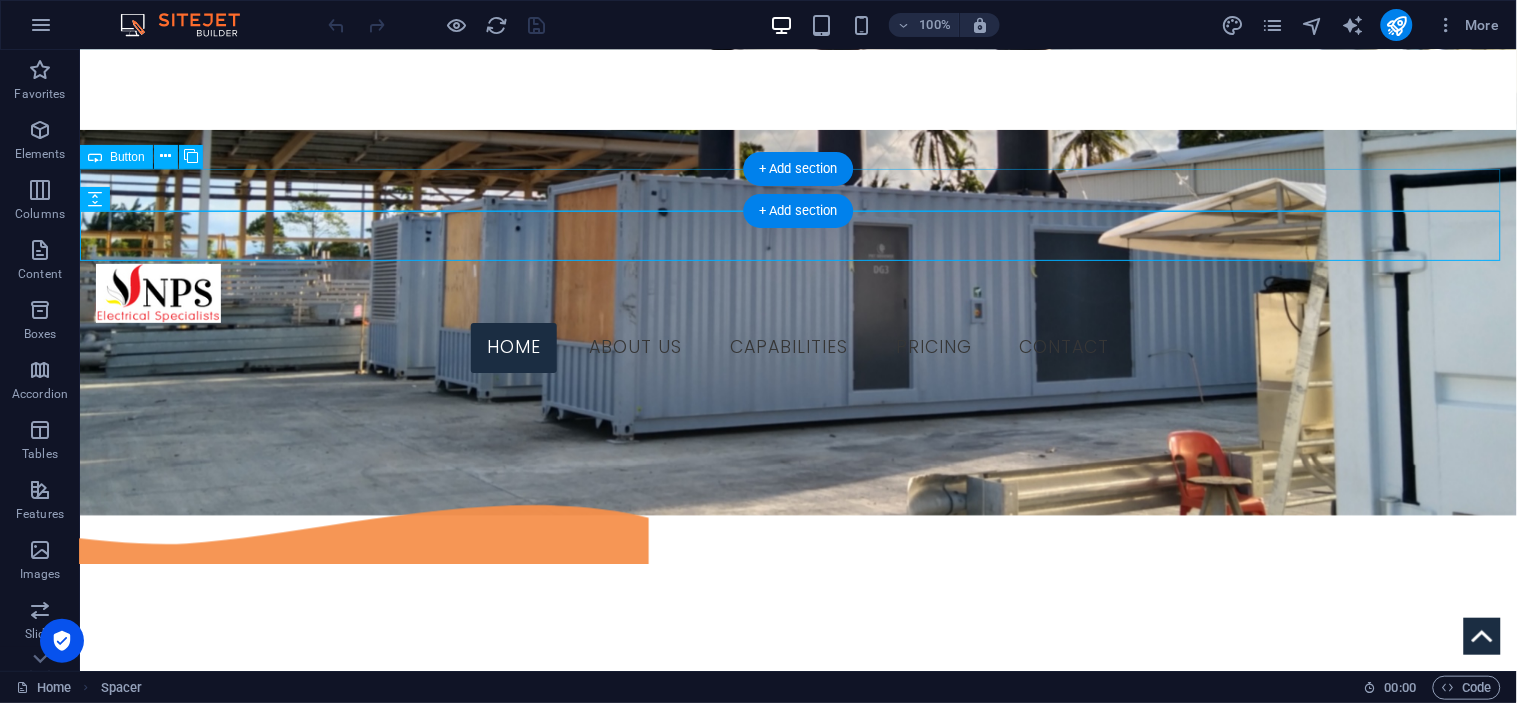 click on "contact us" at bounding box center (797, 1553) 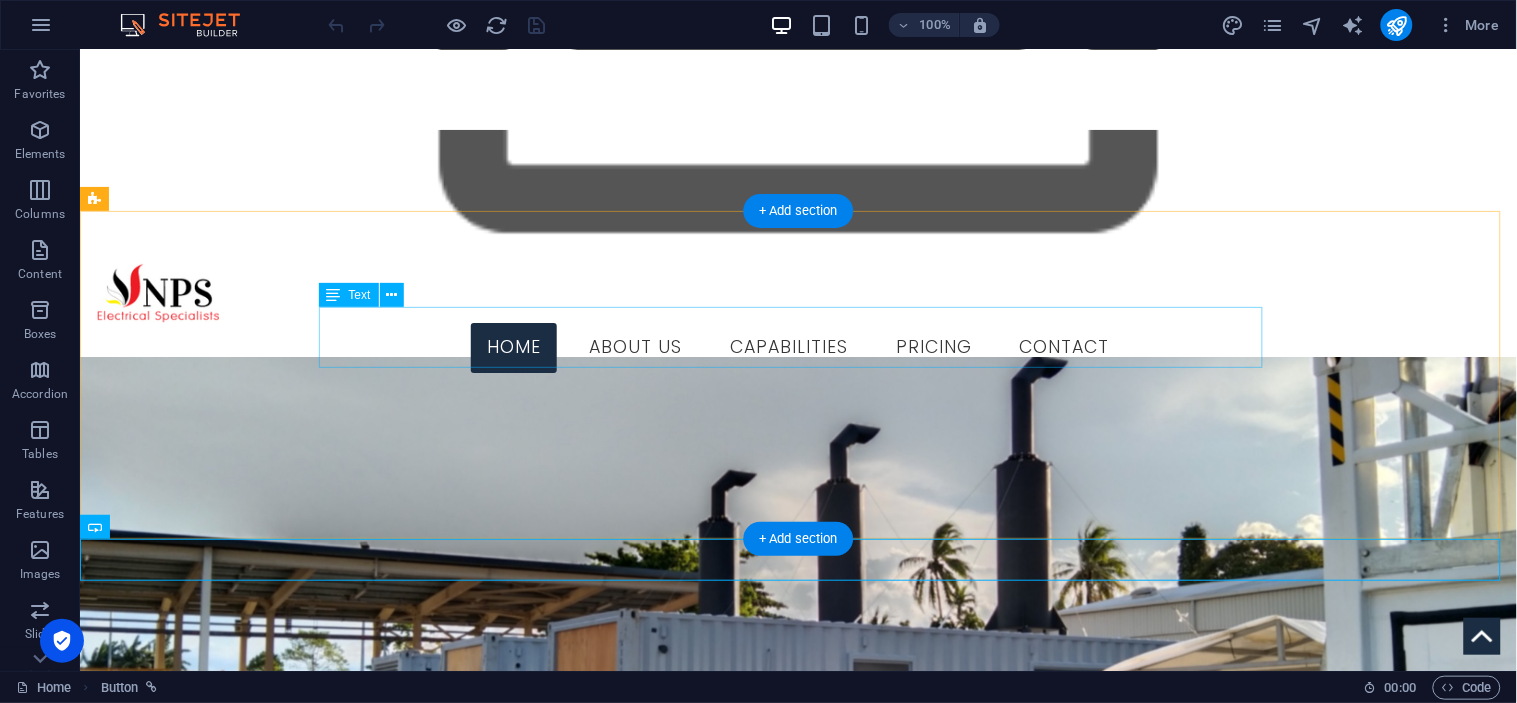 scroll, scrollTop: 630, scrollLeft: 0, axis: vertical 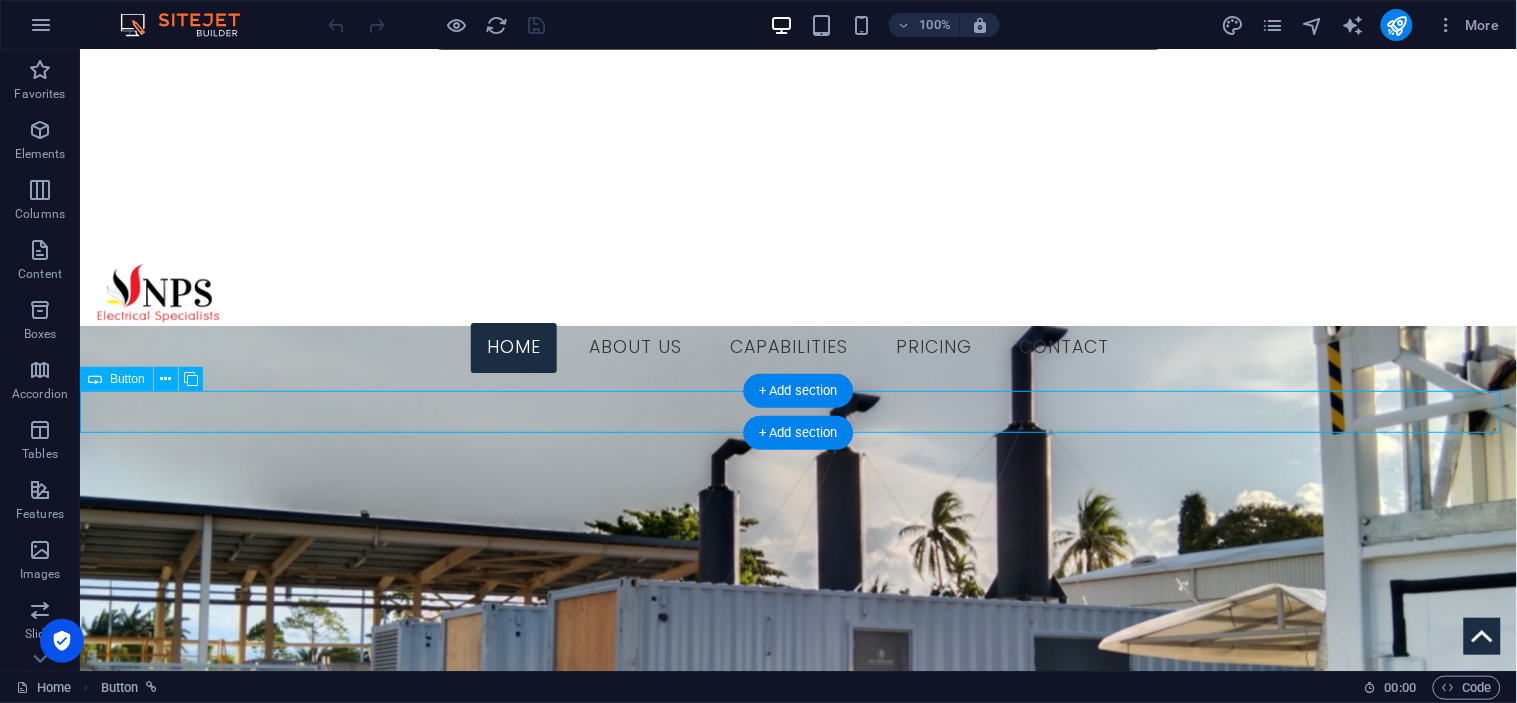 click on "contact us" at bounding box center [797, 1775] 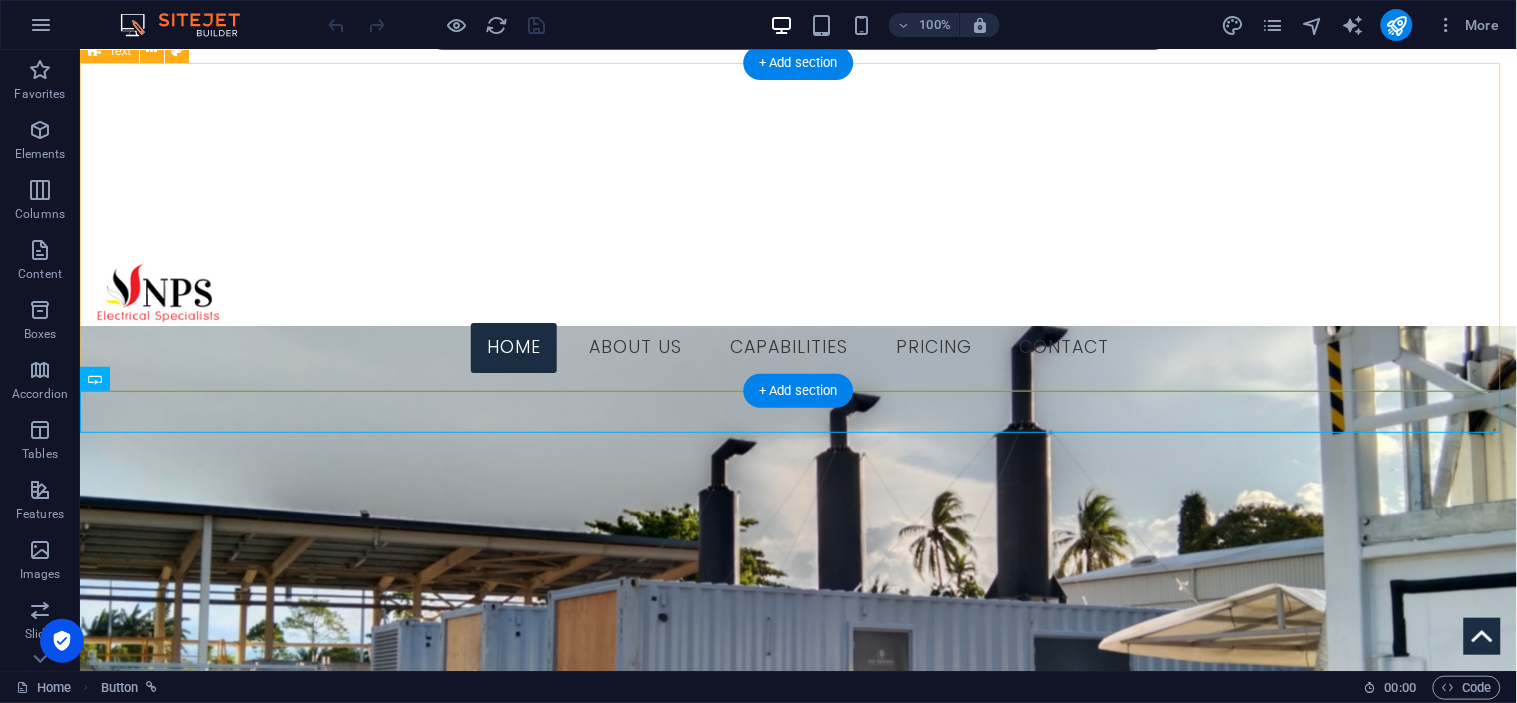 click on "We are the Electrical Specialists Niugini Power Systems is your "One Stop Shop" for all electrical needs. We specialize in completing both small and large-scale installations and maintenance projects on time and within budget." at bounding box center (797, 1542) 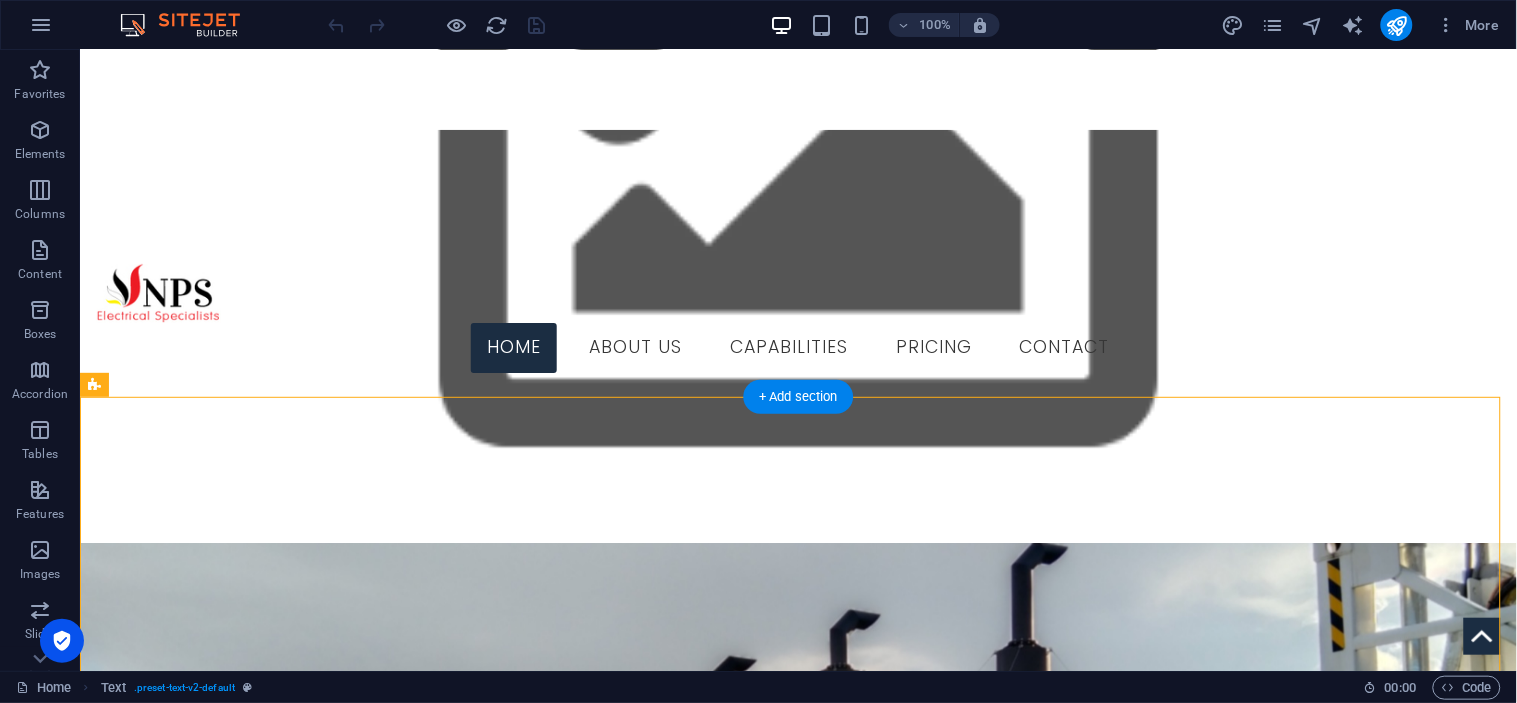 scroll, scrollTop: 407, scrollLeft: 0, axis: vertical 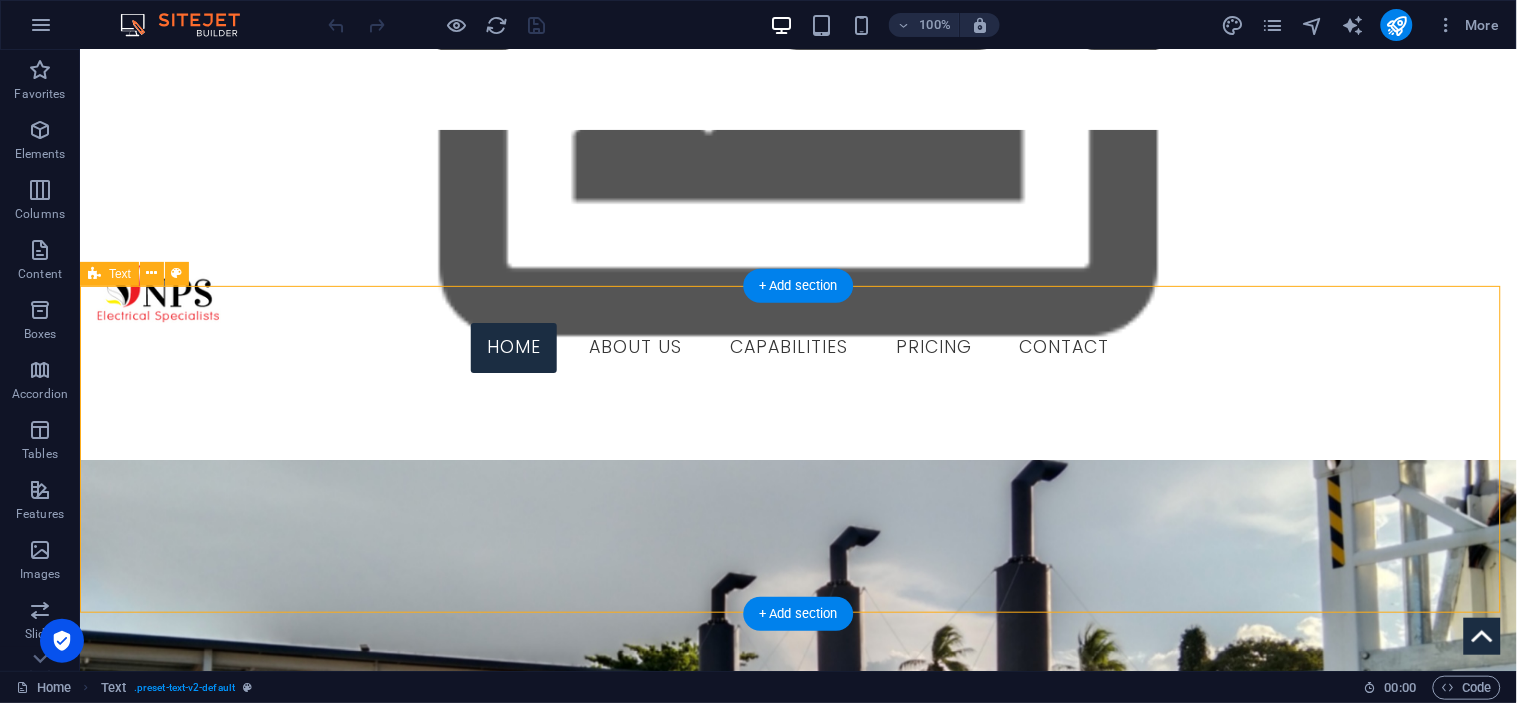 click on "We are the Electrical Specialists Niugini Power Systems is your "One Stop Shop" for all electrical needs. We specialize in completing both small and large-scale installations and maintenance projects on time and within budget." at bounding box center [797, 1765] 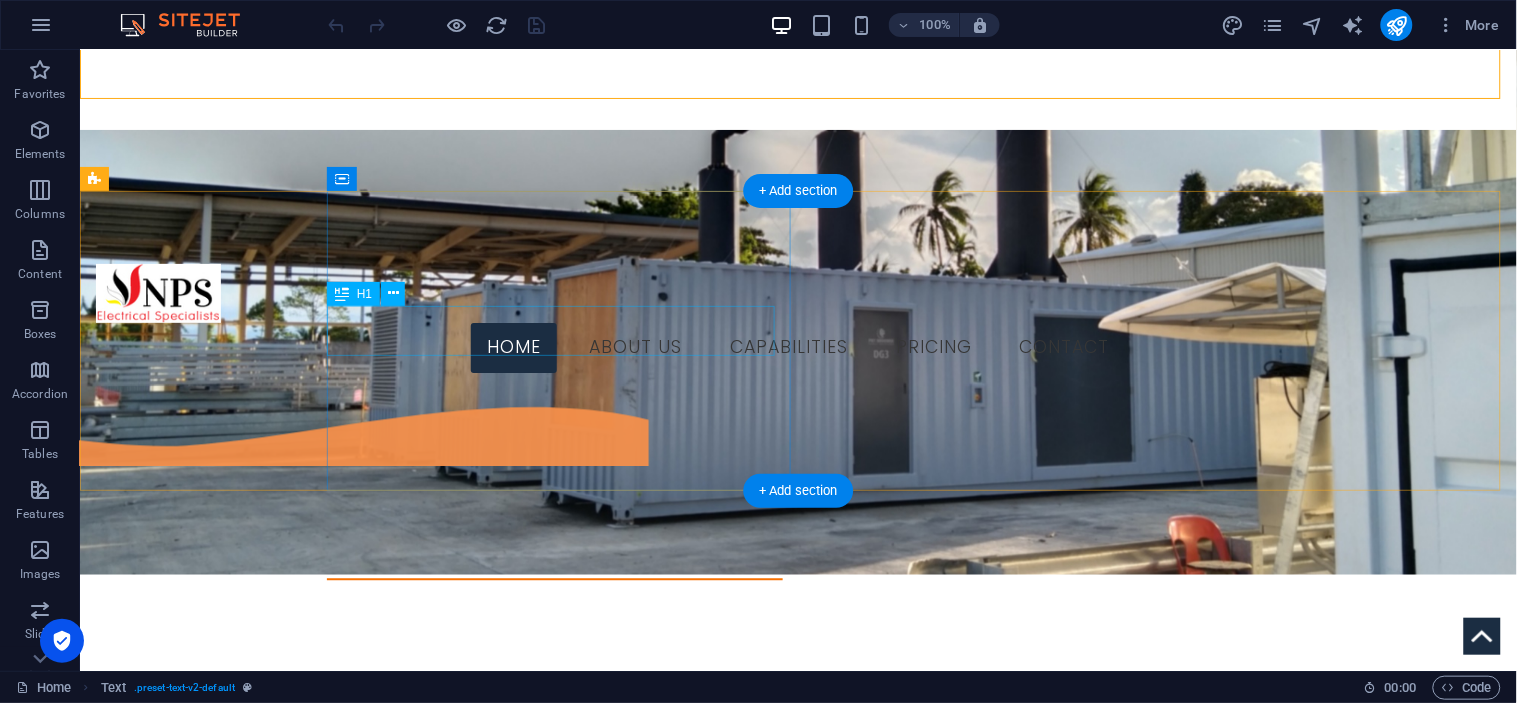 scroll, scrollTop: 963, scrollLeft: 0, axis: vertical 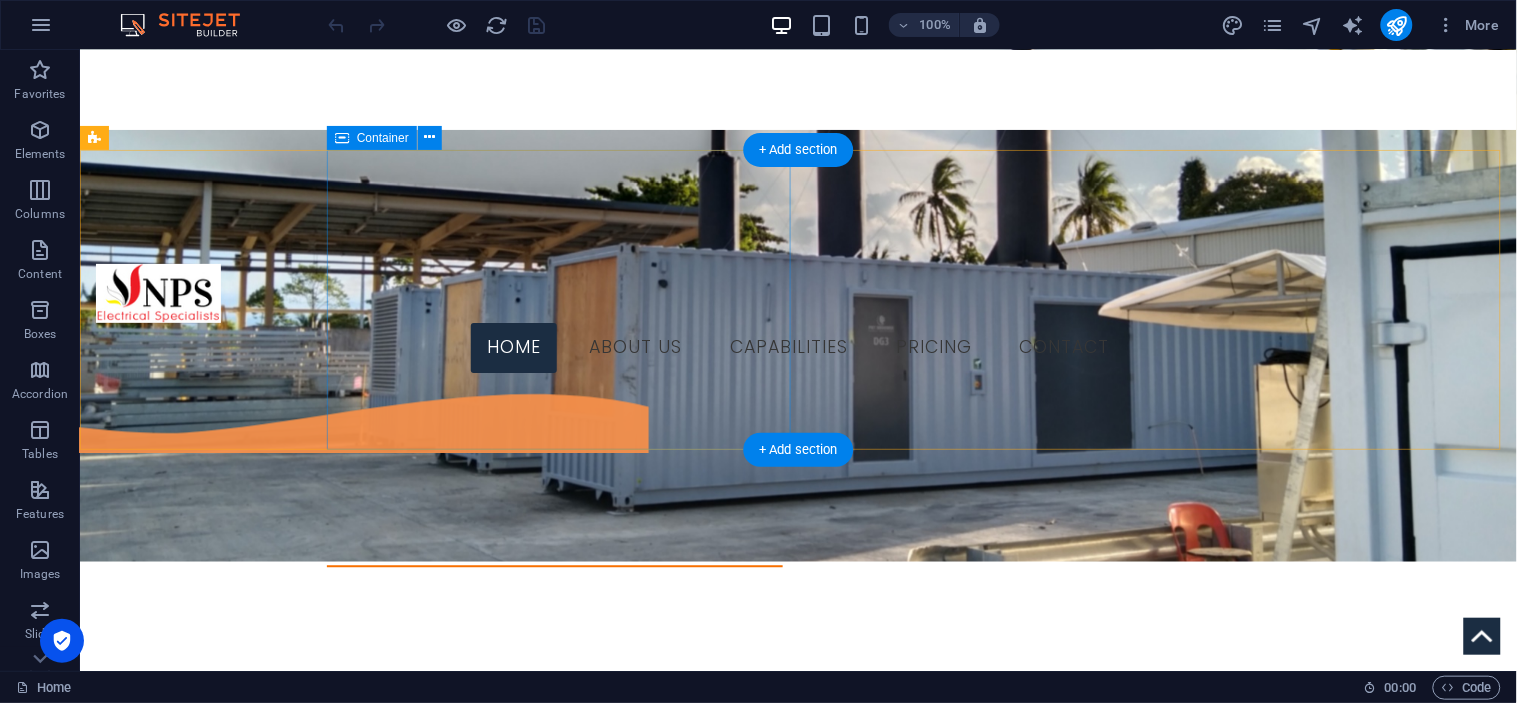click on "Solutions   That Work" at bounding box center (921, 1644) 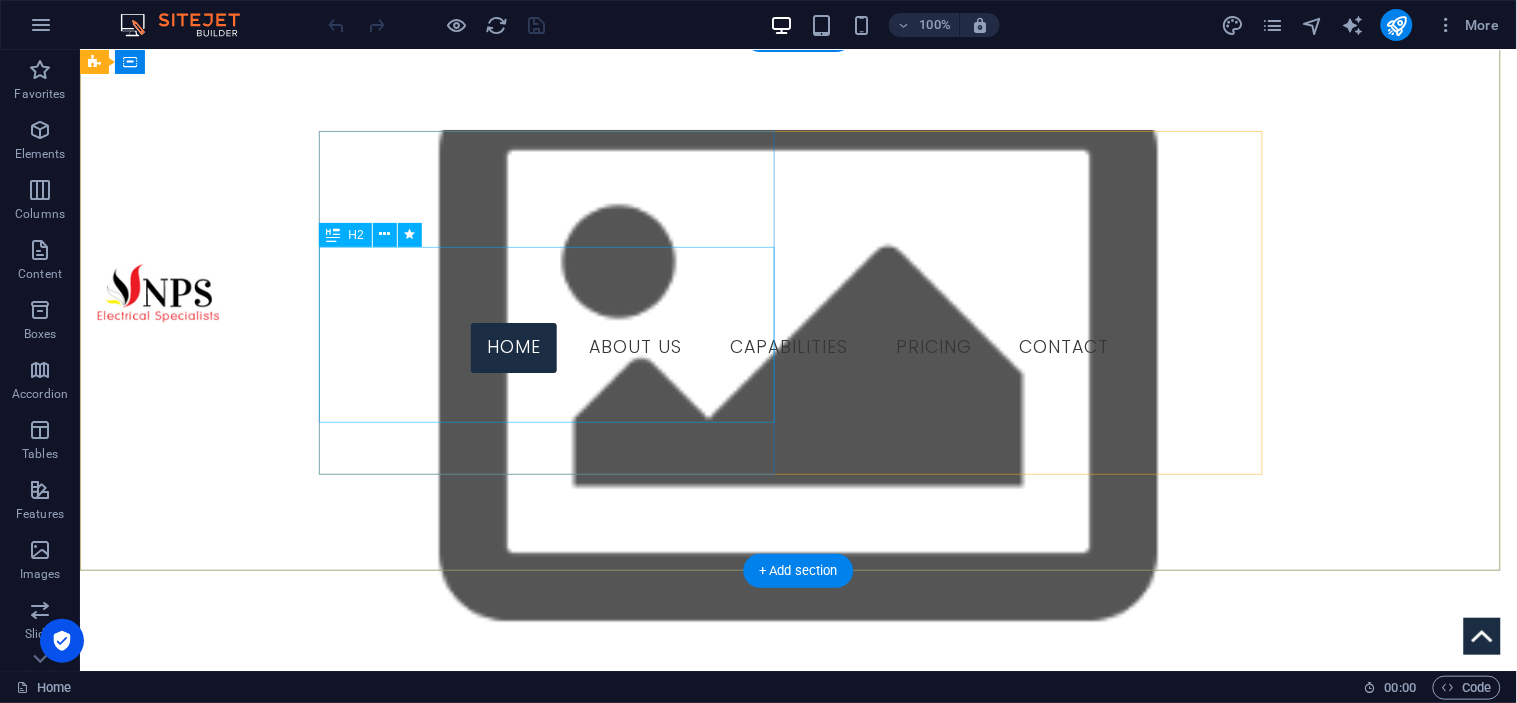 scroll, scrollTop: 0, scrollLeft: 0, axis: both 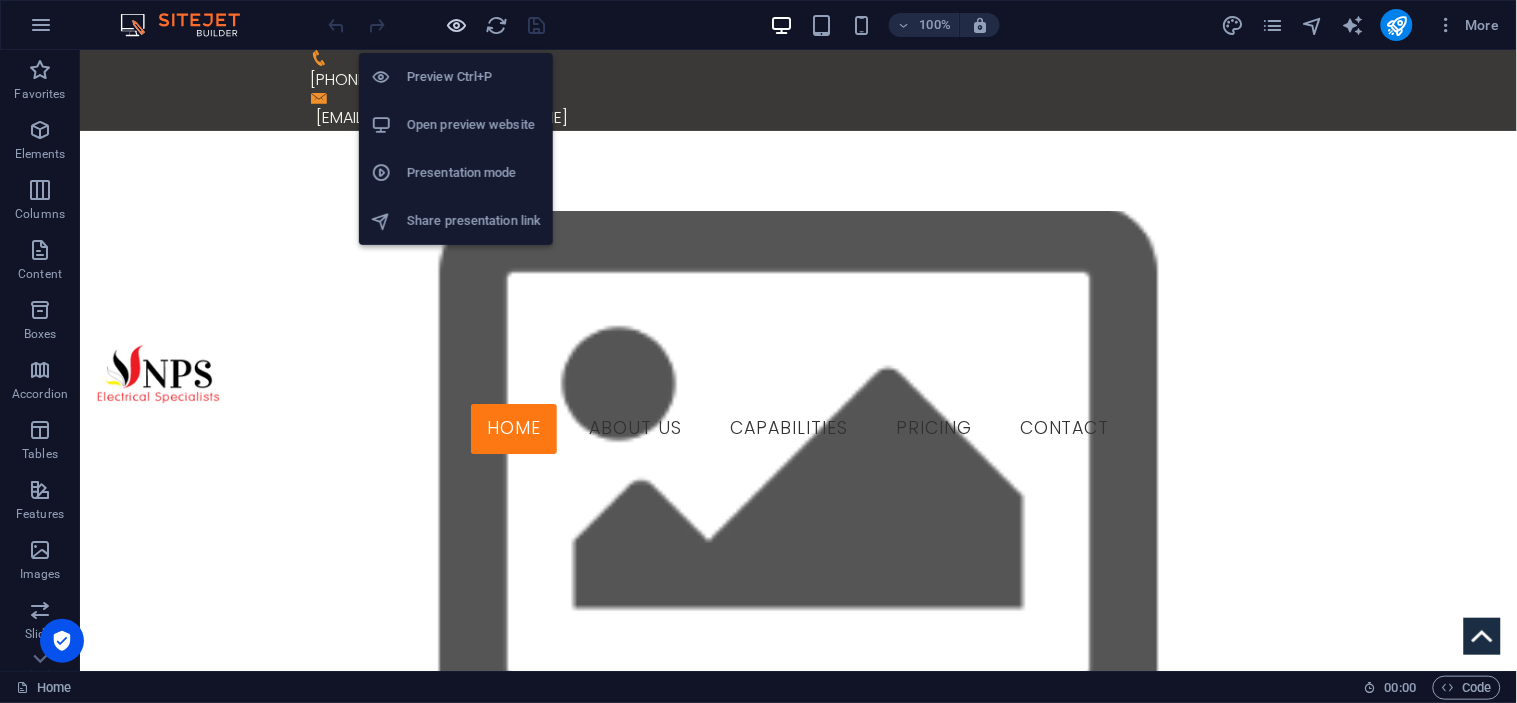 click at bounding box center [457, 25] 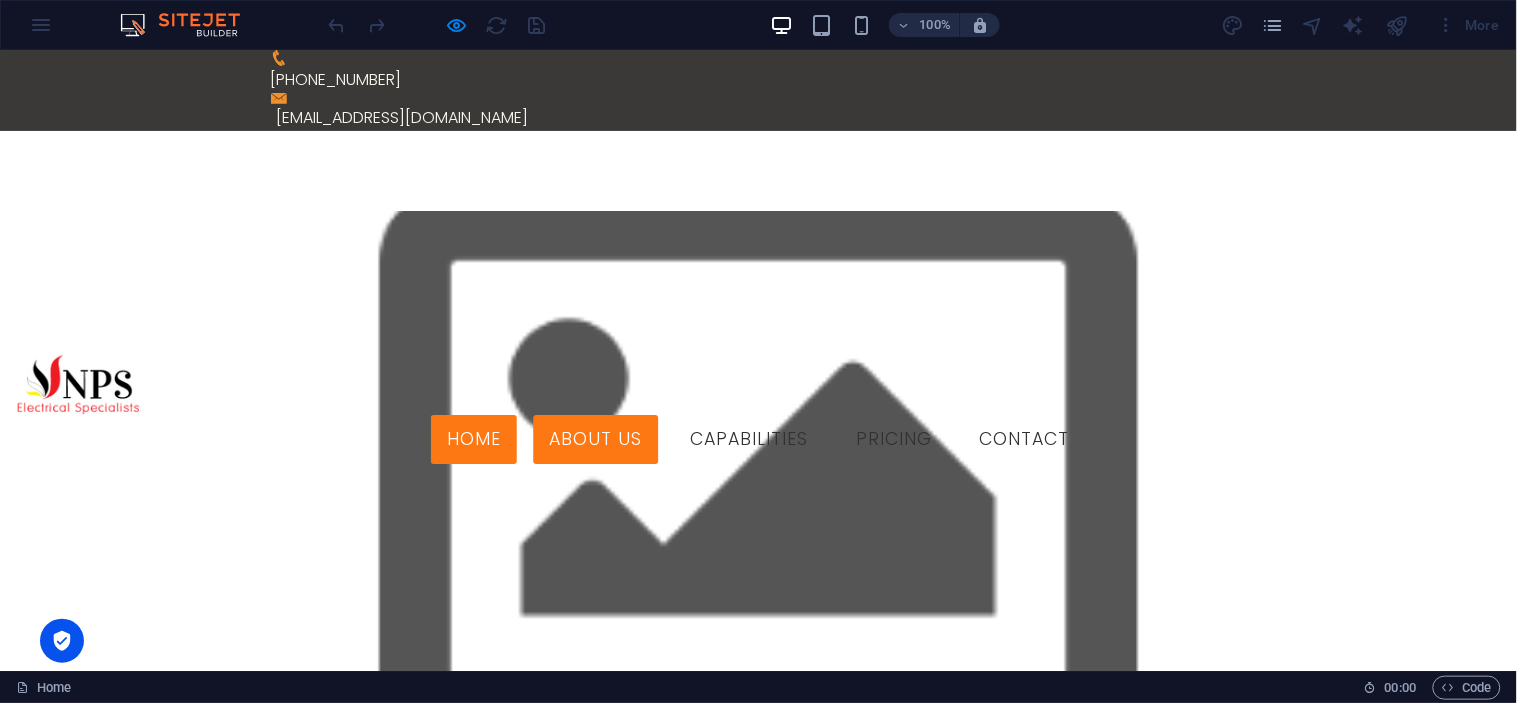 click on "About us" at bounding box center (595, 439) 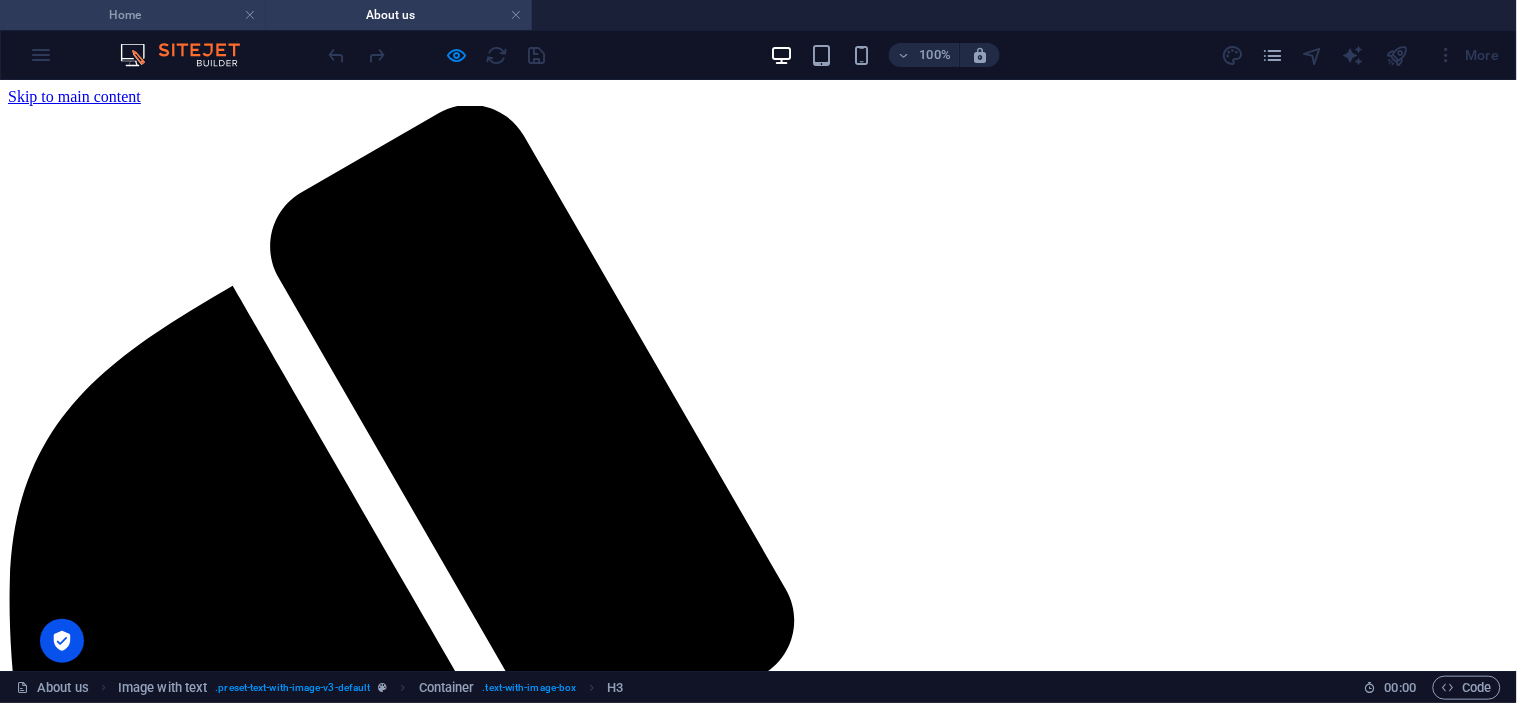 scroll, scrollTop: 492, scrollLeft: 0, axis: vertical 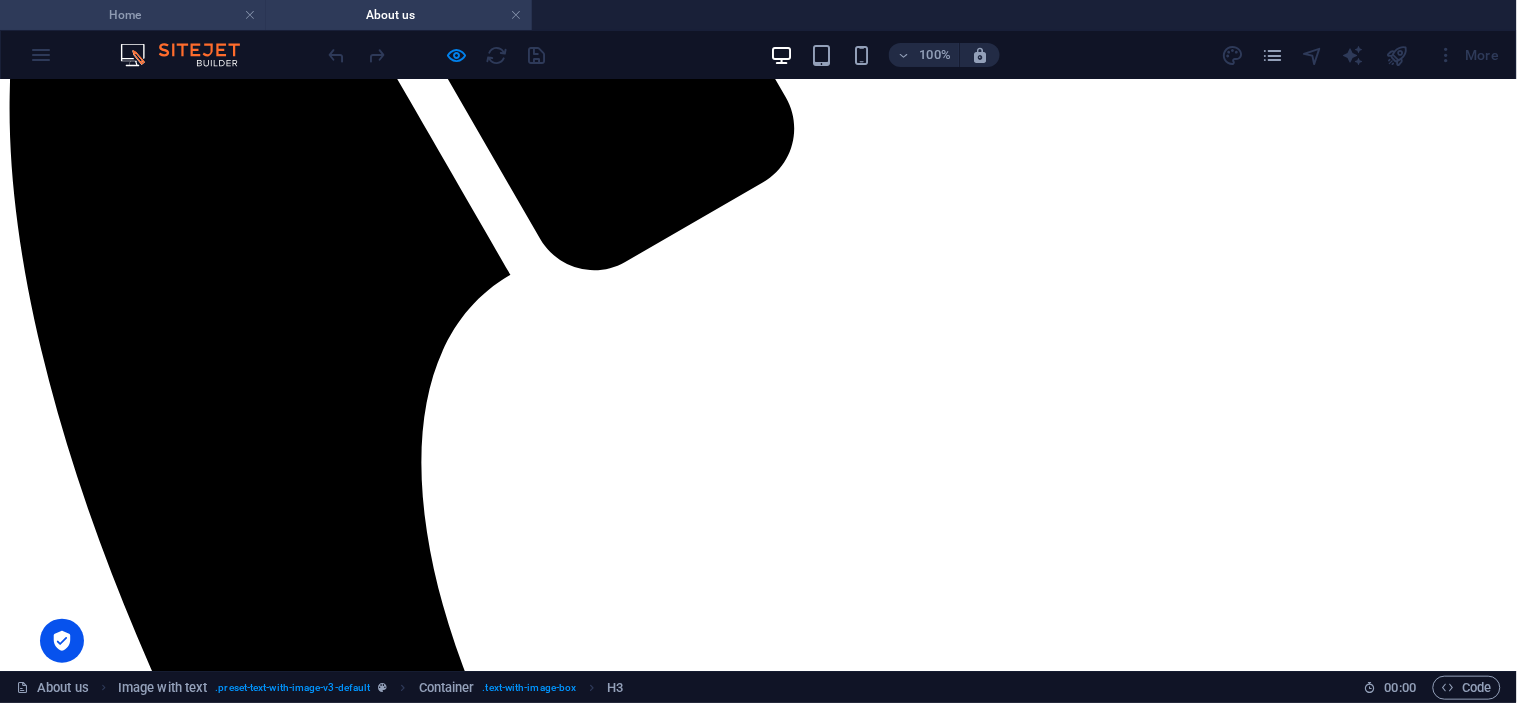 click on "Home" at bounding box center (133, 15) 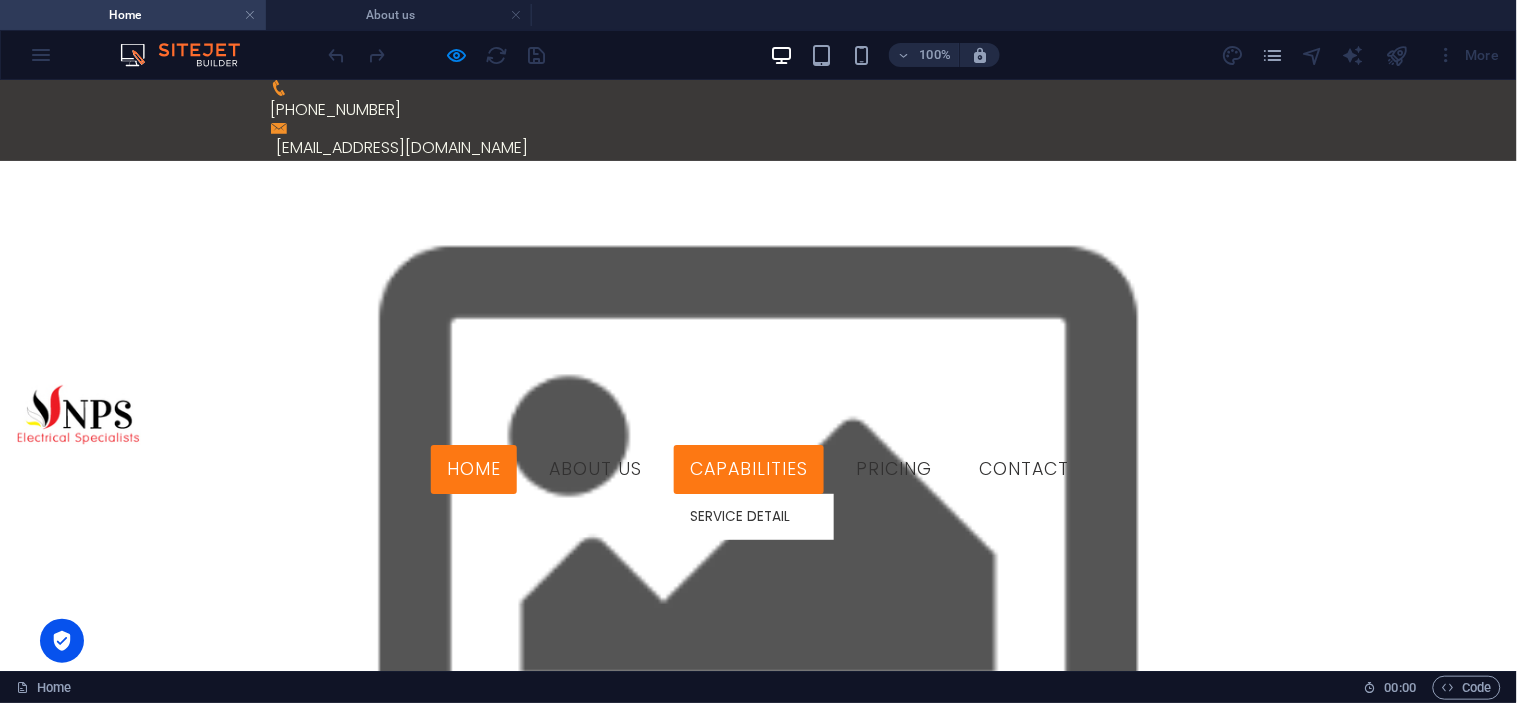 click on "capabilities" at bounding box center (749, 469) 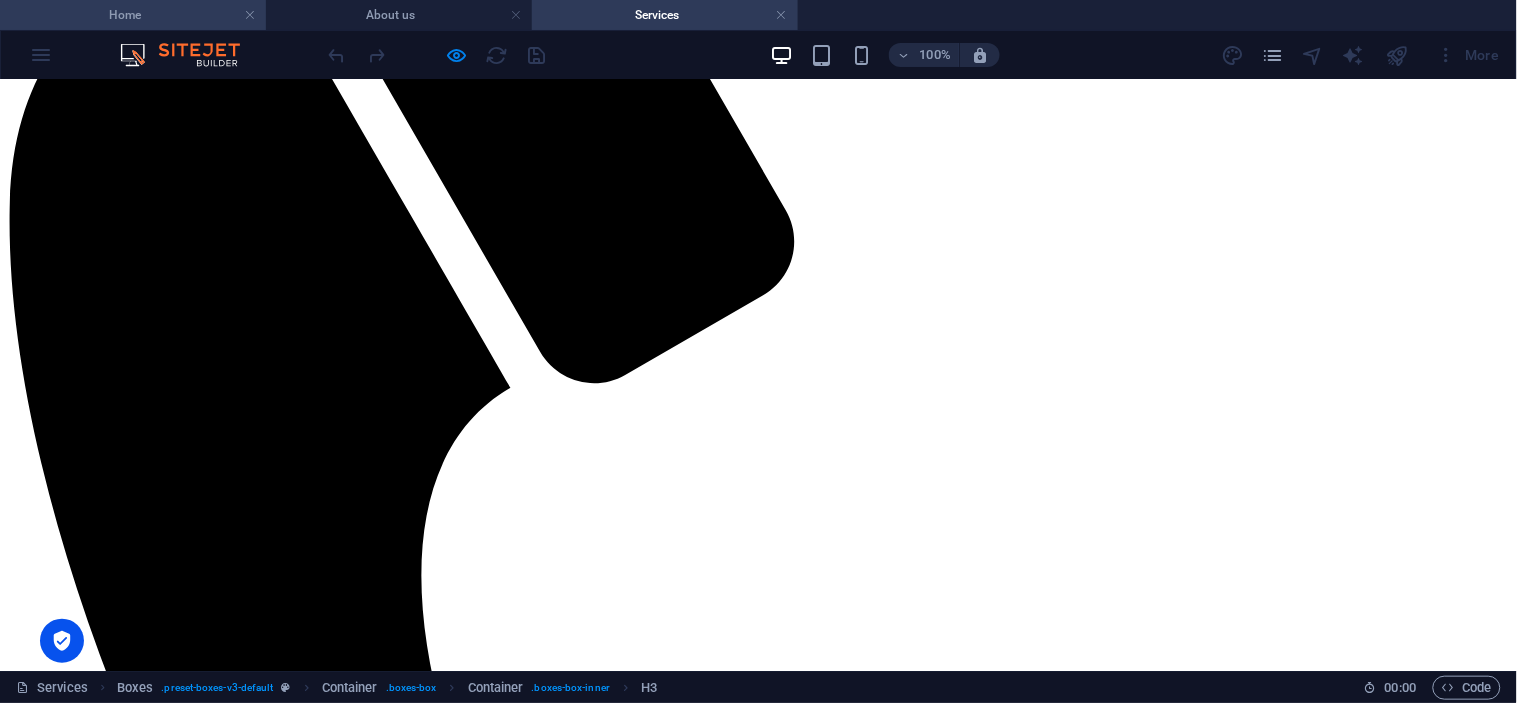 click on "Home" at bounding box center (133, 15) 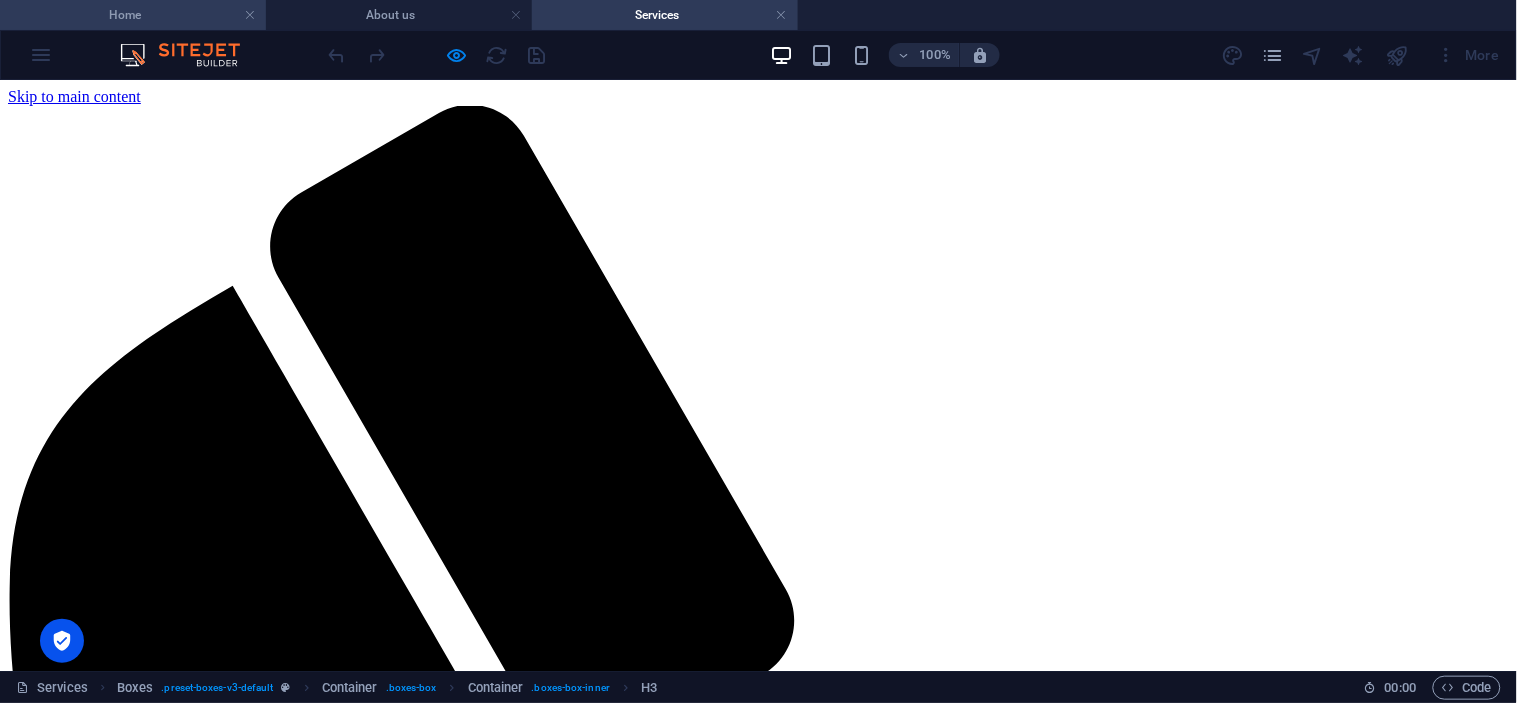 scroll, scrollTop: 0, scrollLeft: 0, axis: both 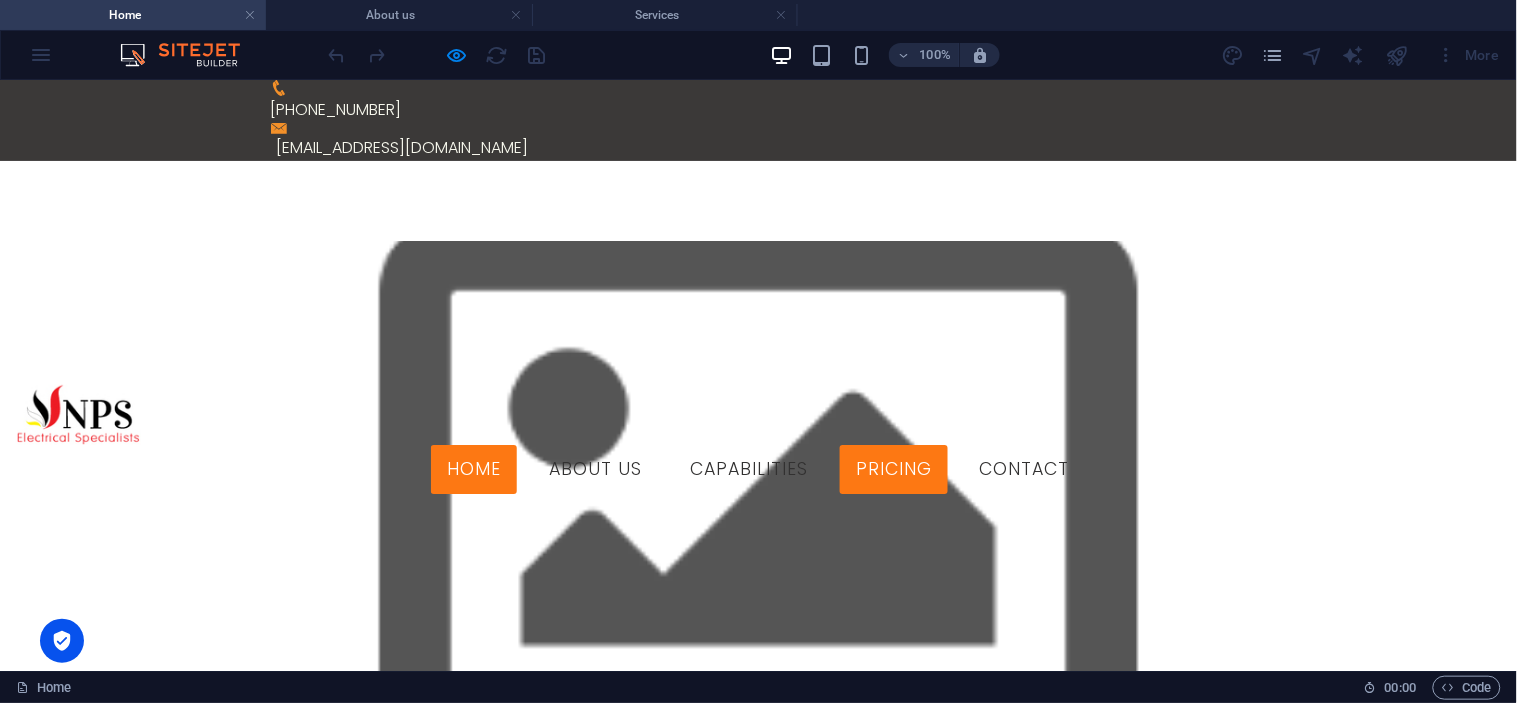 click on "Pricing" at bounding box center (894, 469) 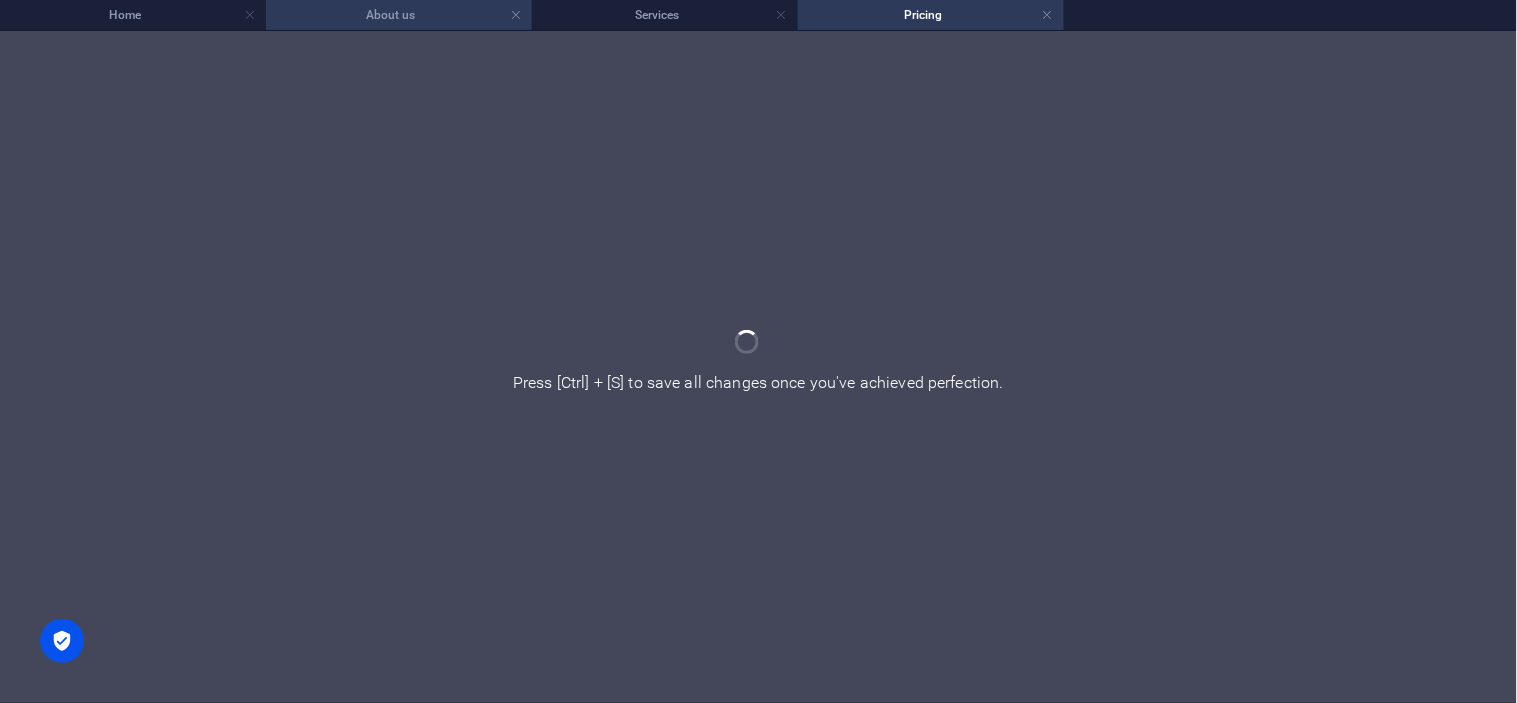 scroll, scrollTop: 0, scrollLeft: 0, axis: both 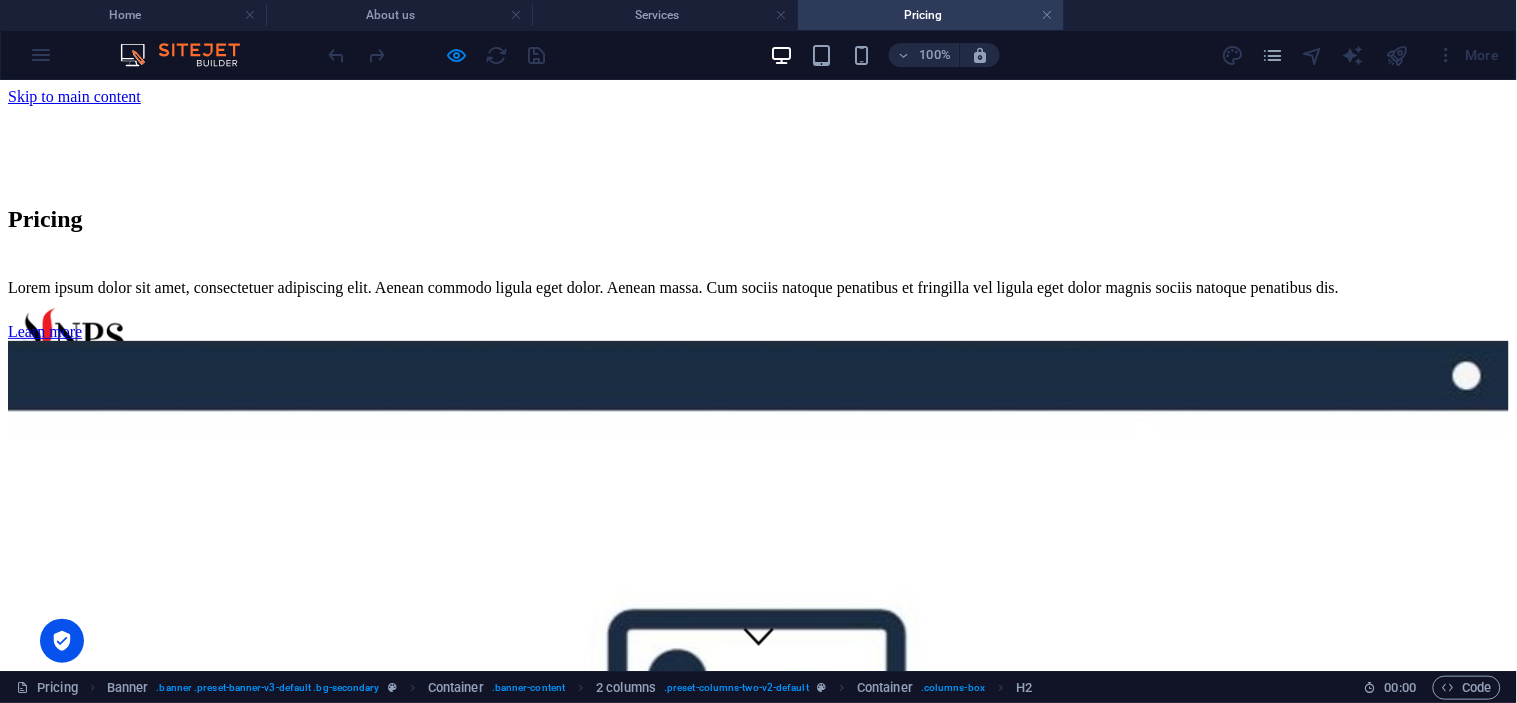 click on "100% More" at bounding box center (758, 55) 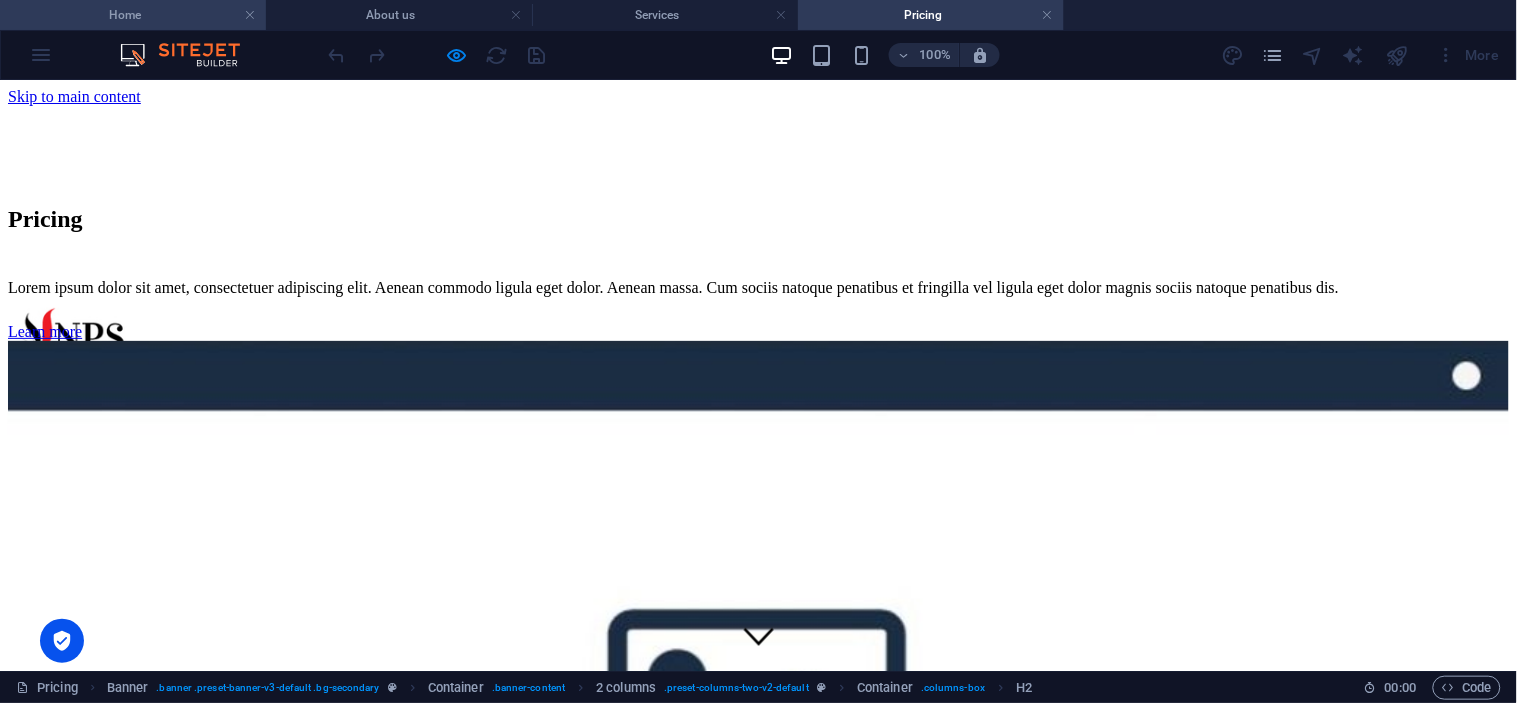 click on "Home" at bounding box center (133, 15) 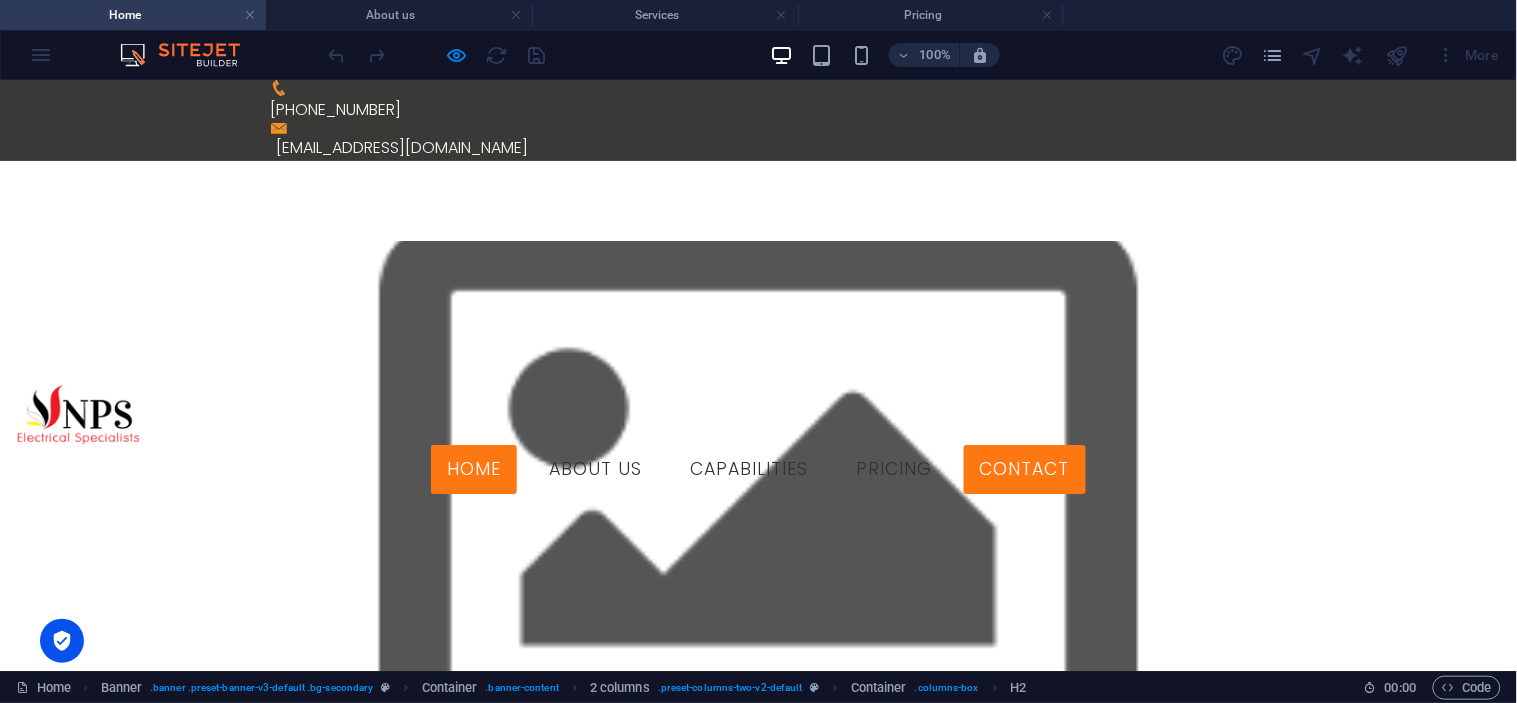 click on "Contact" at bounding box center (1025, 469) 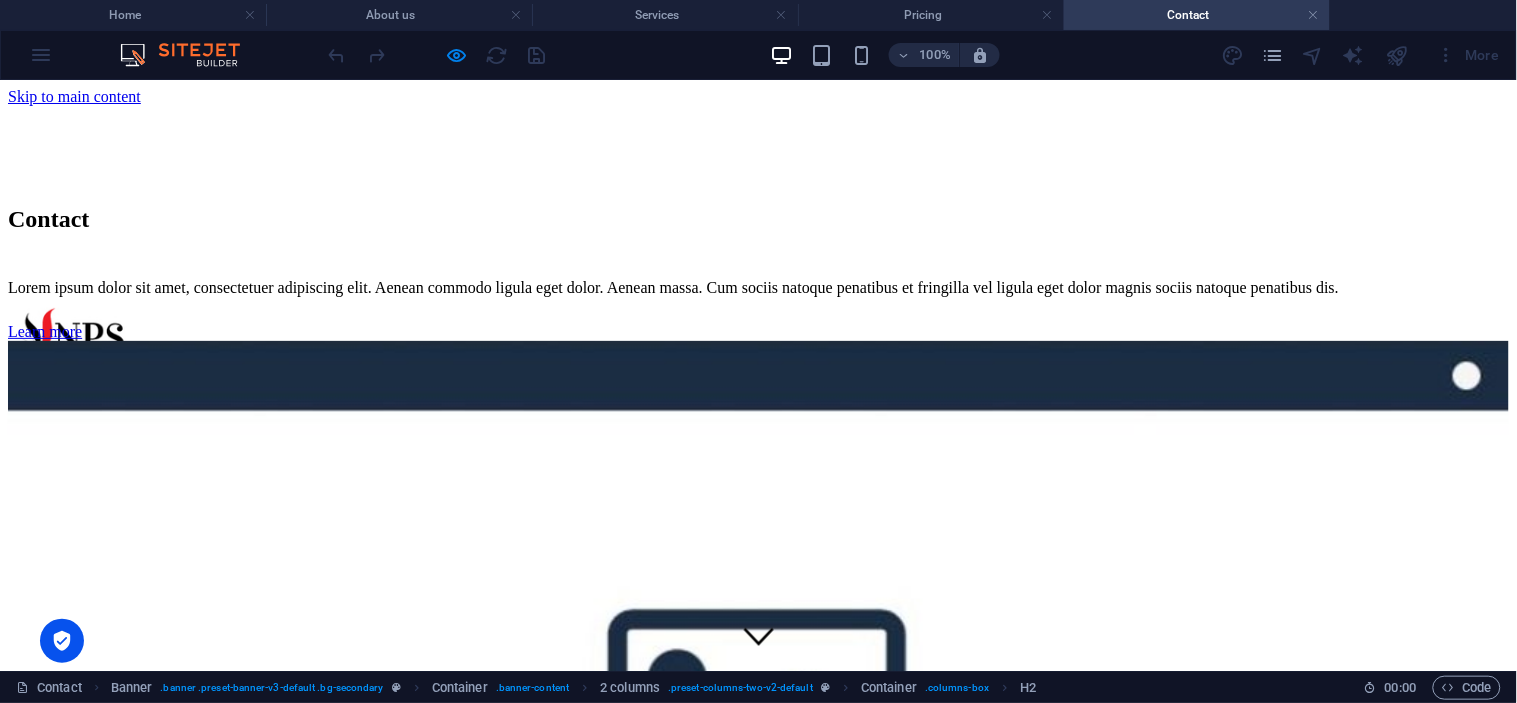 scroll, scrollTop: 0, scrollLeft: 0, axis: both 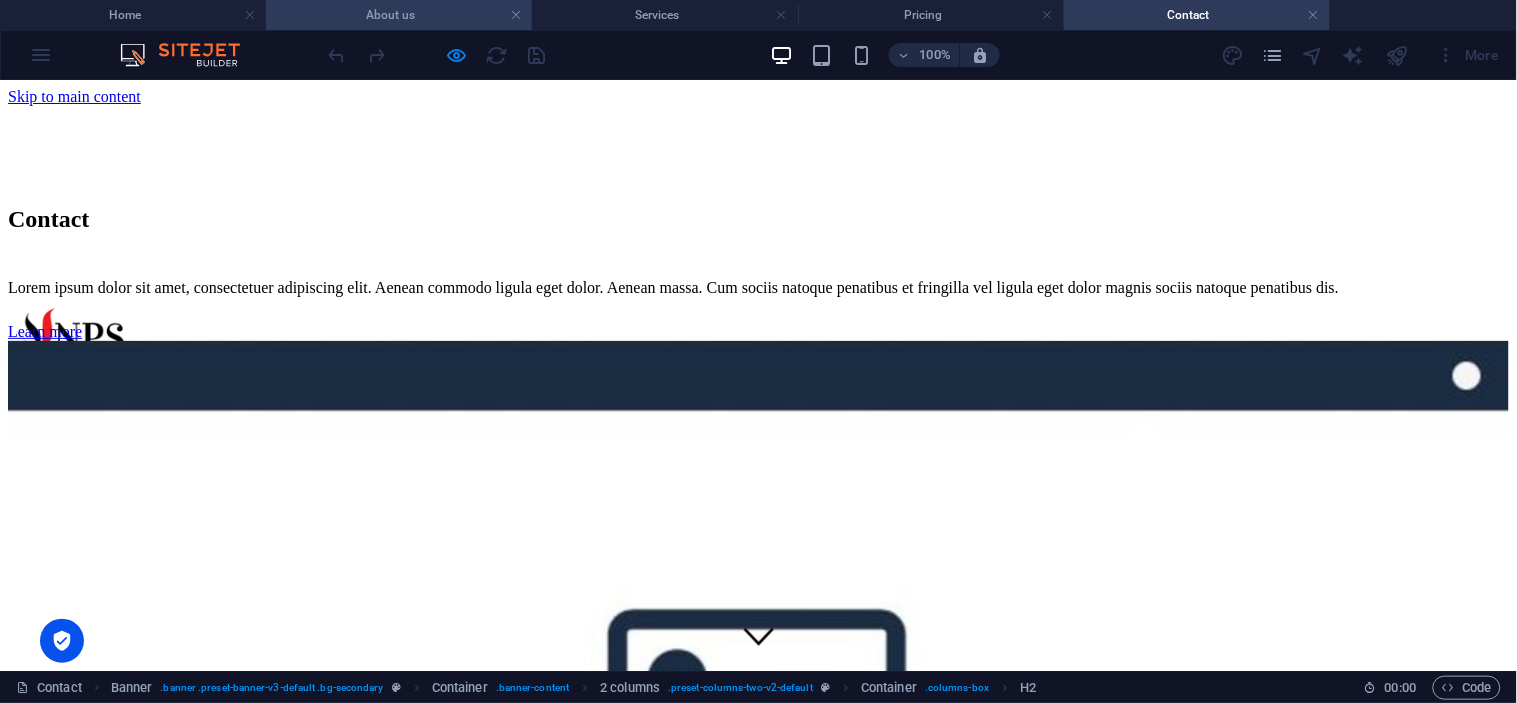 click on "About us" at bounding box center (399, 15) 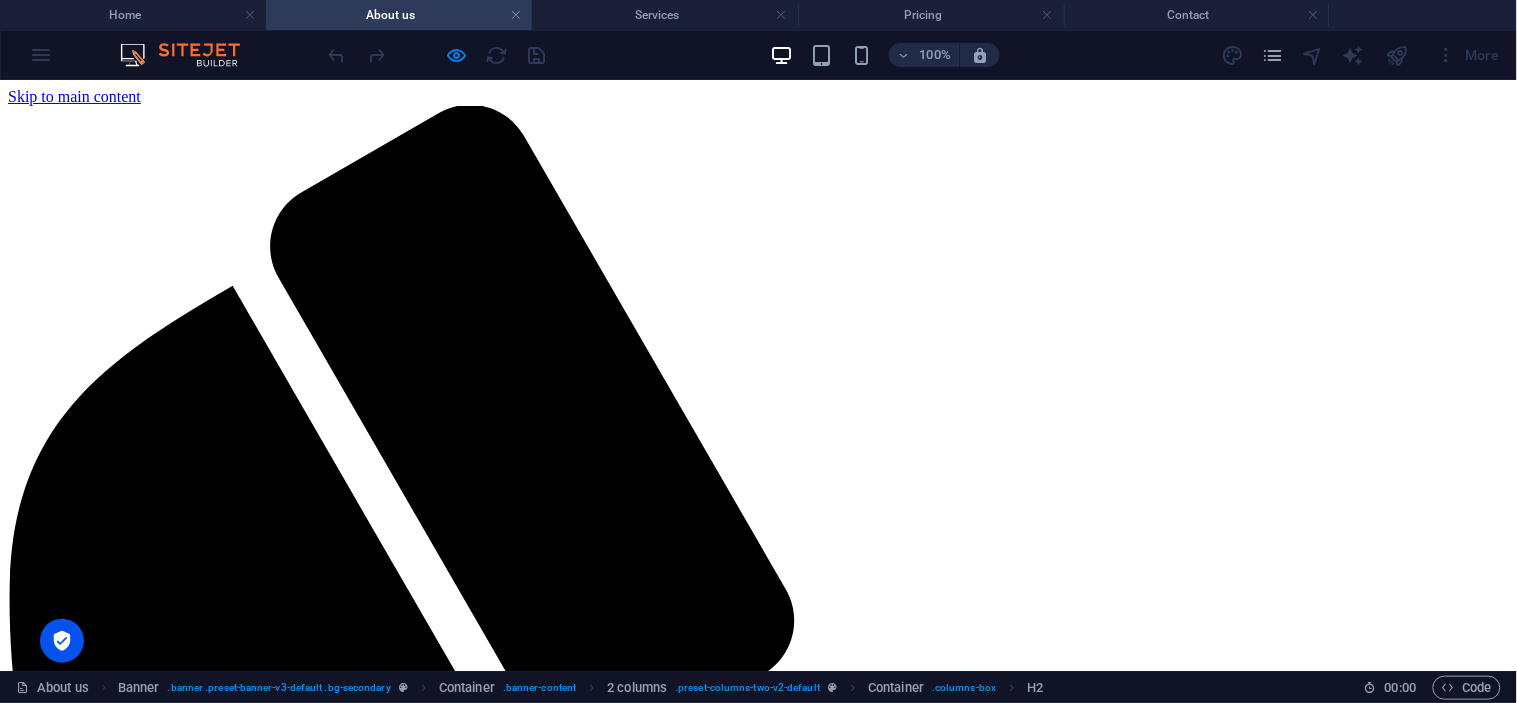 scroll, scrollTop: 492, scrollLeft: 0, axis: vertical 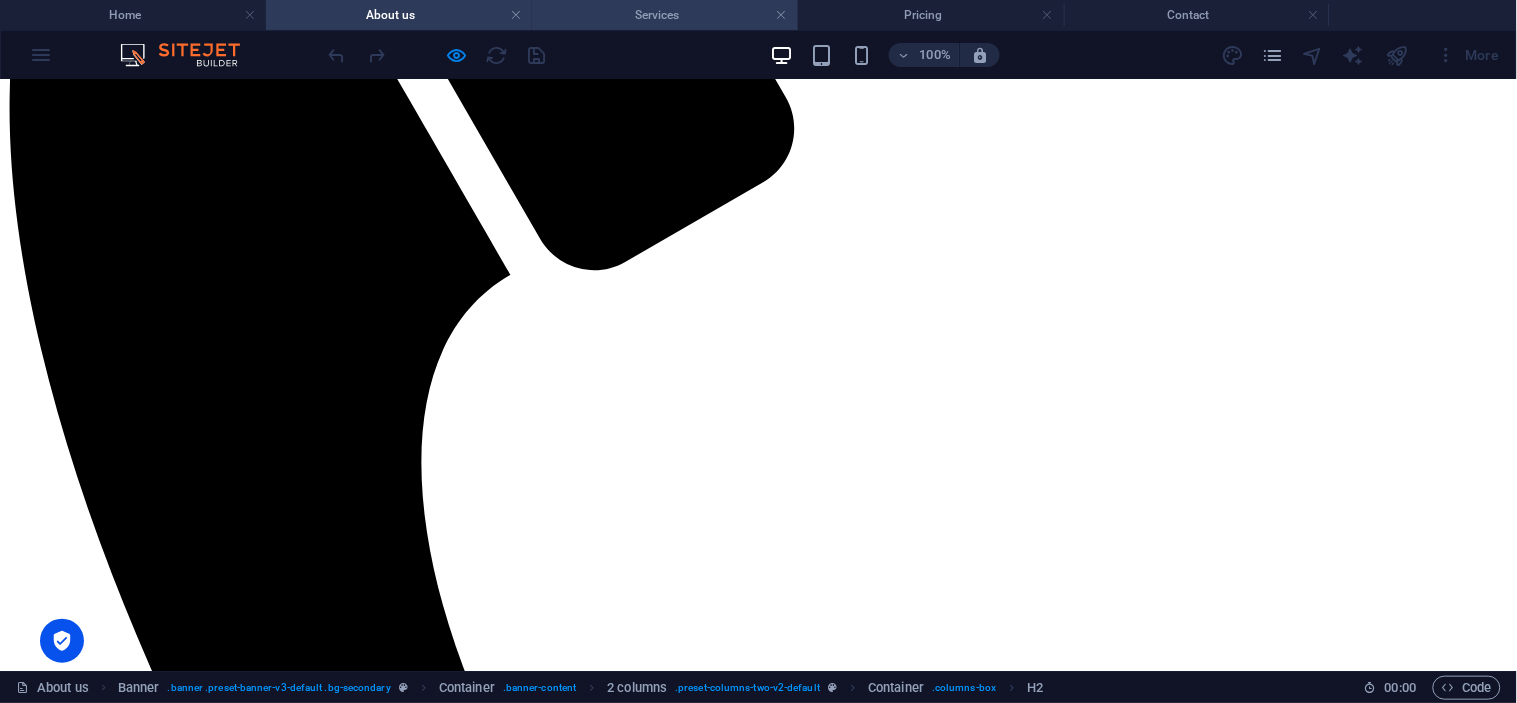 click on "Services" at bounding box center (665, 15) 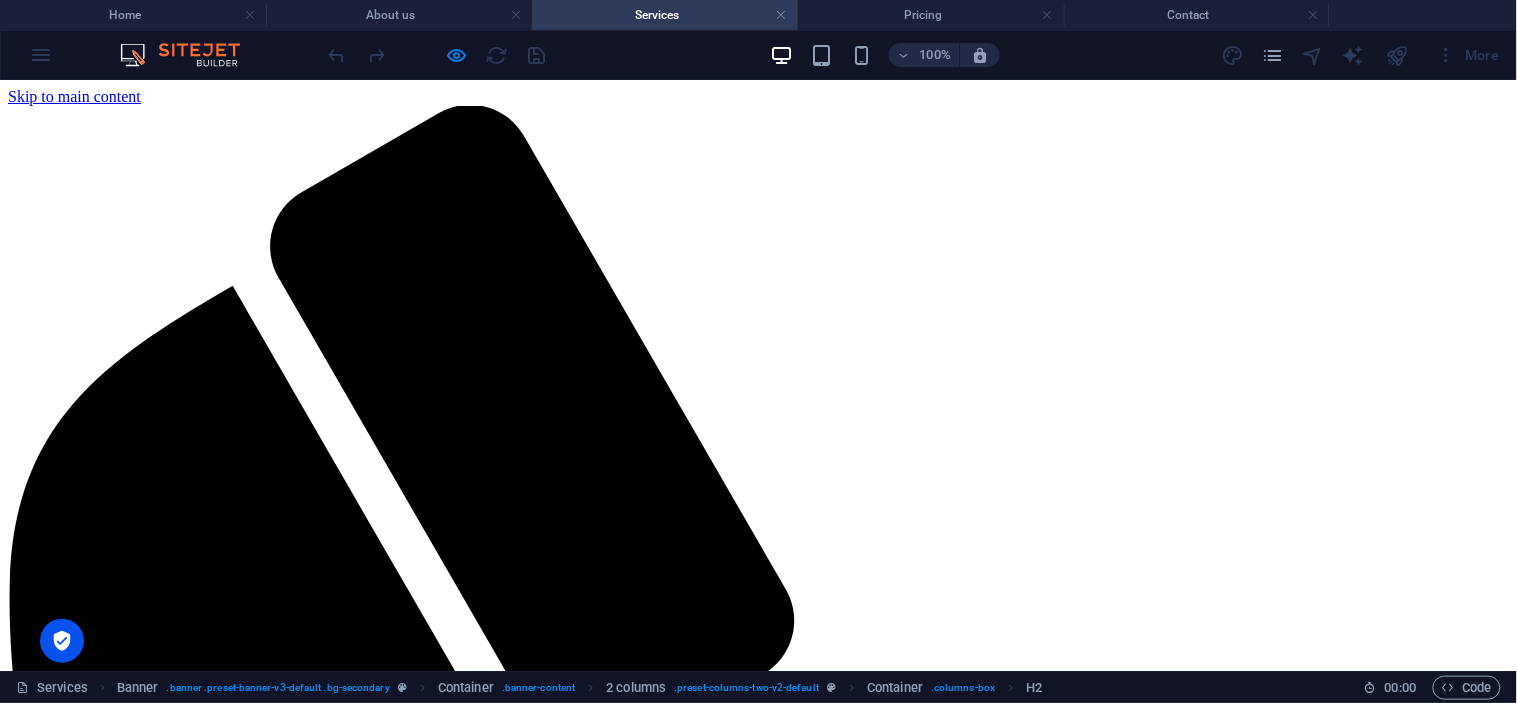scroll, scrollTop: 643, scrollLeft: 0, axis: vertical 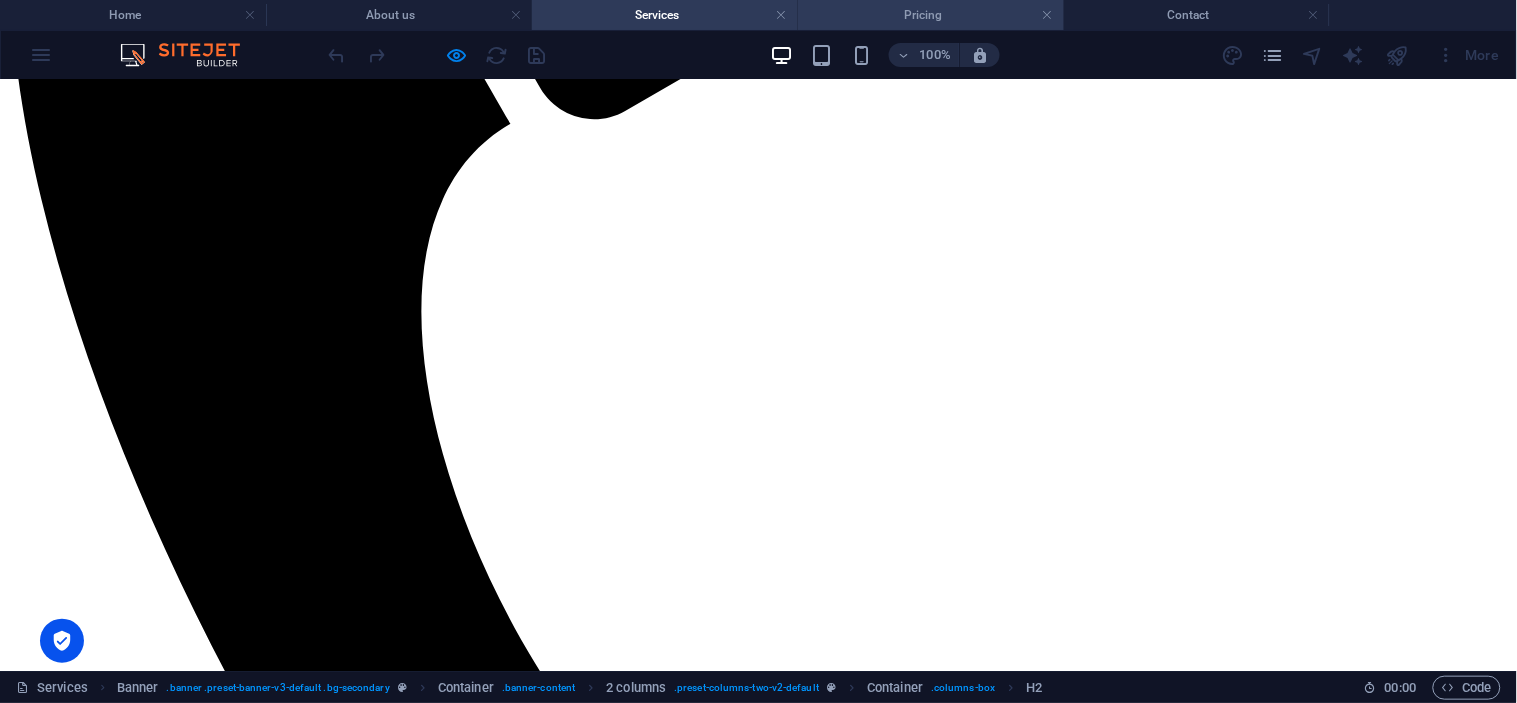click on "Pricing" at bounding box center (931, 15) 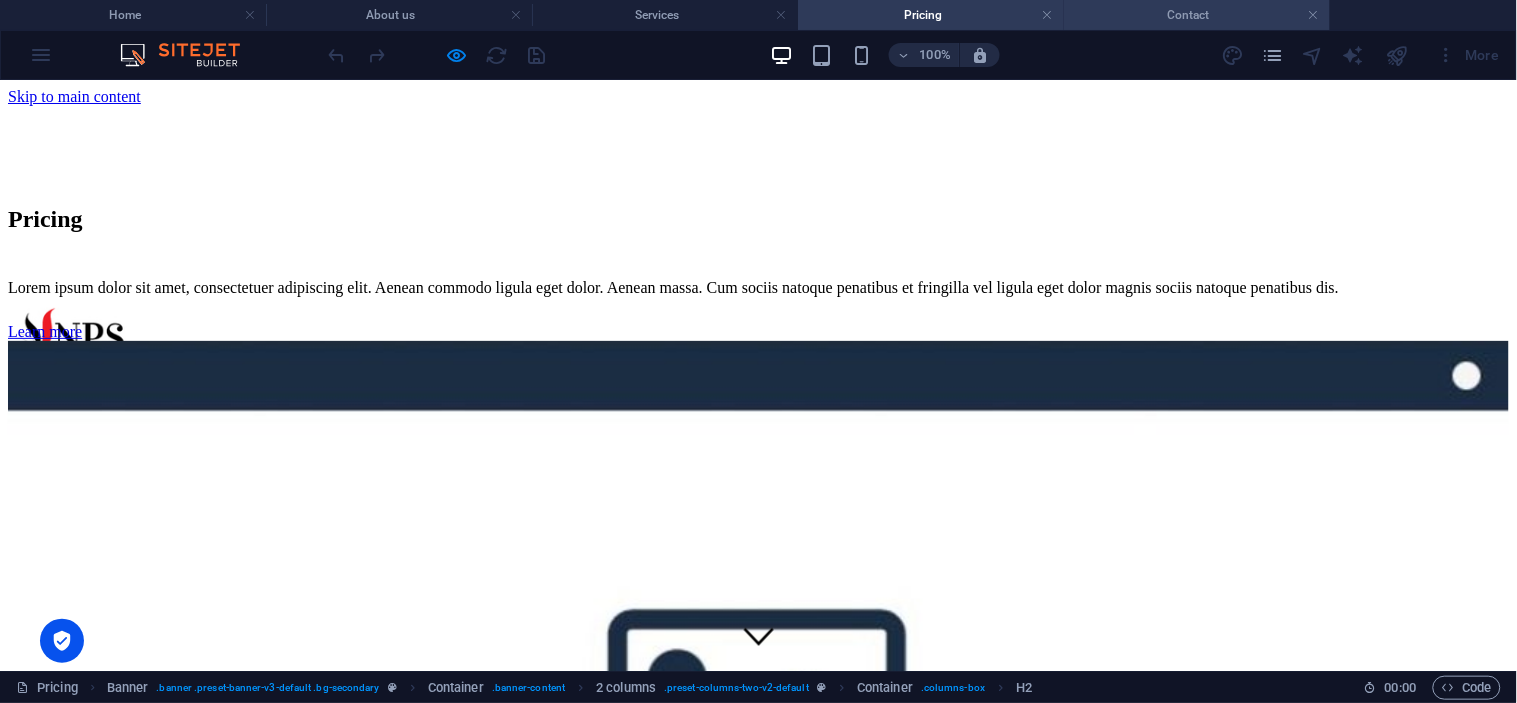 click on "Contact" at bounding box center [1197, 15] 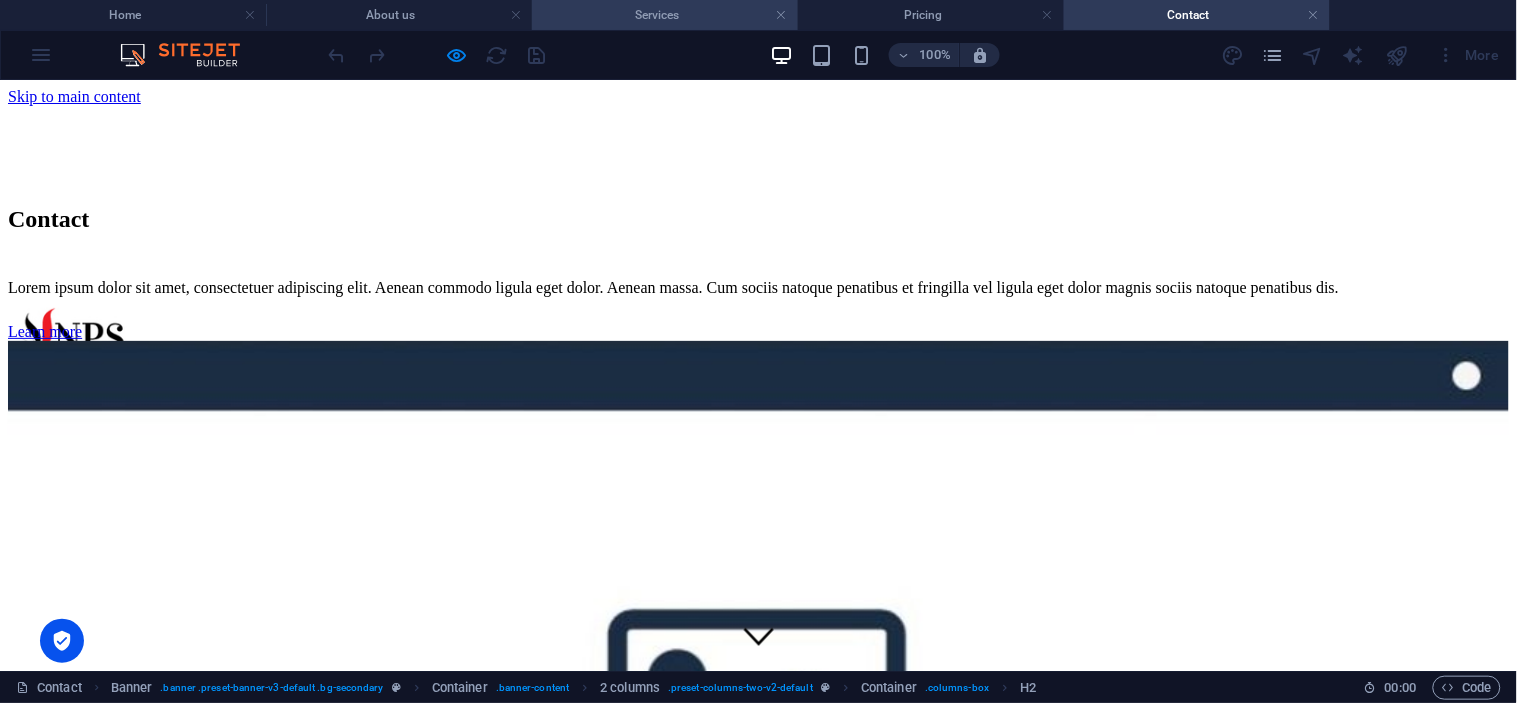 click on "Services" at bounding box center (665, 15) 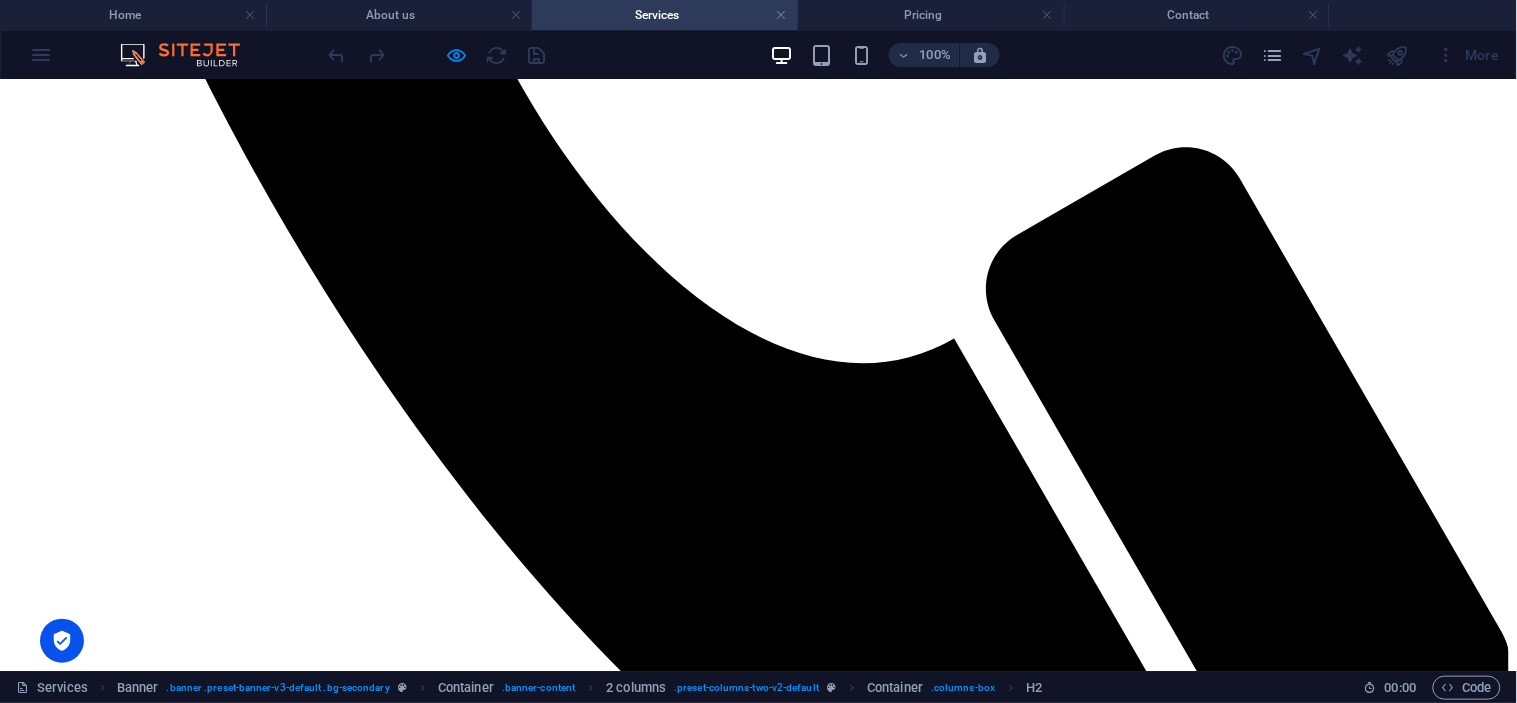 scroll, scrollTop: 1310, scrollLeft: 0, axis: vertical 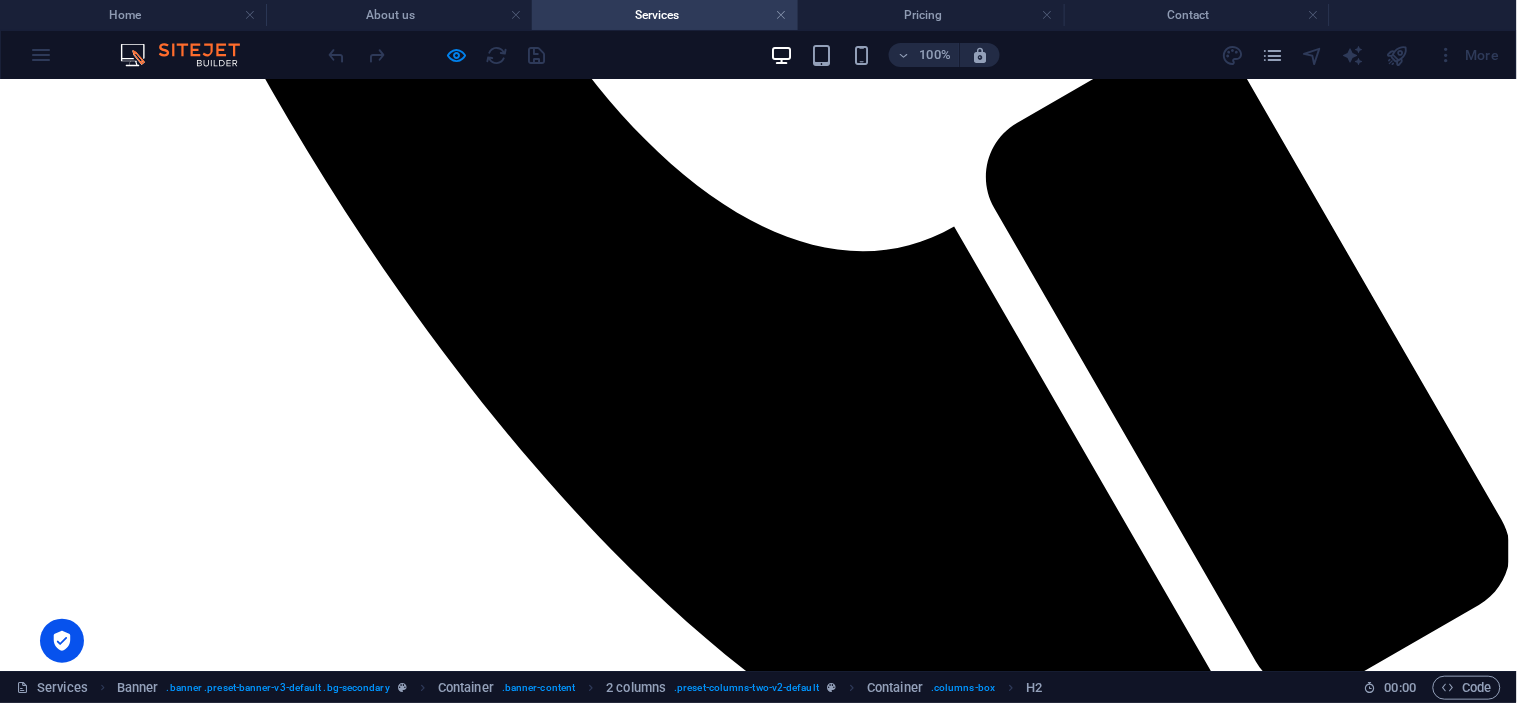 click on "Generators" at bounding box center [758, 13044] 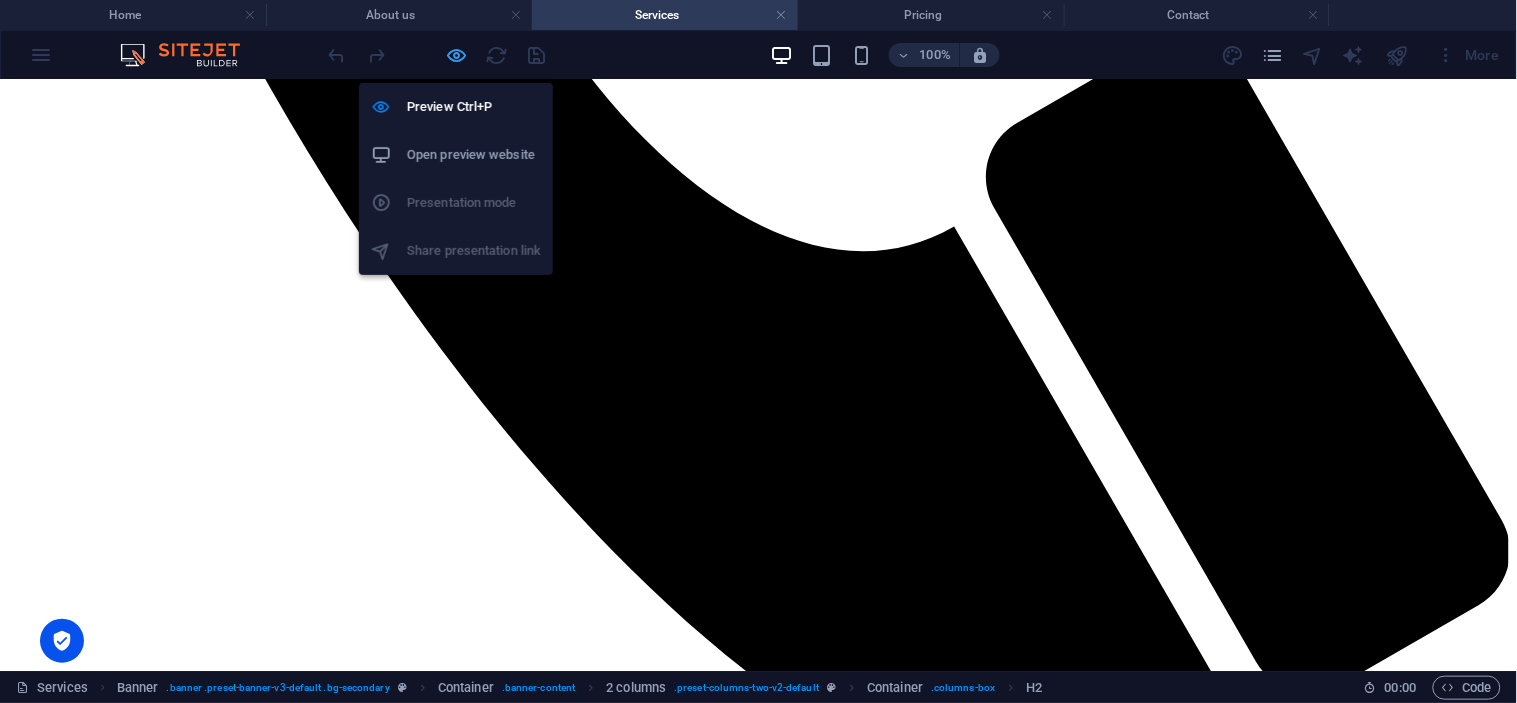 click at bounding box center [457, 55] 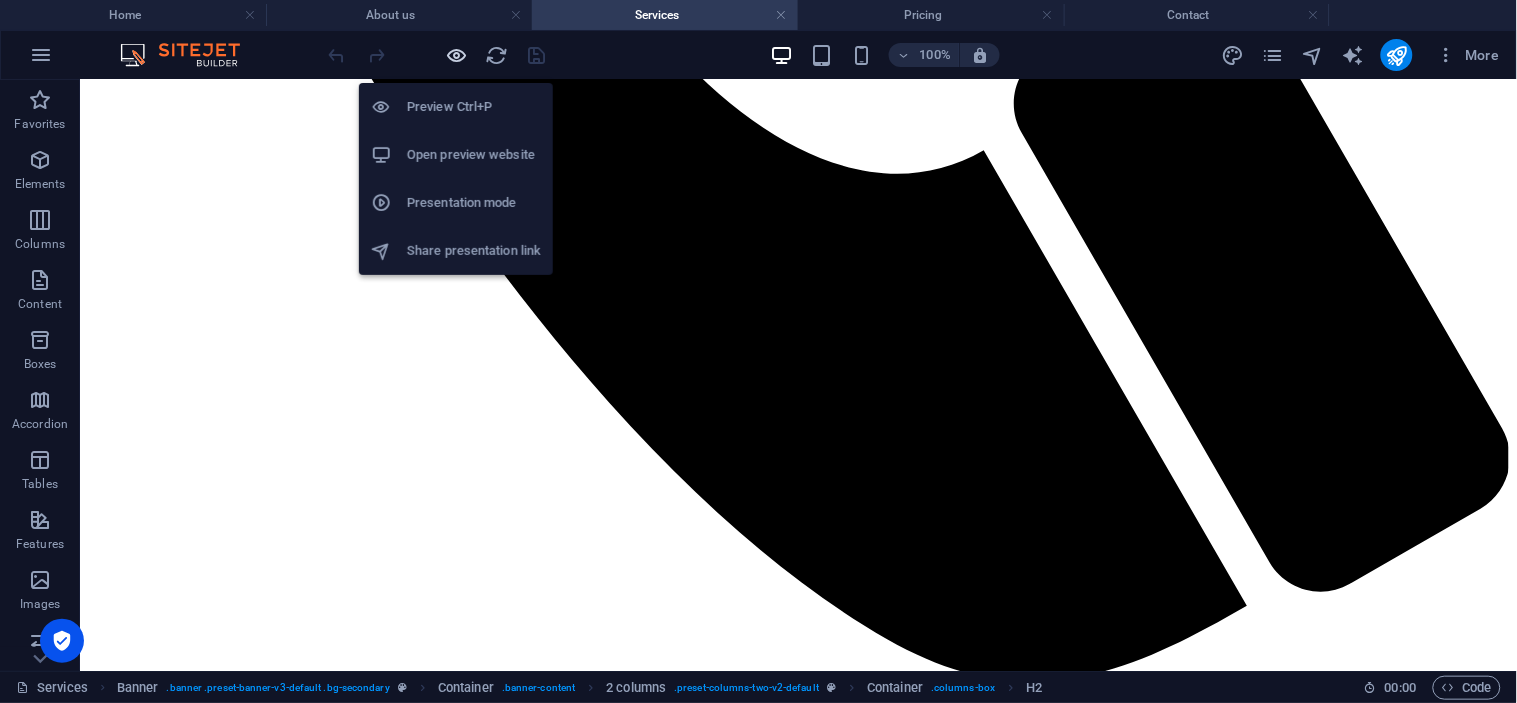 scroll, scrollTop: 1315, scrollLeft: 0, axis: vertical 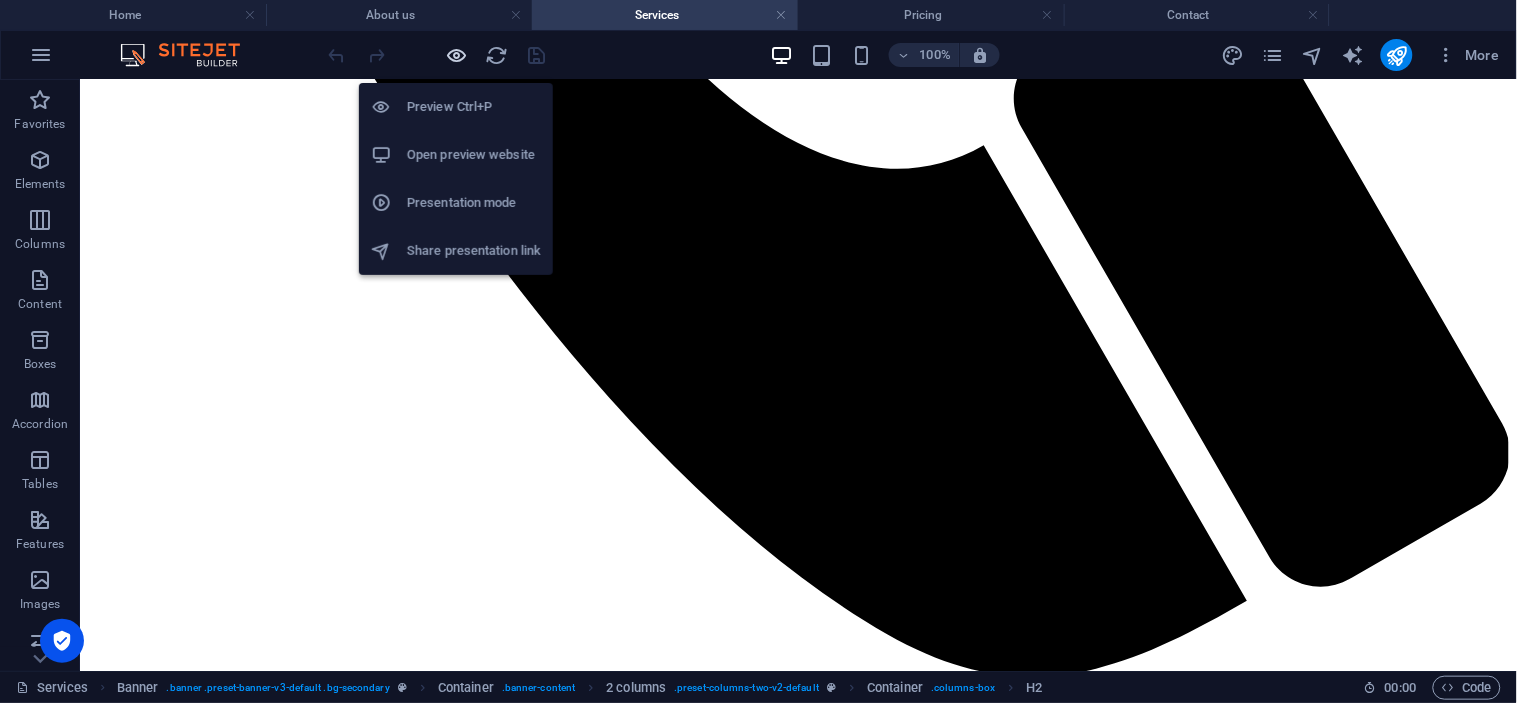 click at bounding box center (457, 55) 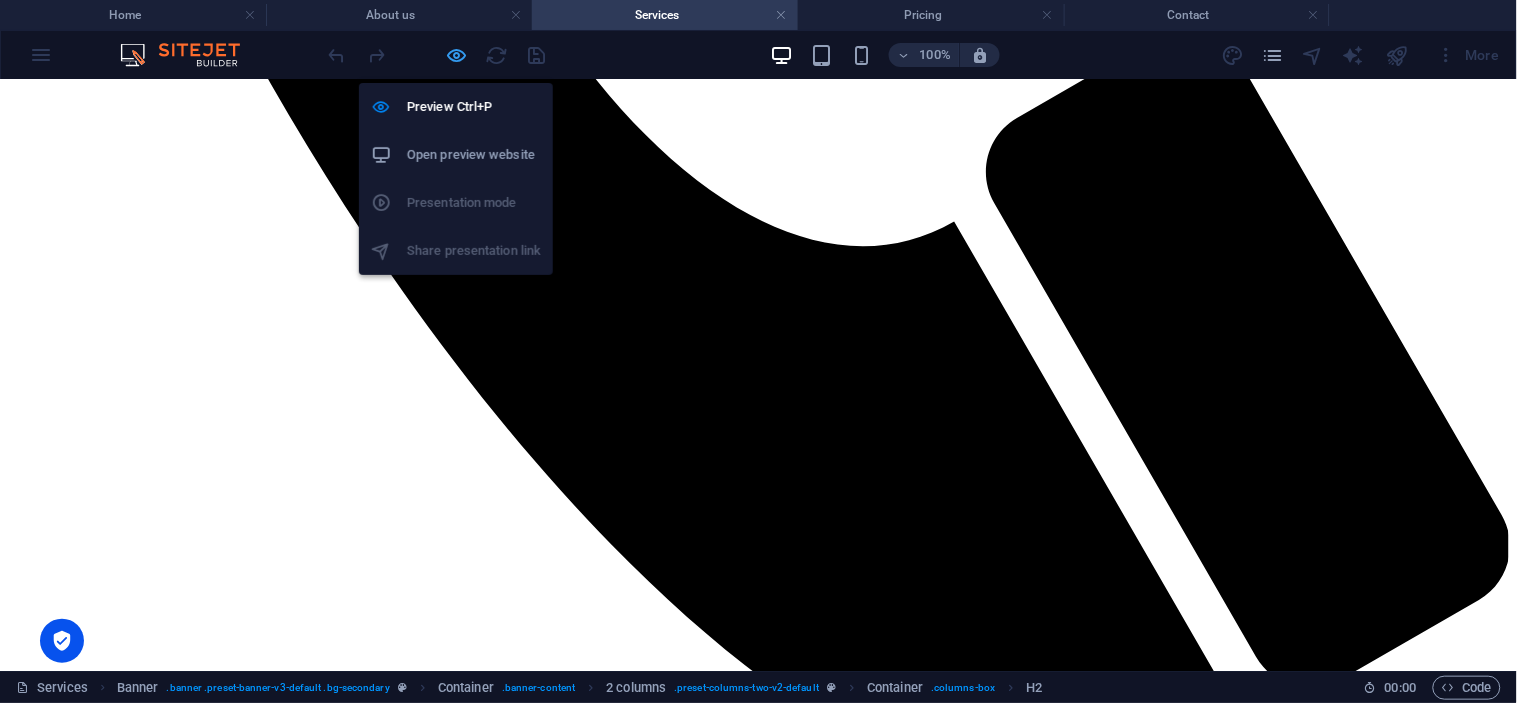 scroll, scrollTop: 1310, scrollLeft: 0, axis: vertical 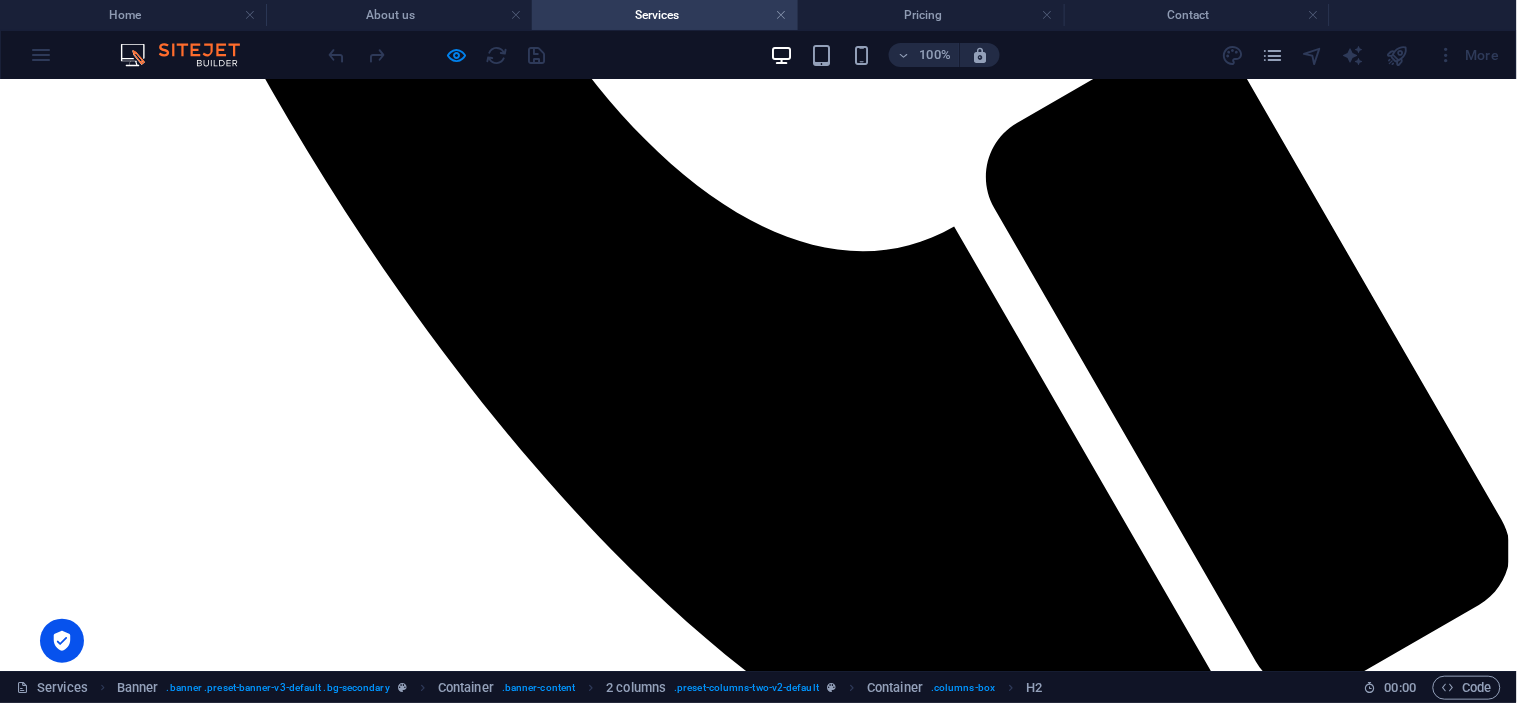 click on "Generators" at bounding box center (758, 13043) 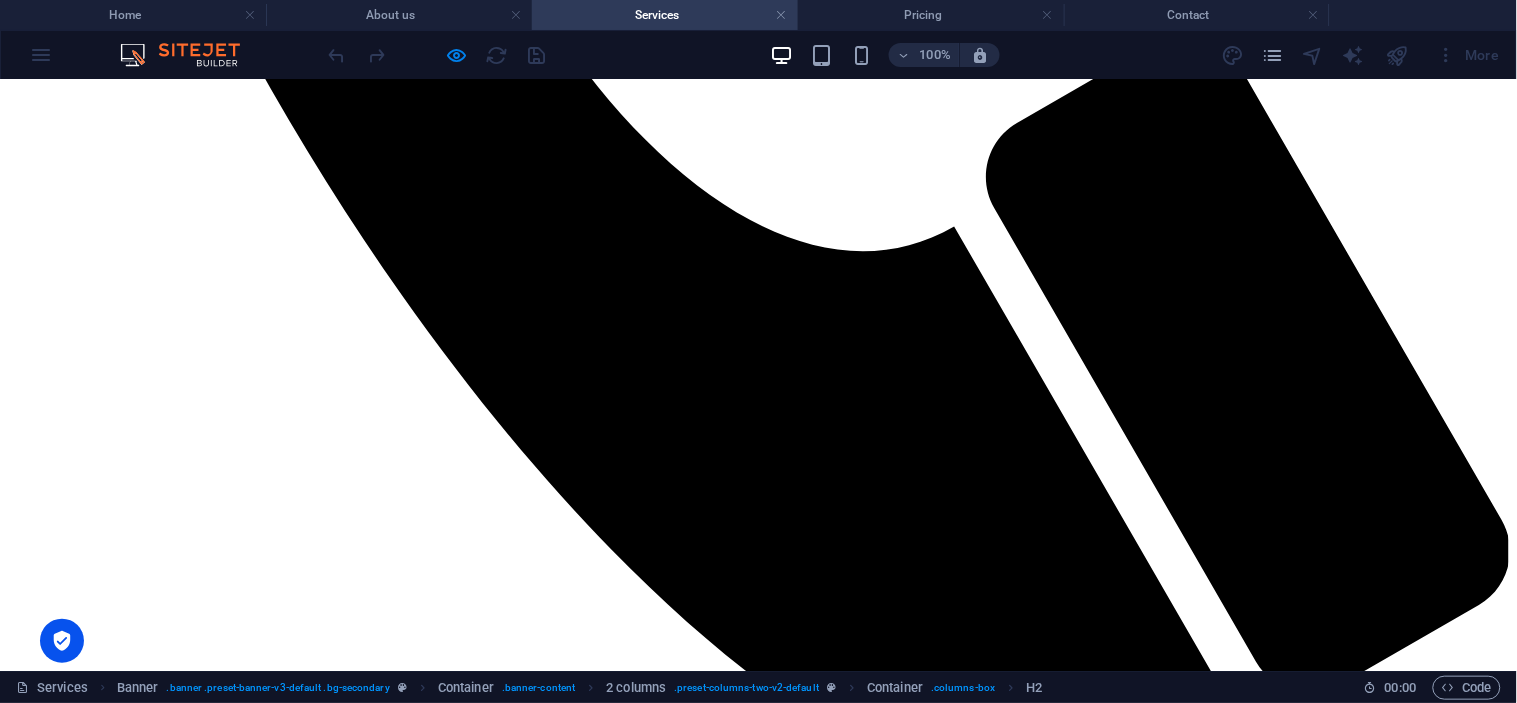 click on "Generators" at bounding box center [758, 12908] 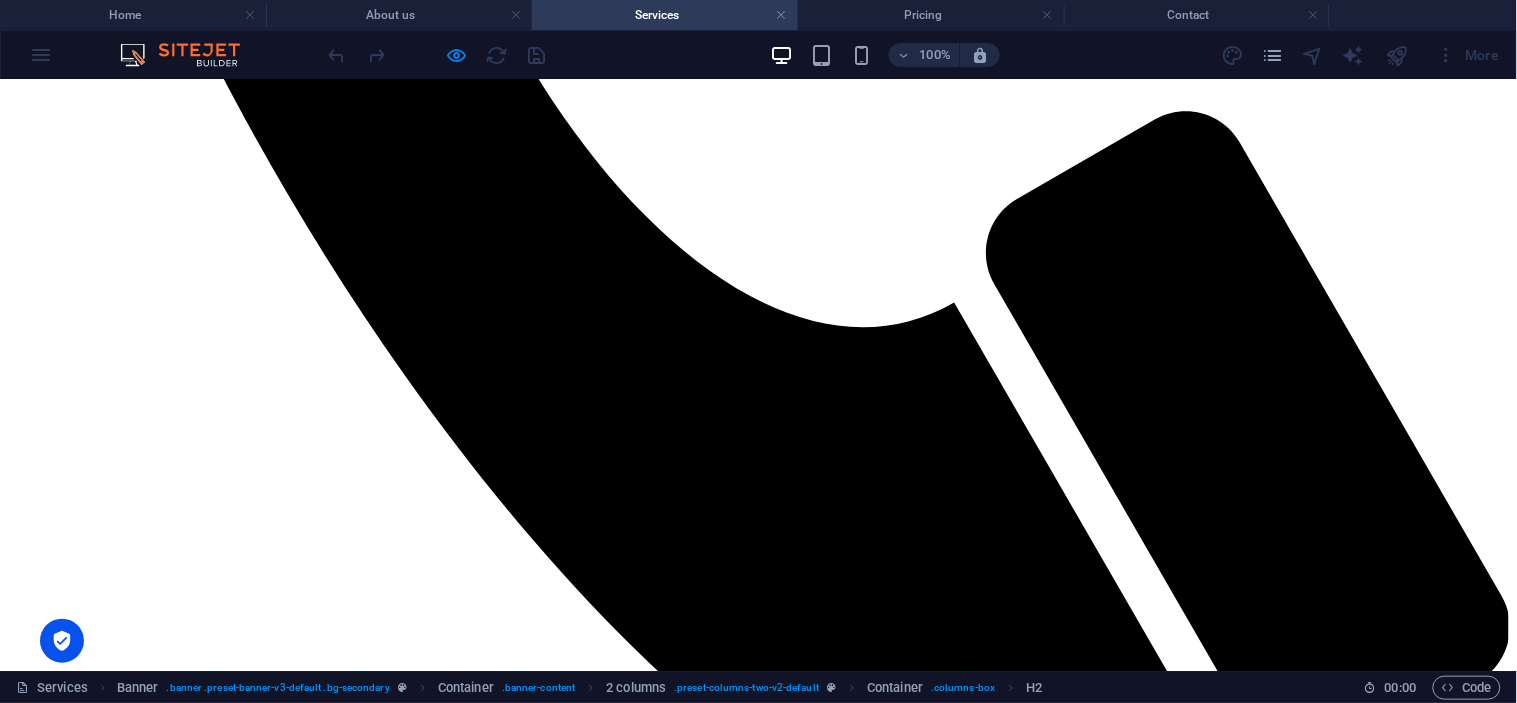 scroll, scrollTop: 1222, scrollLeft: 0, axis: vertical 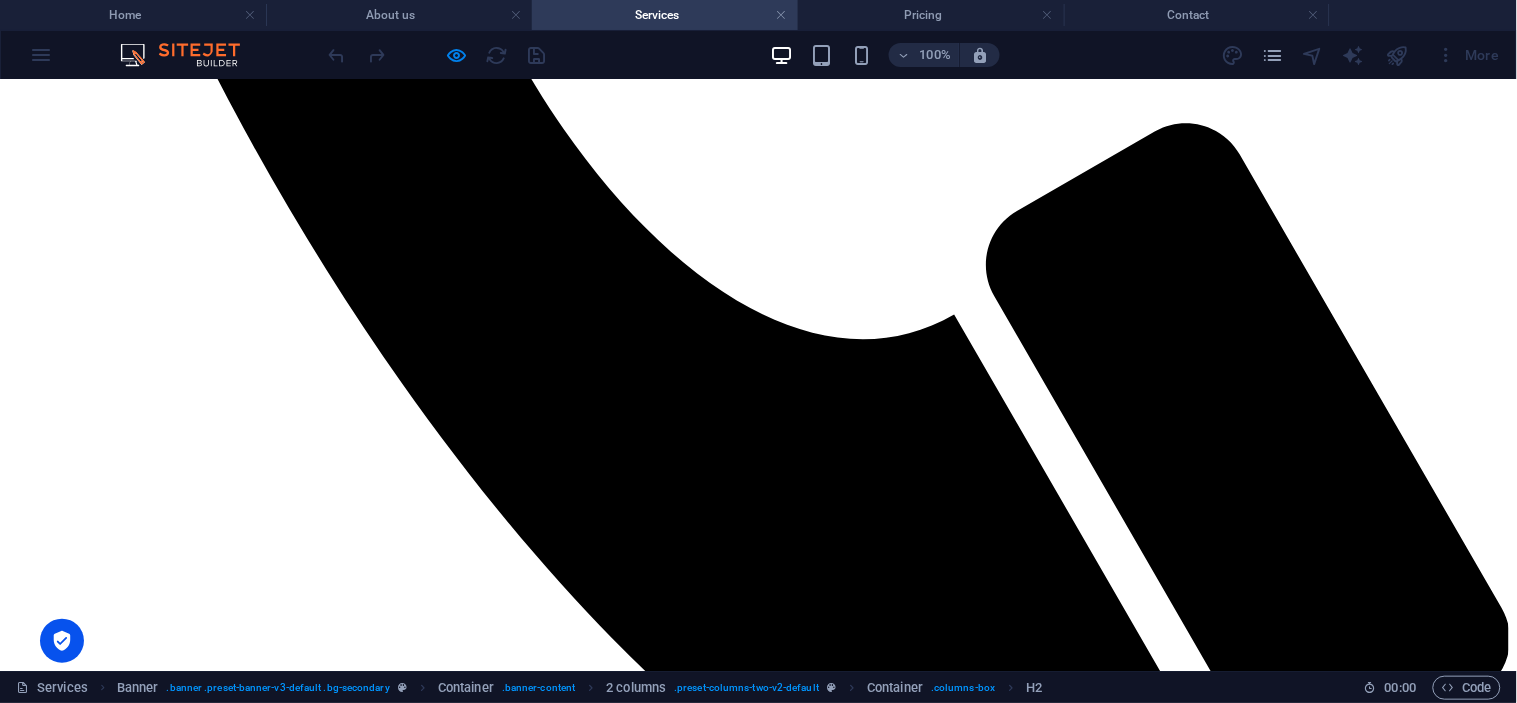 click on "Generators" at bounding box center (758, 12996) 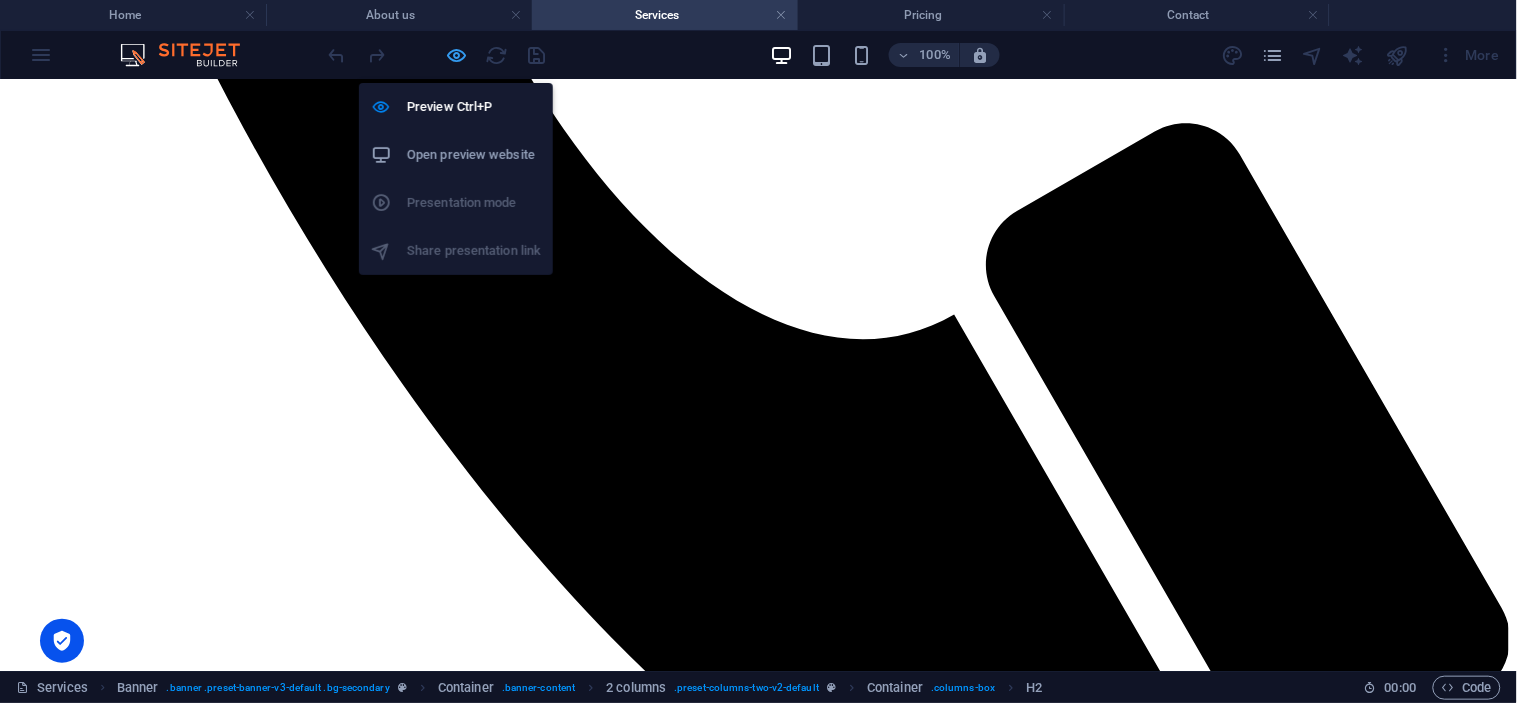 click at bounding box center [457, 55] 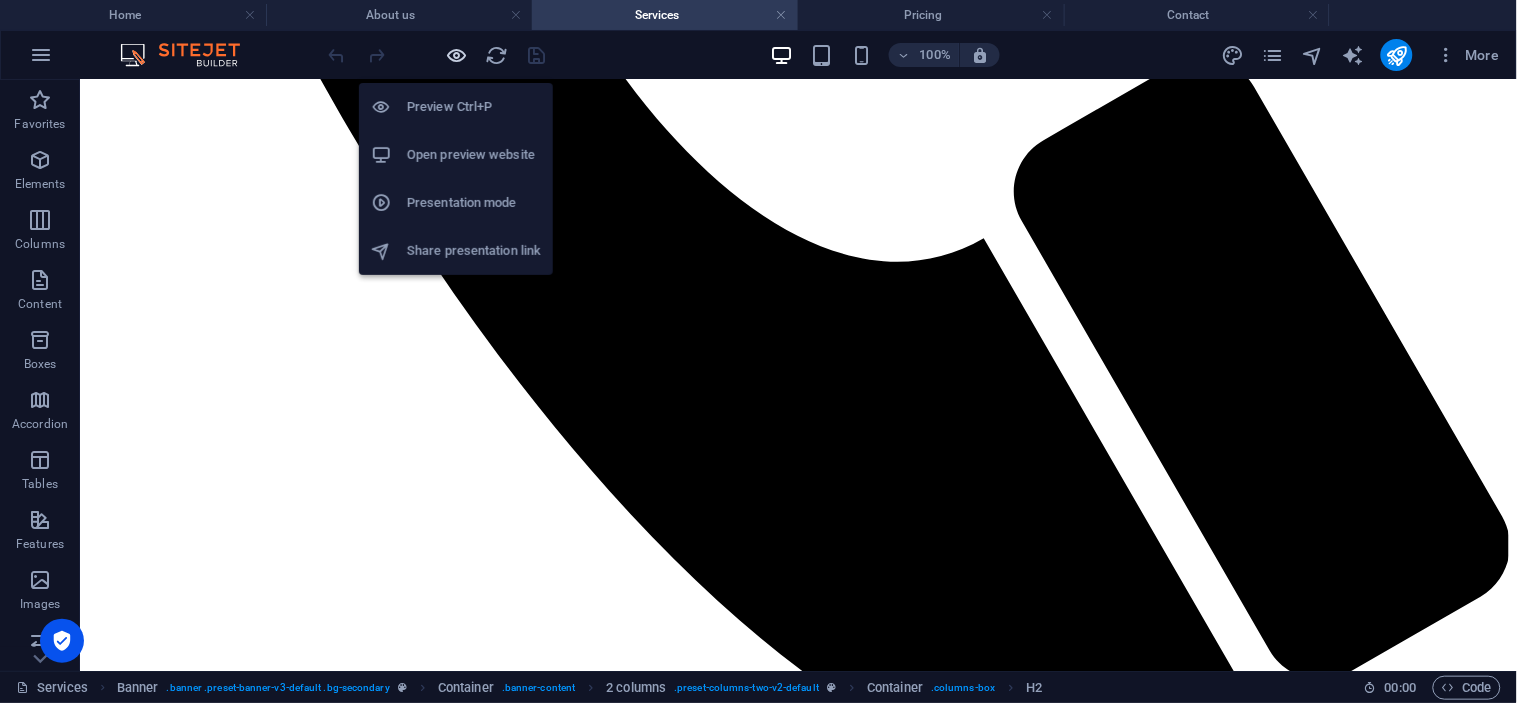 scroll, scrollTop: 1227, scrollLeft: 0, axis: vertical 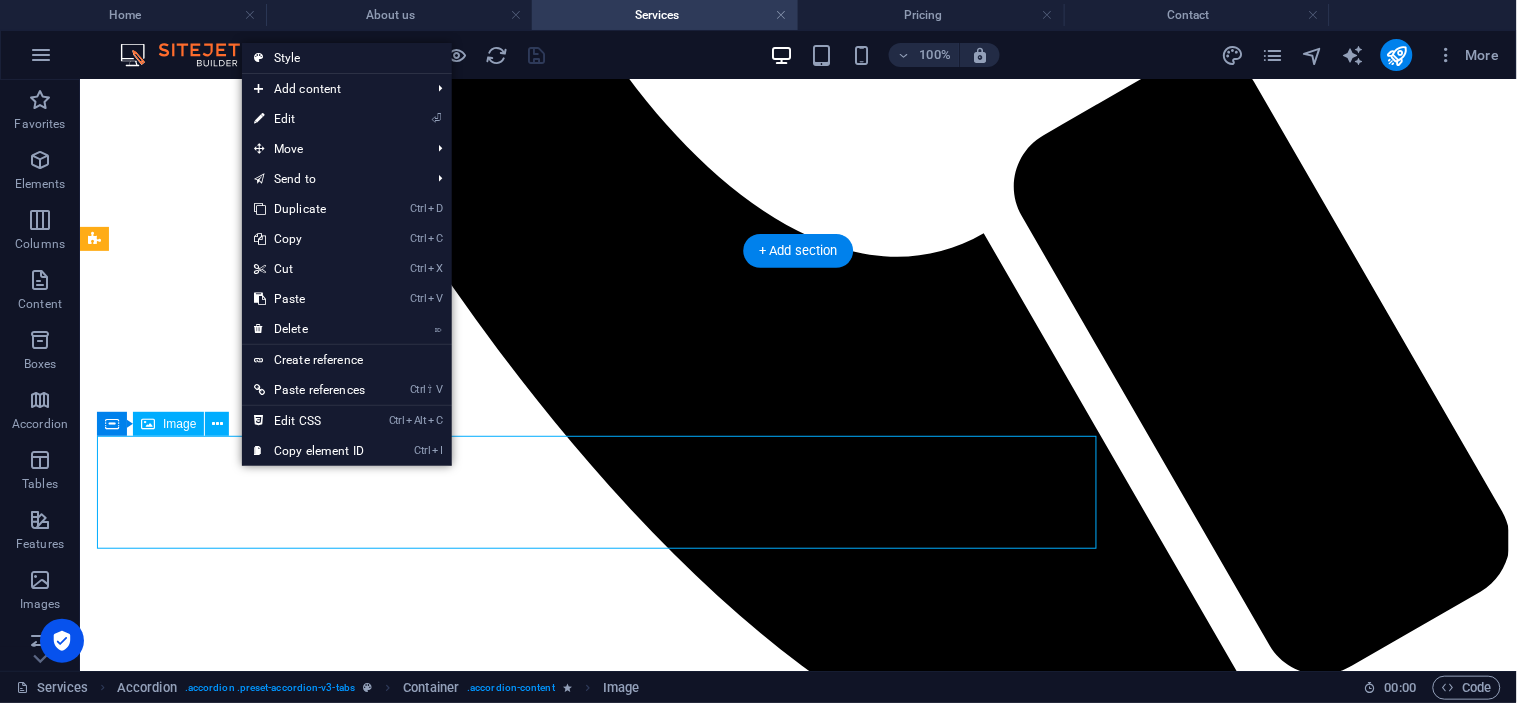 click at bounding box center (797, 12395) 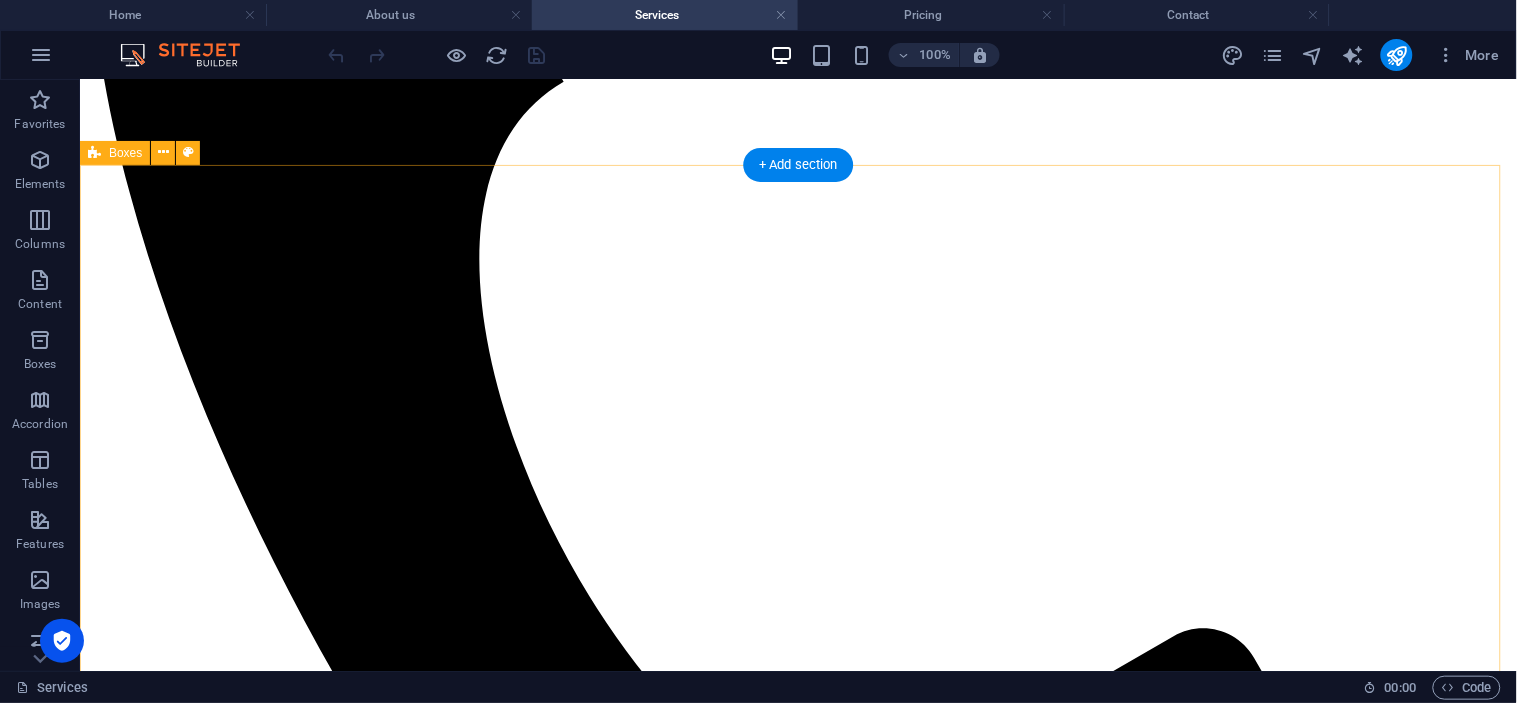 scroll, scrollTop: 672, scrollLeft: 0, axis: vertical 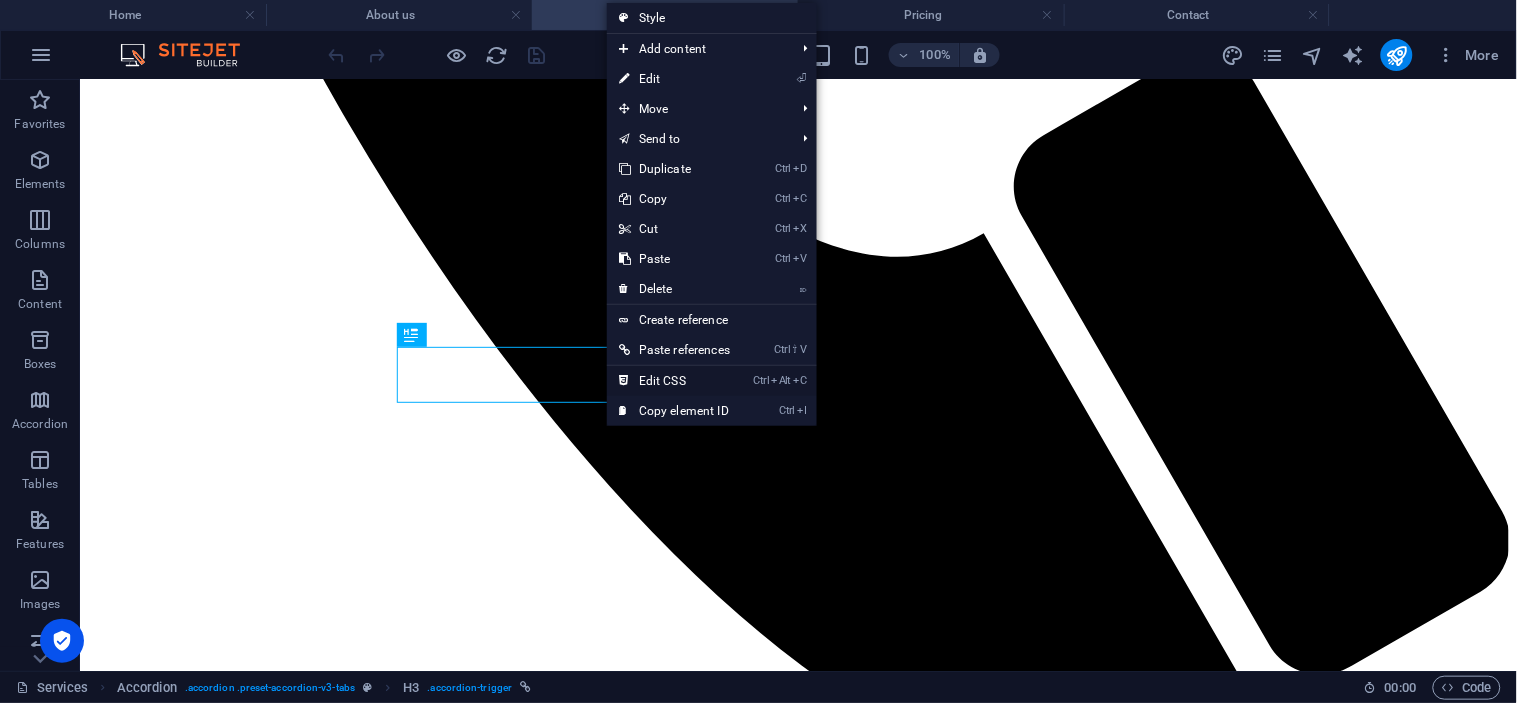 click at bounding box center (624, 381) 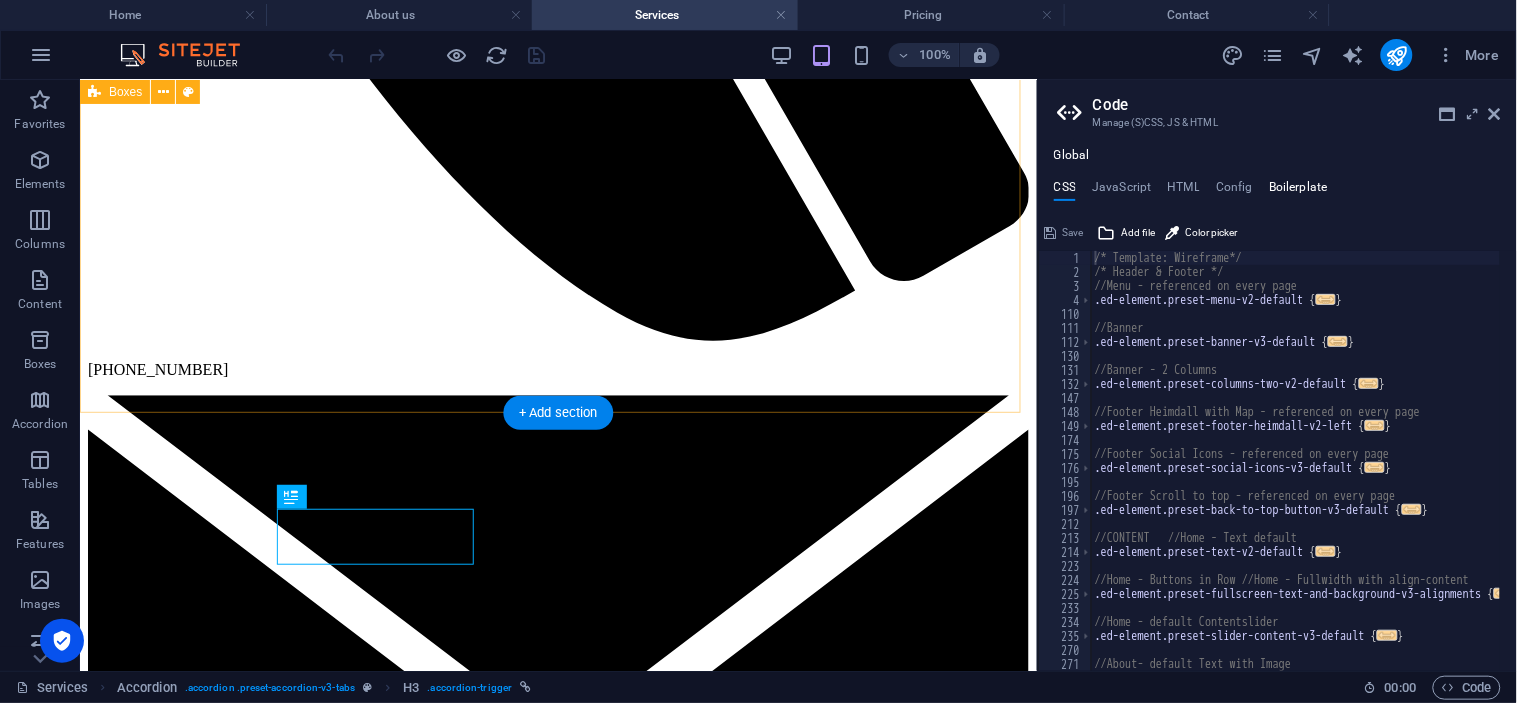 scroll, scrollTop: 1003, scrollLeft: 0, axis: vertical 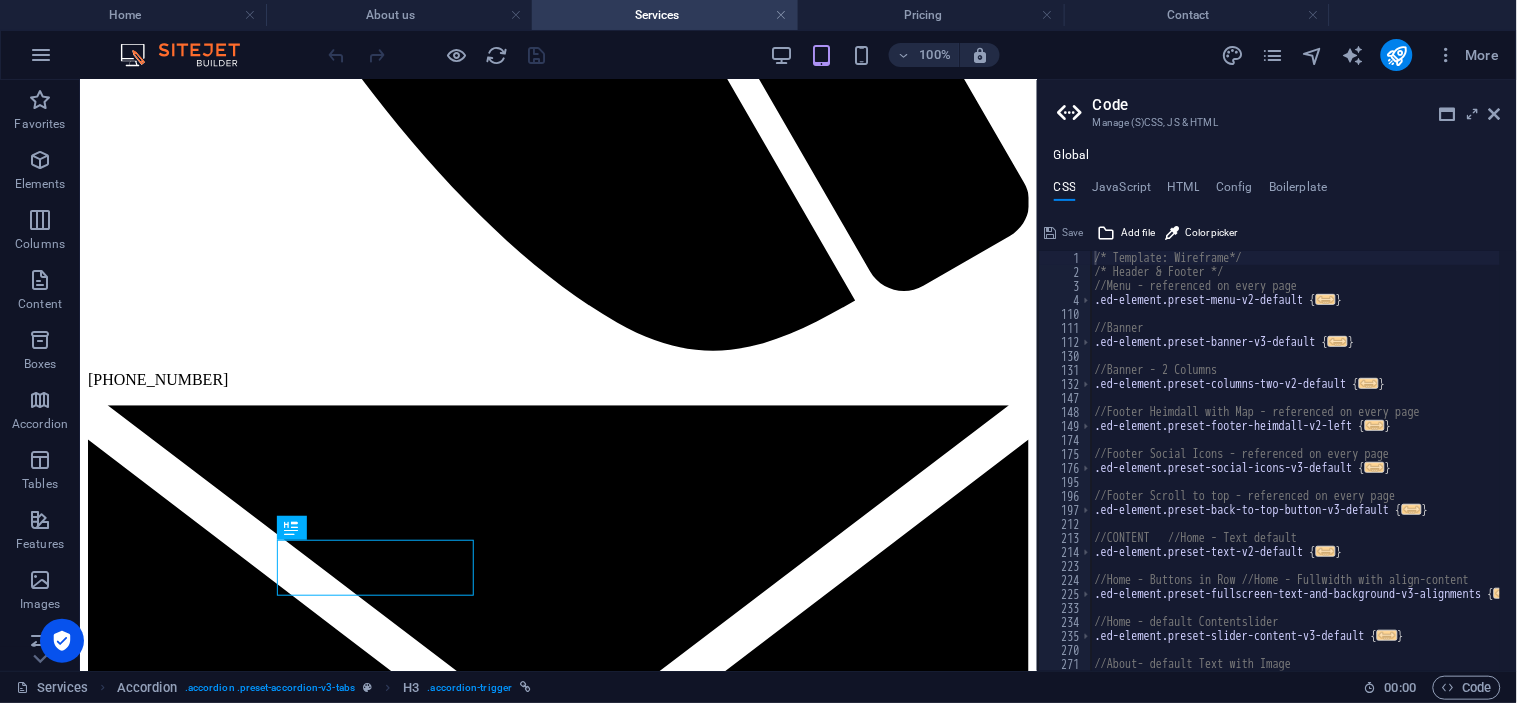 drag, startPoint x: 1198, startPoint y: 166, endPoint x: 1196, endPoint y: 176, distance: 10.198039 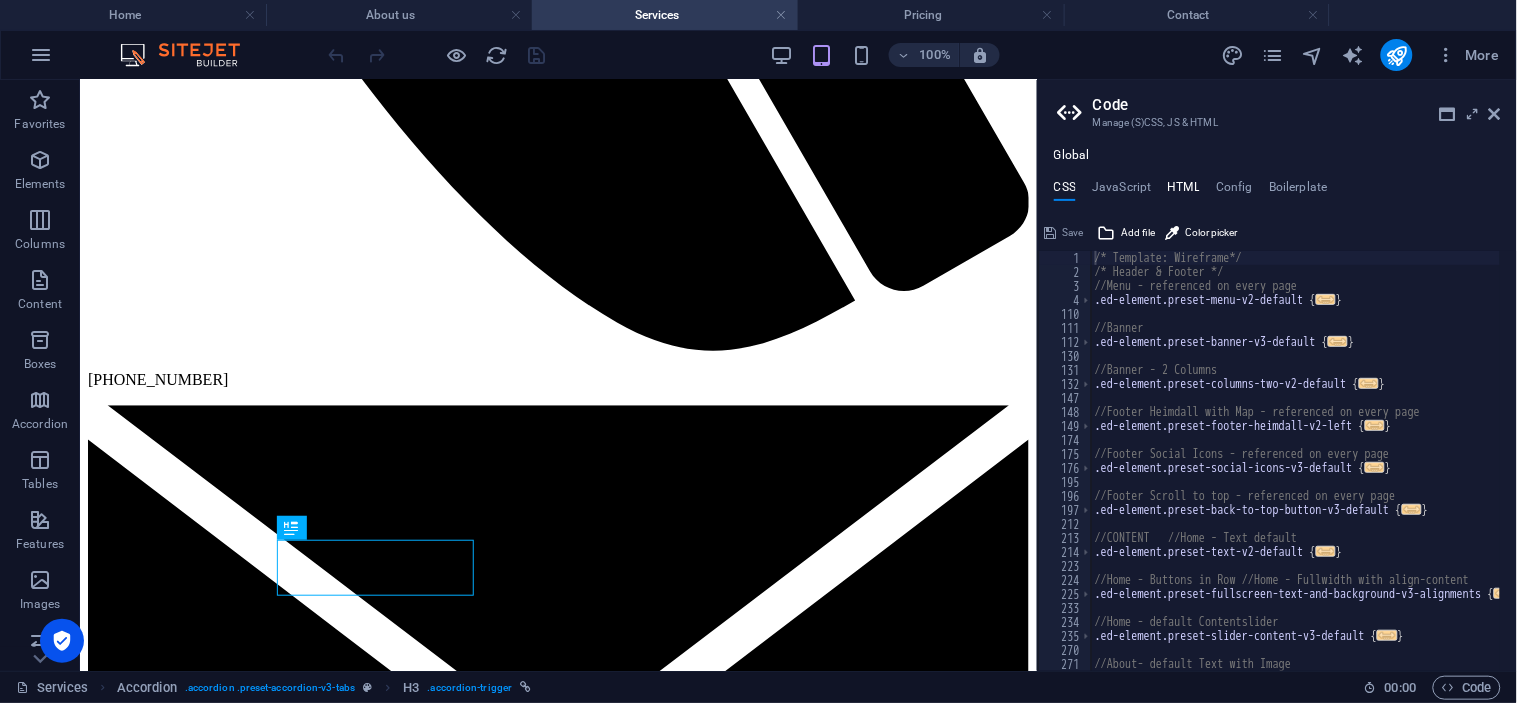 click on "HTML" at bounding box center [1184, 191] 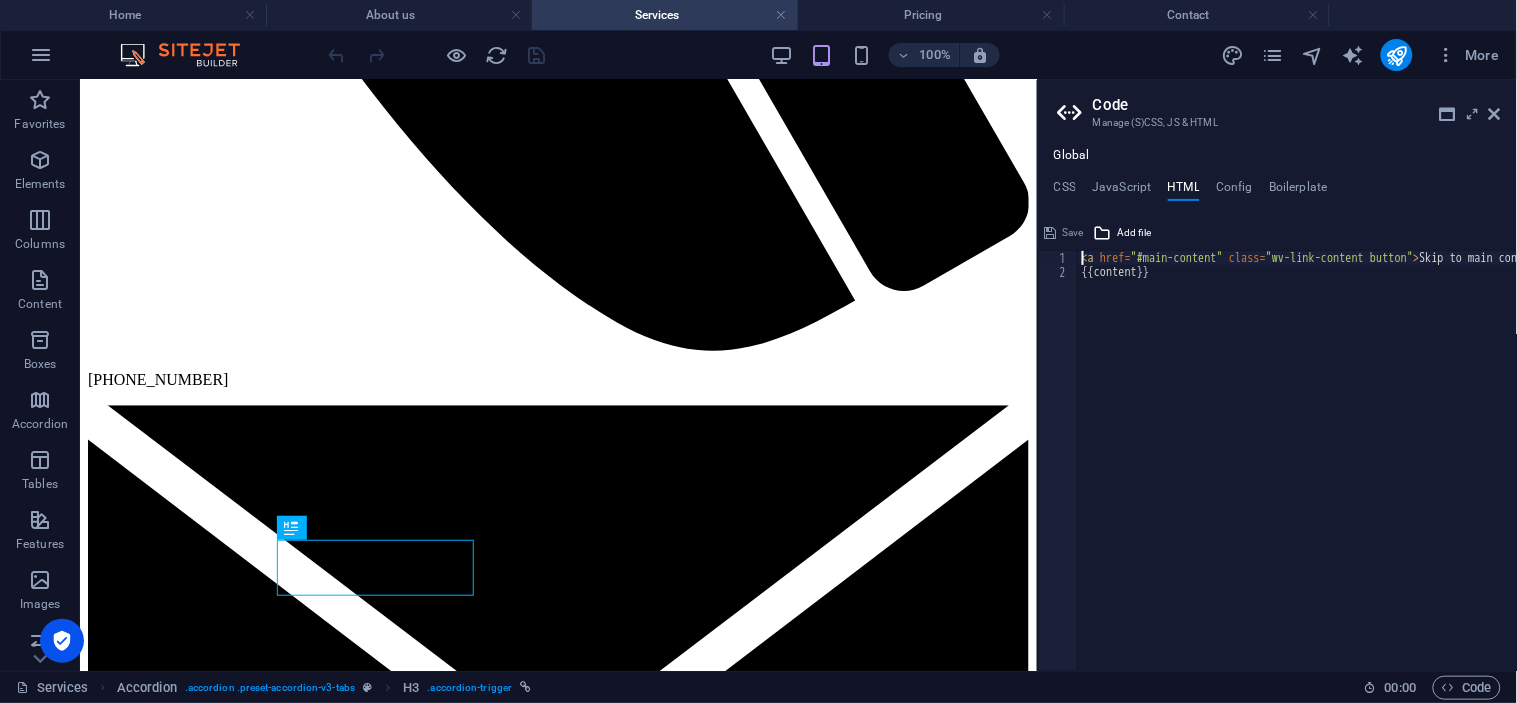 click on "< a   href = "#main-content"   class = "wv-link-content button" > Skip to main content </ a > {{content}}" at bounding box center (1348, 467) 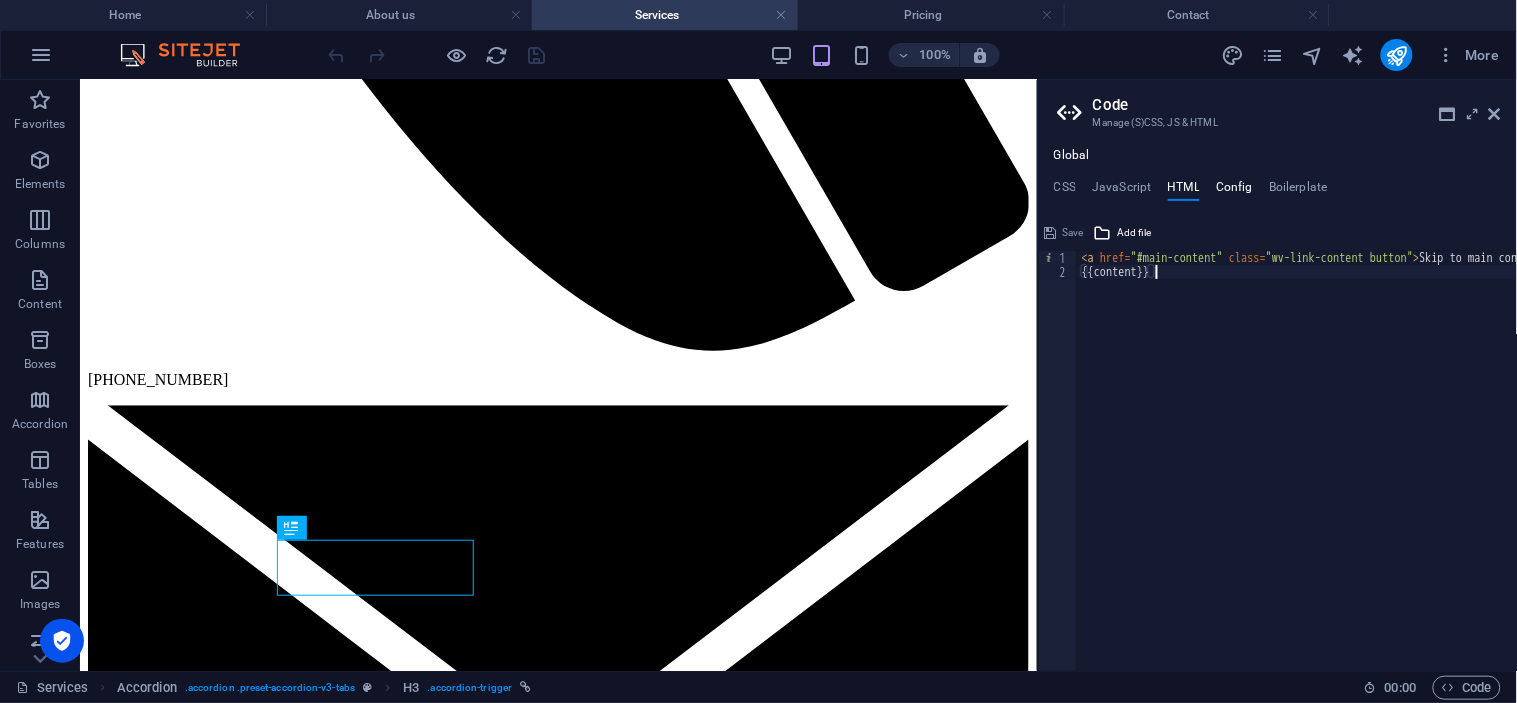 click on "Config" at bounding box center [1234, 191] 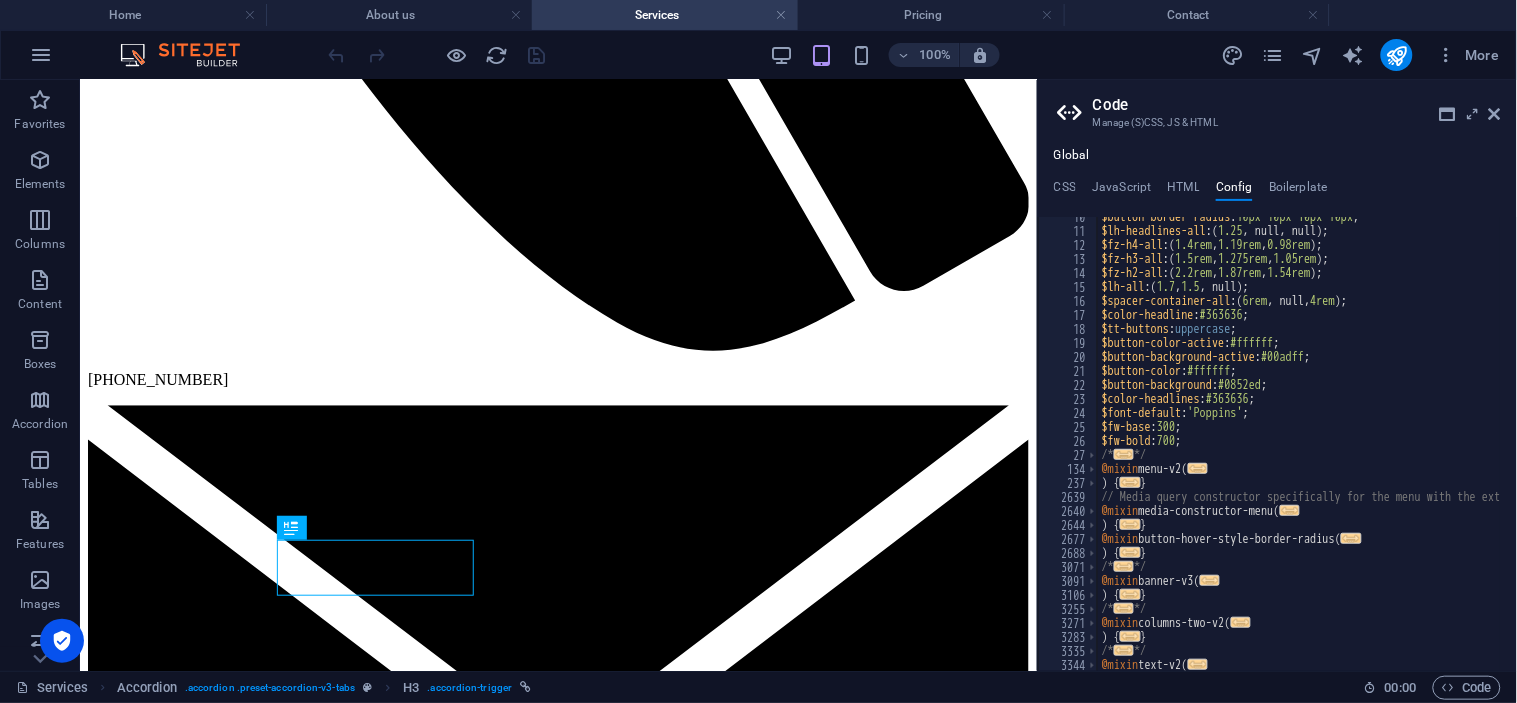 scroll, scrollTop: 66, scrollLeft: 0, axis: vertical 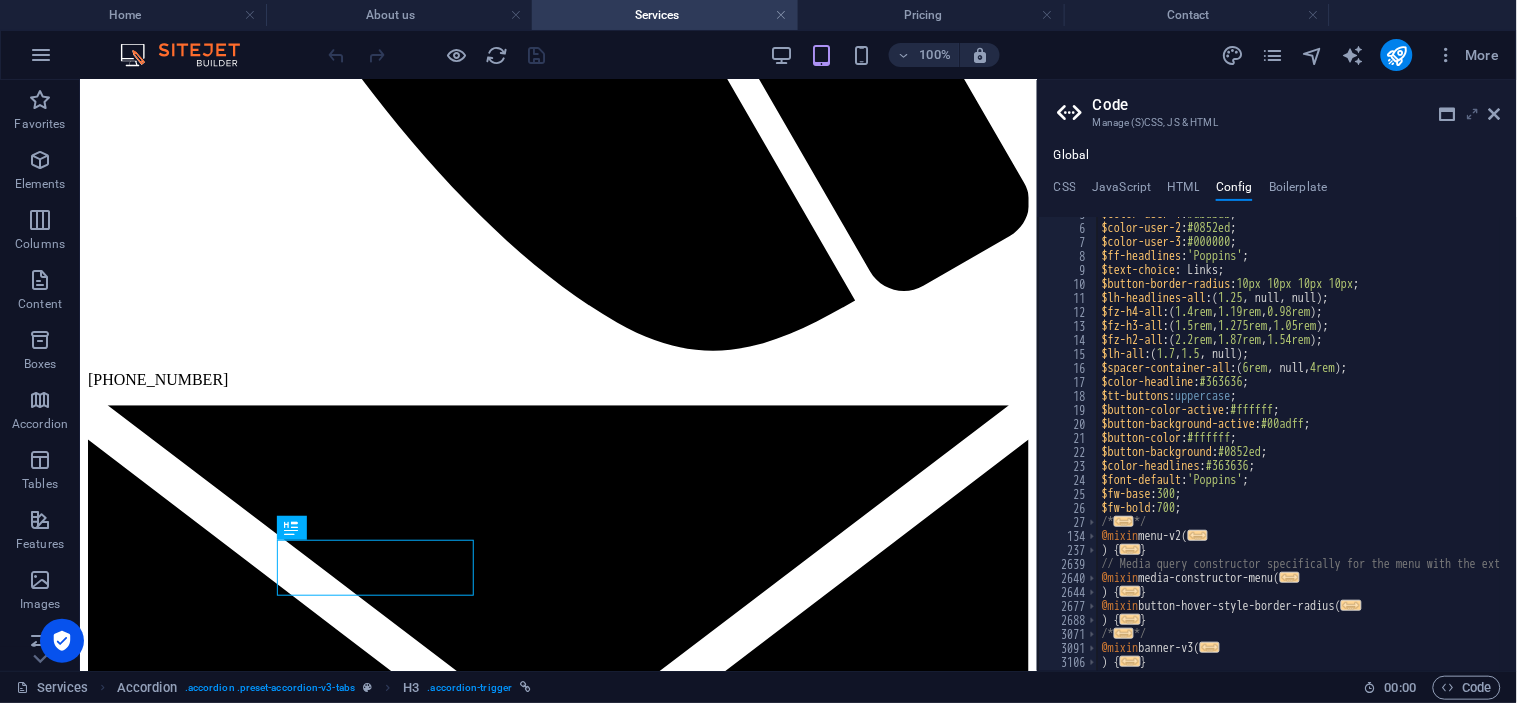 click at bounding box center [1473, 114] 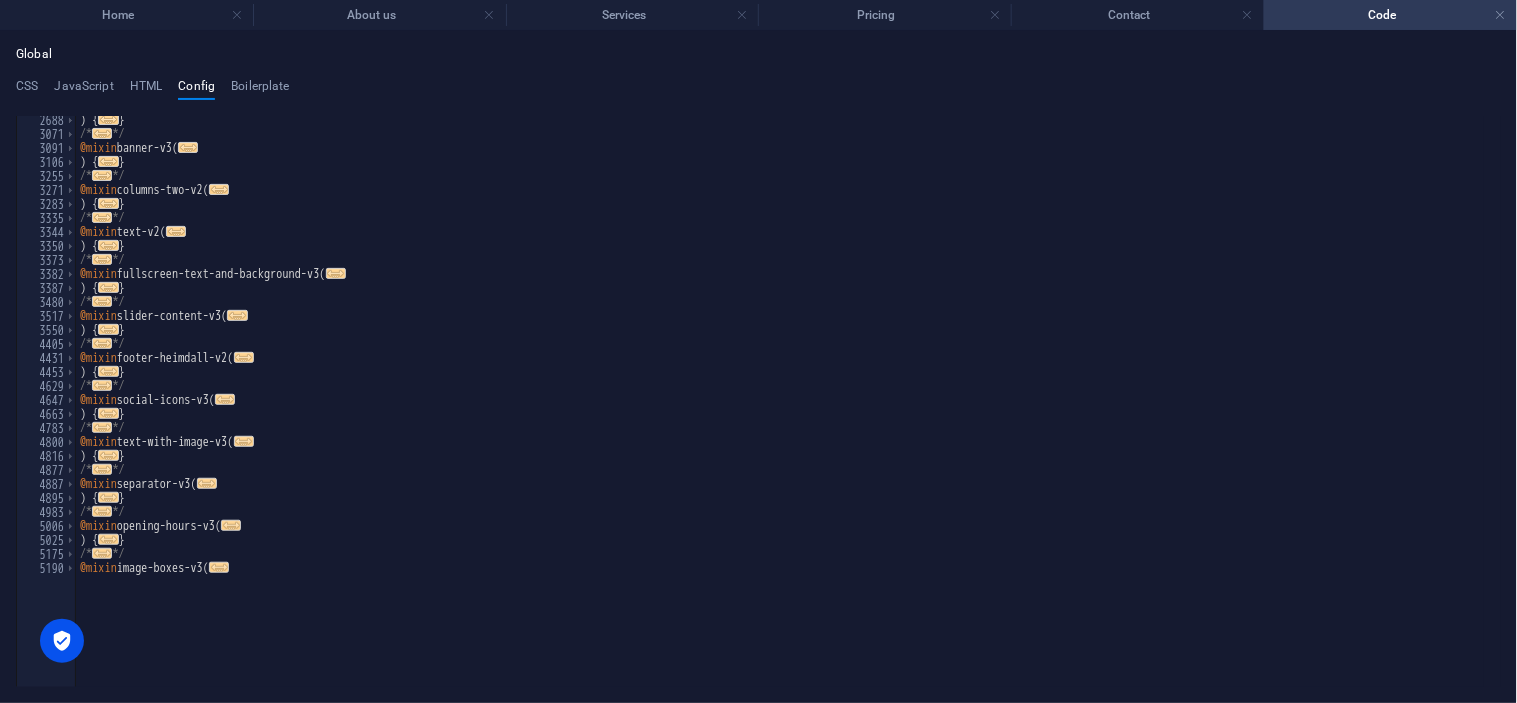 scroll, scrollTop: 0, scrollLeft: 0, axis: both 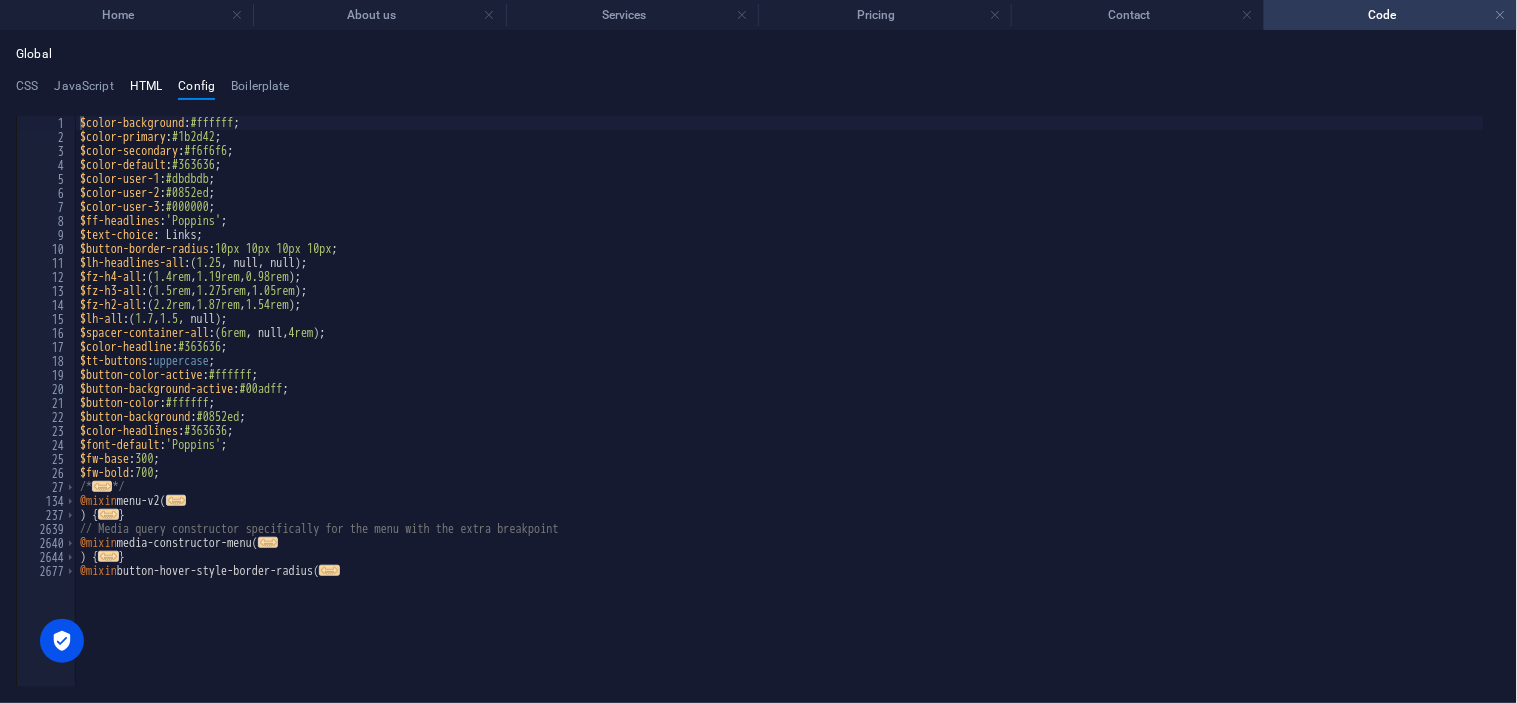 click on "HTML" at bounding box center [146, 90] 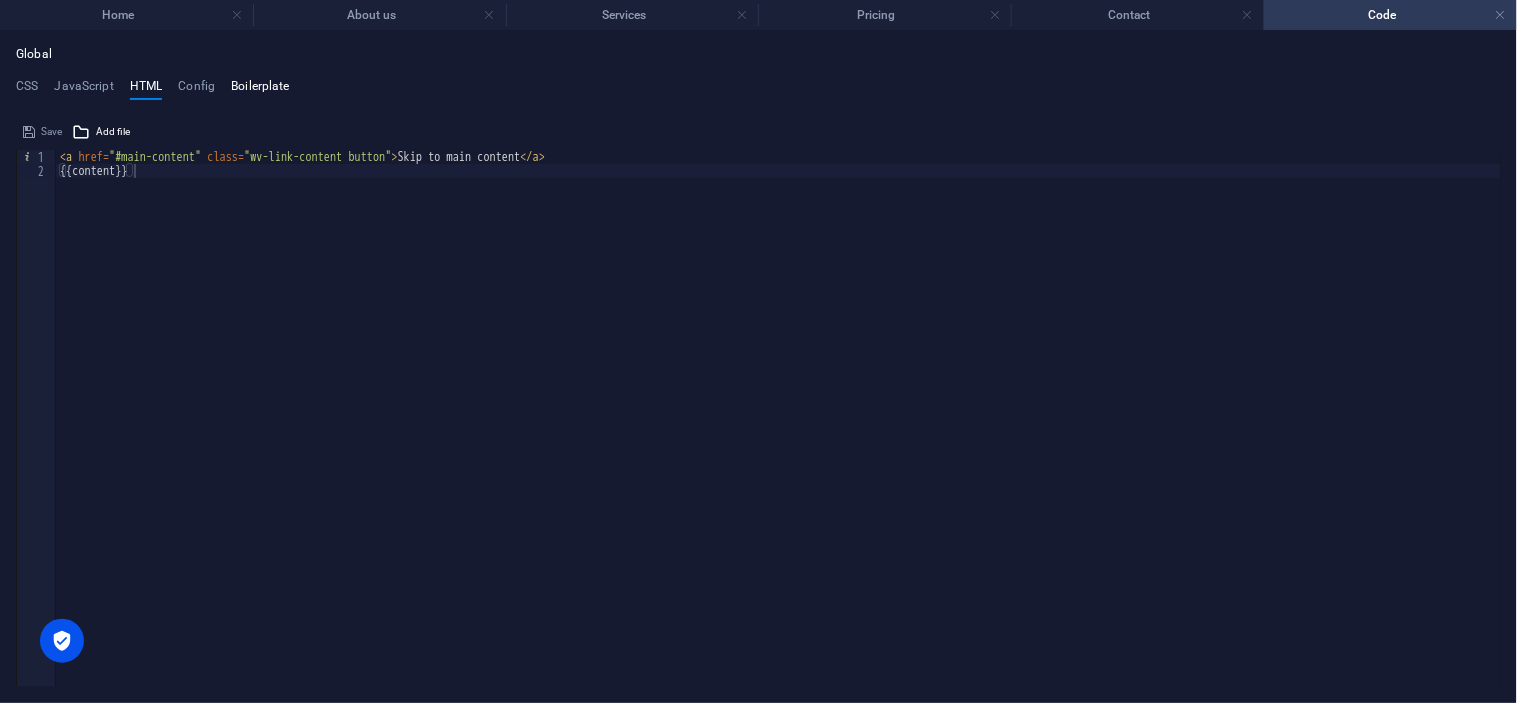 click on "Boilerplate" at bounding box center [260, 90] 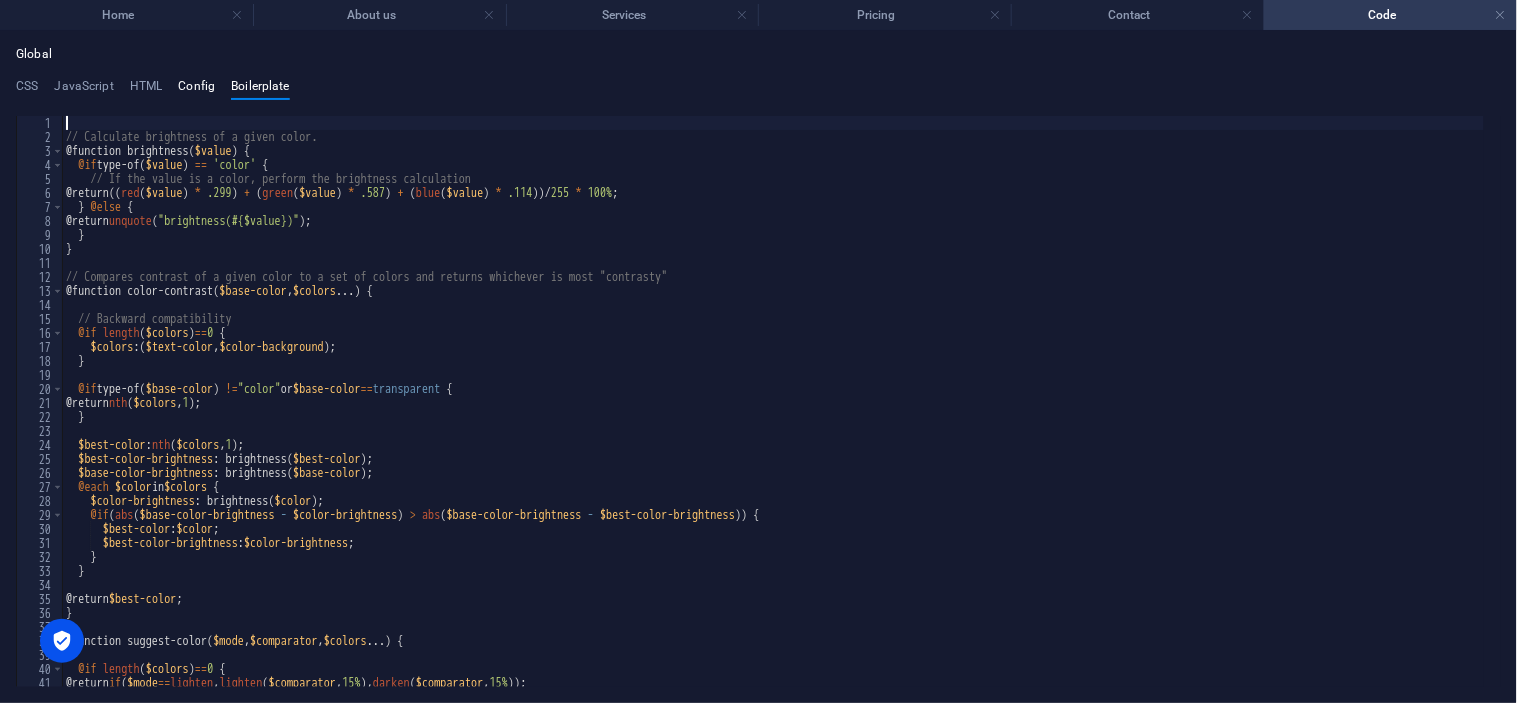 click on "Config" at bounding box center [196, 90] 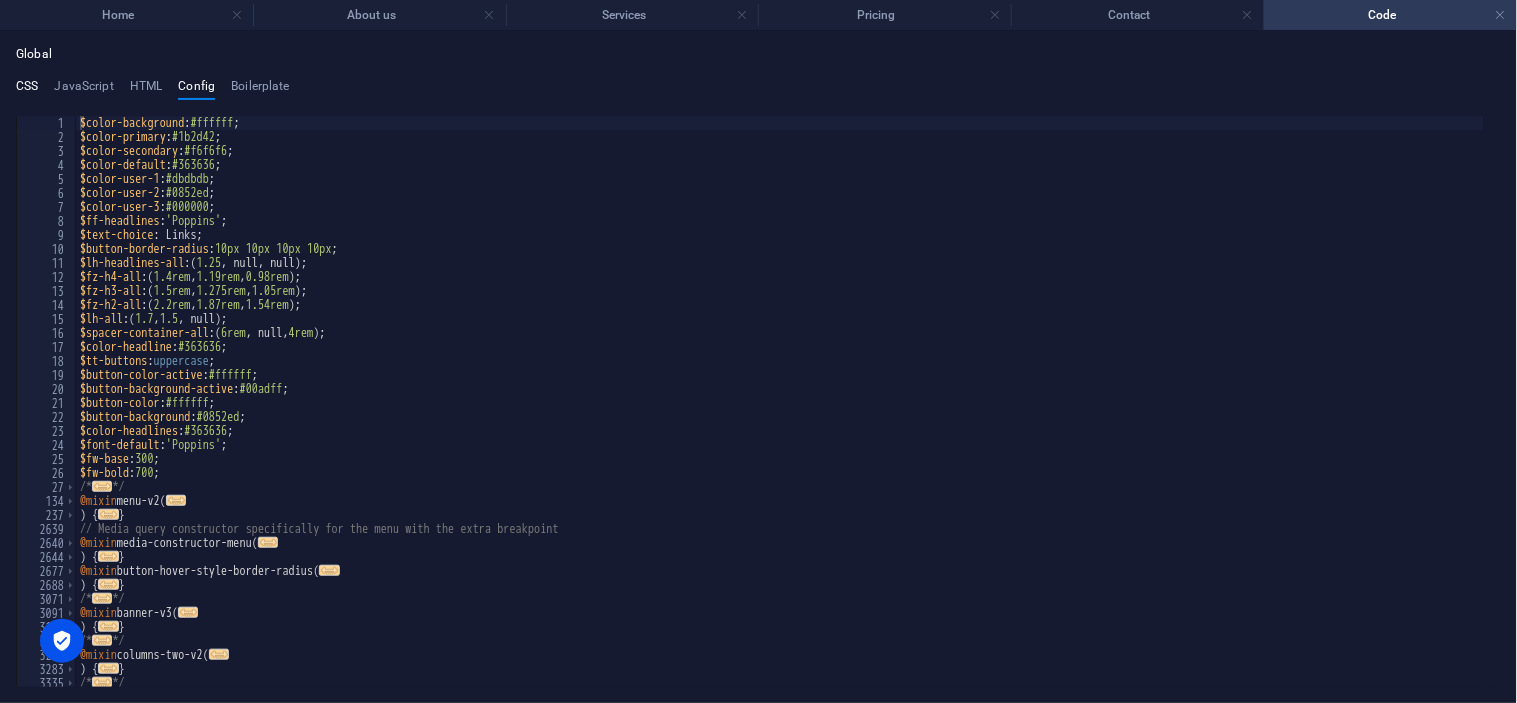 click on "CSS" at bounding box center (27, 90) 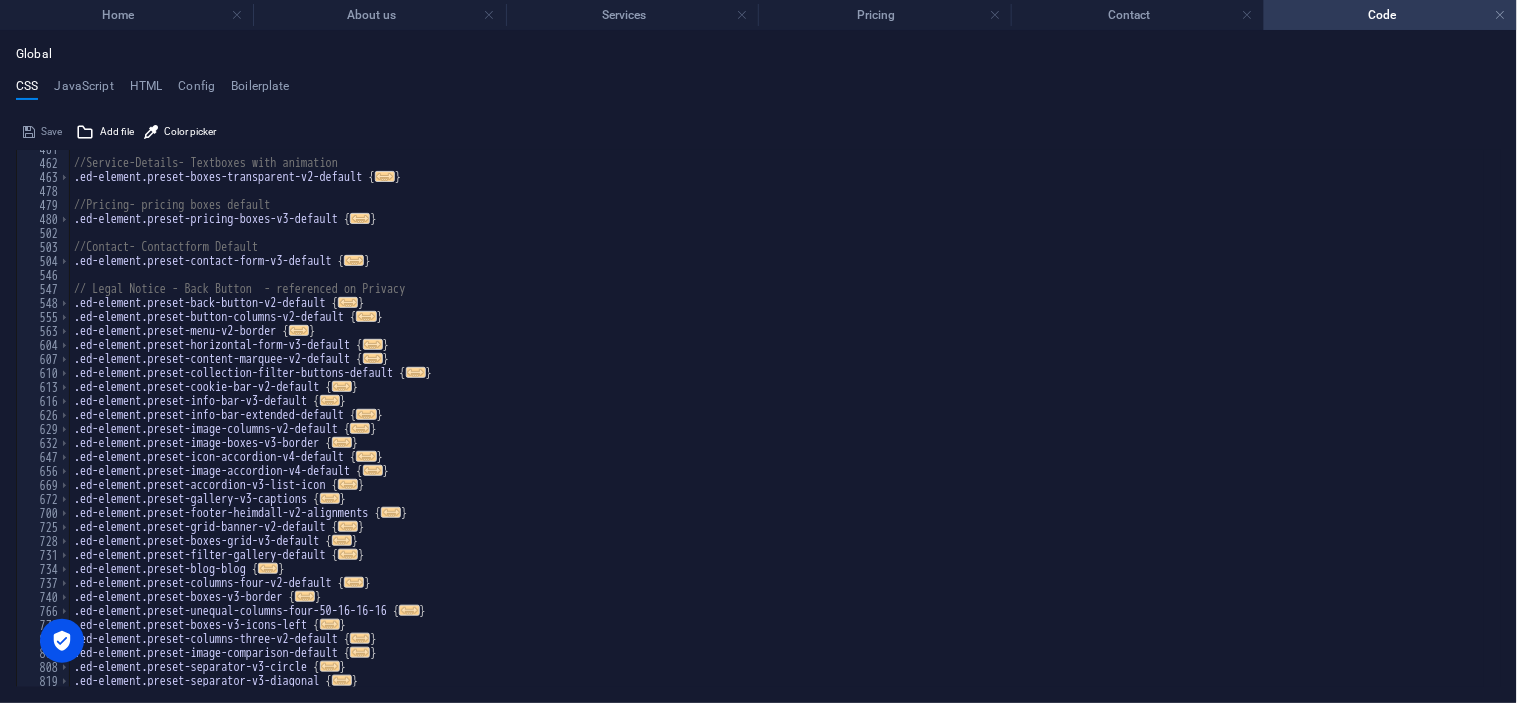 scroll, scrollTop: 753, scrollLeft: 0, axis: vertical 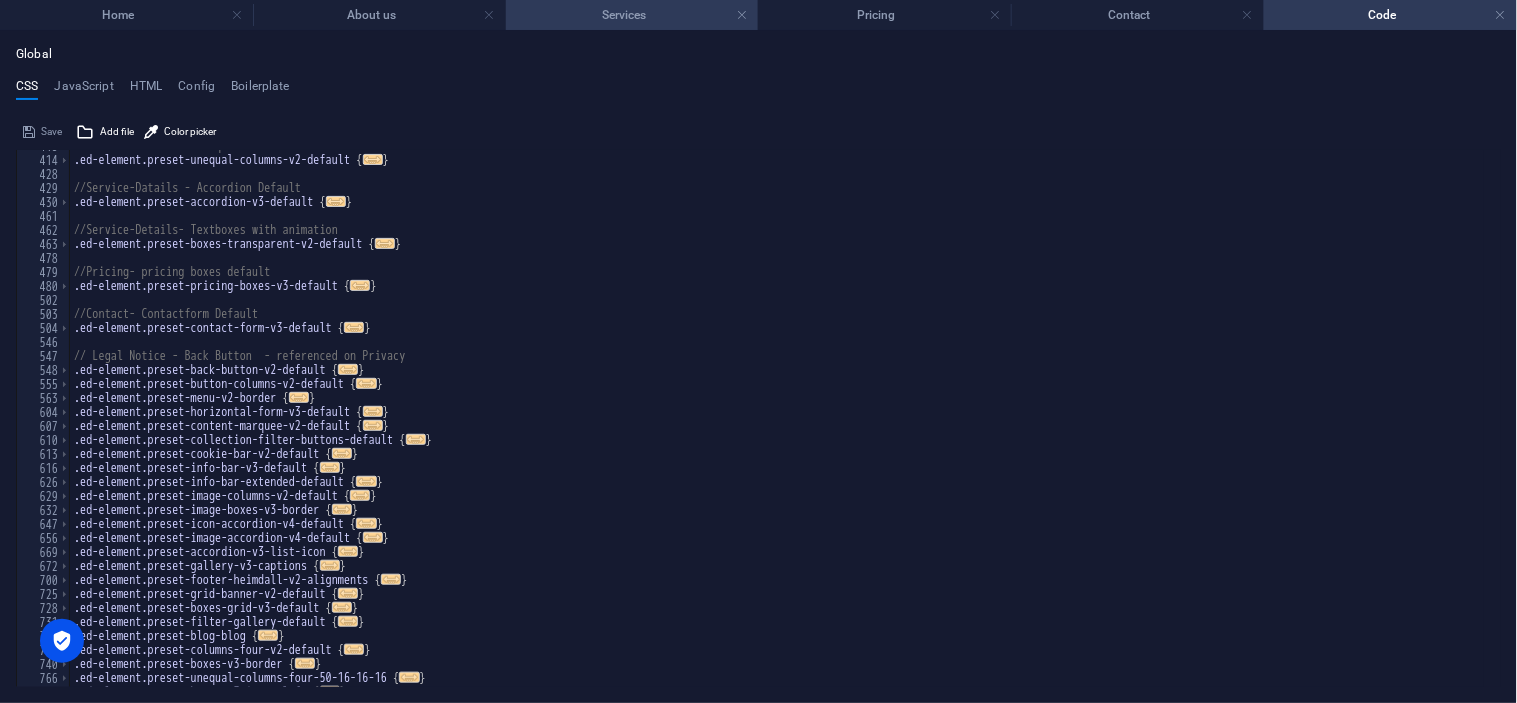 click on "Services" at bounding box center [632, 15] 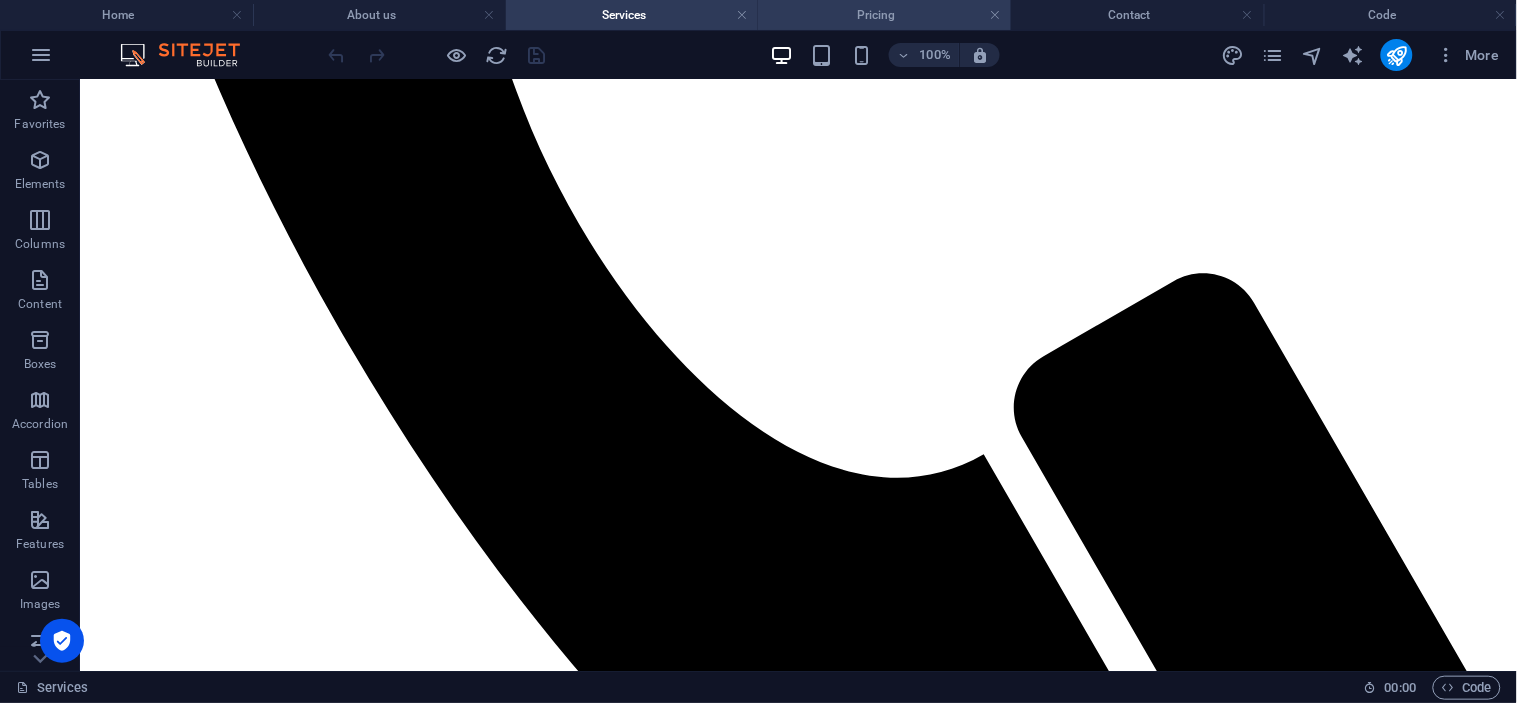 click on "Pricing" at bounding box center (884, 15) 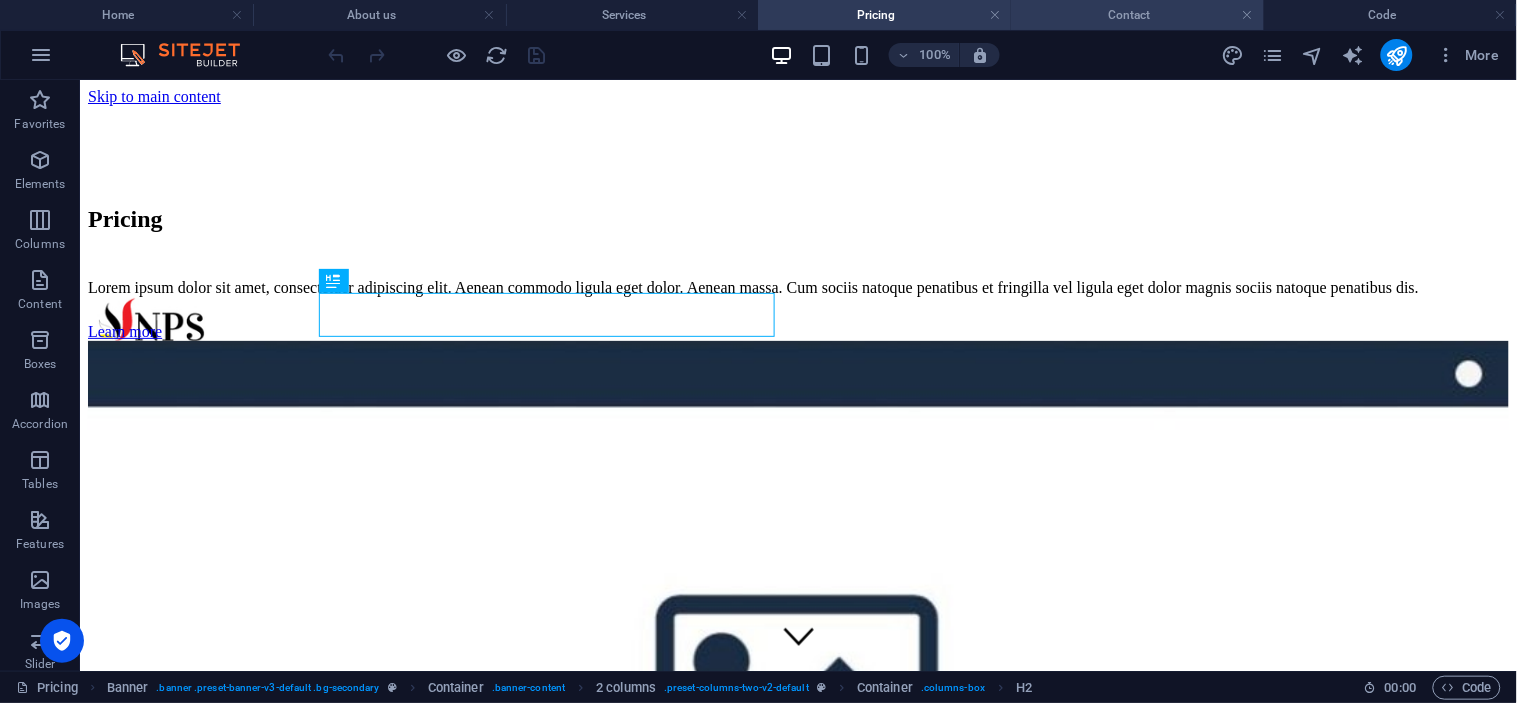 click on "Contact" at bounding box center [1137, 15] 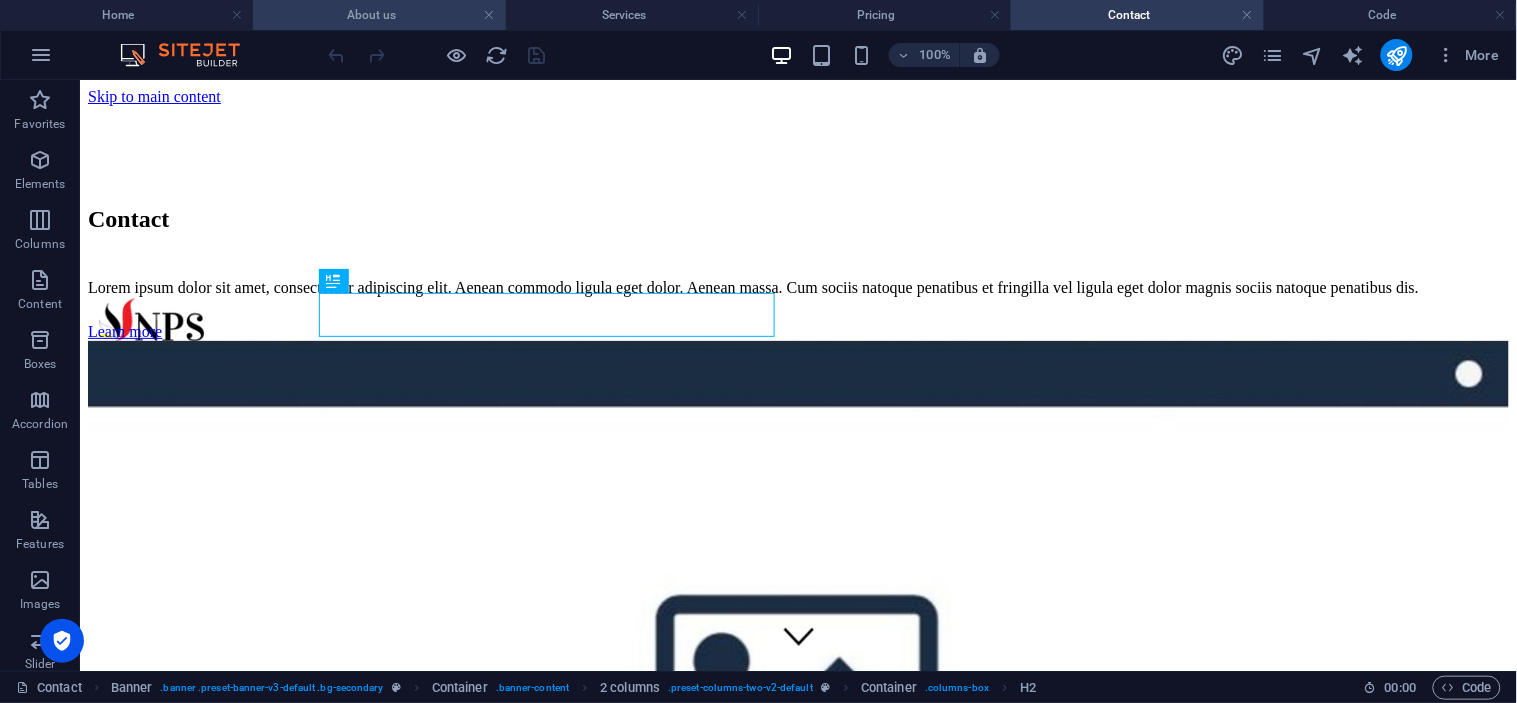 click on "About us" at bounding box center [379, 15] 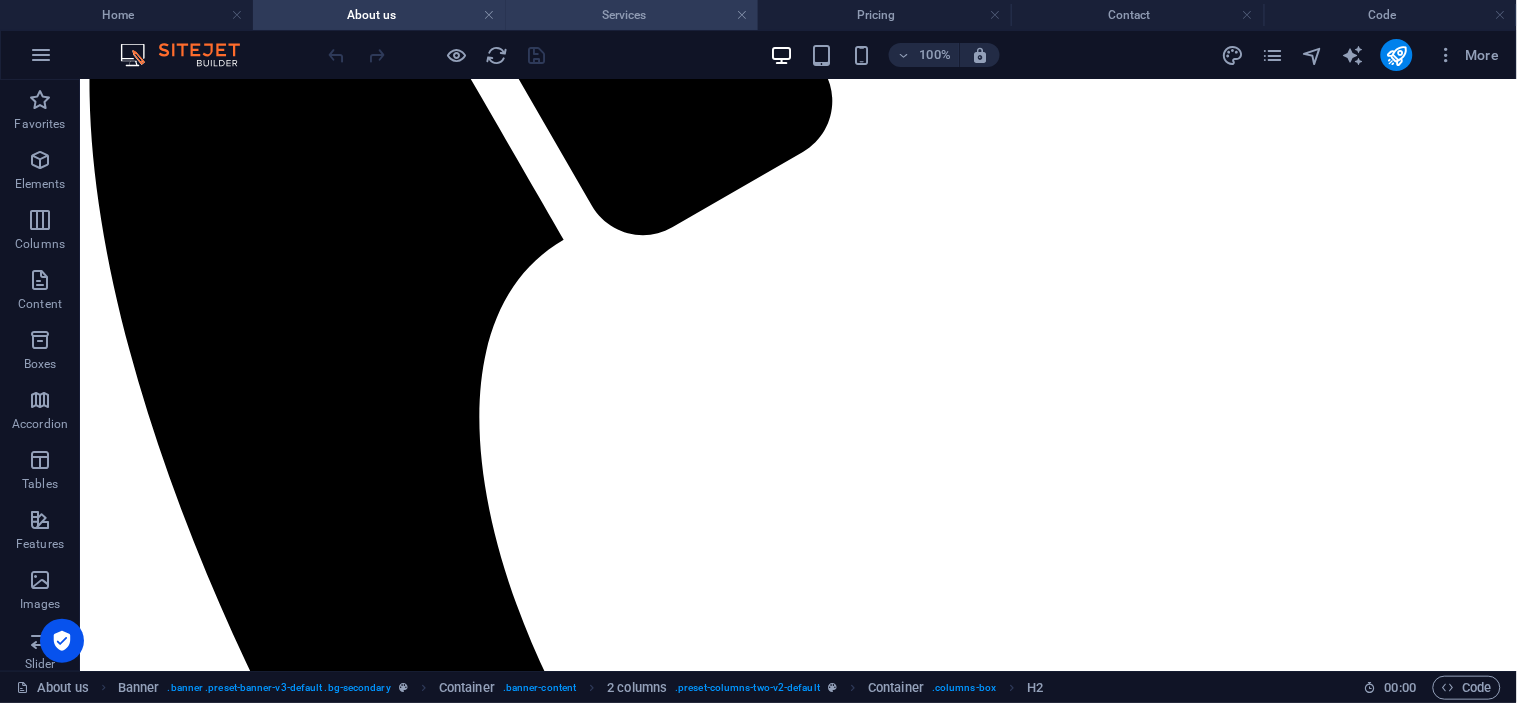 click on "Services" at bounding box center (632, 15) 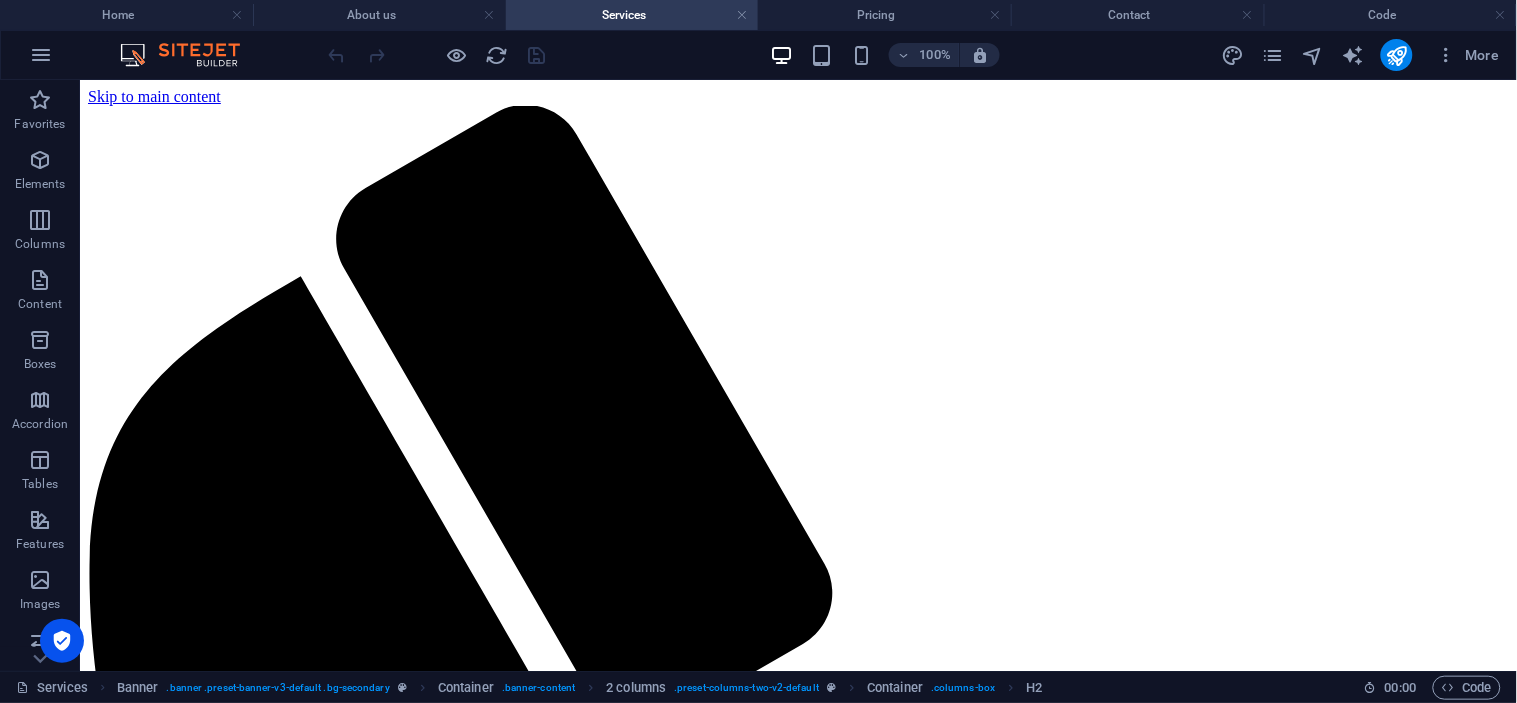 scroll, scrollTop: 1005, scrollLeft: 0, axis: vertical 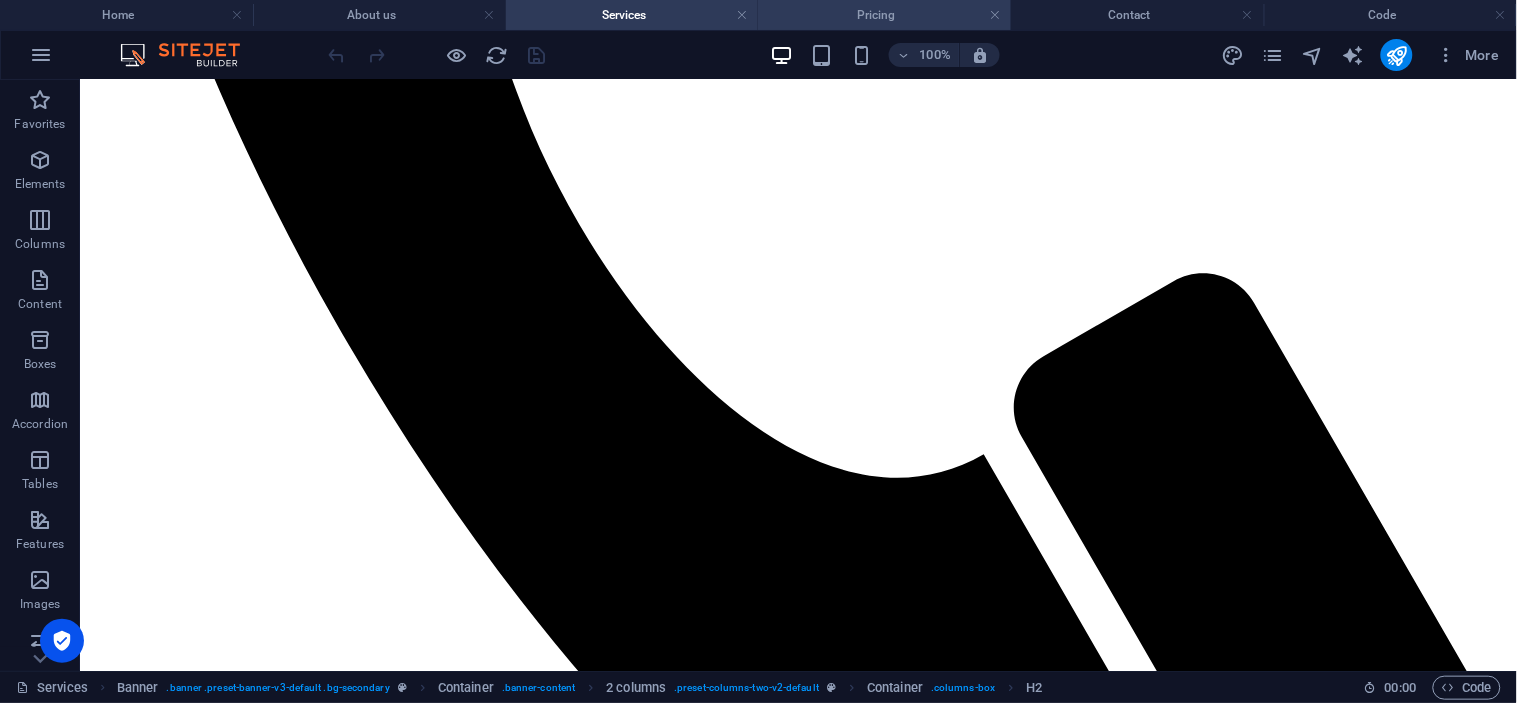 click on "Pricing" at bounding box center (884, 15) 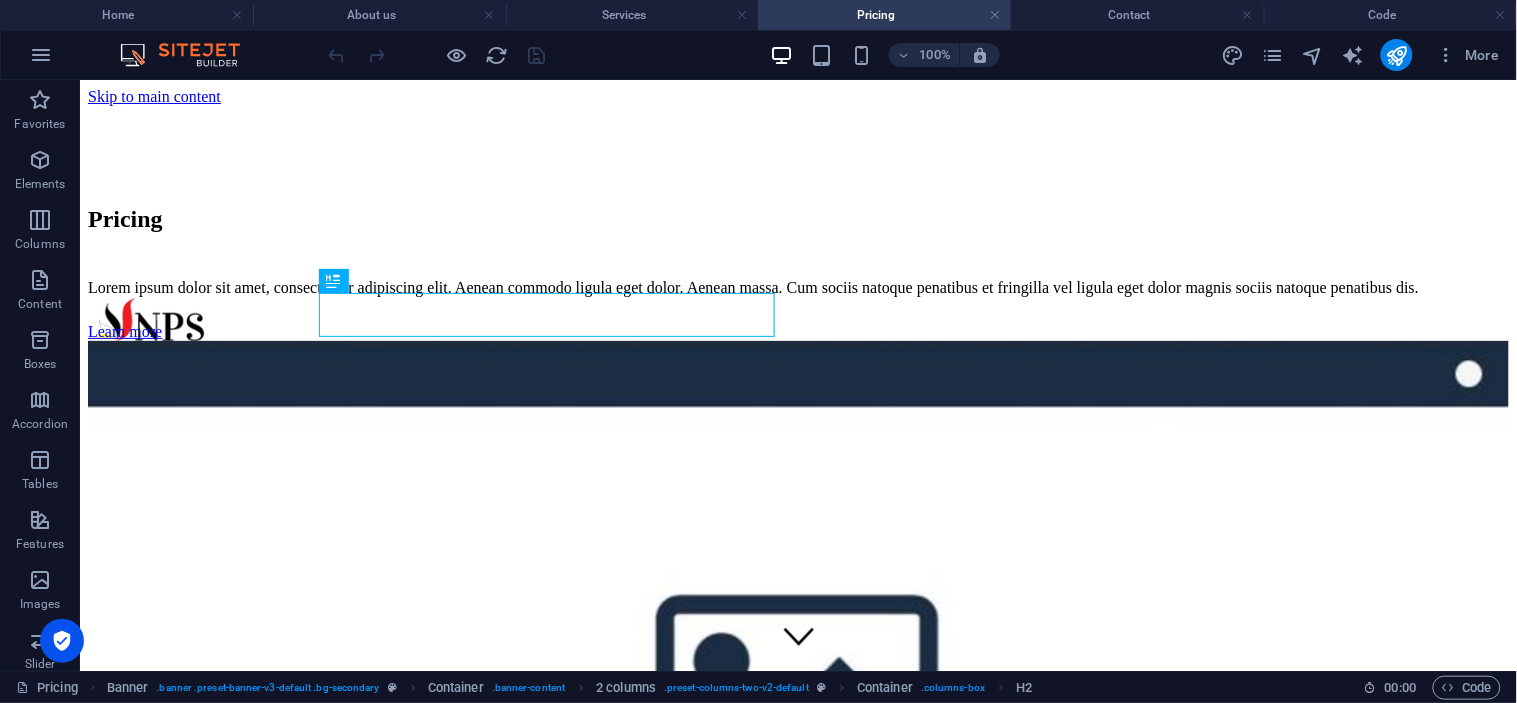 click on "Contact" at bounding box center [1137, 15] 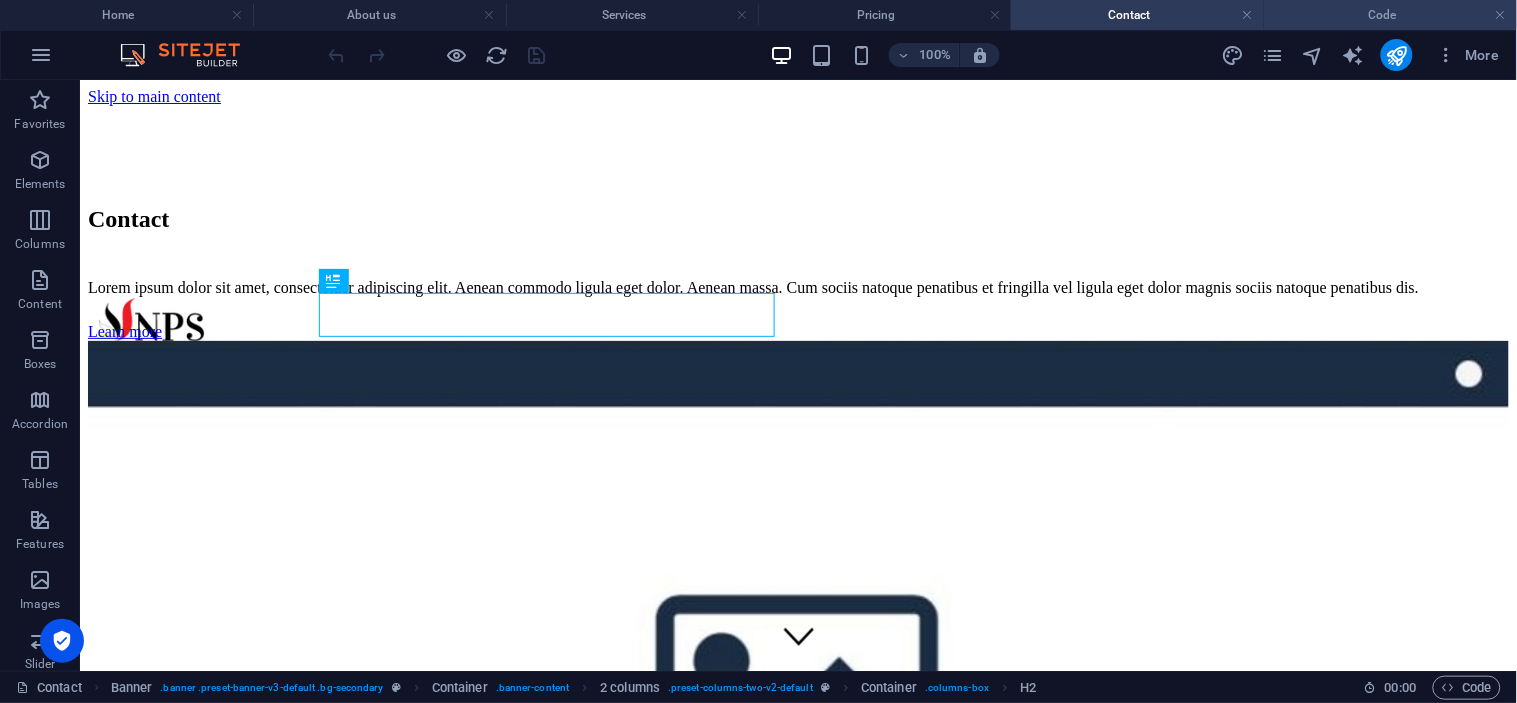 click on "Code" at bounding box center [1390, 15] 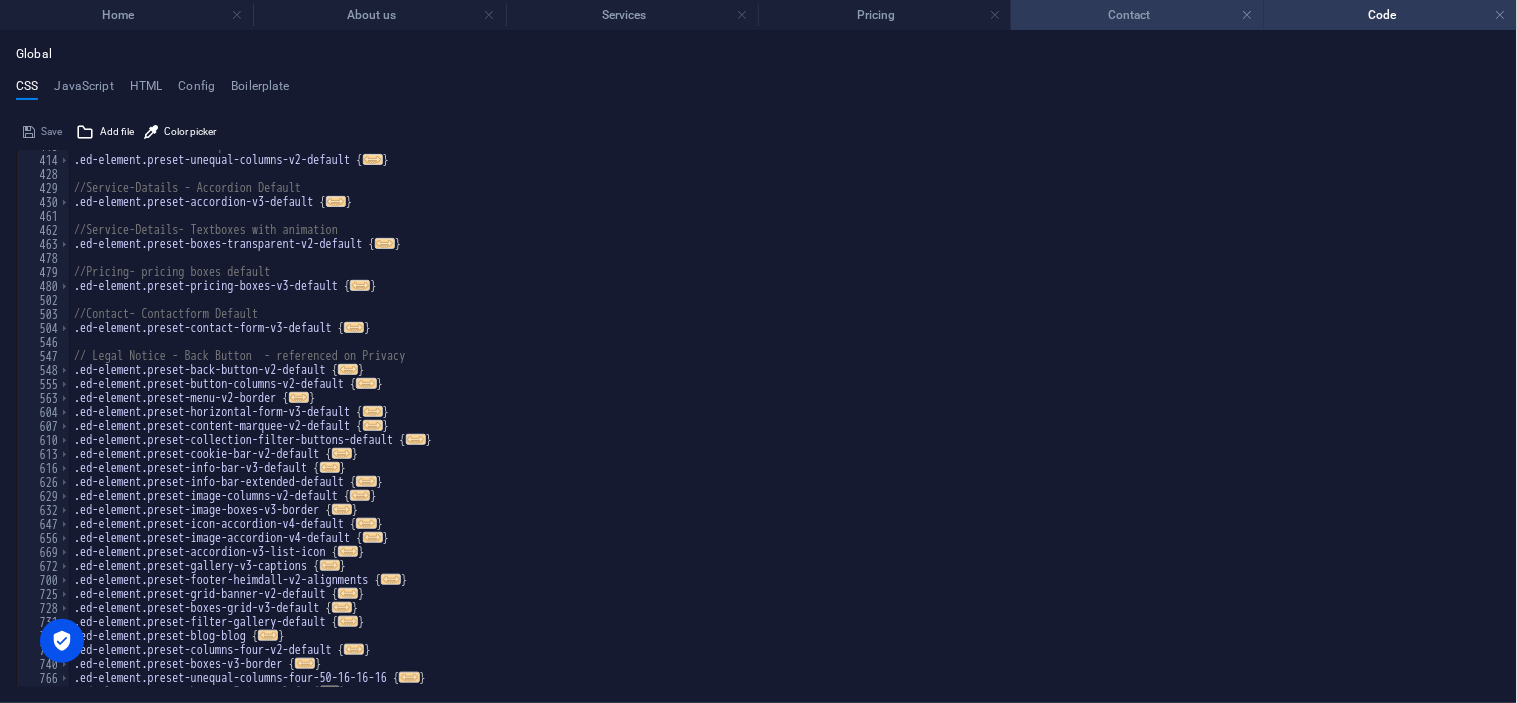 click on "Contact" at bounding box center [1137, 15] 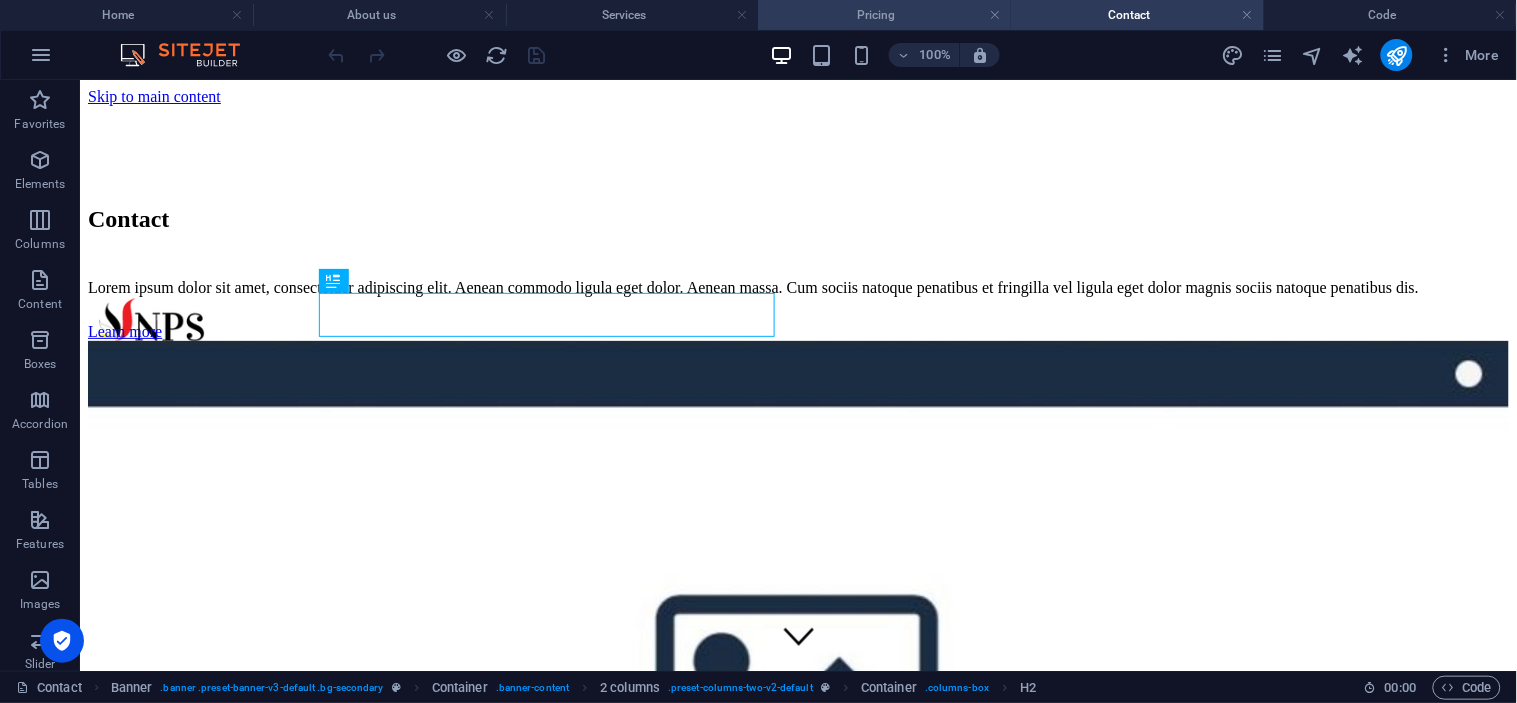 click on "Pricing" at bounding box center (884, 15) 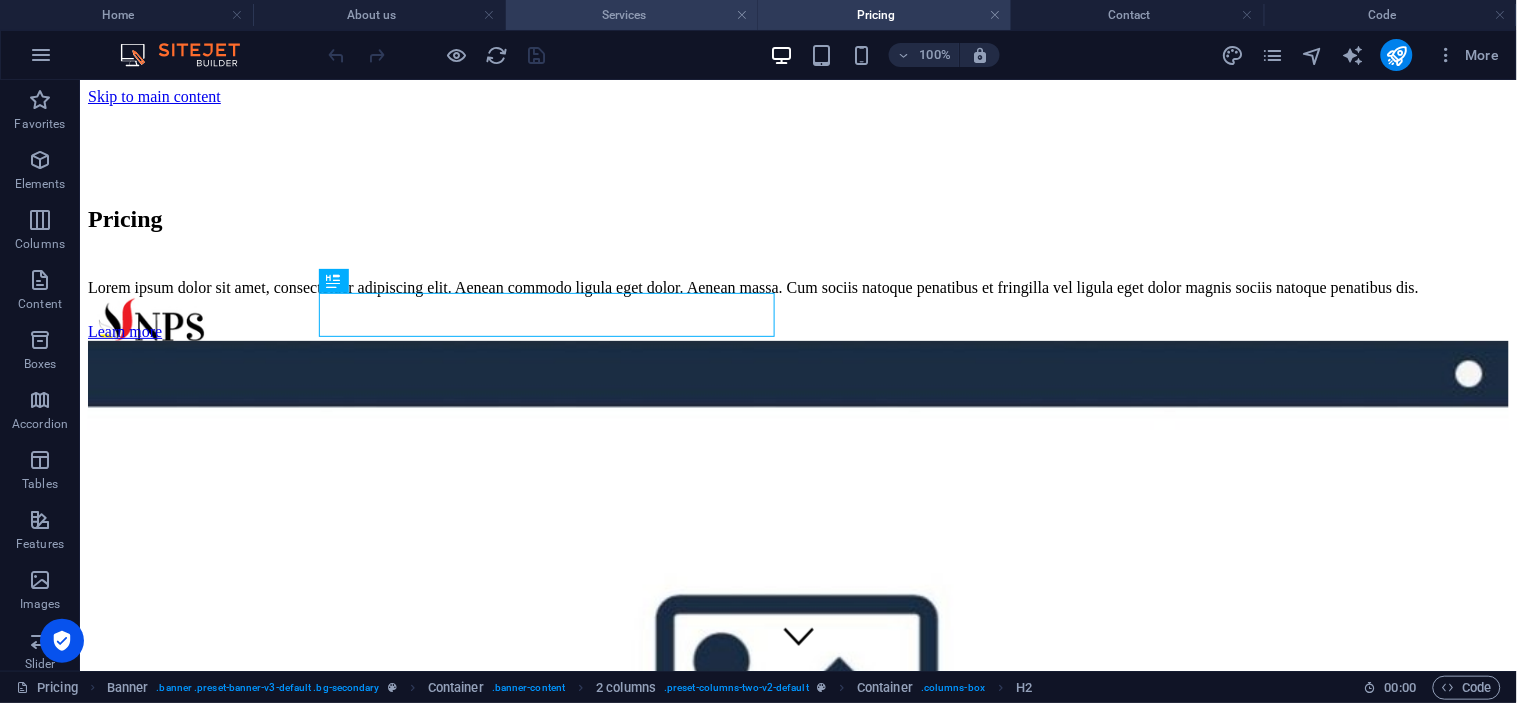click on "Services" at bounding box center (632, 15) 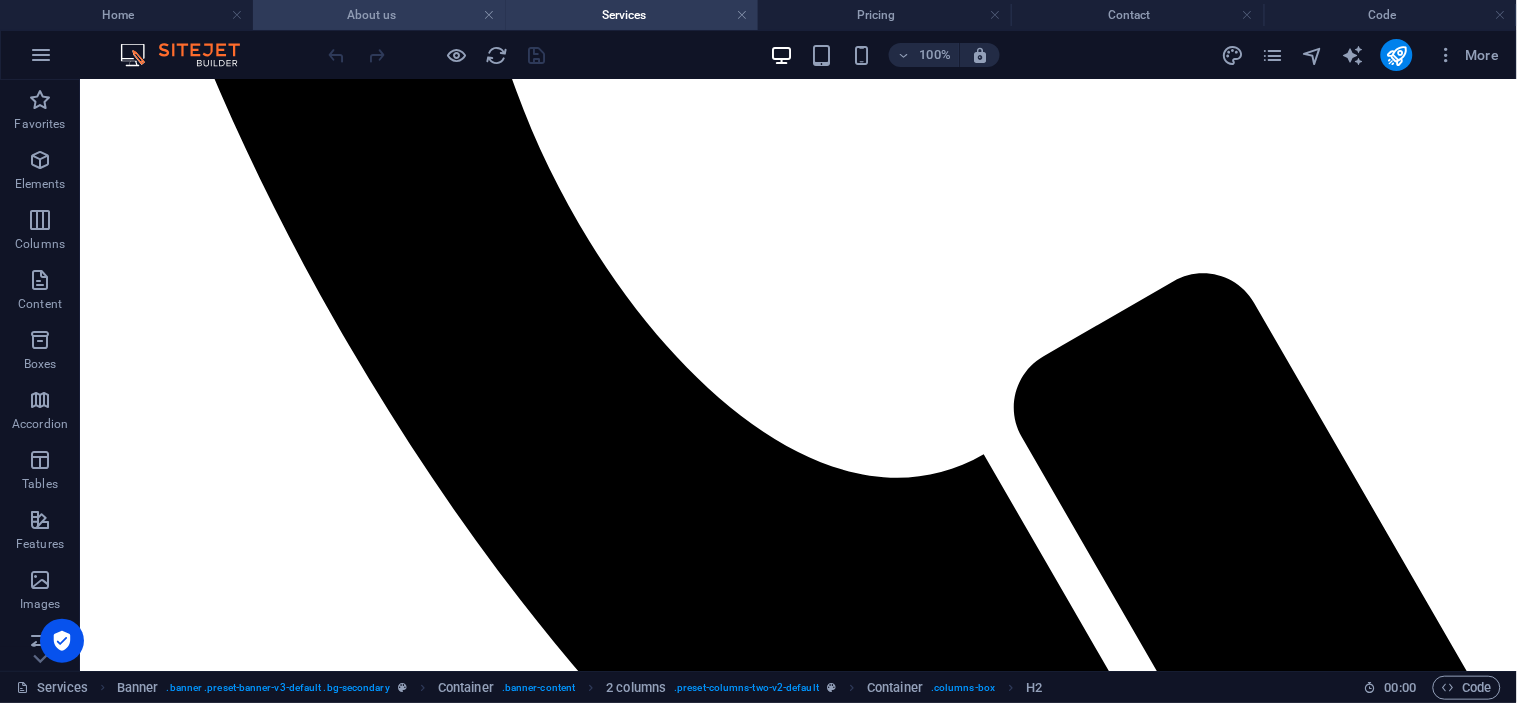 click on "About us" at bounding box center (379, 15) 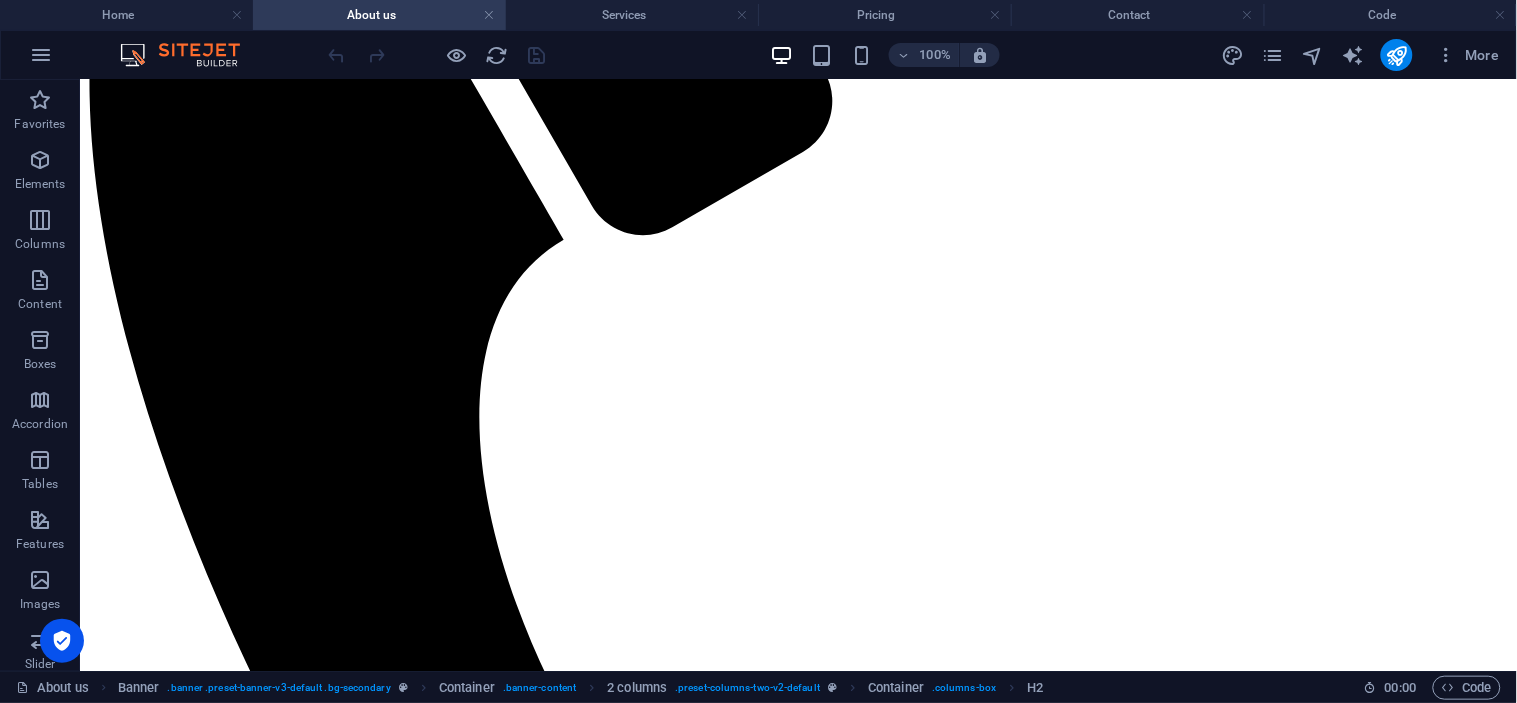 click on "100% More" at bounding box center (758, 55) 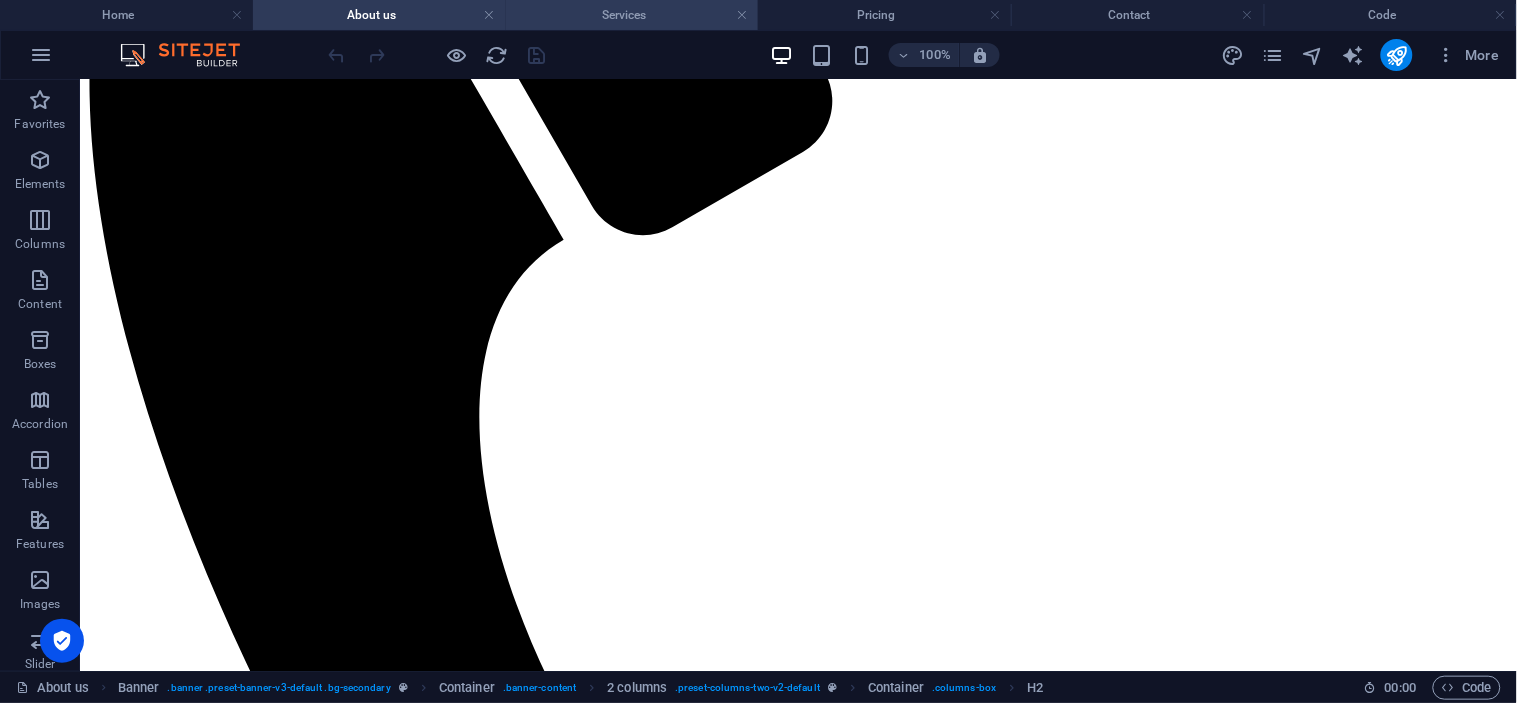 click on "Services" at bounding box center (632, 15) 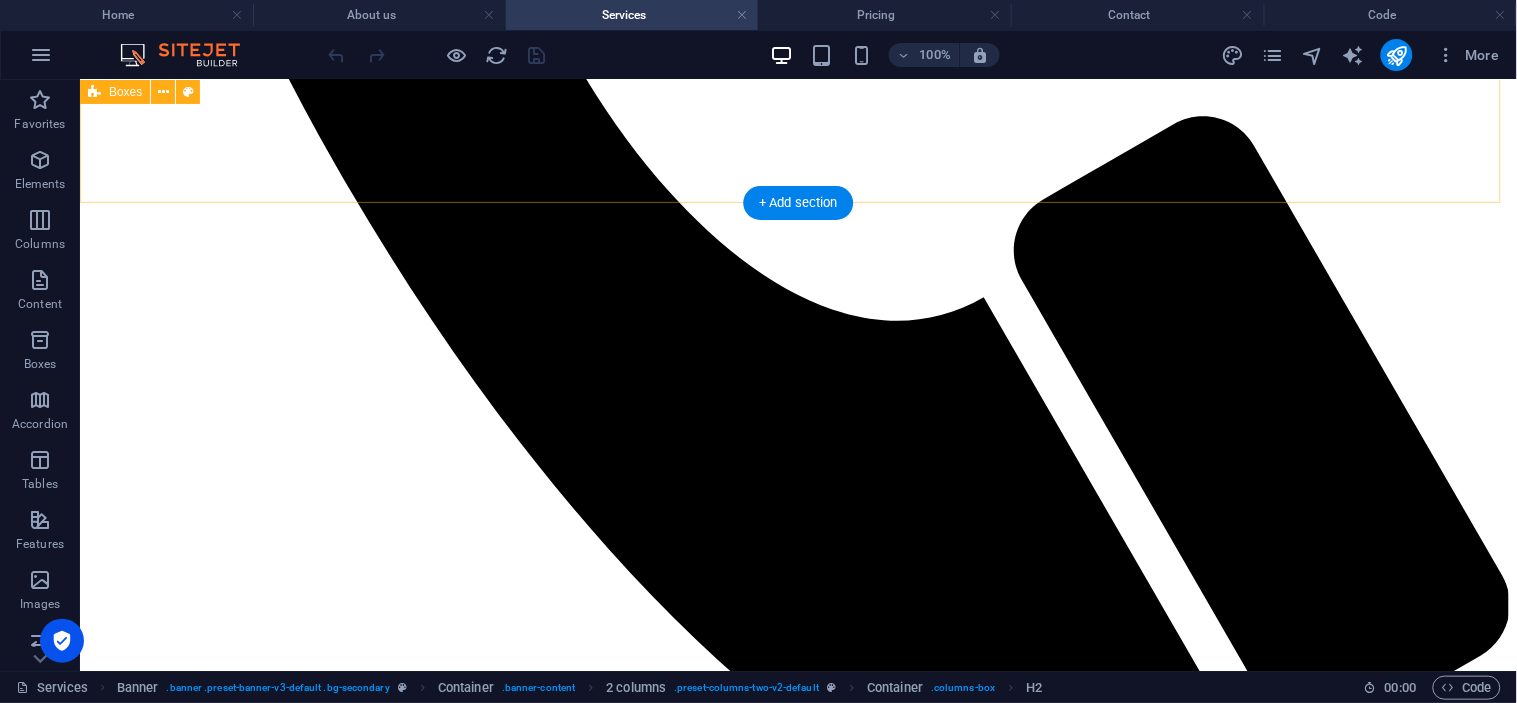 scroll, scrollTop: 1338, scrollLeft: 0, axis: vertical 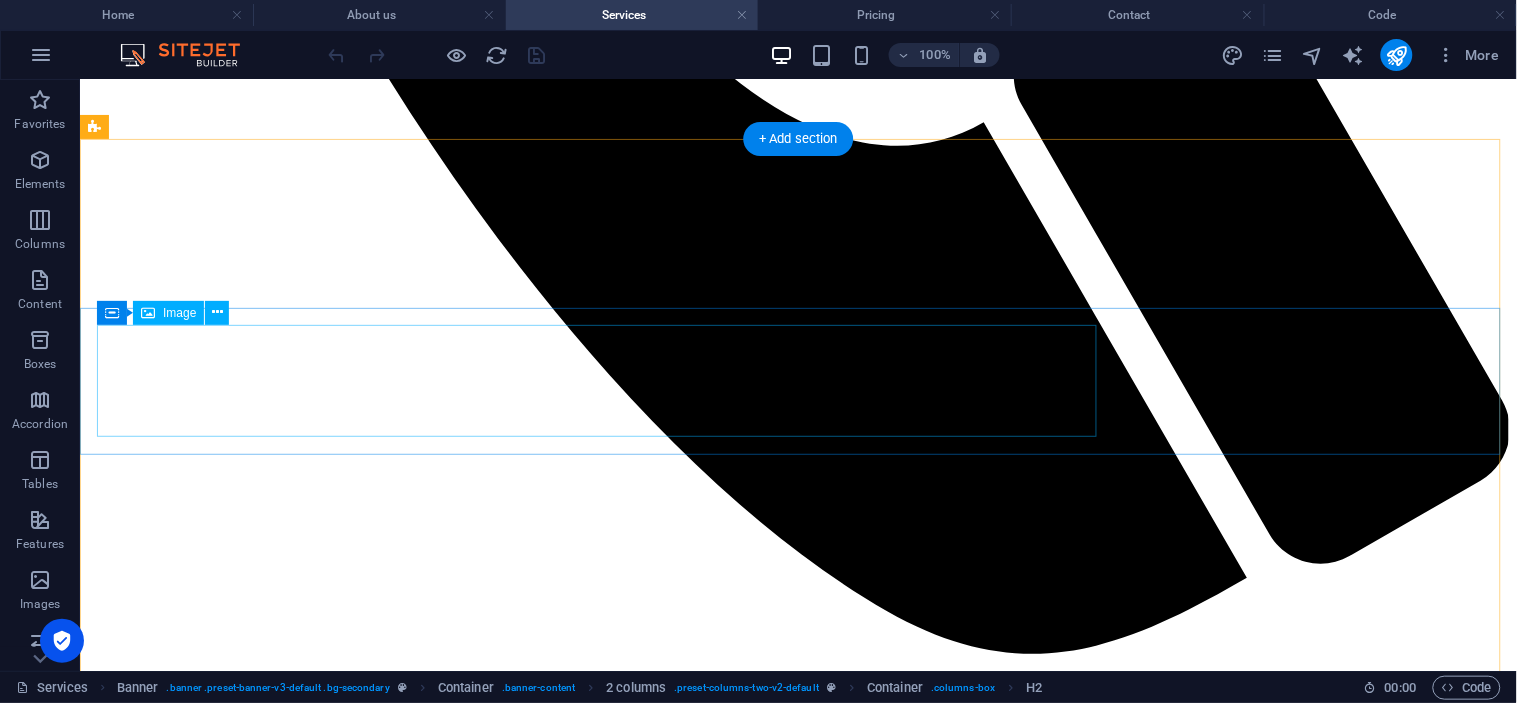click at bounding box center [797, 12284] 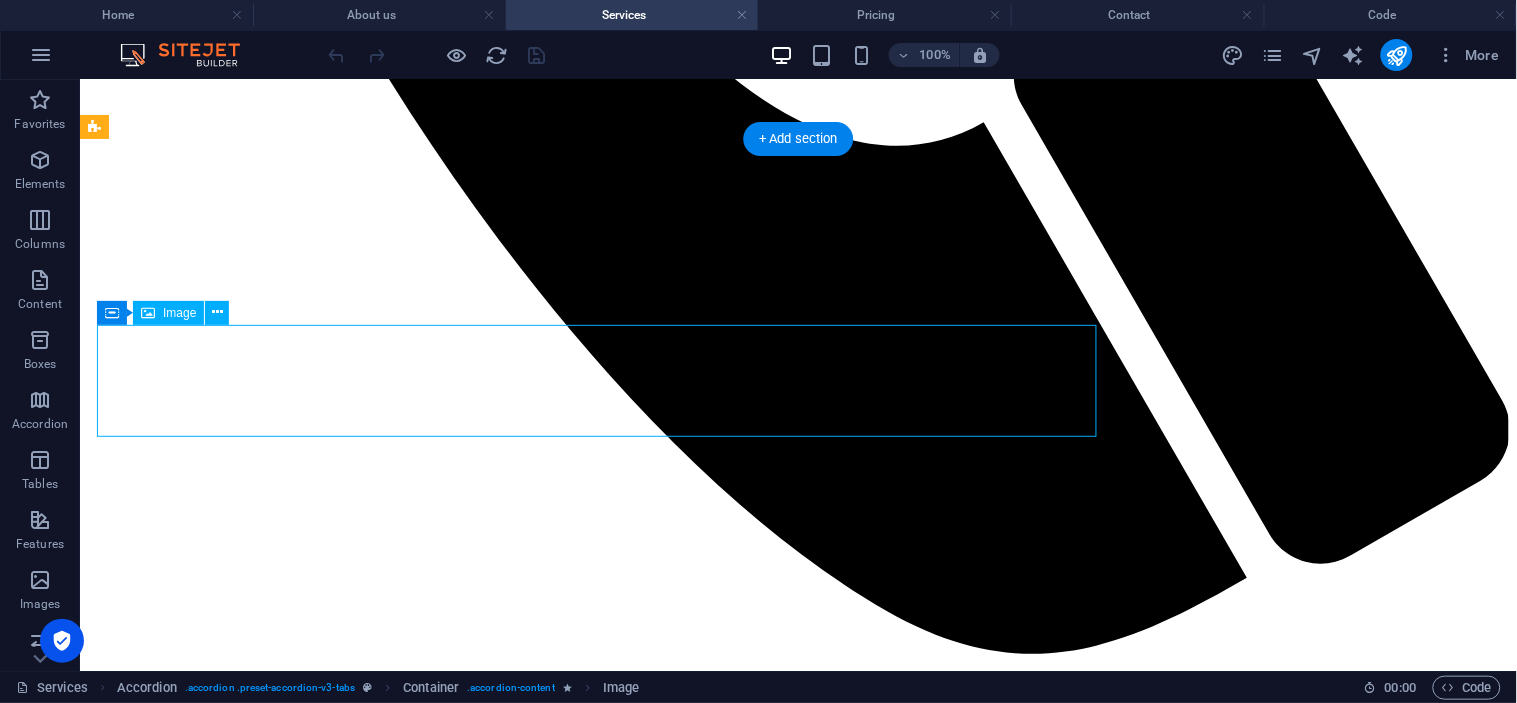 click at bounding box center [797, 12284] 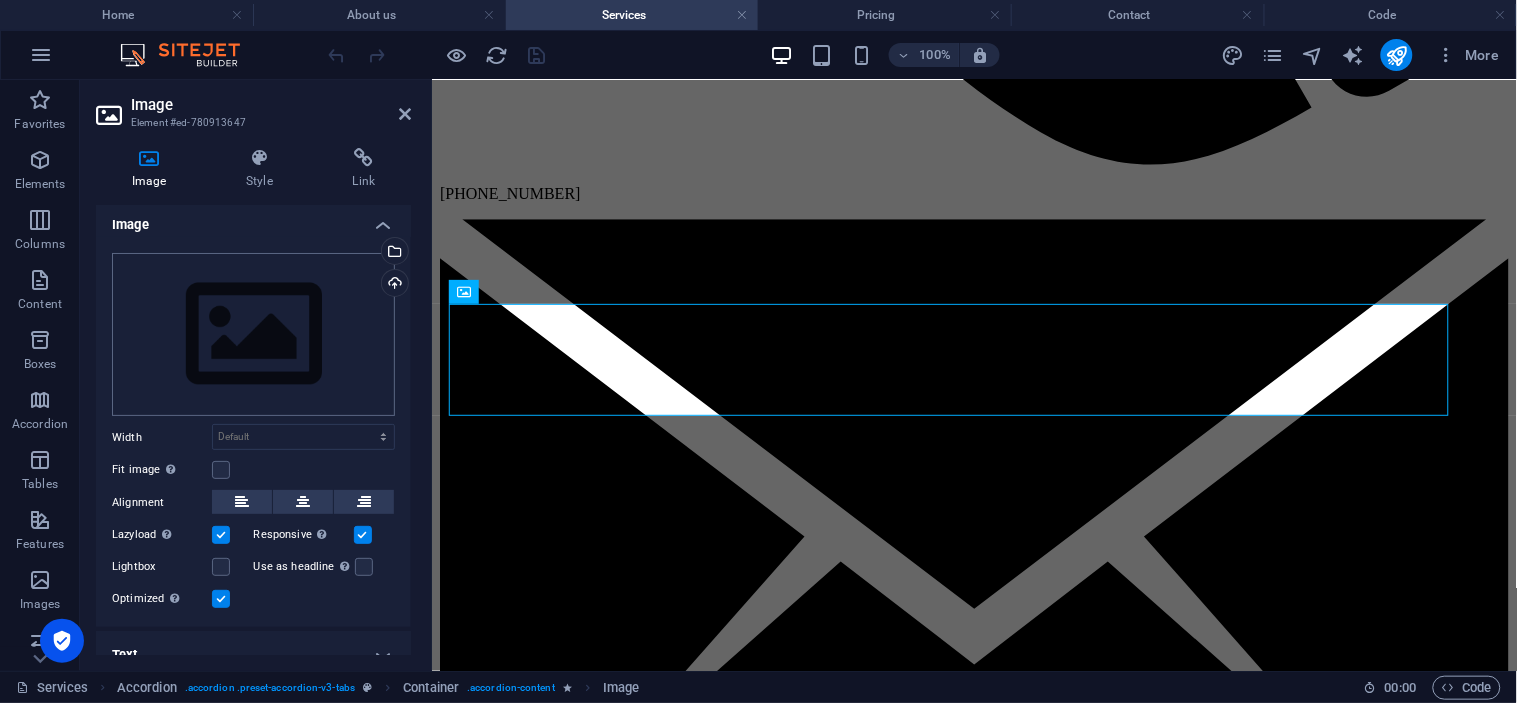 scroll, scrollTop: 0, scrollLeft: 0, axis: both 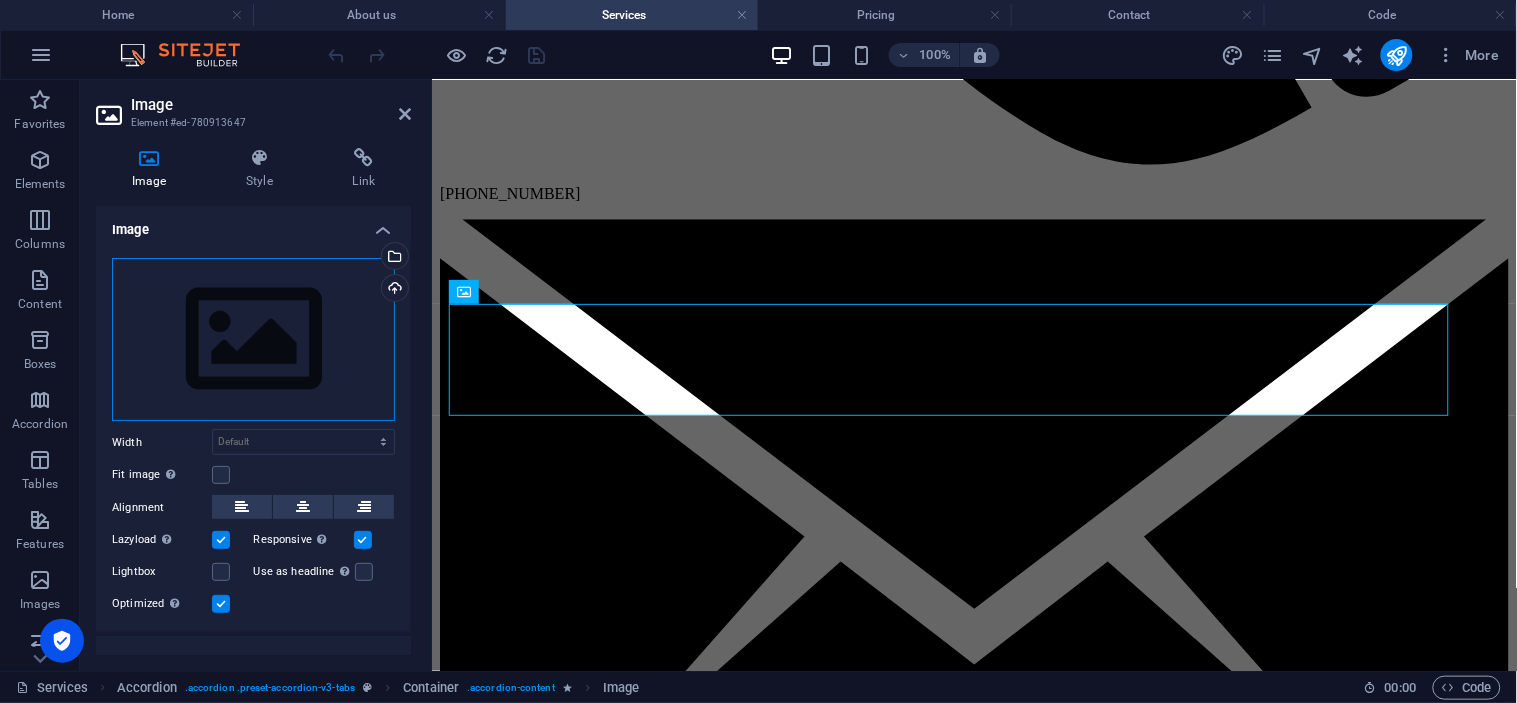 drag, startPoint x: 274, startPoint y: 483, endPoint x: 128, endPoint y: 347, distance: 199.52945 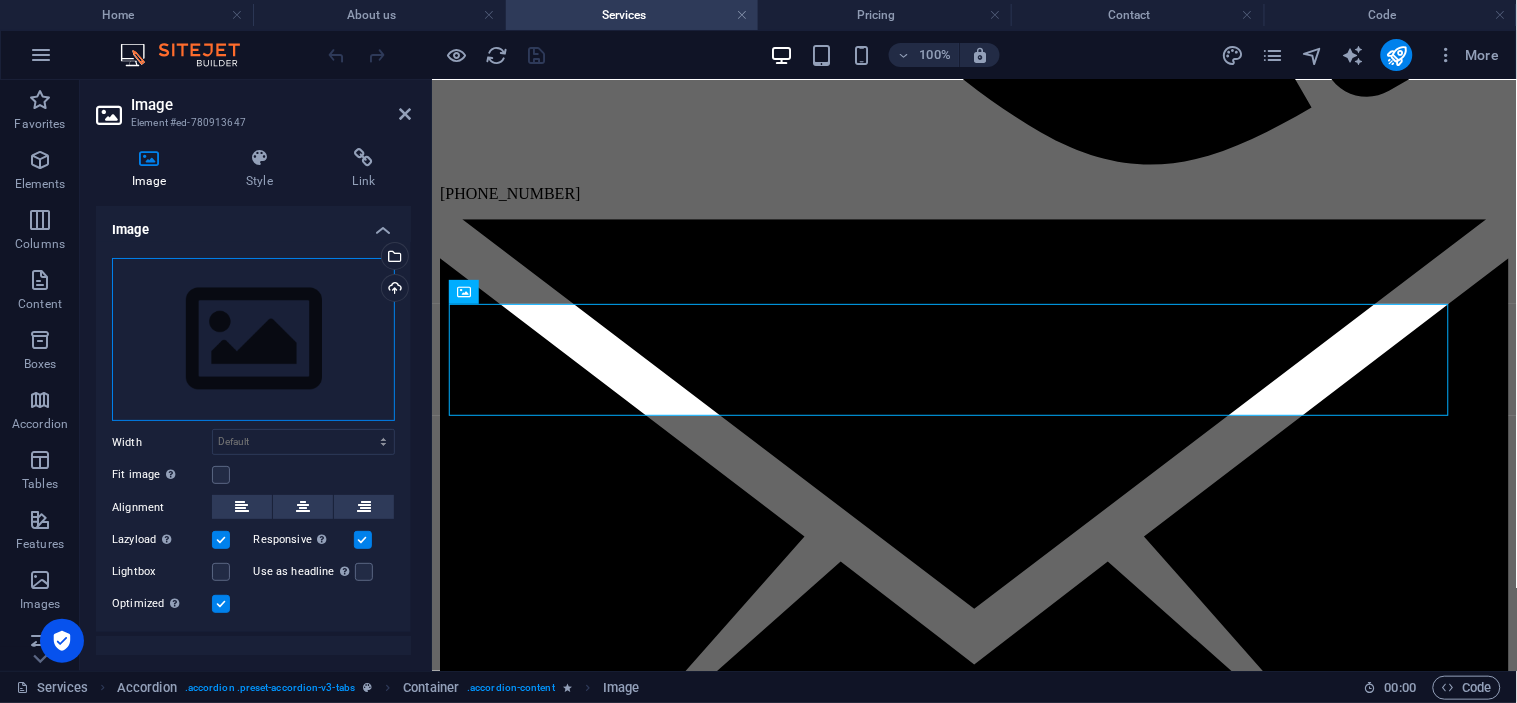 click on "Drag files here, click to choose files or select files from Files or our free stock photos & videos" at bounding box center (253, 340) 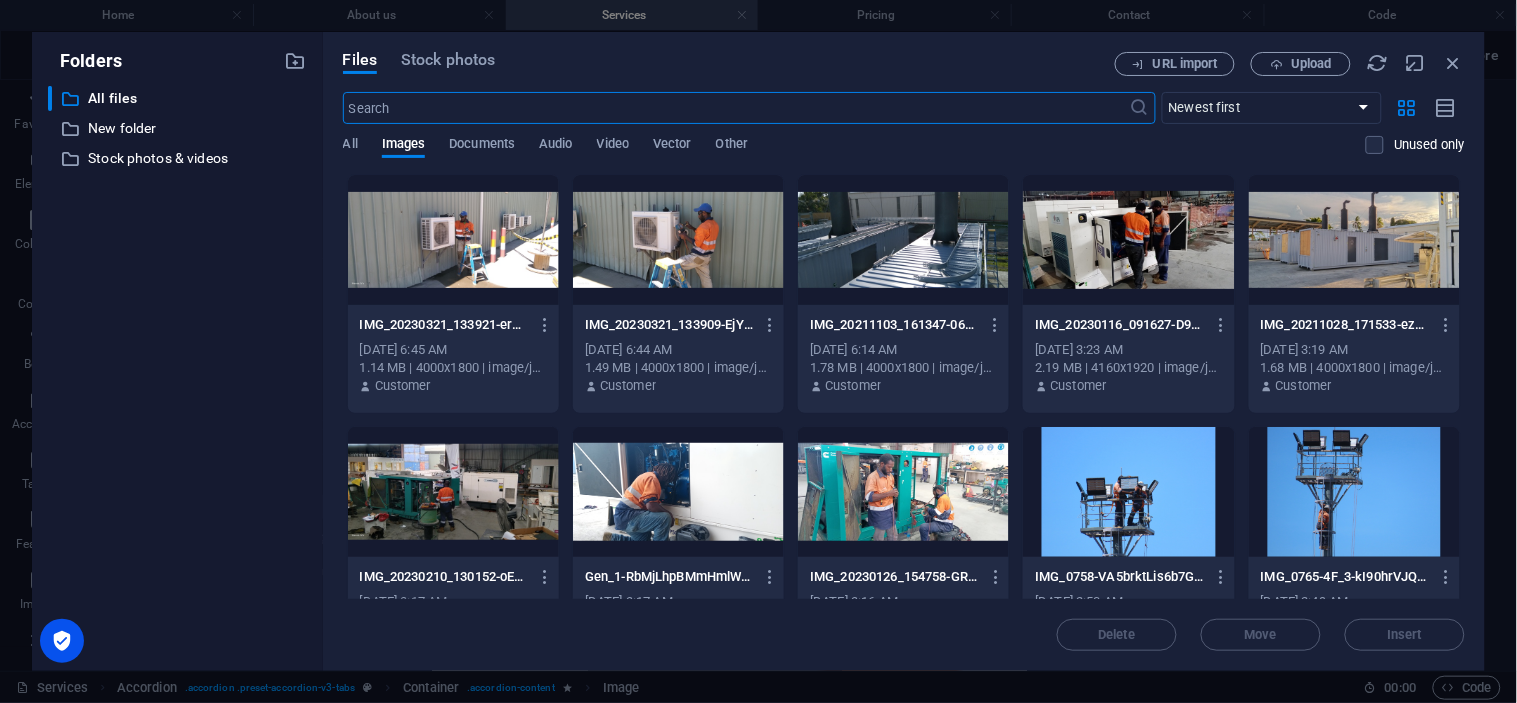 scroll, scrollTop: 1503, scrollLeft: 0, axis: vertical 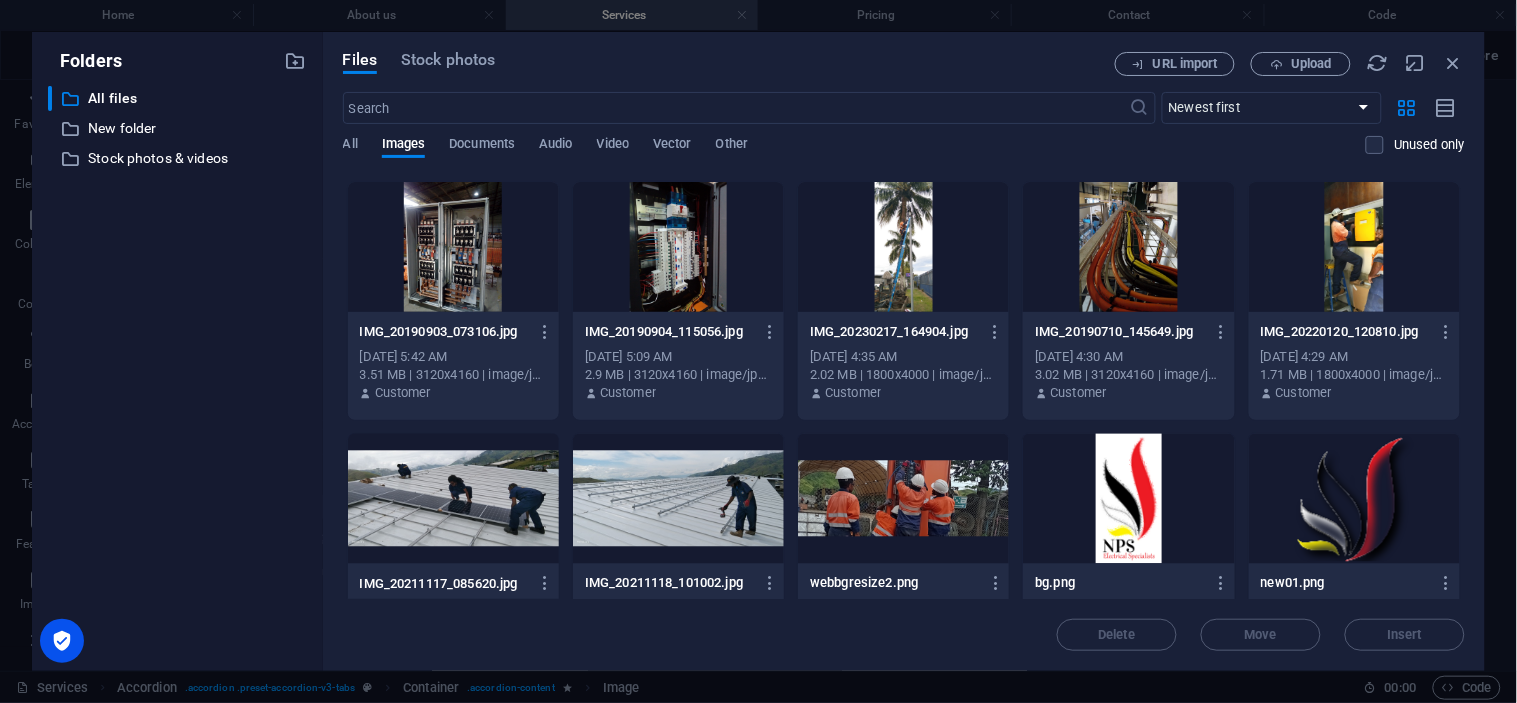 click at bounding box center (903, 499) 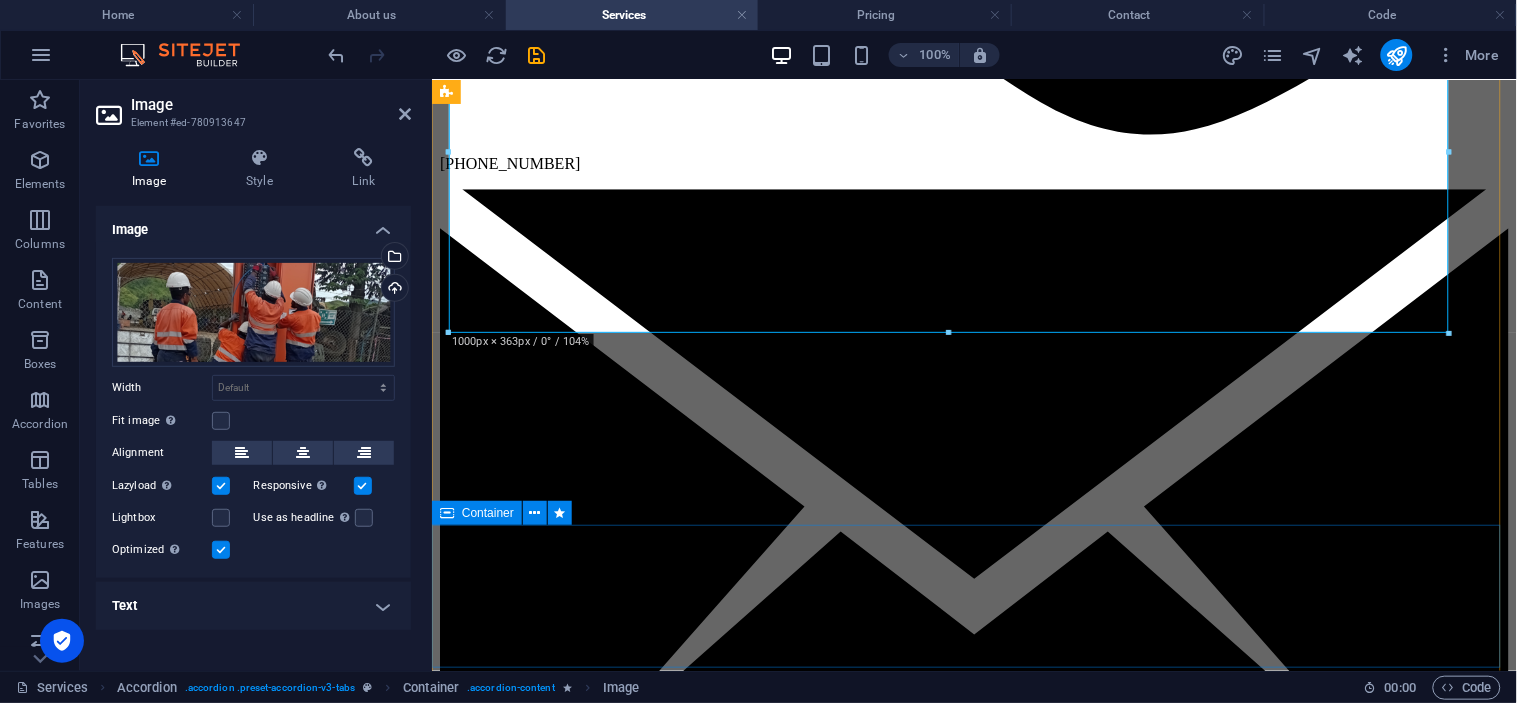 scroll, scrollTop: 1360, scrollLeft: 0, axis: vertical 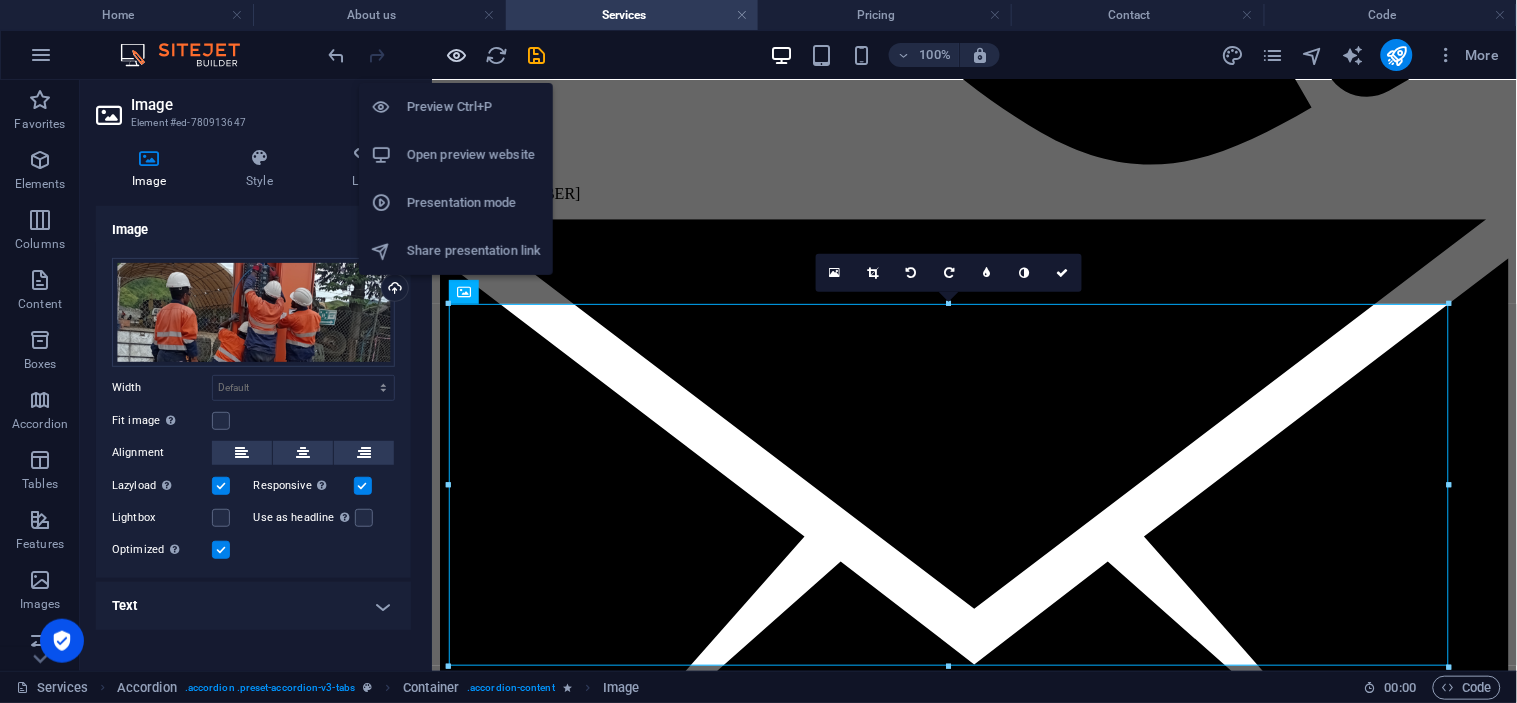 click at bounding box center (457, 55) 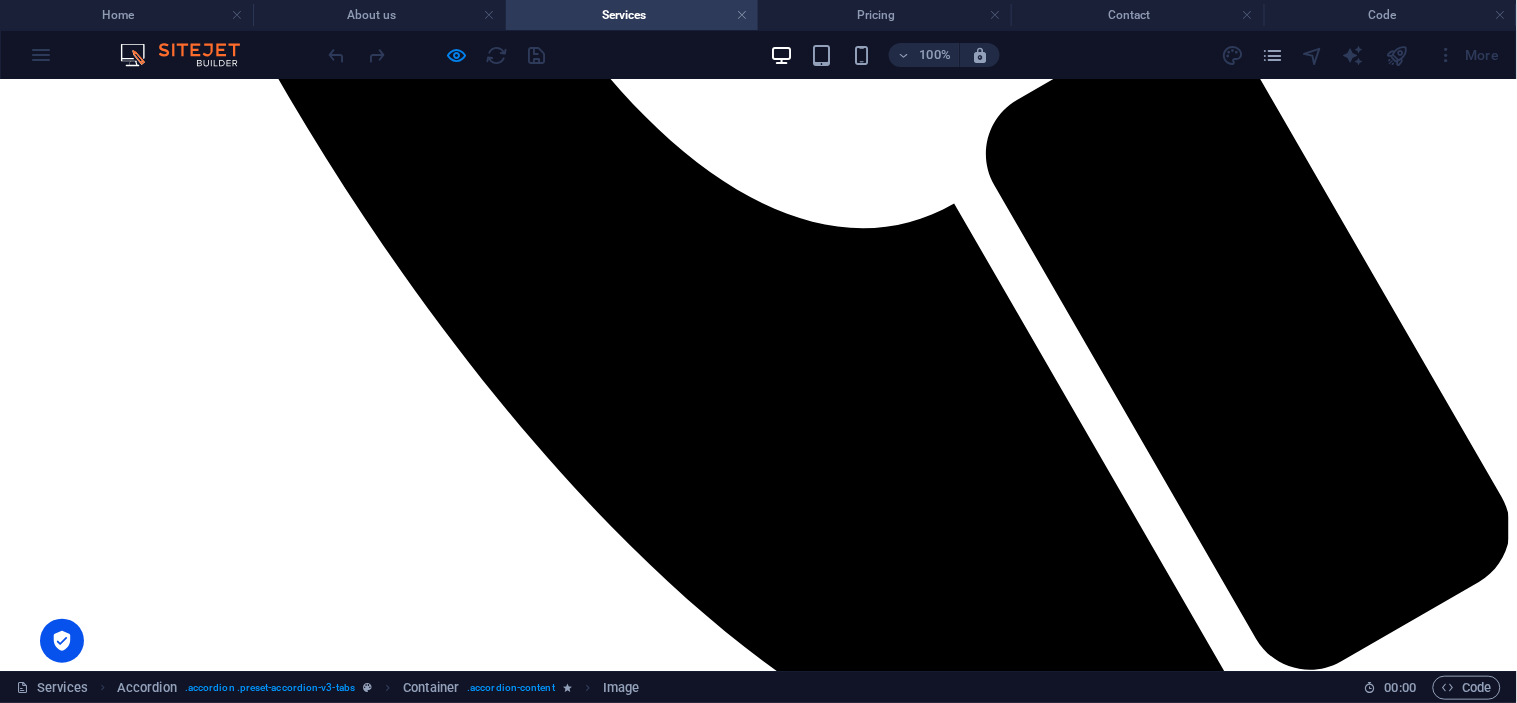 click at bounding box center (758, 1975) 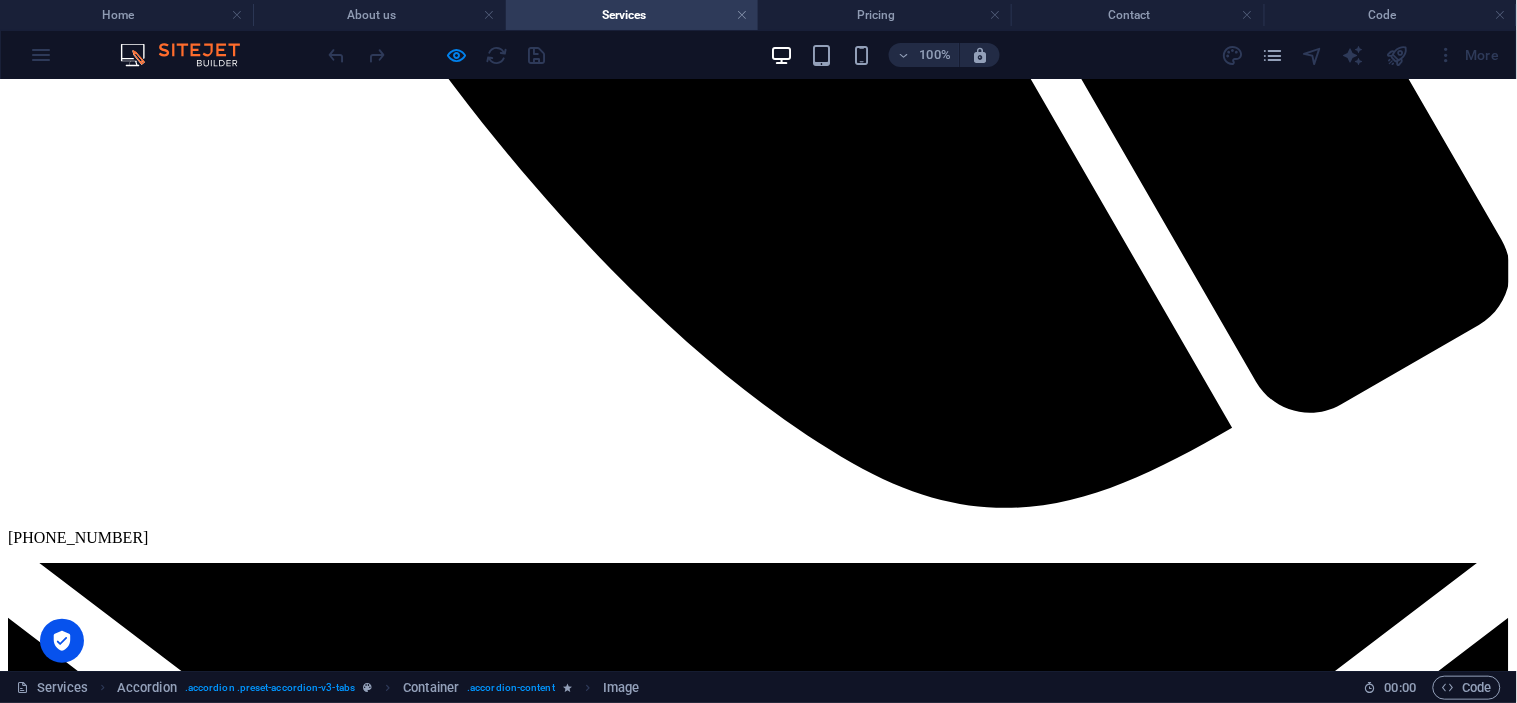 scroll, scrollTop: 1444, scrollLeft: 0, axis: vertical 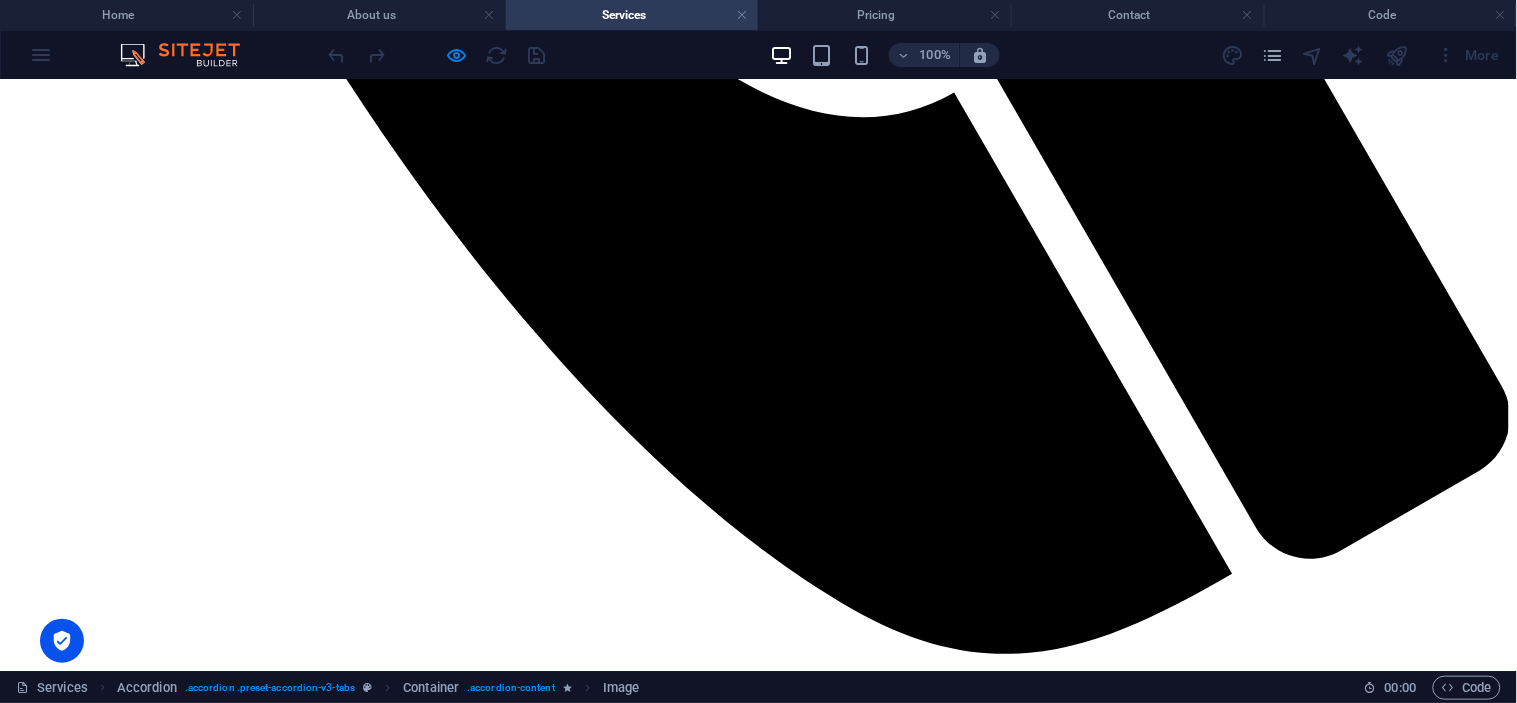 click at bounding box center [758, 1864] 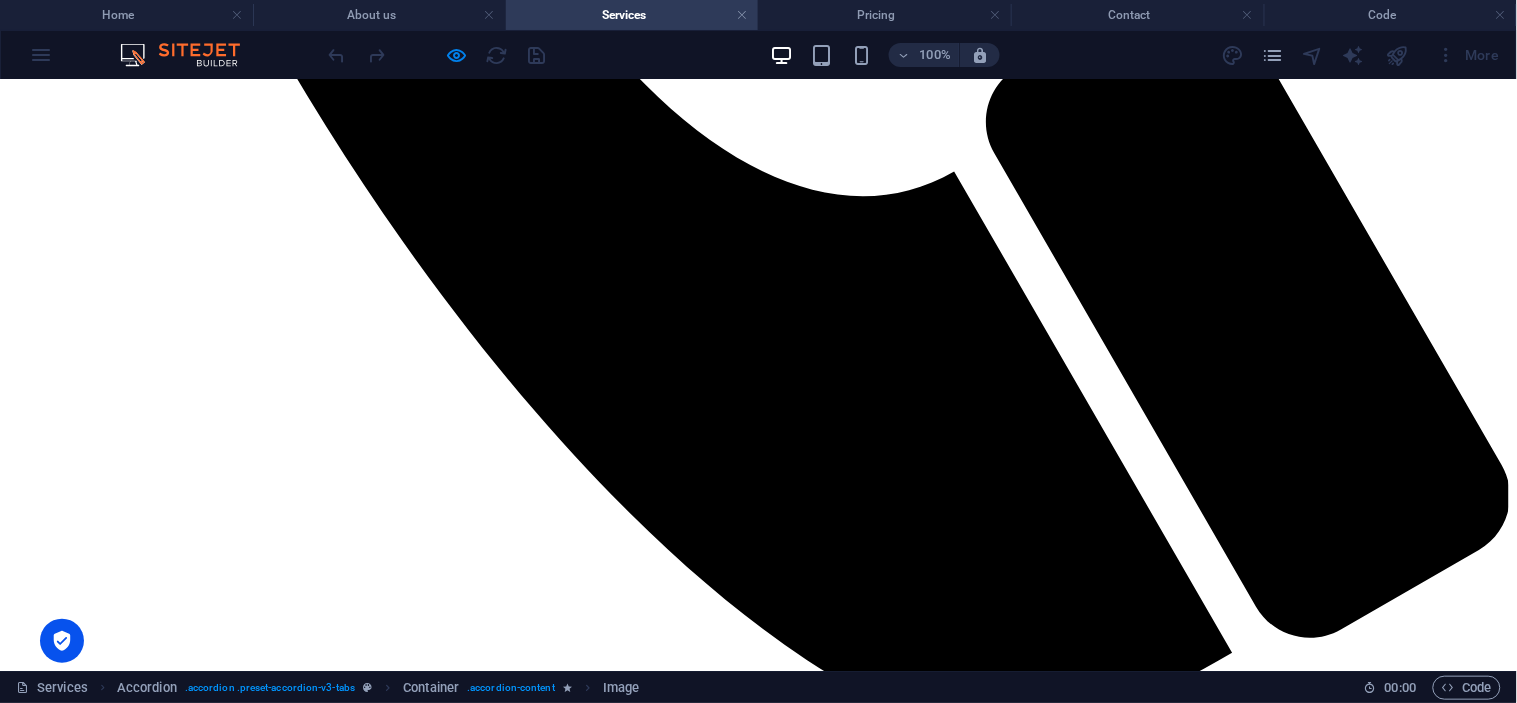 scroll, scrollTop: 1333, scrollLeft: 0, axis: vertical 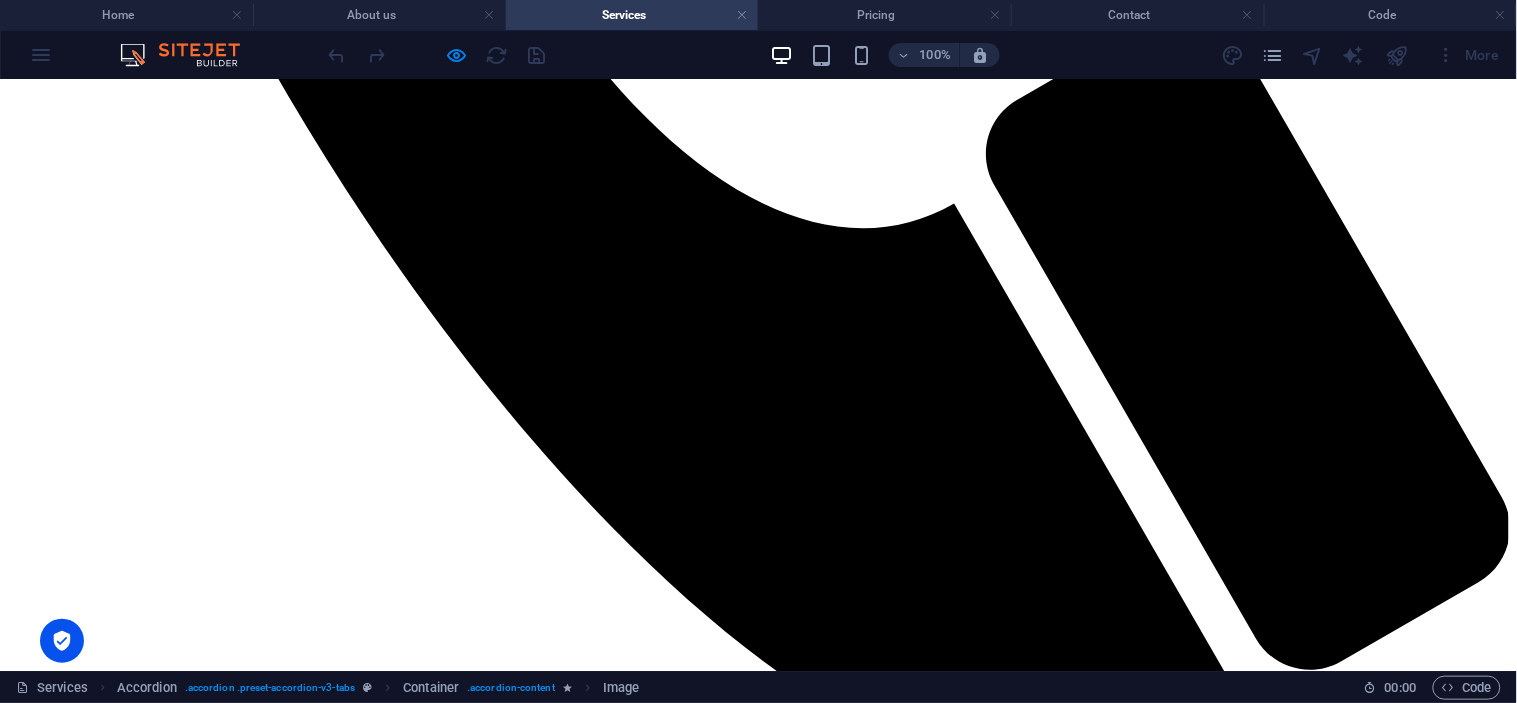click on "Refrigeration / Air-condition" at bounding box center [758, 13498] 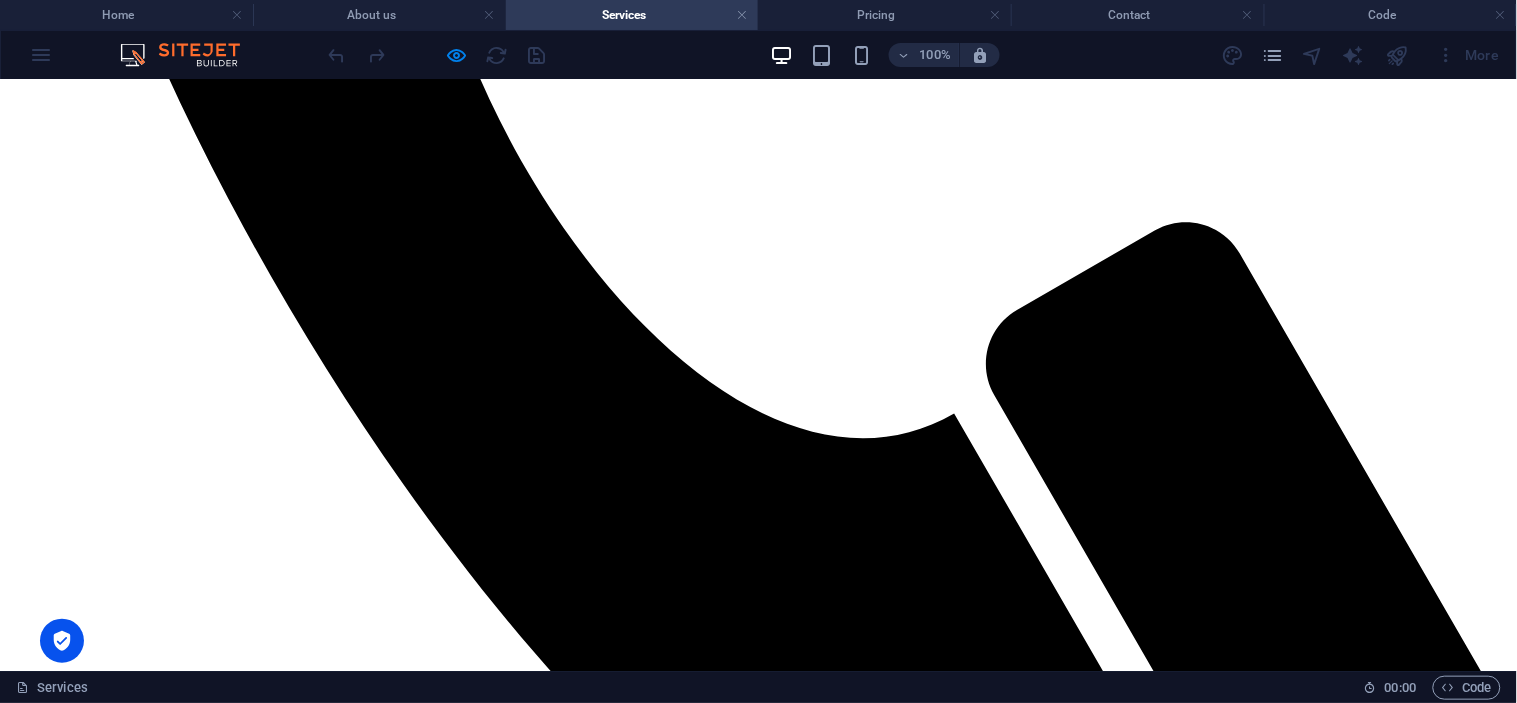scroll, scrollTop: 1102, scrollLeft: 0, axis: vertical 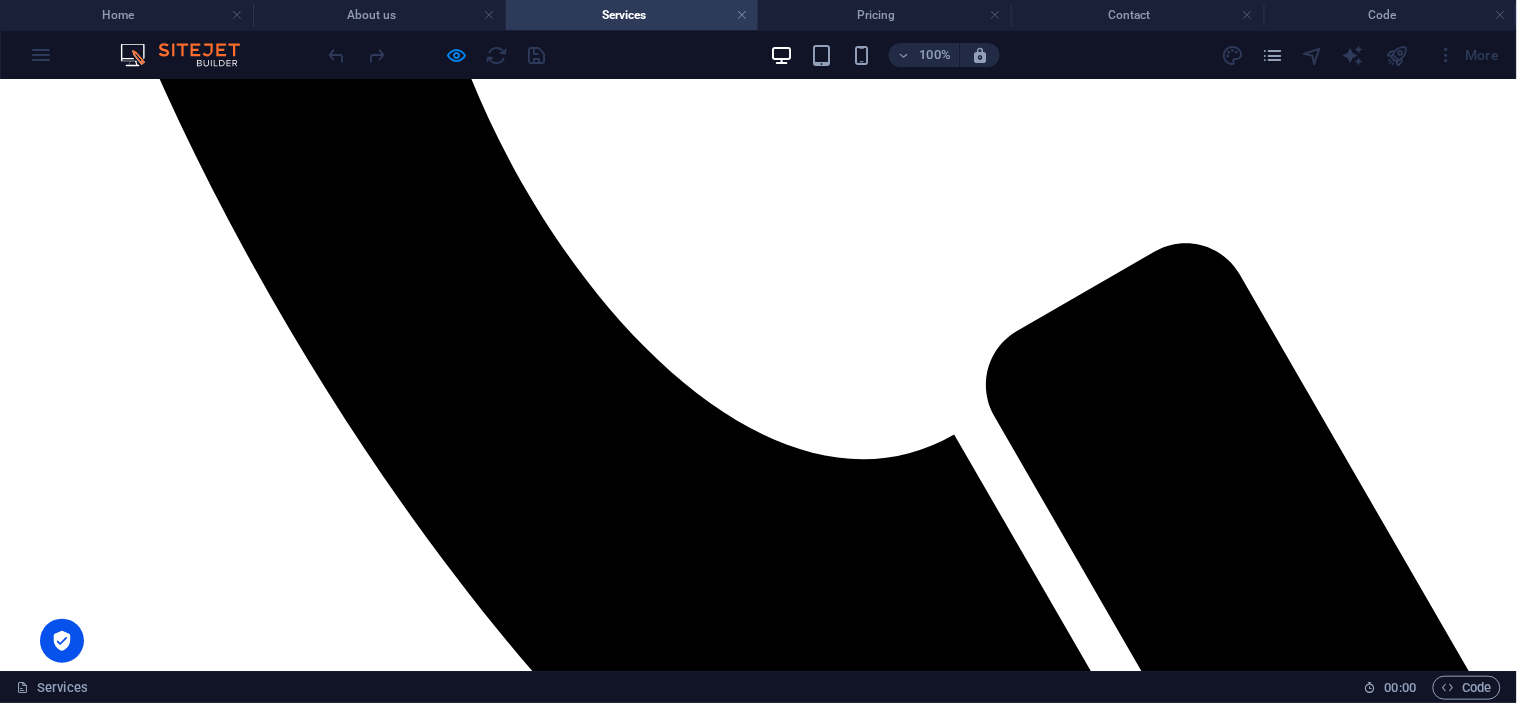click on "Lorem ipsum dolor sit amet, consectetur adipisicing elit. Maiores ipsum repellat minus nihil. [PERSON_NAME], [PERSON_NAME], nam dignissimos ea repudiandae minima voluptatum magni pariatur possimus quia accusamus harum facilis corporis animi nisi. Enim, pariatur, impedit quia repellat harum ipsam laboriosam voluptas dicta illum nisi obcaecati reprehenderit quis placeat recusandae tenetur aperiam." at bounding box center (758, 13205) 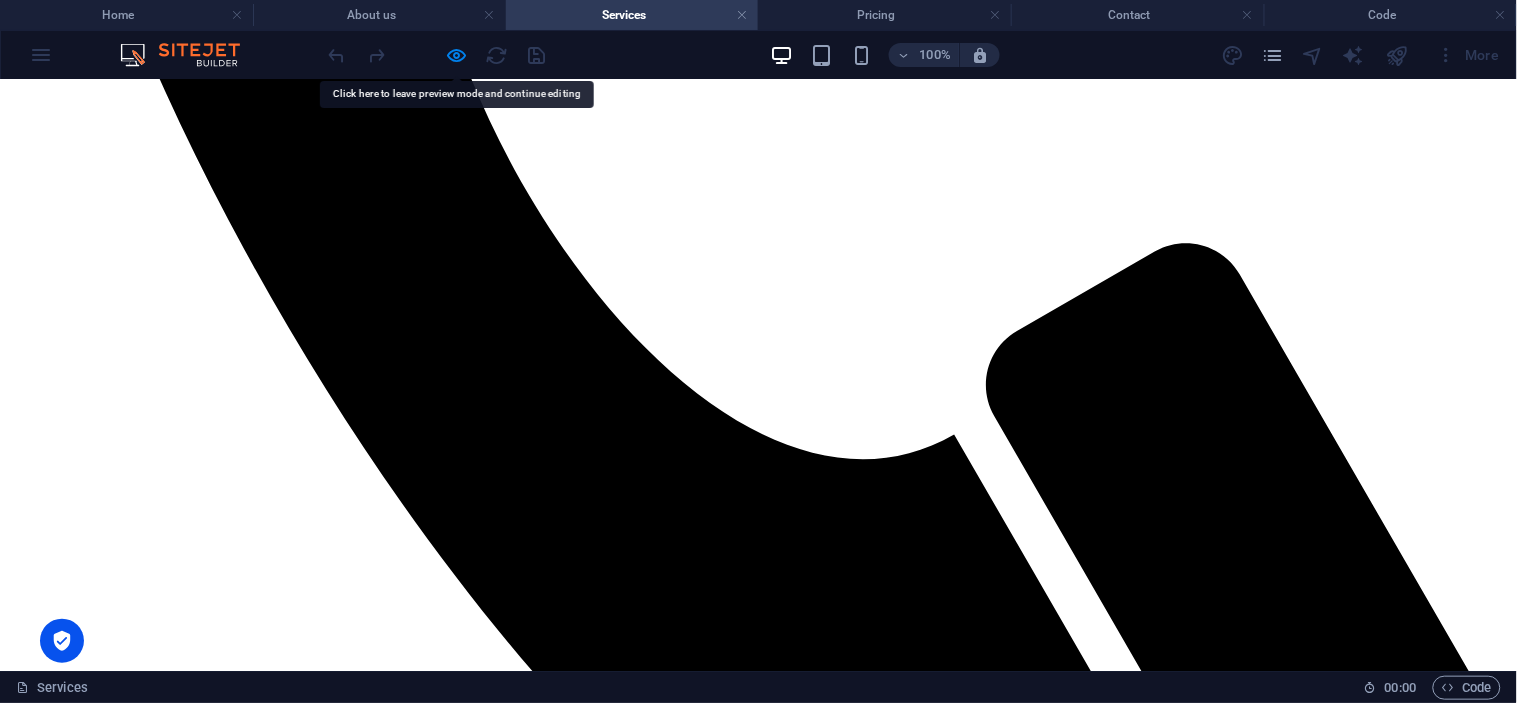 click on "Electrical" at bounding box center (758, 13075) 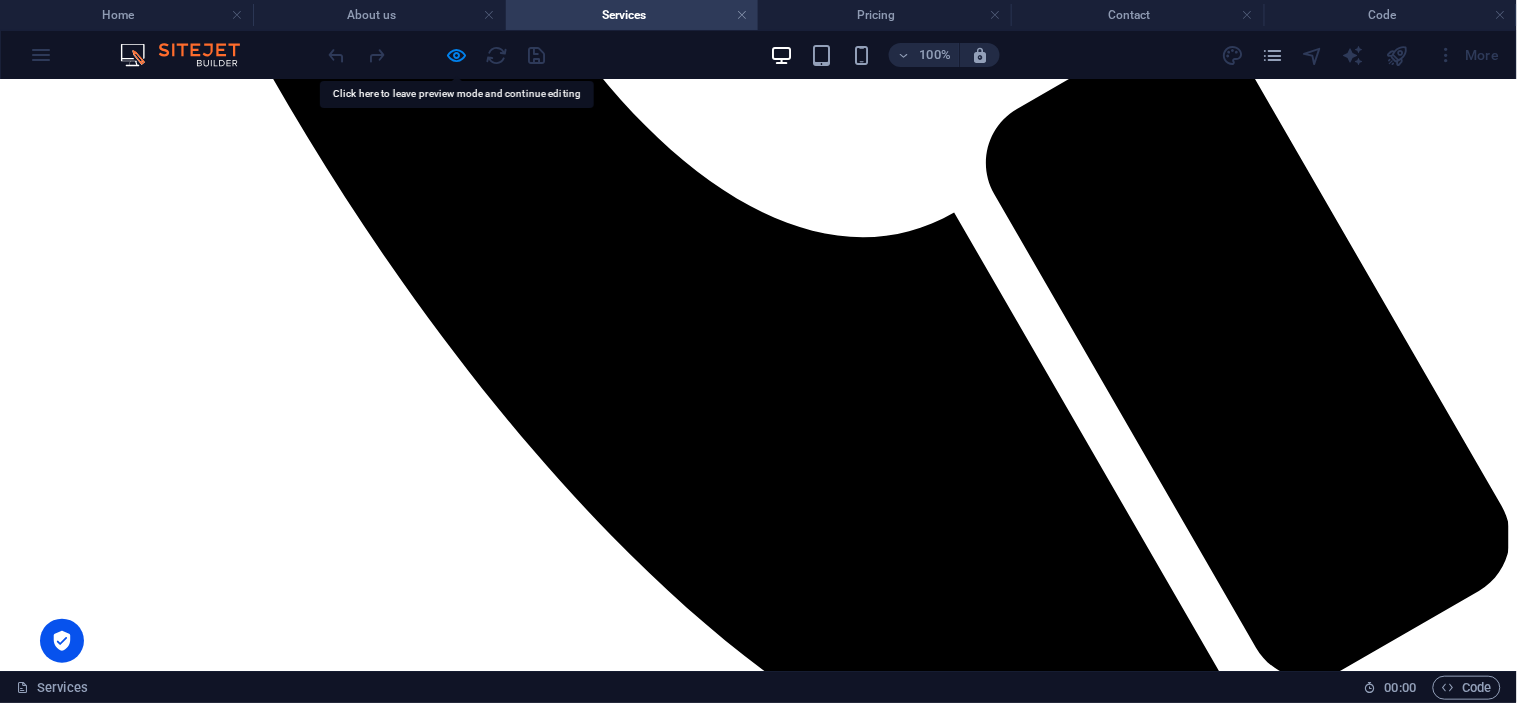 scroll, scrollTop: 1435, scrollLeft: 0, axis: vertical 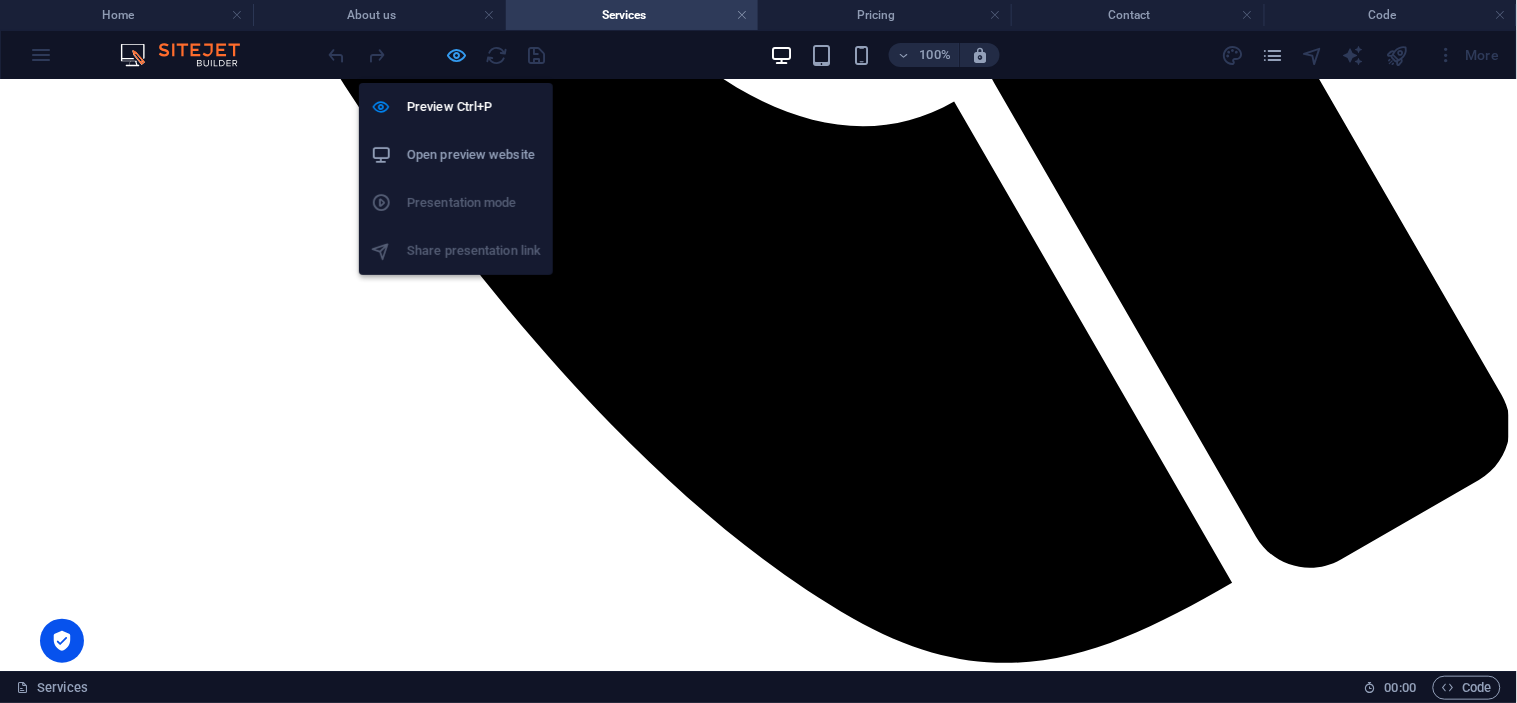 click at bounding box center [457, 55] 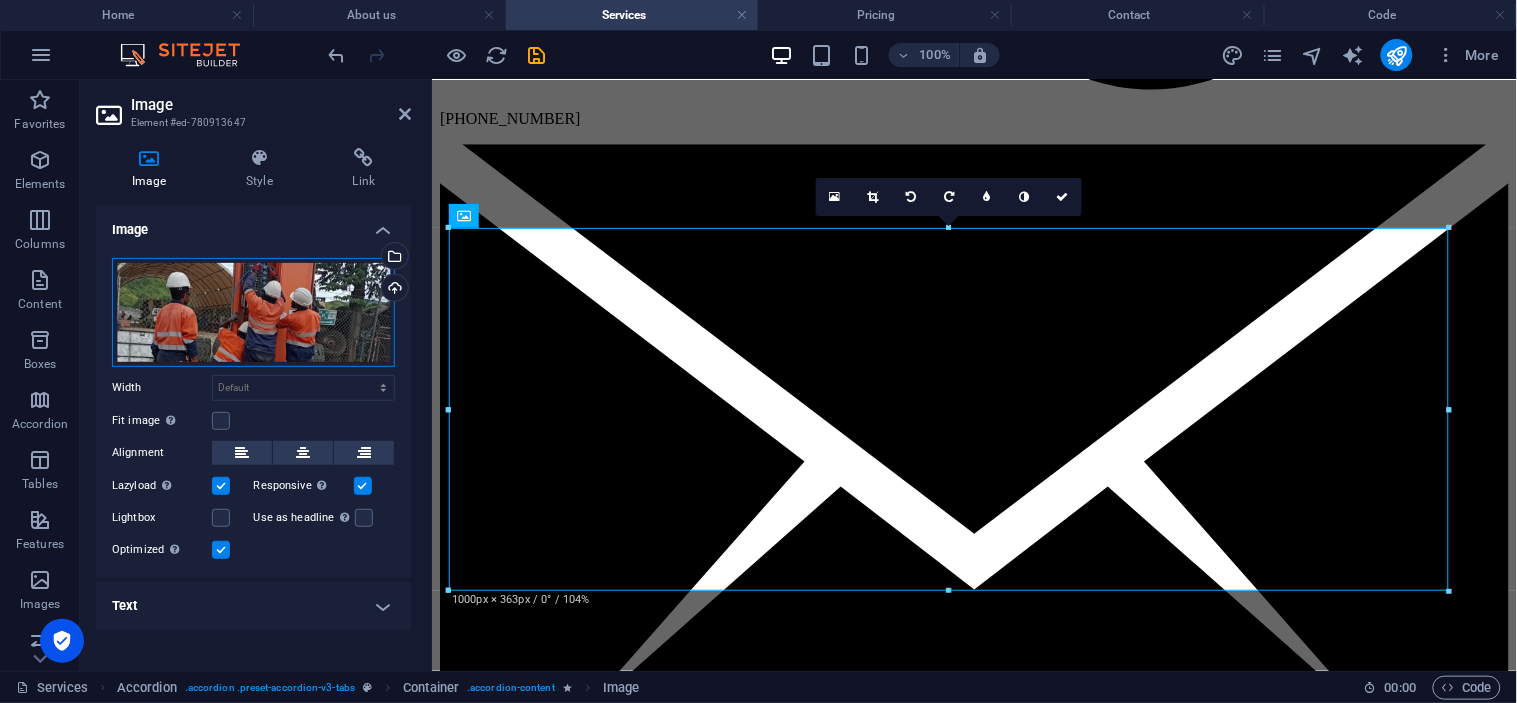 click on "Drag files here, click to choose files or select files from Files or our free stock photos & videos" at bounding box center [253, 312] 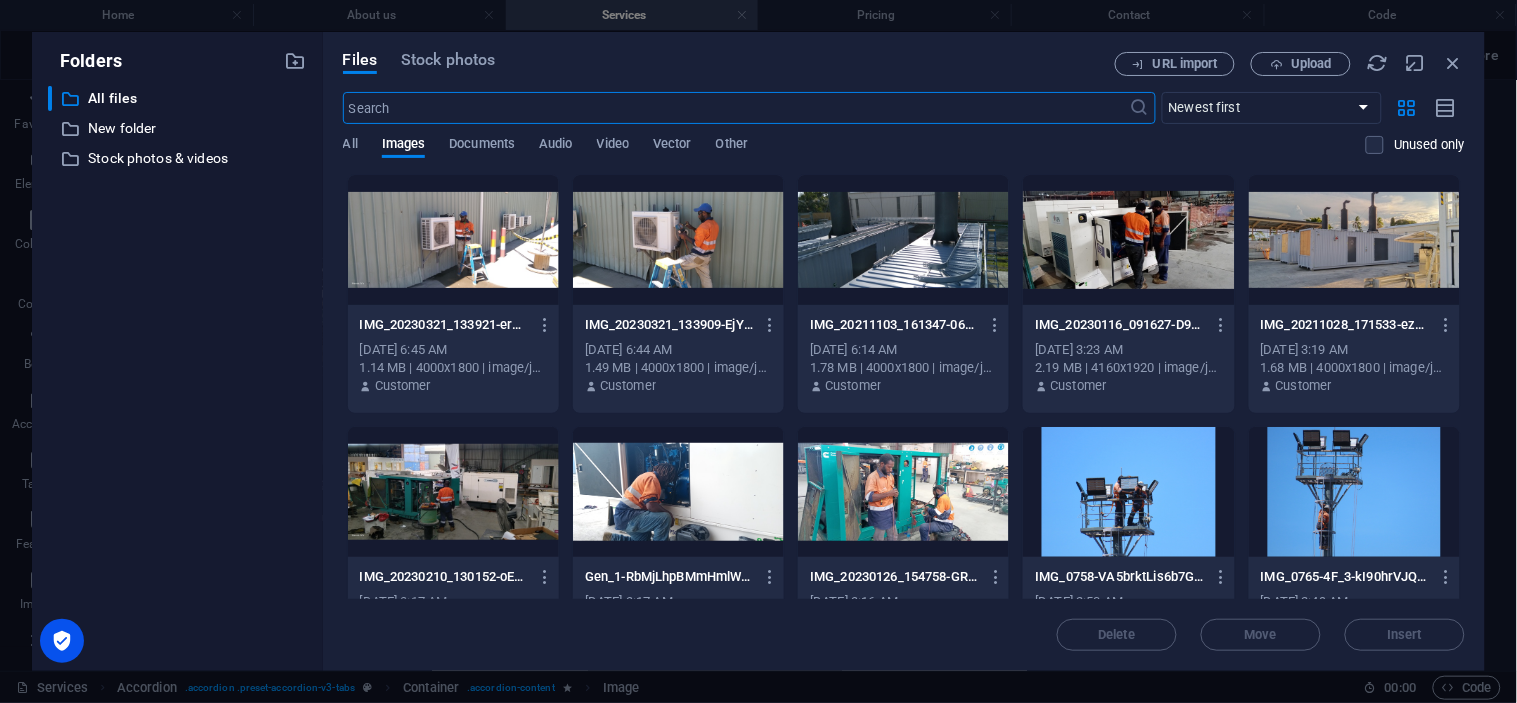 scroll, scrollTop: 1432, scrollLeft: 0, axis: vertical 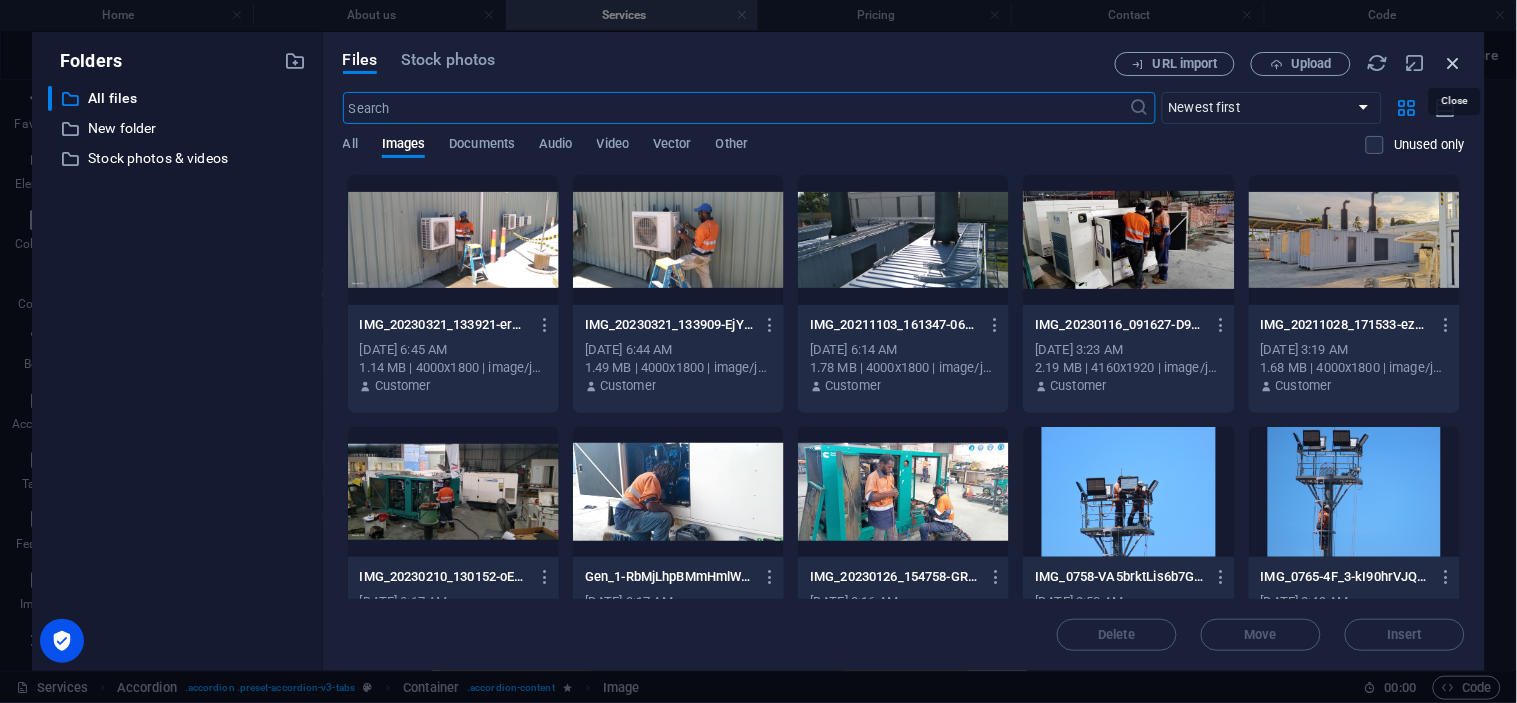 click at bounding box center [1454, 63] 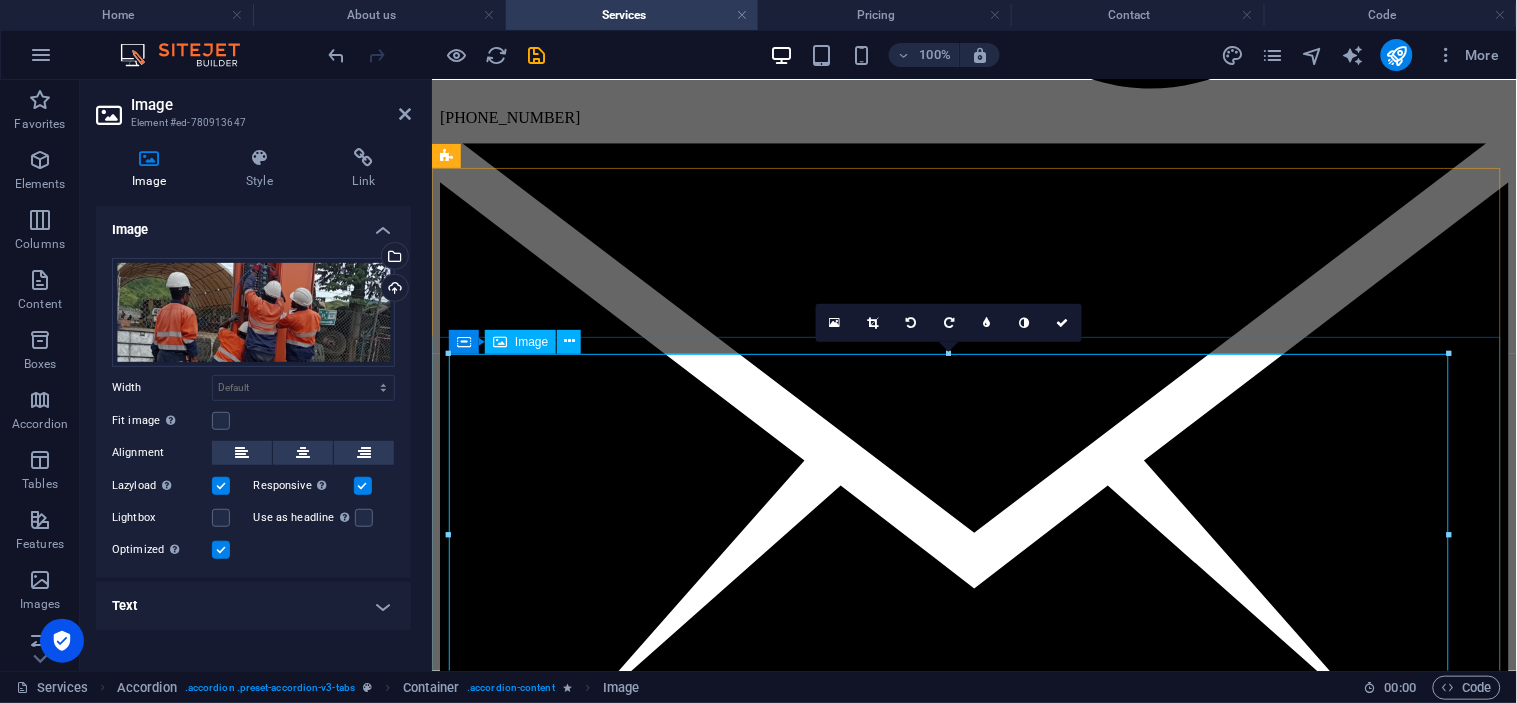 scroll, scrollTop: 1733, scrollLeft: 0, axis: vertical 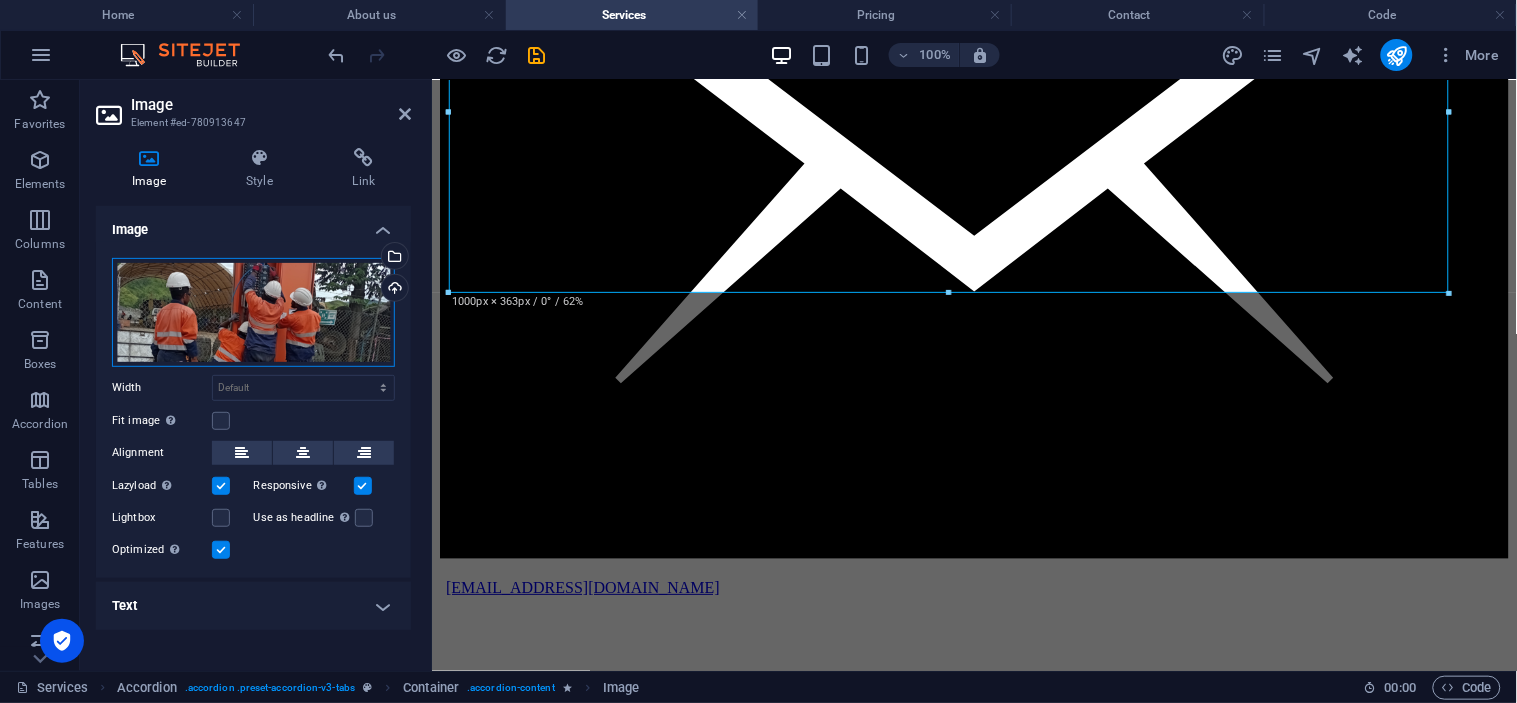 click on "Drag files here, click to choose files or select files from Files or our free stock photos & videos" at bounding box center (253, 312) 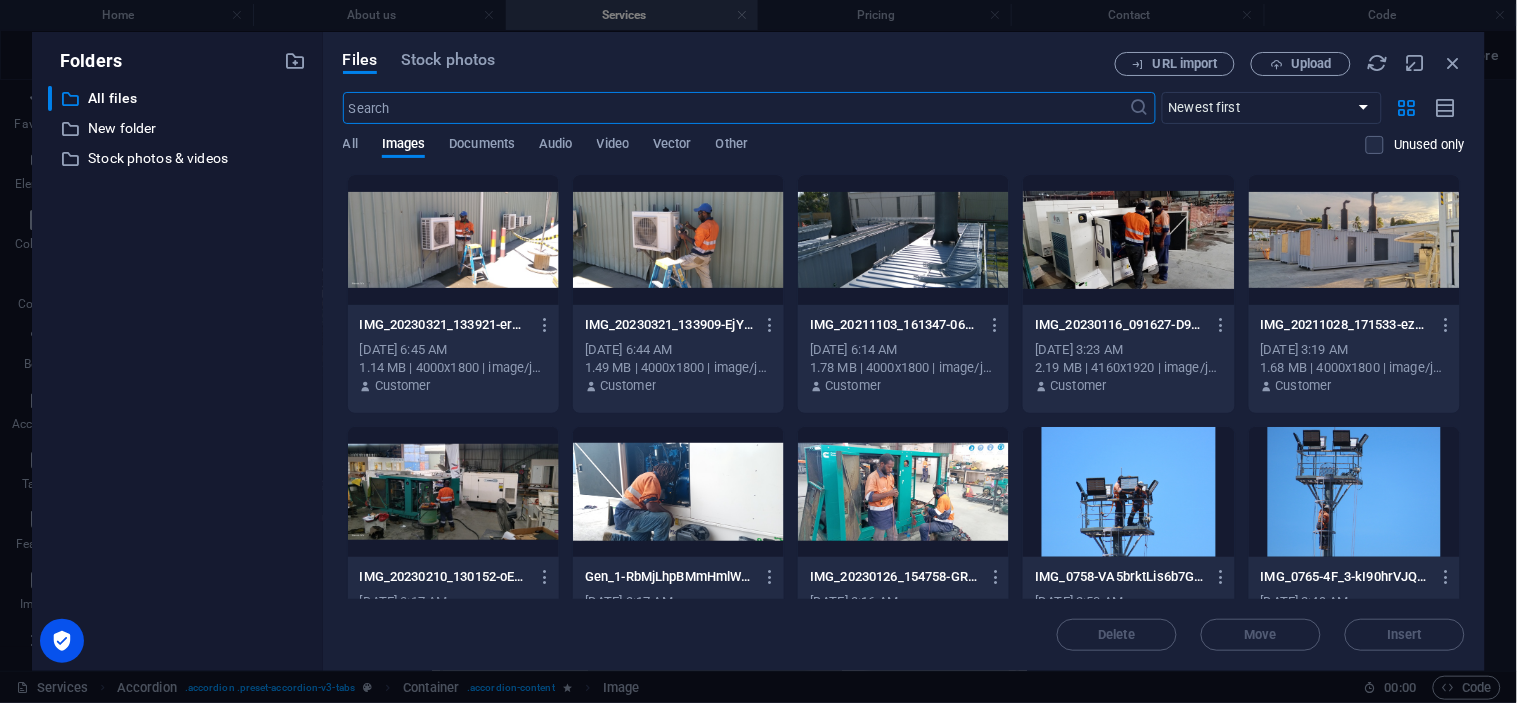 scroll, scrollTop: 1730, scrollLeft: 0, axis: vertical 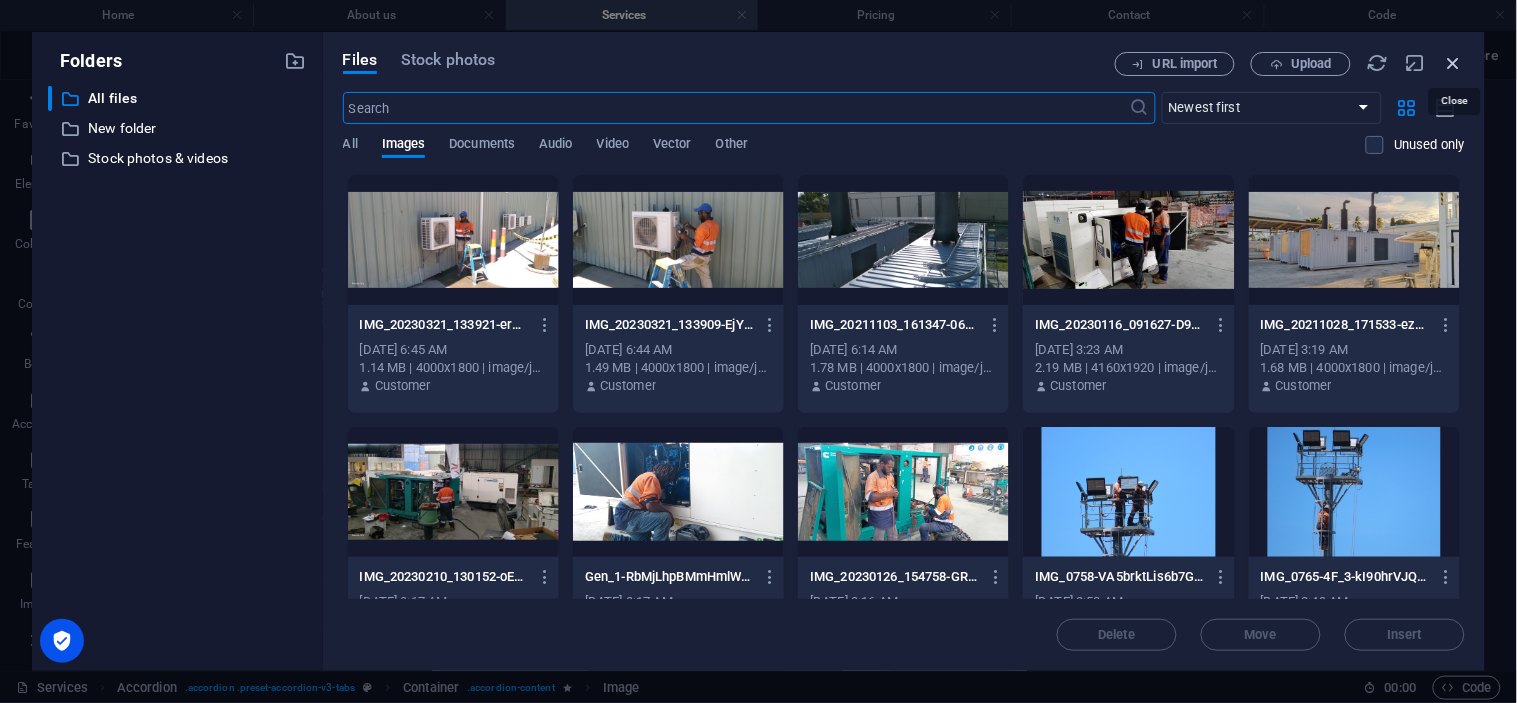 click at bounding box center (1454, 63) 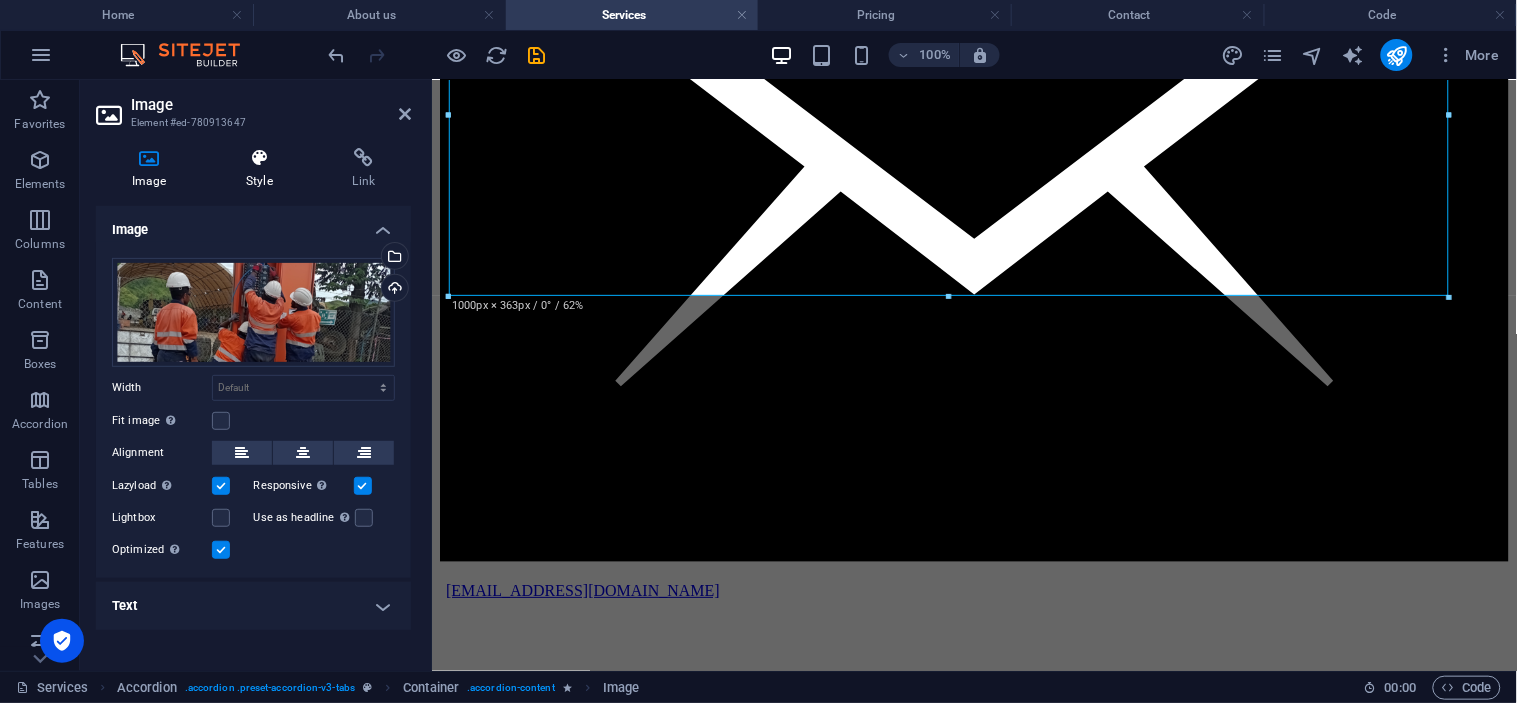 click at bounding box center [259, 158] 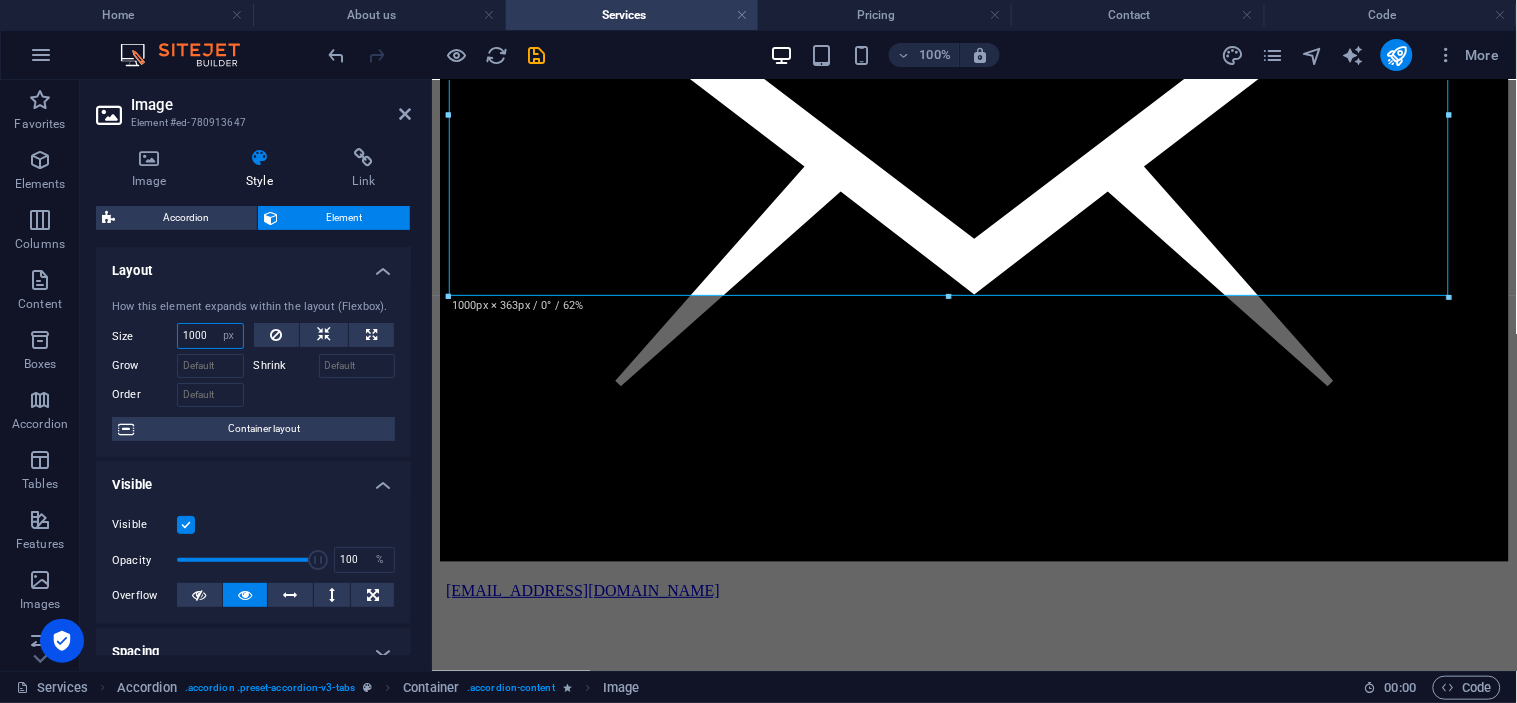 click on "1000" at bounding box center [210, 336] 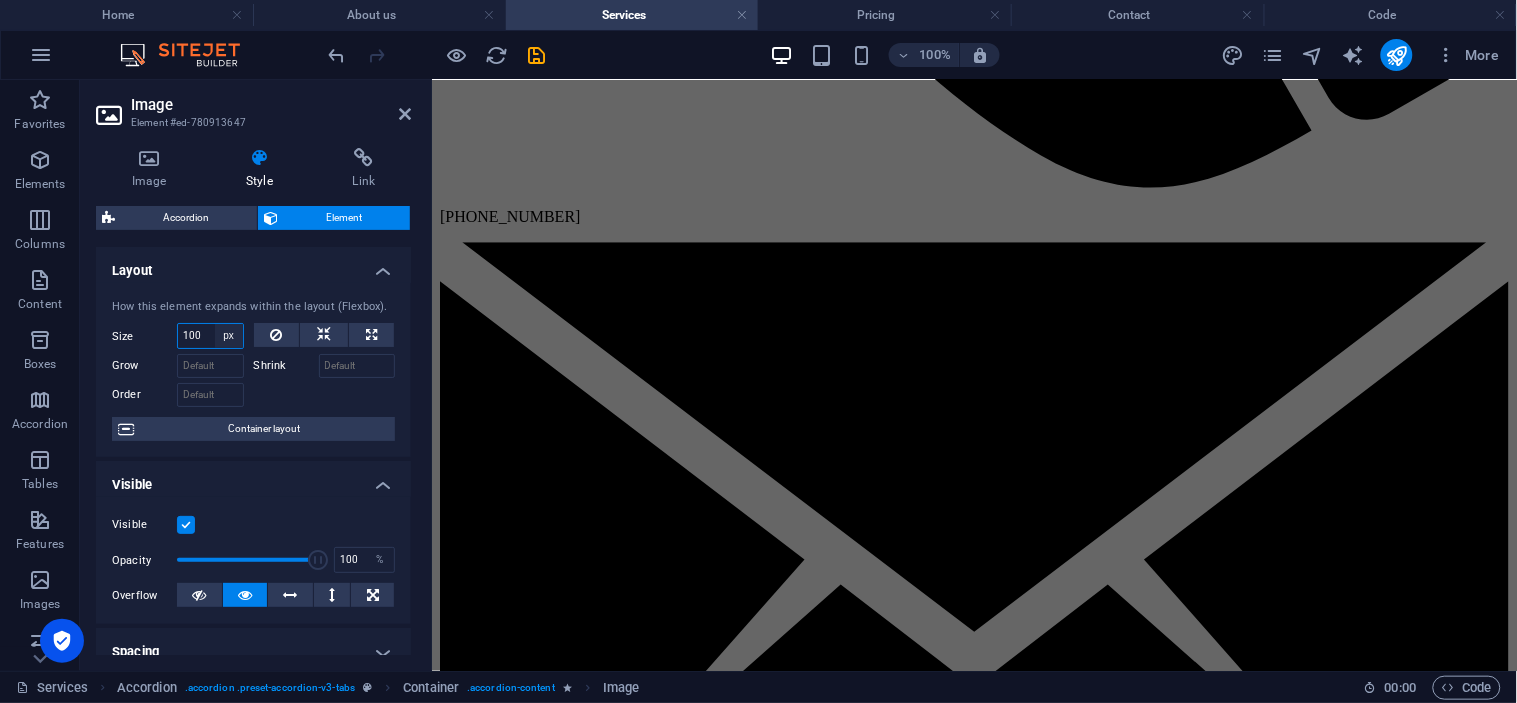 scroll, scrollTop: 1306, scrollLeft: 0, axis: vertical 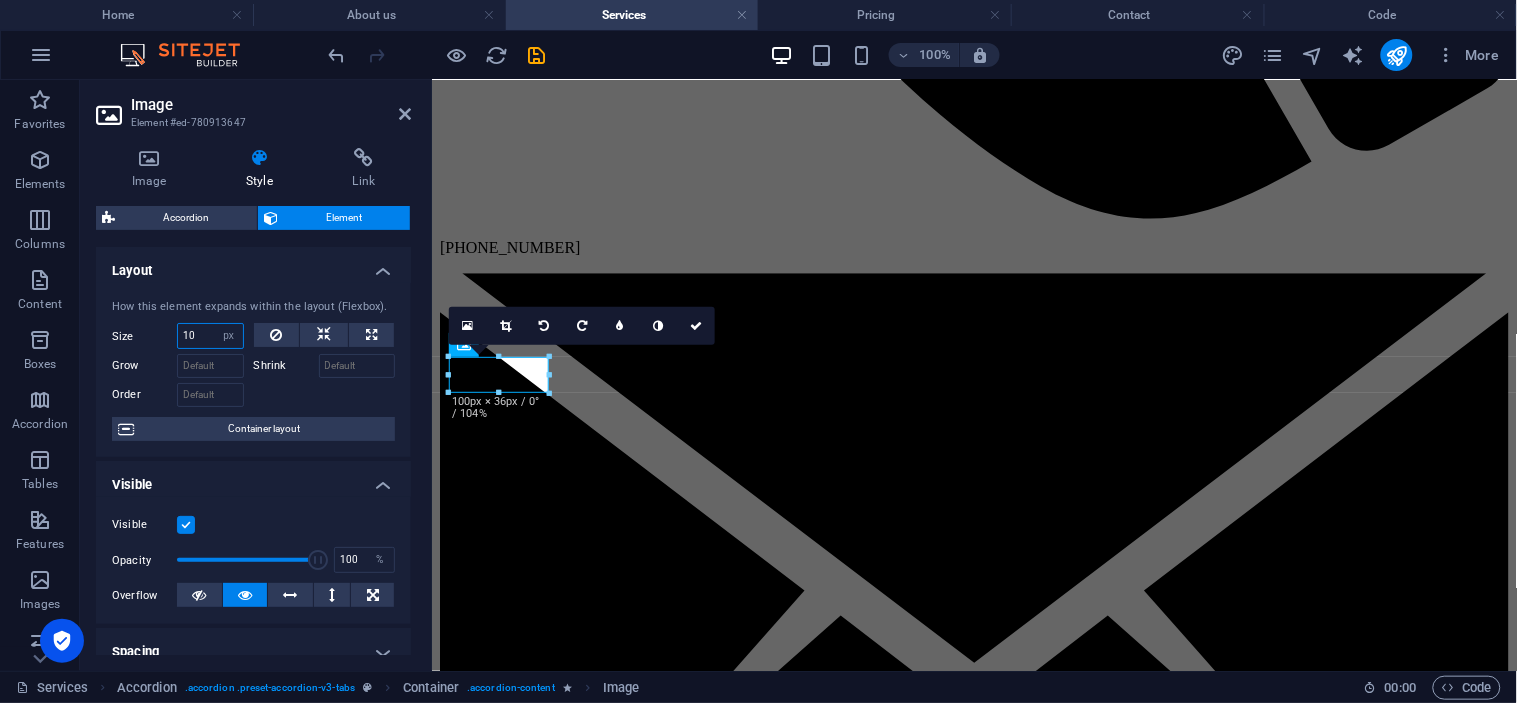 type on "1" 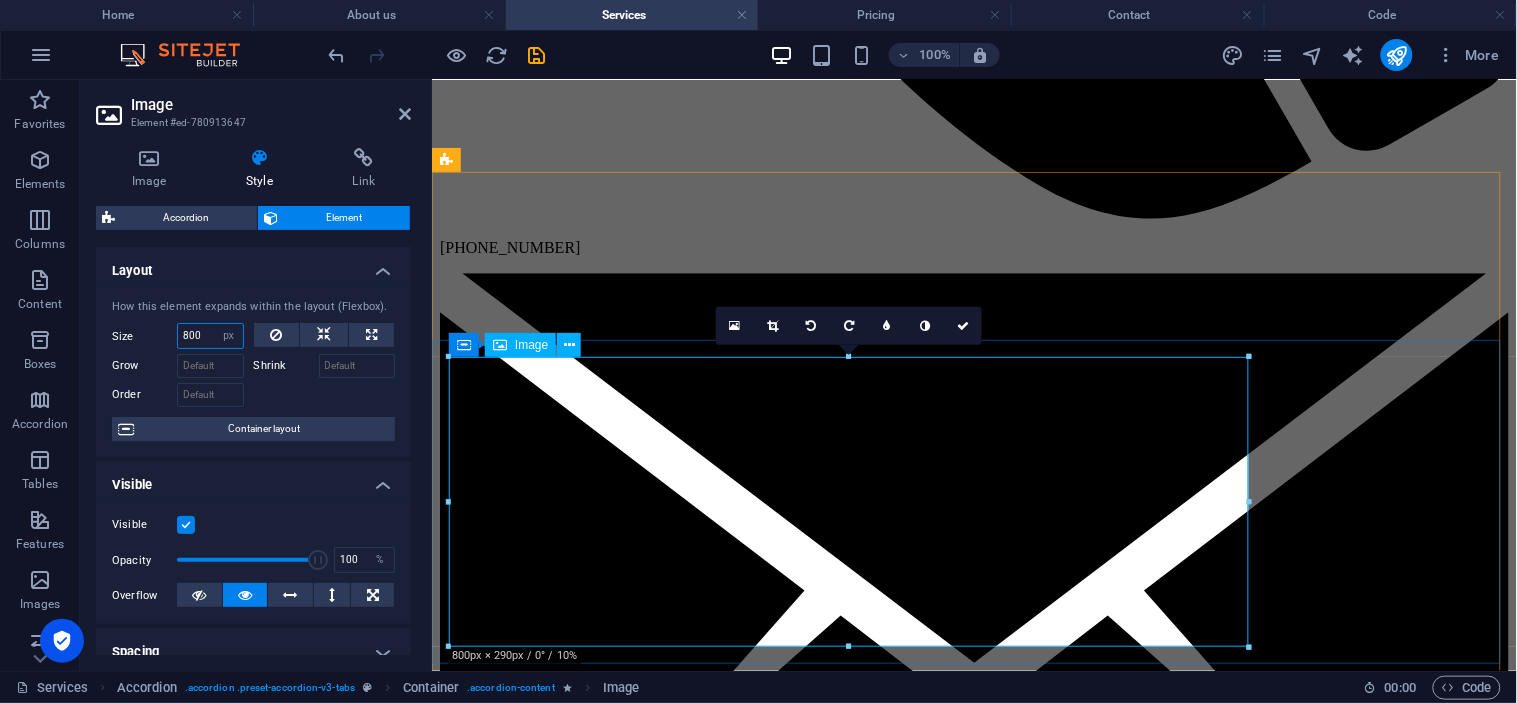 type on "800" 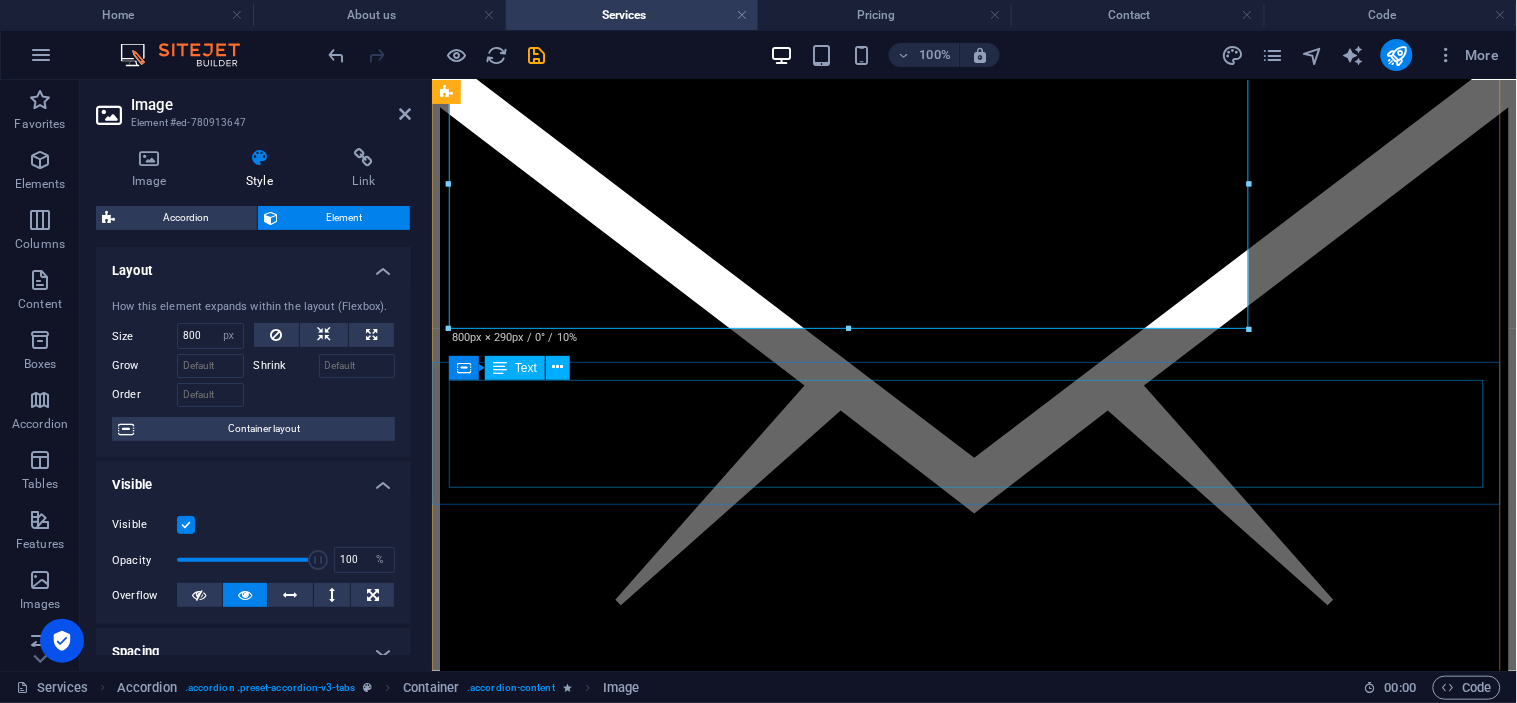scroll, scrollTop: 1417, scrollLeft: 0, axis: vertical 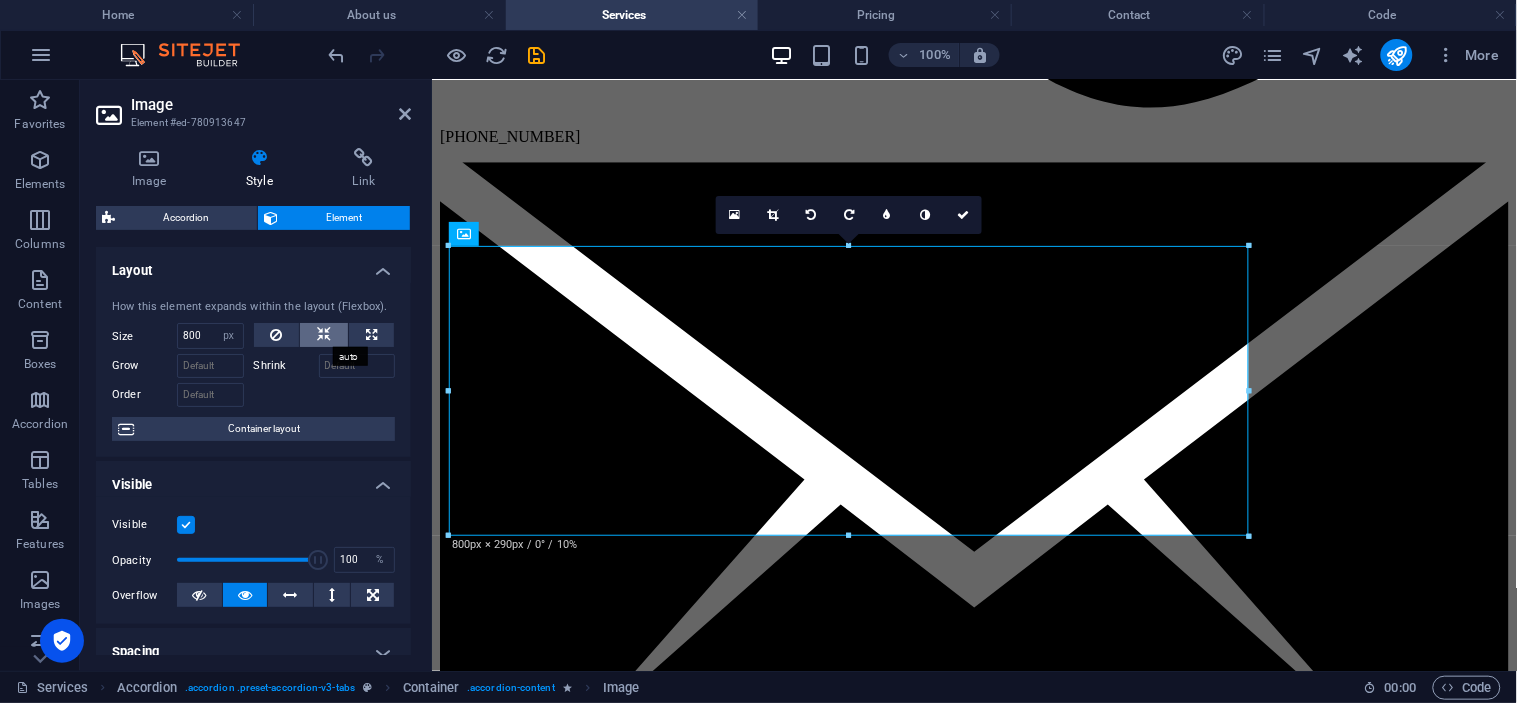 click at bounding box center (324, 335) 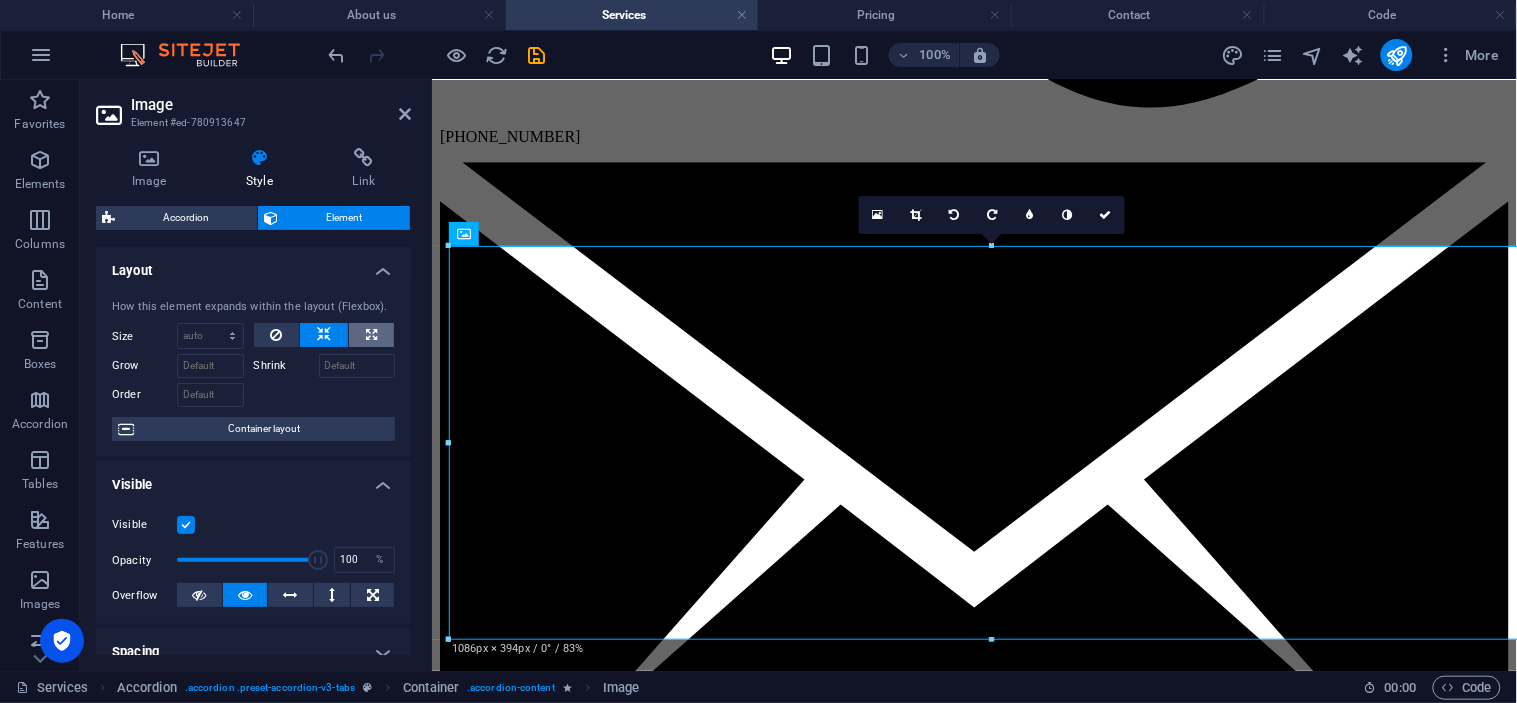 click at bounding box center (371, 335) 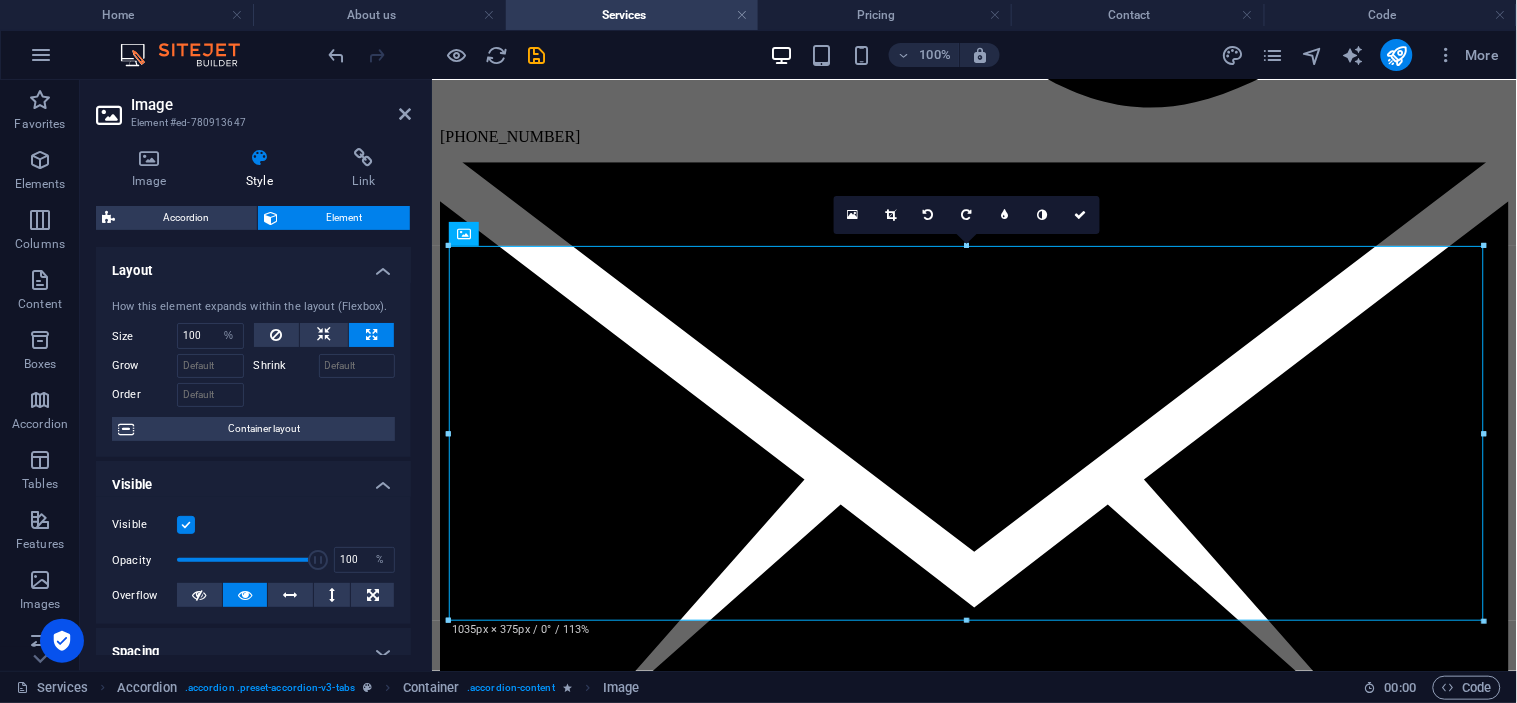 click at bounding box center [371, 335] 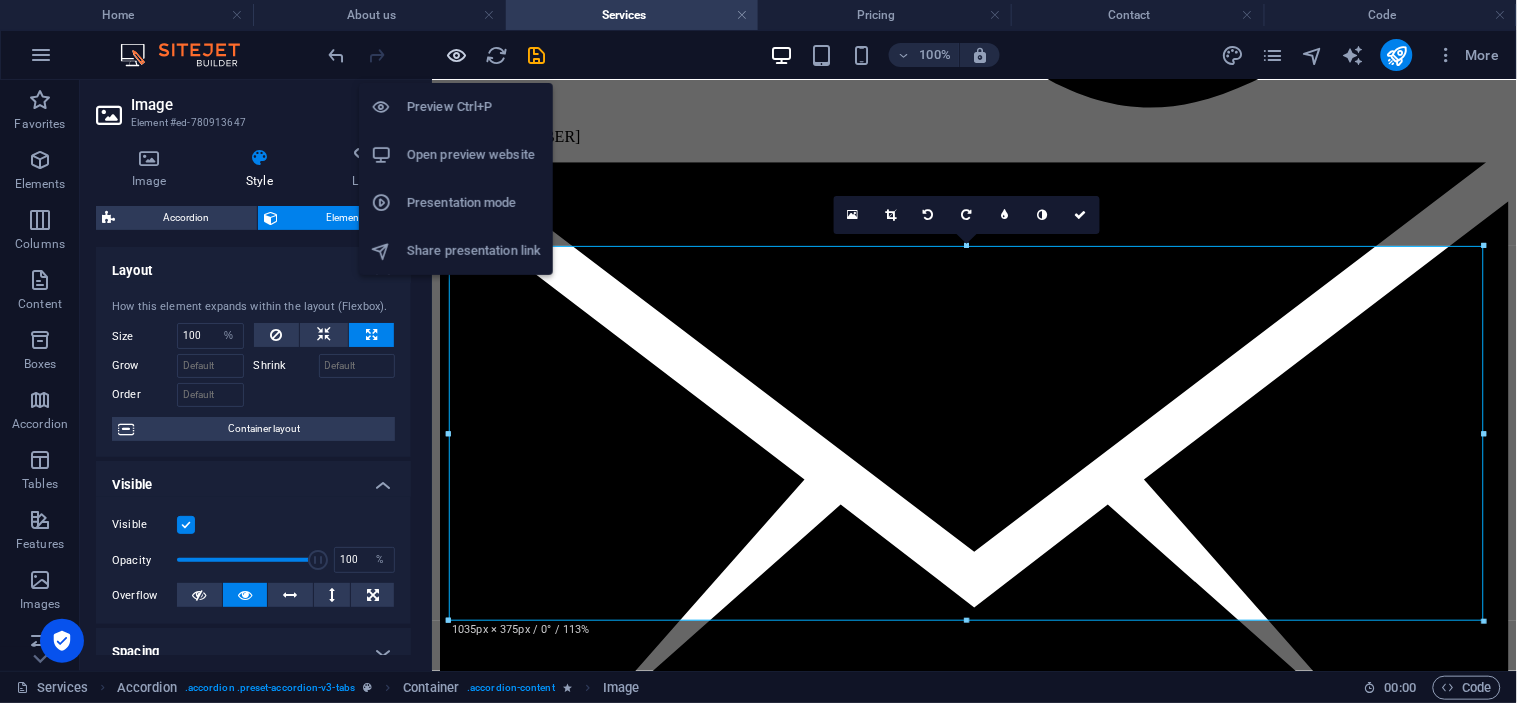 click at bounding box center [457, 55] 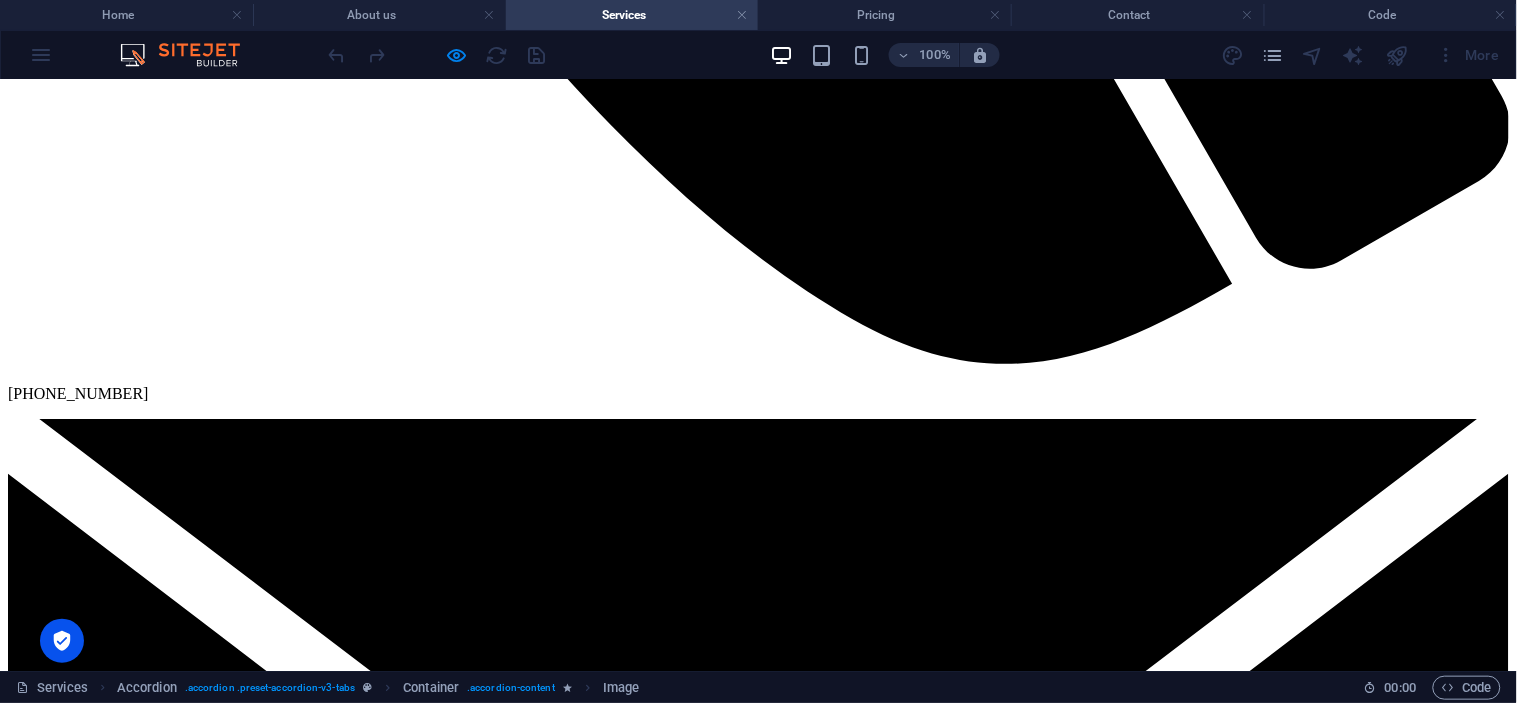 scroll, scrollTop: 1528, scrollLeft: 0, axis: vertical 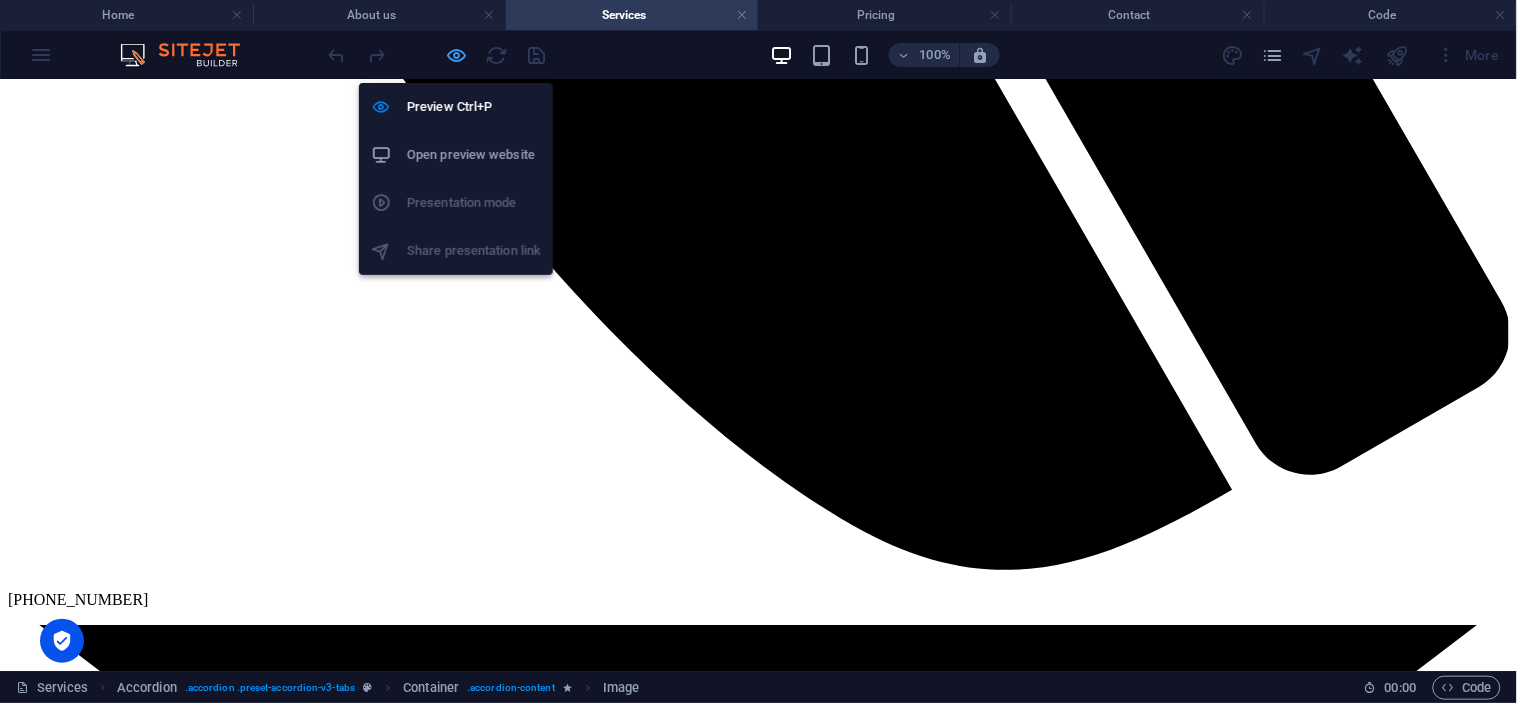 click at bounding box center (457, 55) 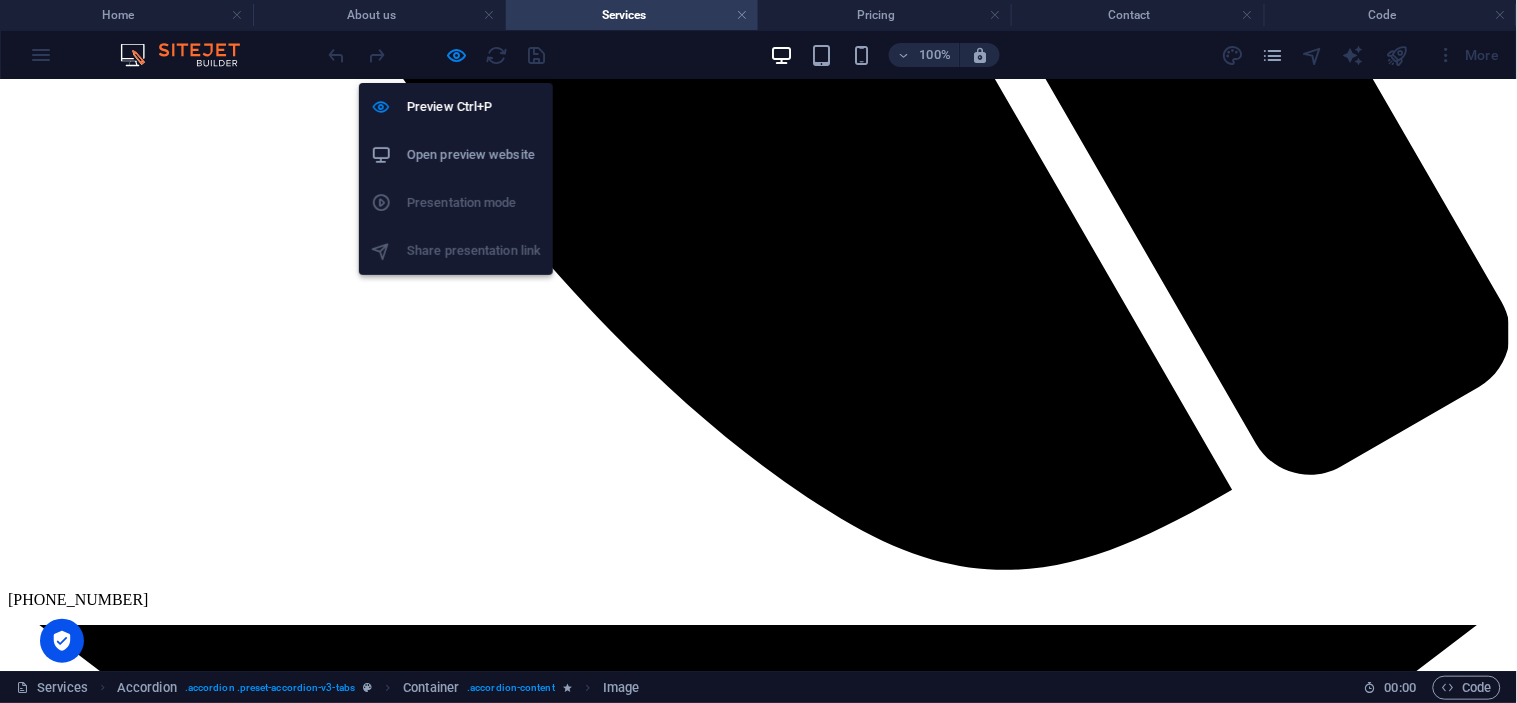 select on "%" 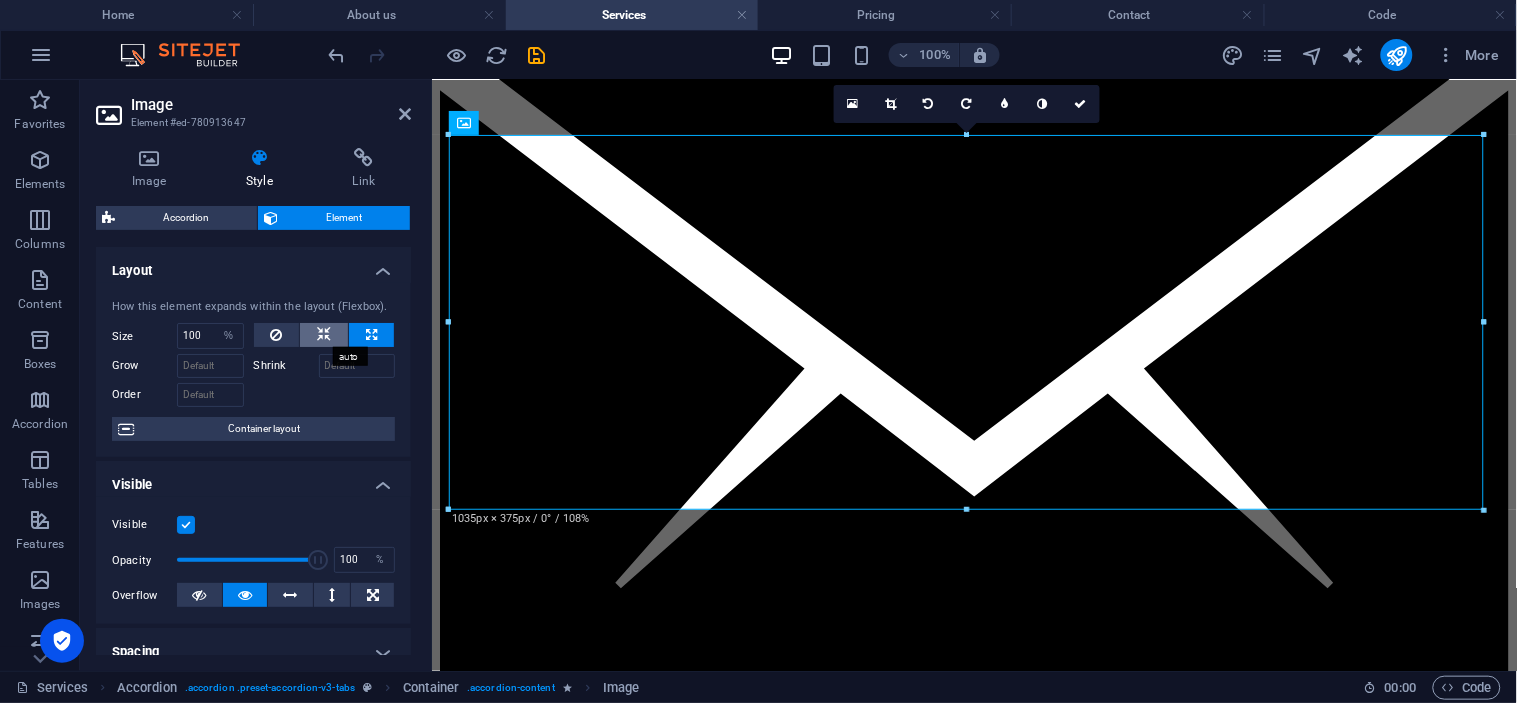 click at bounding box center [324, 335] 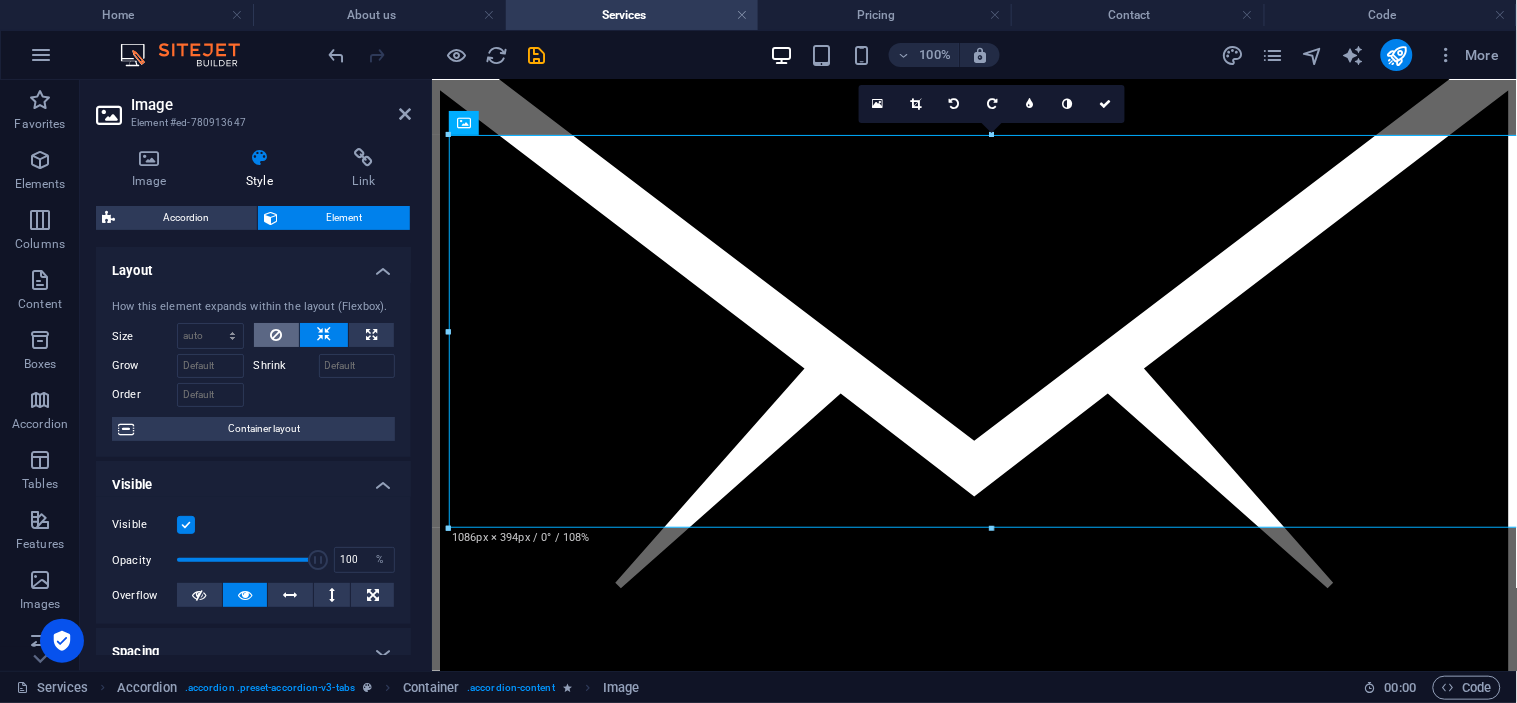 click at bounding box center (276, 335) 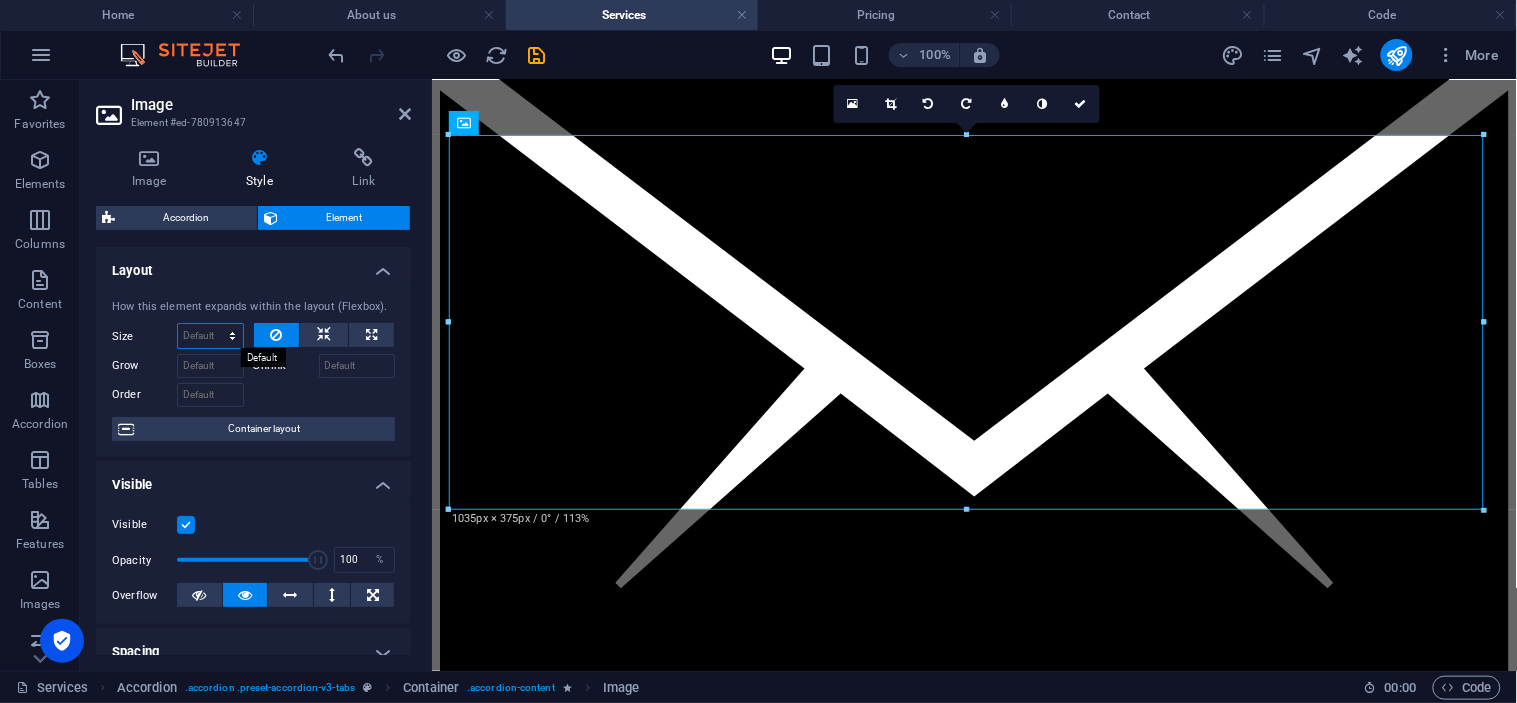 click on "Default auto px % 1/1 1/2 1/3 1/4 1/5 1/6 1/7 1/8 1/9 1/10" at bounding box center (210, 336) 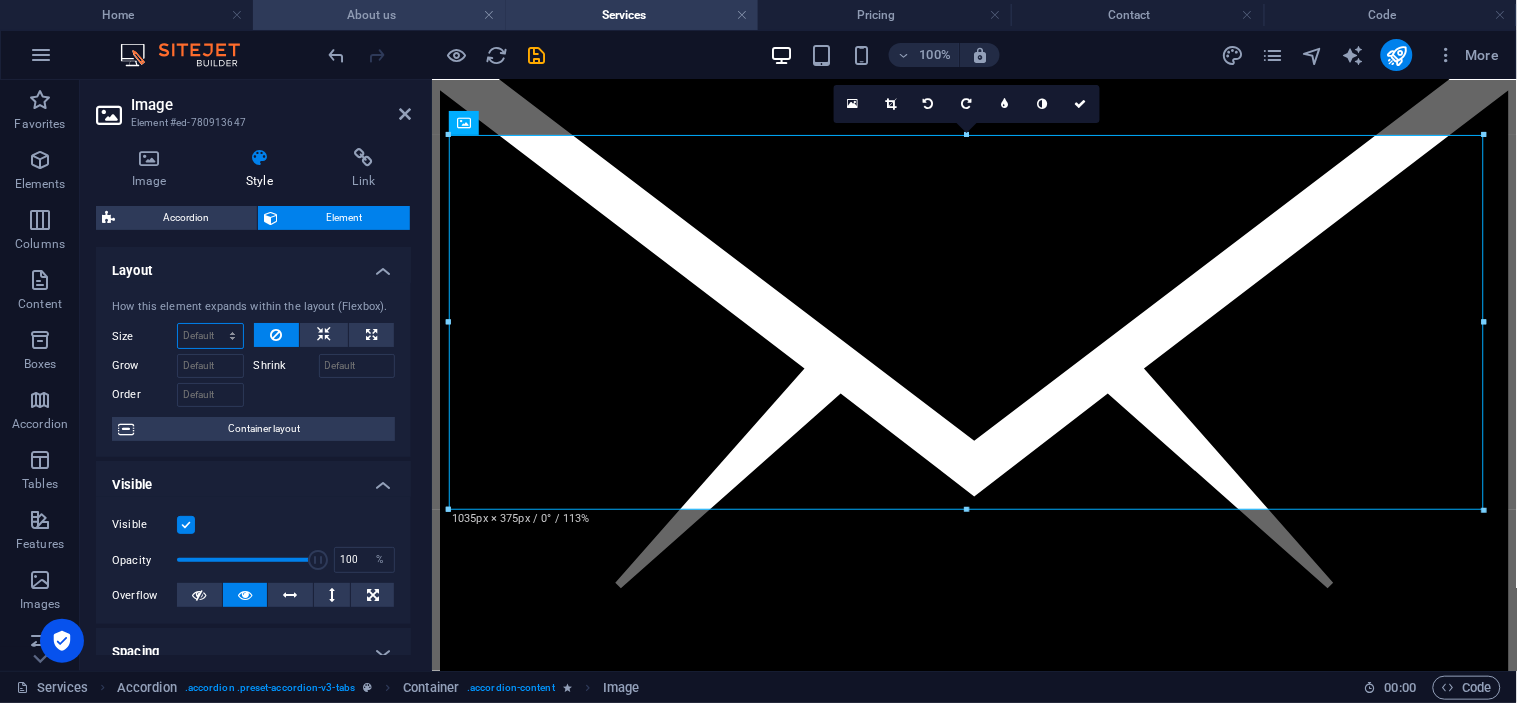 select on "px" 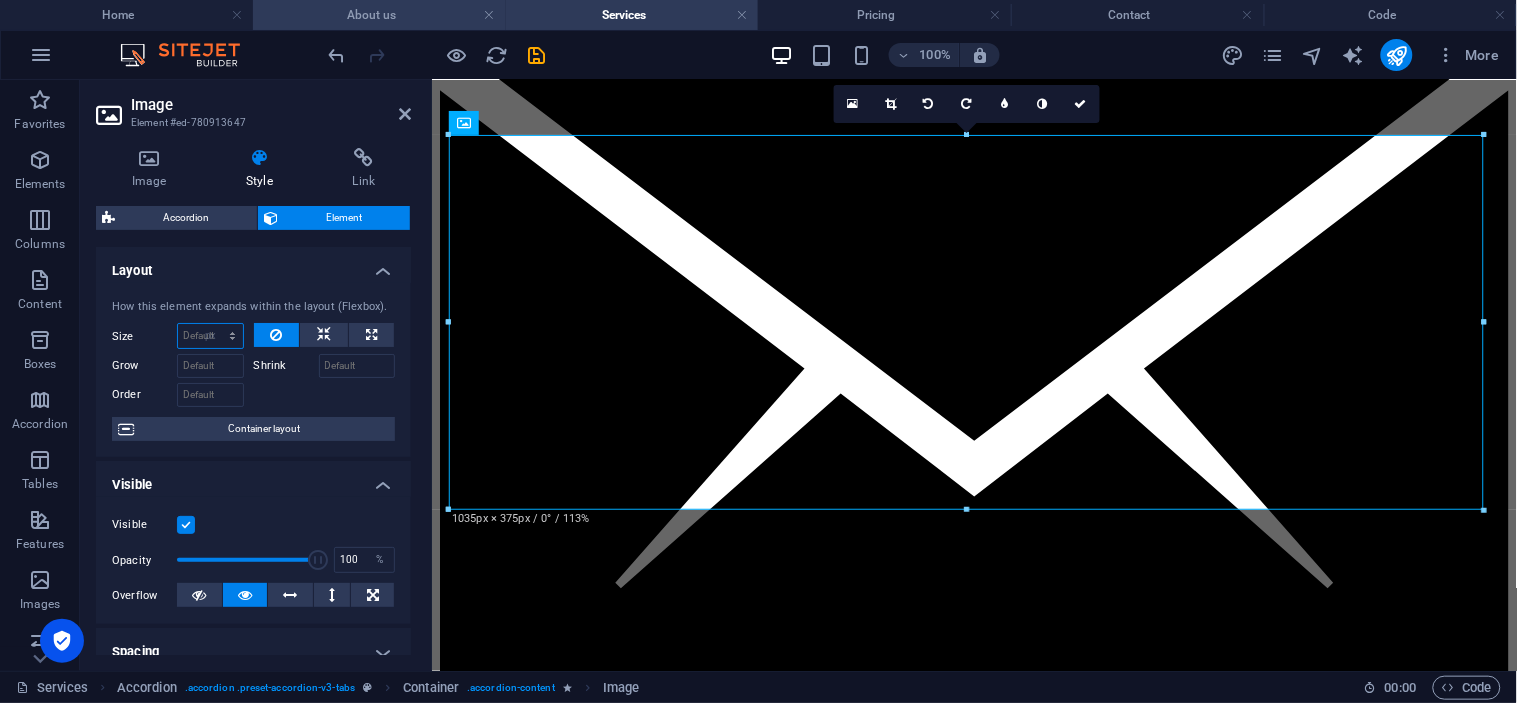click on "Default auto px % 1/1 1/2 1/3 1/4 1/5 1/6 1/7 1/8 1/9 1/10" at bounding box center (210, 336) 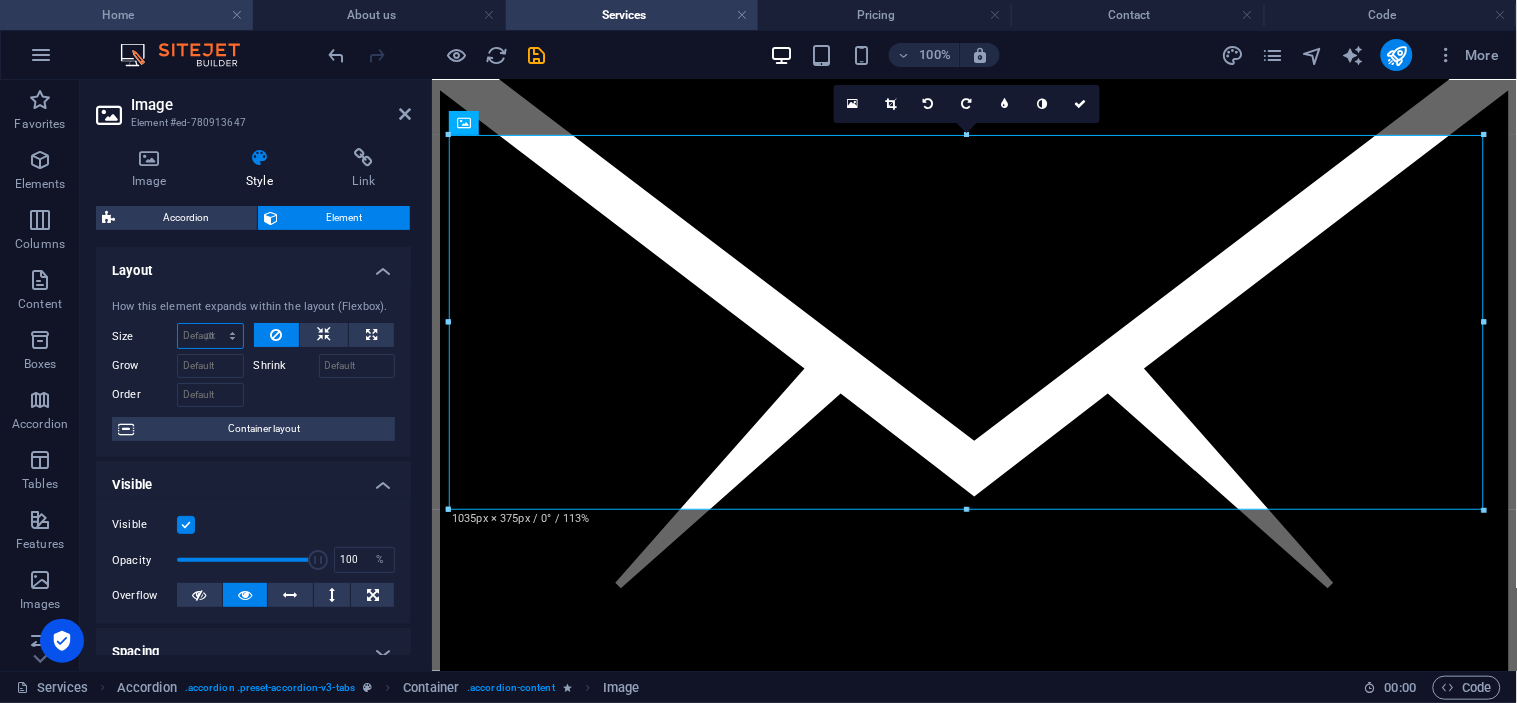 type on "0" 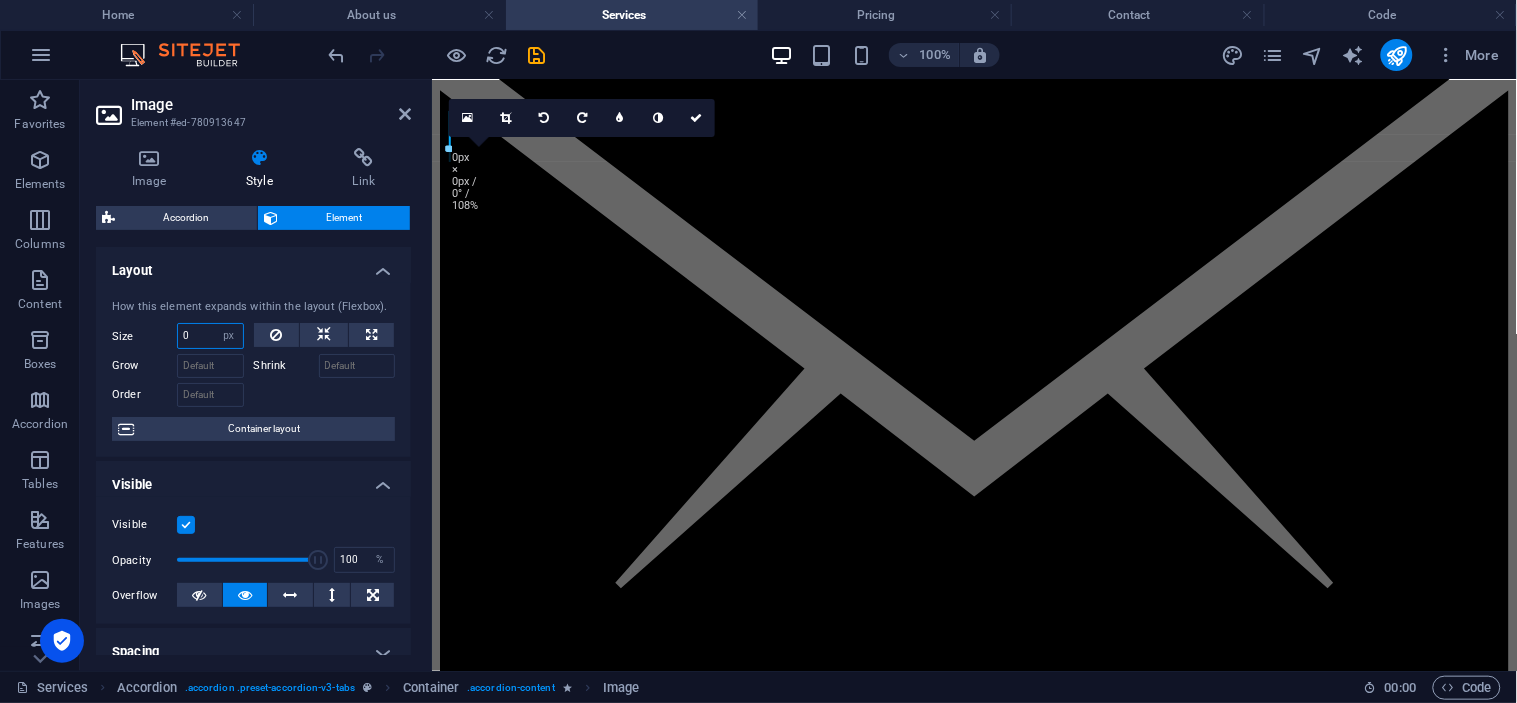 click on "0" at bounding box center [210, 336] 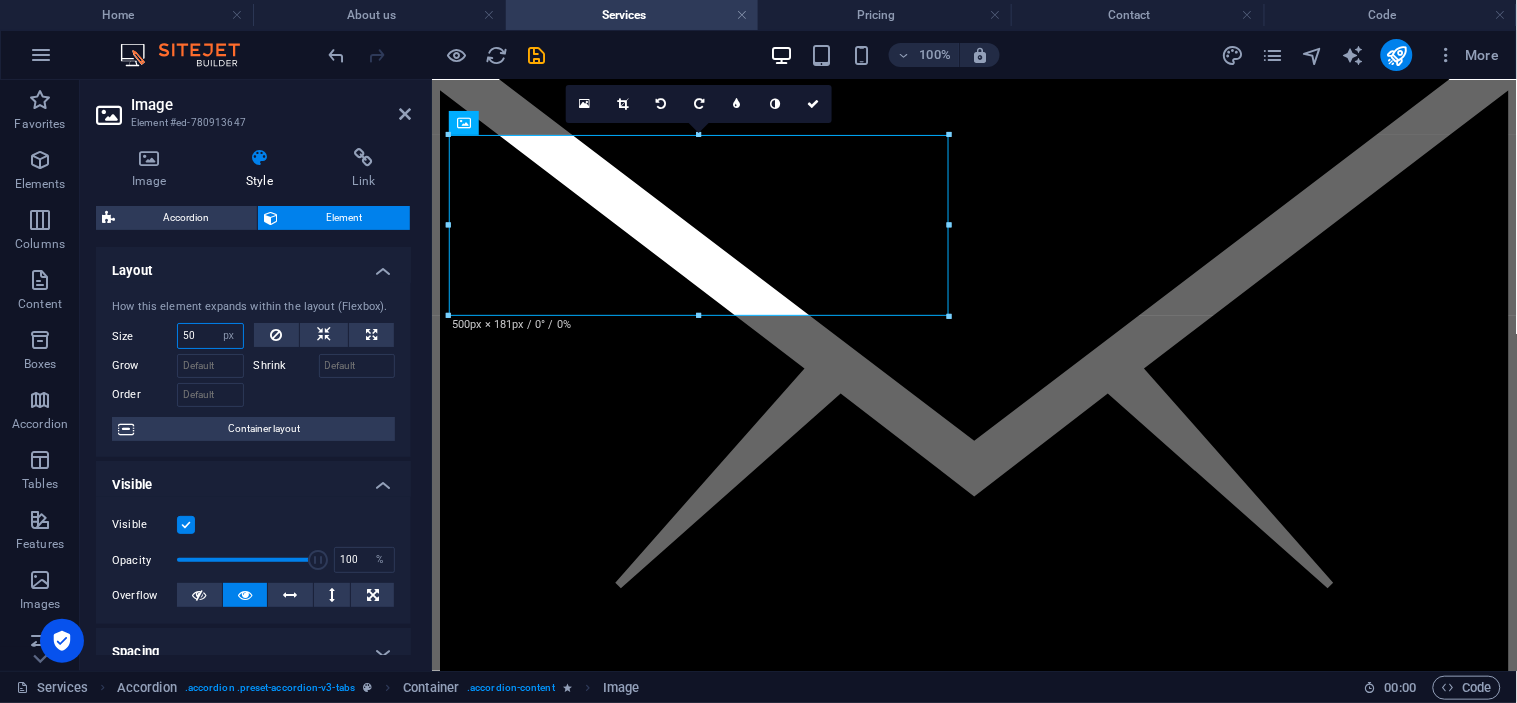 type on "5" 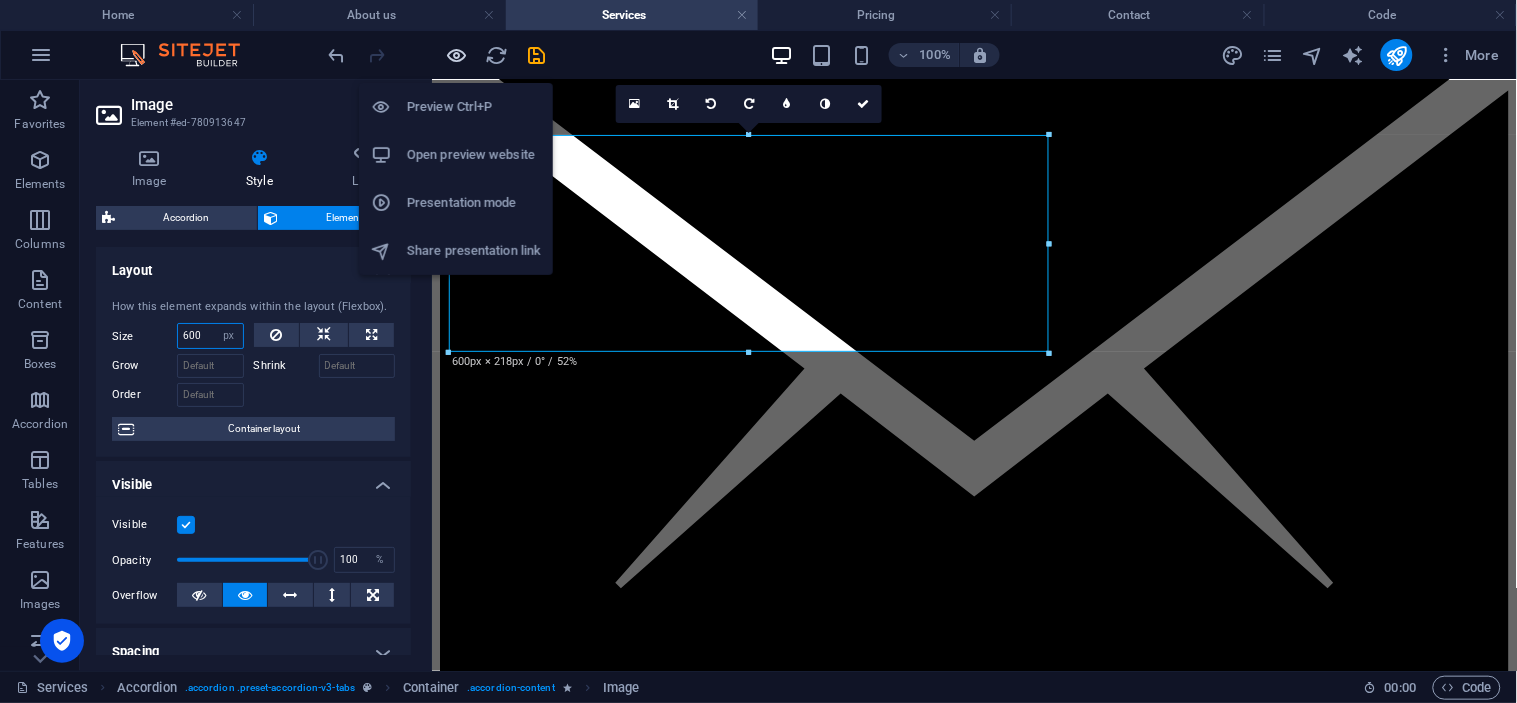 type on "600" 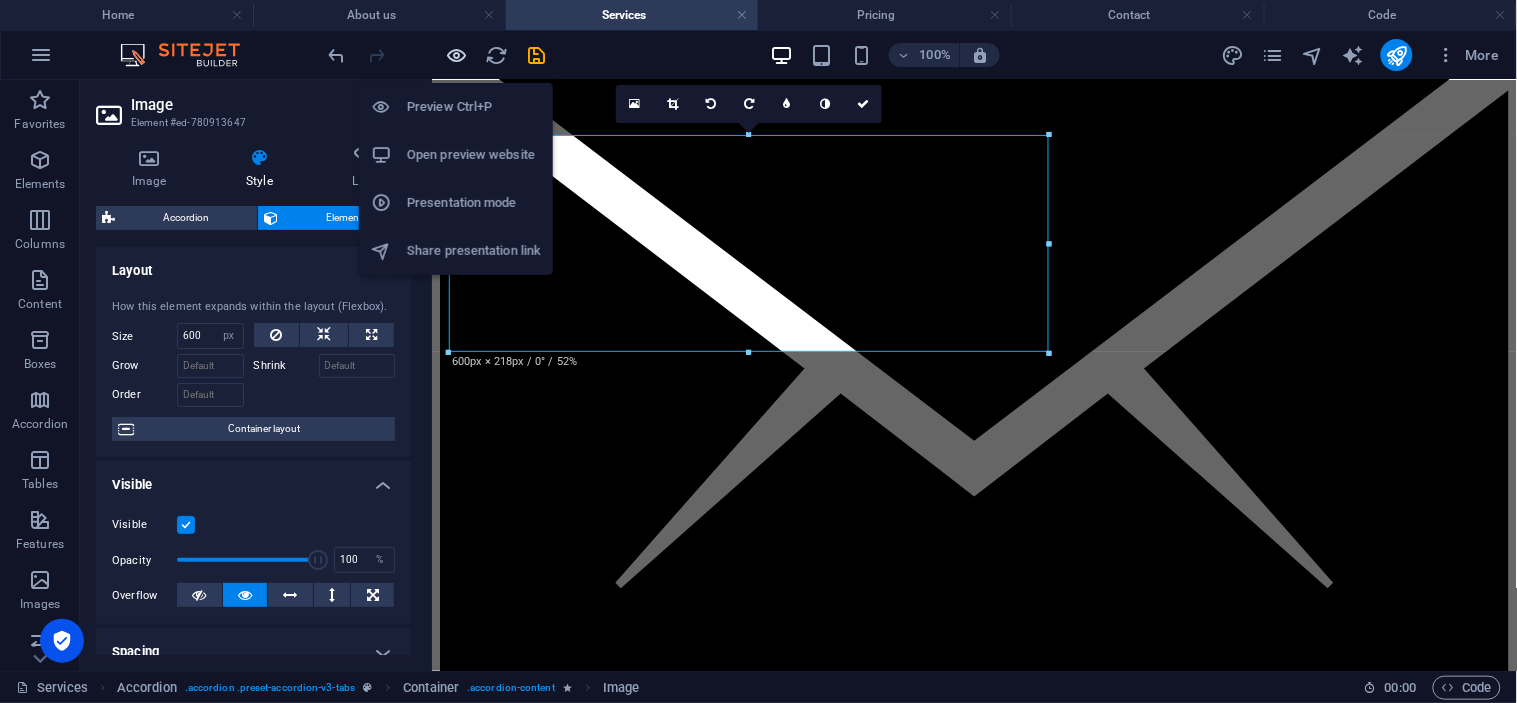 click at bounding box center (457, 55) 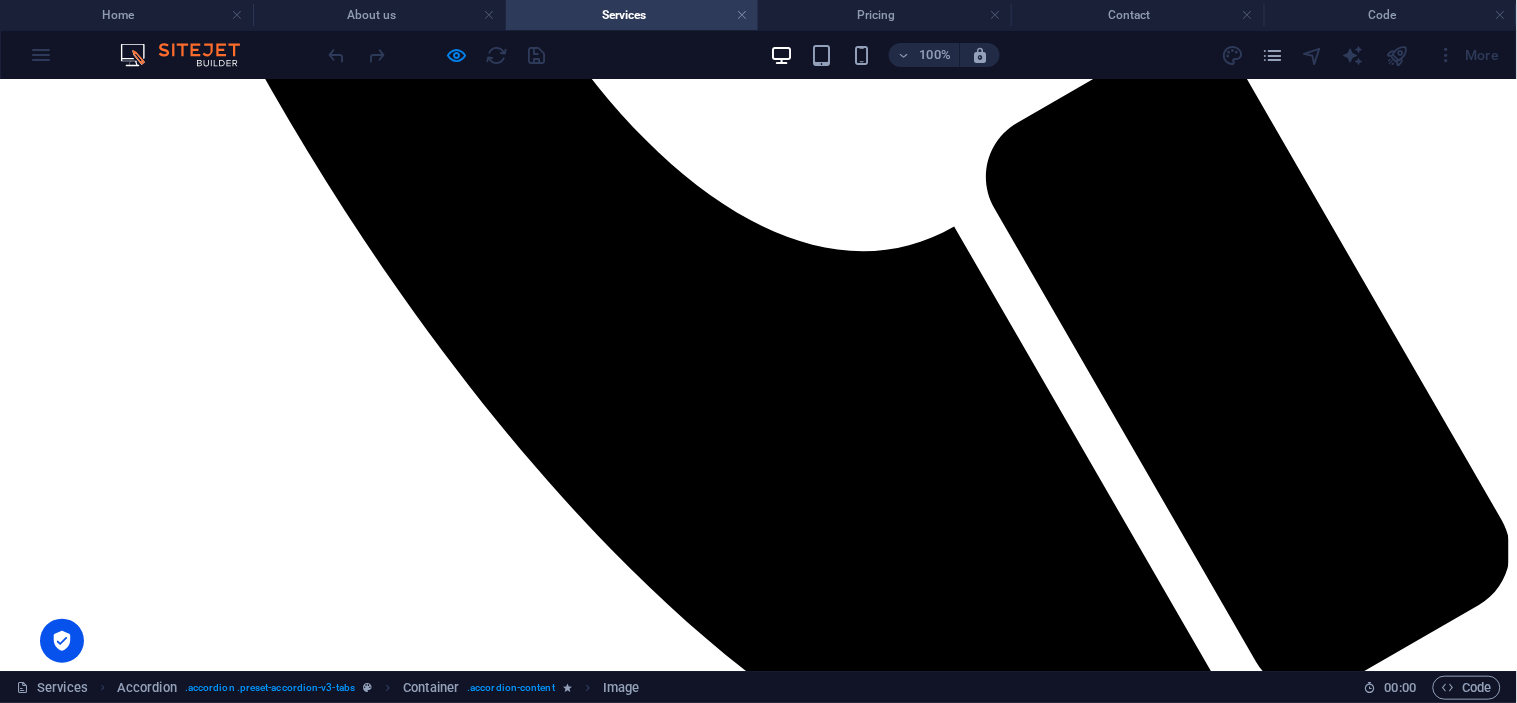 scroll, scrollTop: 1417, scrollLeft: 0, axis: vertical 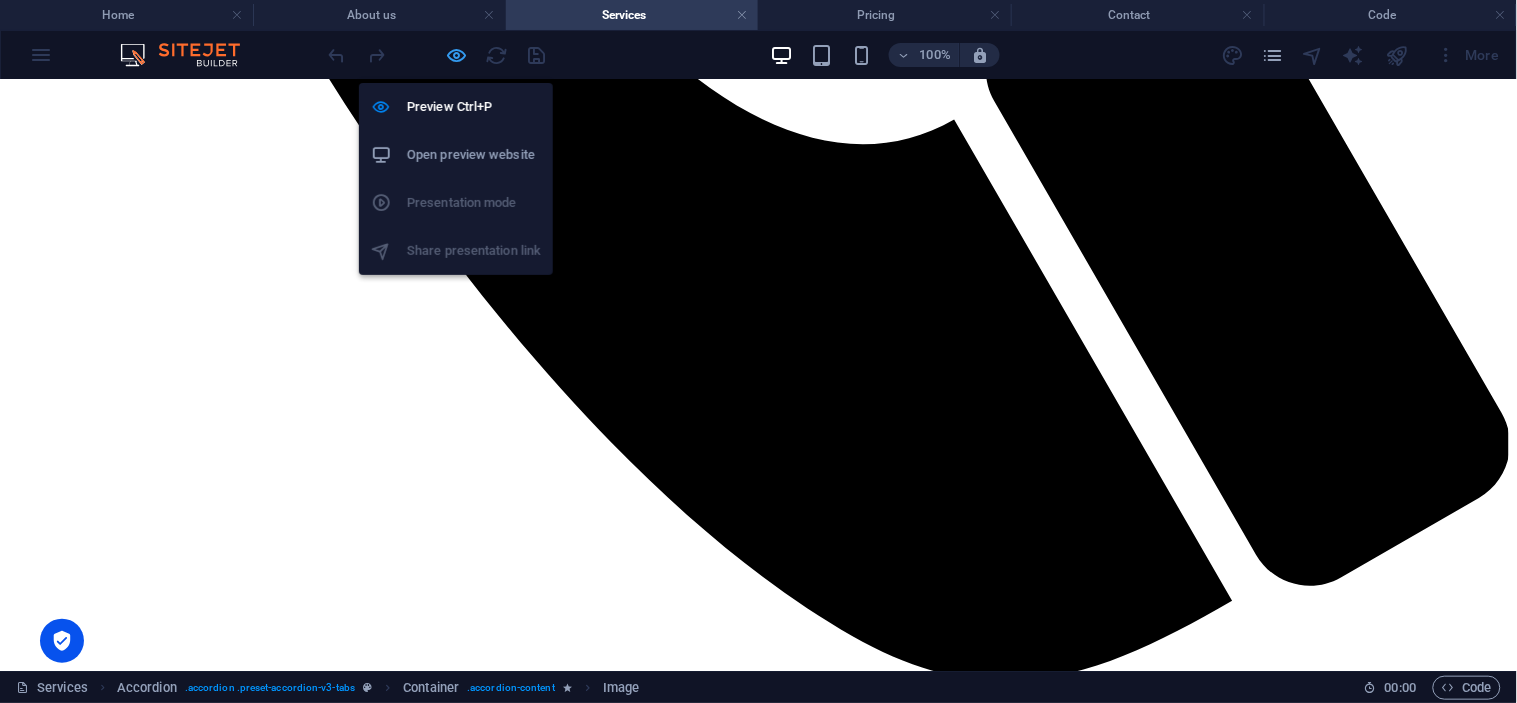 click at bounding box center [457, 55] 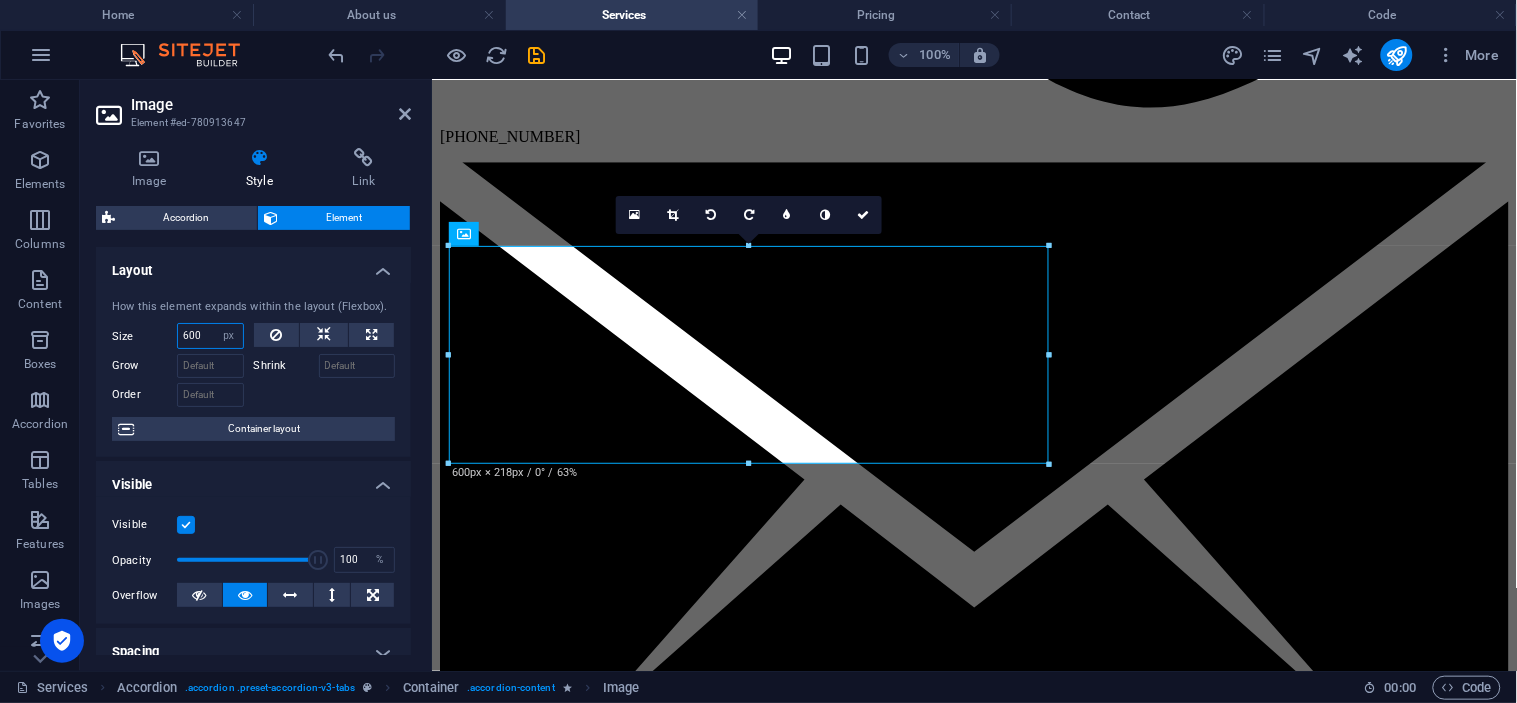 click on "600" at bounding box center [210, 336] 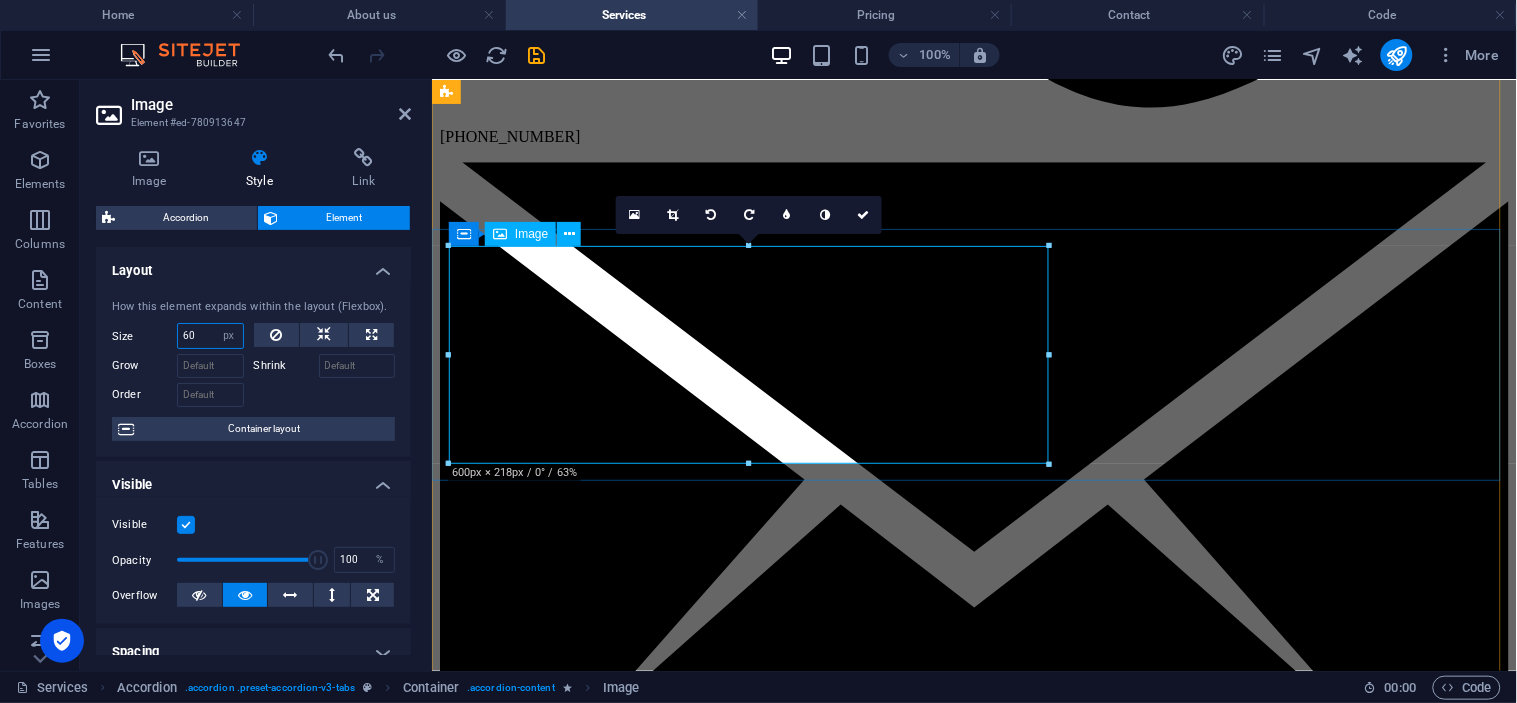 type on "6" 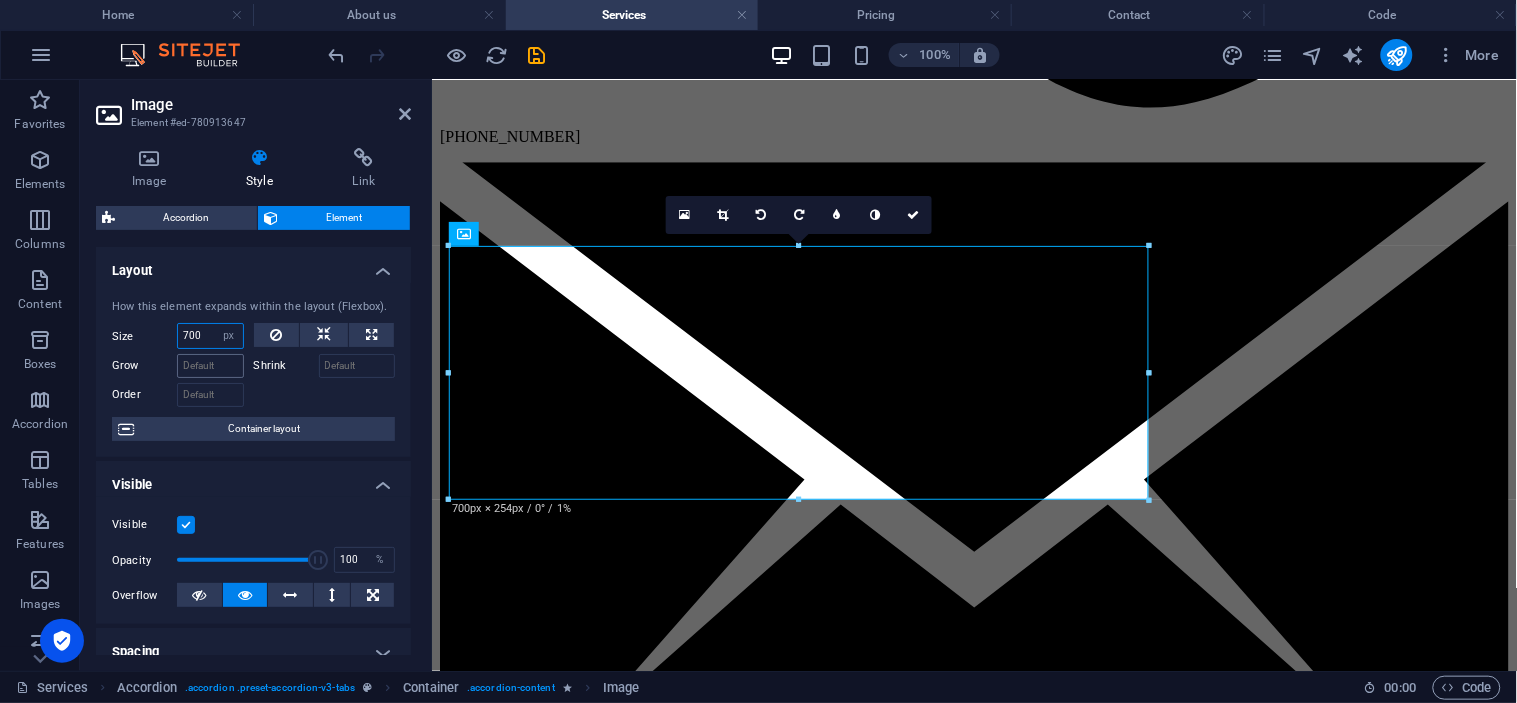 type on "700" 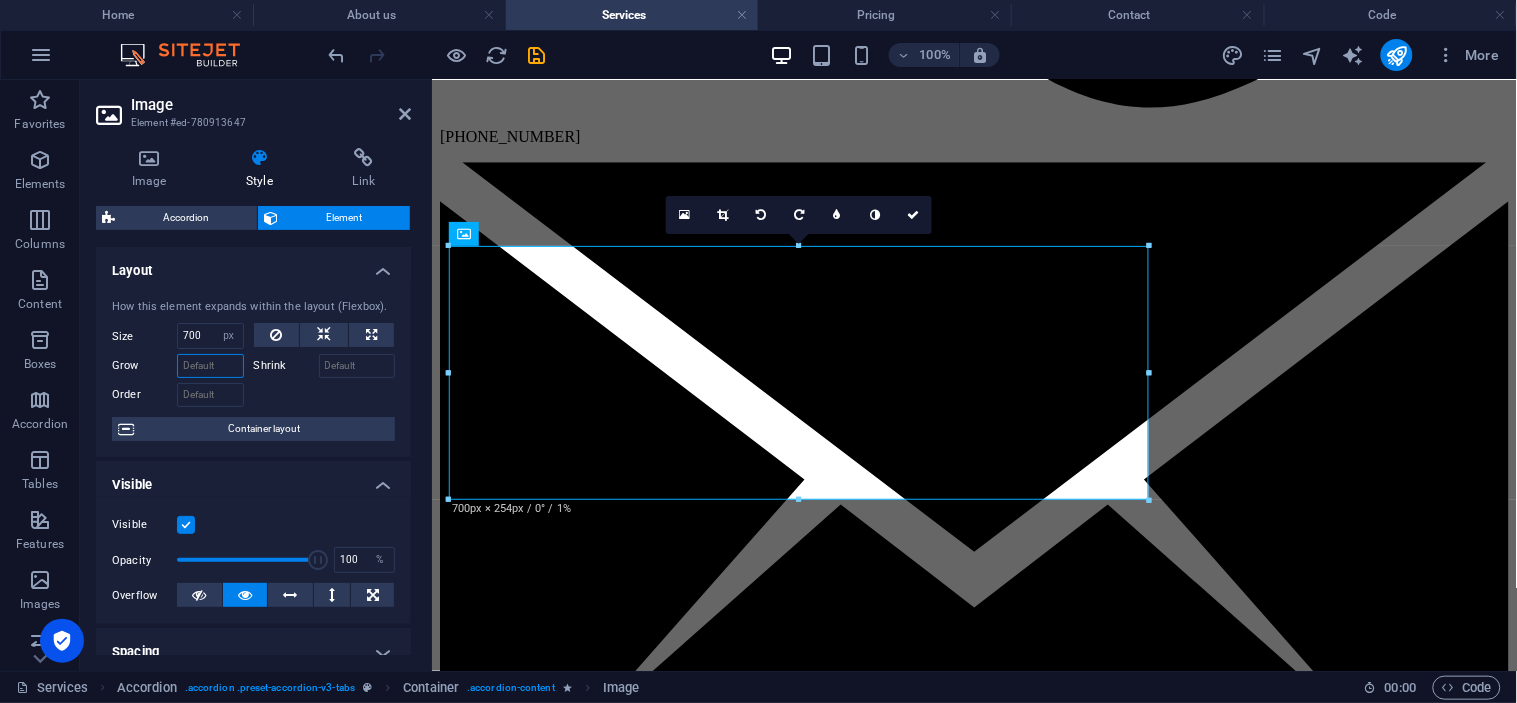 click on "Grow" at bounding box center [210, 366] 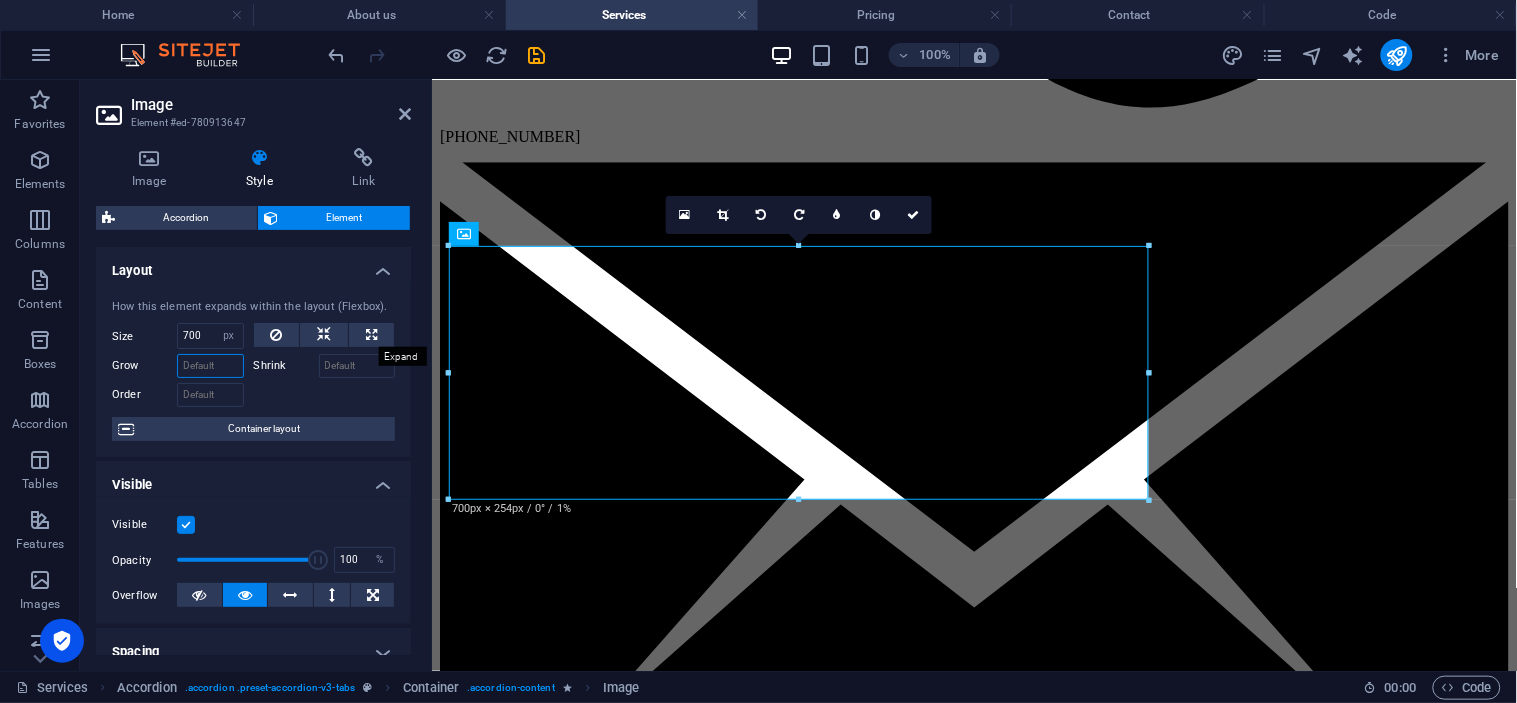 type on "2" 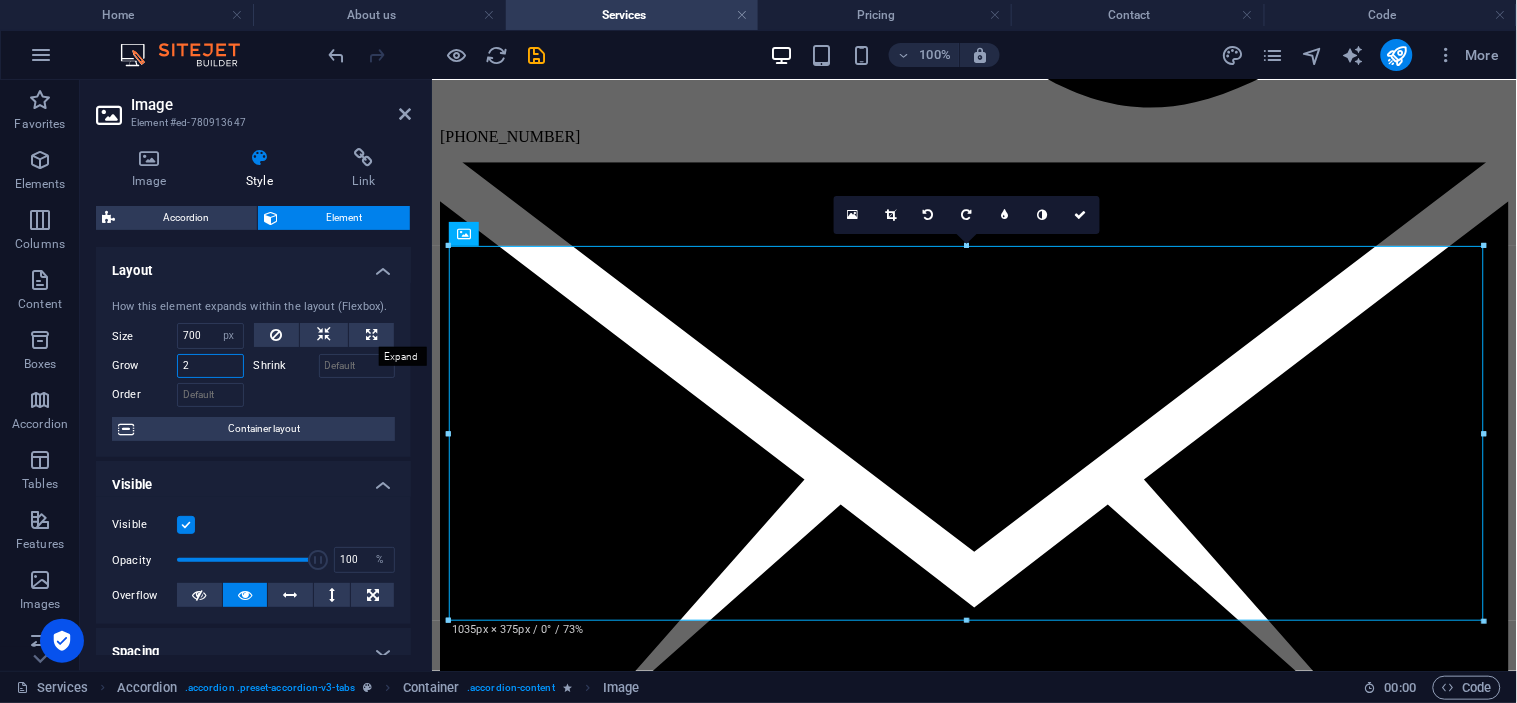 type 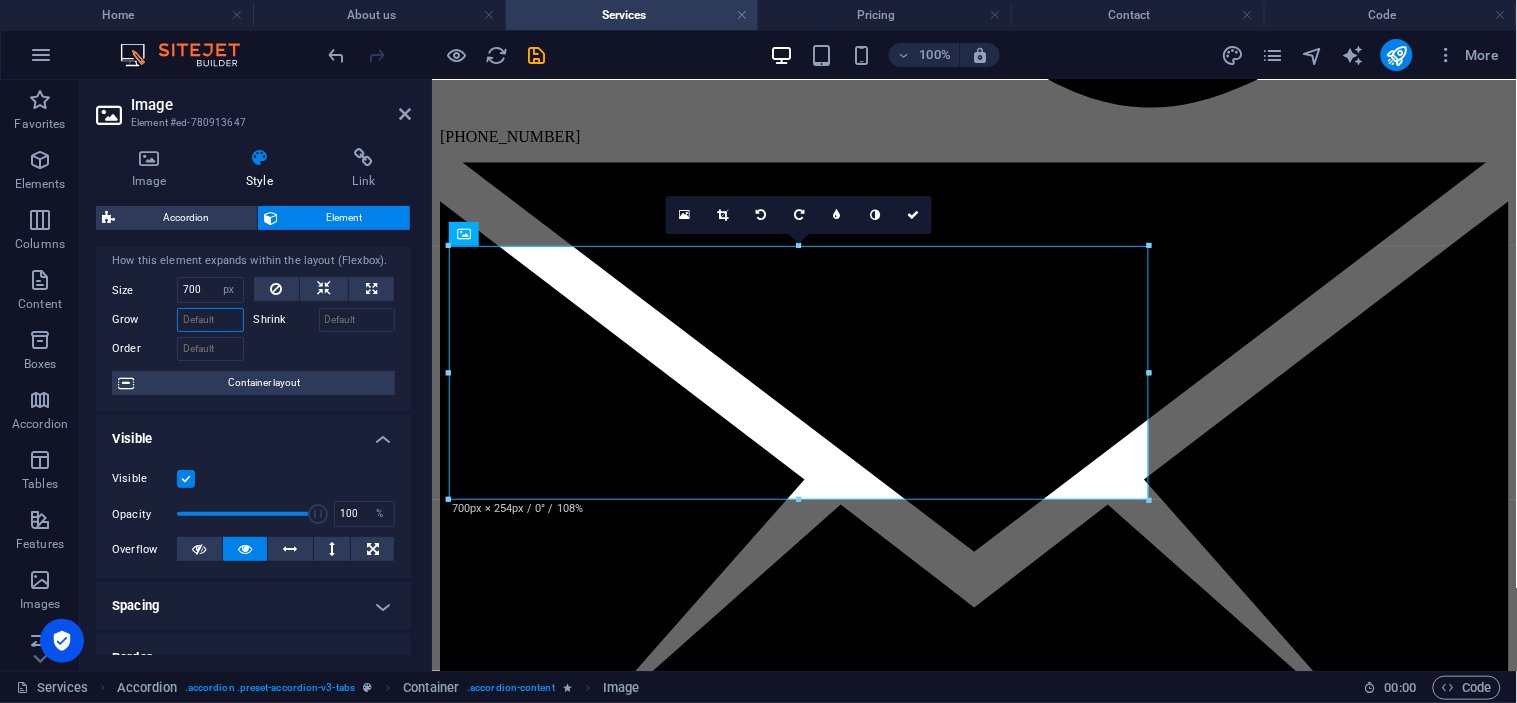 scroll, scrollTop: 0, scrollLeft: 0, axis: both 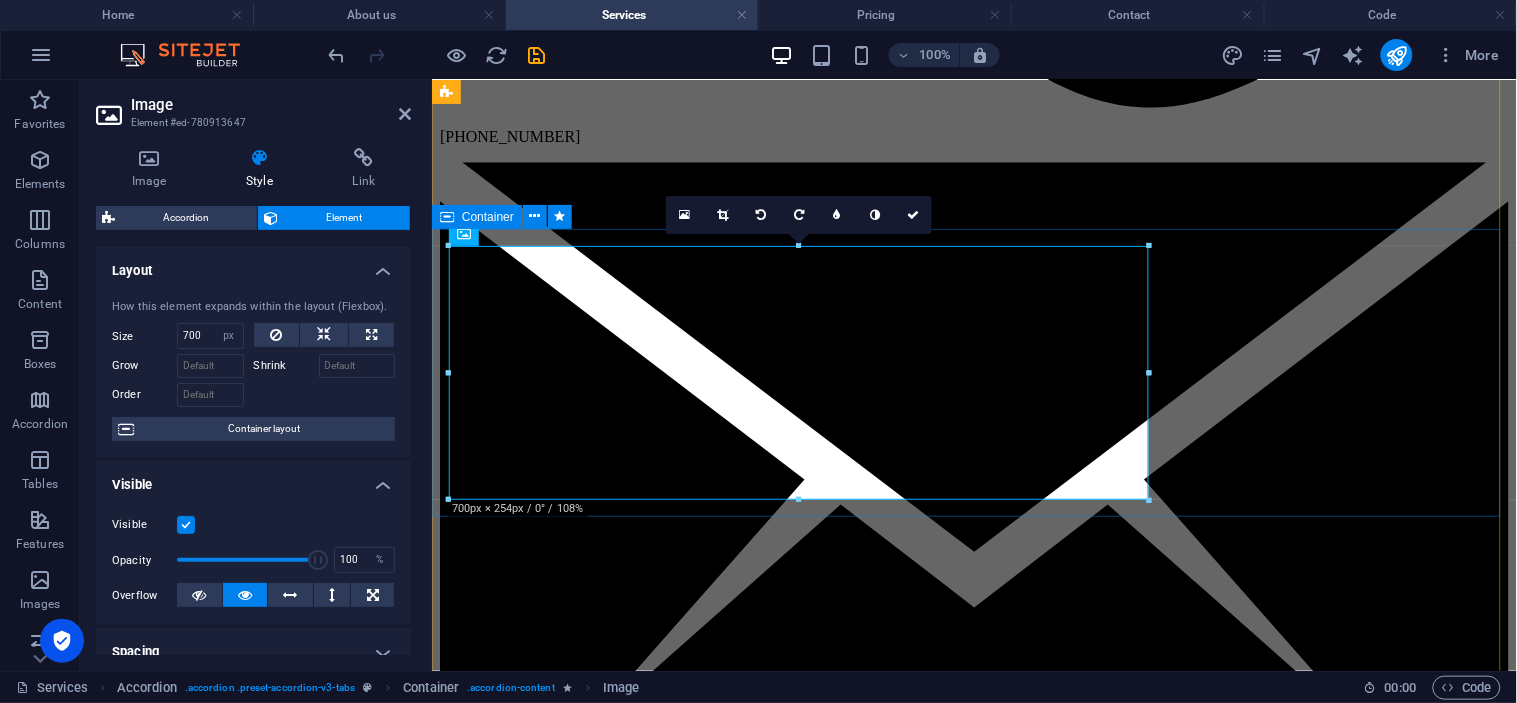 click at bounding box center [973, 9509] 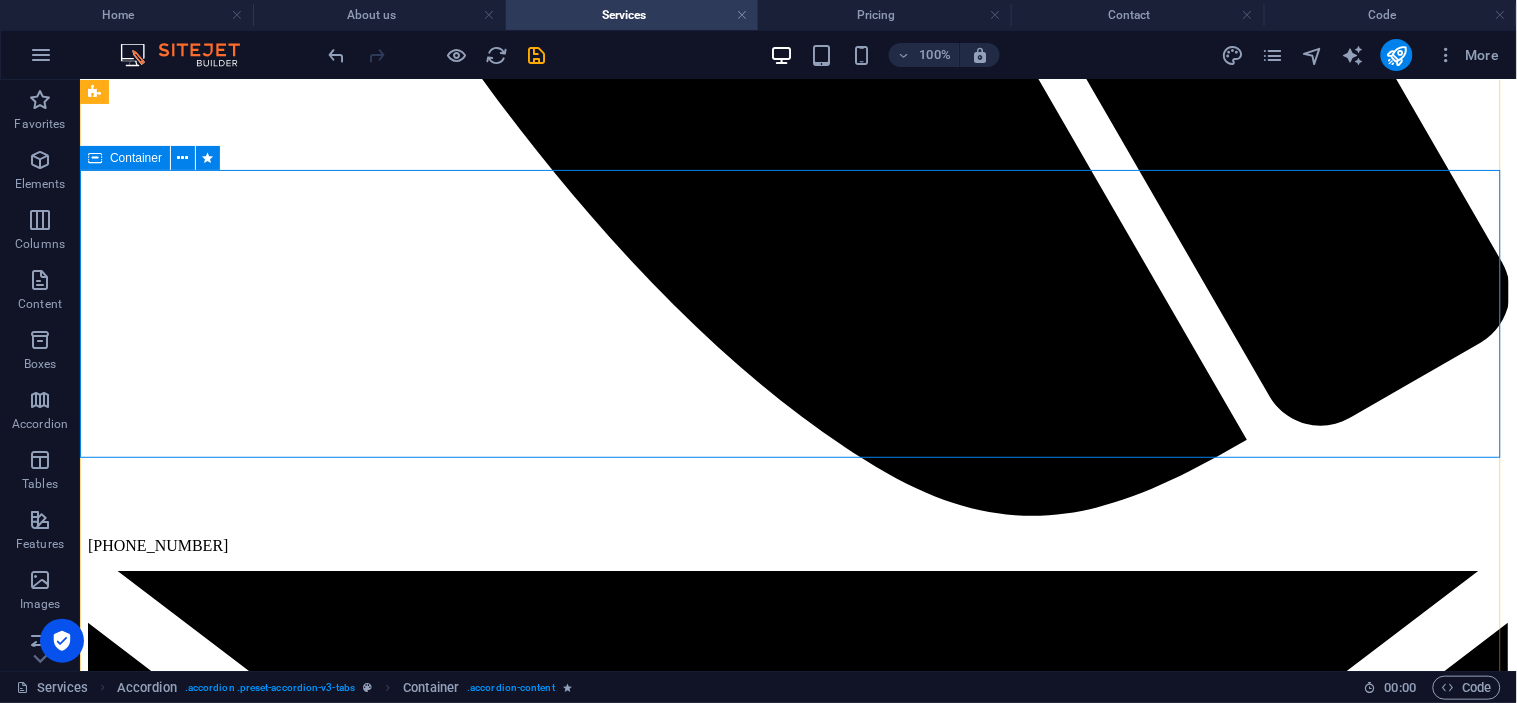 scroll, scrollTop: 1417, scrollLeft: 0, axis: vertical 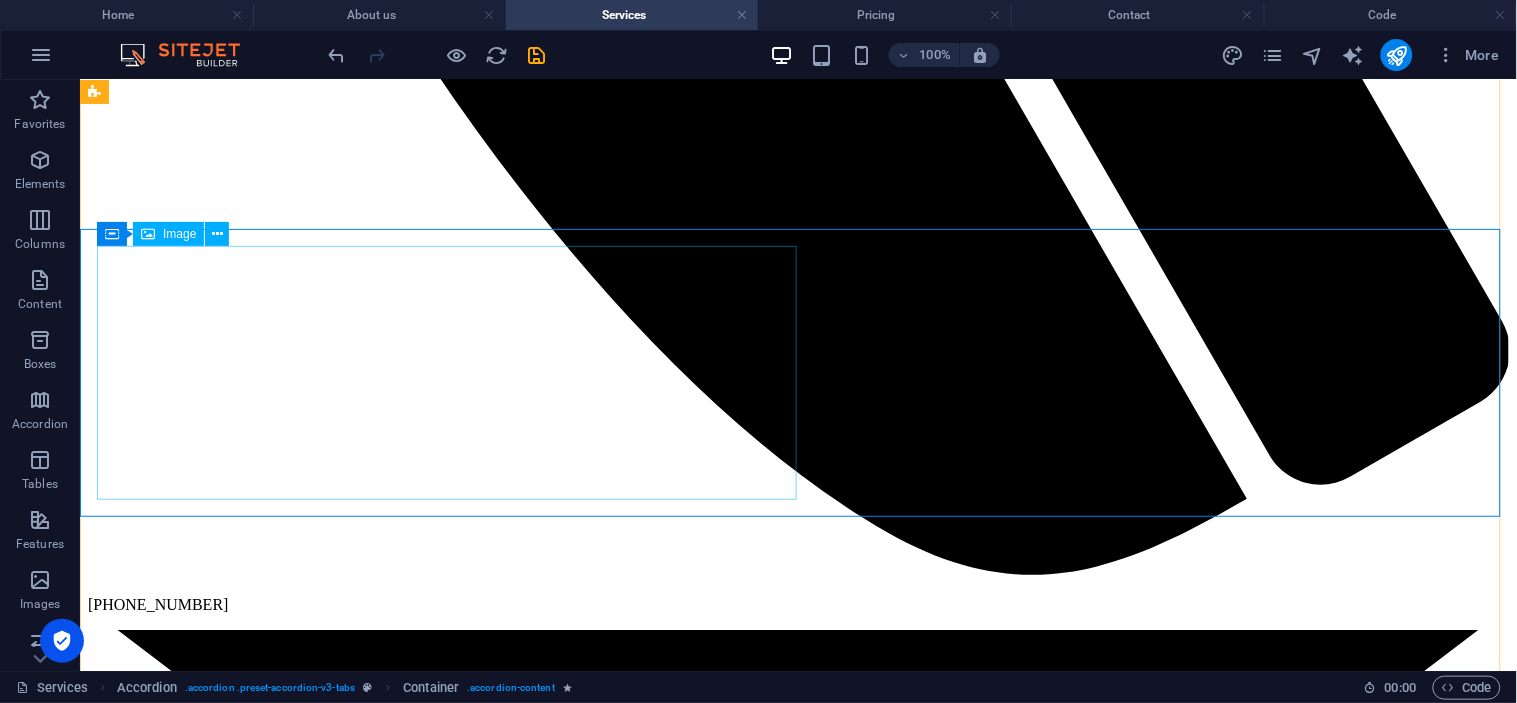 click at bounding box center (797, 12409) 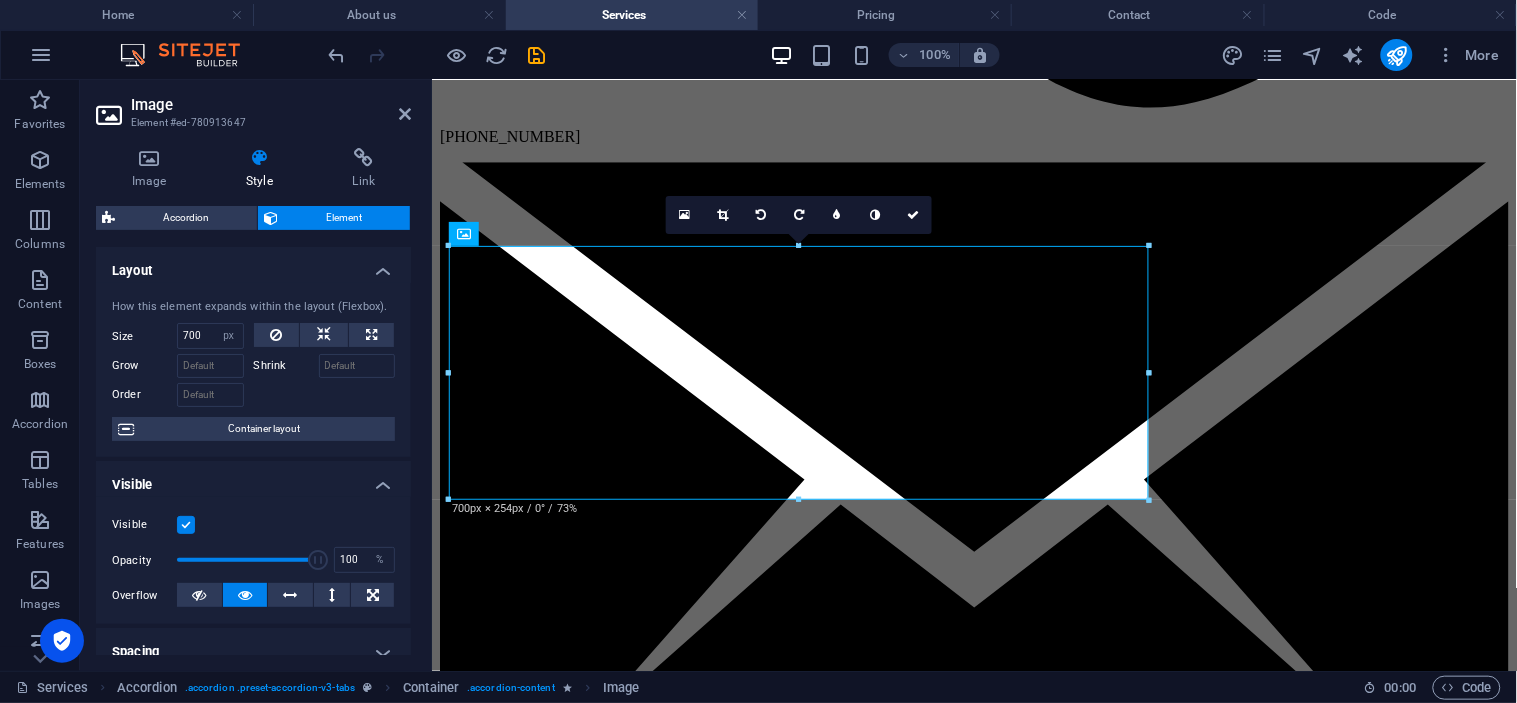 type on "81" 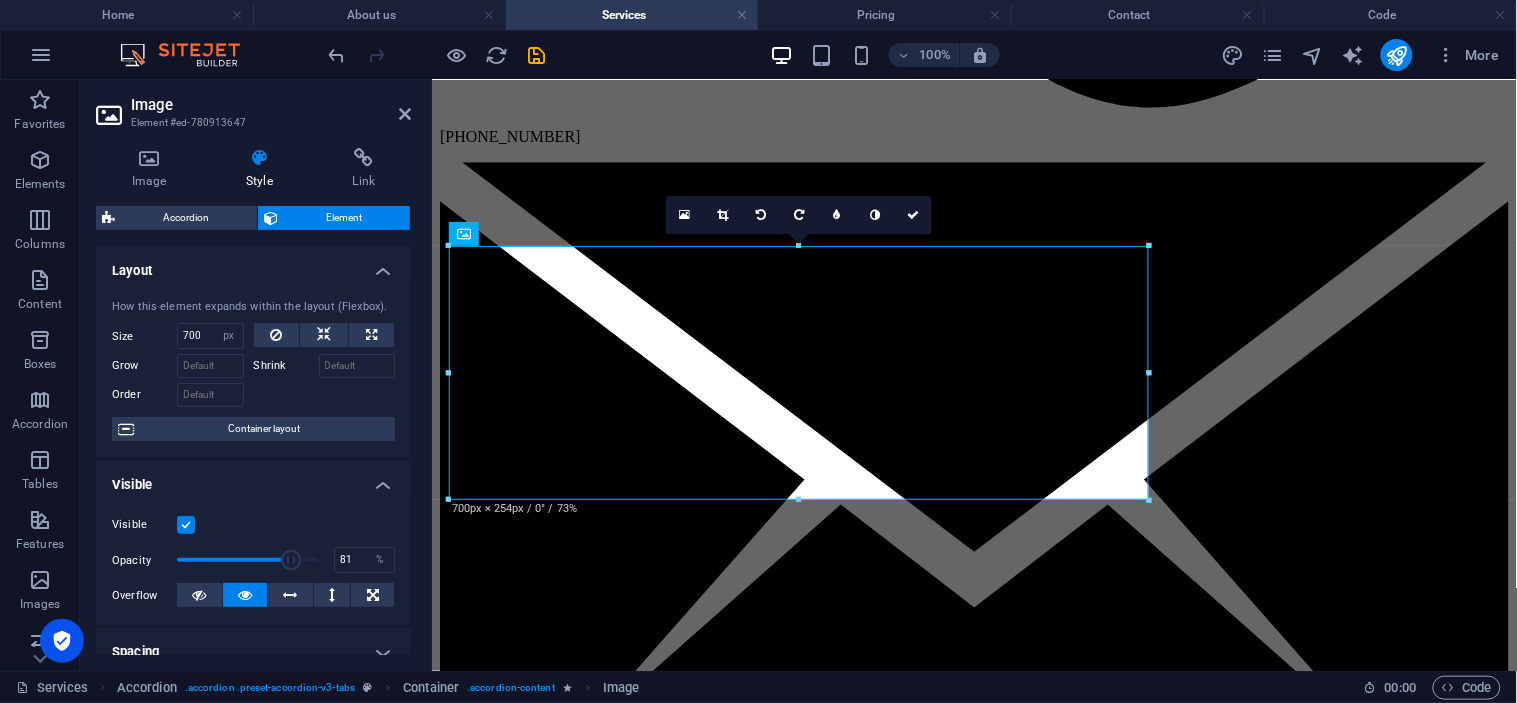 click at bounding box center [247, 560] 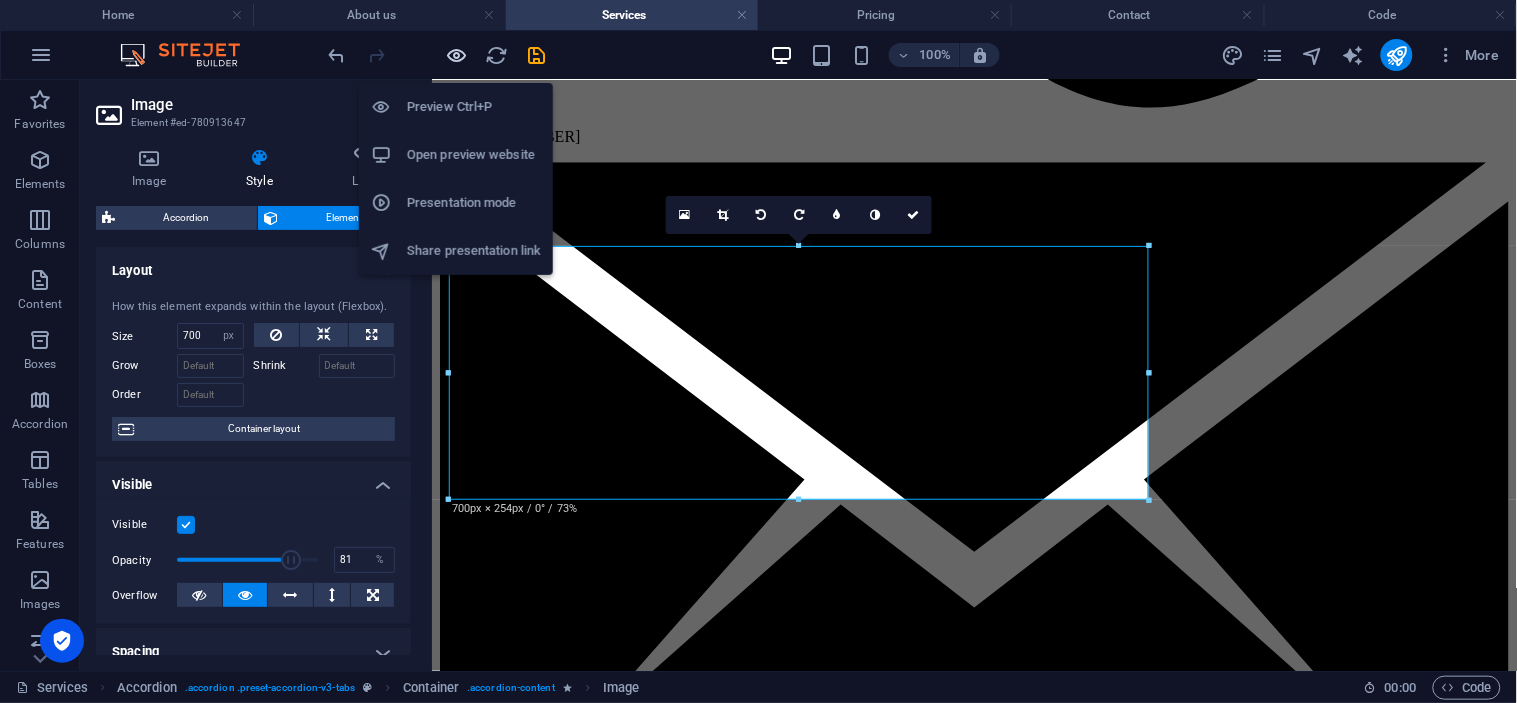 click at bounding box center [457, 55] 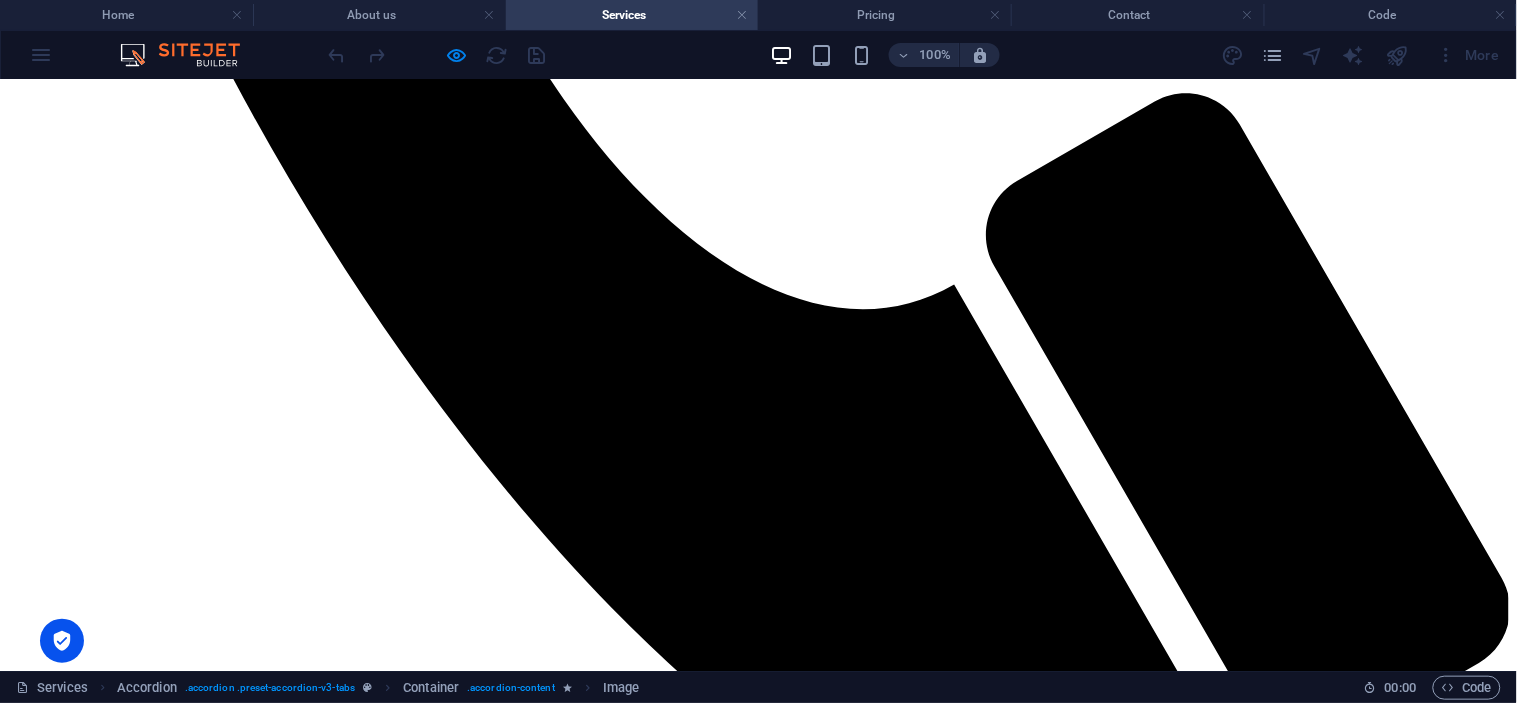 scroll, scrollTop: 1306, scrollLeft: 0, axis: vertical 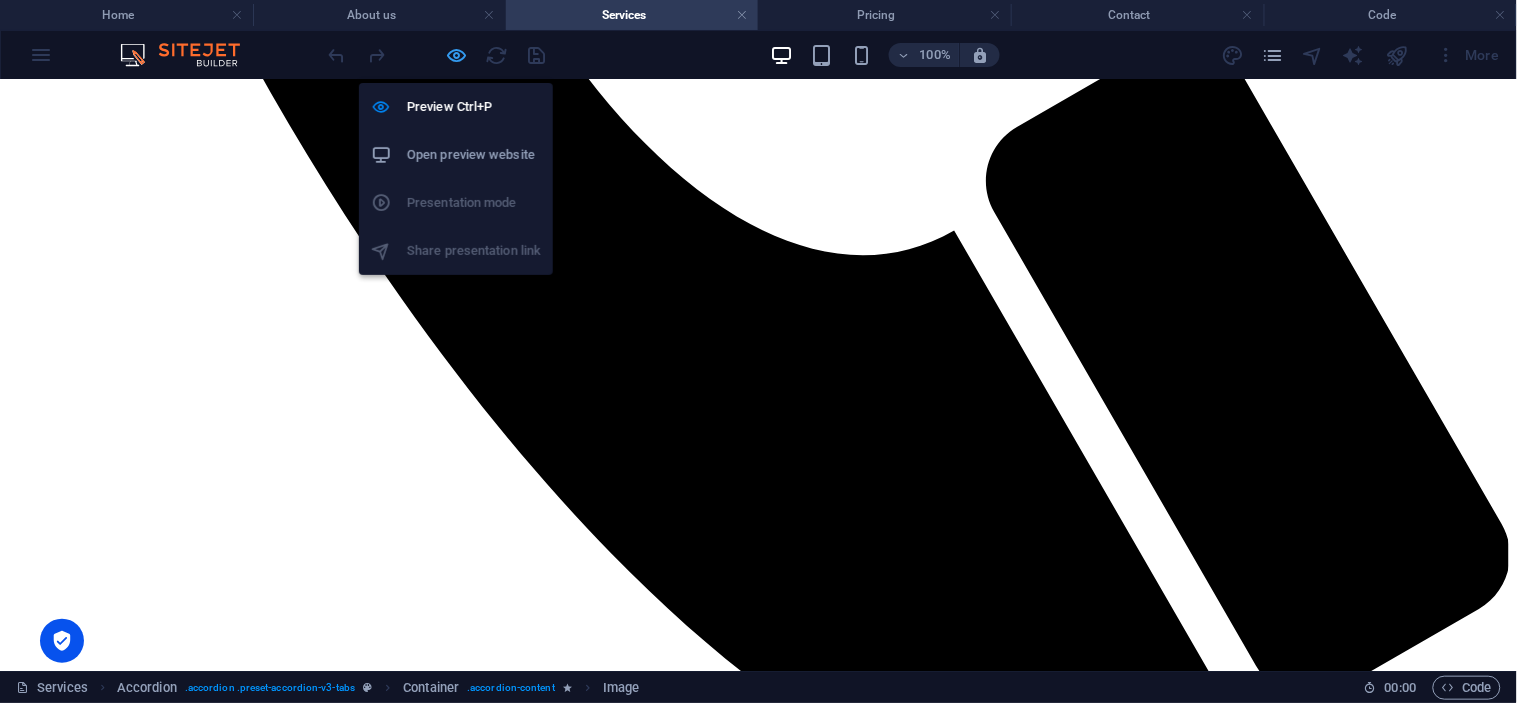 click at bounding box center (457, 55) 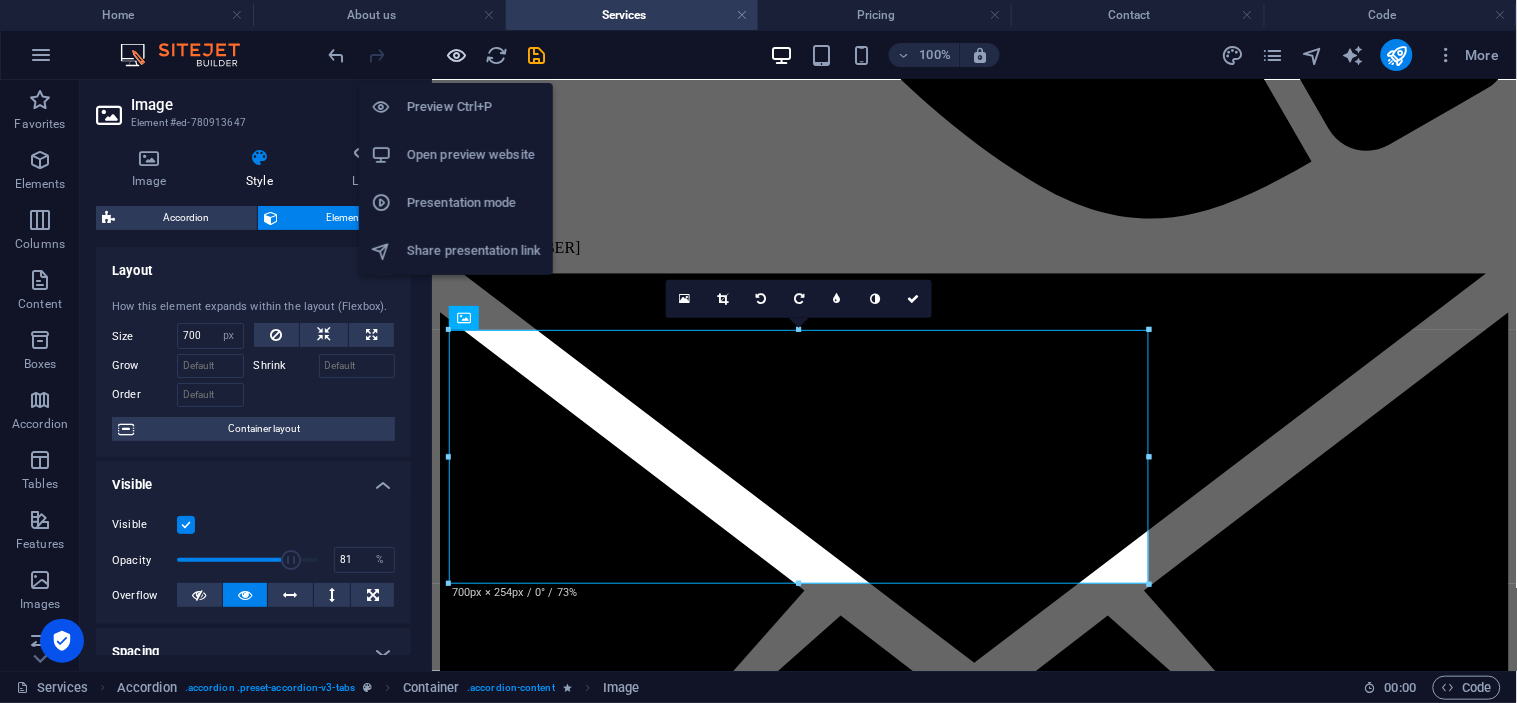 scroll, scrollTop: 1333, scrollLeft: 0, axis: vertical 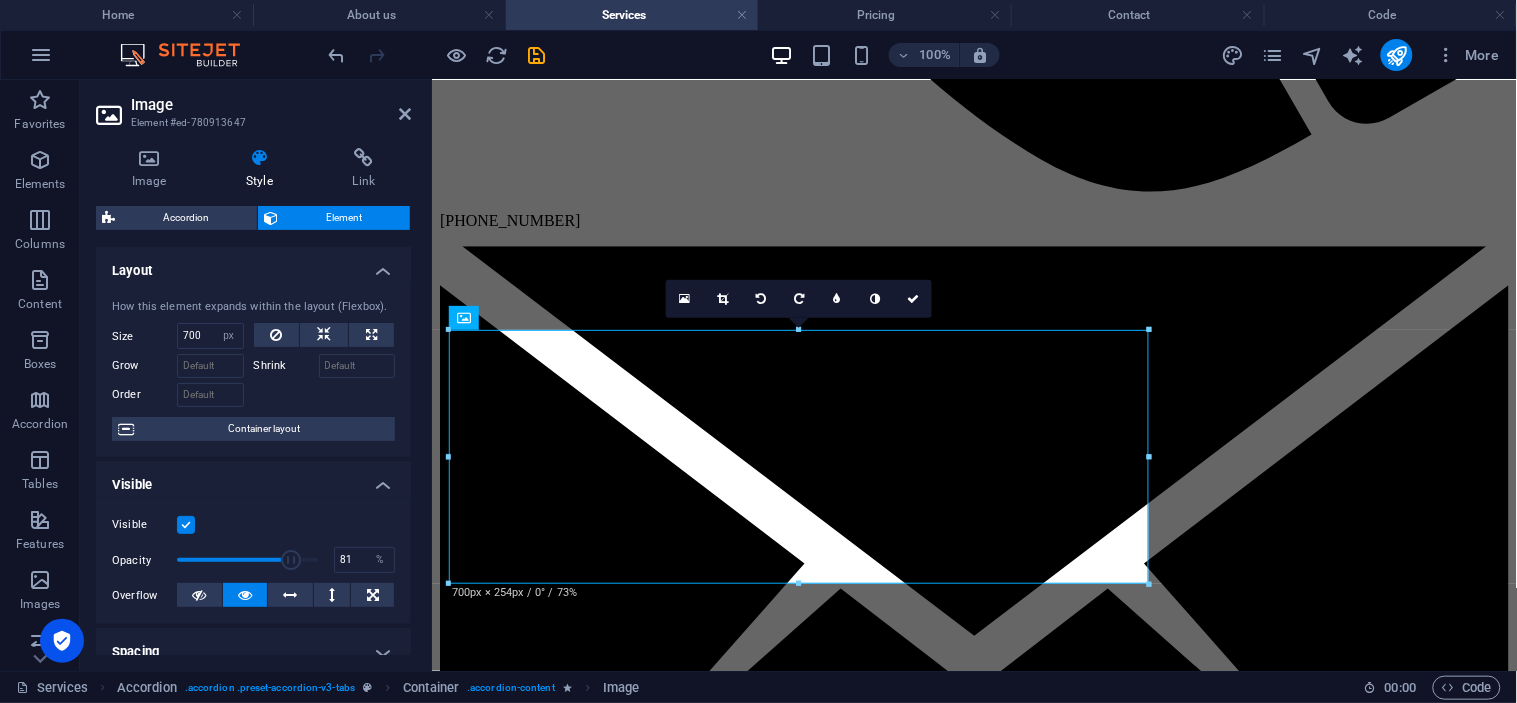 type on "87" 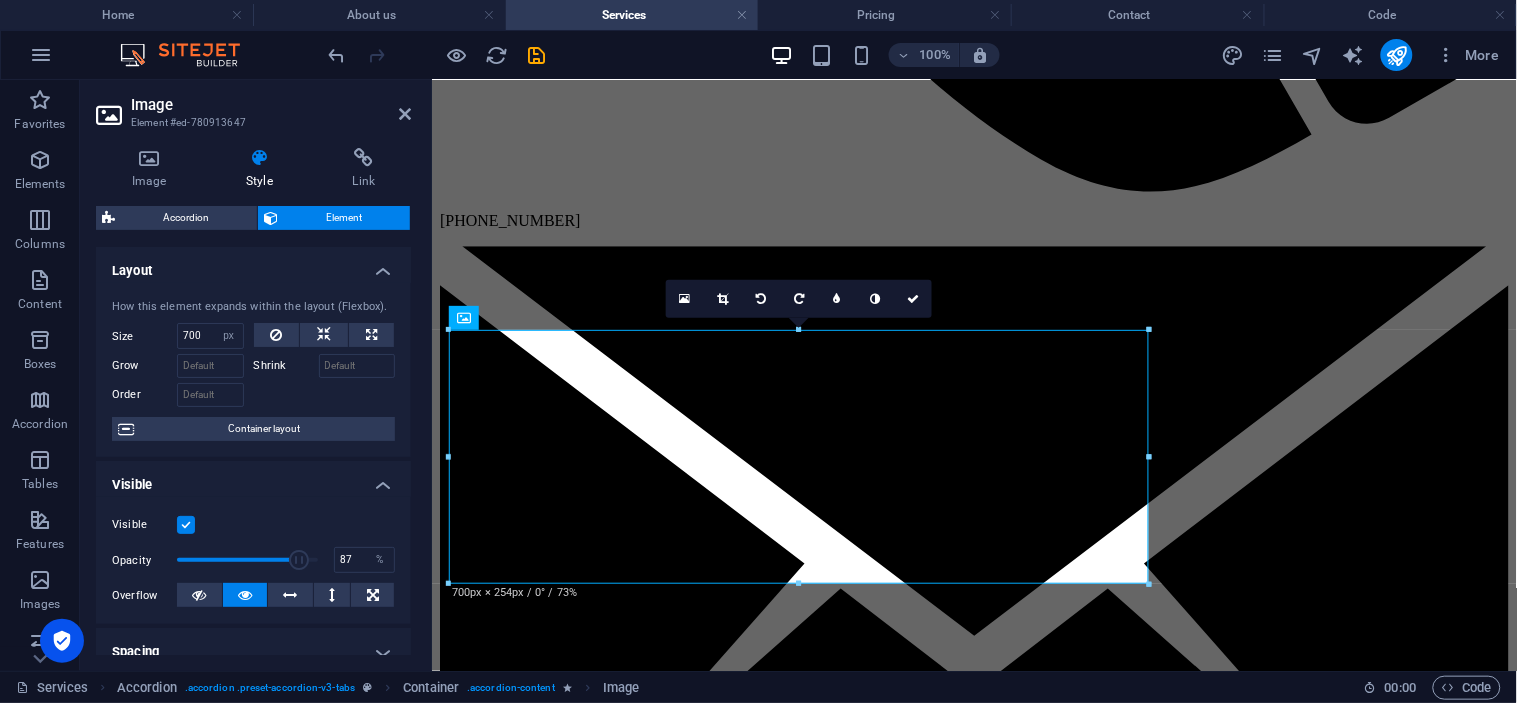 click at bounding box center (299, 560) 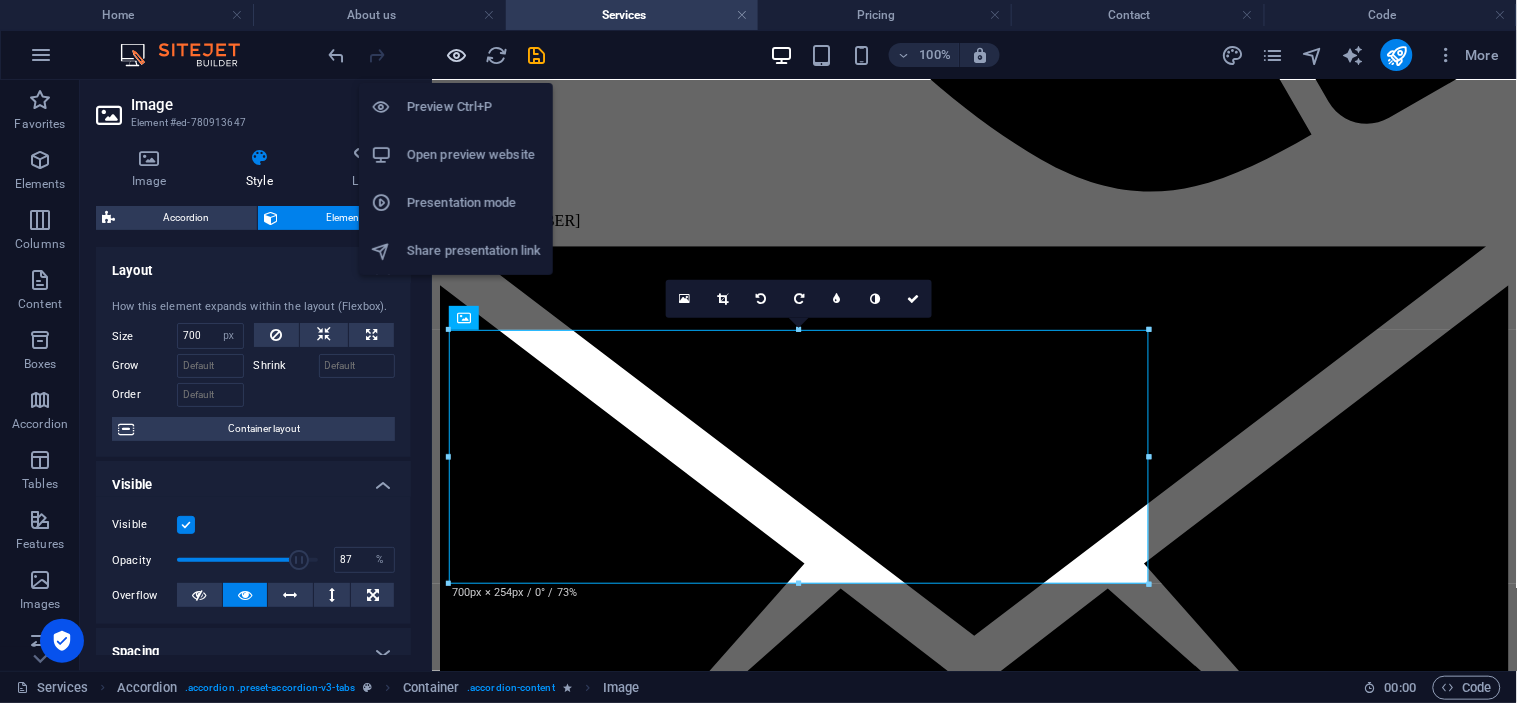 click at bounding box center [457, 55] 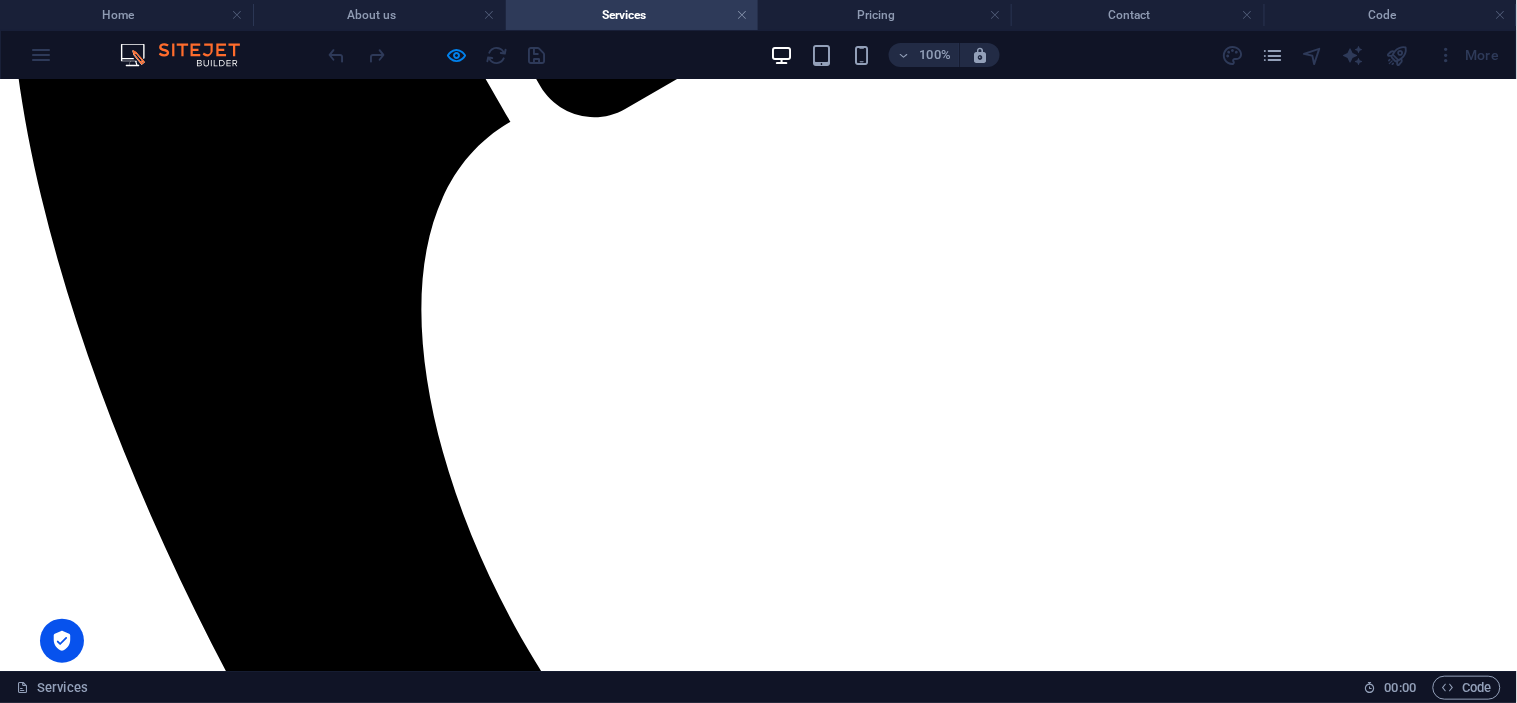 scroll, scrollTop: 640, scrollLeft: 0, axis: vertical 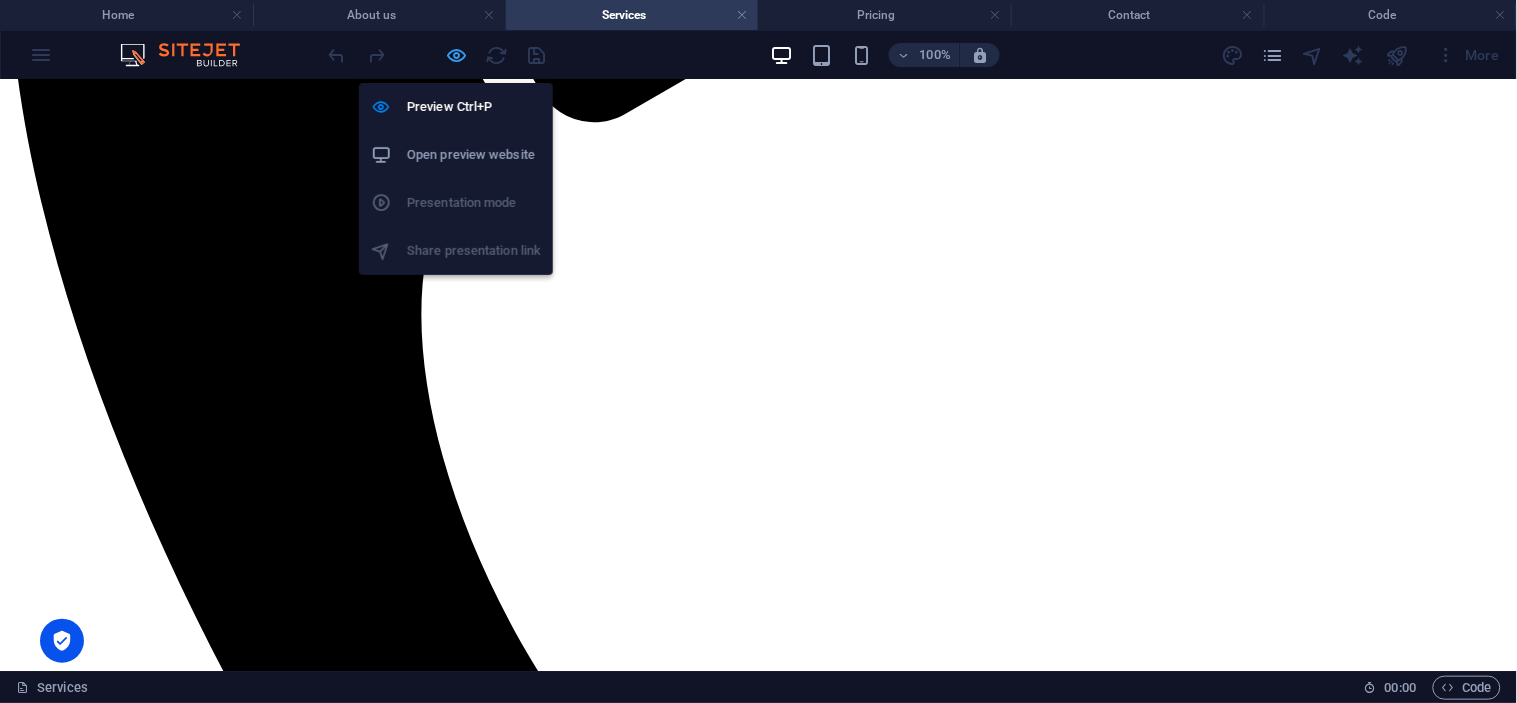 click at bounding box center (457, 55) 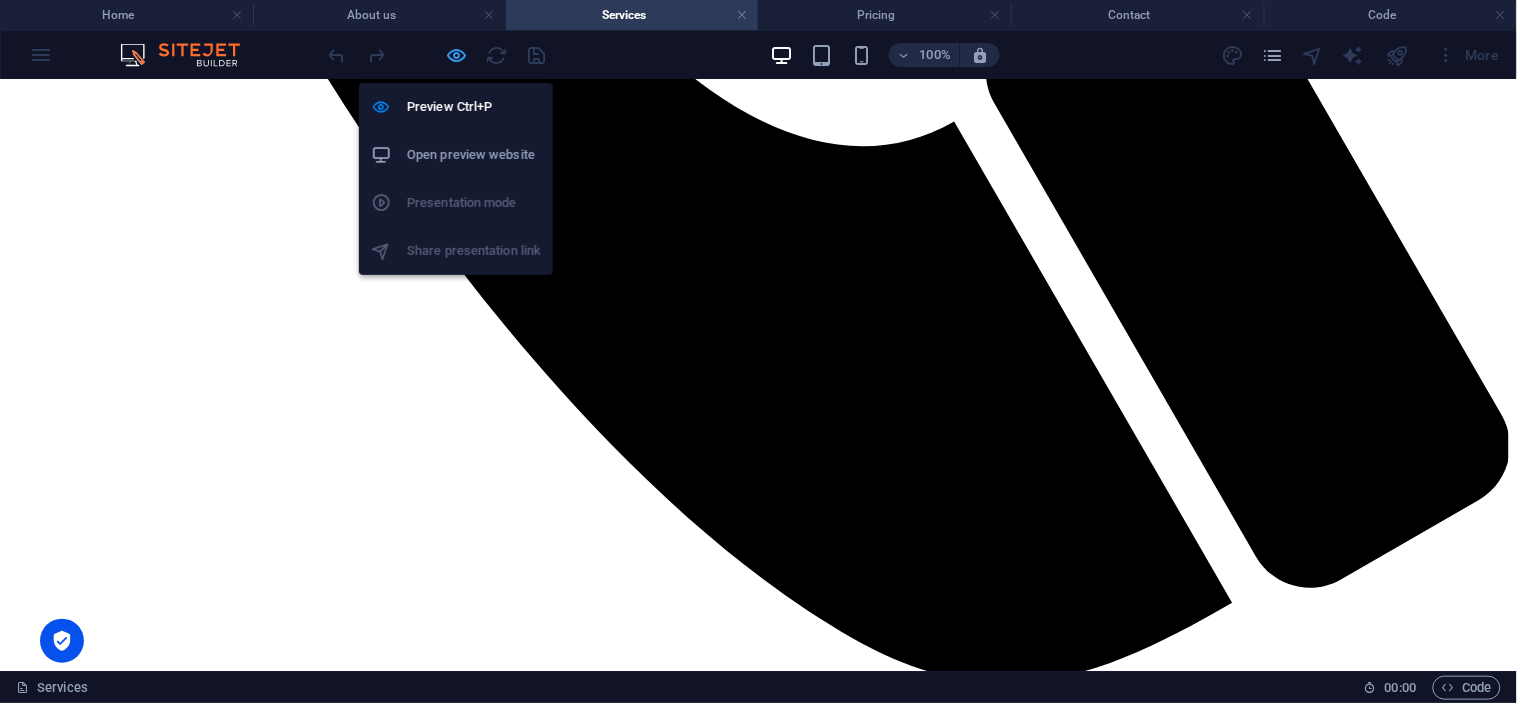 select on "px" 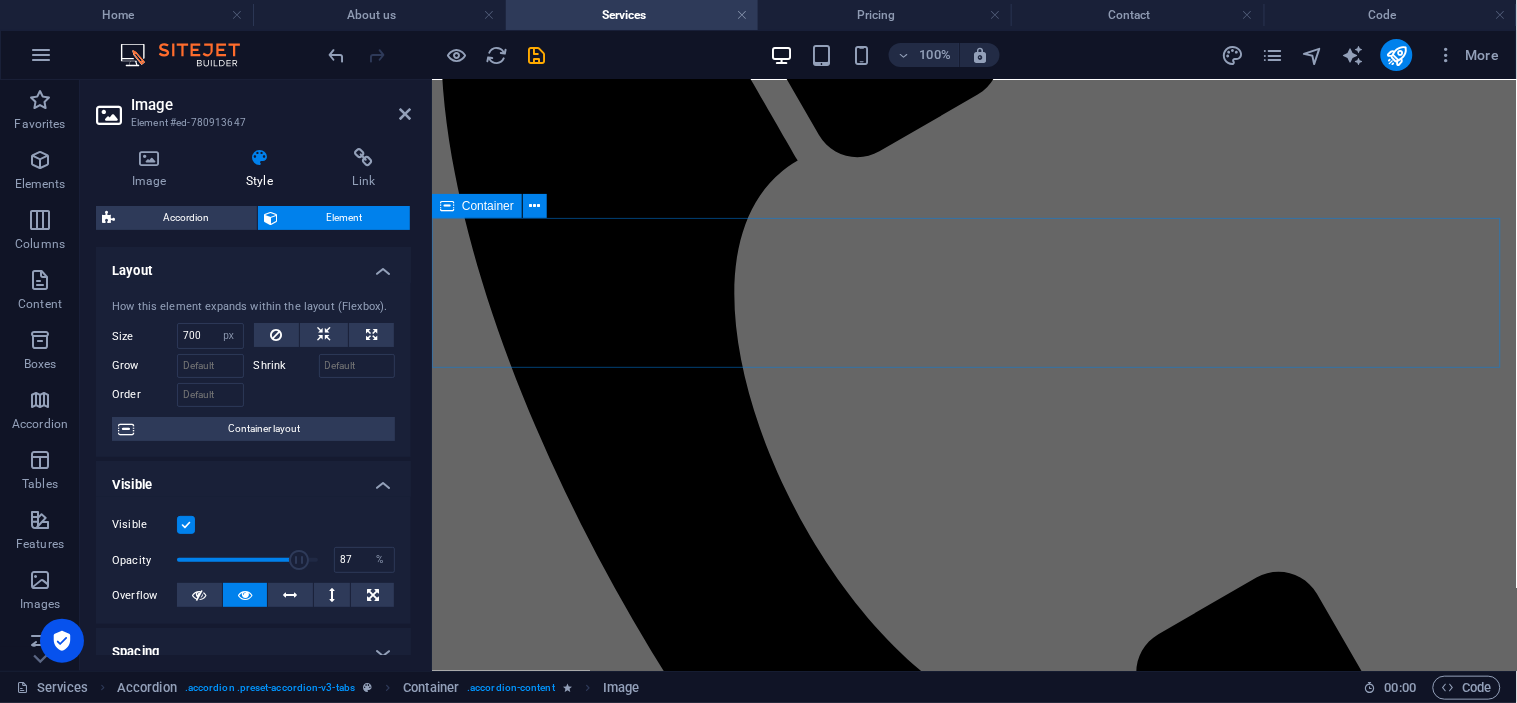 scroll, scrollTop: 415, scrollLeft: 0, axis: vertical 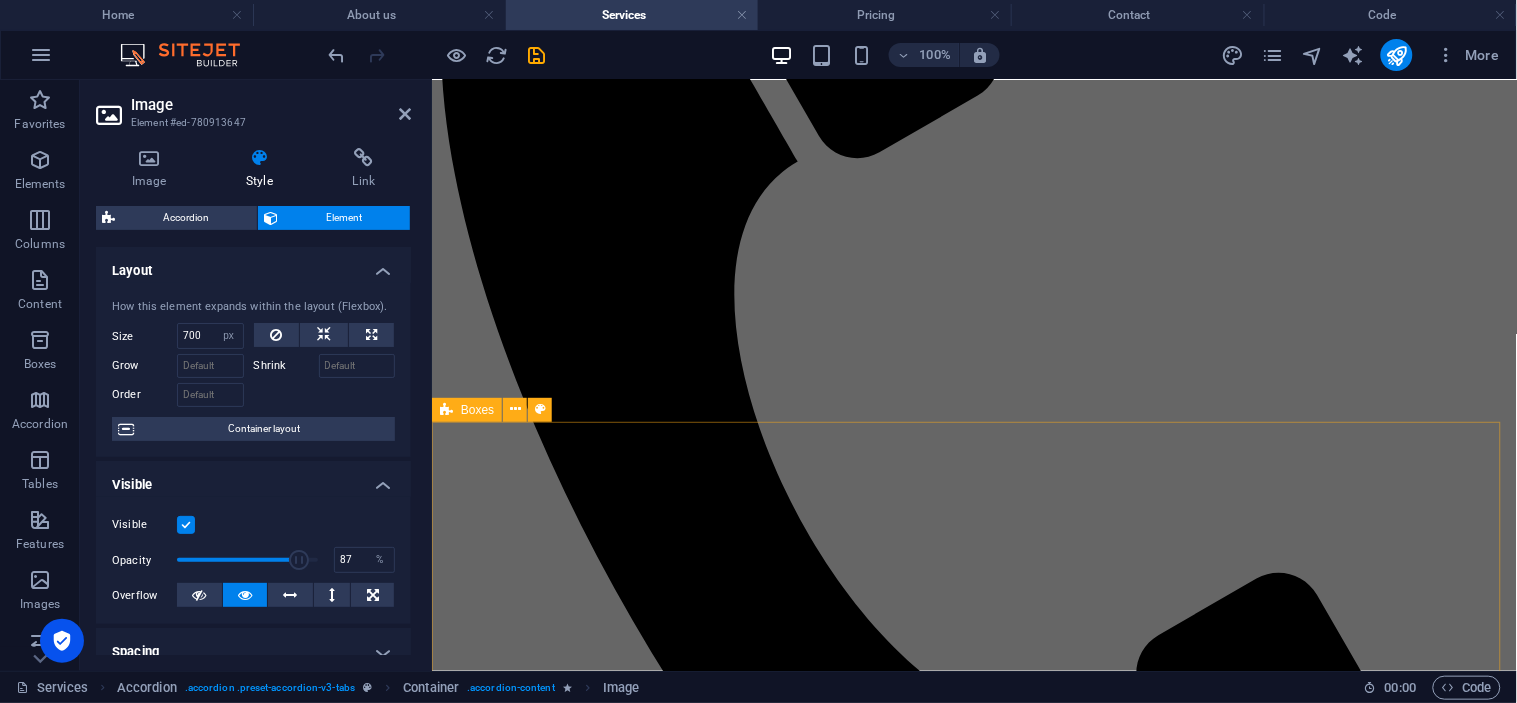 drag, startPoint x: 781, startPoint y: 446, endPoint x: 756, endPoint y: 454, distance: 26.24881 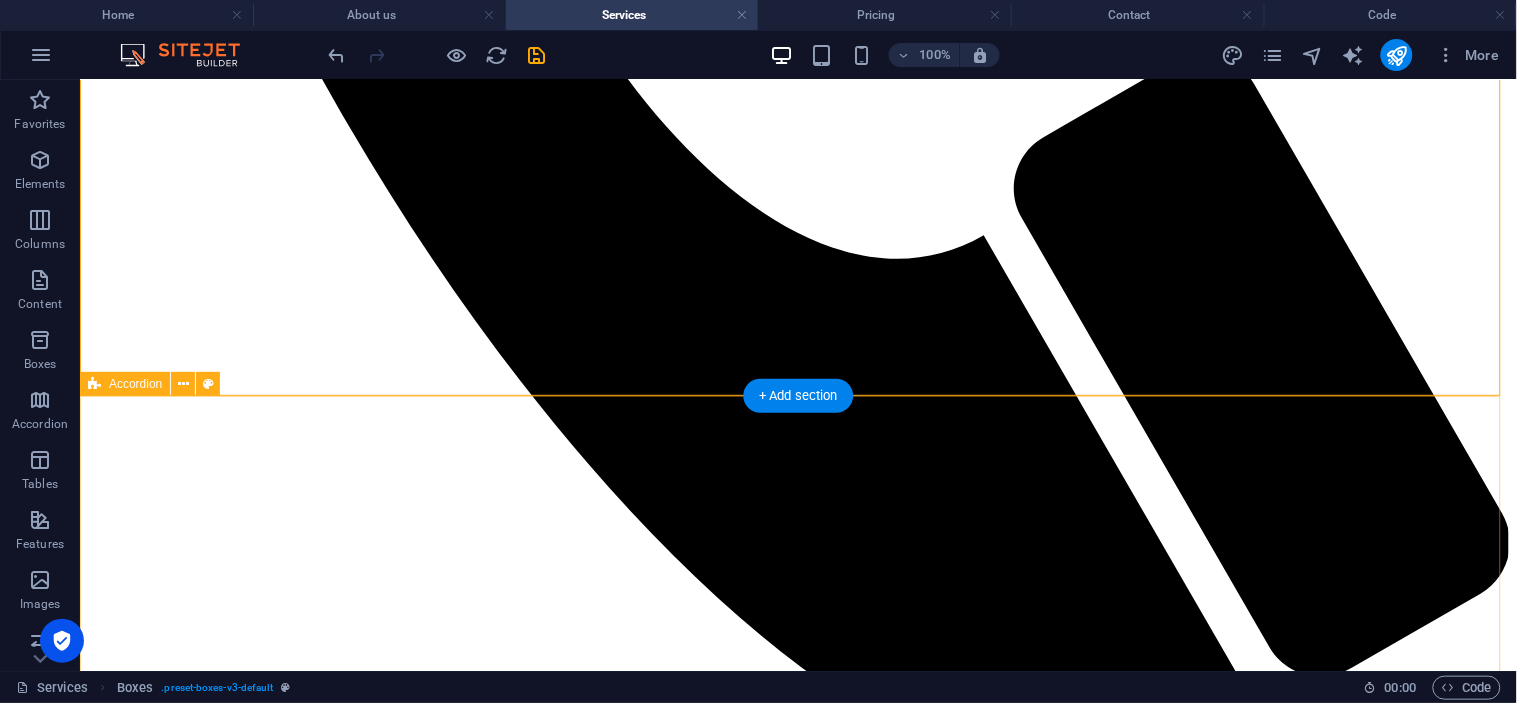 scroll, scrollTop: 1415, scrollLeft: 0, axis: vertical 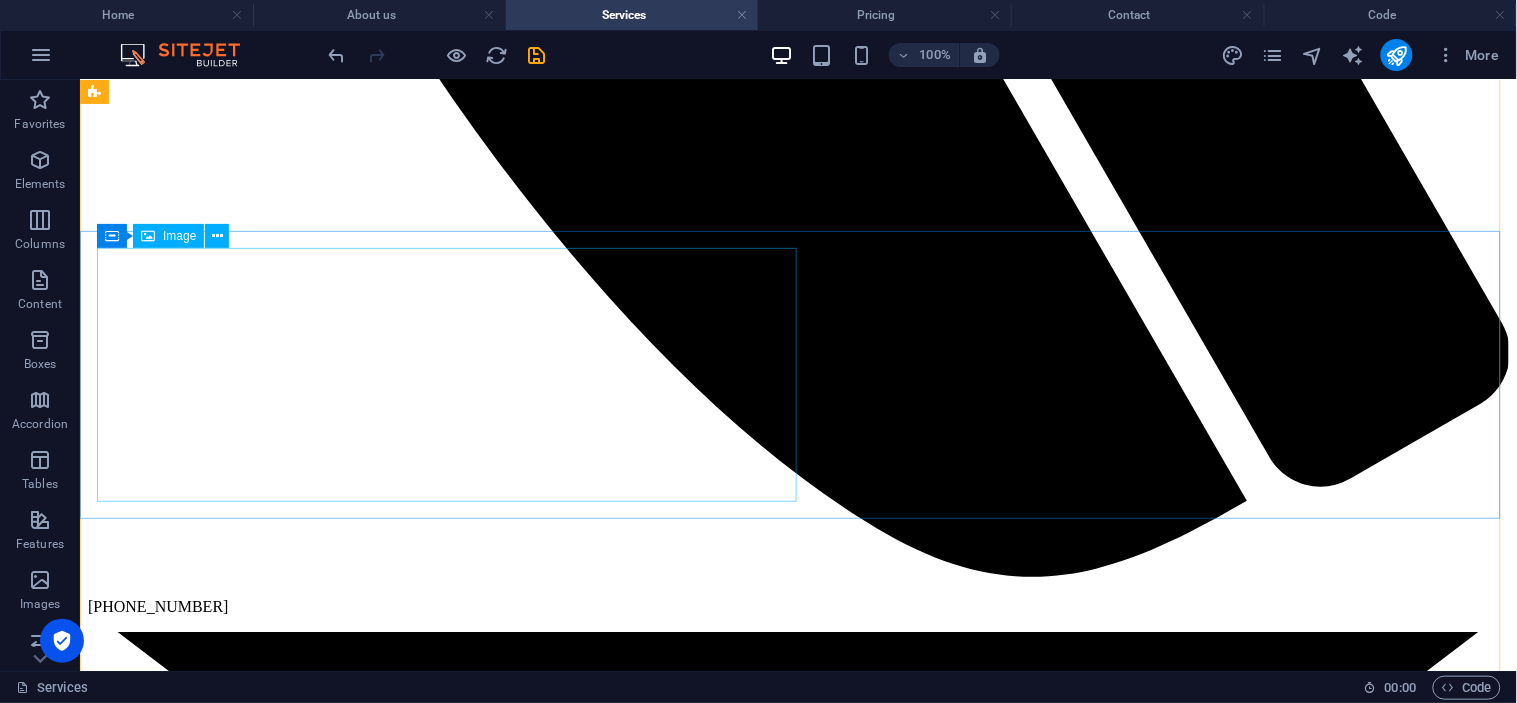 click at bounding box center (797, 12411) 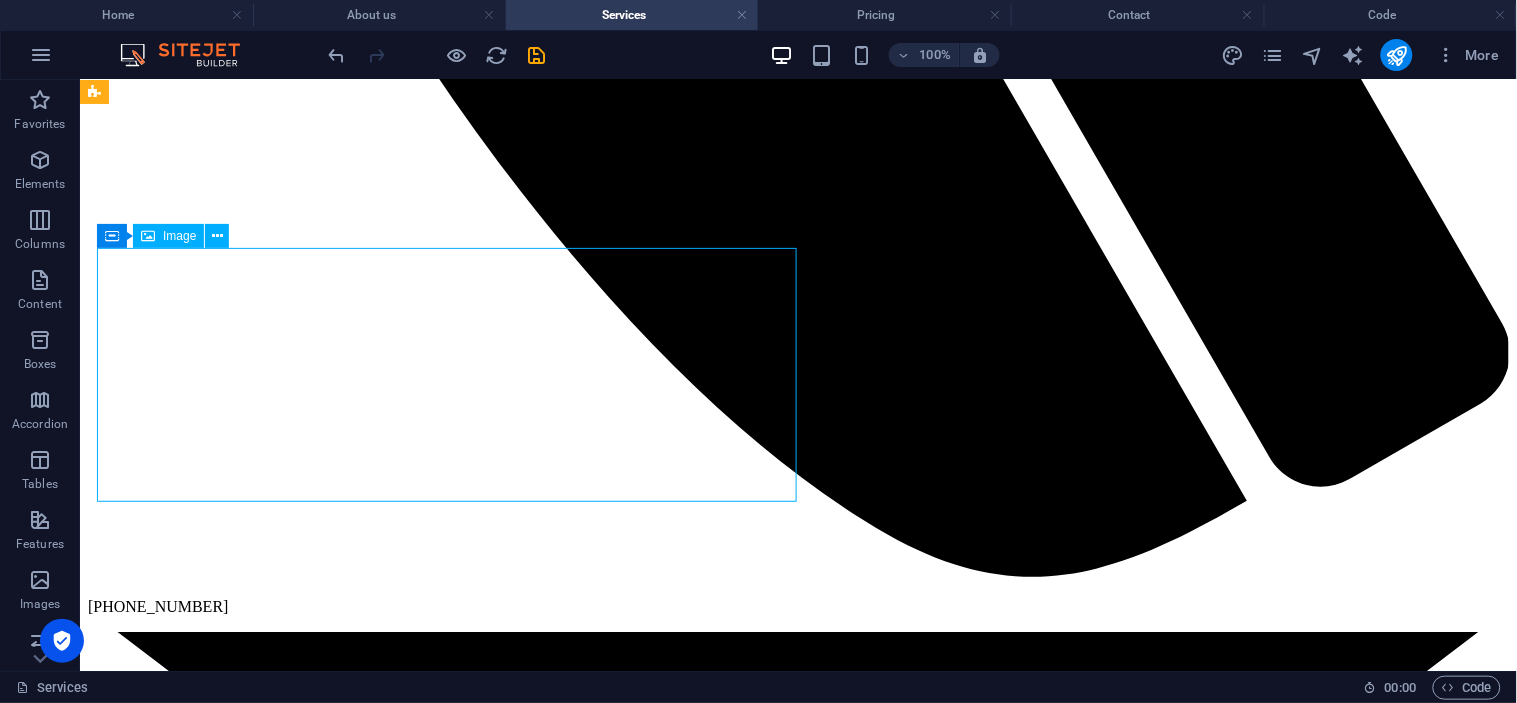 click at bounding box center (797, 12411) 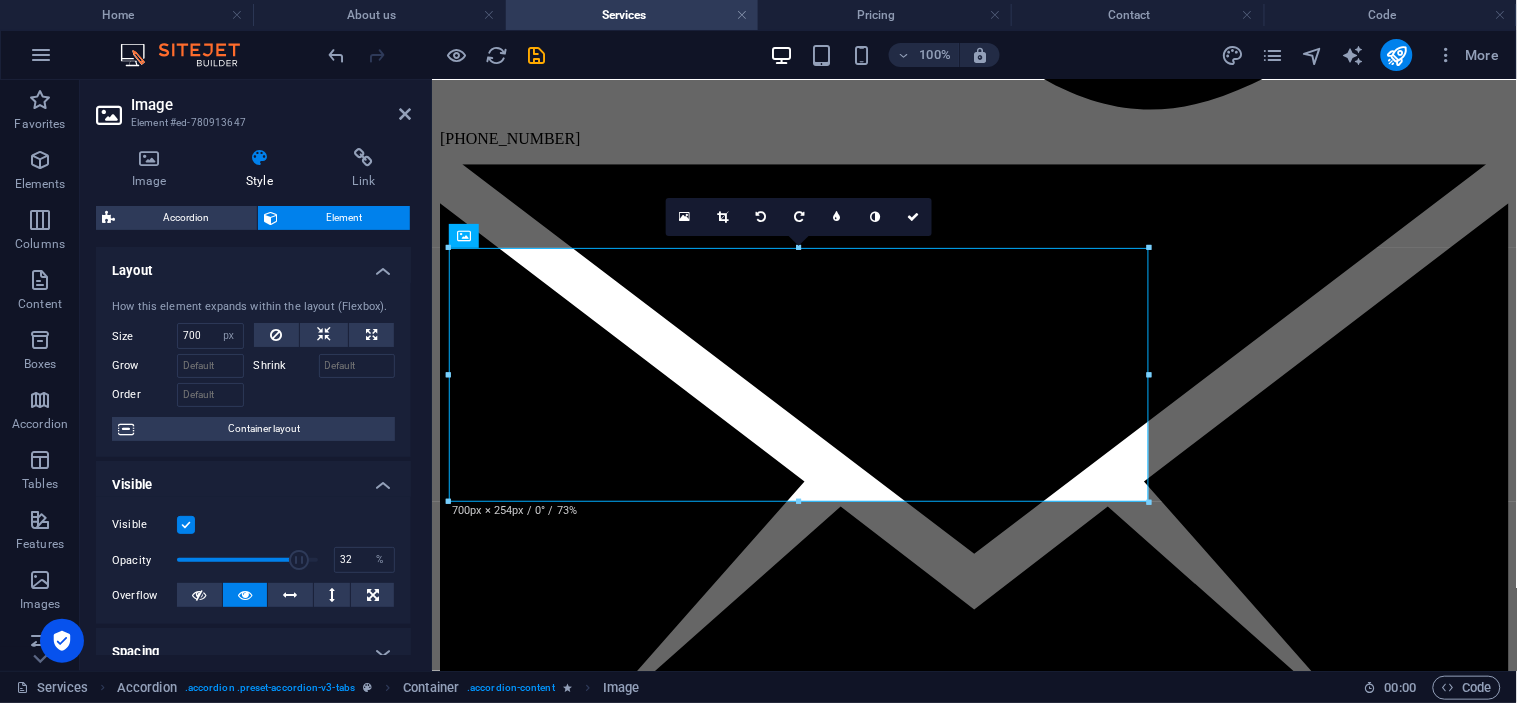 click at bounding box center (247, 560) 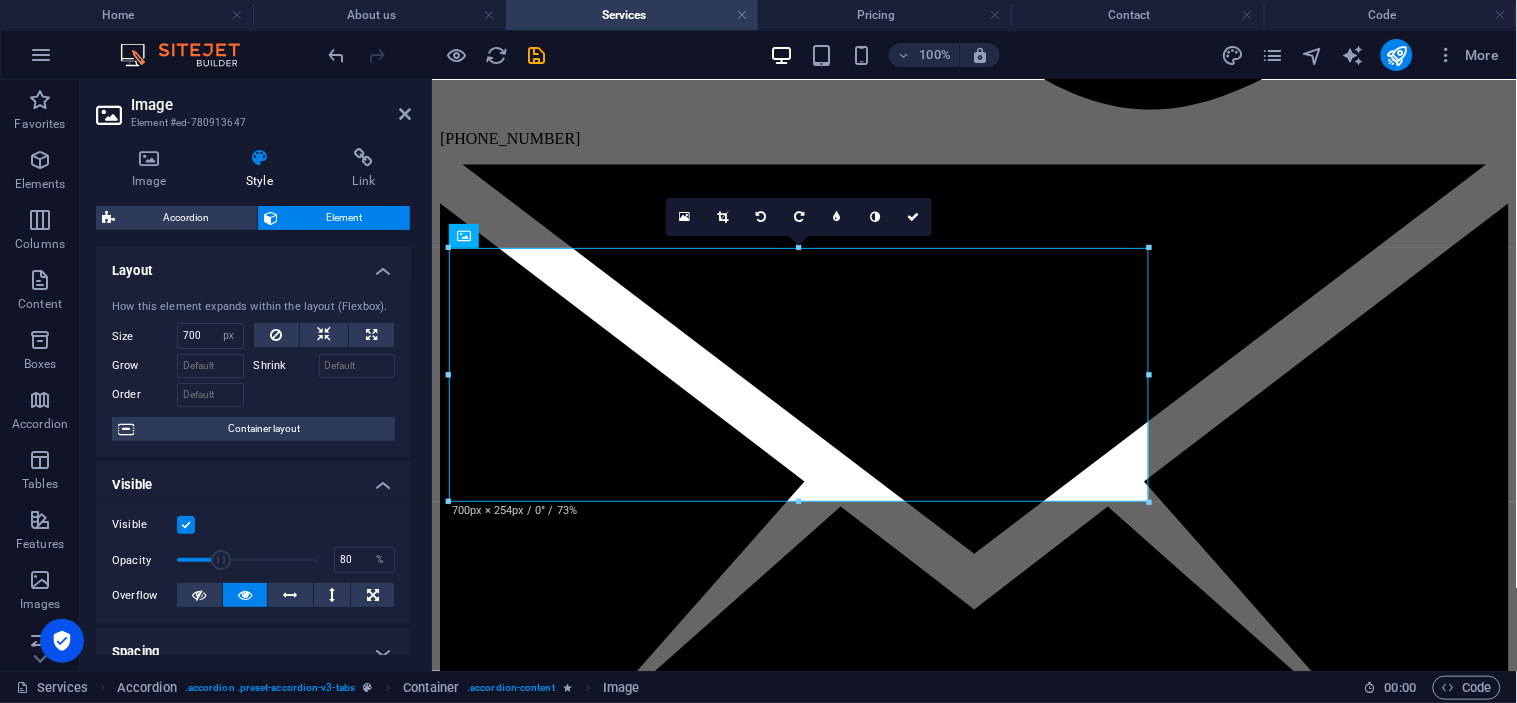 click at bounding box center [247, 560] 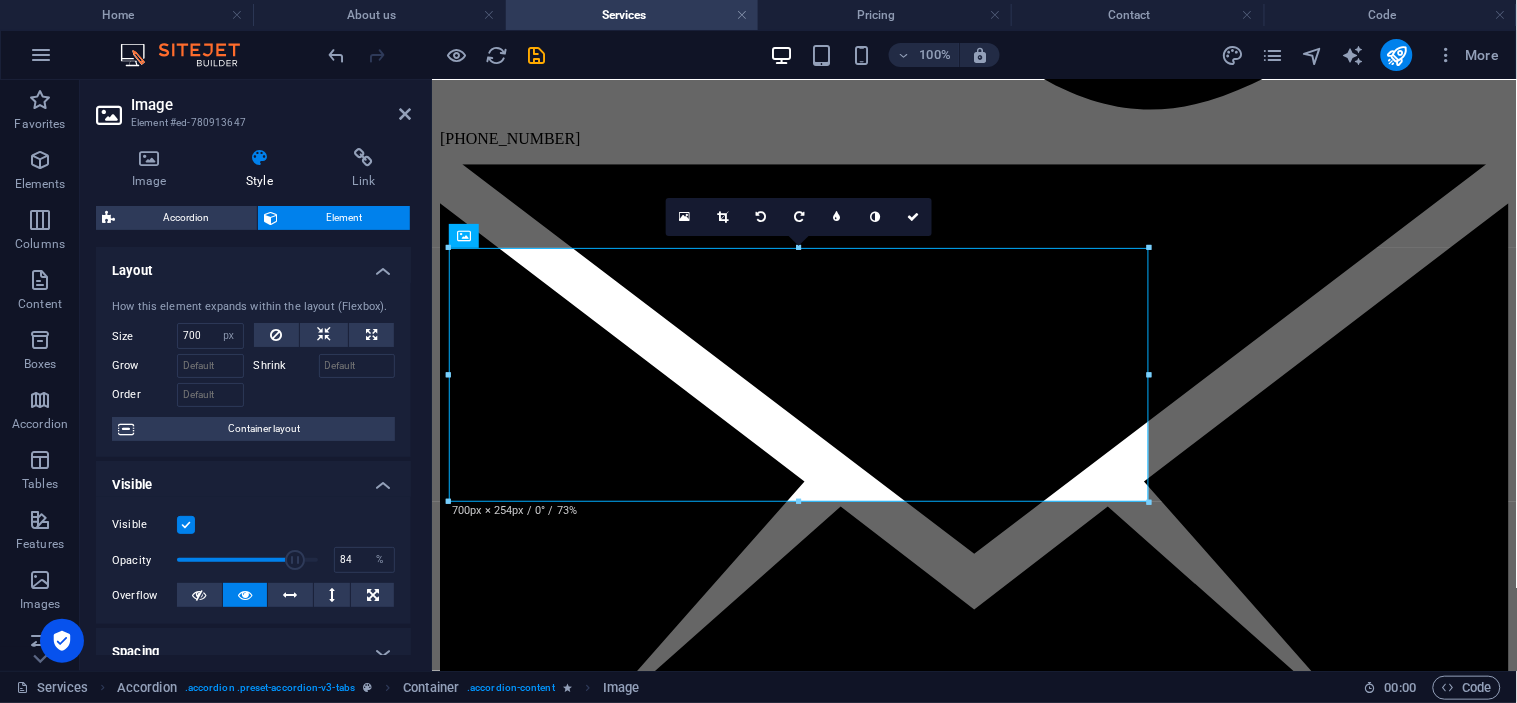 click at bounding box center (295, 560) 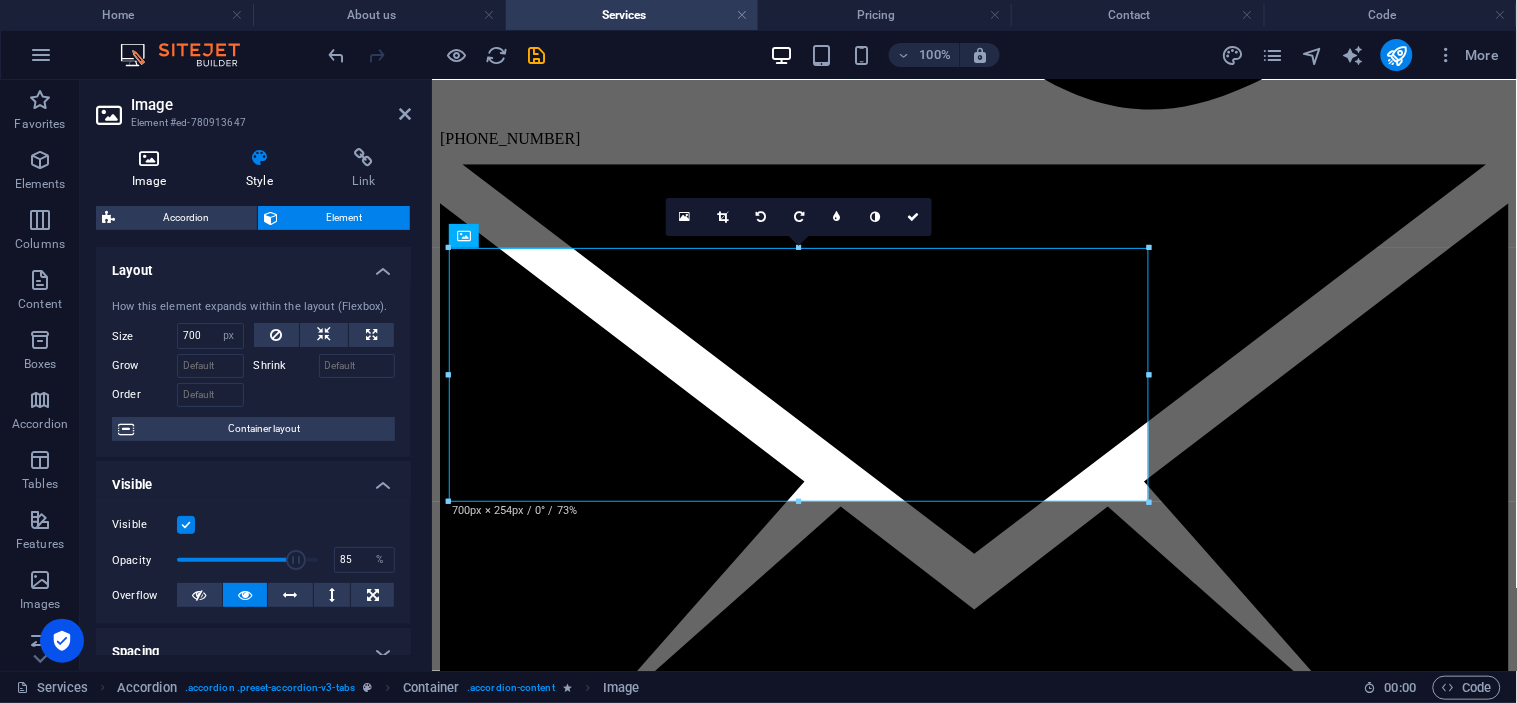 click at bounding box center (149, 158) 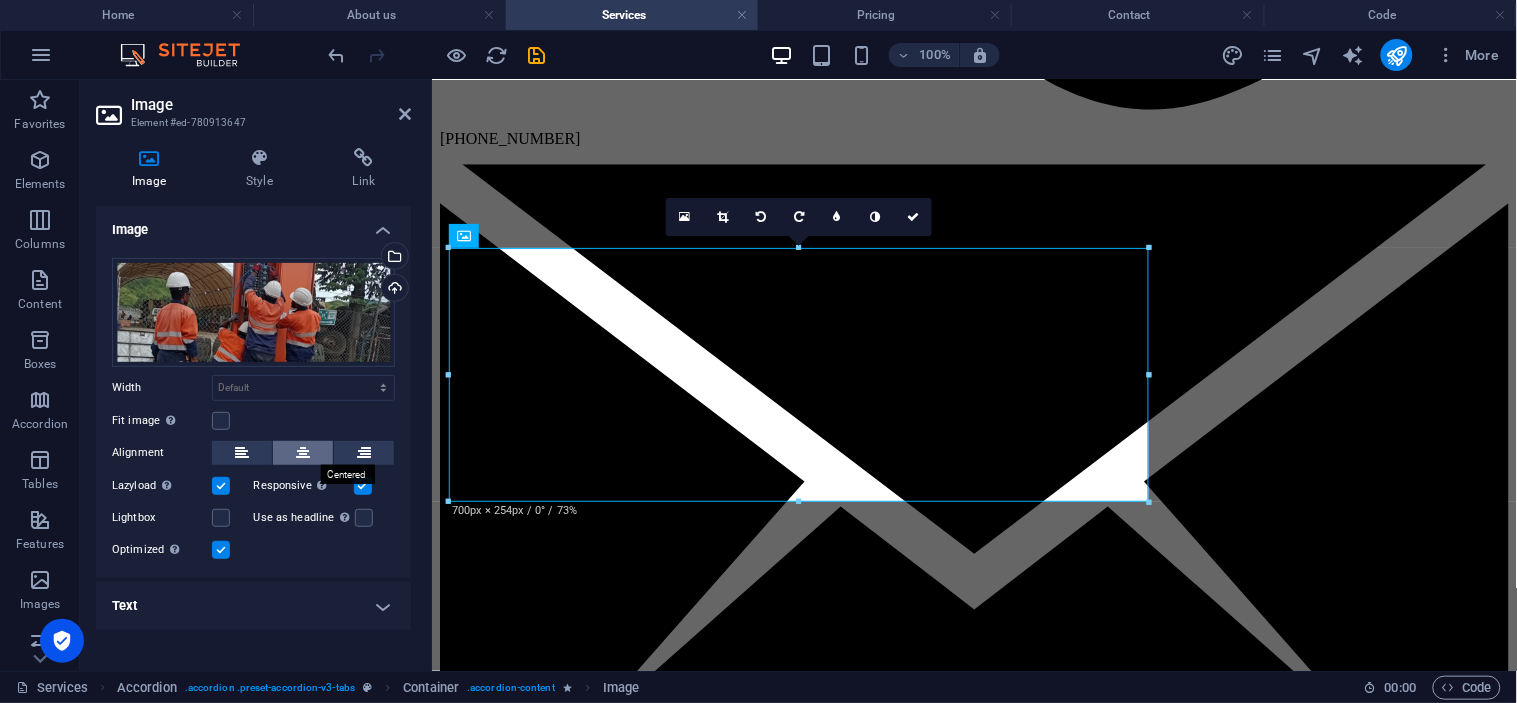 click at bounding box center (303, 453) 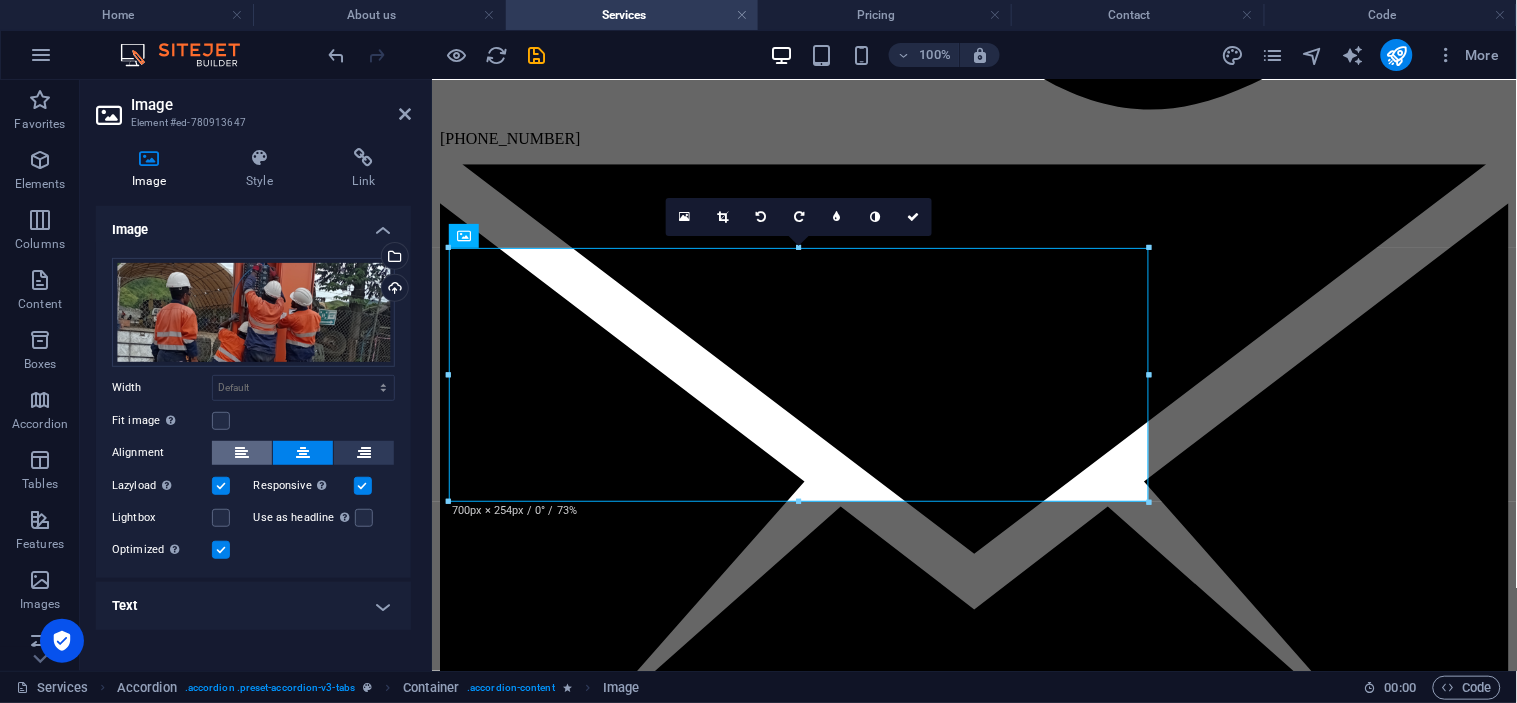 click at bounding box center [242, 453] 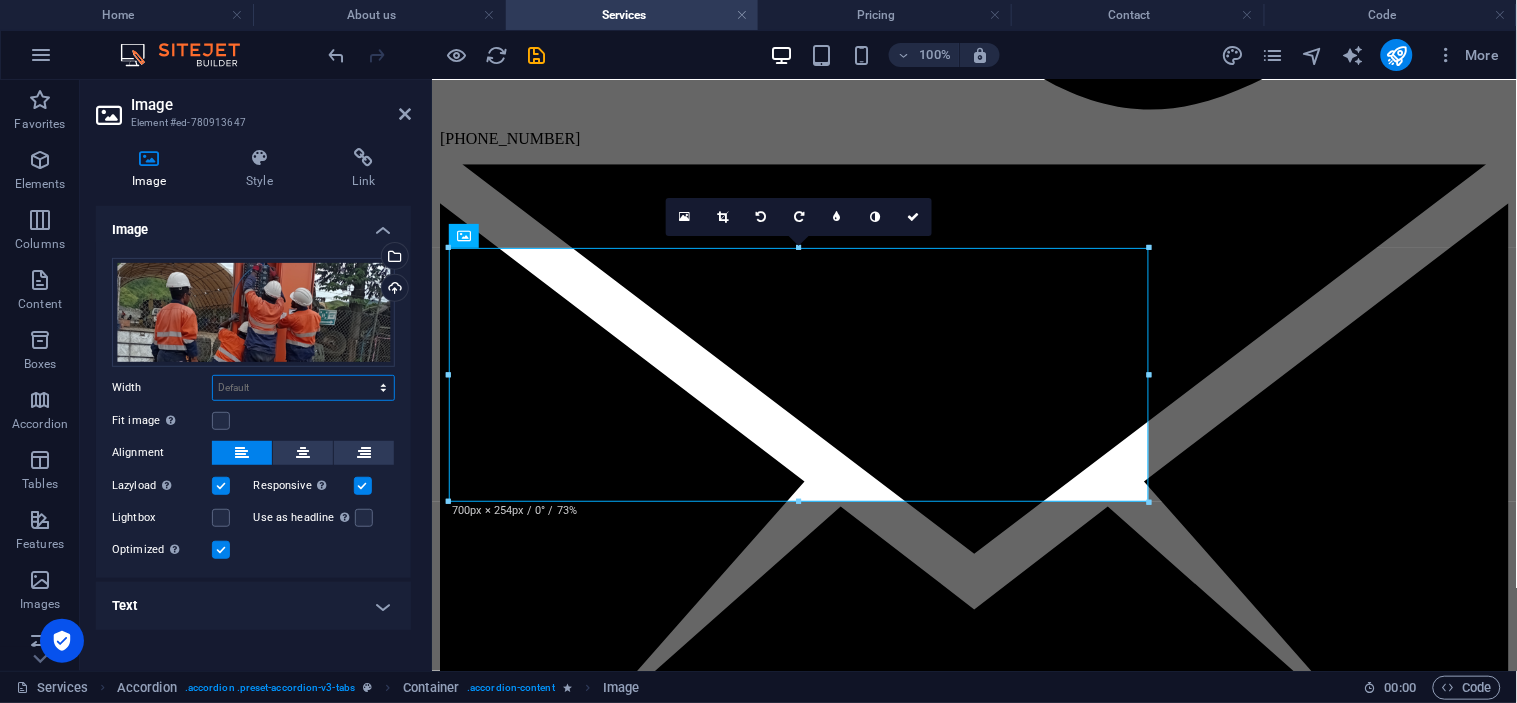 click on "Default auto px rem % em vh vw" at bounding box center (303, 388) 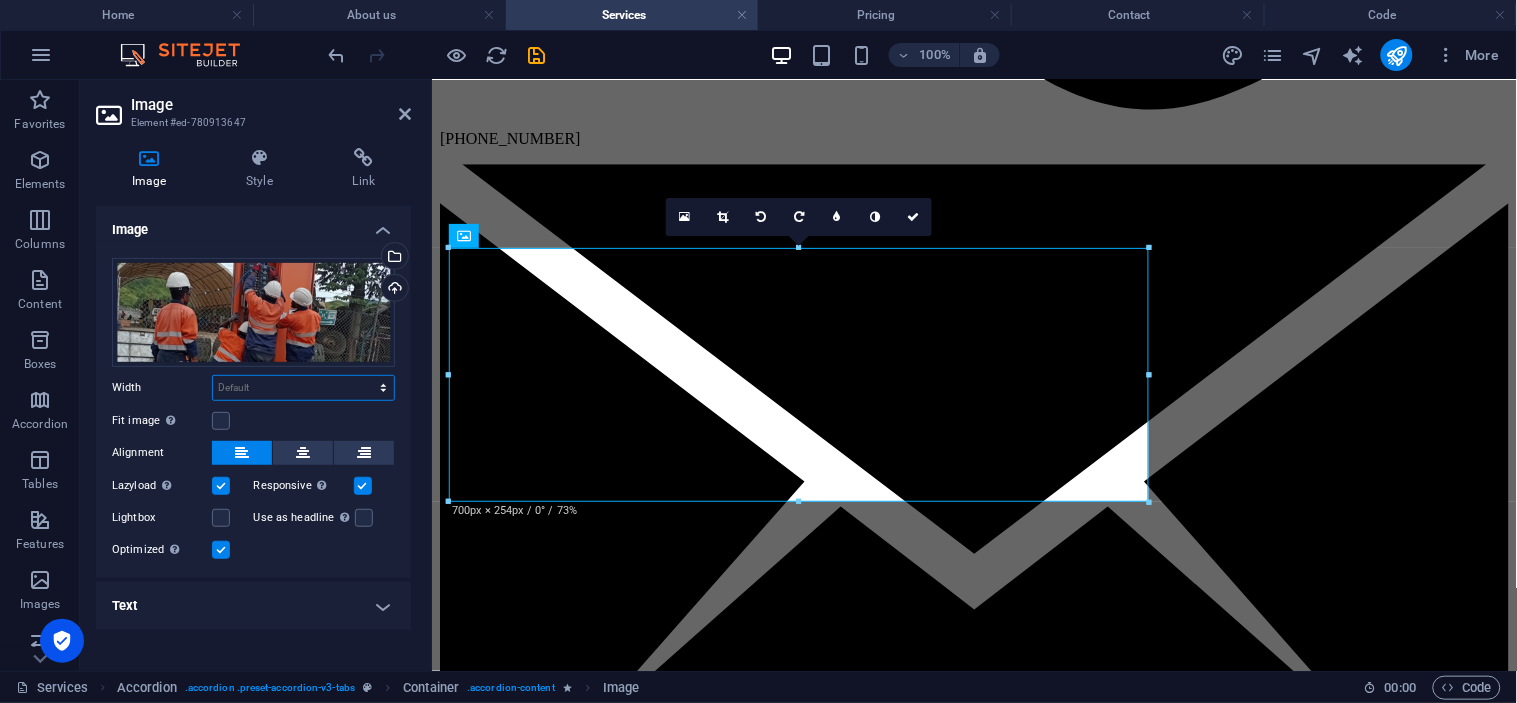 select on "px" 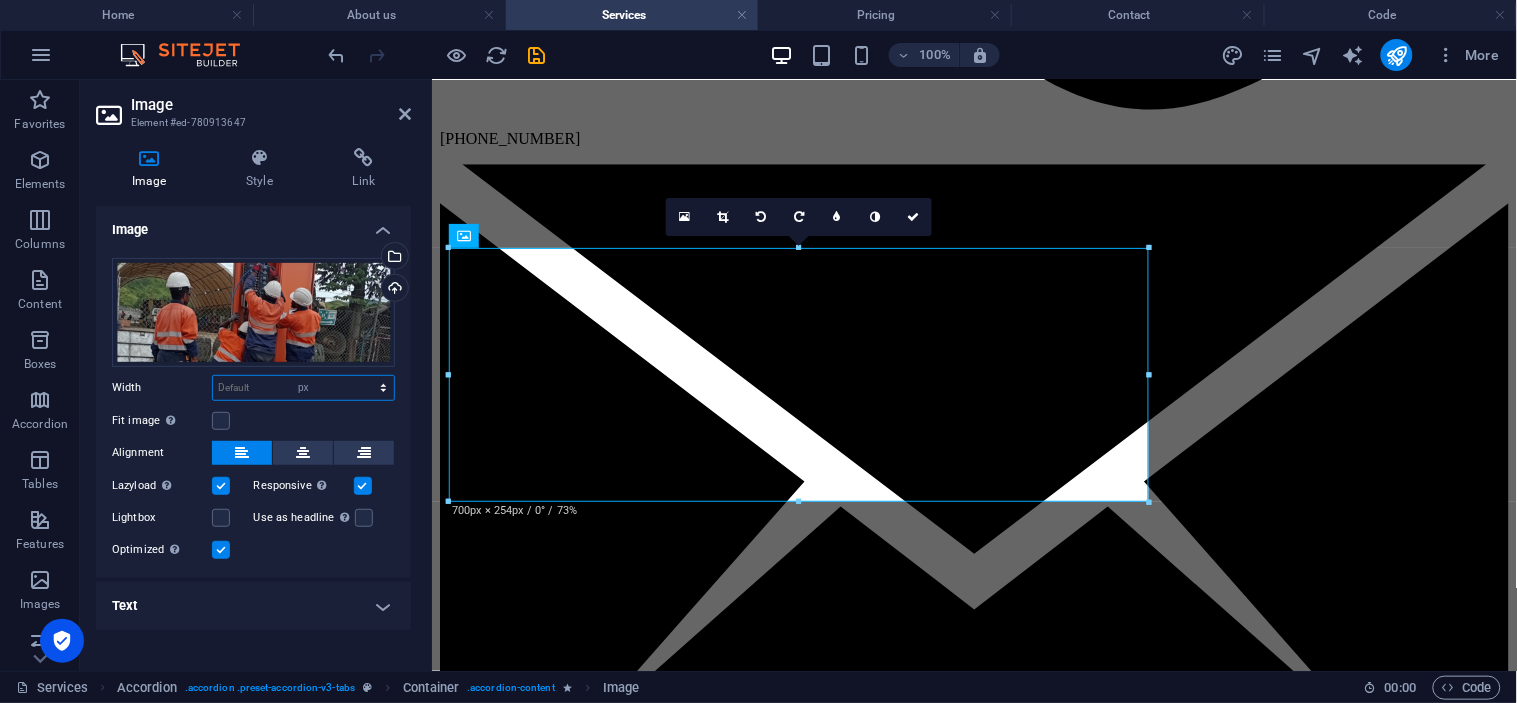click on "Default auto px rem % em vh vw" at bounding box center (303, 388) 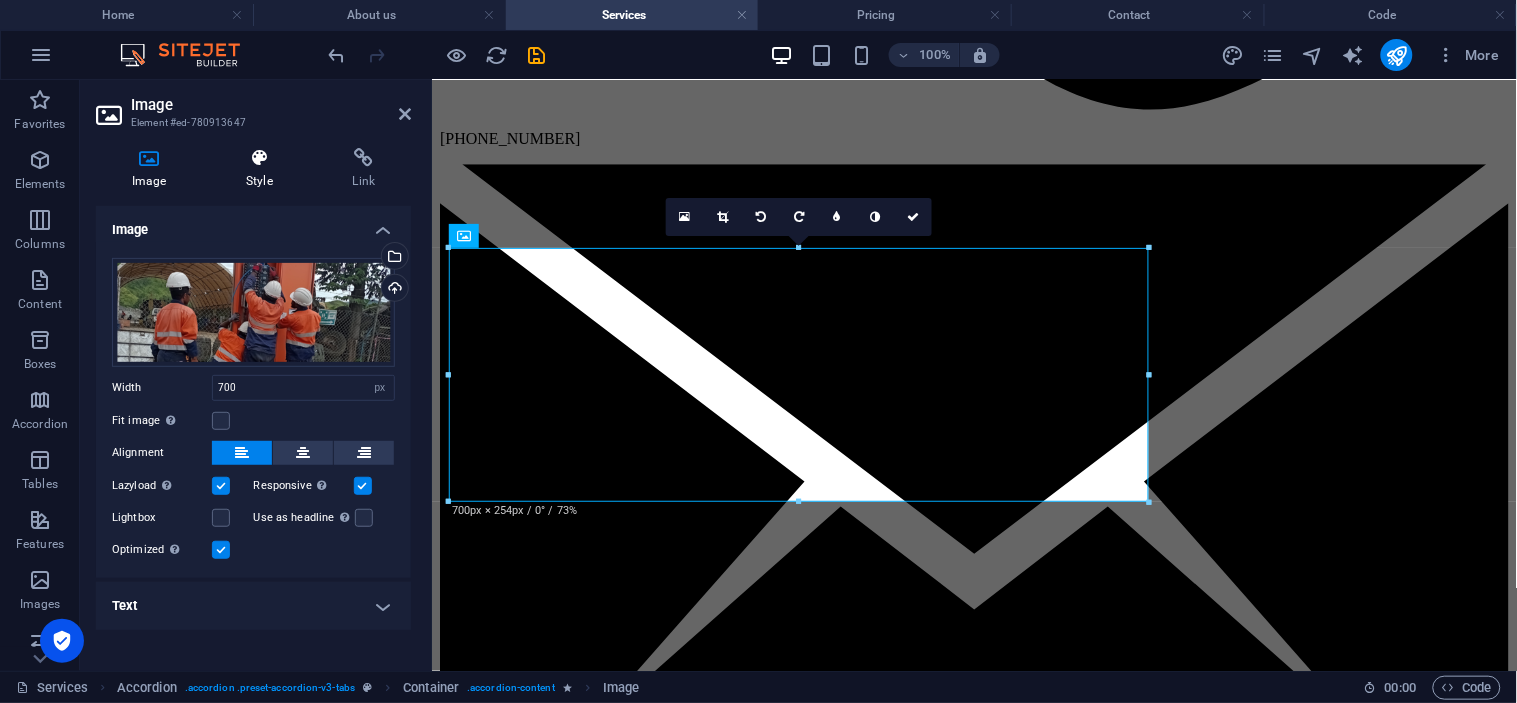 click at bounding box center [259, 158] 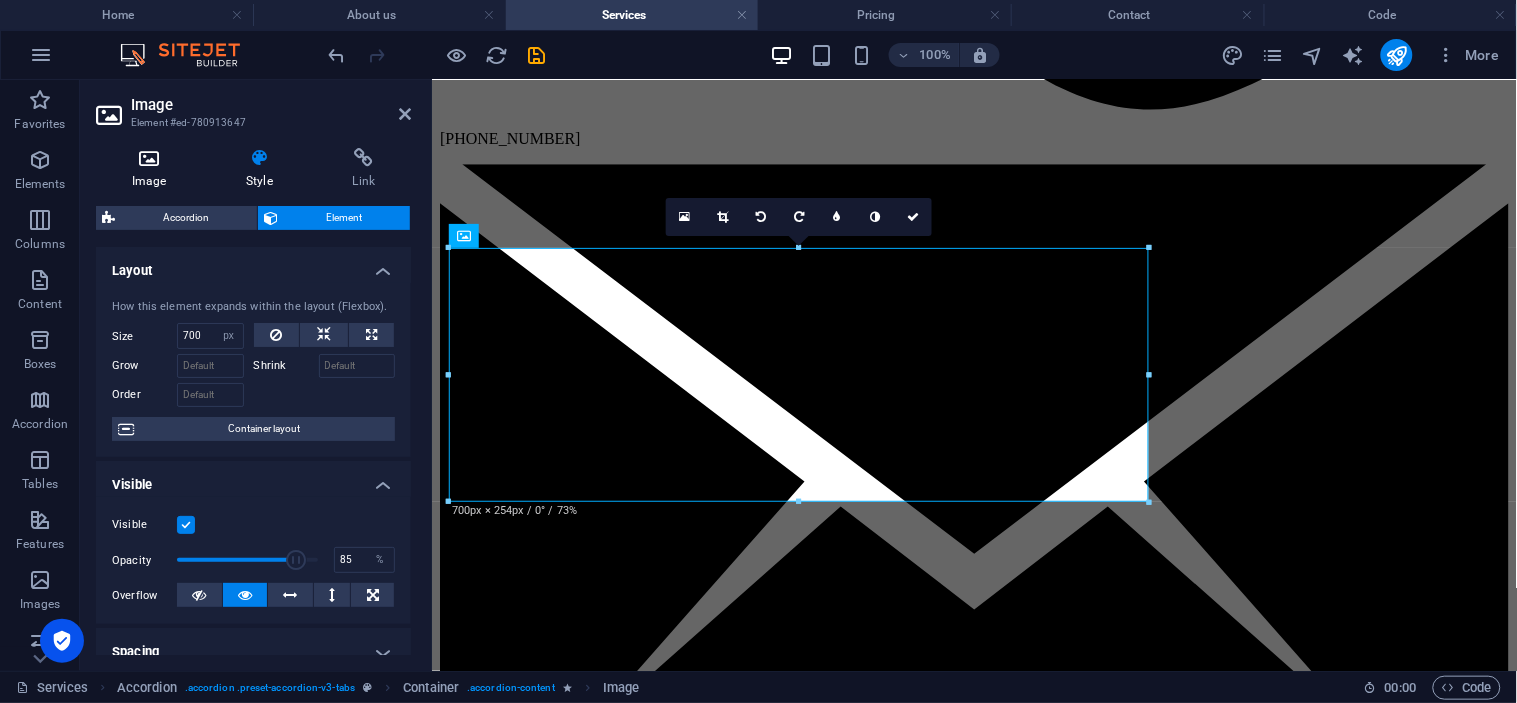click on "Image" at bounding box center (153, 169) 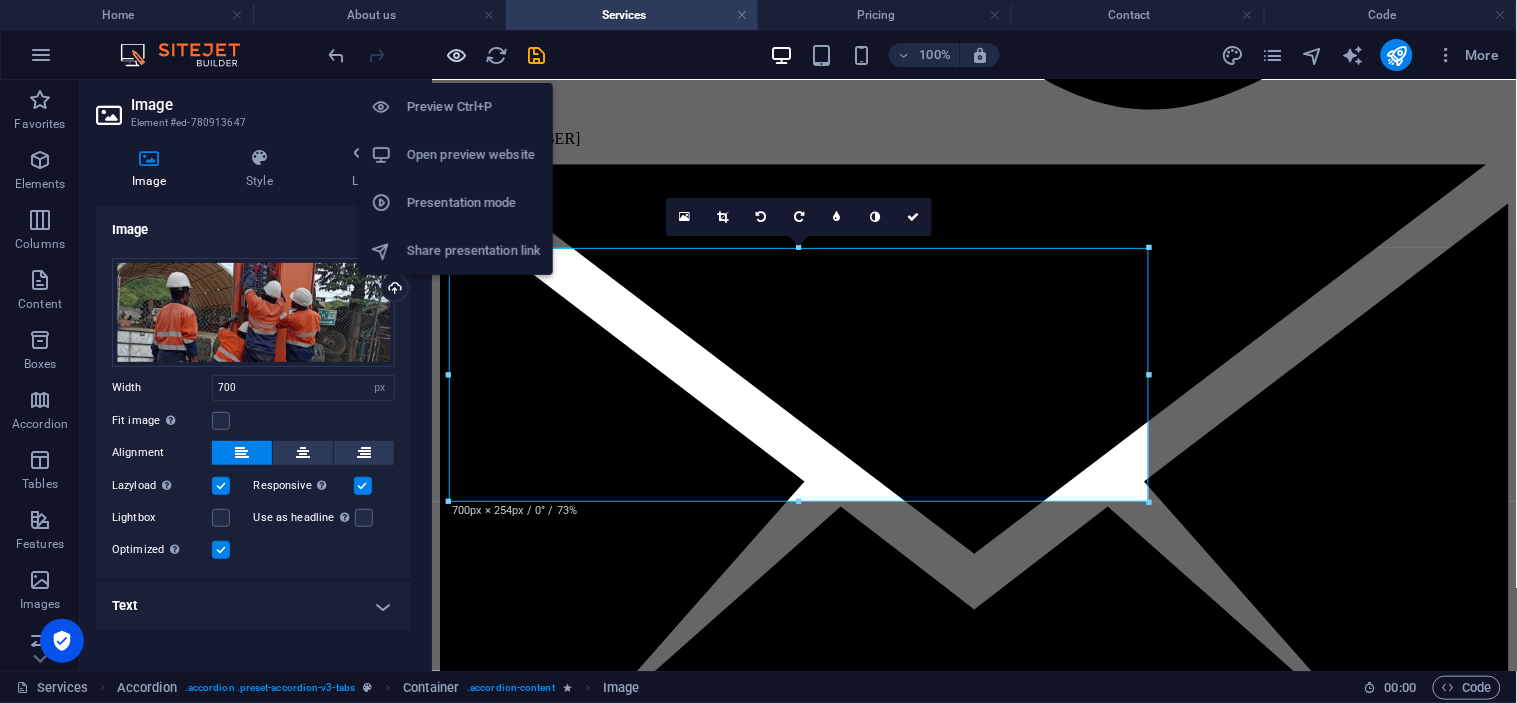 click at bounding box center [457, 55] 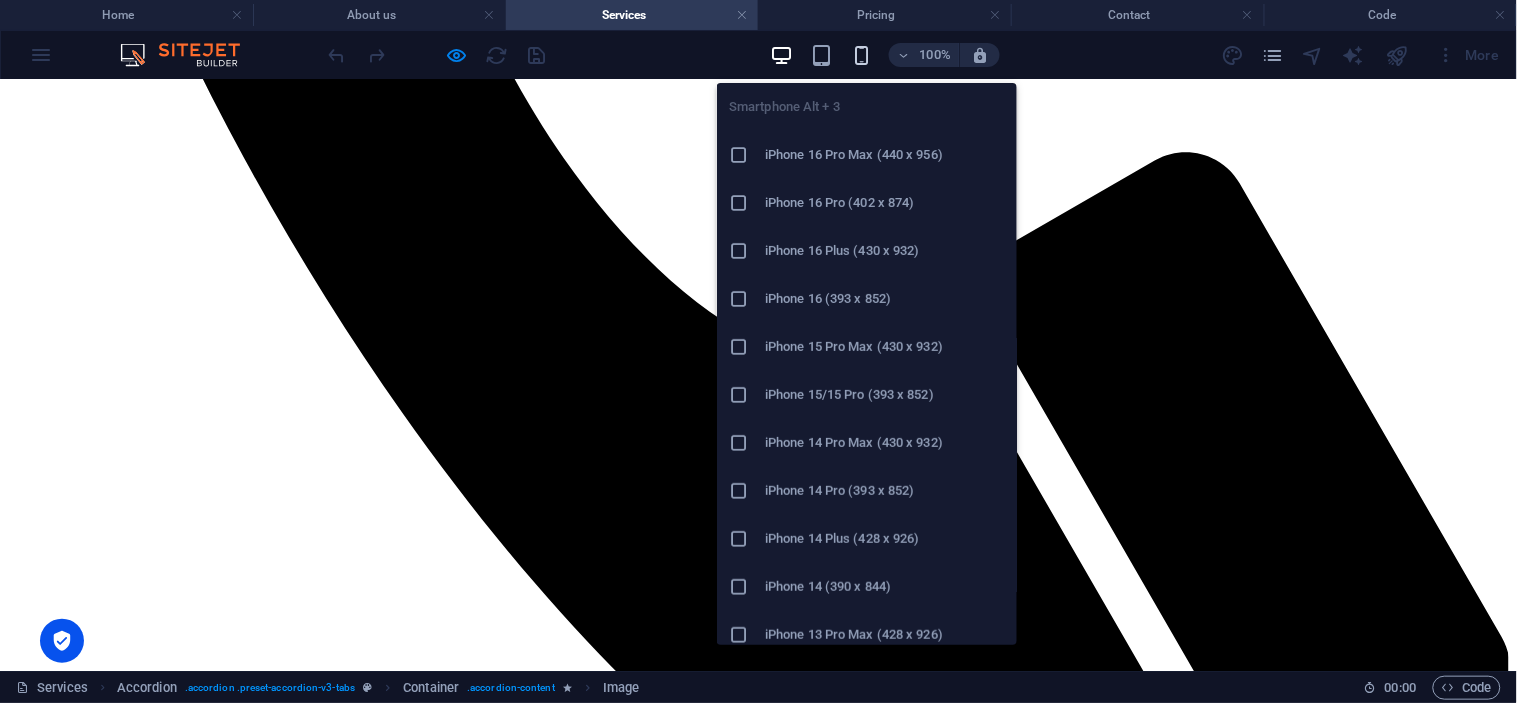 click at bounding box center [861, 55] 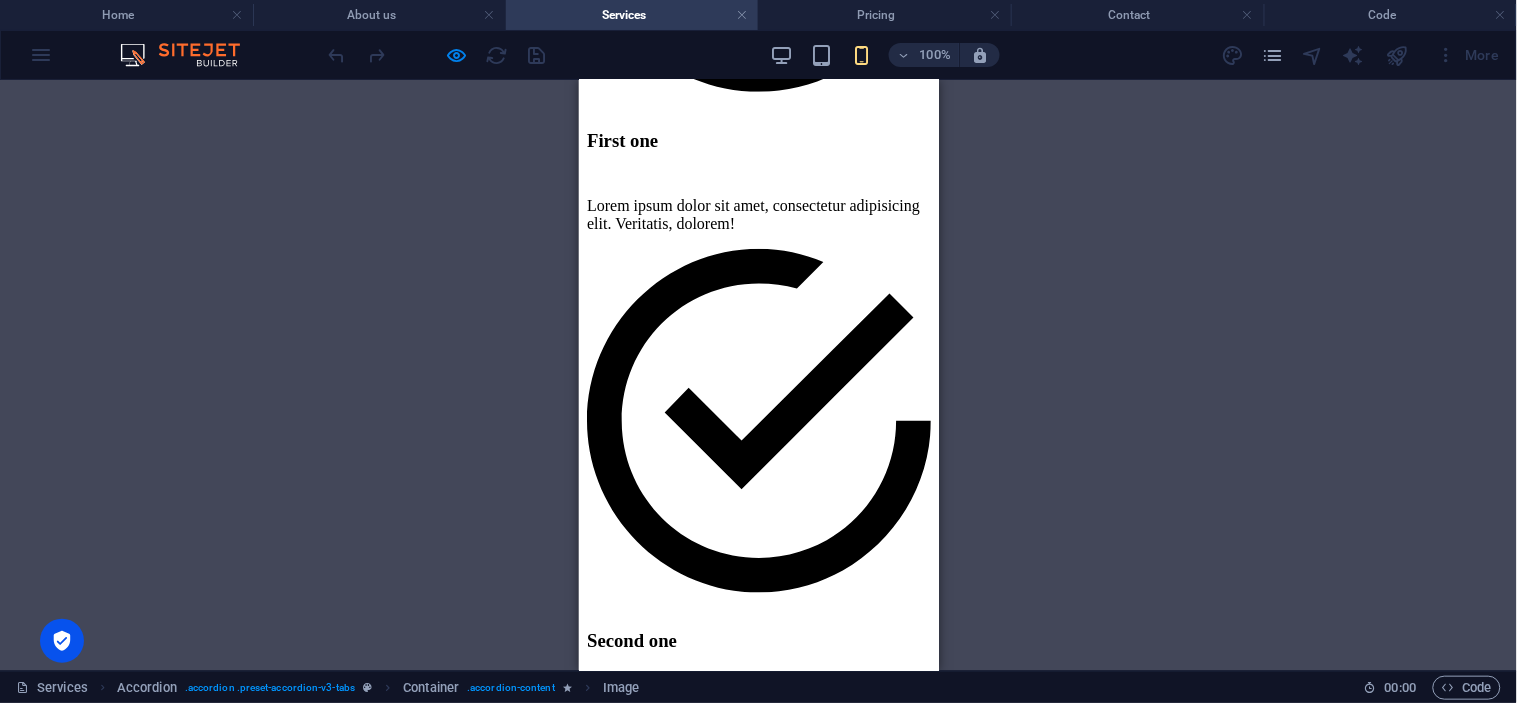 scroll, scrollTop: 2024, scrollLeft: 0, axis: vertical 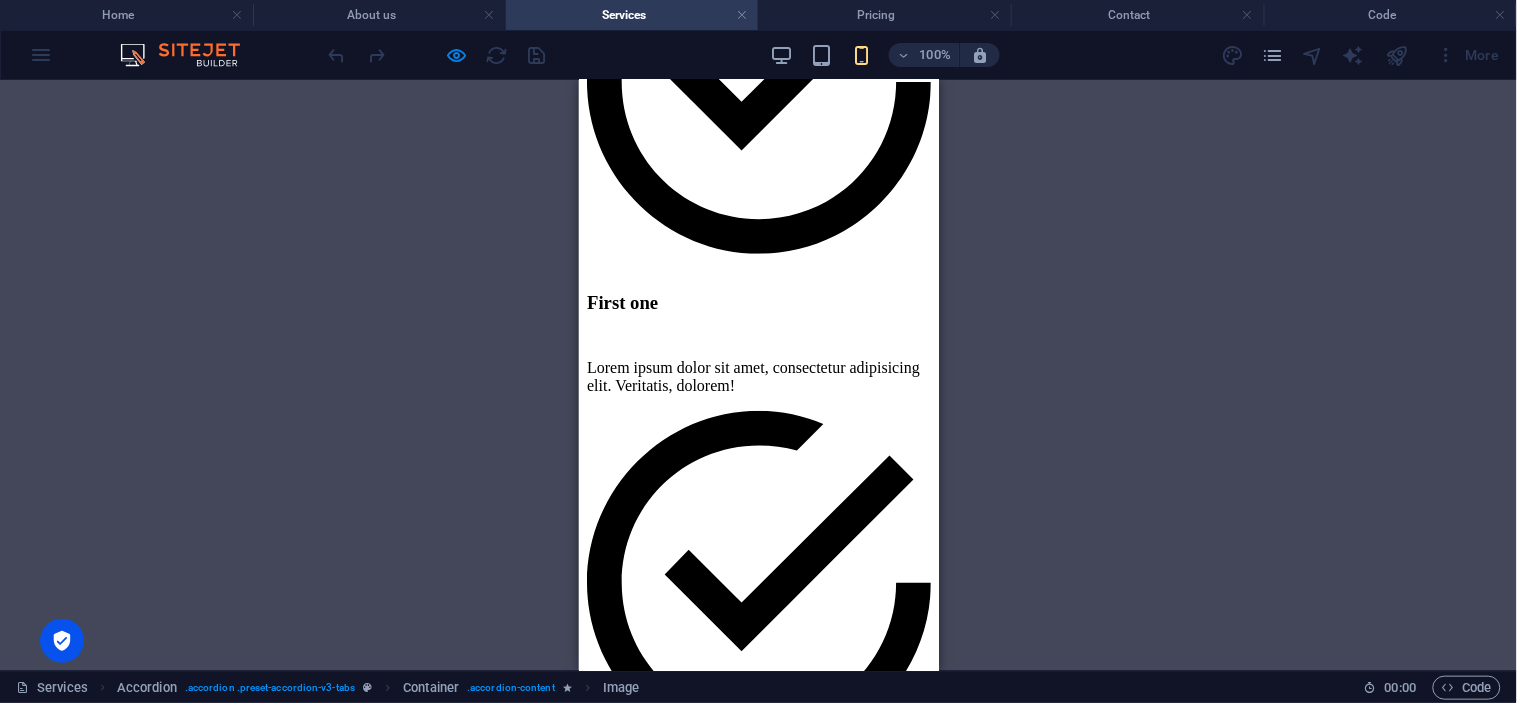 click at bounding box center [936, 3098] 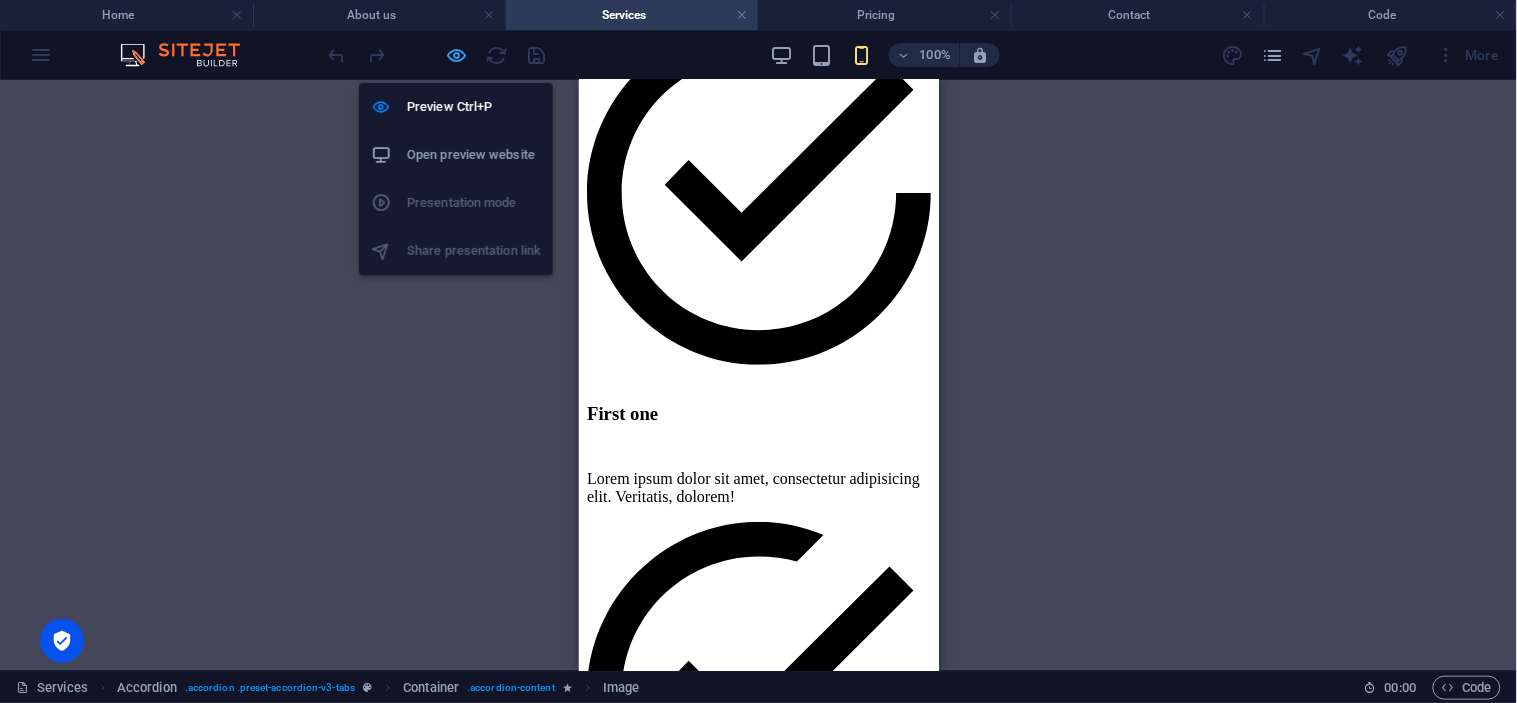 click at bounding box center [457, 55] 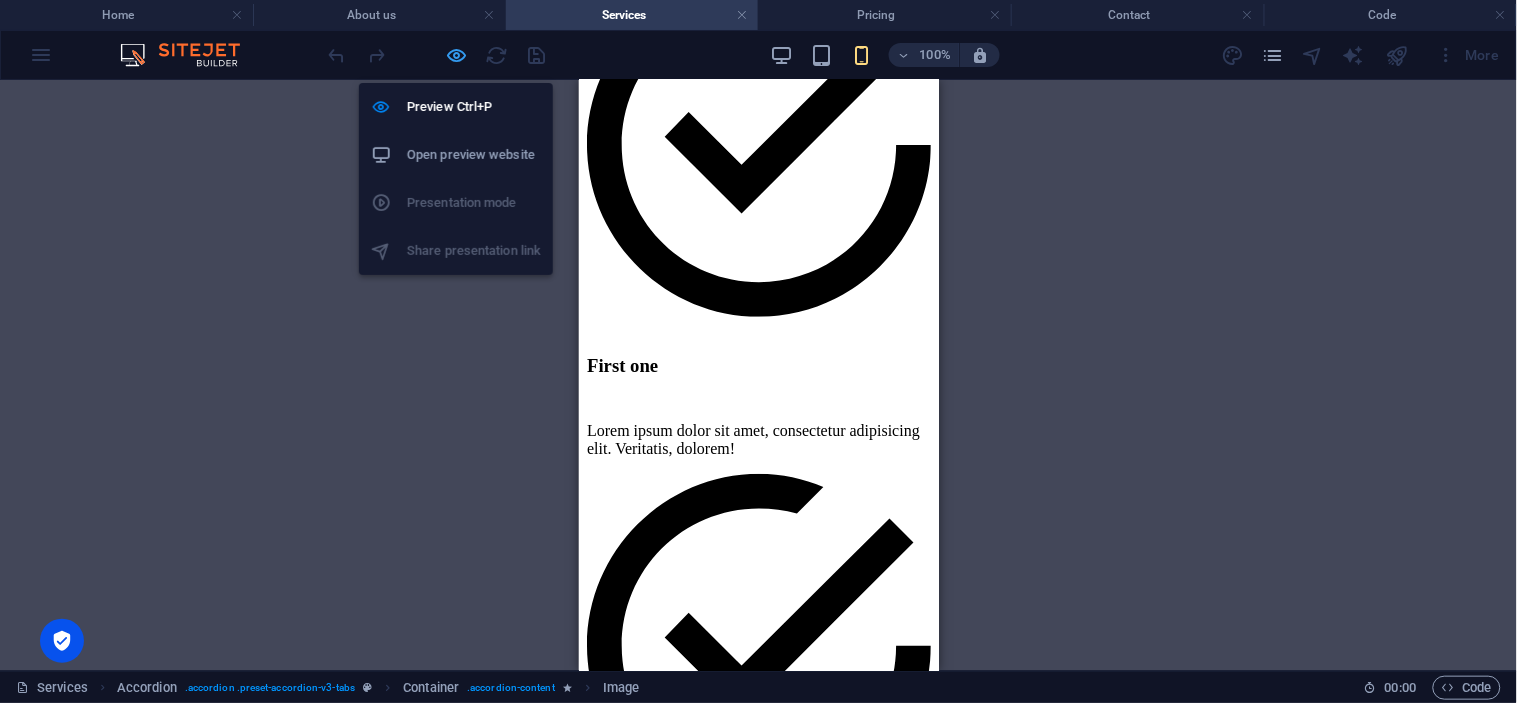 select on "px" 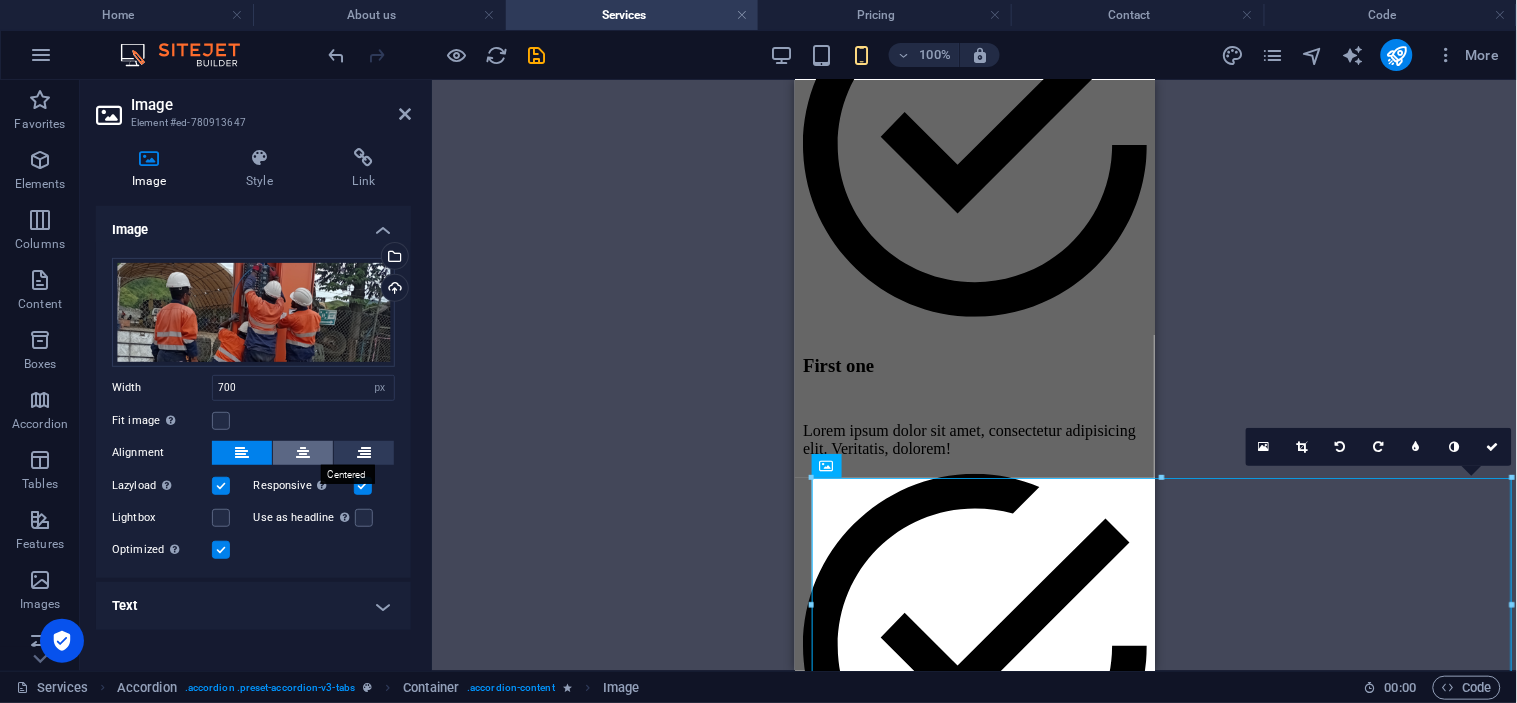 click at bounding box center [303, 453] 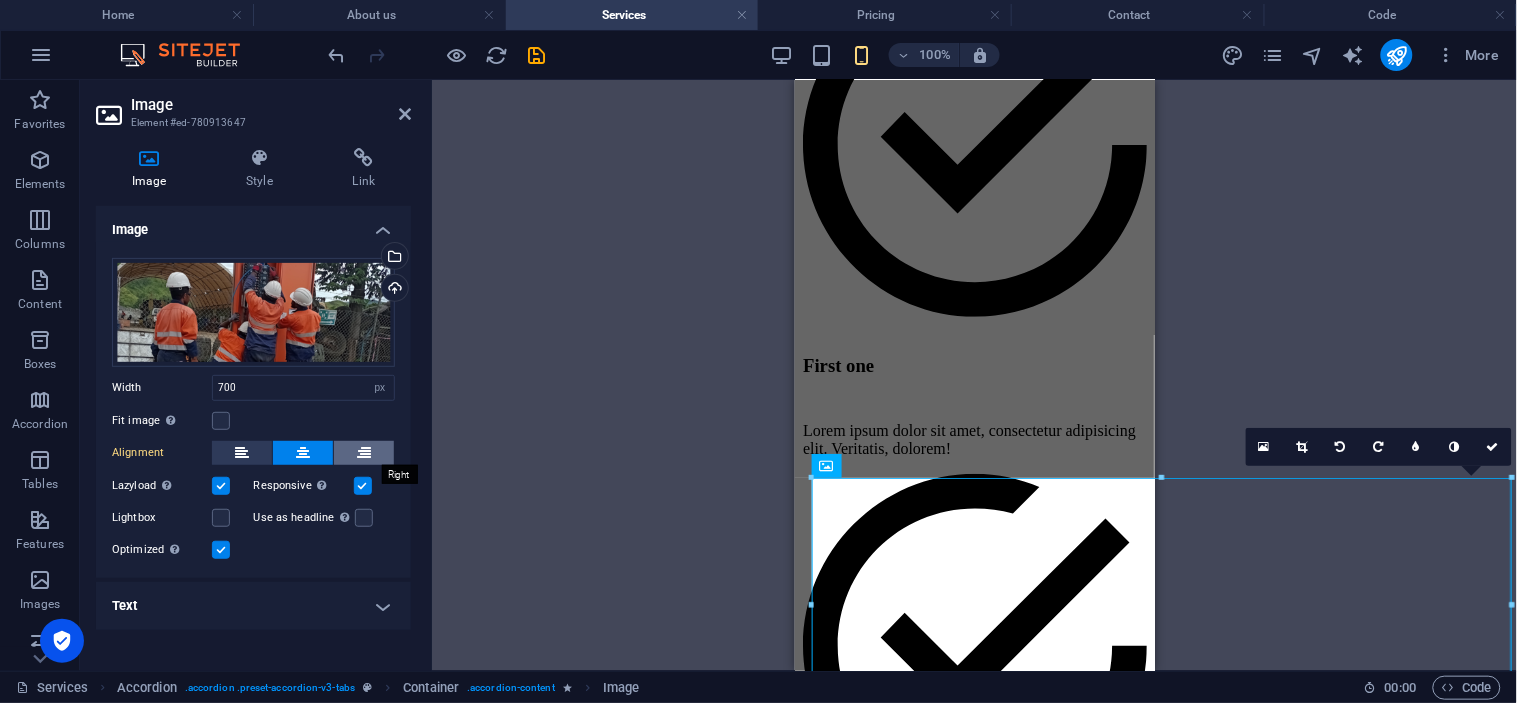click at bounding box center [364, 453] 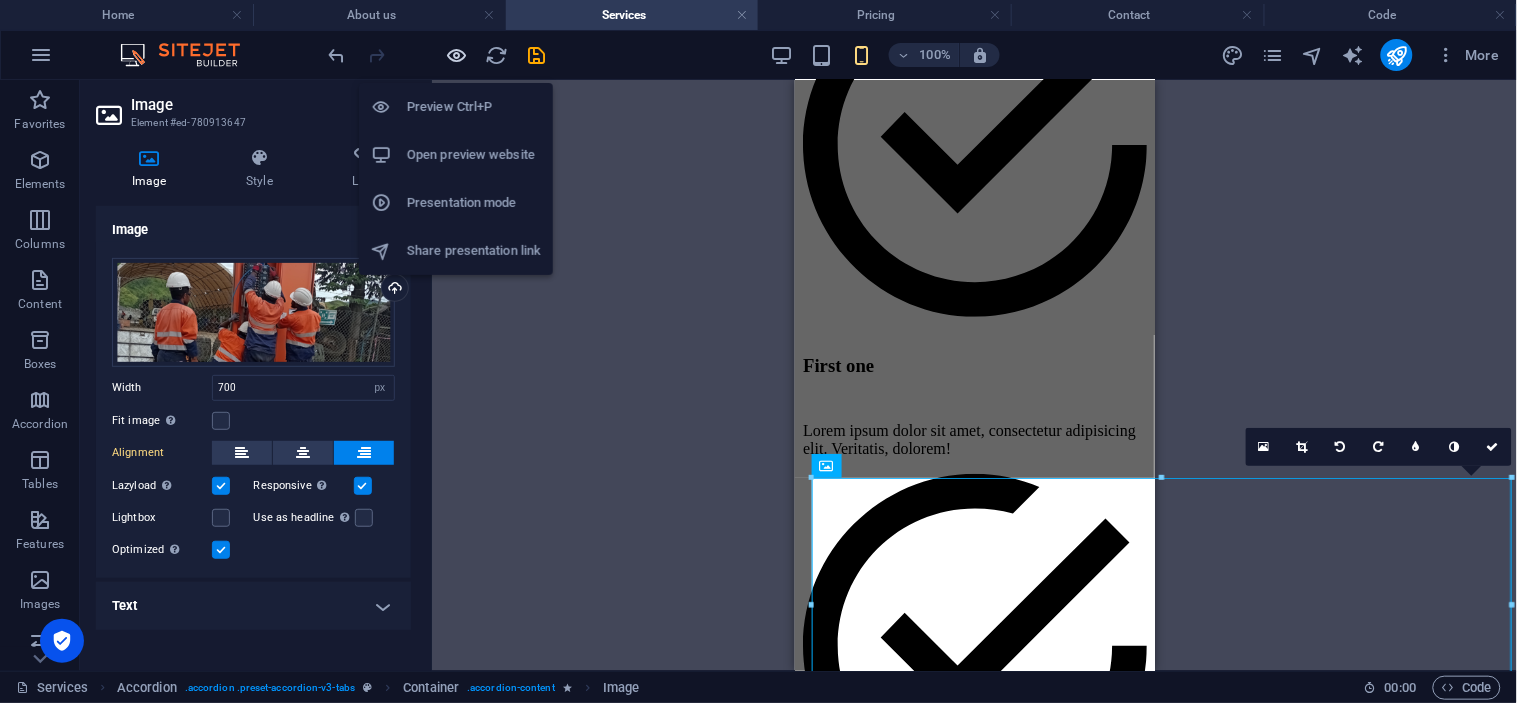 click at bounding box center (457, 55) 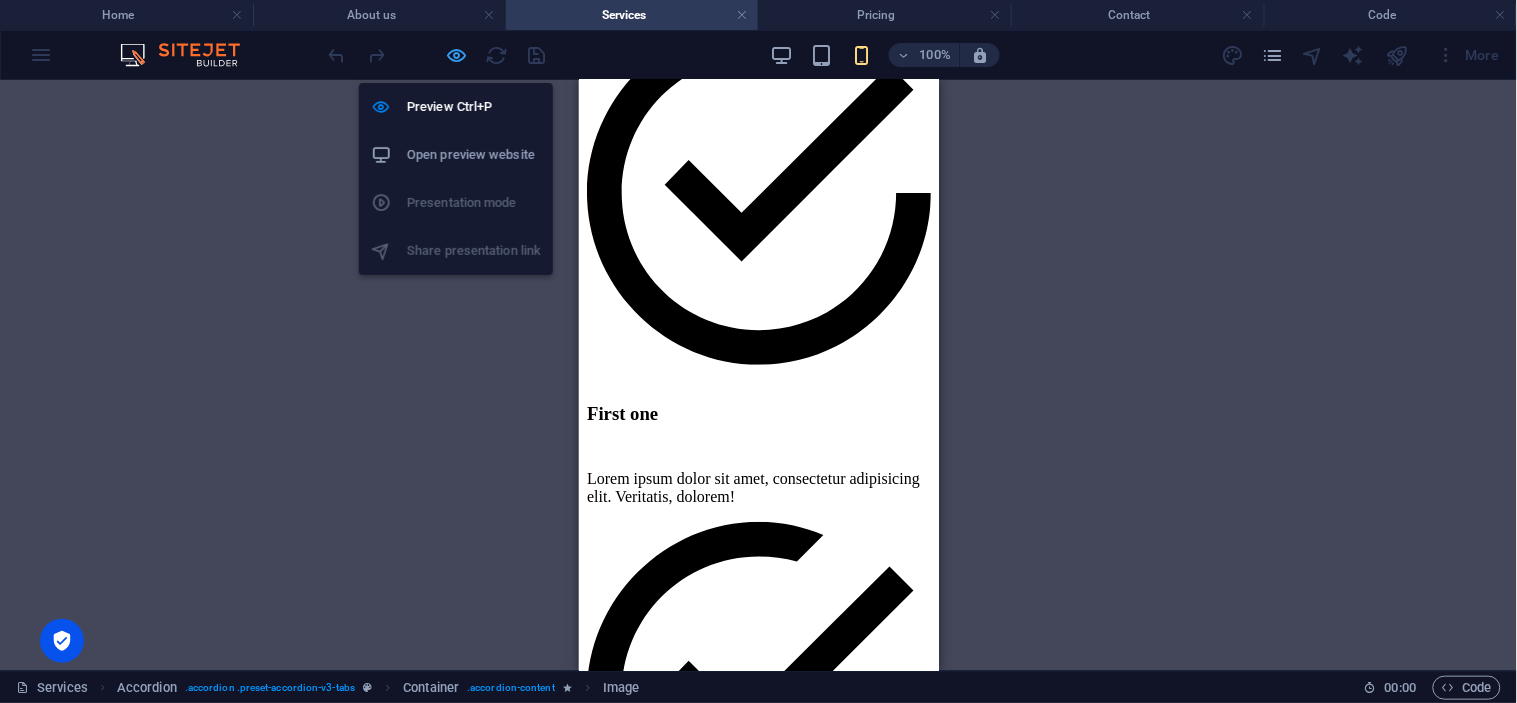 click at bounding box center [457, 55] 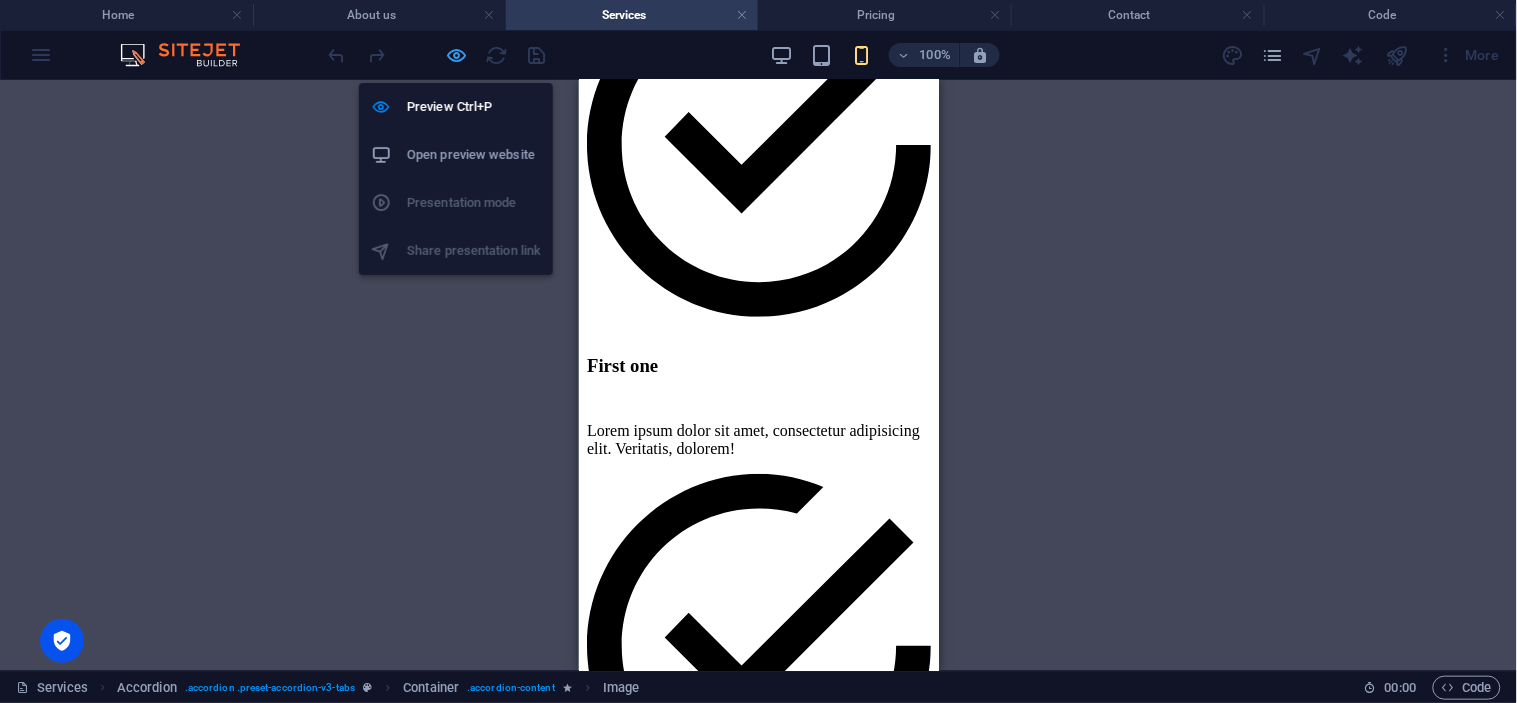 select on "px" 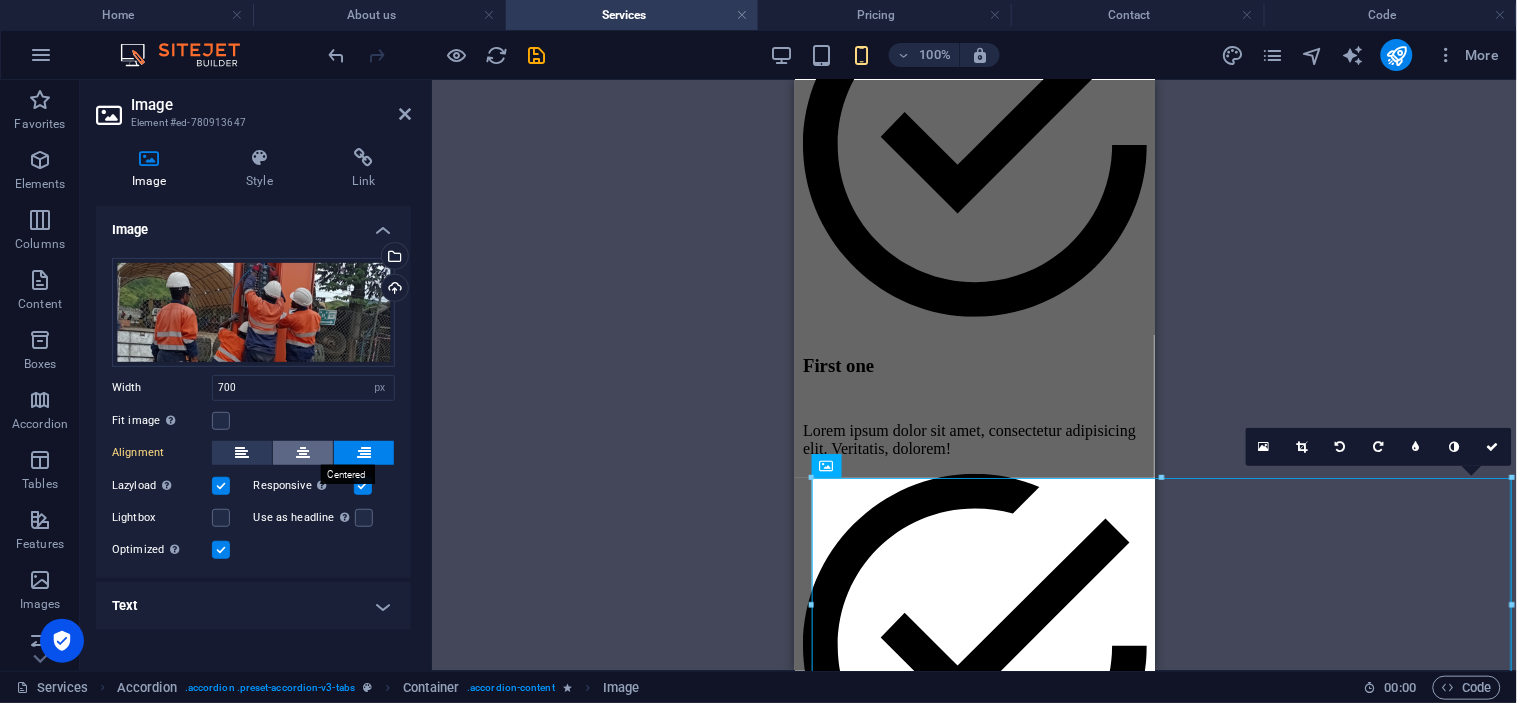 click at bounding box center (303, 453) 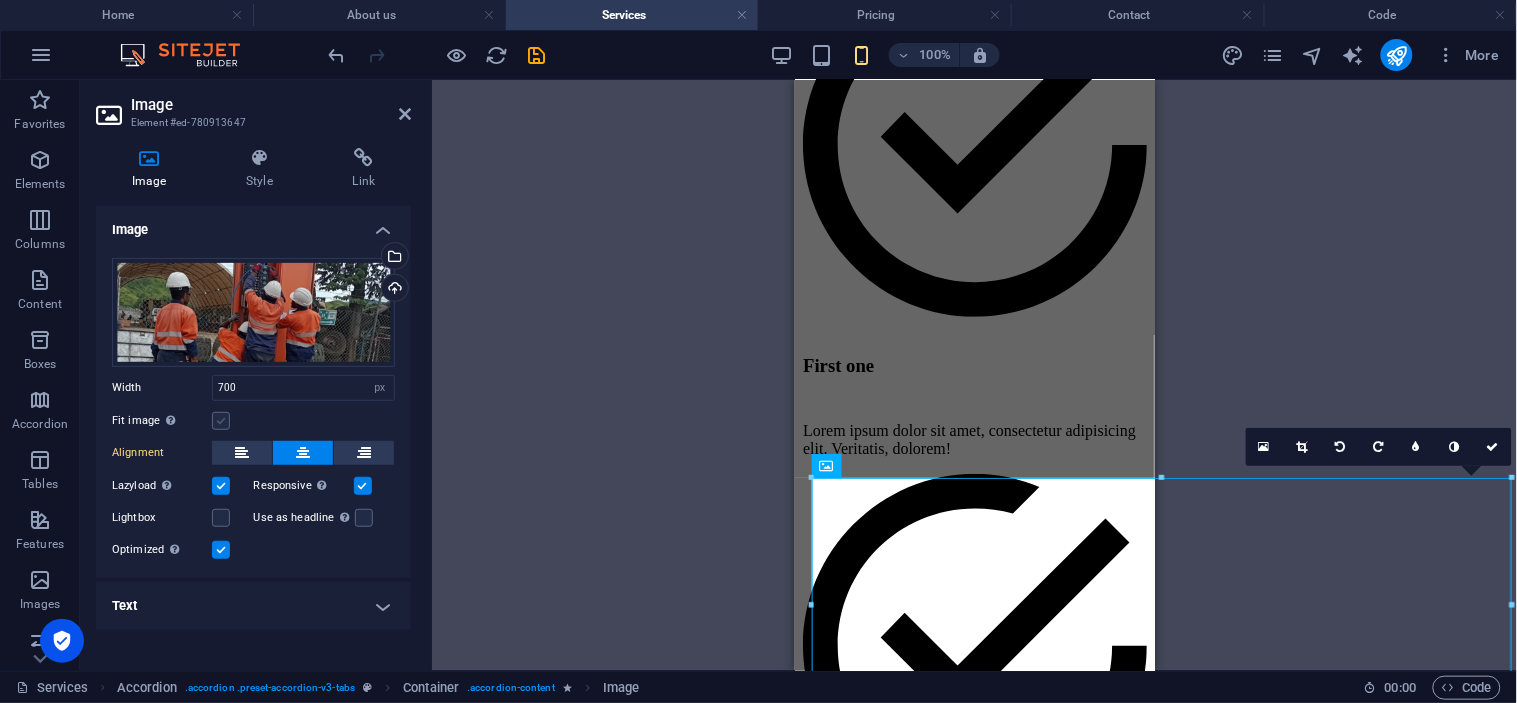 click at bounding box center [221, 421] 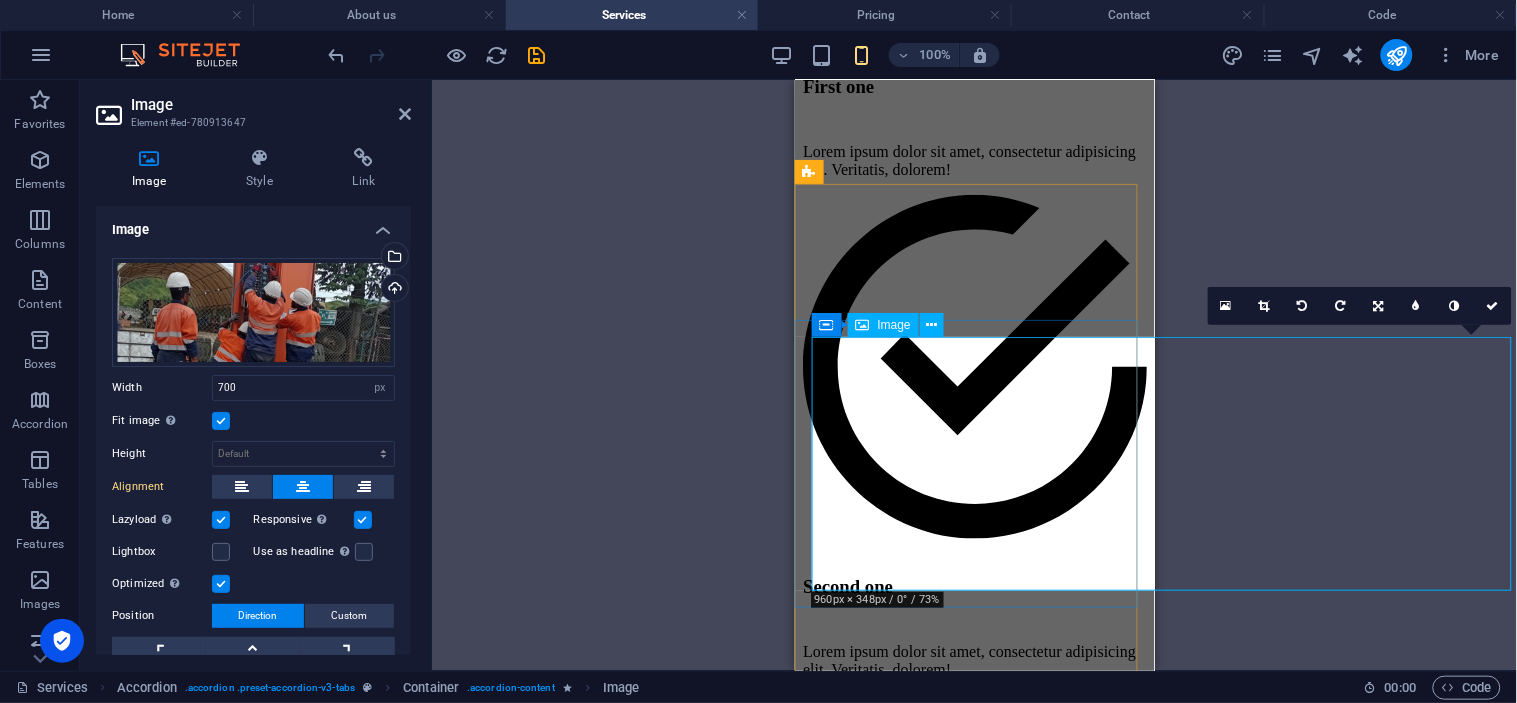 scroll, scrollTop: 2294, scrollLeft: 0, axis: vertical 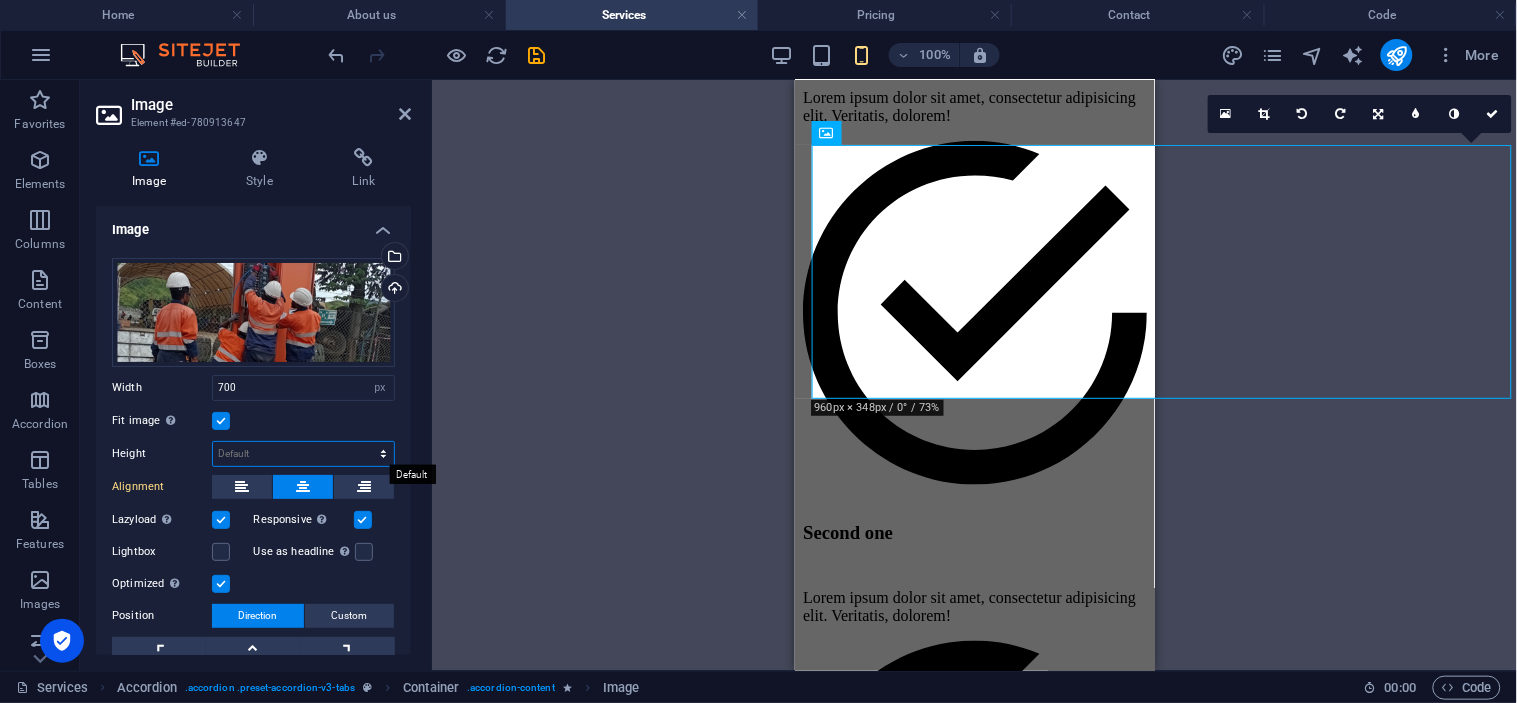 click on "Default auto px" at bounding box center [303, 454] 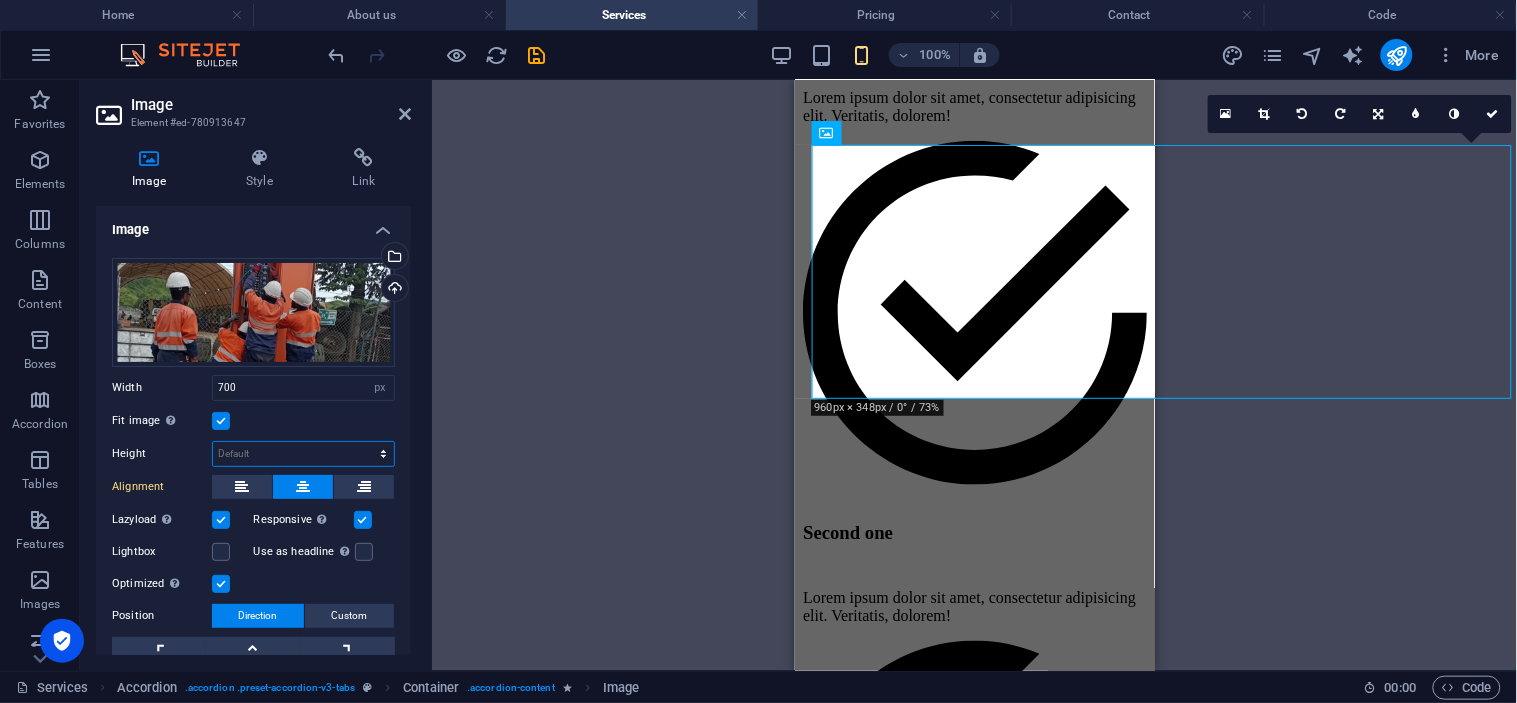 select on "px" 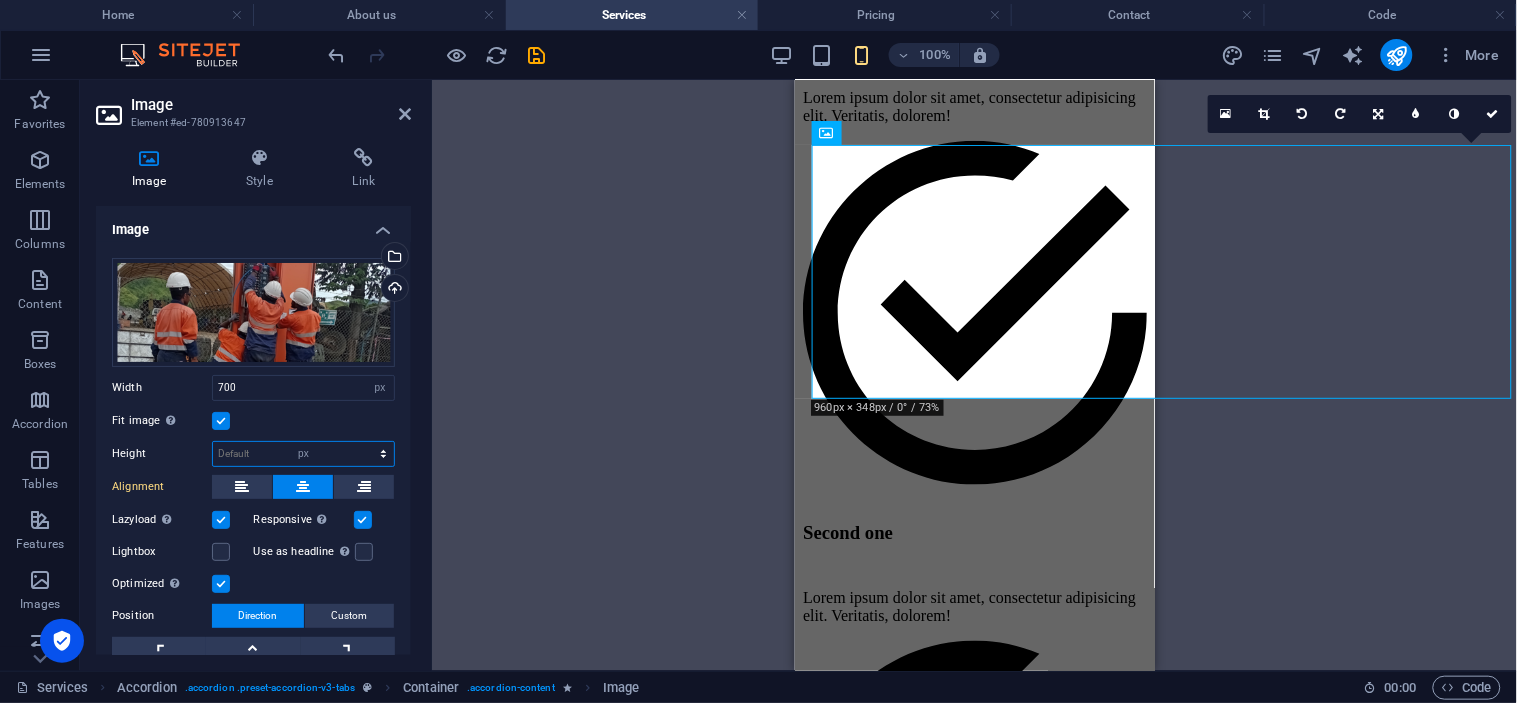 click on "Default auto px" at bounding box center (303, 454) 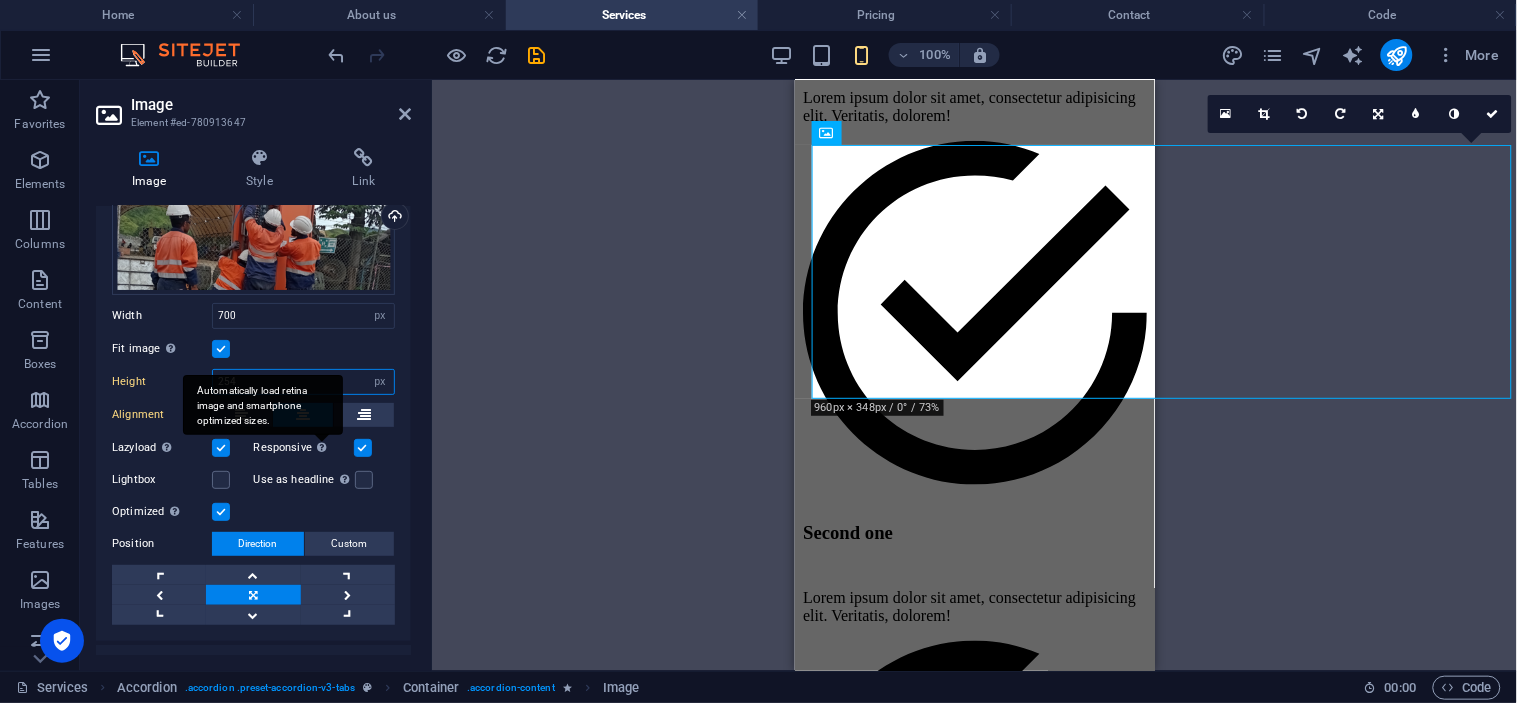 scroll, scrollTop: 107, scrollLeft: 0, axis: vertical 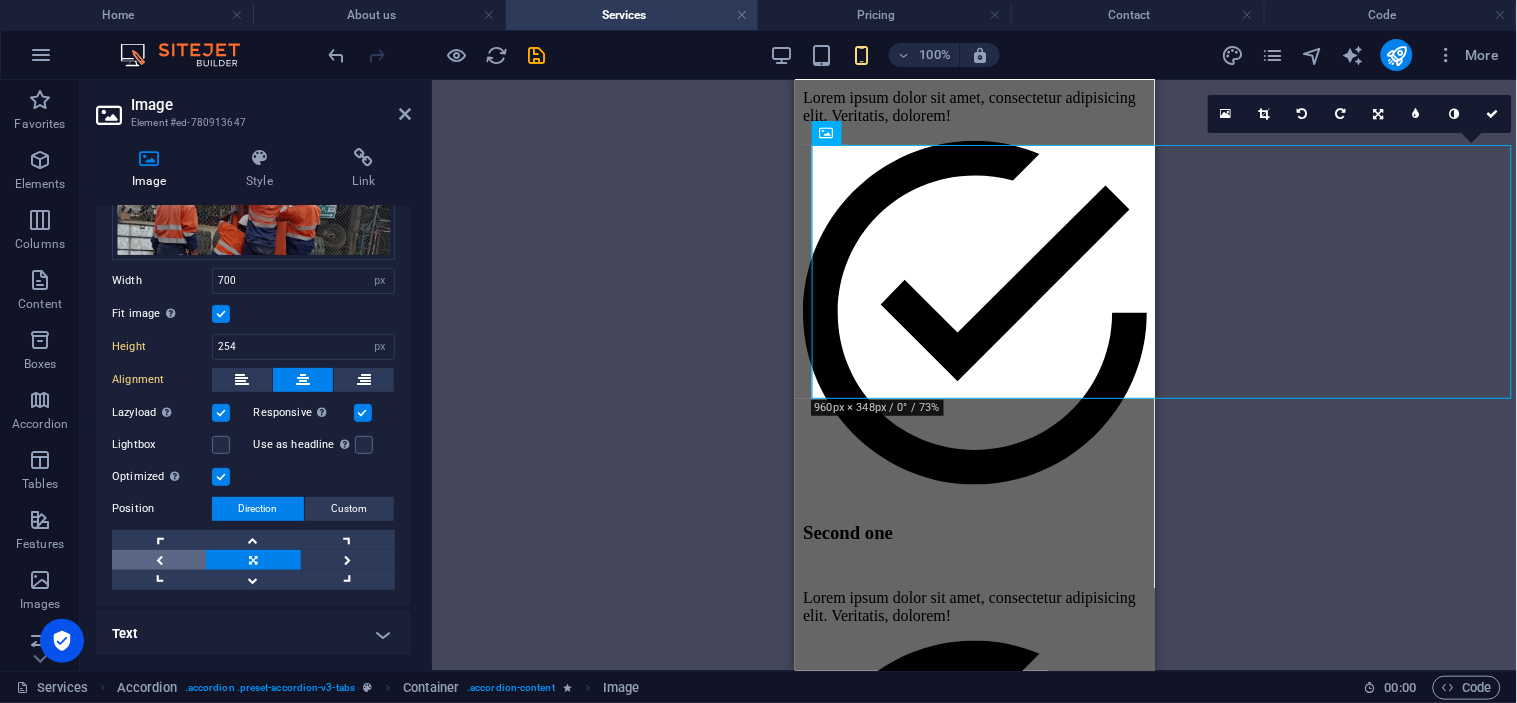 click at bounding box center (159, 560) 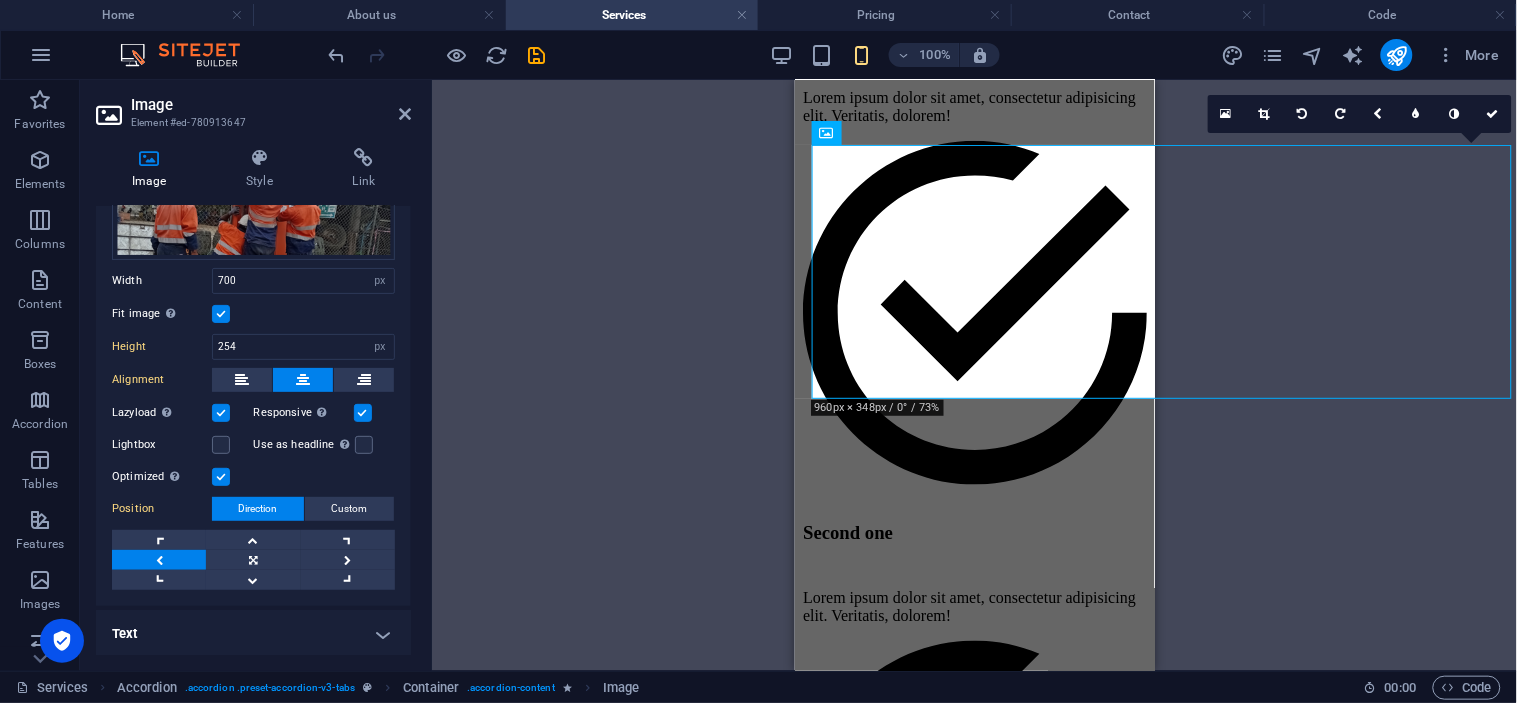 click at bounding box center (159, 560) 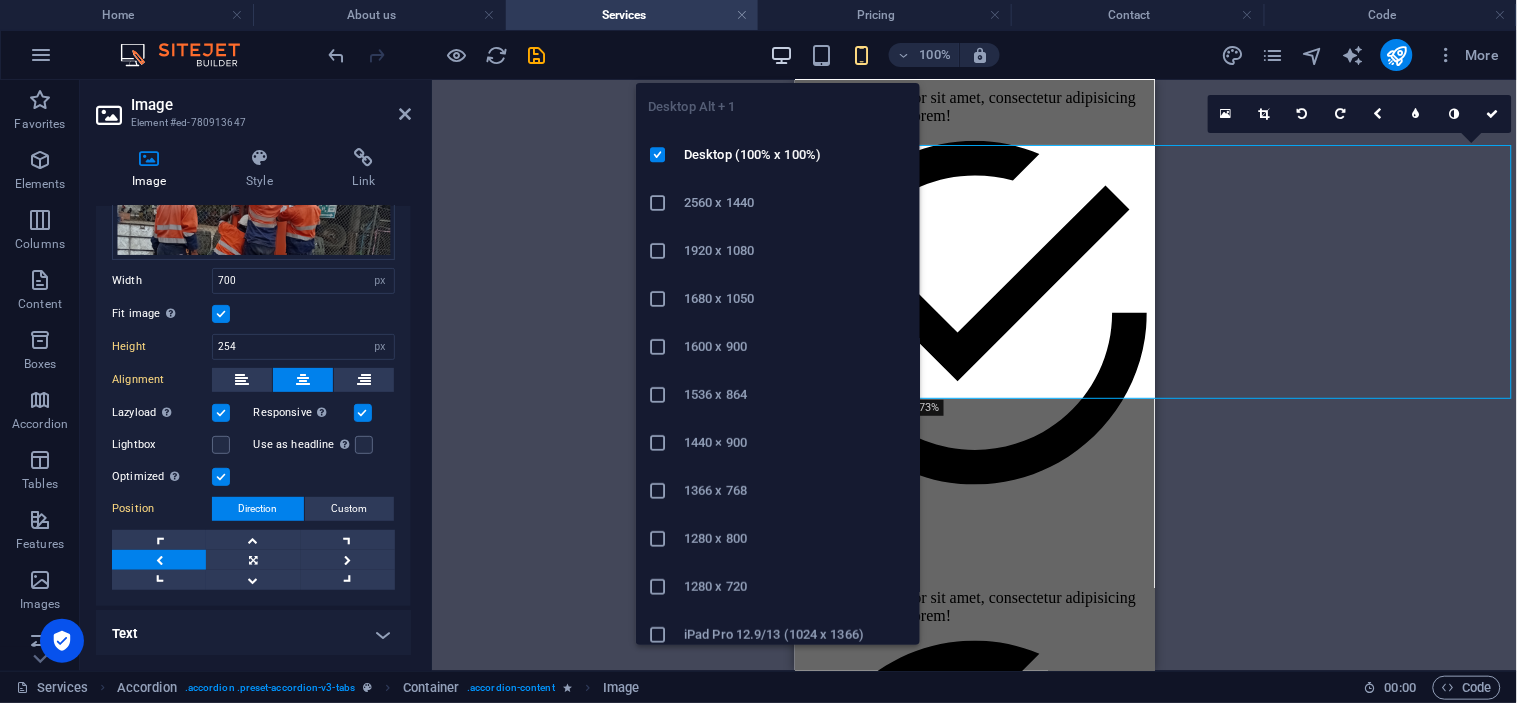 click at bounding box center (781, 55) 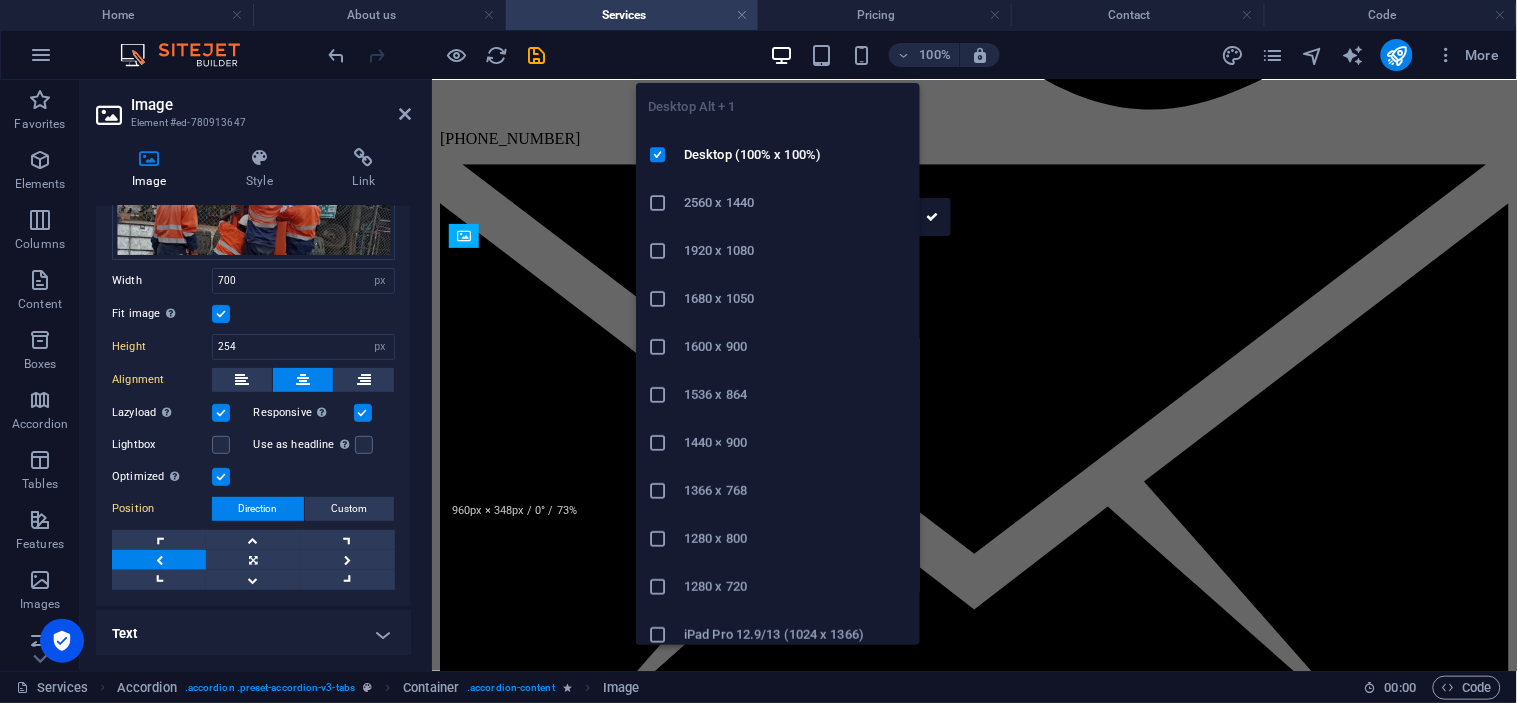 type 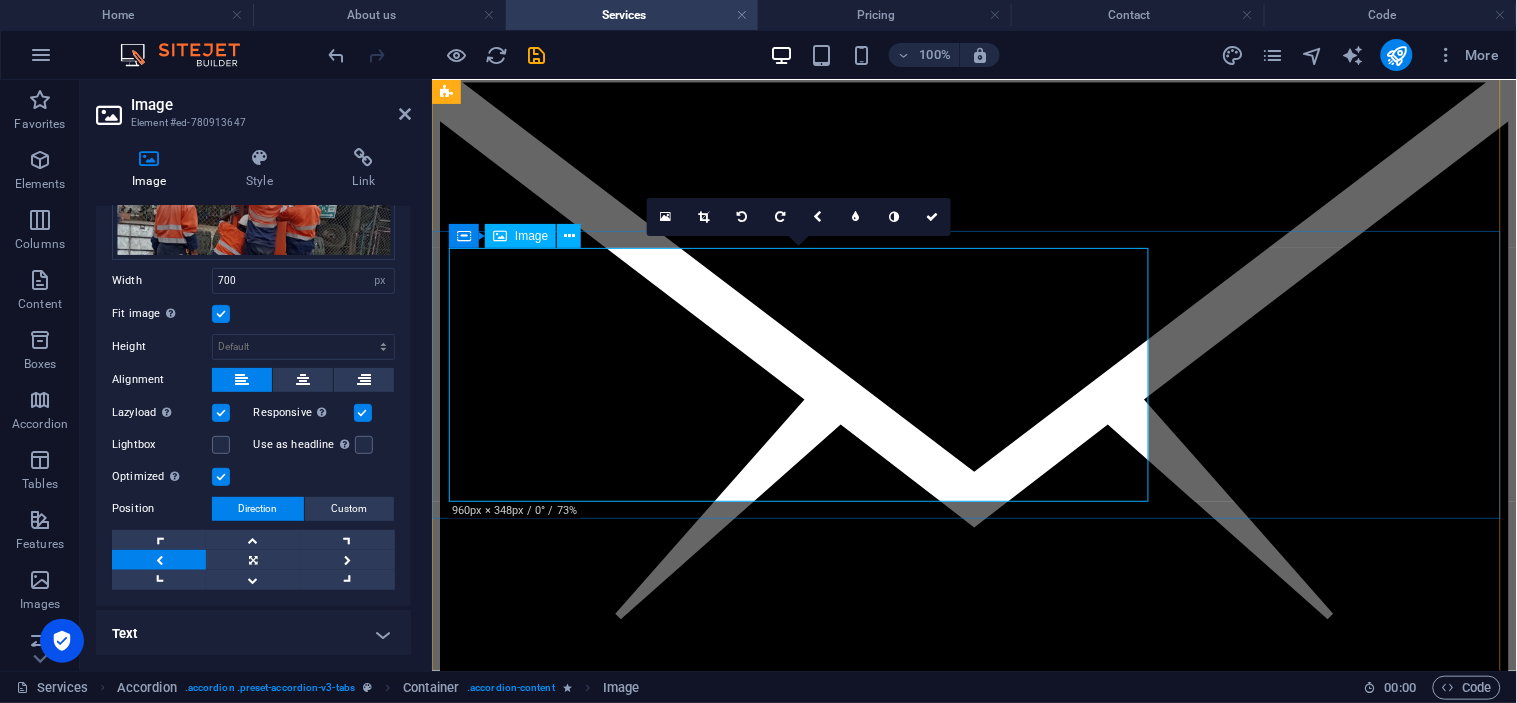 scroll, scrollTop: 1526, scrollLeft: 0, axis: vertical 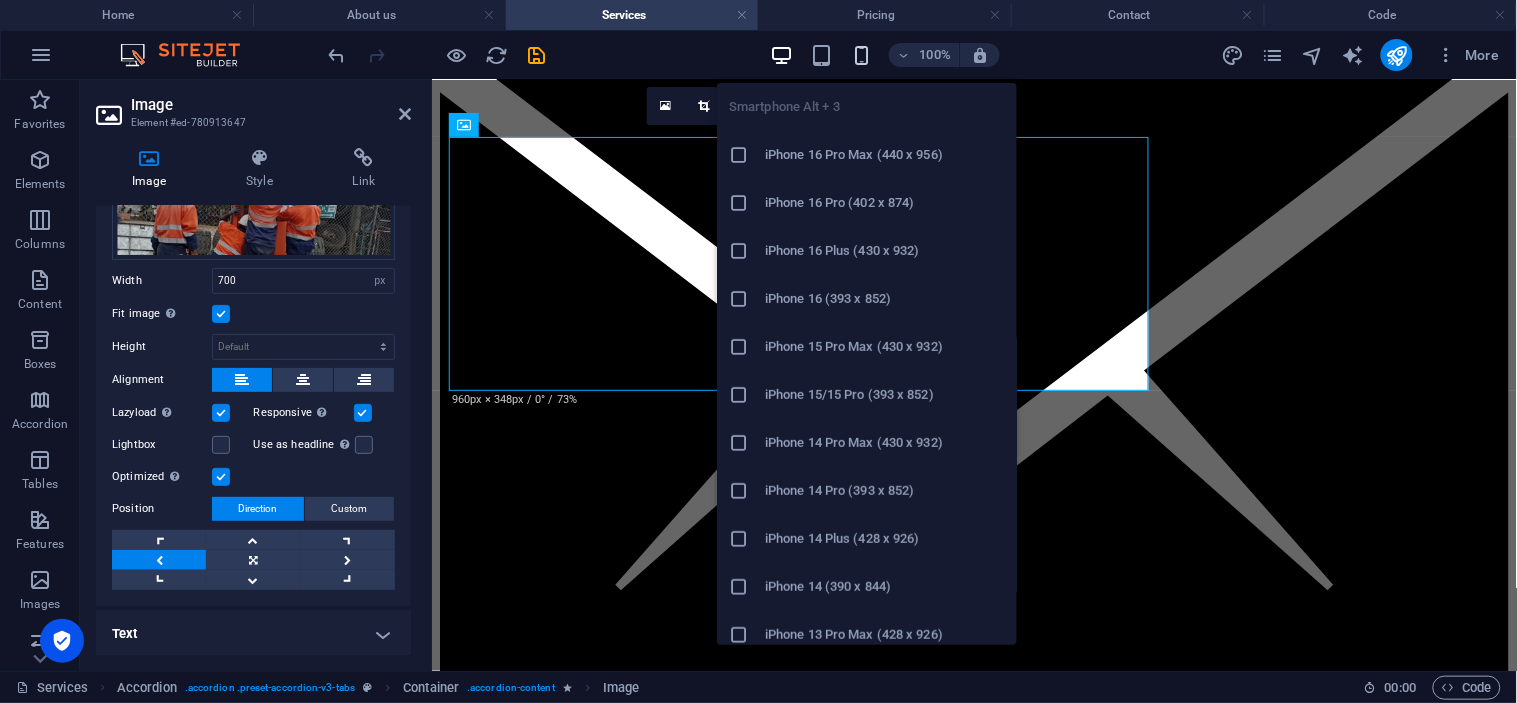 click at bounding box center (861, 55) 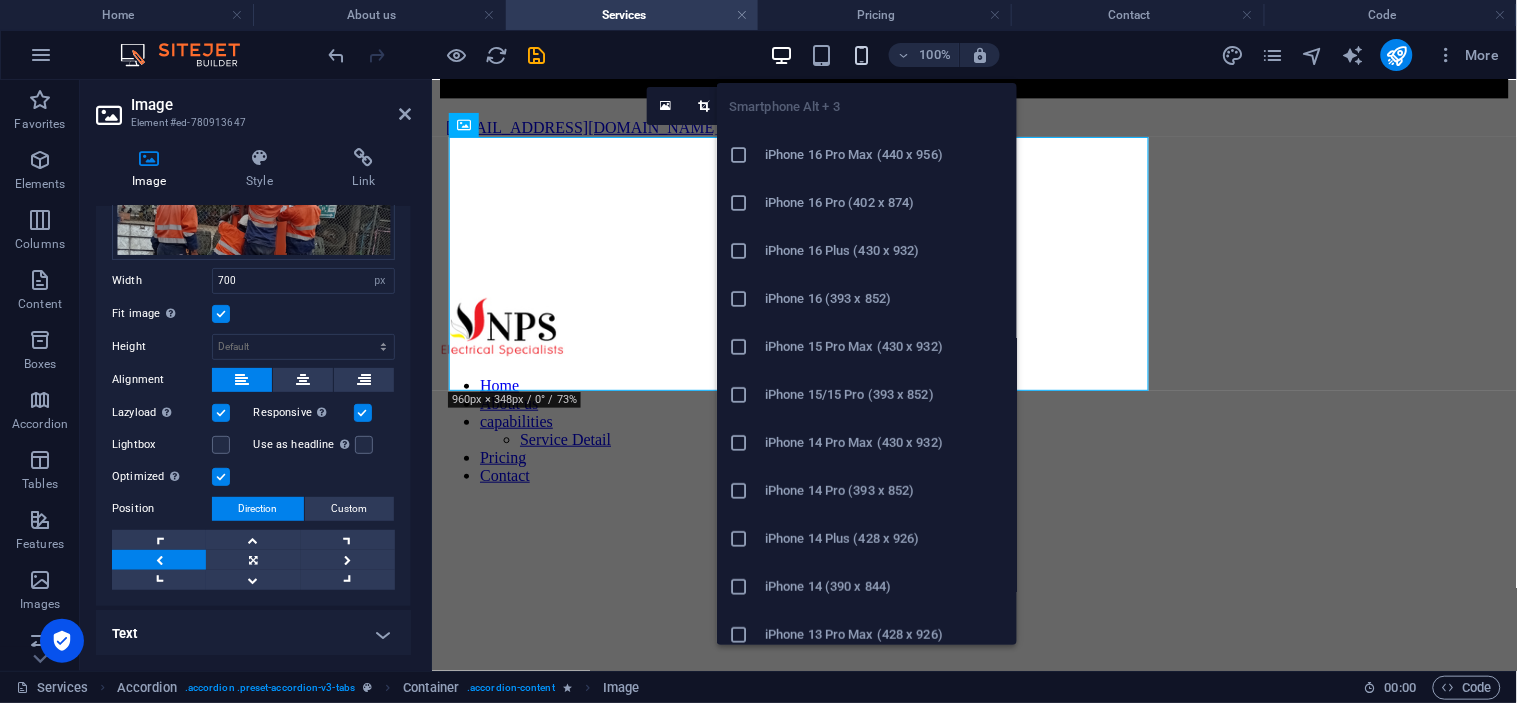 type on "254" 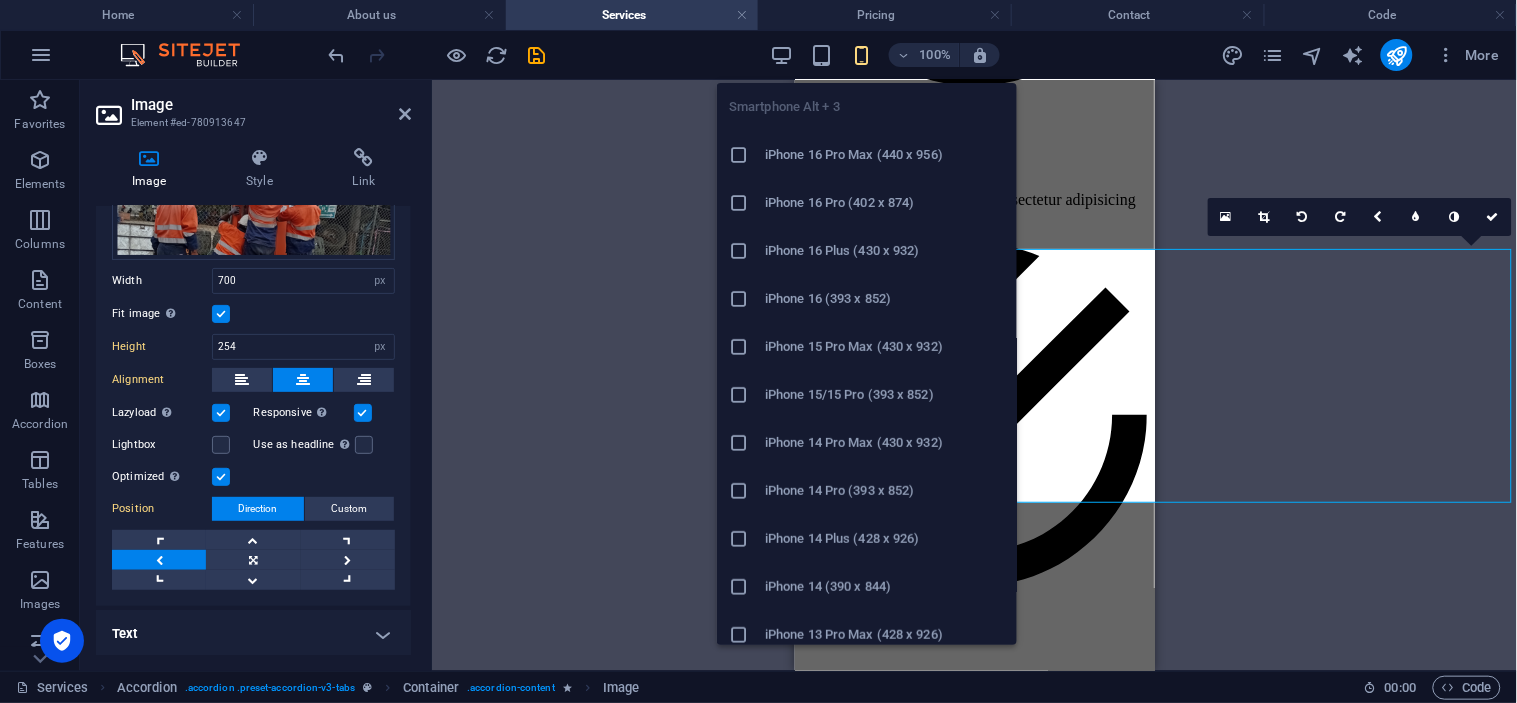 scroll, scrollTop: 2191, scrollLeft: 0, axis: vertical 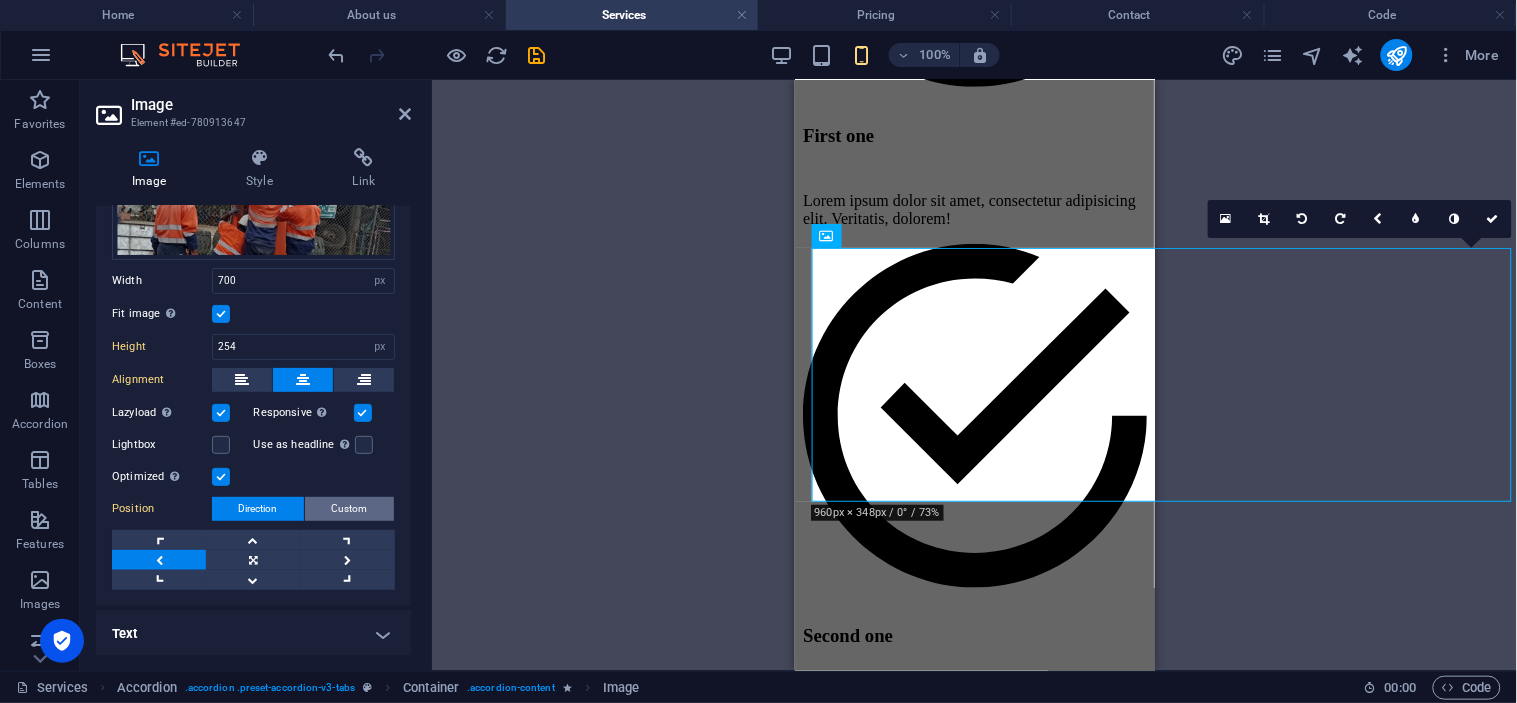 click on "Custom" at bounding box center [350, 509] 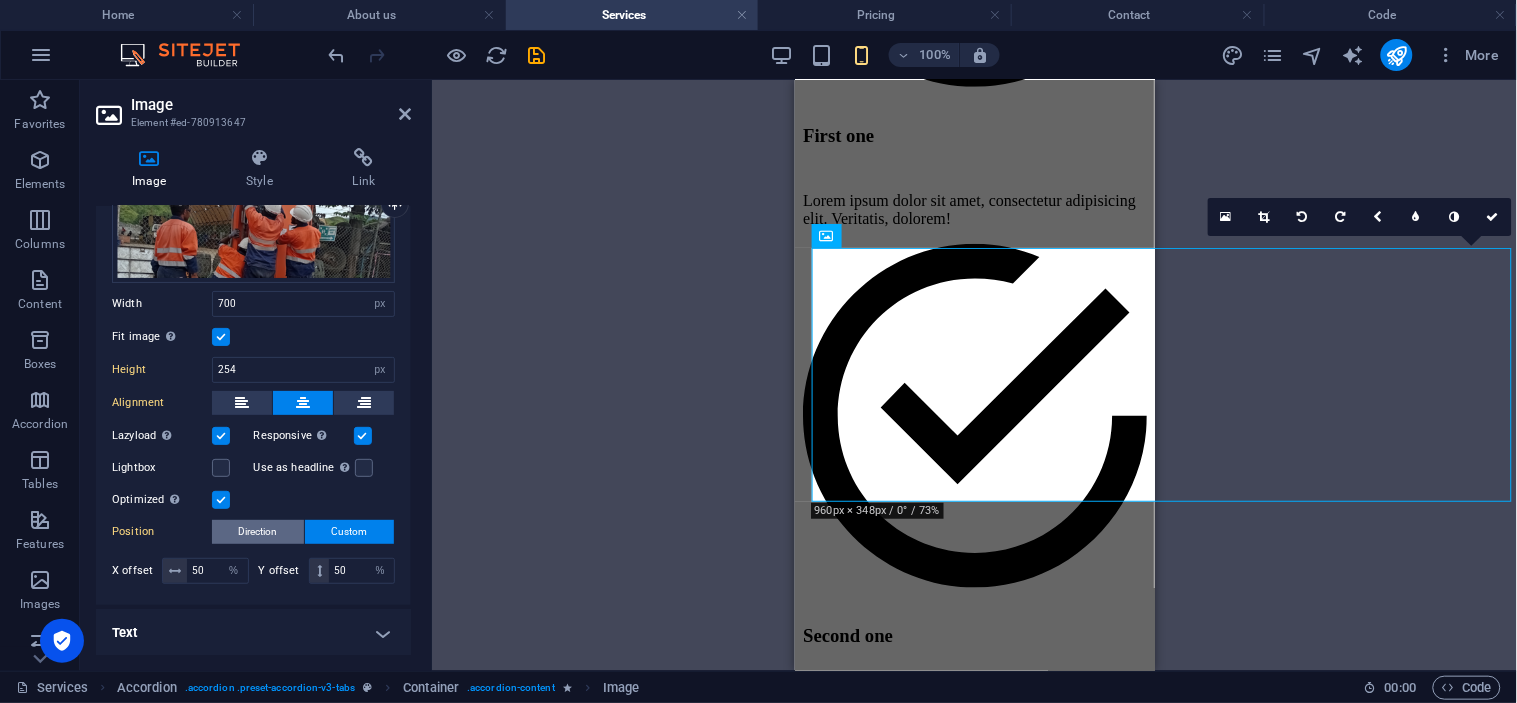 click on "Direction" at bounding box center [258, 532] 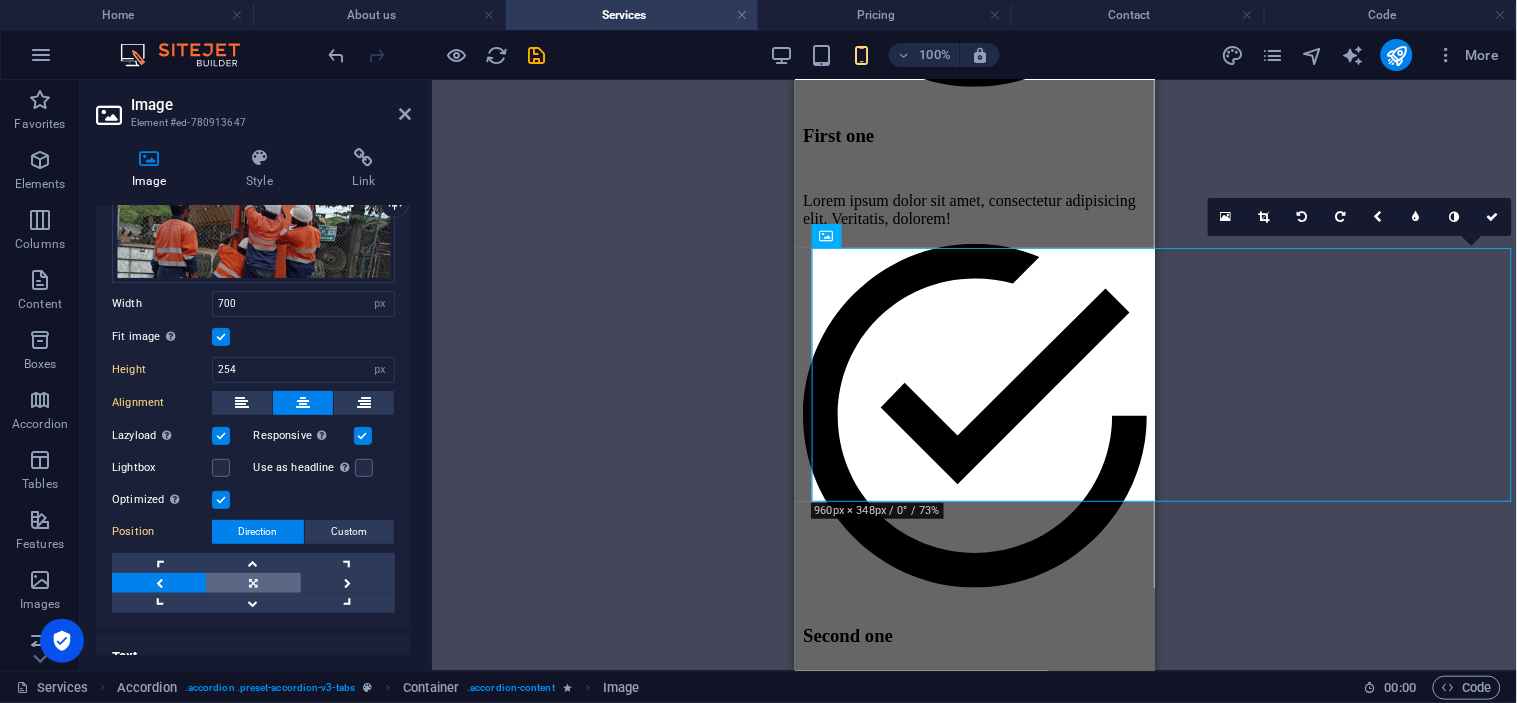 click at bounding box center [253, 583] 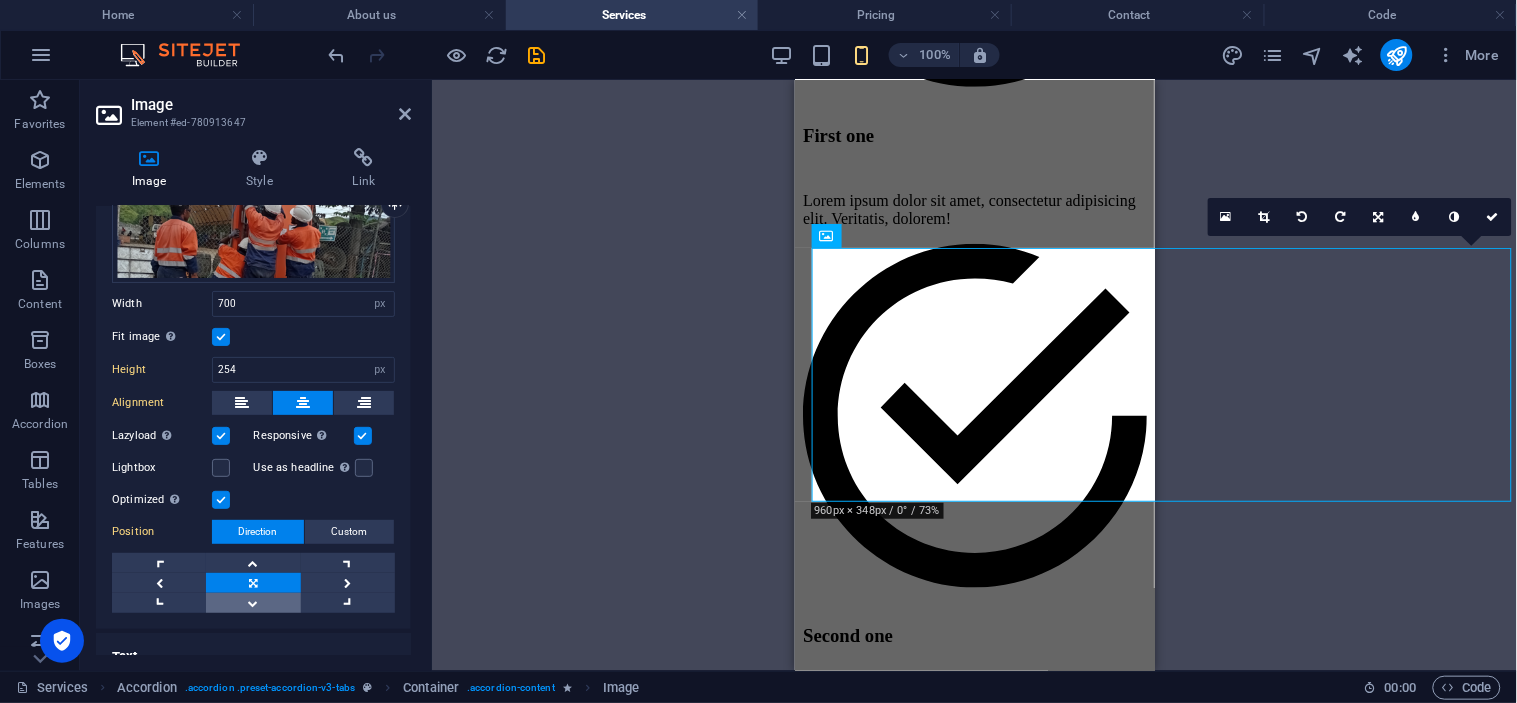 click at bounding box center [253, 603] 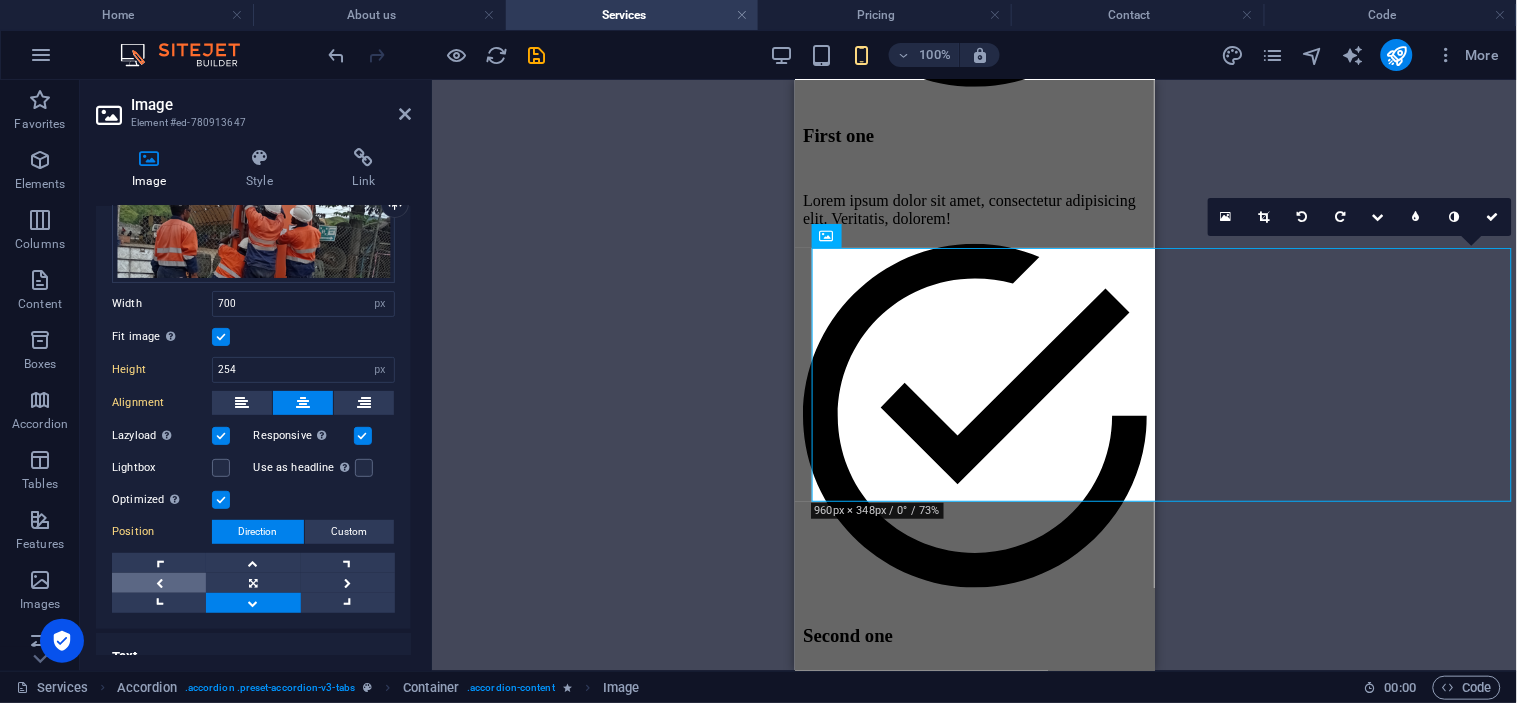 click at bounding box center [159, 583] 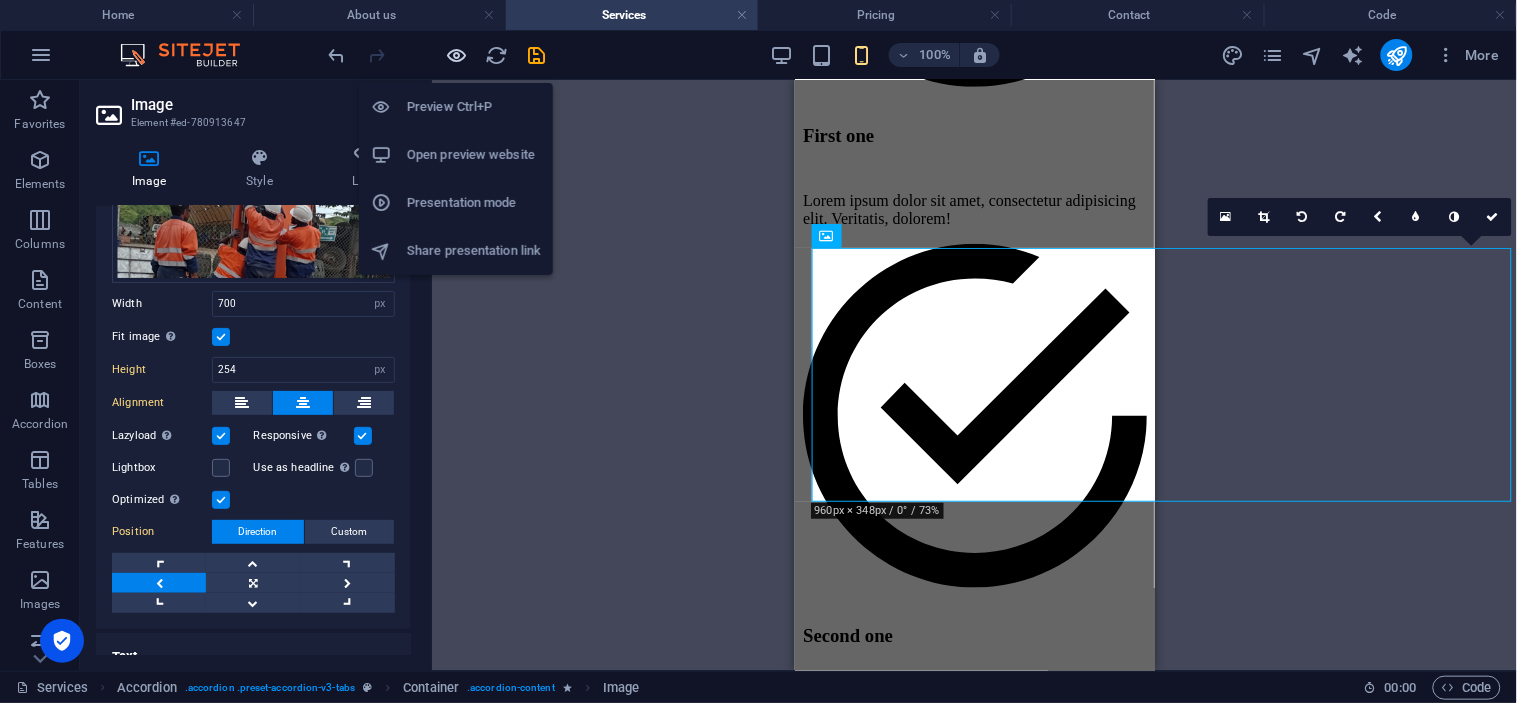 click at bounding box center (457, 55) 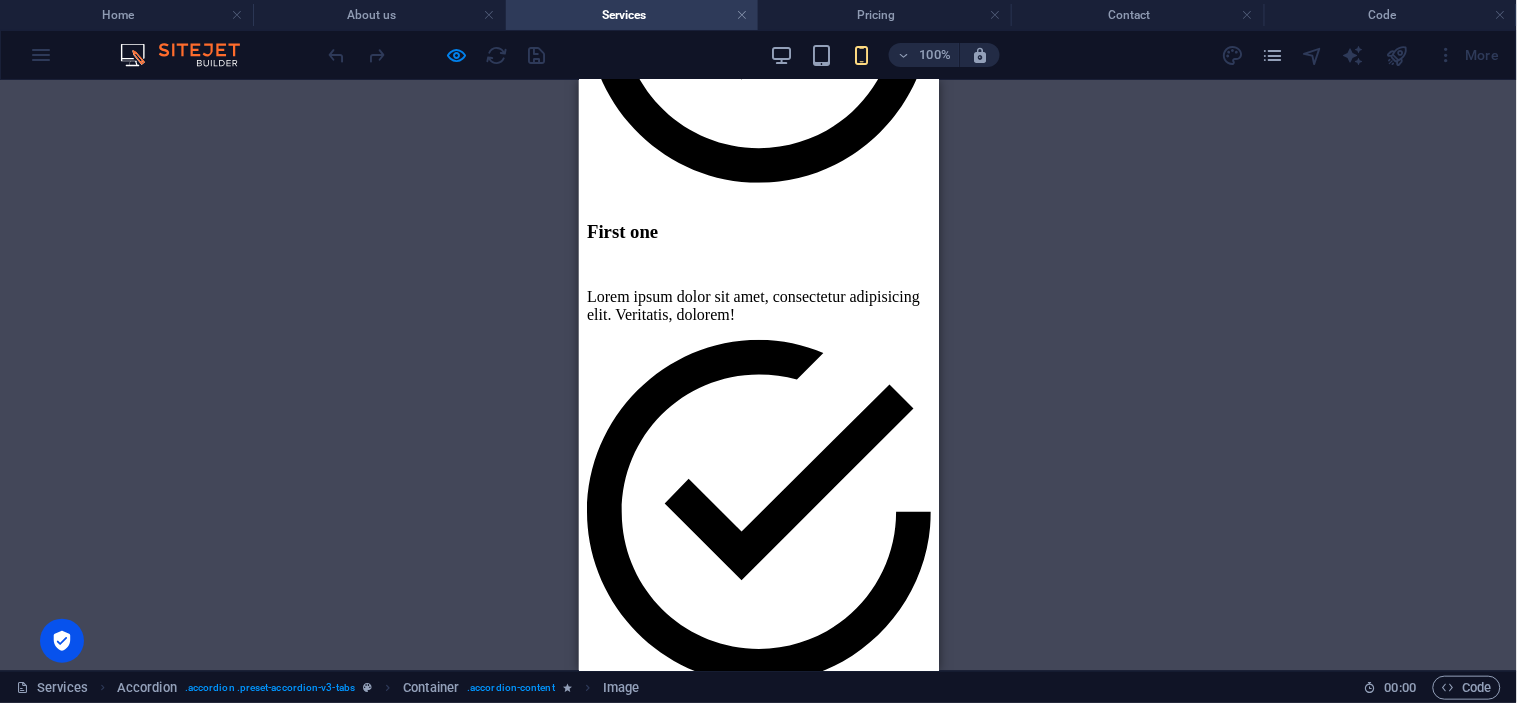scroll, scrollTop: 2032, scrollLeft: 0, axis: vertical 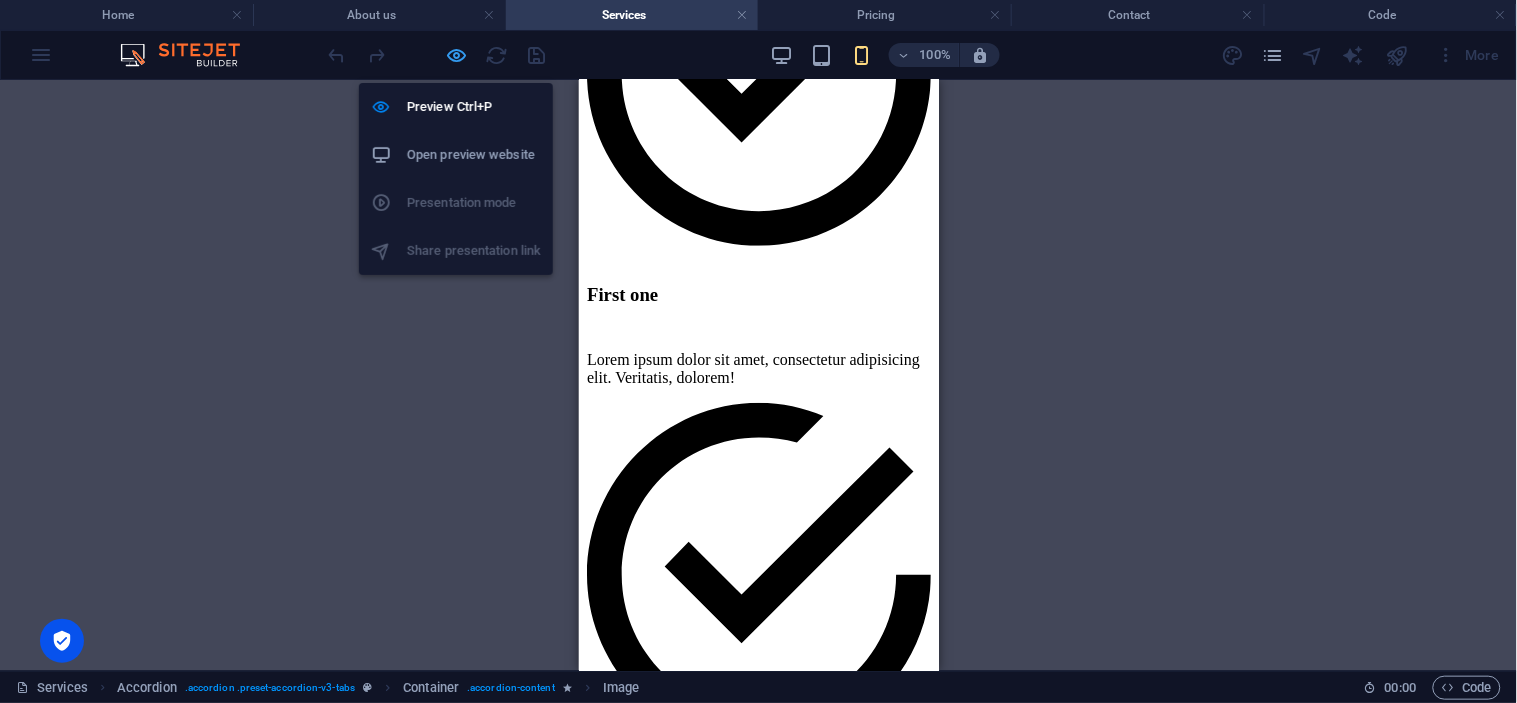 click at bounding box center [457, 55] 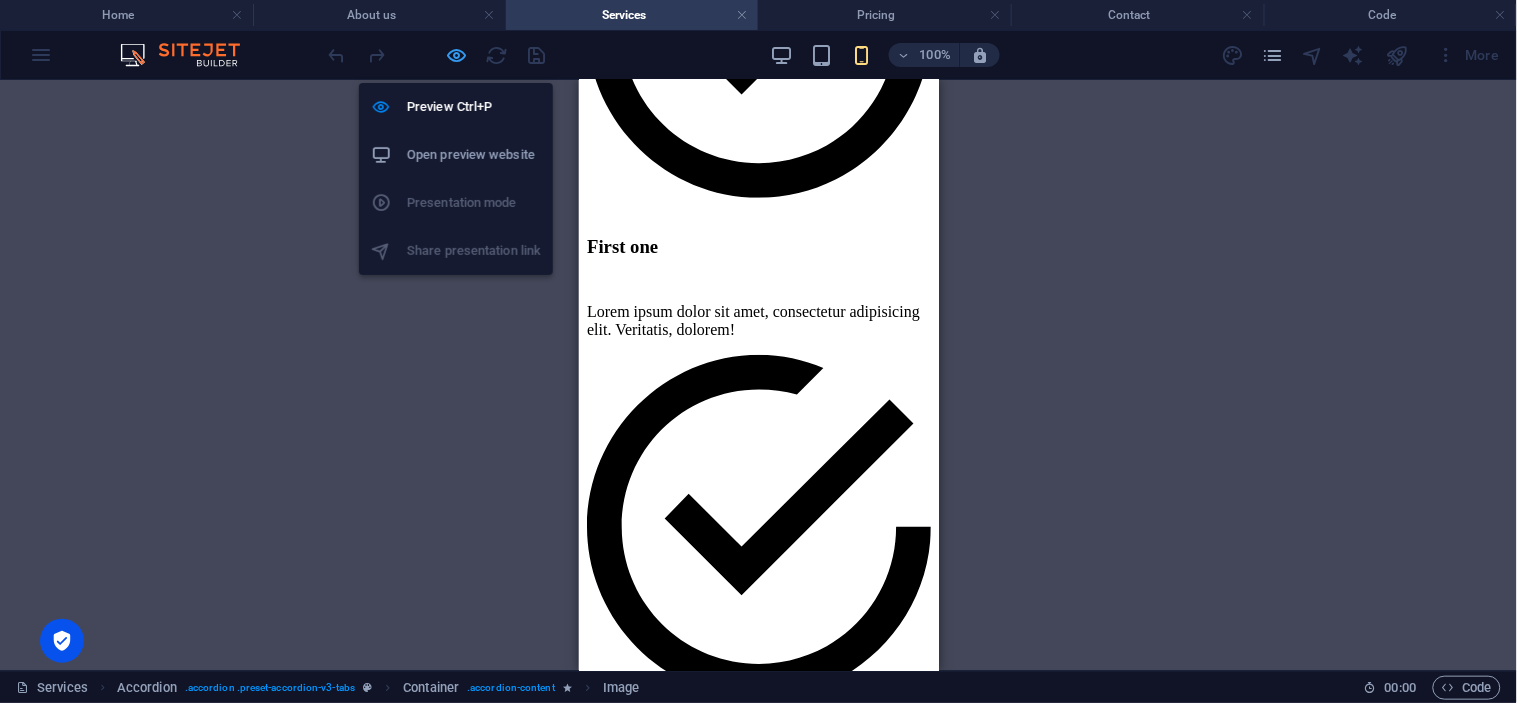 select on "px" 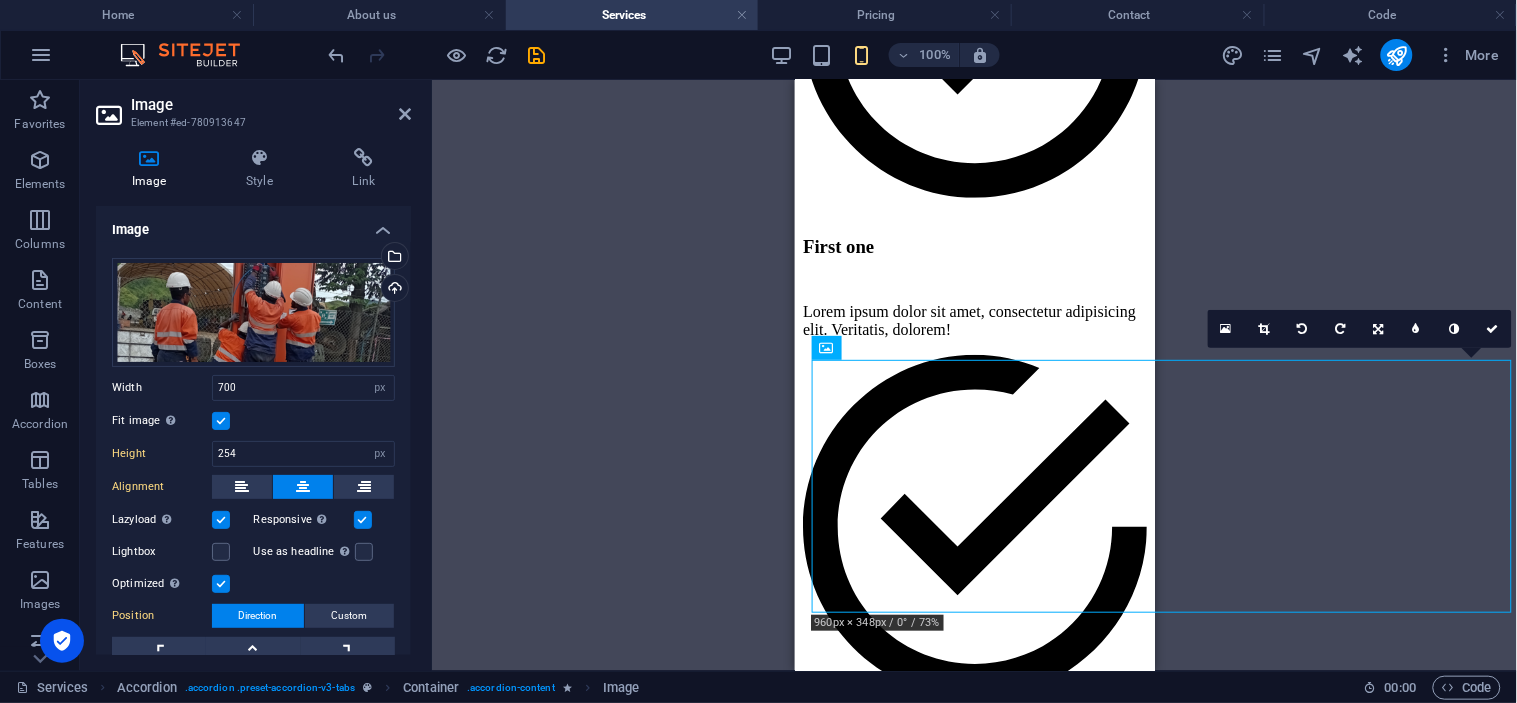 drag, startPoint x: 981, startPoint y: 446, endPoint x: 706, endPoint y: 447, distance: 275.00183 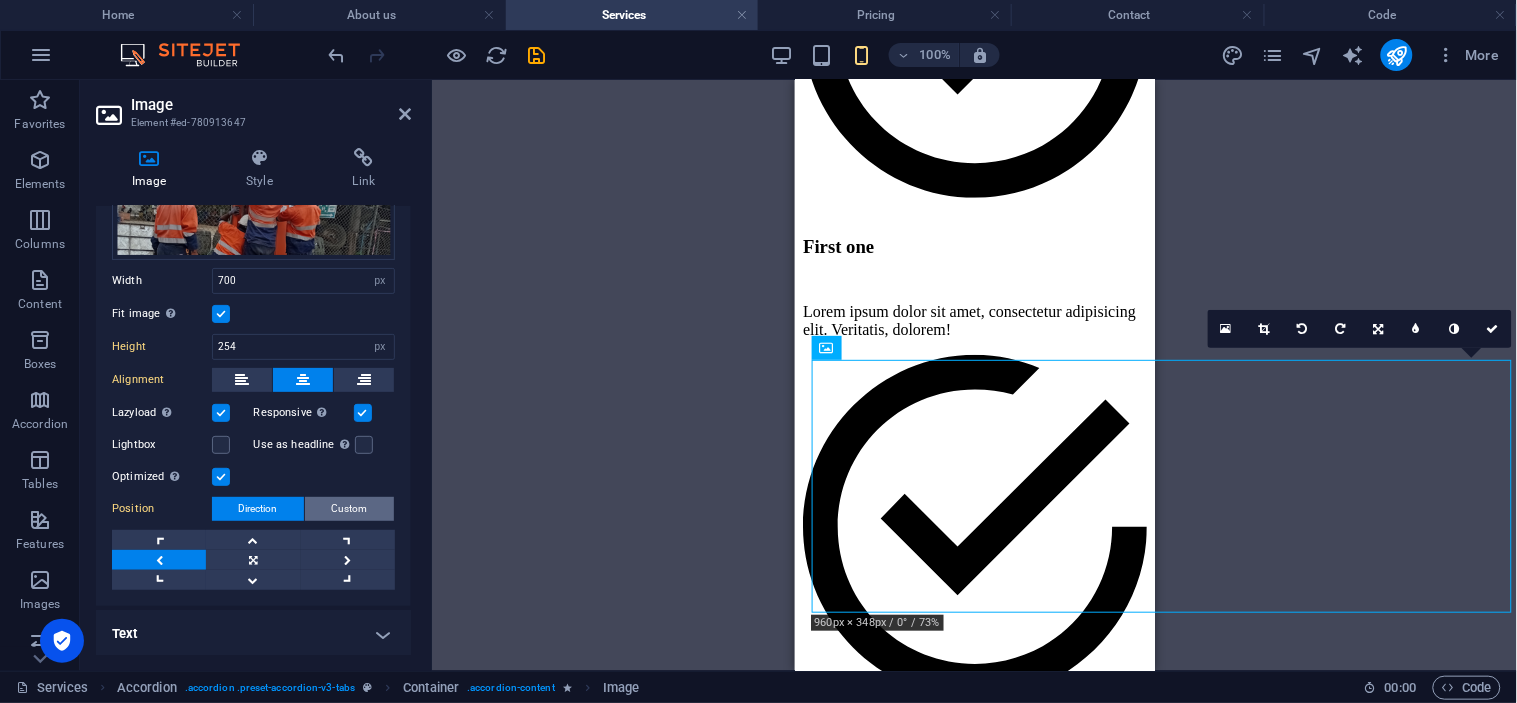 click on "Custom" at bounding box center [350, 509] 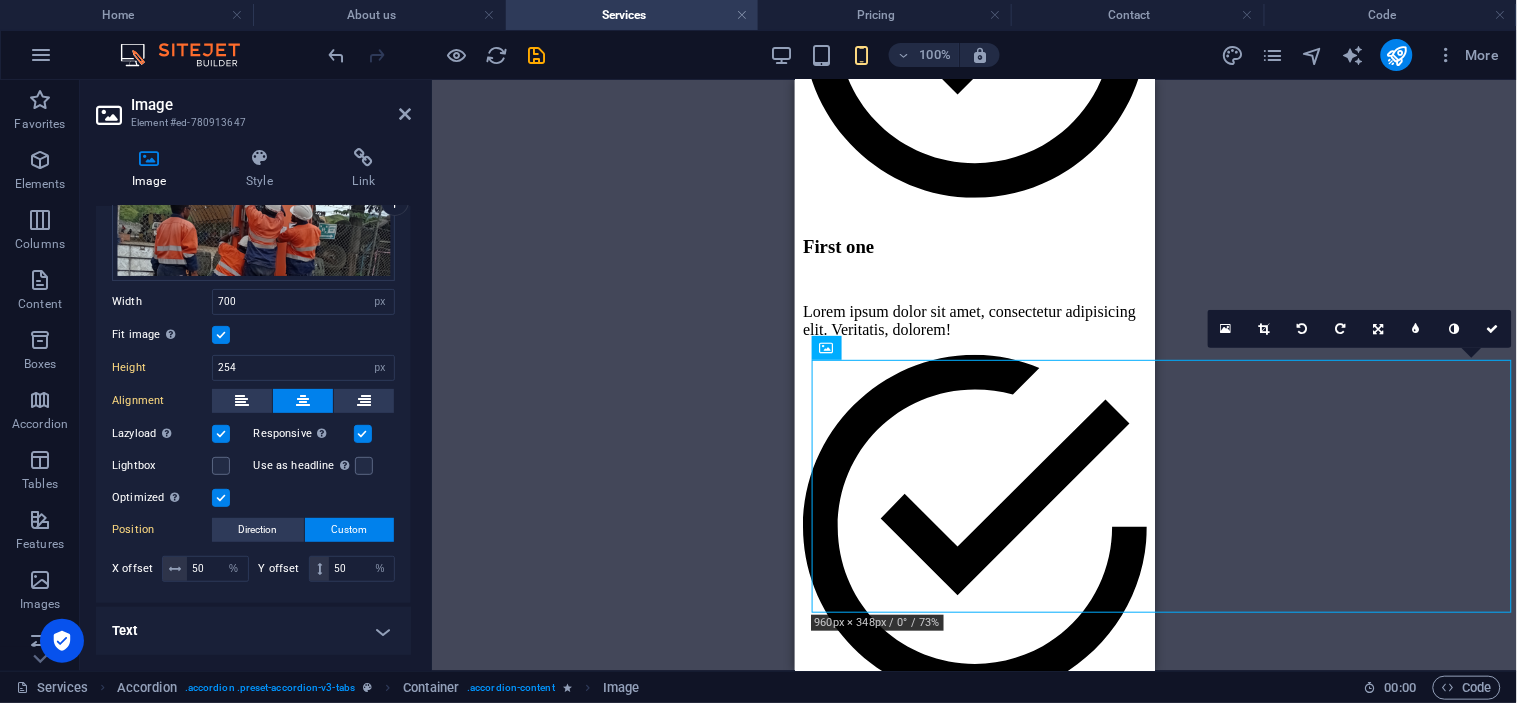 scroll, scrollTop: 84, scrollLeft: 0, axis: vertical 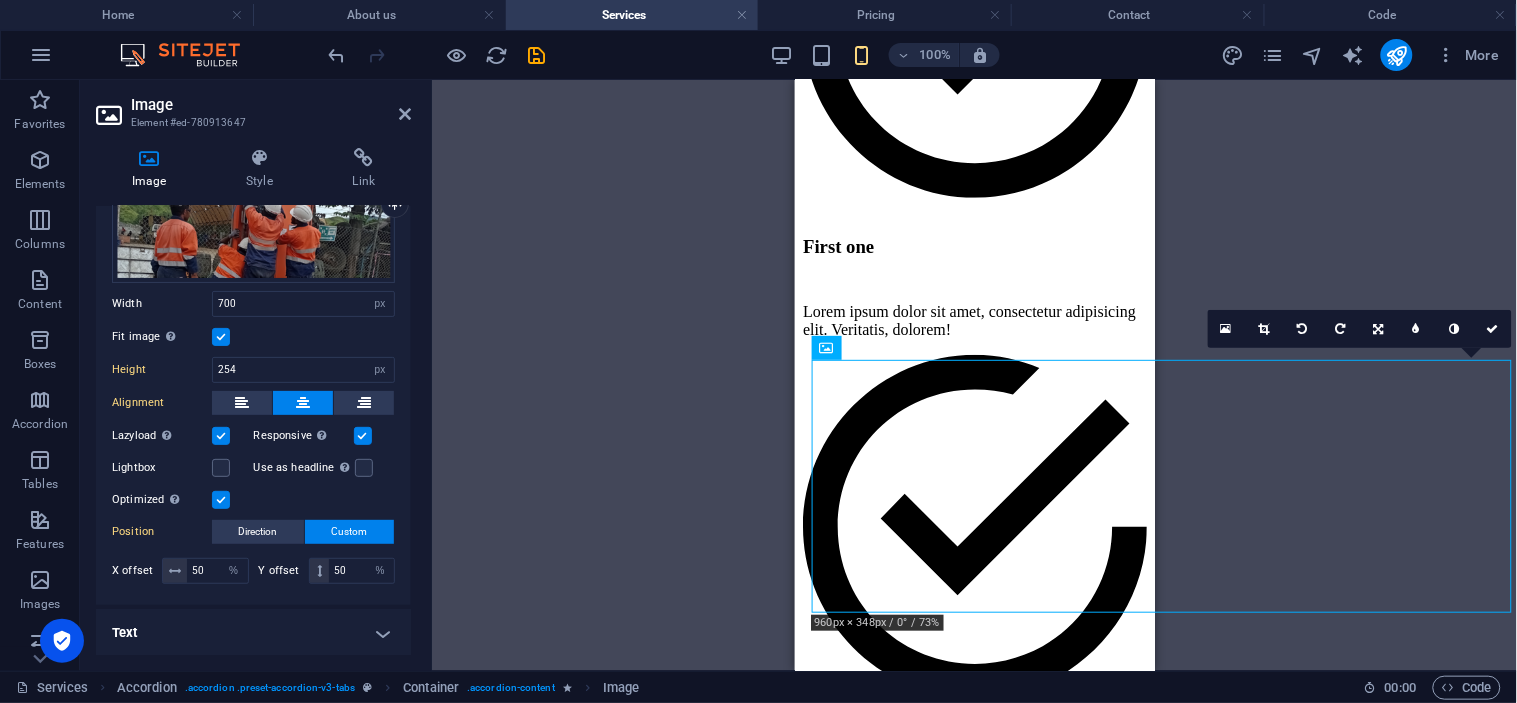 click on "X offset 50 px rem % vh vw Y offset 50 px rem % vh vw" at bounding box center [253, 571] 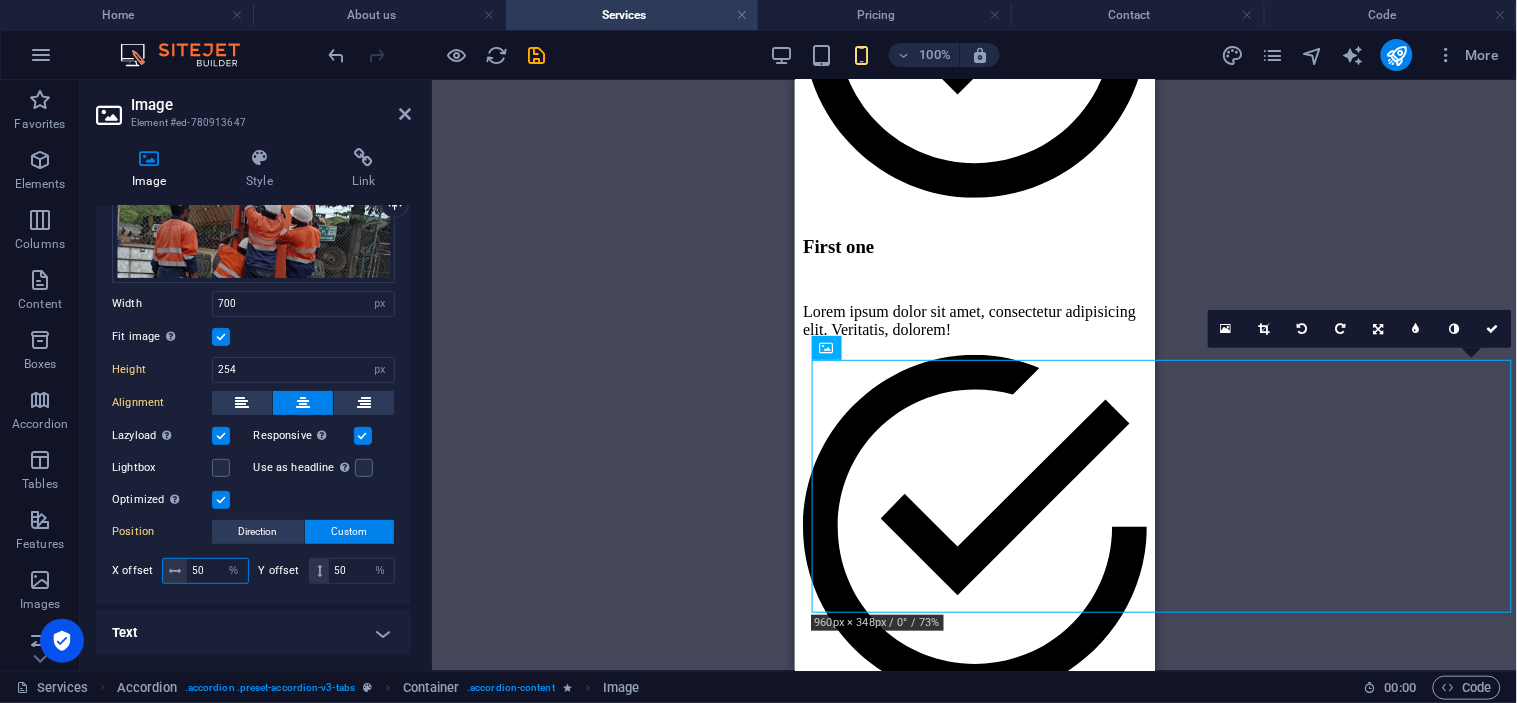 click on "50" at bounding box center (217, 571) 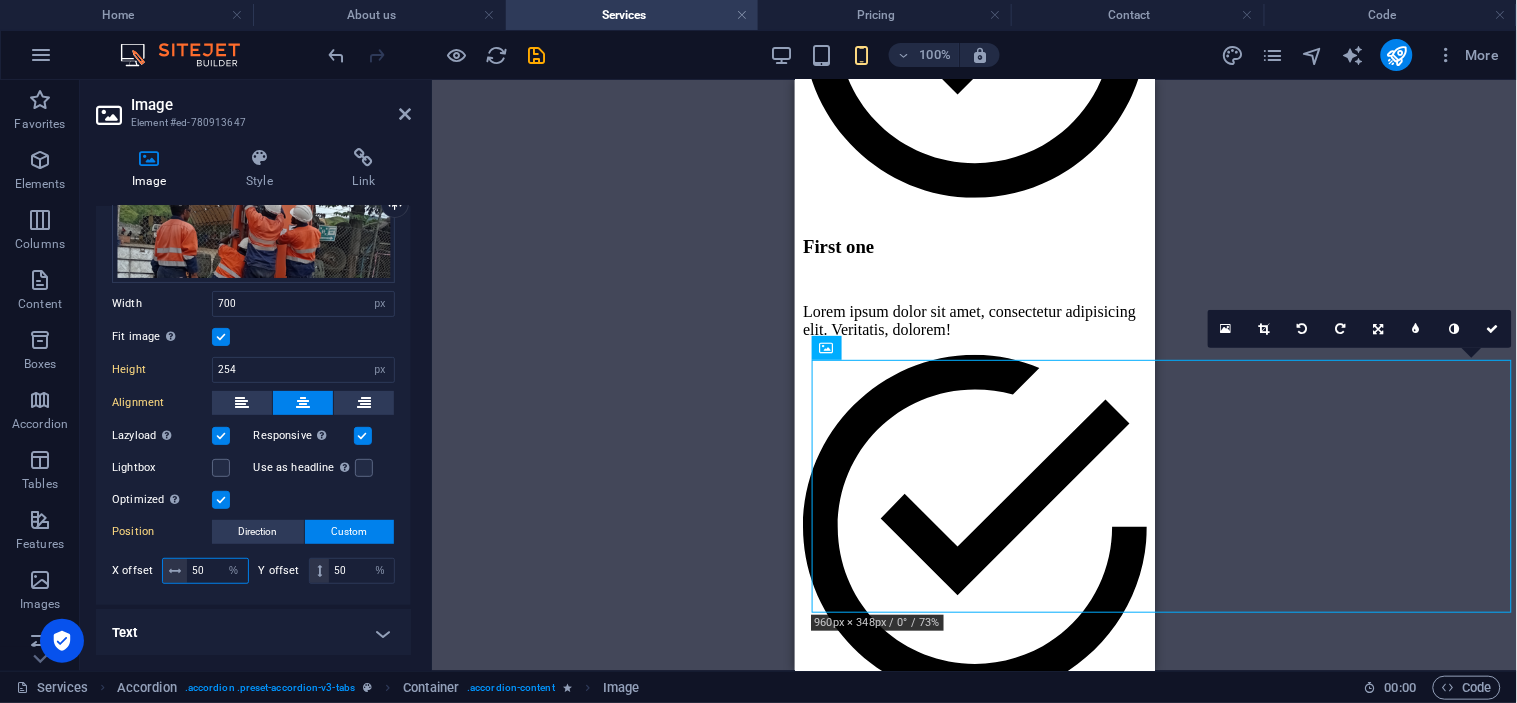type on "5" 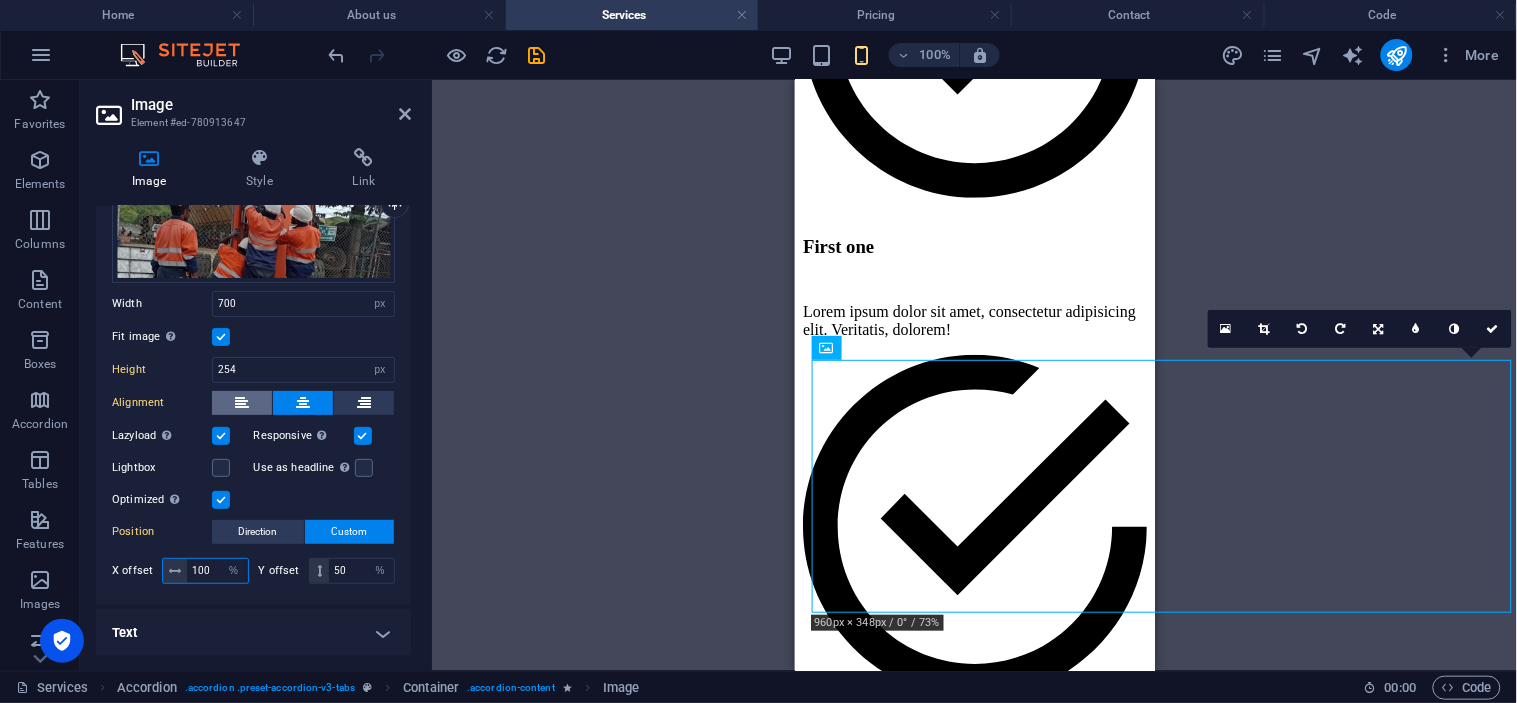 type on "100" 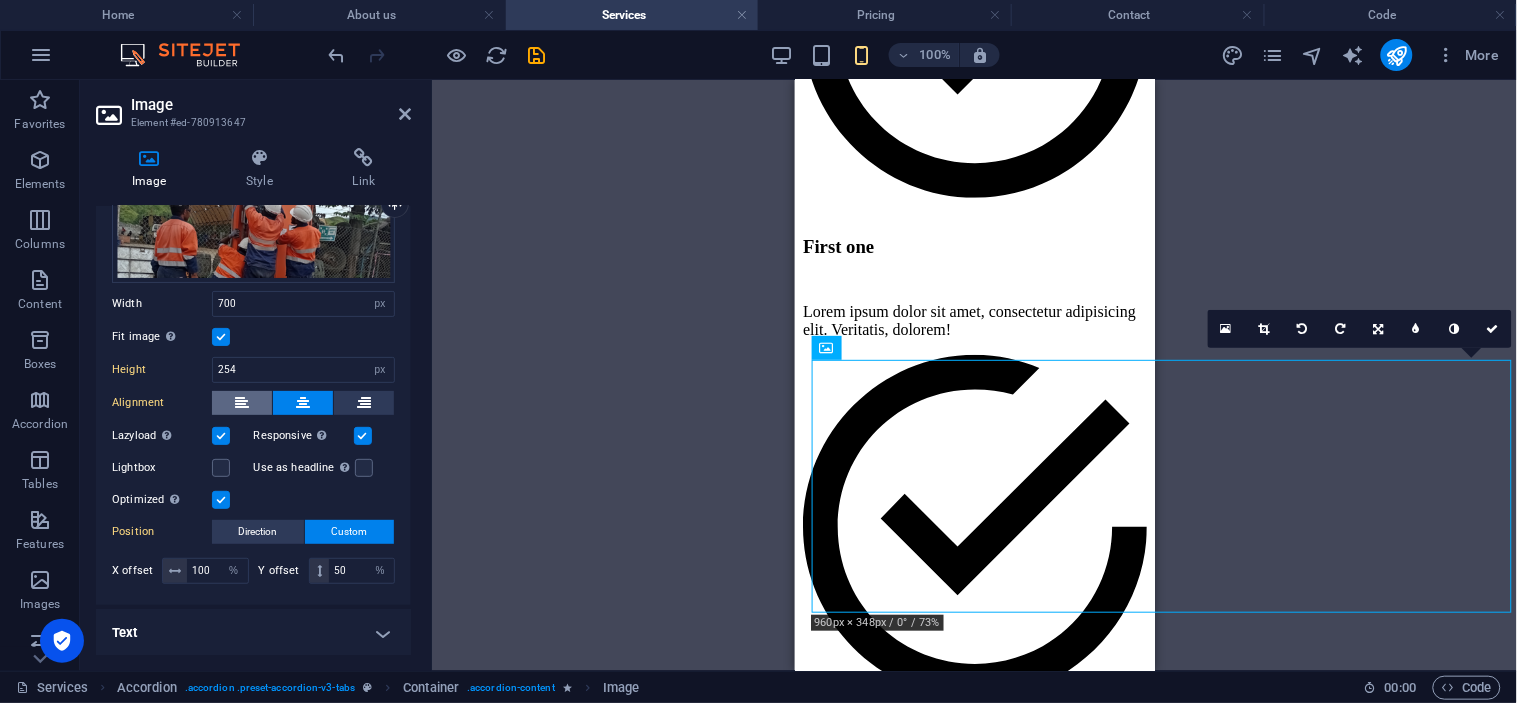 click at bounding box center (242, 403) 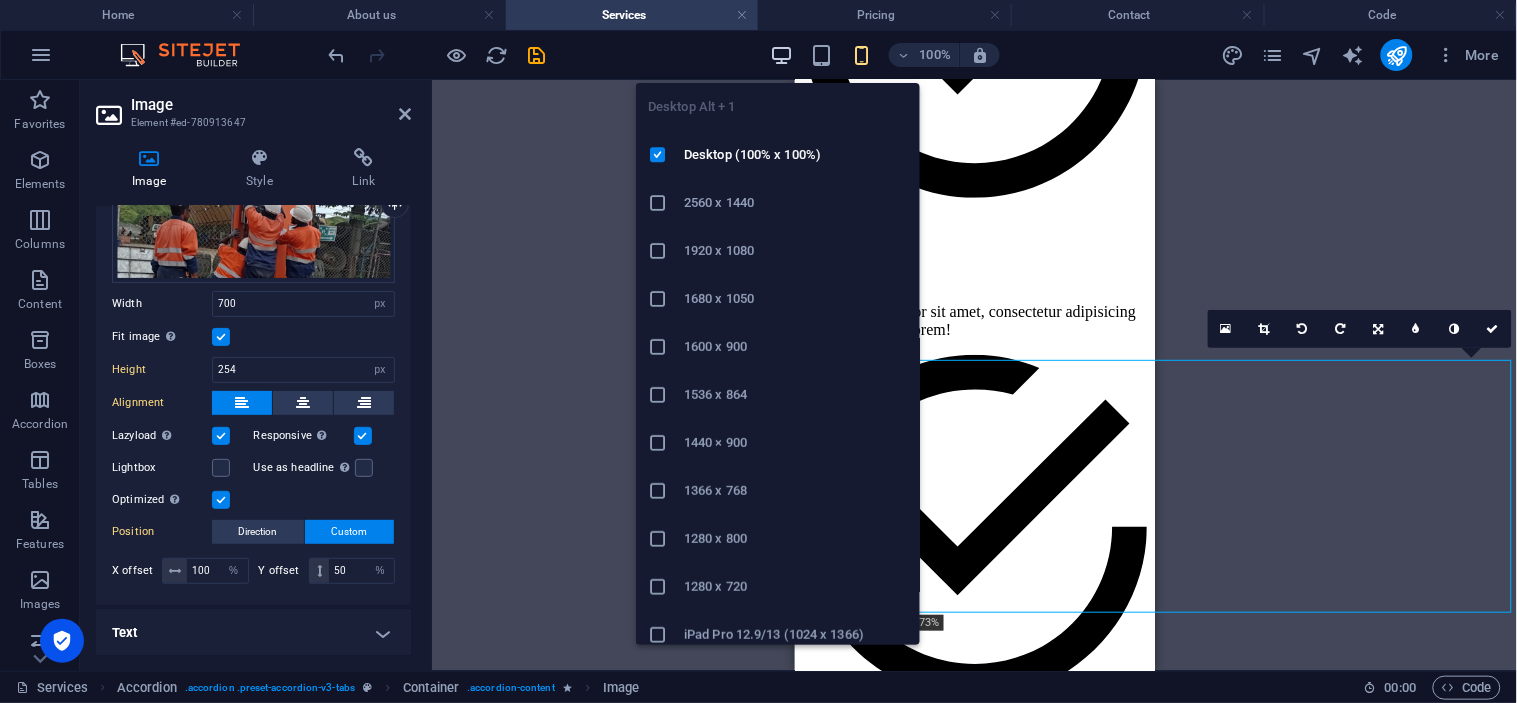 click at bounding box center [781, 55] 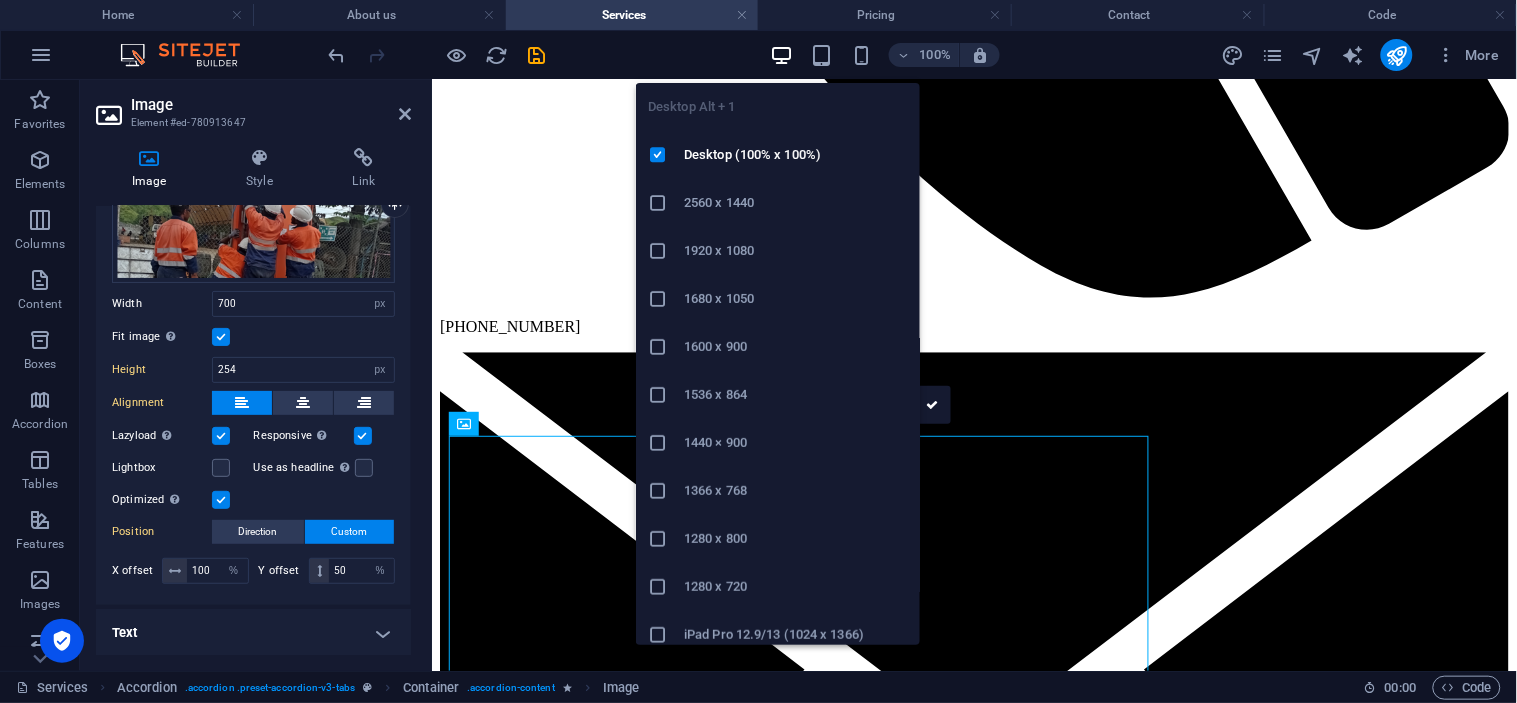 type 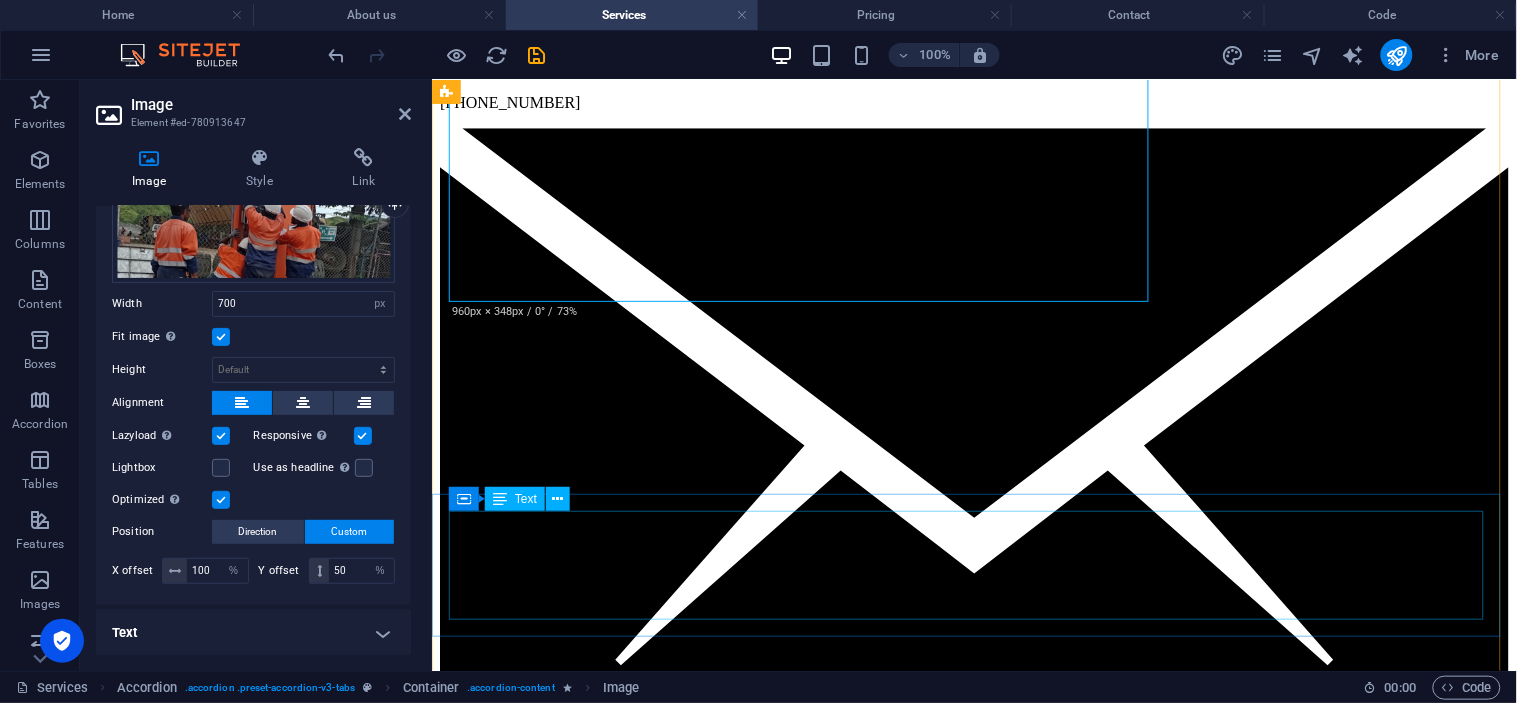 scroll, scrollTop: 1450, scrollLeft: 0, axis: vertical 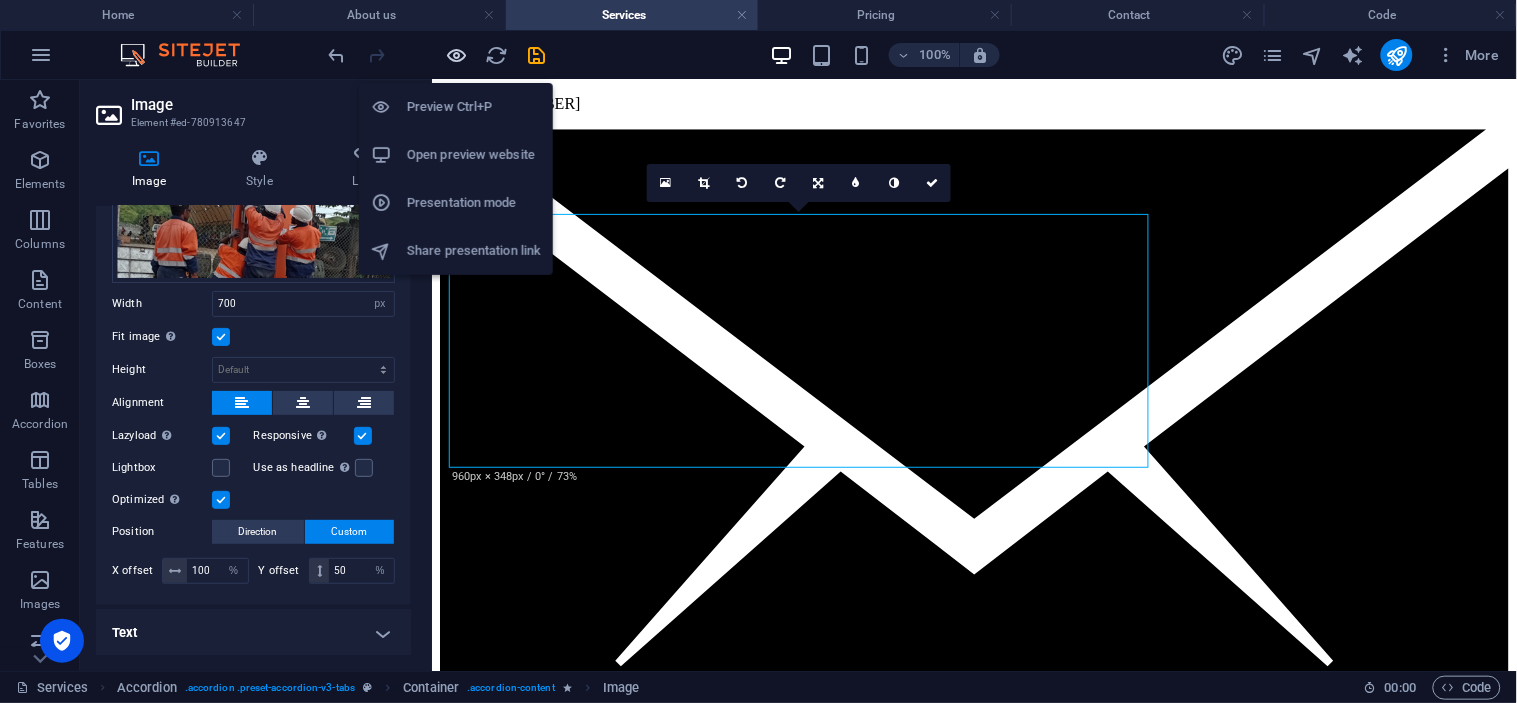 click at bounding box center (457, 55) 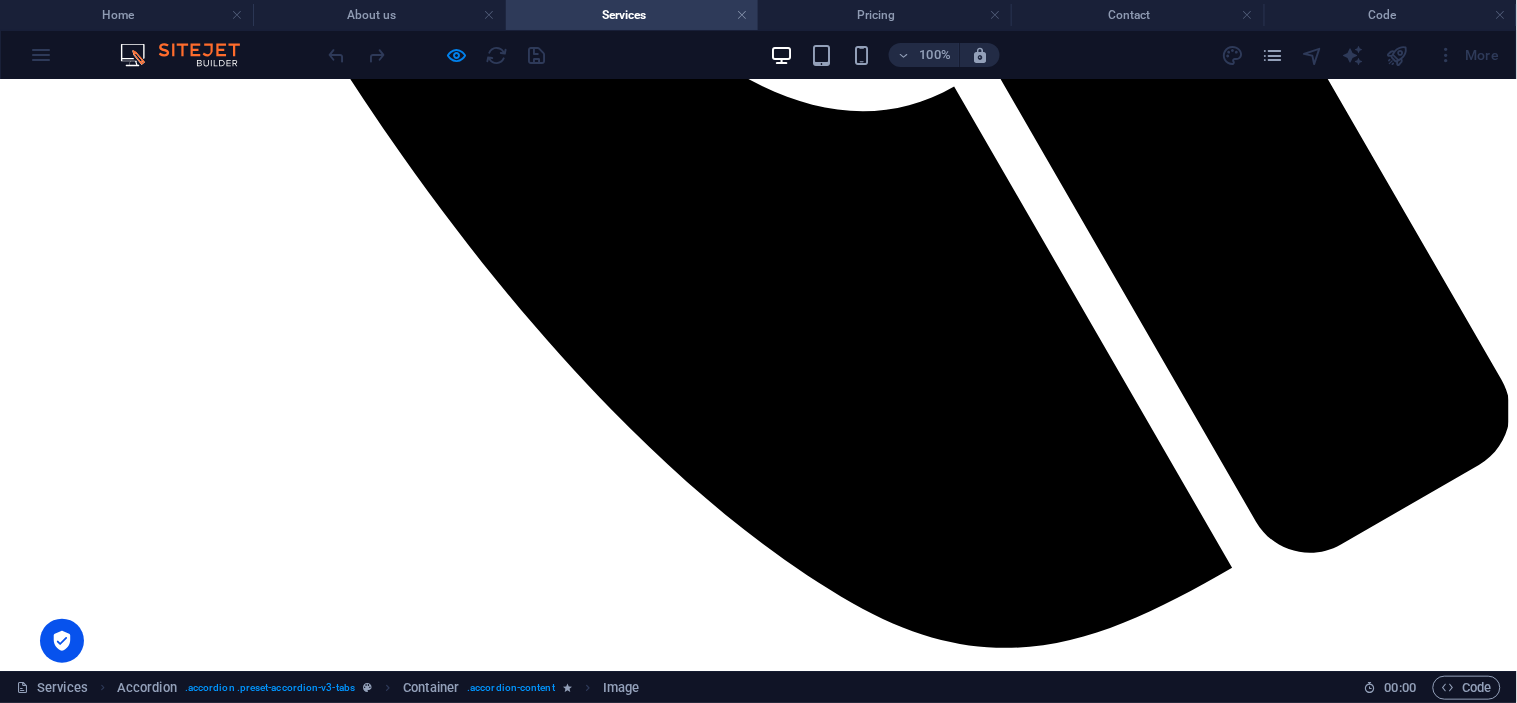 scroll, scrollTop: 1227, scrollLeft: 0, axis: vertical 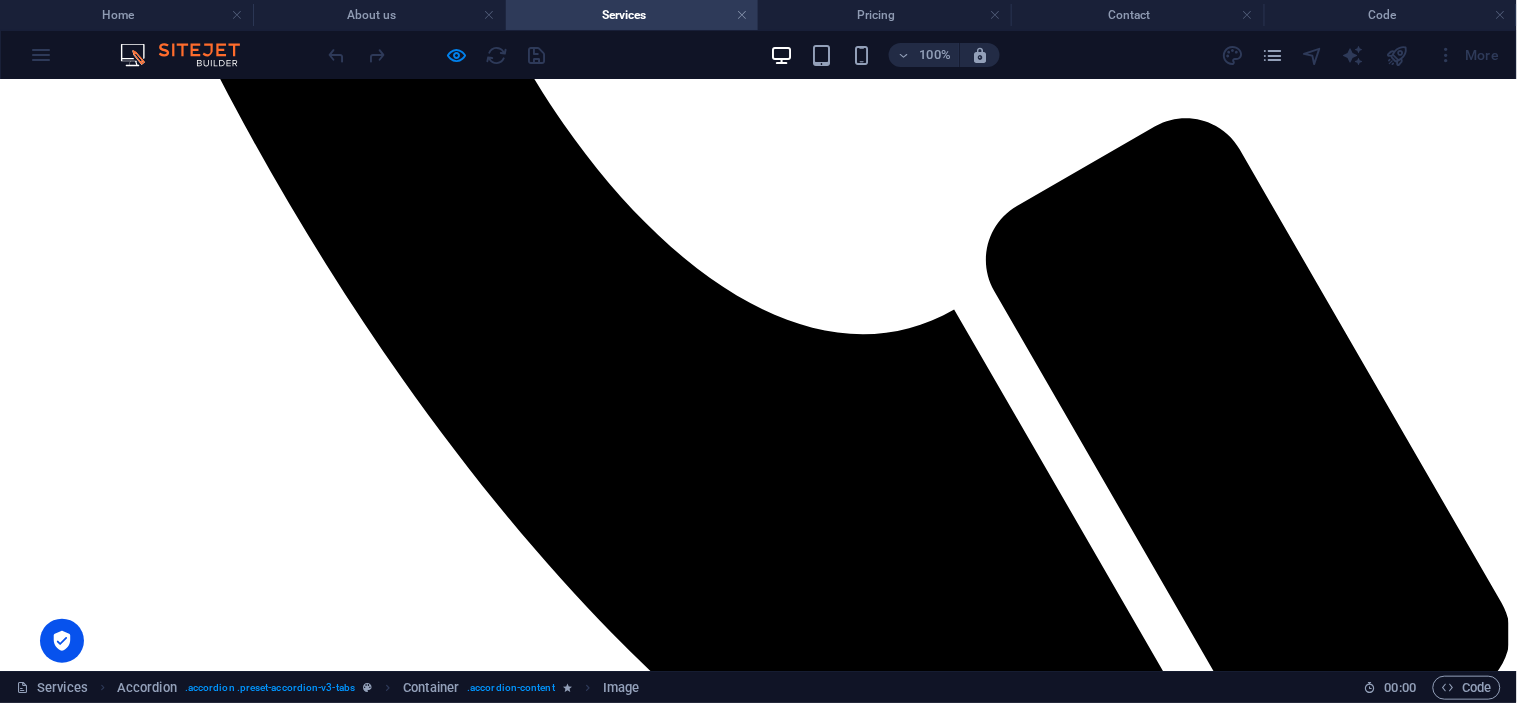 click on "Generators" at bounding box center [758, 13267] 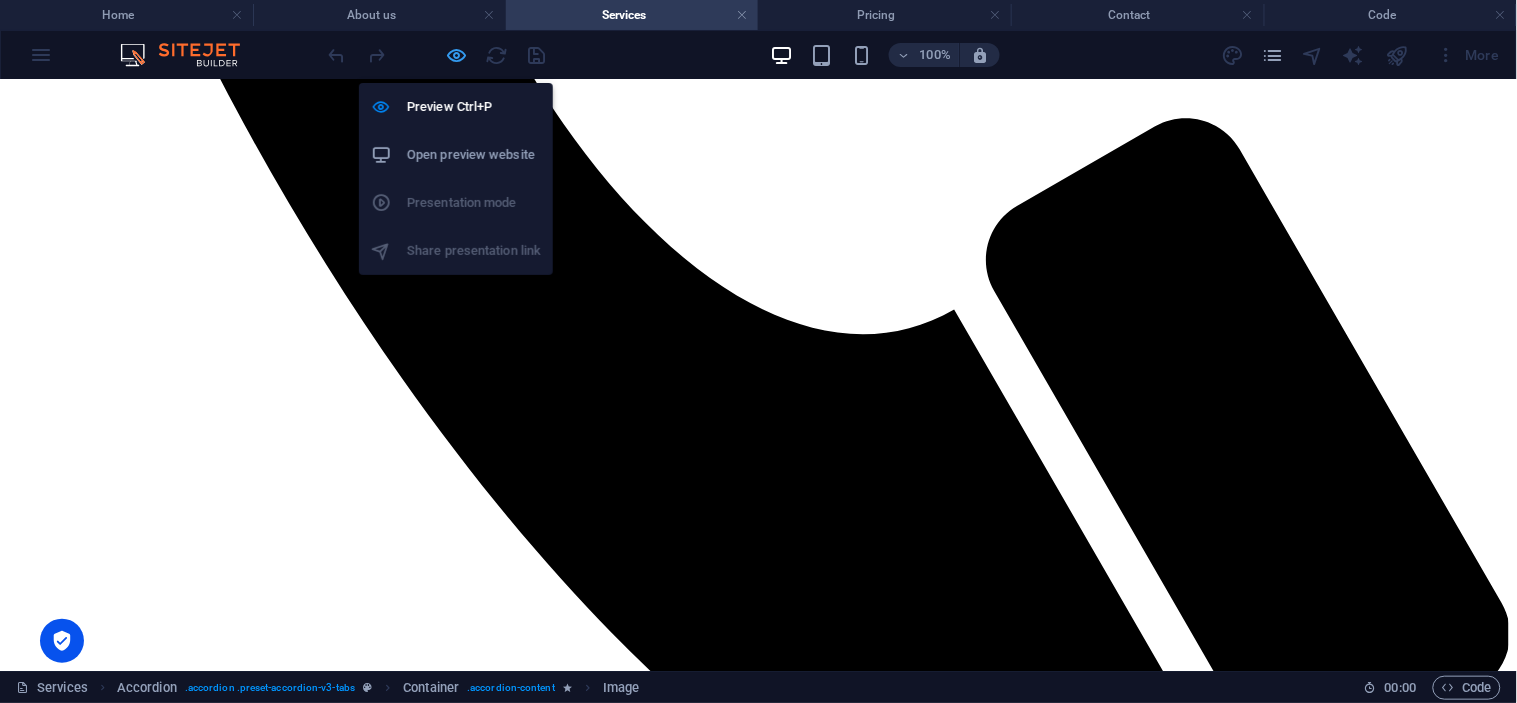 click at bounding box center [457, 55] 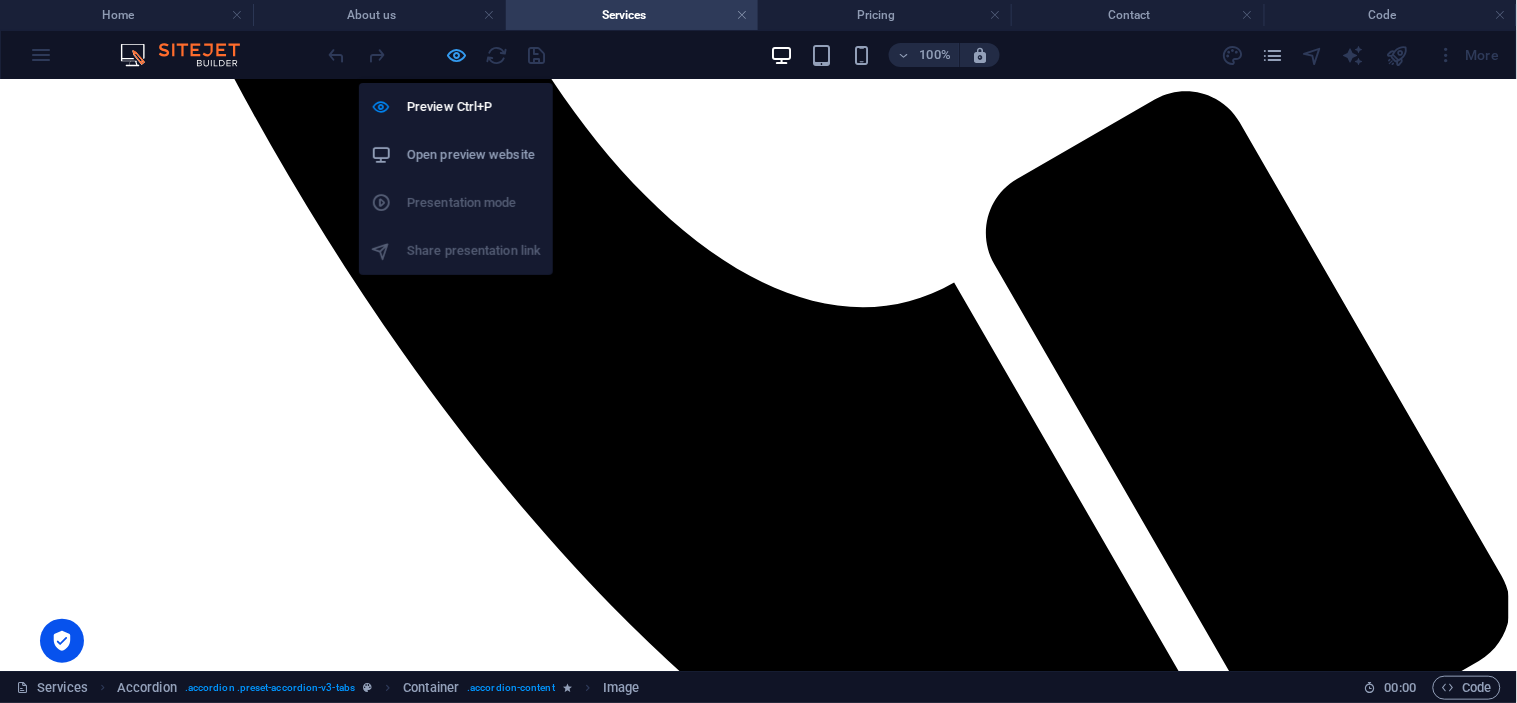 select on "px" 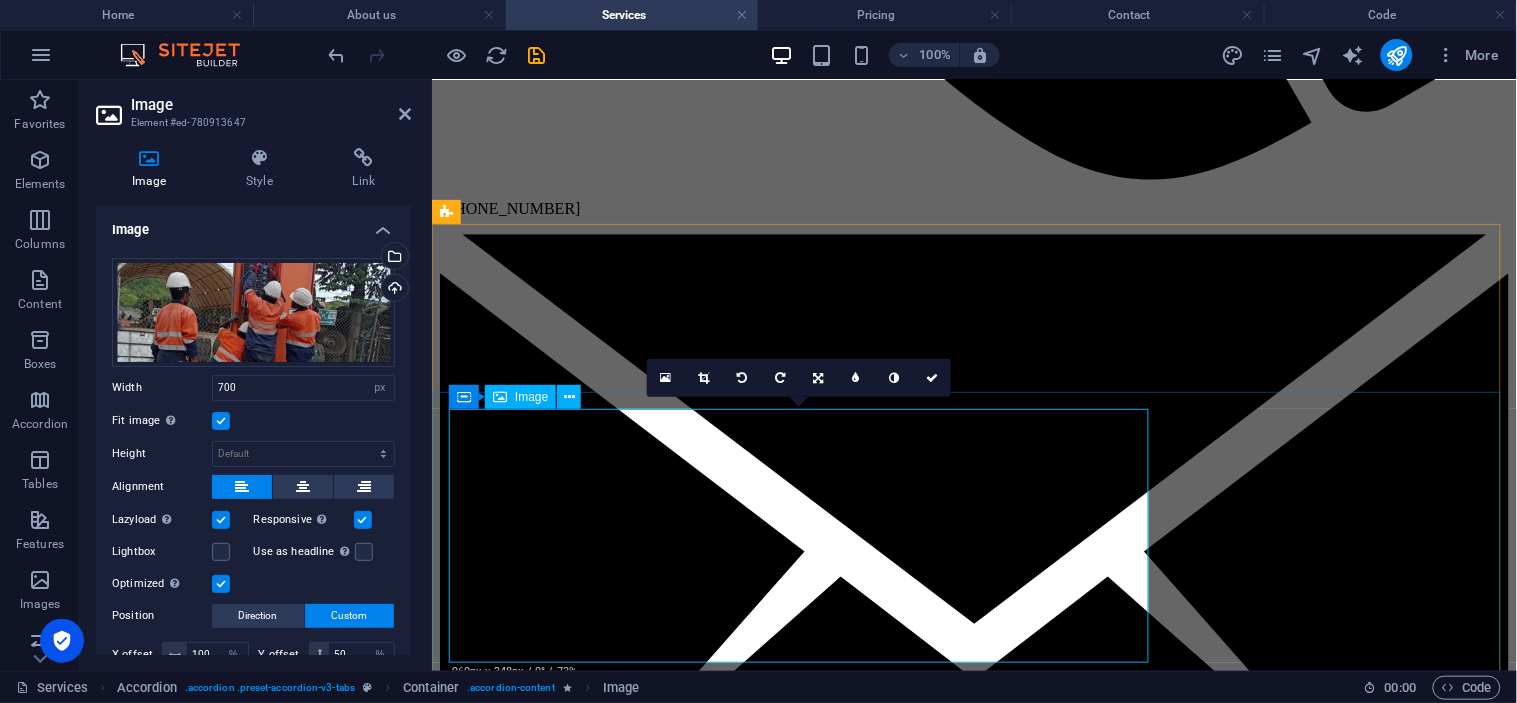 scroll, scrollTop: 1365, scrollLeft: 0, axis: vertical 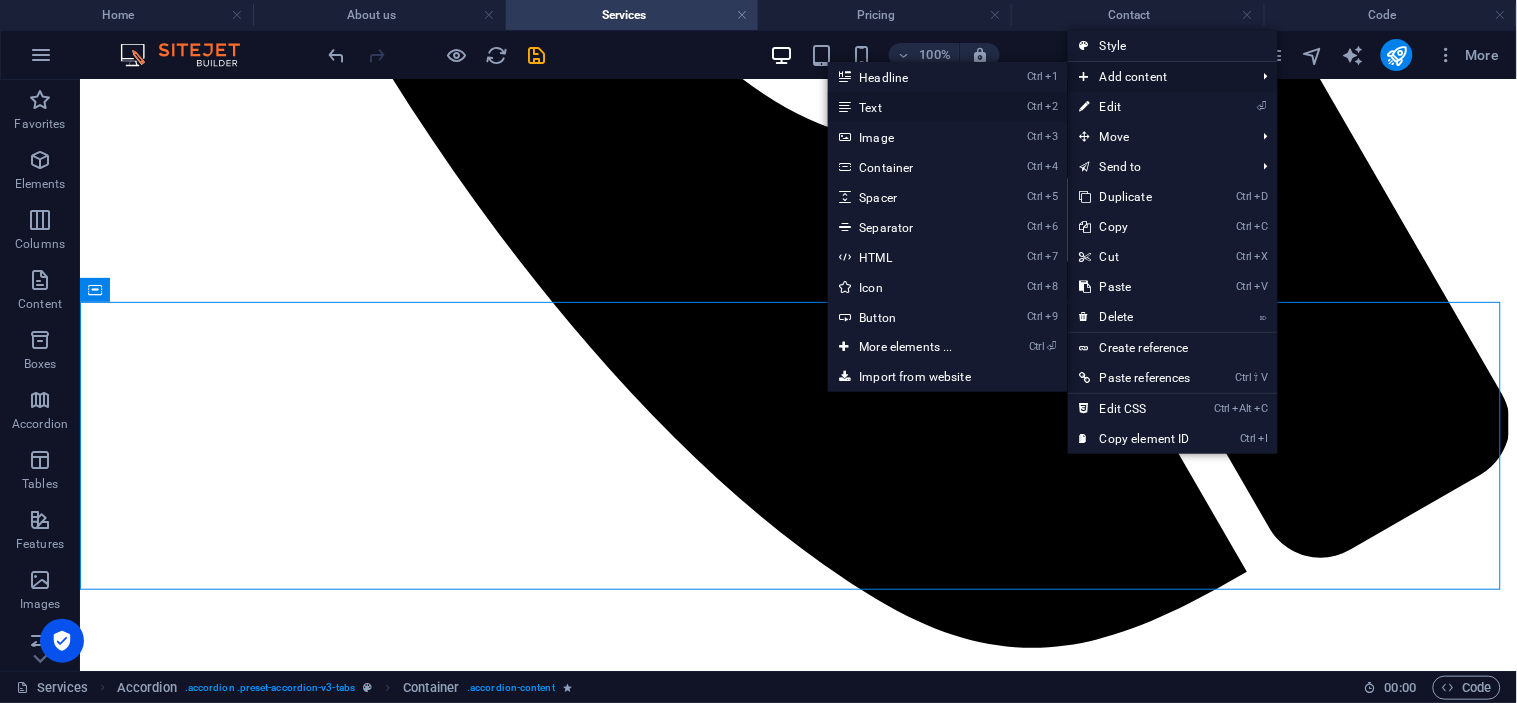click on "Ctrl 2  Text" at bounding box center [910, 107] 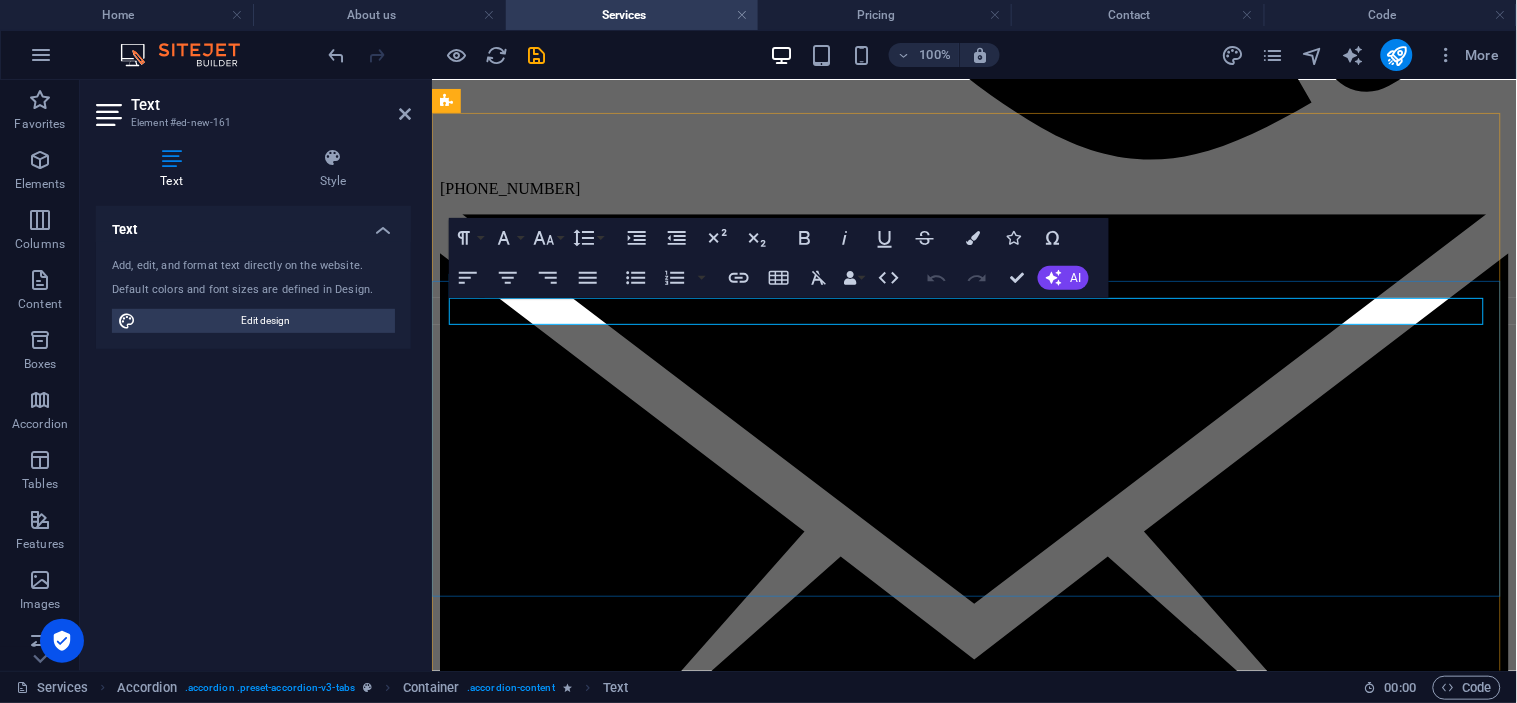 click on "New text element" at bounding box center [973, 9372] 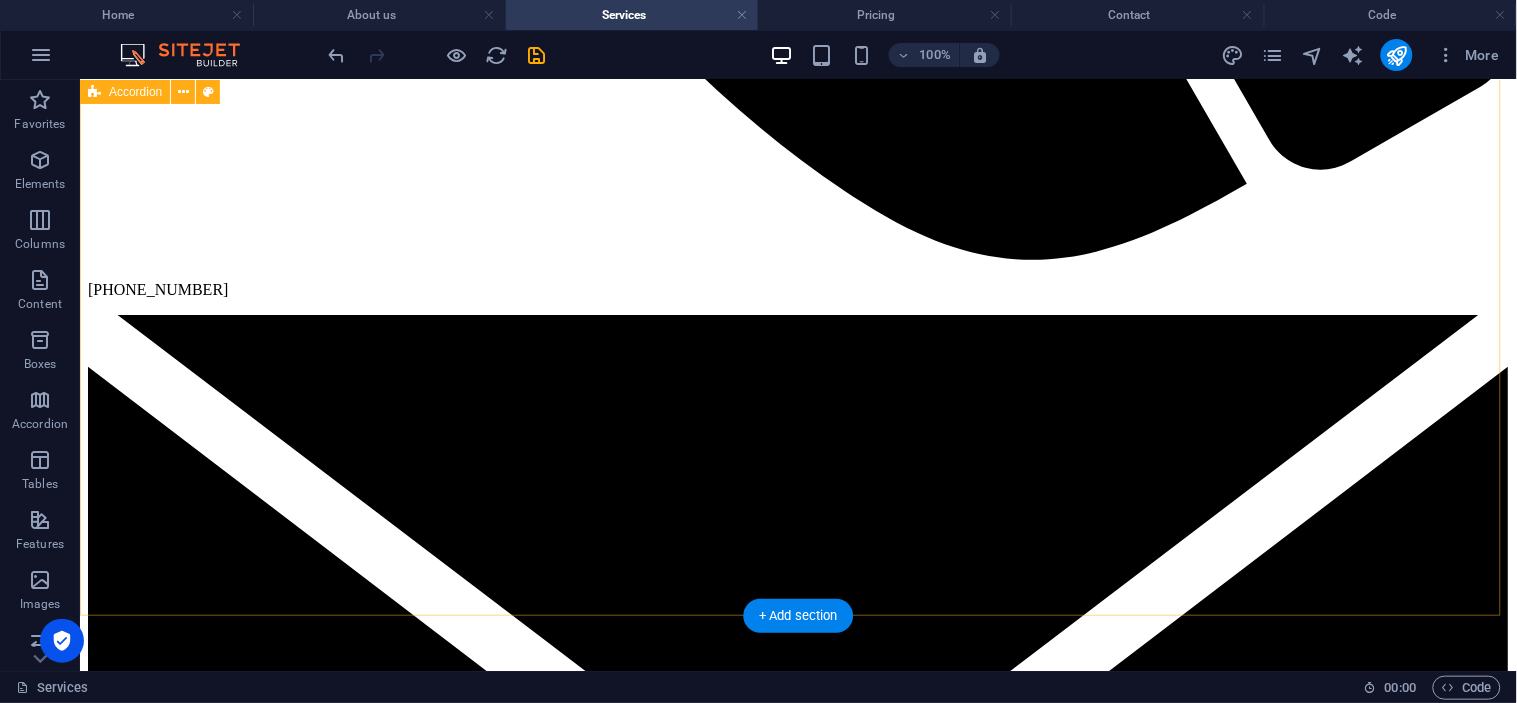 scroll, scrollTop: 1698, scrollLeft: 0, axis: vertical 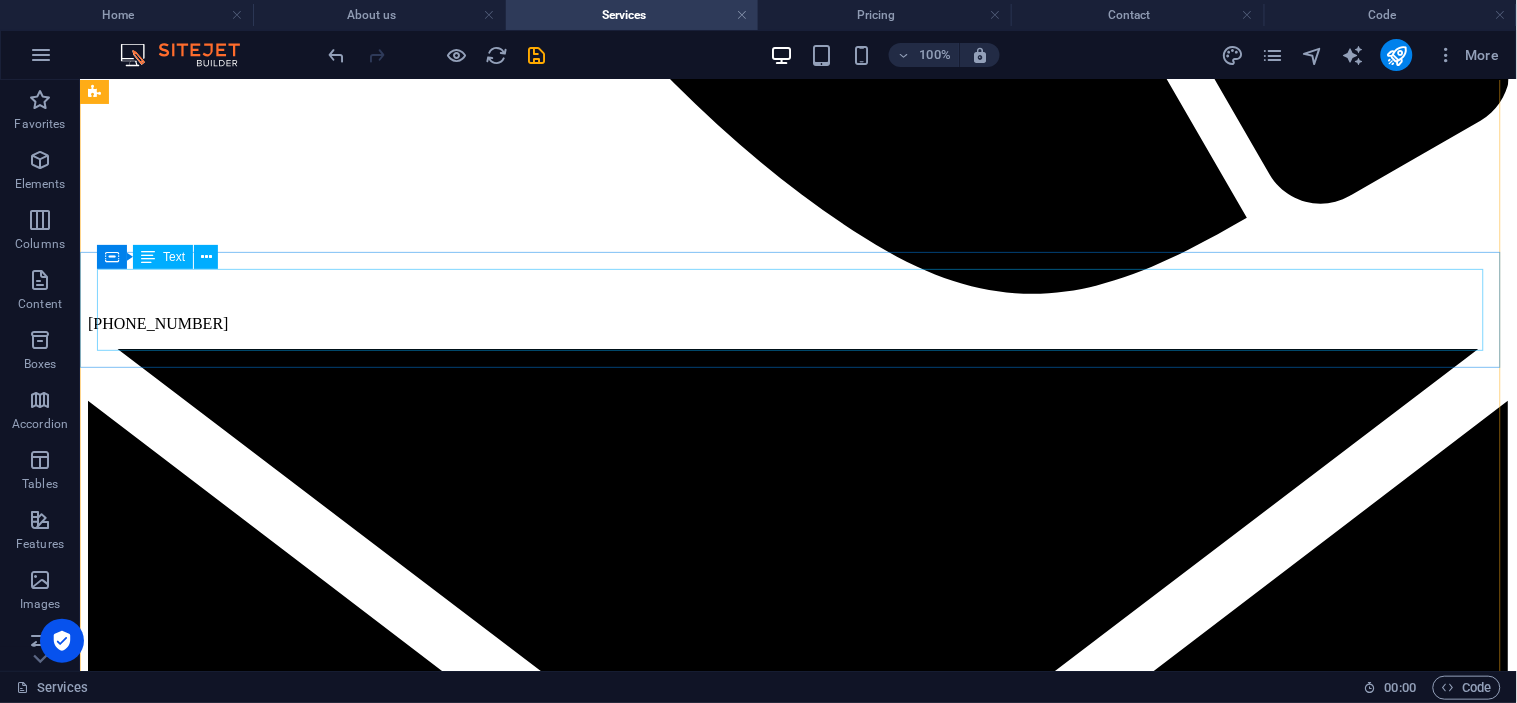 click on "Lorem ipsum dolor sit amet, consectetur adipisicing elit. Maiores ipsum repellat minus nihil. [PERSON_NAME], [PERSON_NAME], nam dignissimos ea repudiandae minima voluptatum magni pariatur possimus quia accusamus harum facilis corporis animi nisi. Enim, pariatur, impedit quia repellat harum ipsam laboriosam voluptas dicta illum nisi obcaecati reprehenderit quis placeat recusandae tenetur aperiam." at bounding box center (797, 12201) 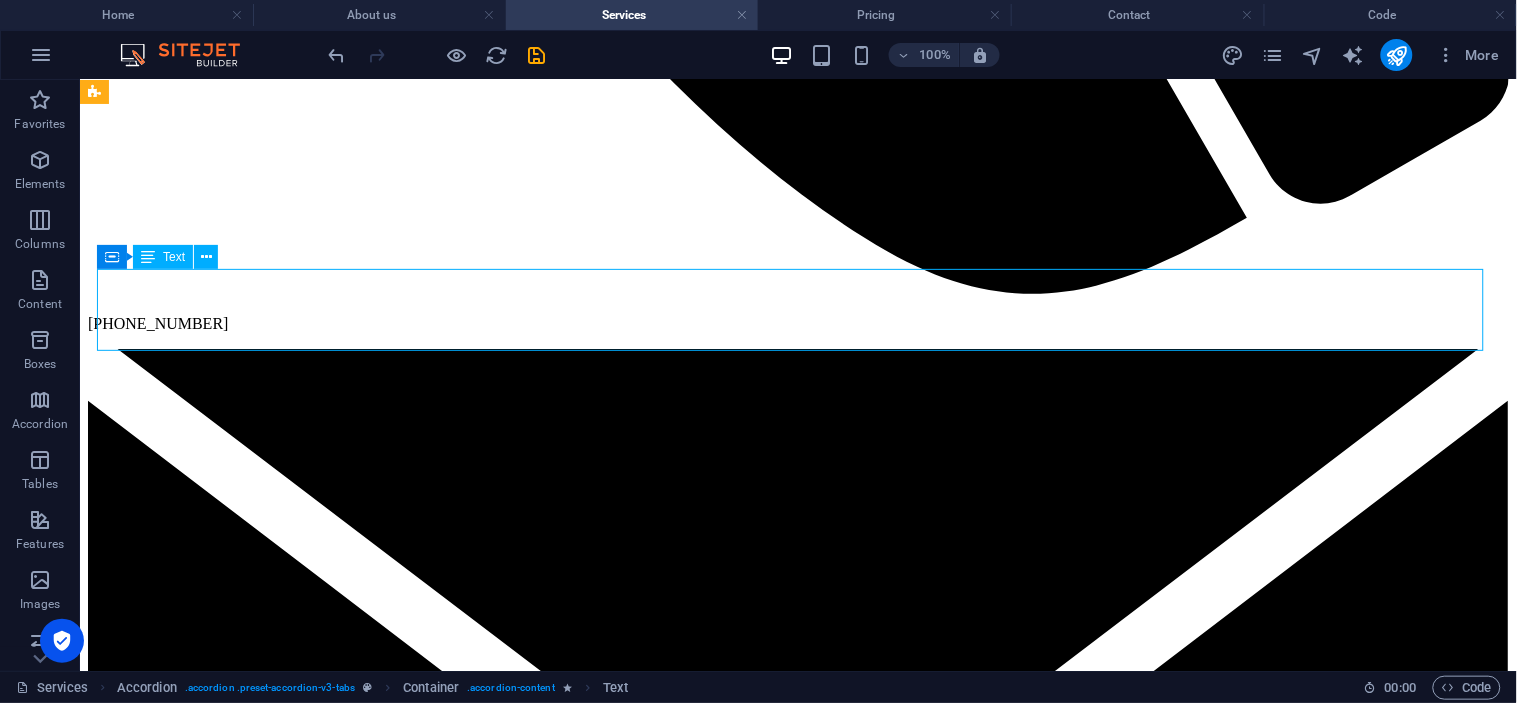 click on "Lorem ipsum dolor sit amet, consectetur adipisicing elit. Maiores ipsum repellat minus nihil. [PERSON_NAME], [PERSON_NAME], nam dignissimos ea repudiandae minima voluptatum magni pariatur possimus quia accusamus harum facilis corporis animi nisi. Enim, pariatur, impedit quia repellat harum ipsam laboriosam voluptas dicta illum nisi obcaecati reprehenderit quis placeat recusandae tenetur aperiam." at bounding box center [797, 12201] 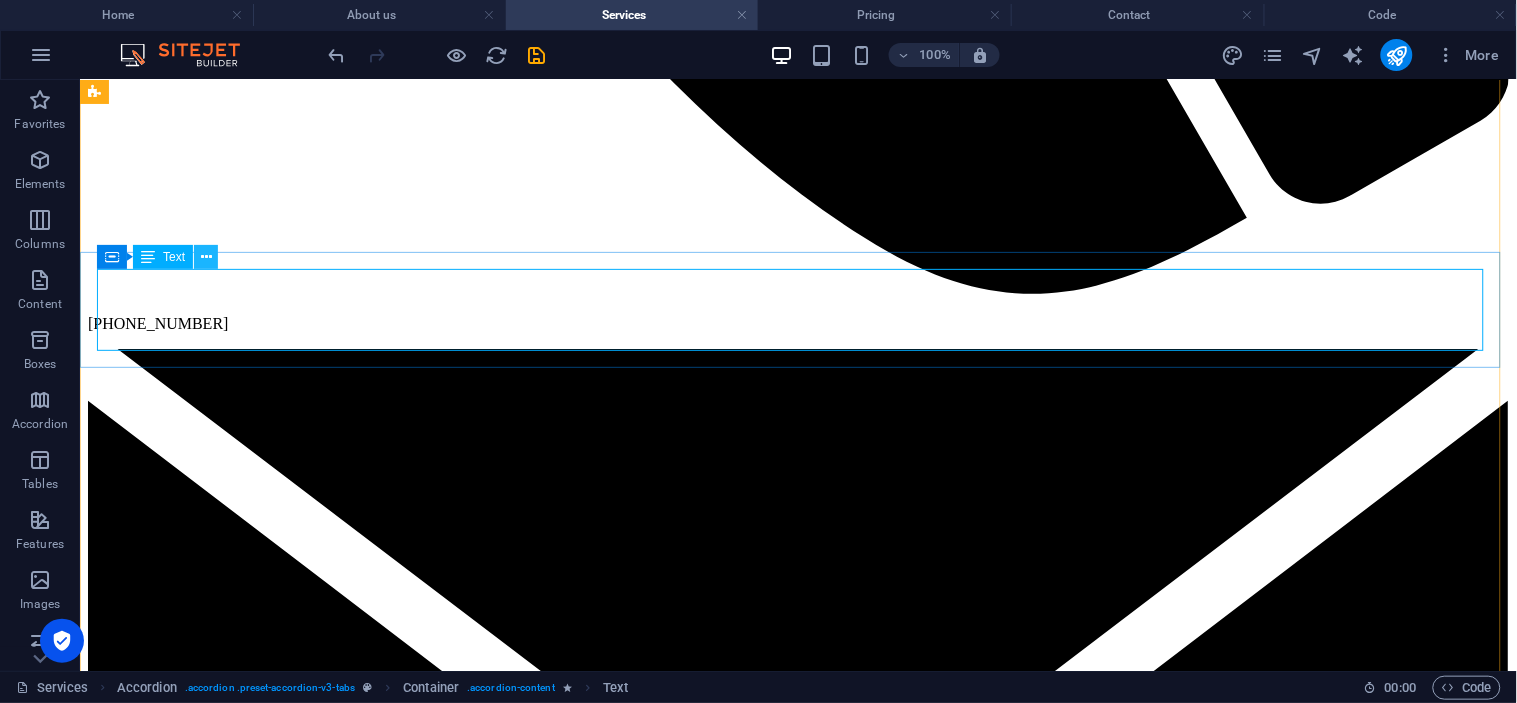 click at bounding box center (206, 257) 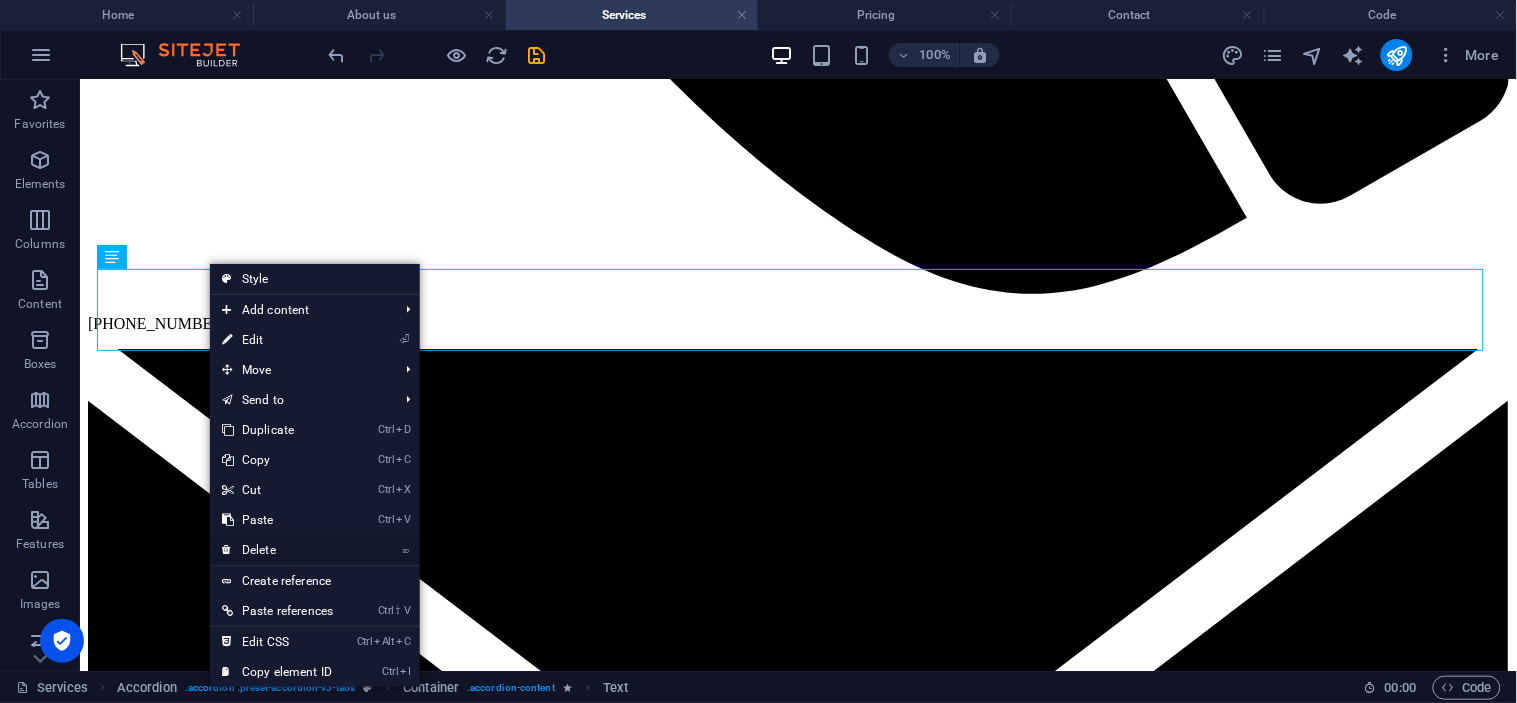 click on "⌦  Delete" at bounding box center (277, 550) 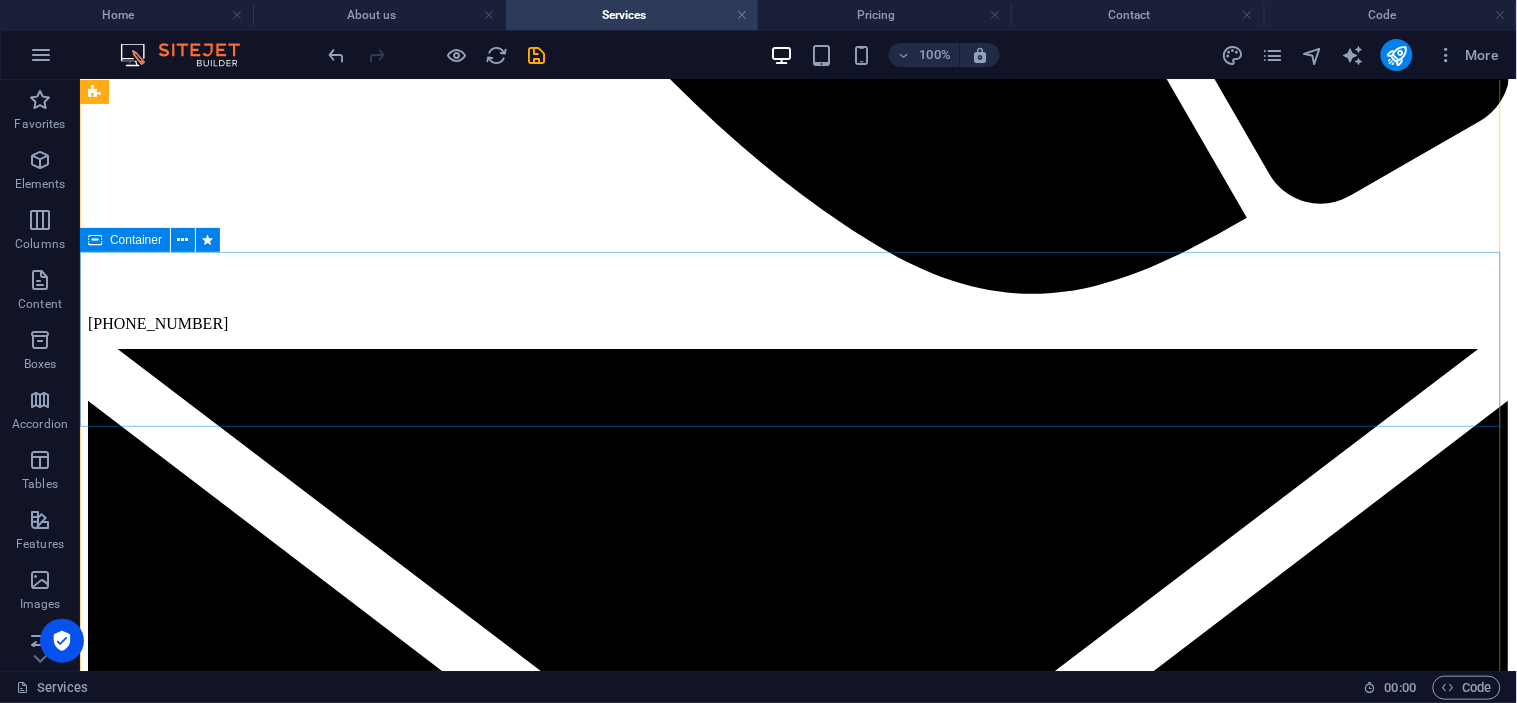 click on "Add elements" at bounding box center (738, 12284) 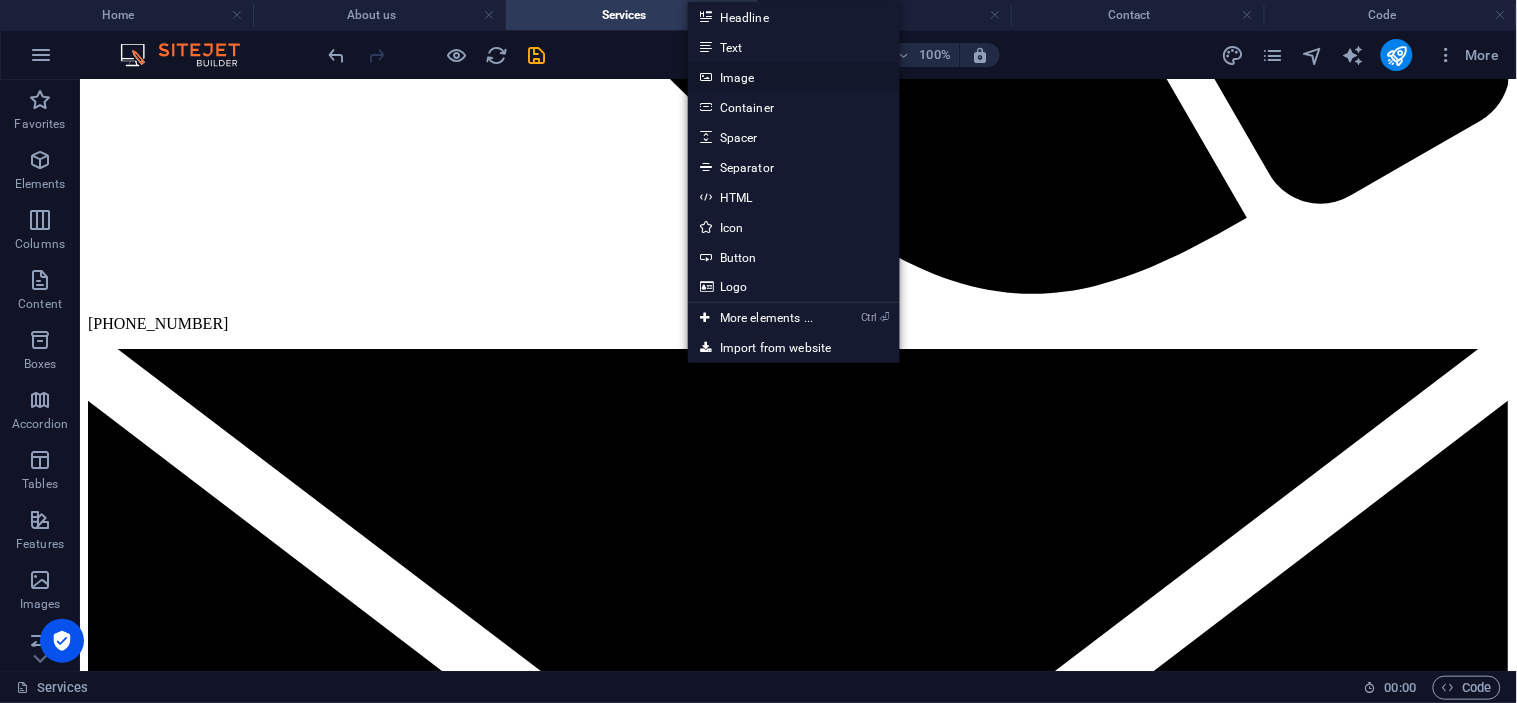 click on "Image" at bounding box center [794, 77] 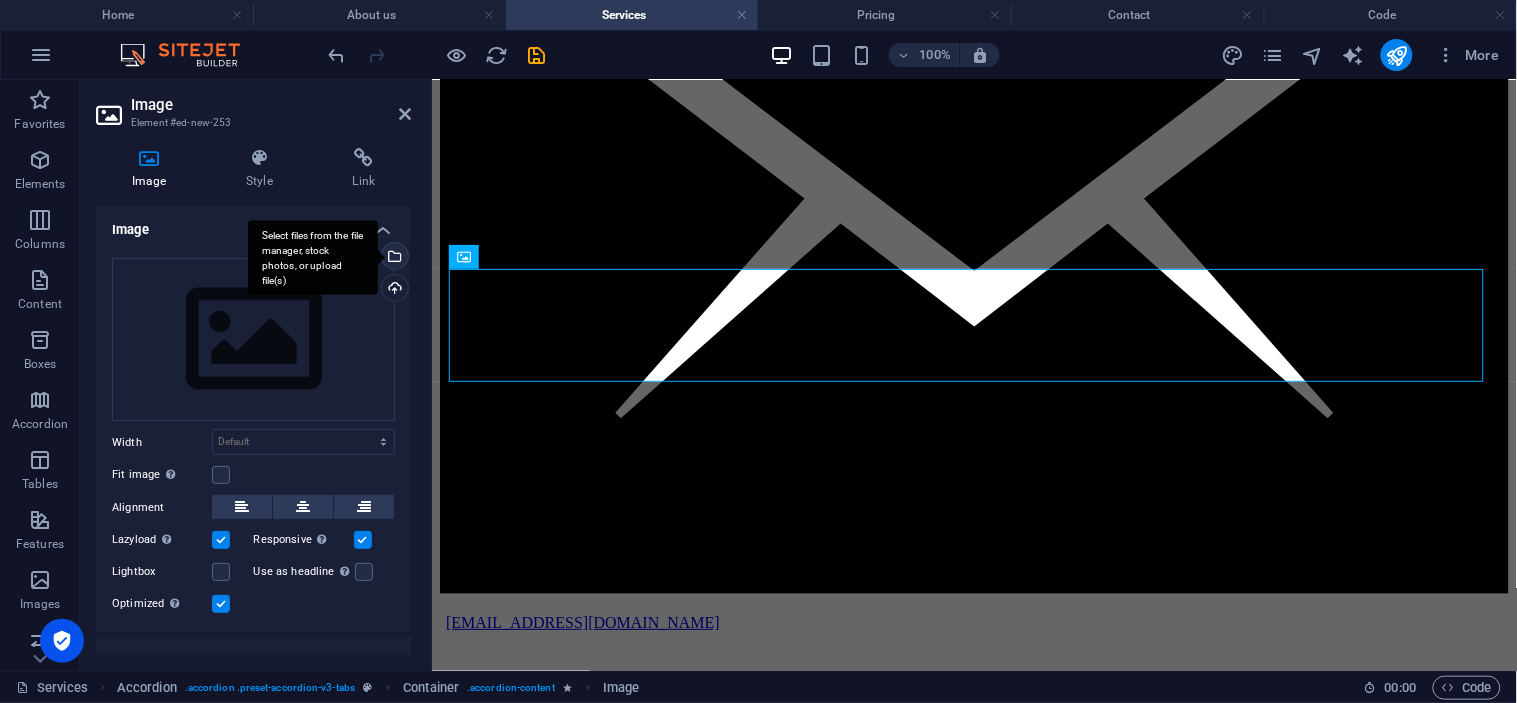 click on "Select files from the file manager, stock photos, or upload file(s)" at bounding box center (393, 258) 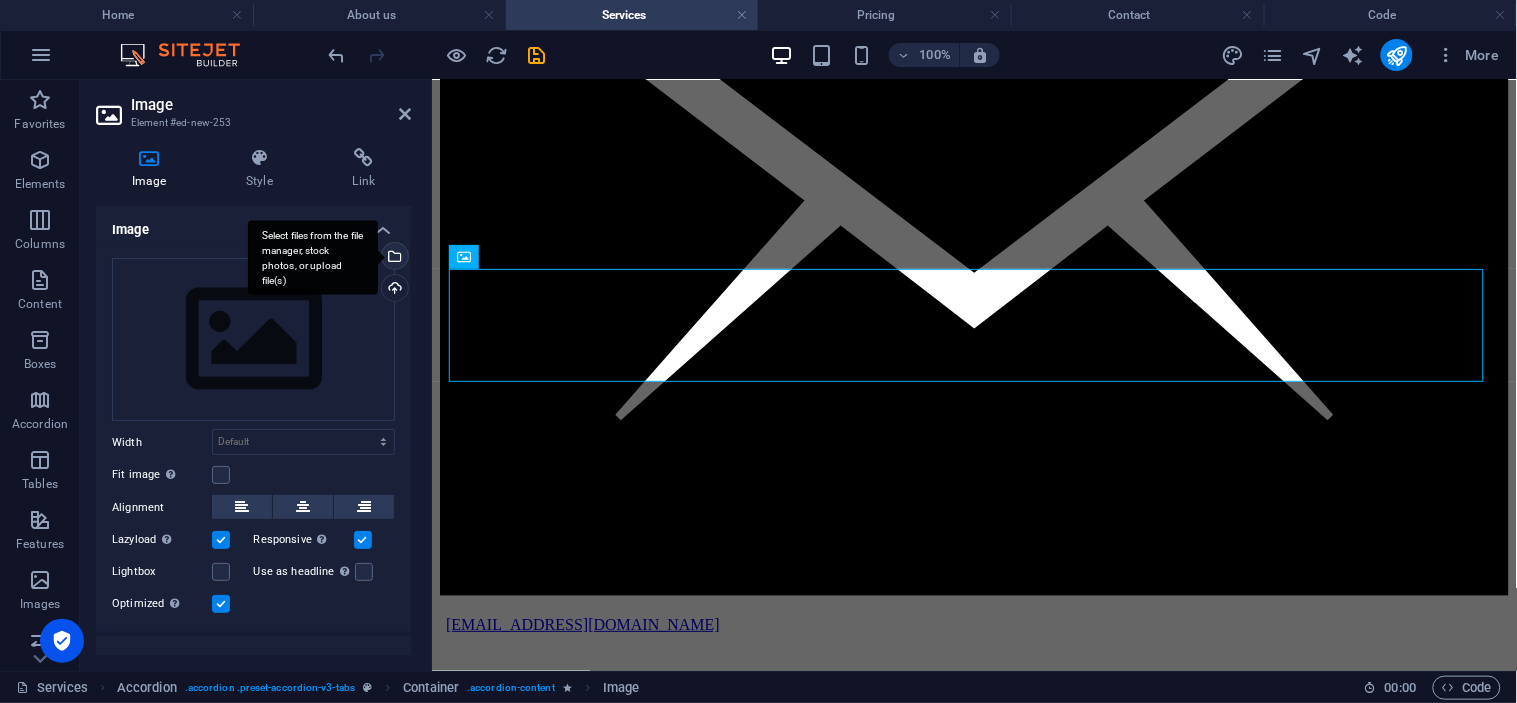 scroll, scrollTop: 1695, scrollLeft: 0, axis: vertical 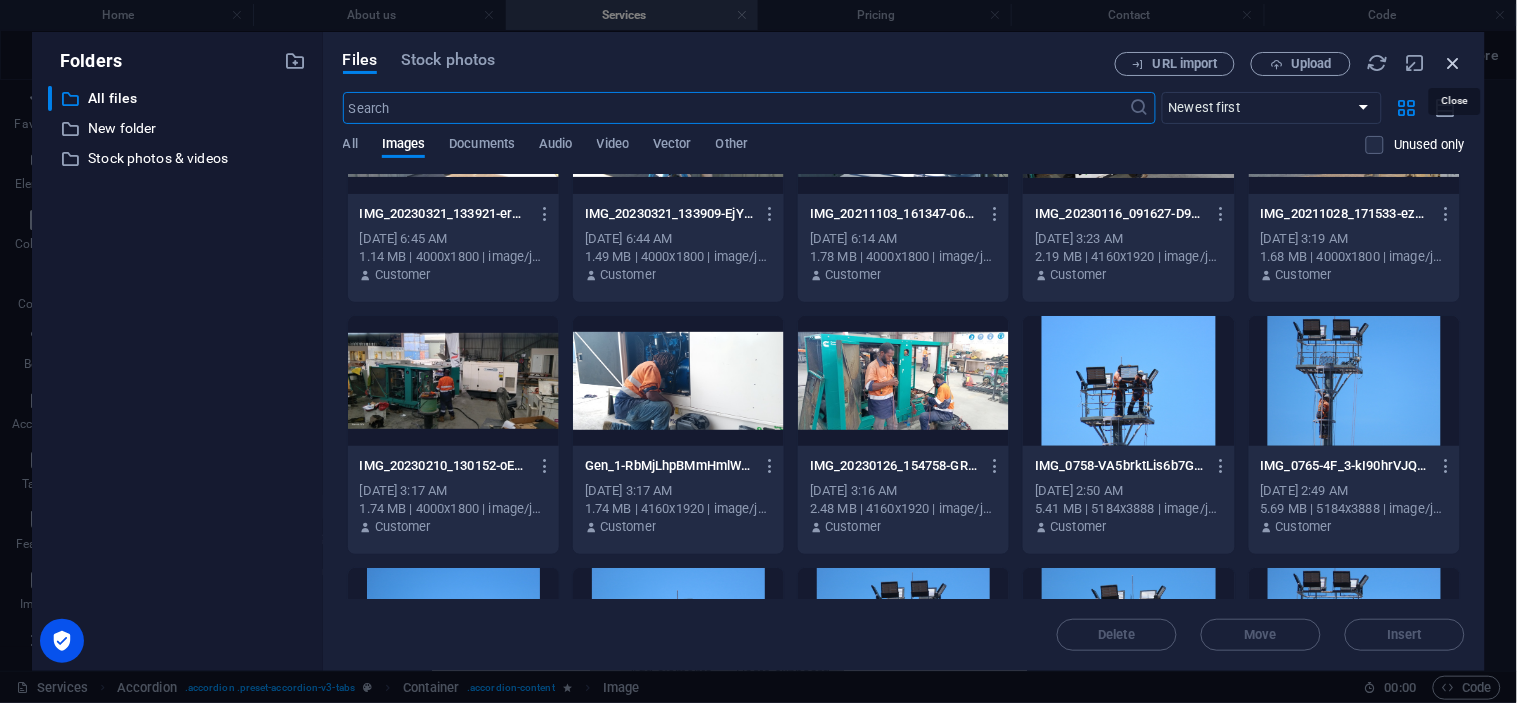 click at bounding box center [1454, 63] 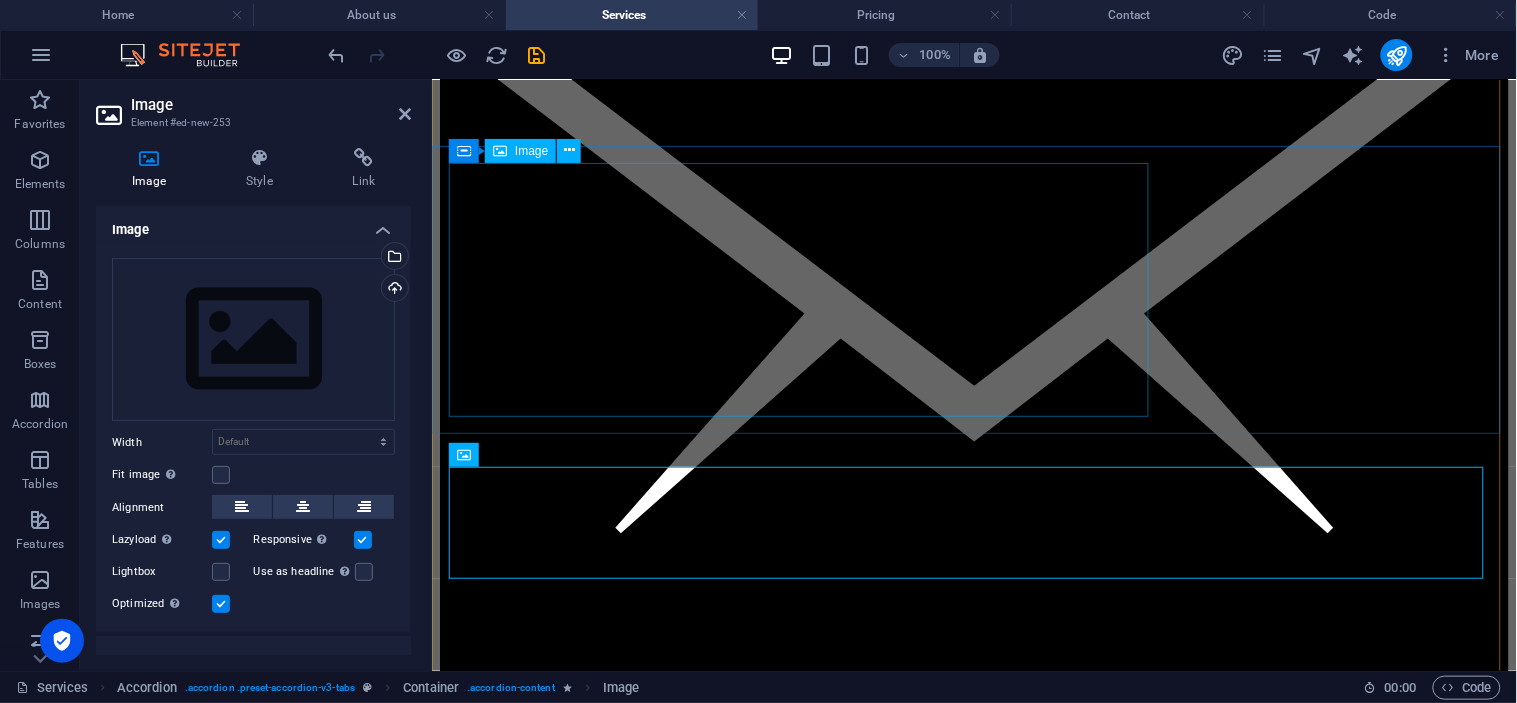 scroll, scrollTop: 1584, scrollLeft: 0, axis: vertical 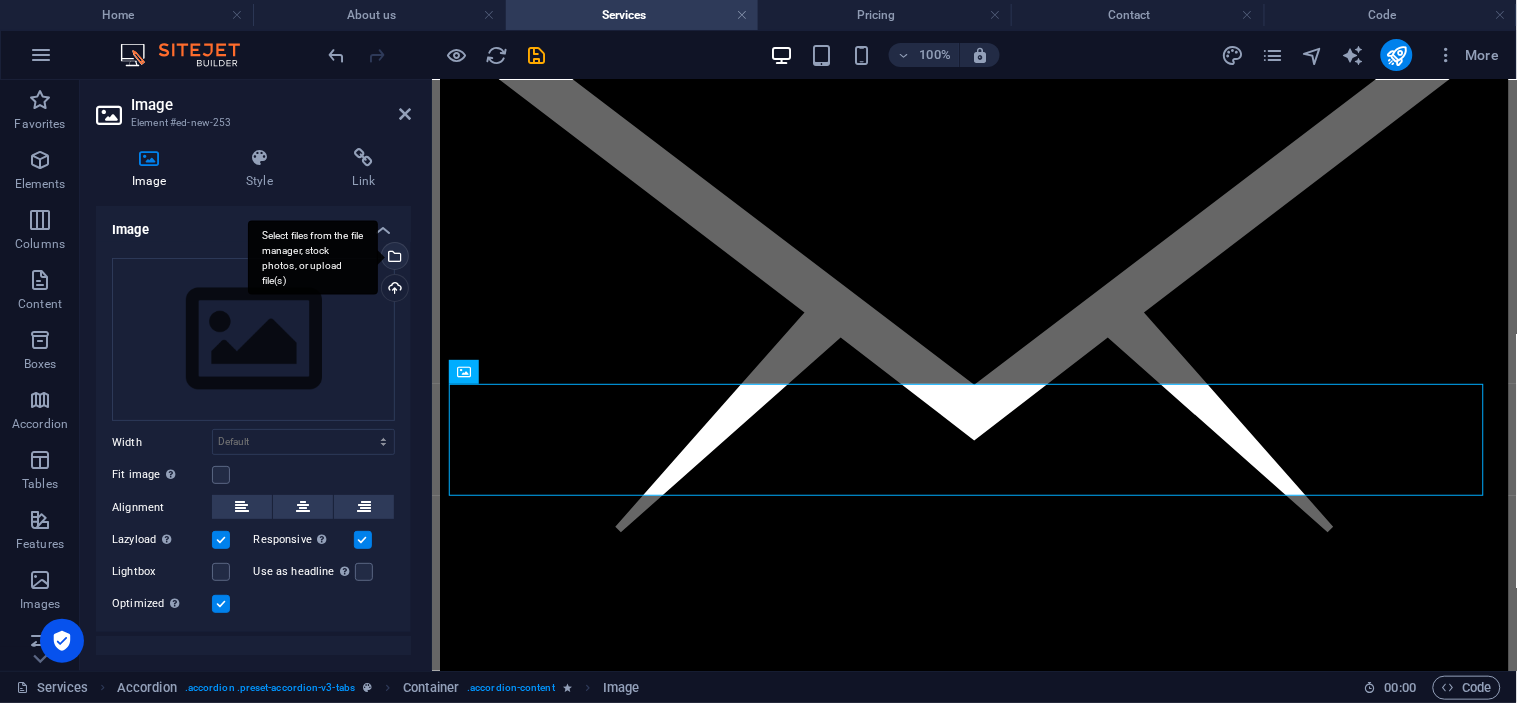 click on "Select files from the file manager, stock photos, or upload file(s)" at bounding box center [393, 258] 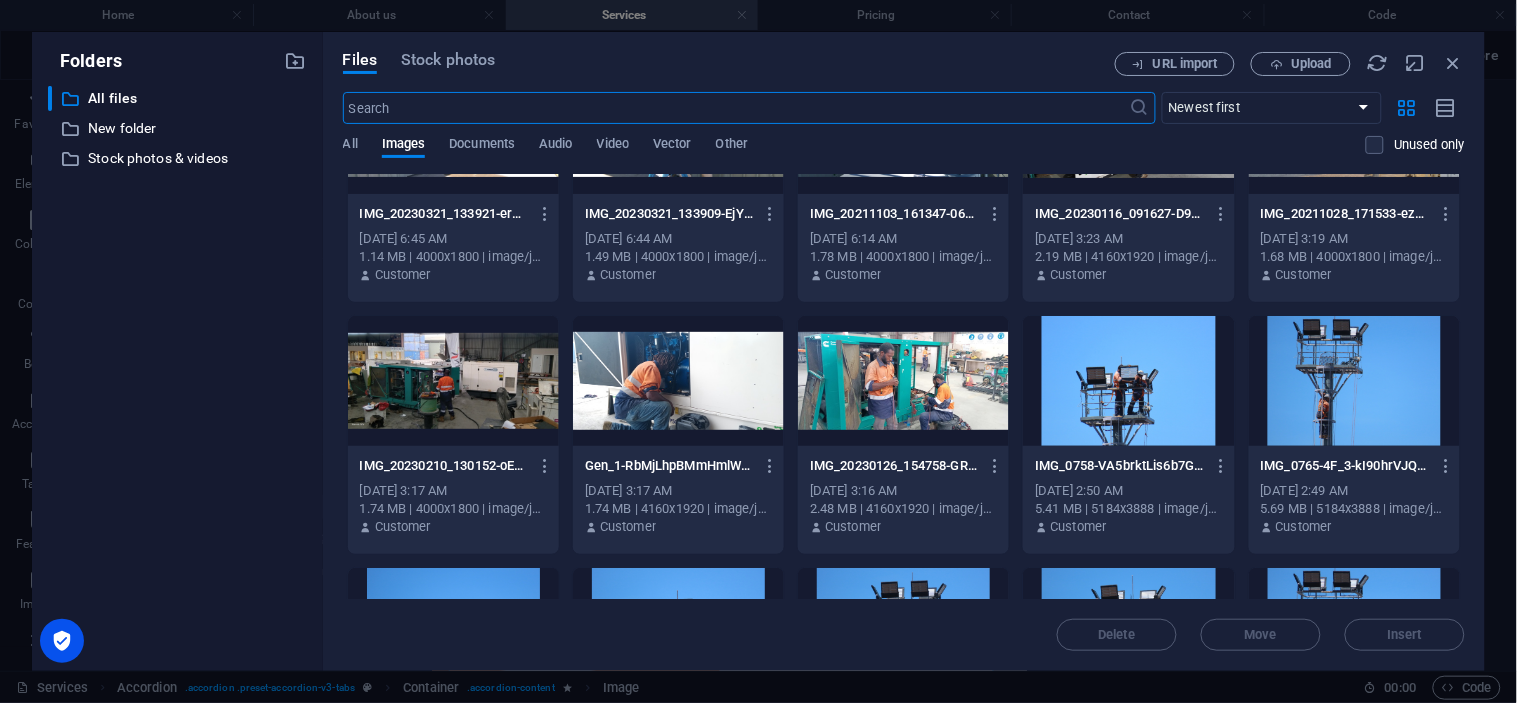 scroll, scrollTop: 0, scrollLeft: 0, axis: both 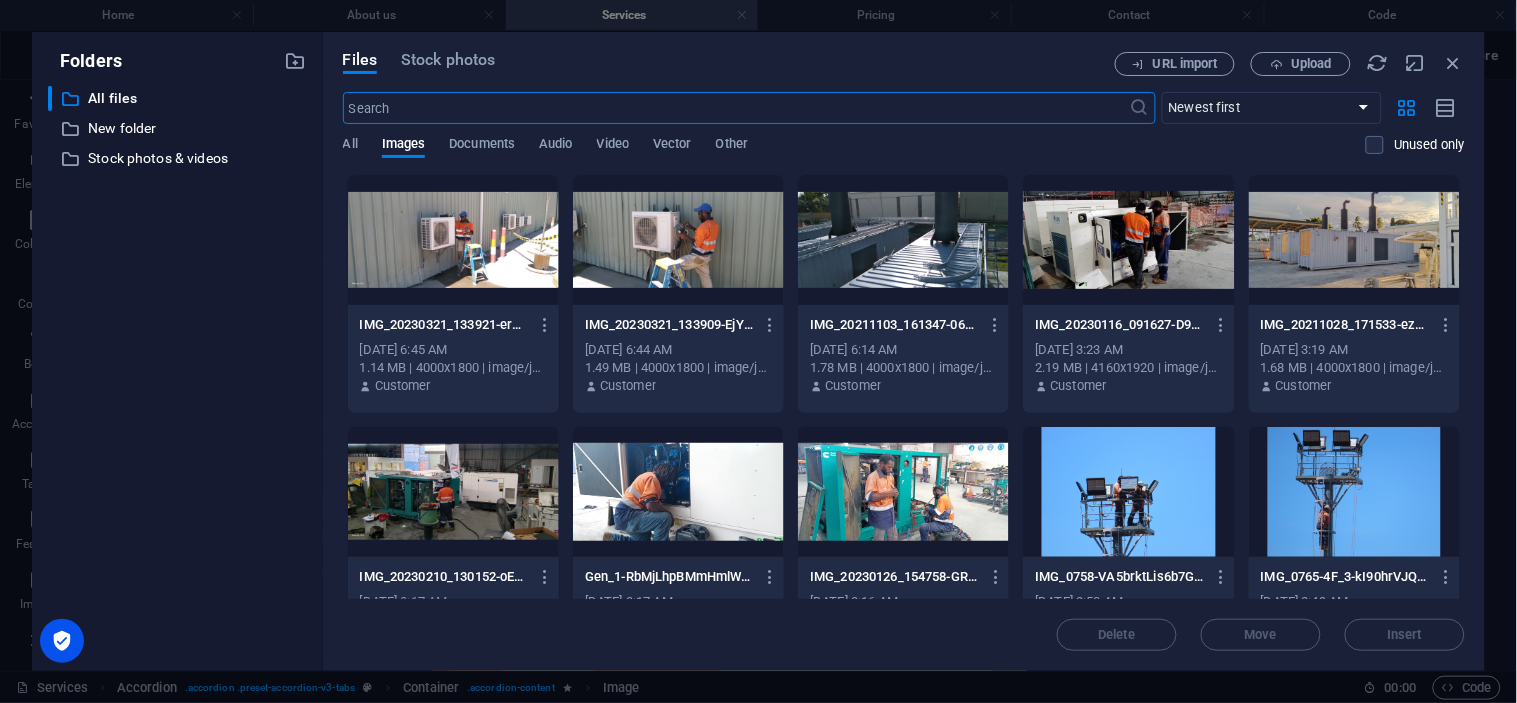 click at bounding box center [1128, 240] 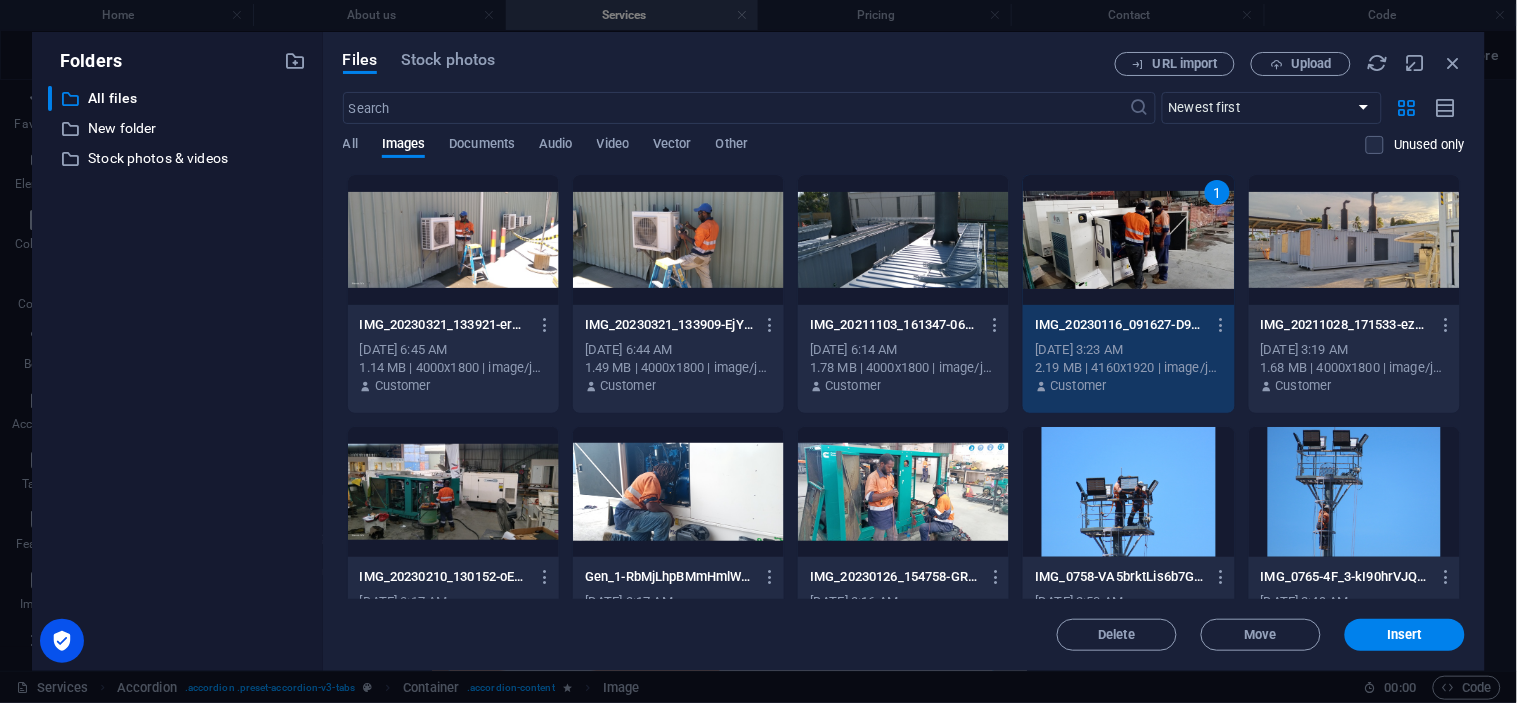 click on "1" at bounding box center [1128, 240] 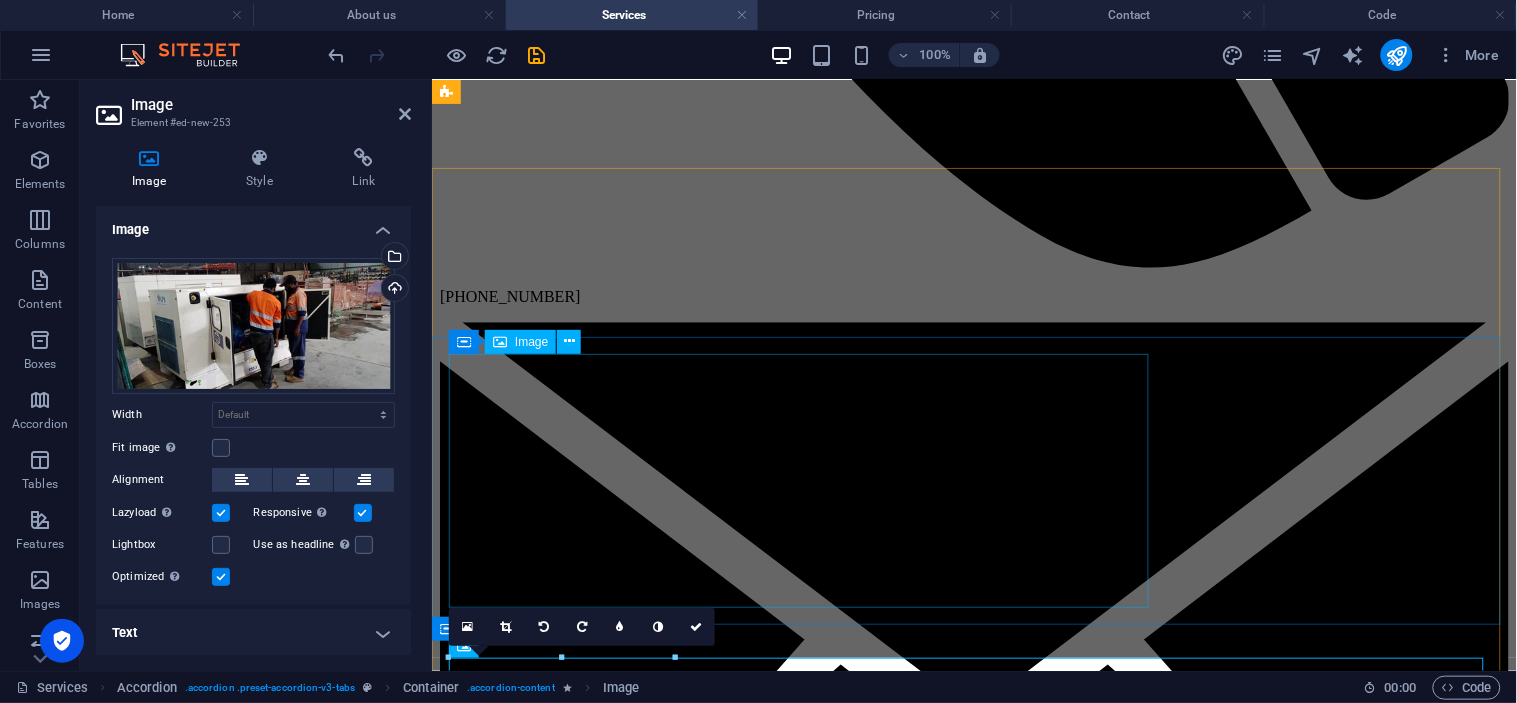 scroll, scrollTop: 1247, scrollLeft: 0, axis: vertical 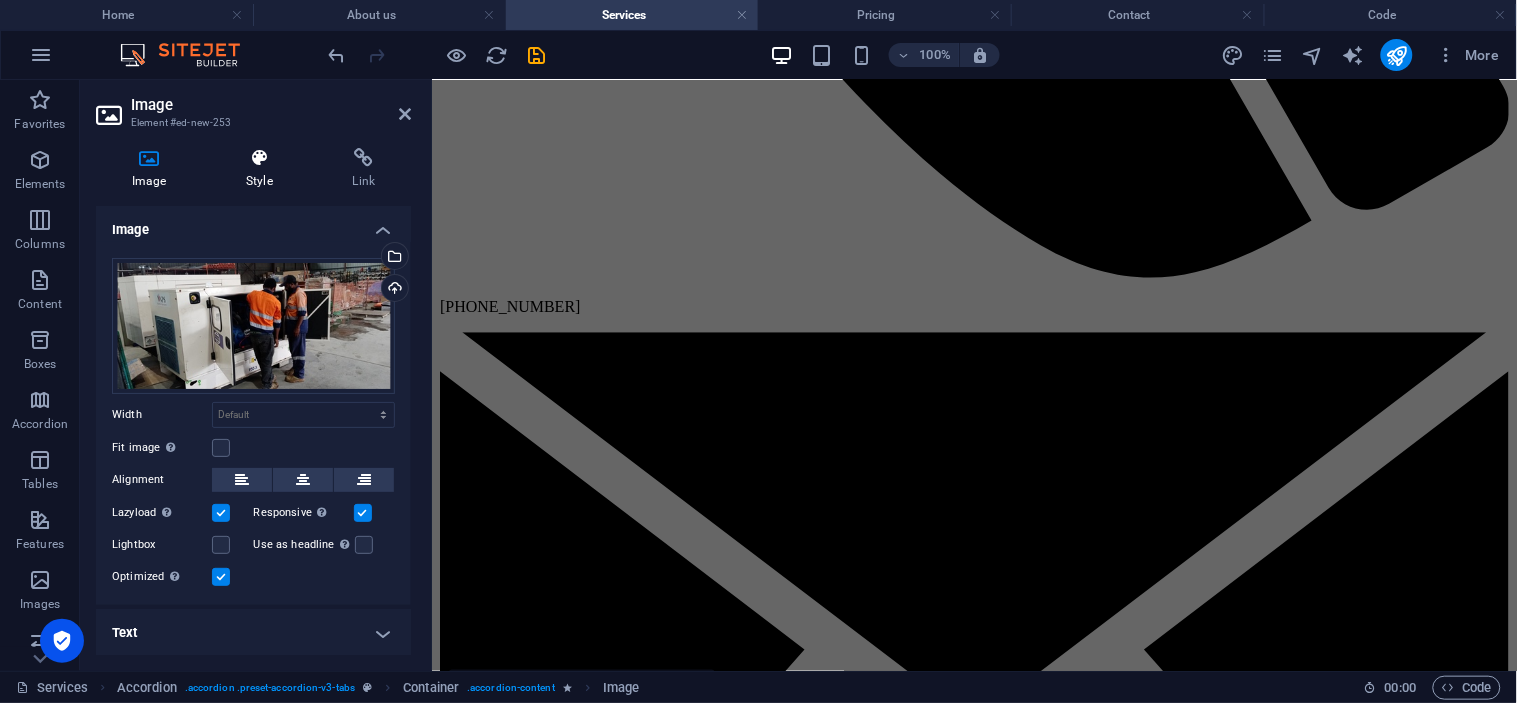 click at bounding box center [259, 158] 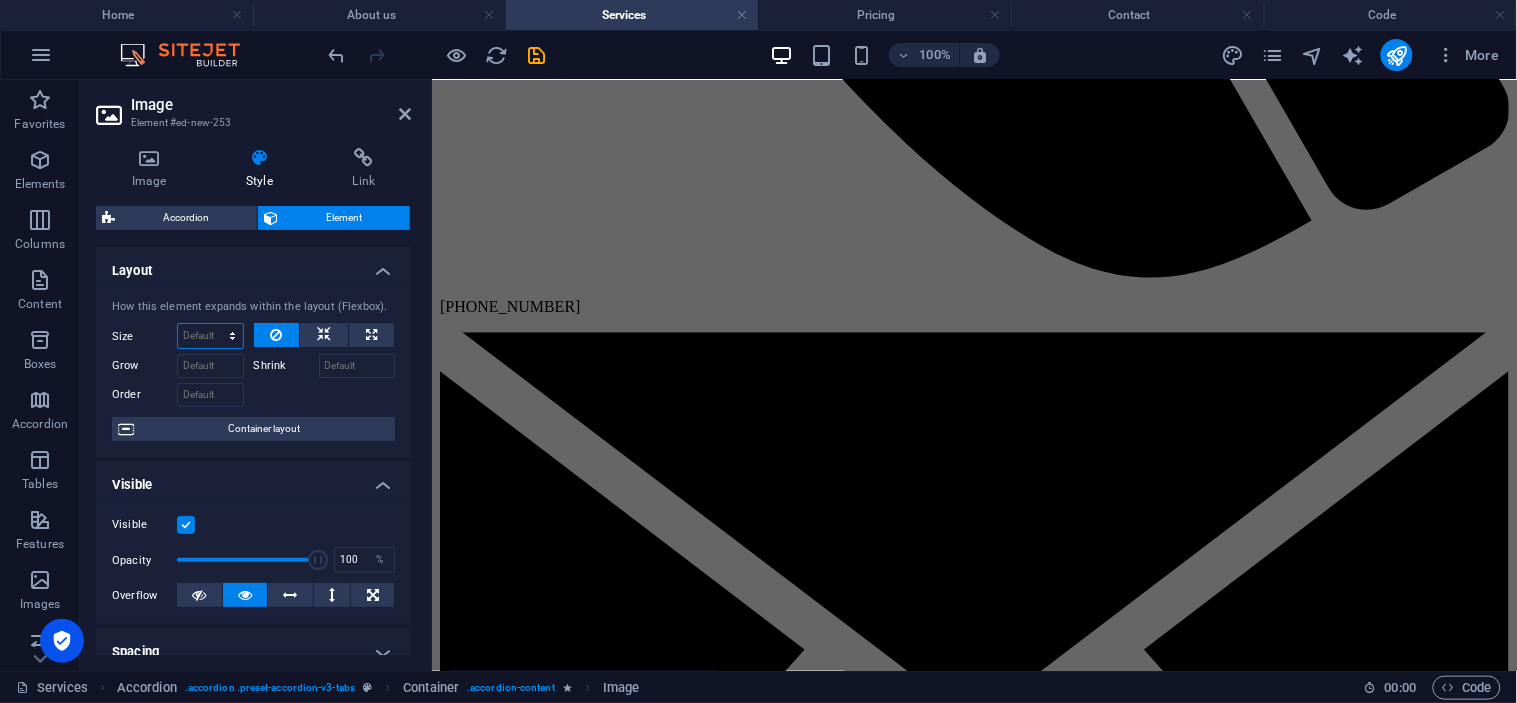 click on "Default auto px % 1/1 1/2 1/3 1/4 1/5 1/6 1/7 1/8 1/9 1/10" at bounding box center (210, 336) 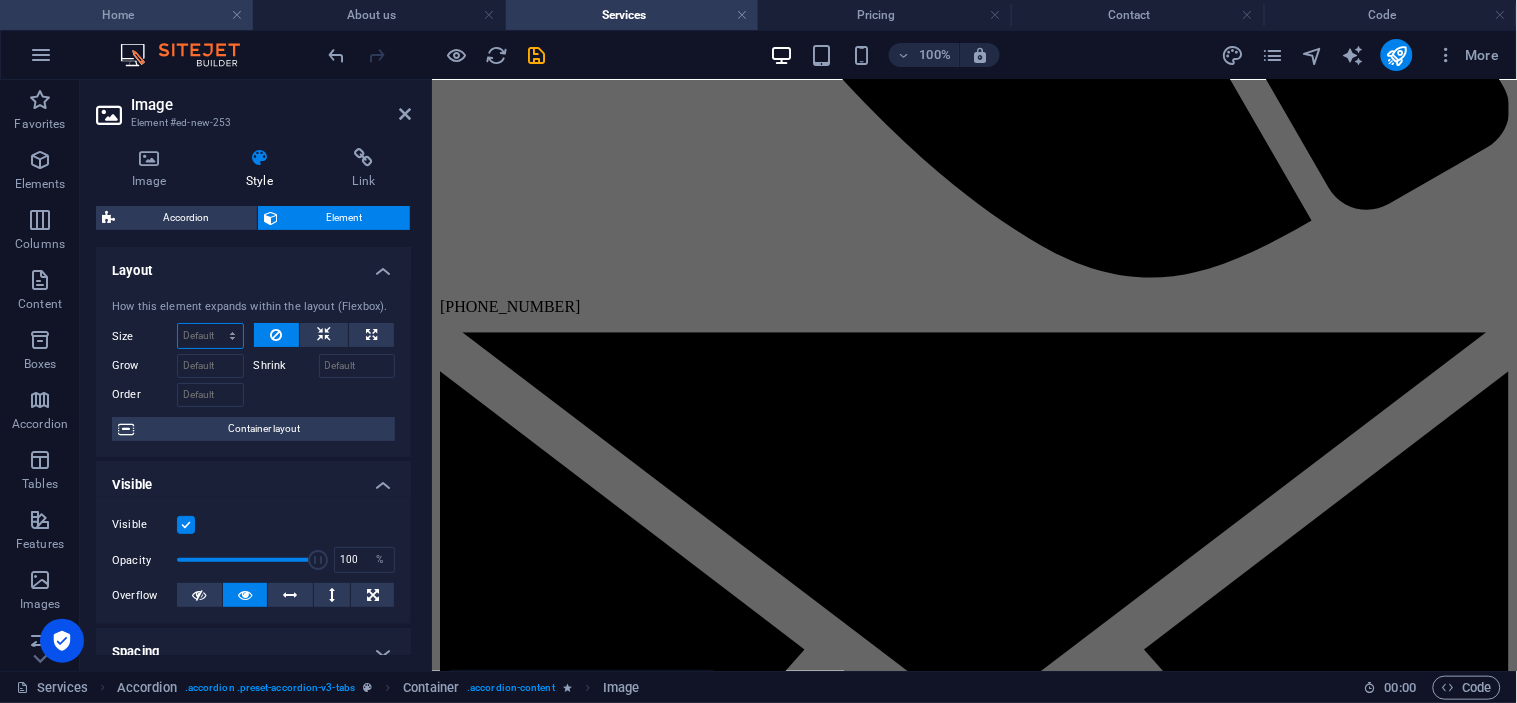 select on "px" 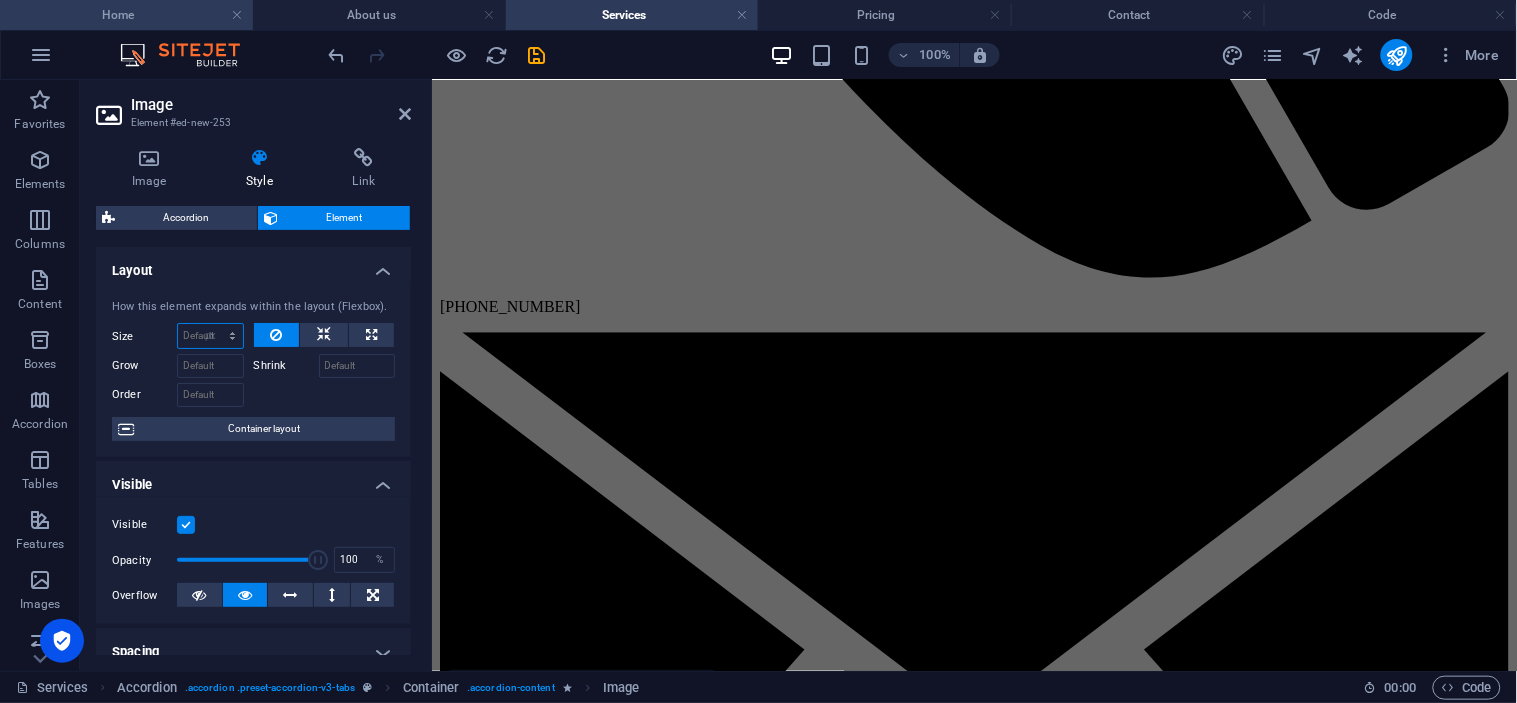 click on "Default auto px % 1/1 1/2 1/3 1/4 1/5 1/6 1/7 1/8 1/9 1/10" at bounding box center (210, 336) 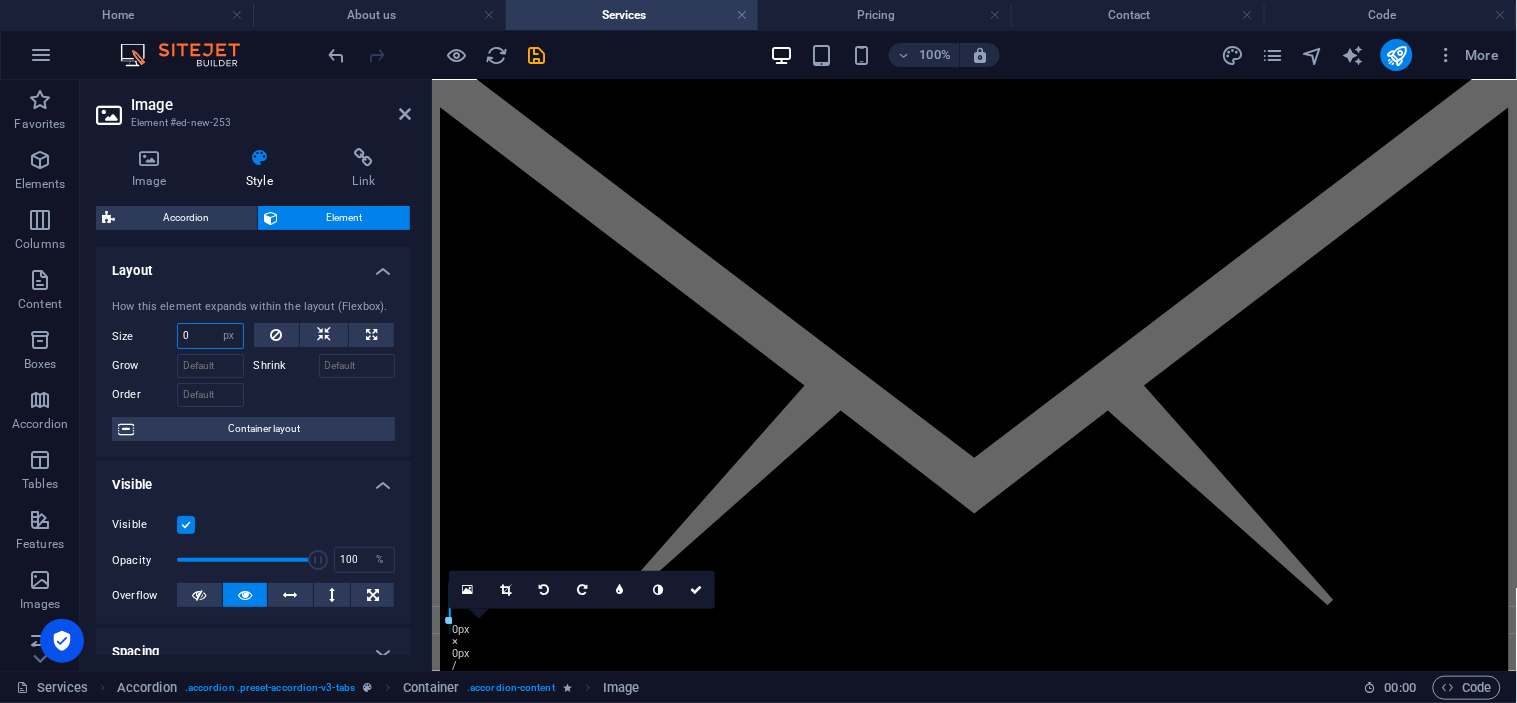 scroll, scrollTop: 1605, scrollLeft: 0, axis: vertical 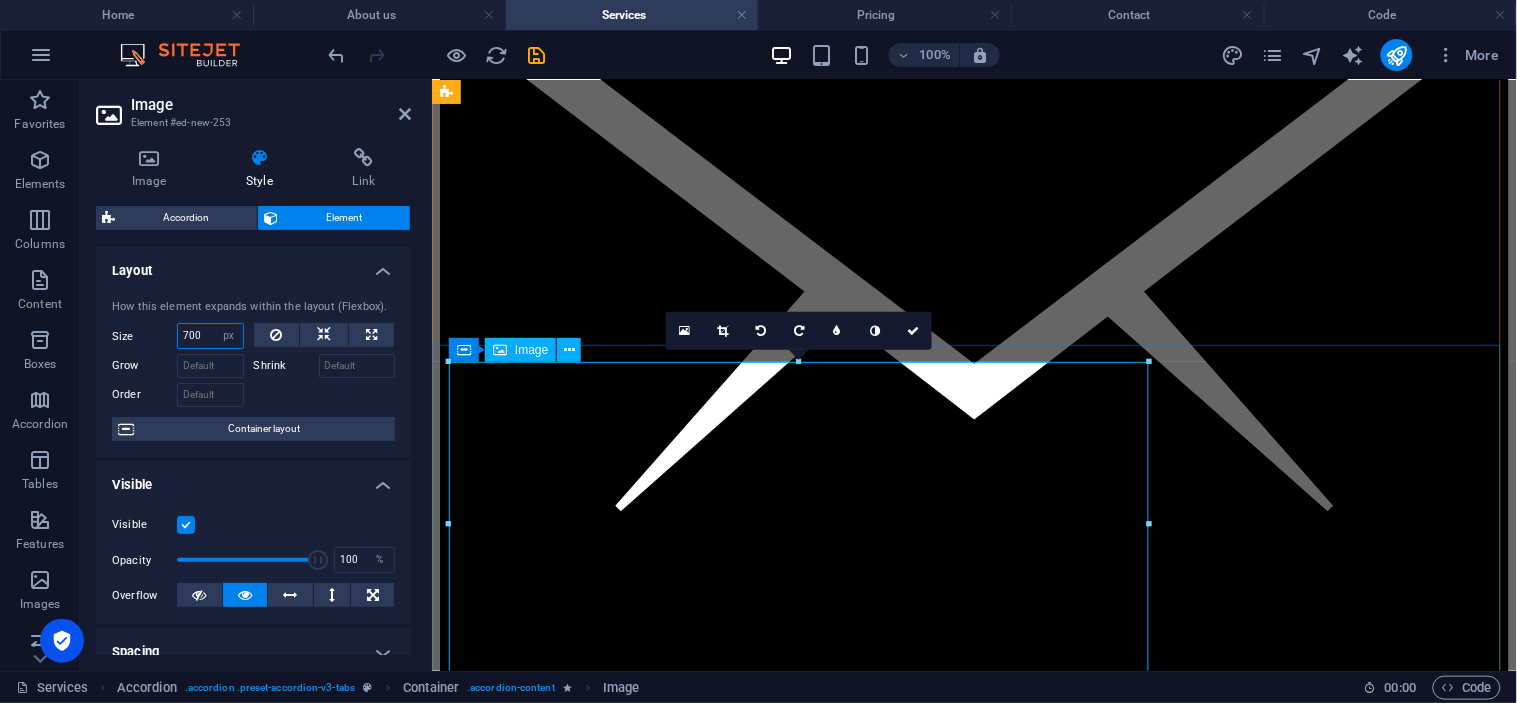 type on "700" 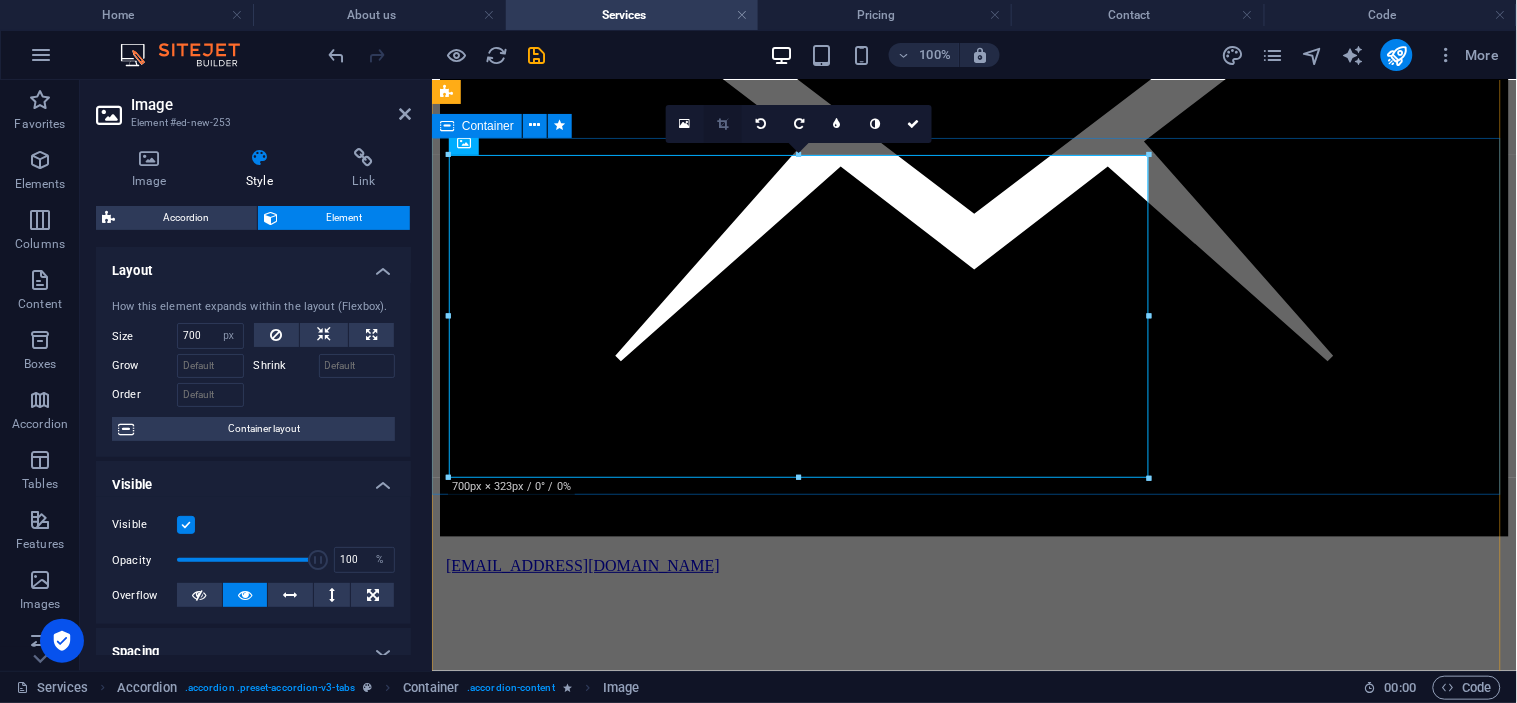 scroll, scrollTop: 1716, scrollLeft: 0, axis: vertical 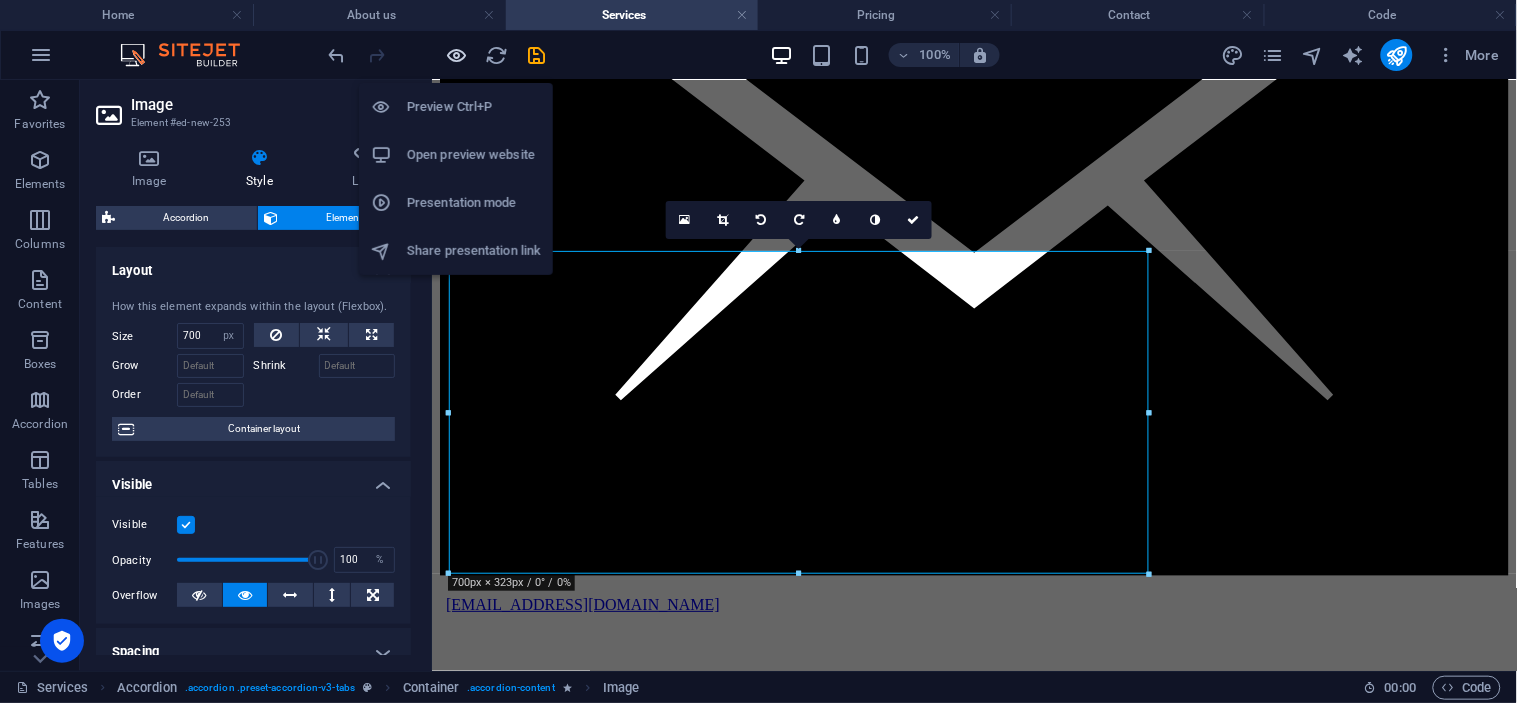 click at bounding box center (457, 55) 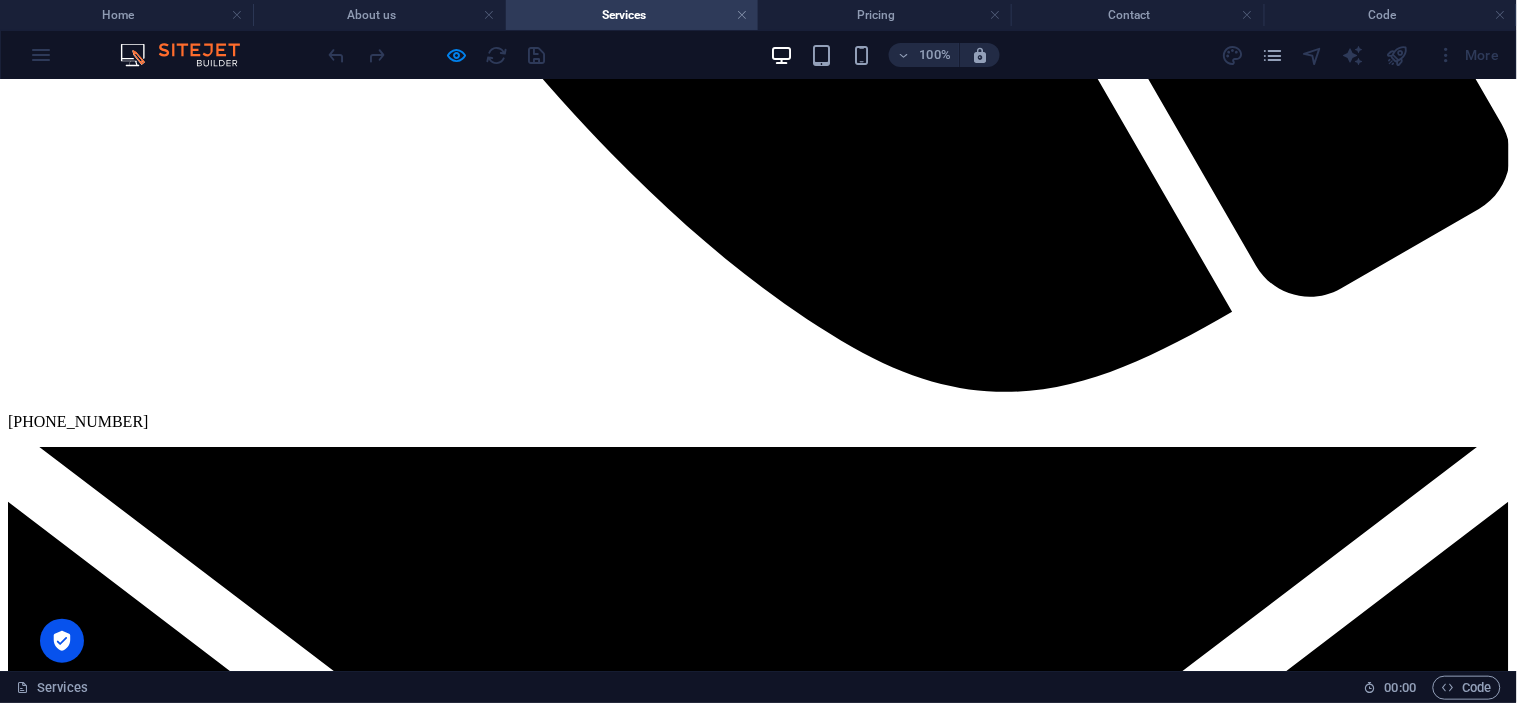 scroll, scrollTop: 1380, scrollLeft: 0, axis: vertical 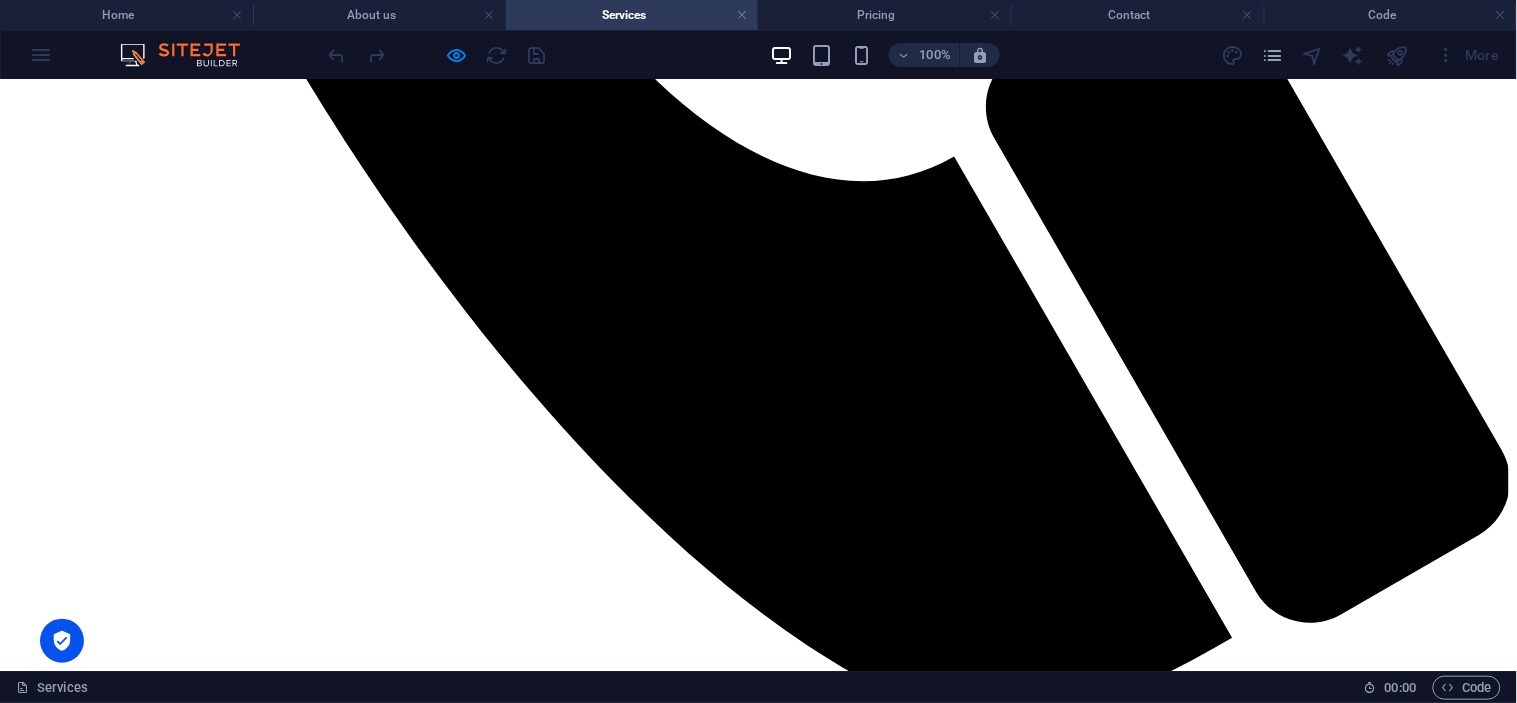 click at bounding box center [758, 1928] 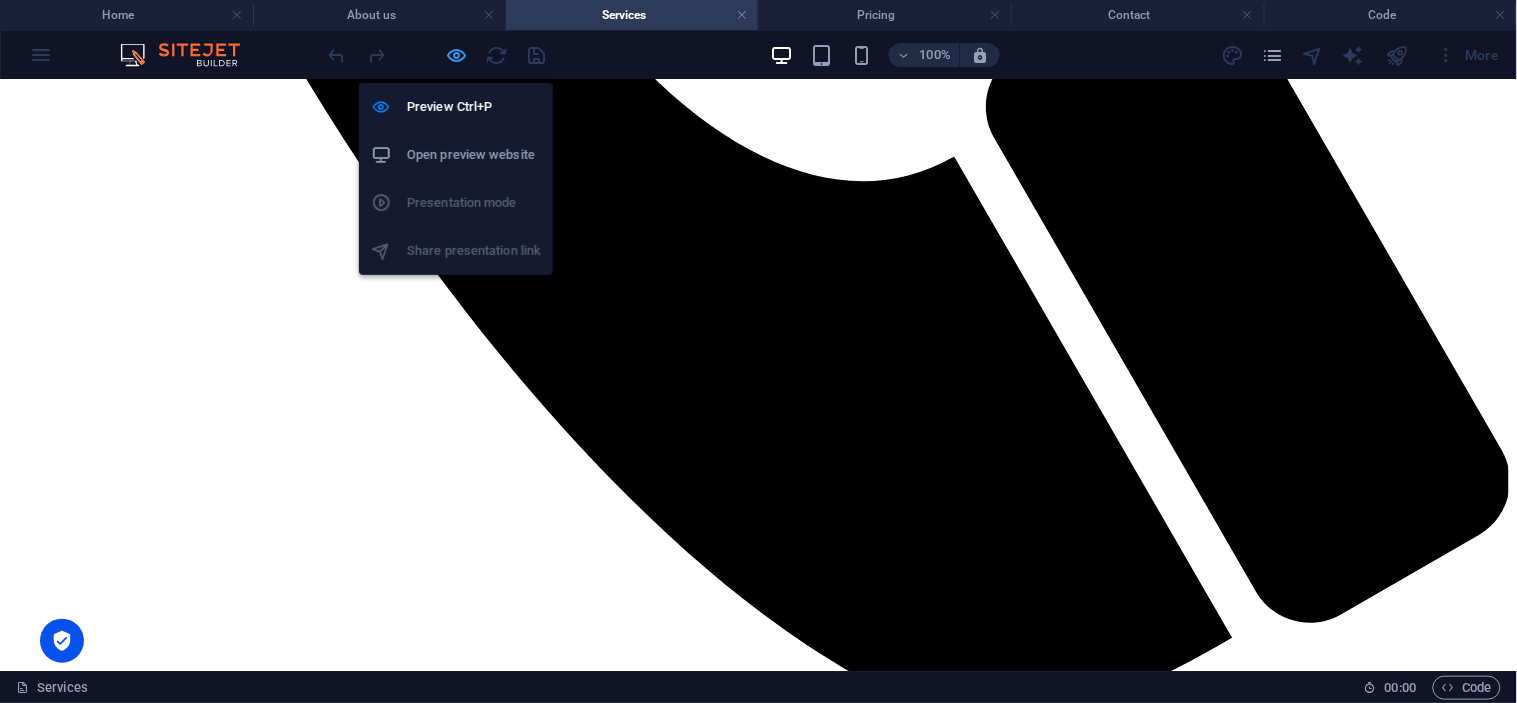 click at bounding box center [457, 55] 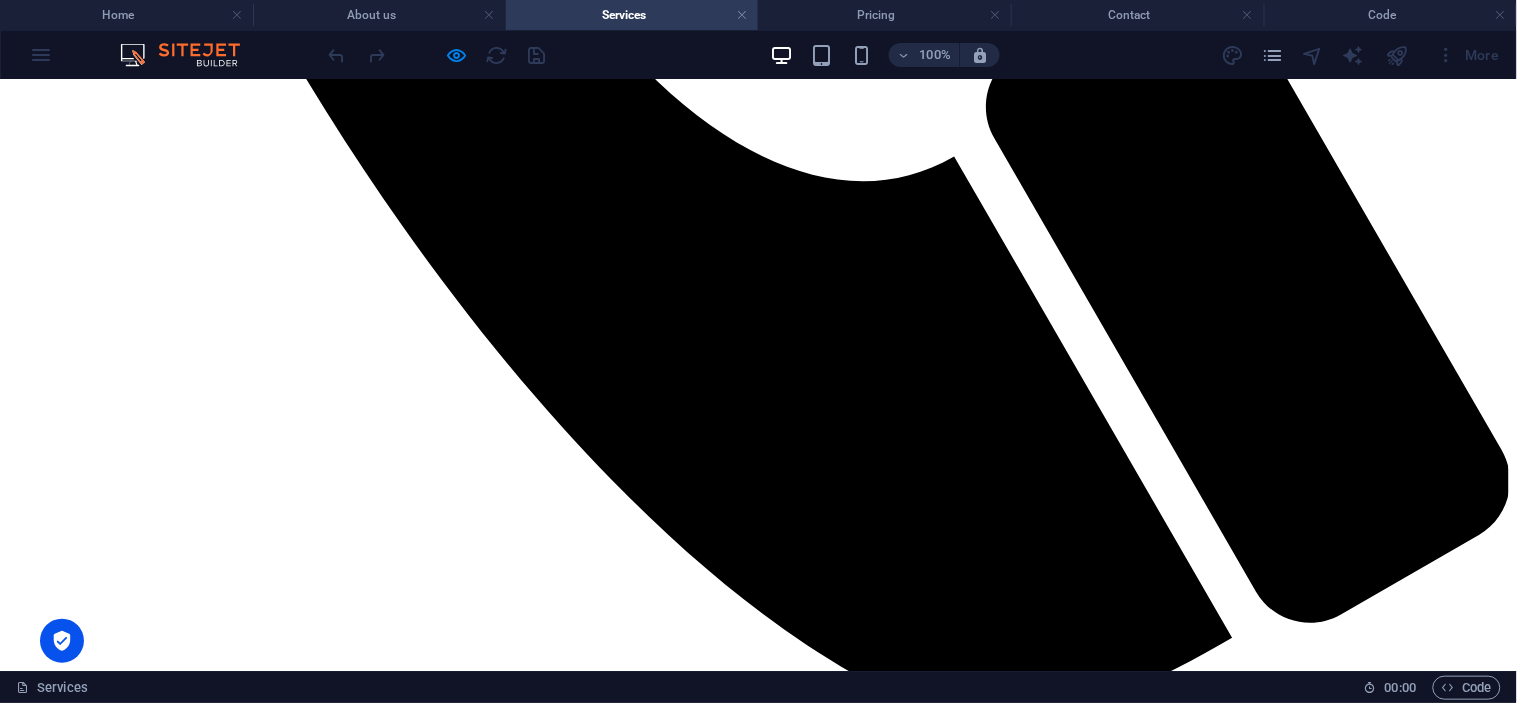 click at bounding box center (758, 1928) 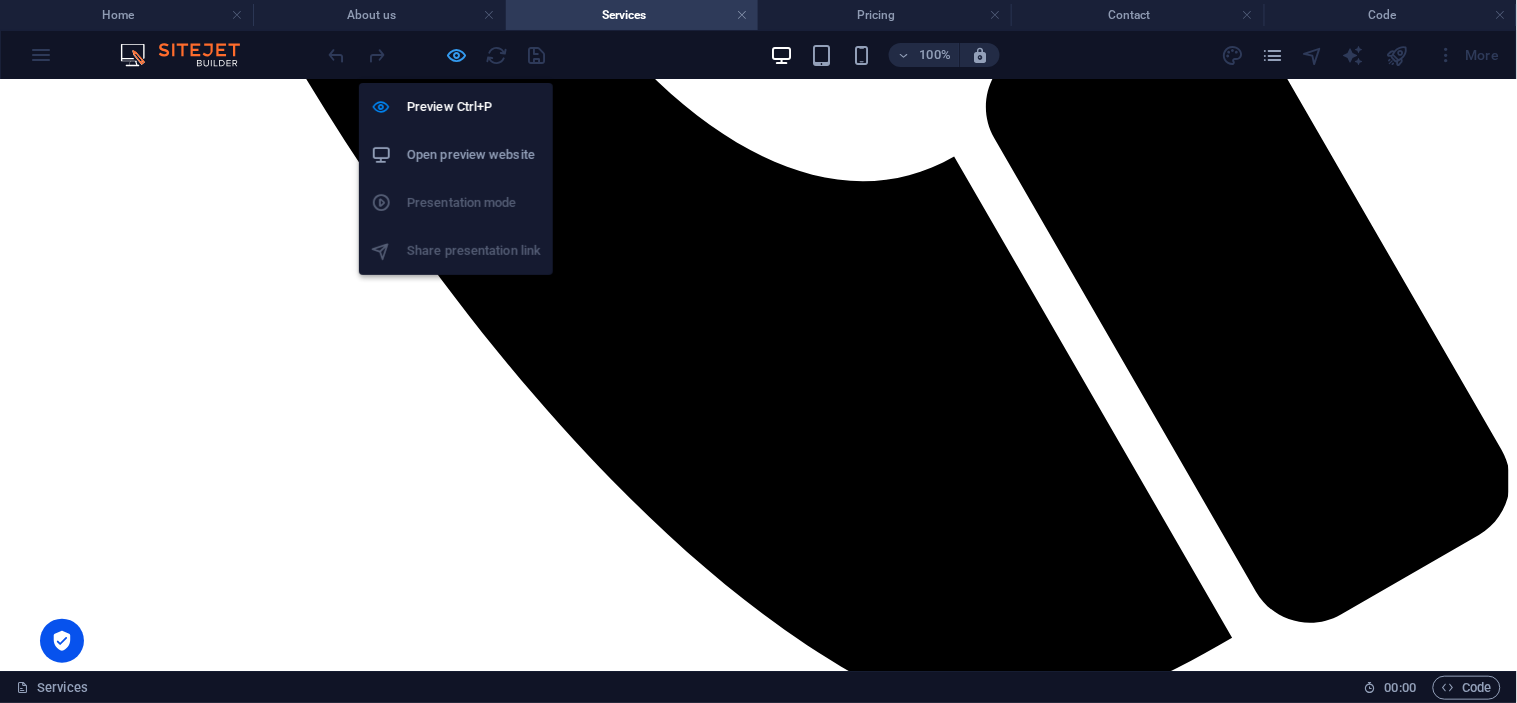 drag, startPoint x: 458, startPoint y: 62, endPoint x: 285, endPoint y: 250, distance: 255.48581 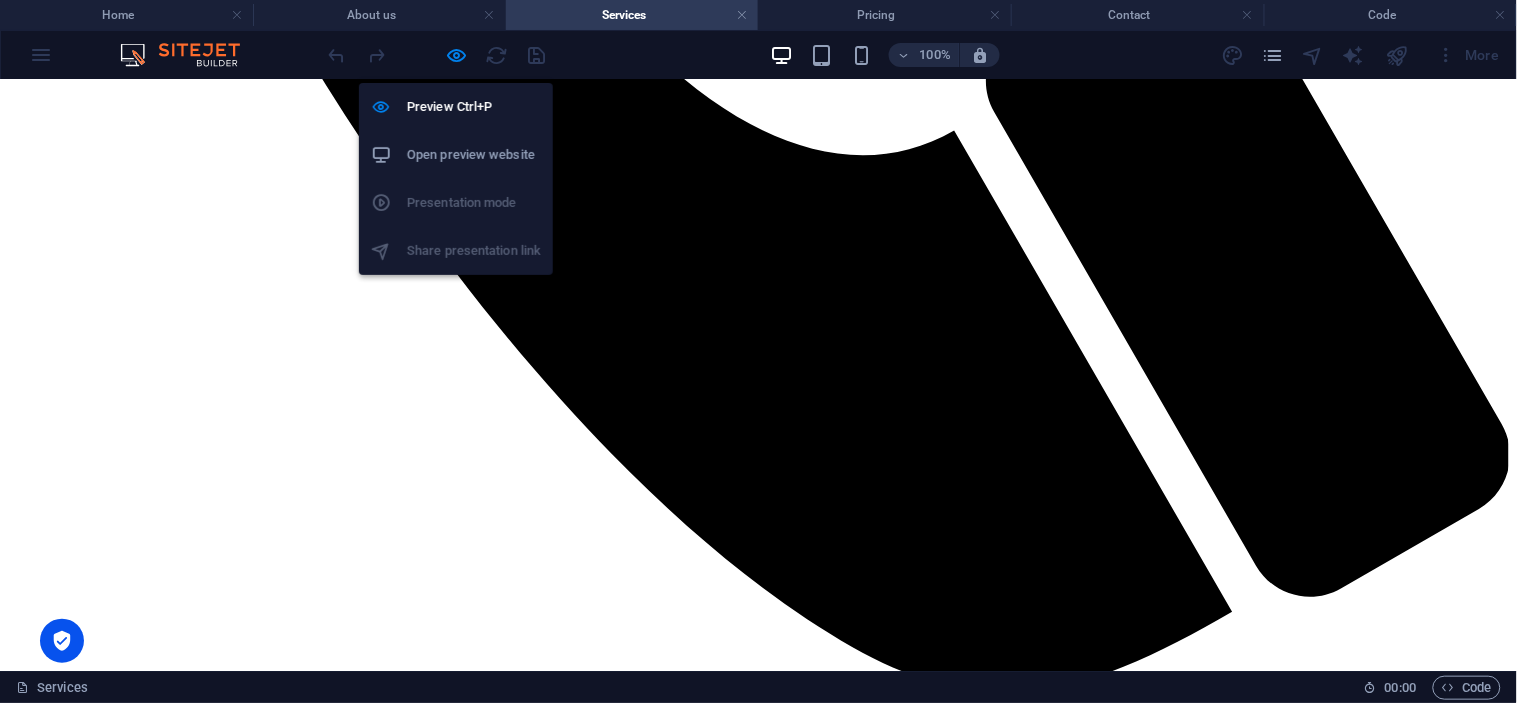 select on "px" 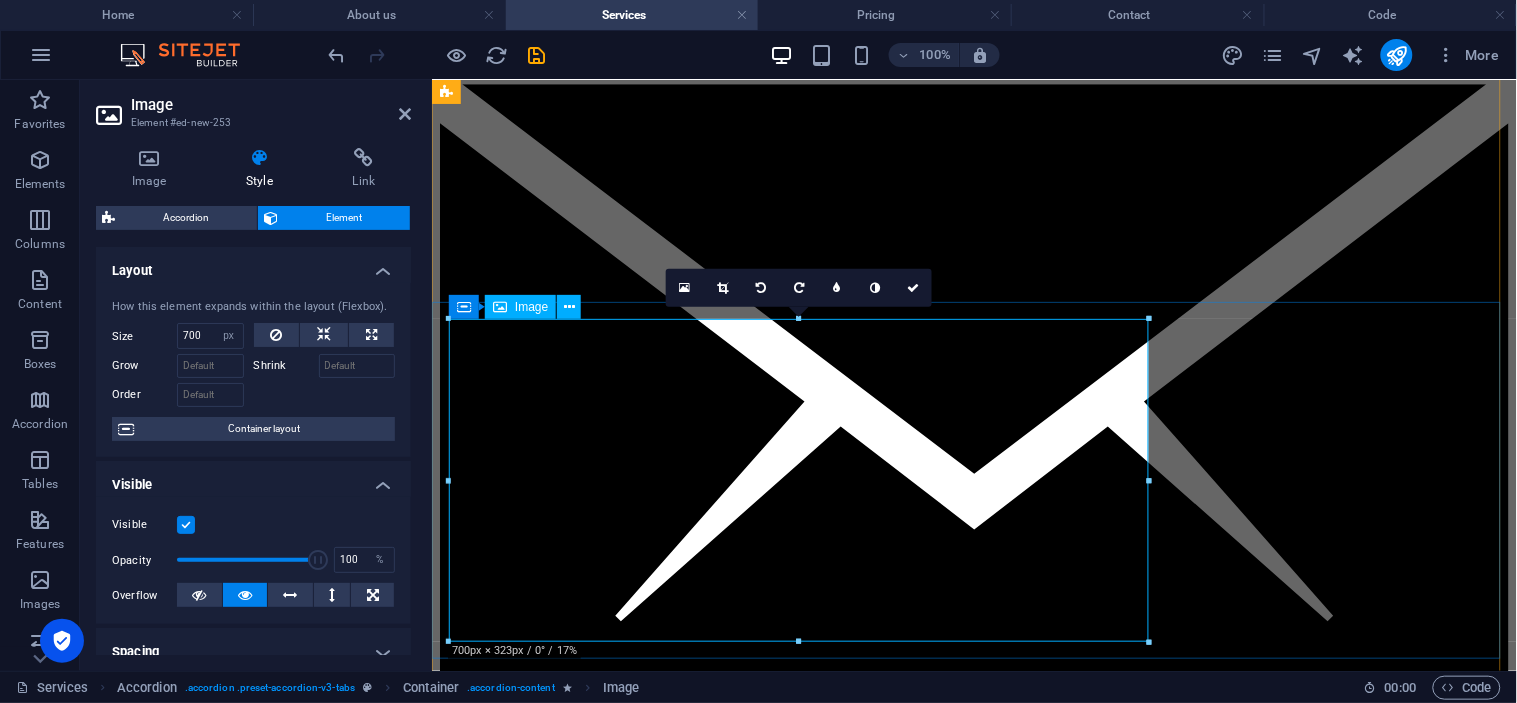 scroll, scrollTop: 1406, scrollLeft: 0, axis: vertical 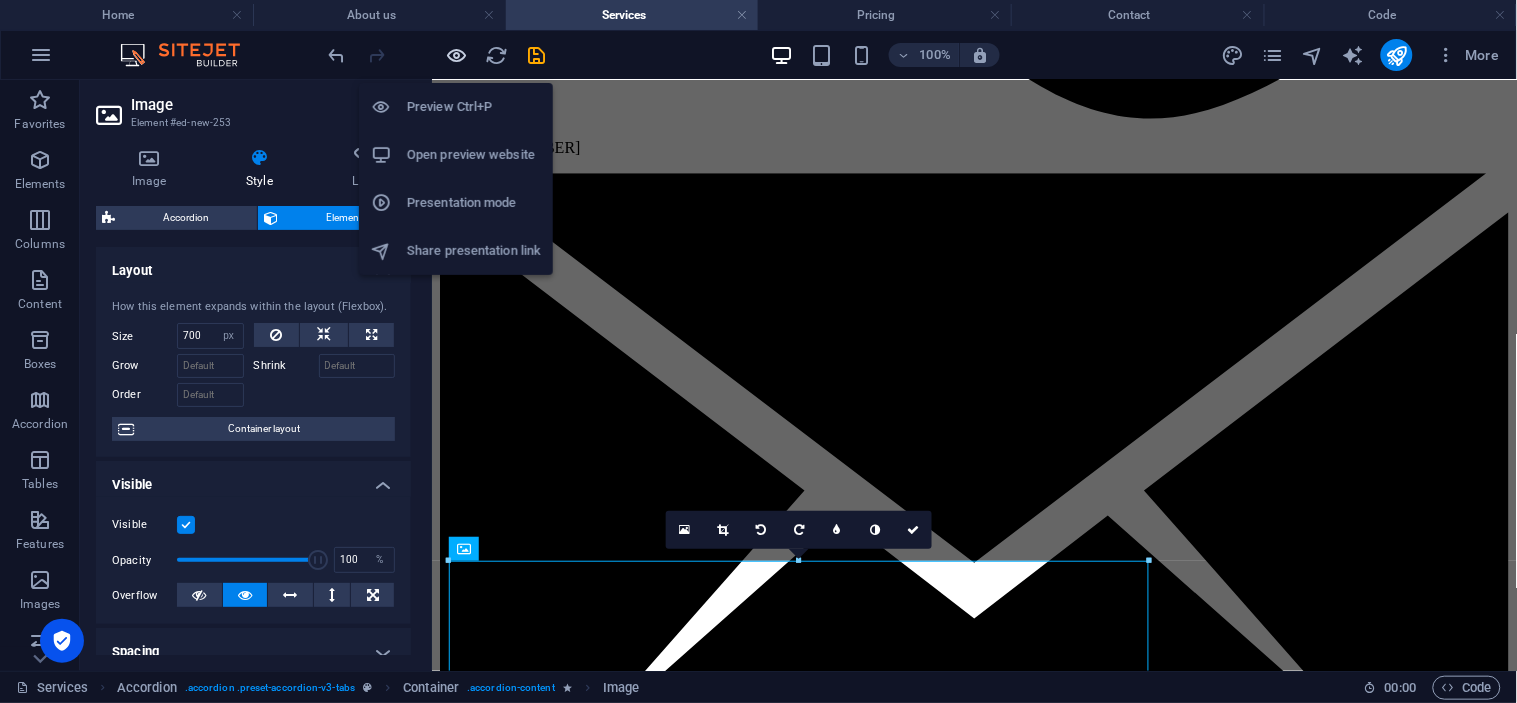 click at bounding box center [457, 55] 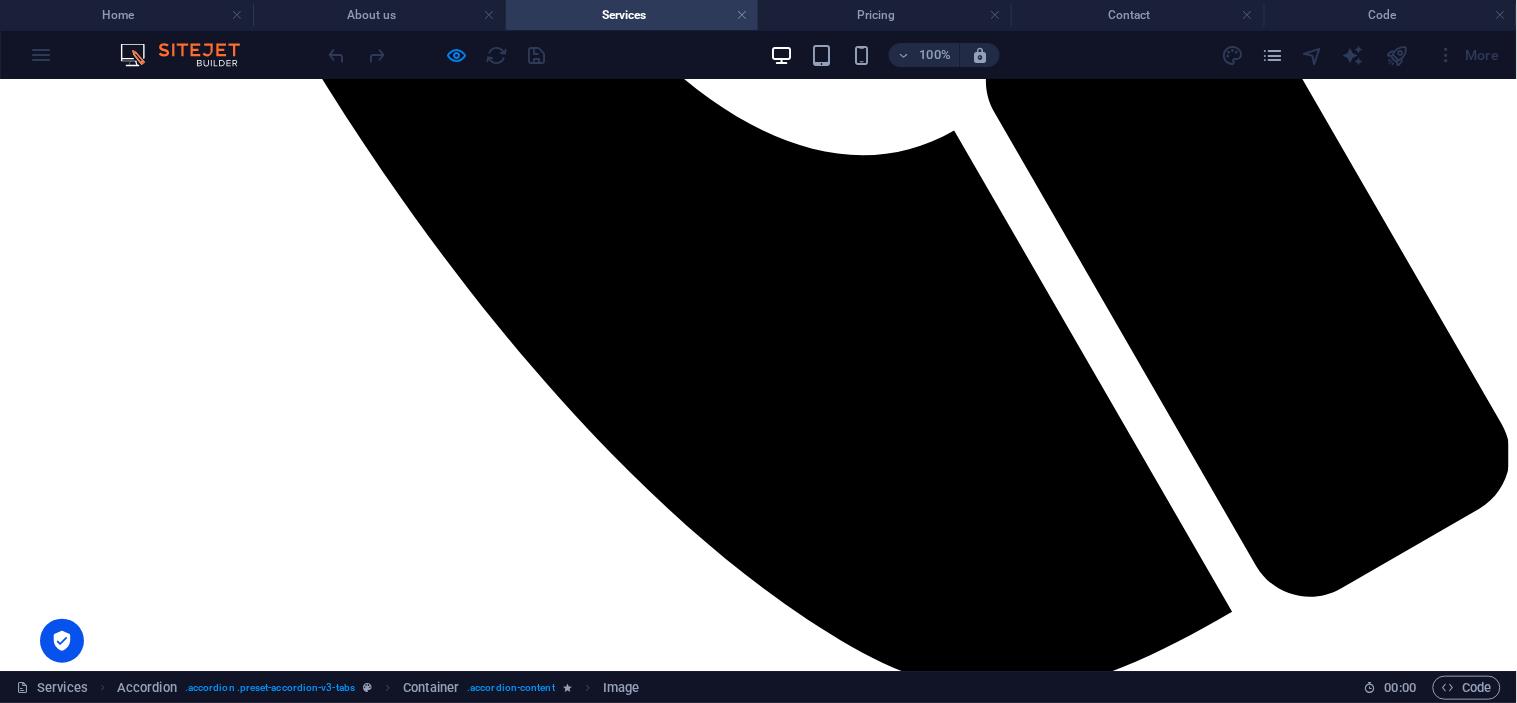 click at bounding box center [758, 1902] 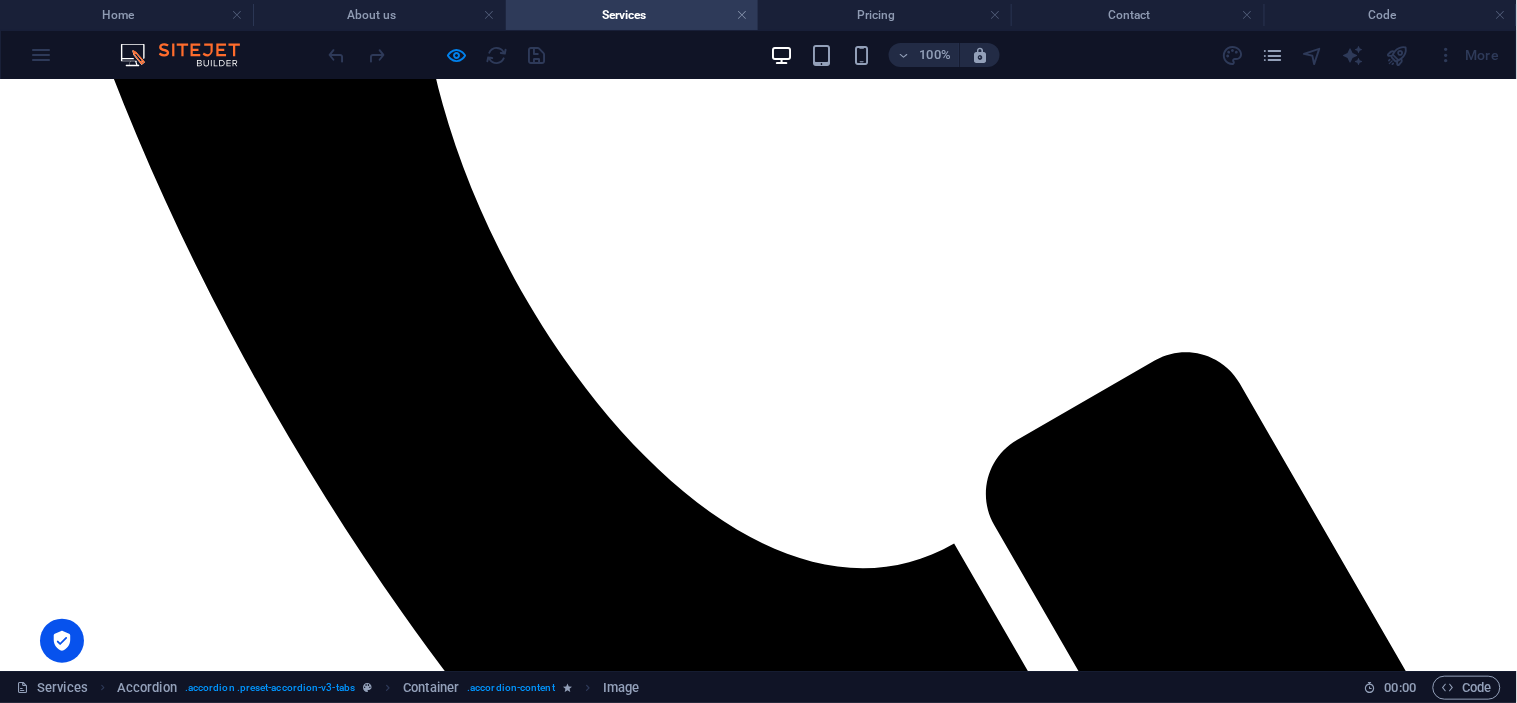 scroll, scrollTop: 962, scrollLeft: 0, axis: vertical 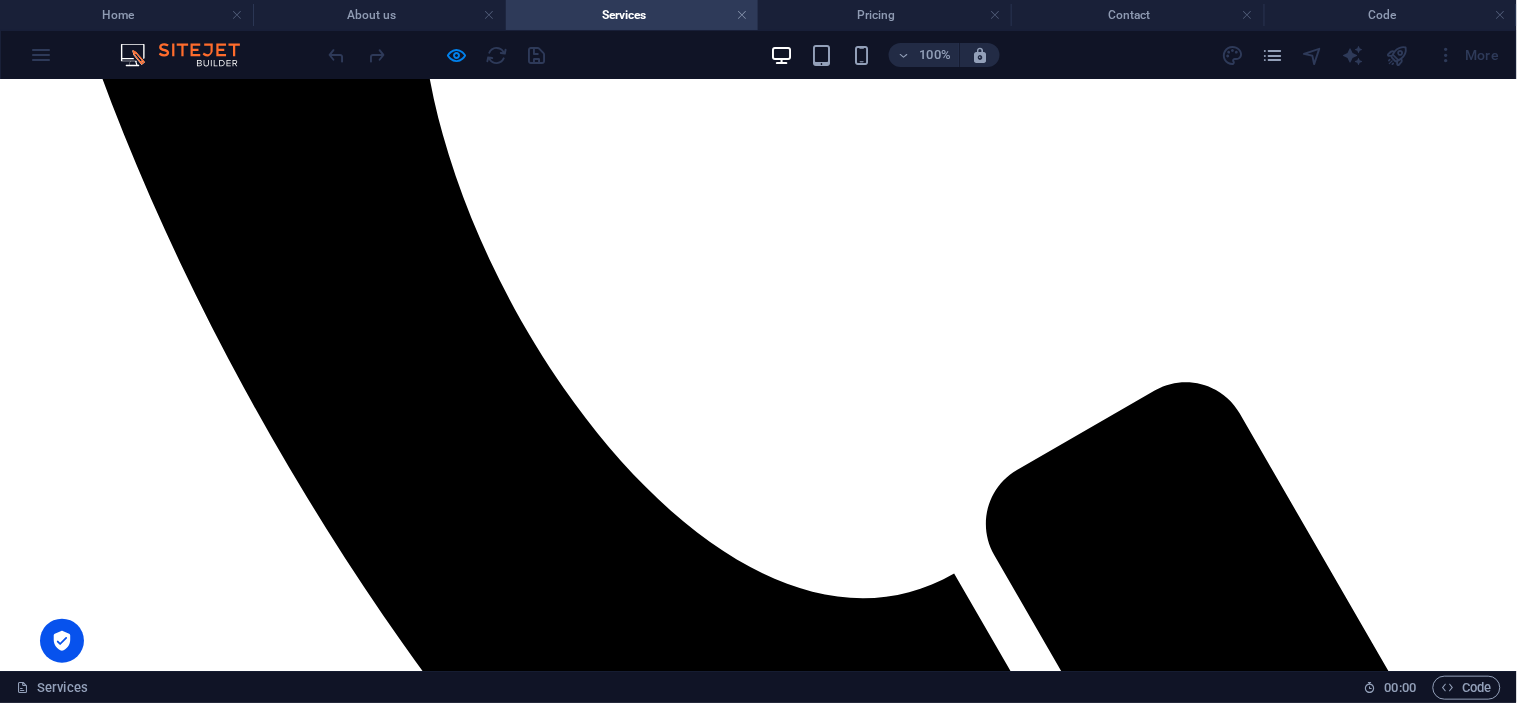 click on "About us" at bounding box center (77, 2552) 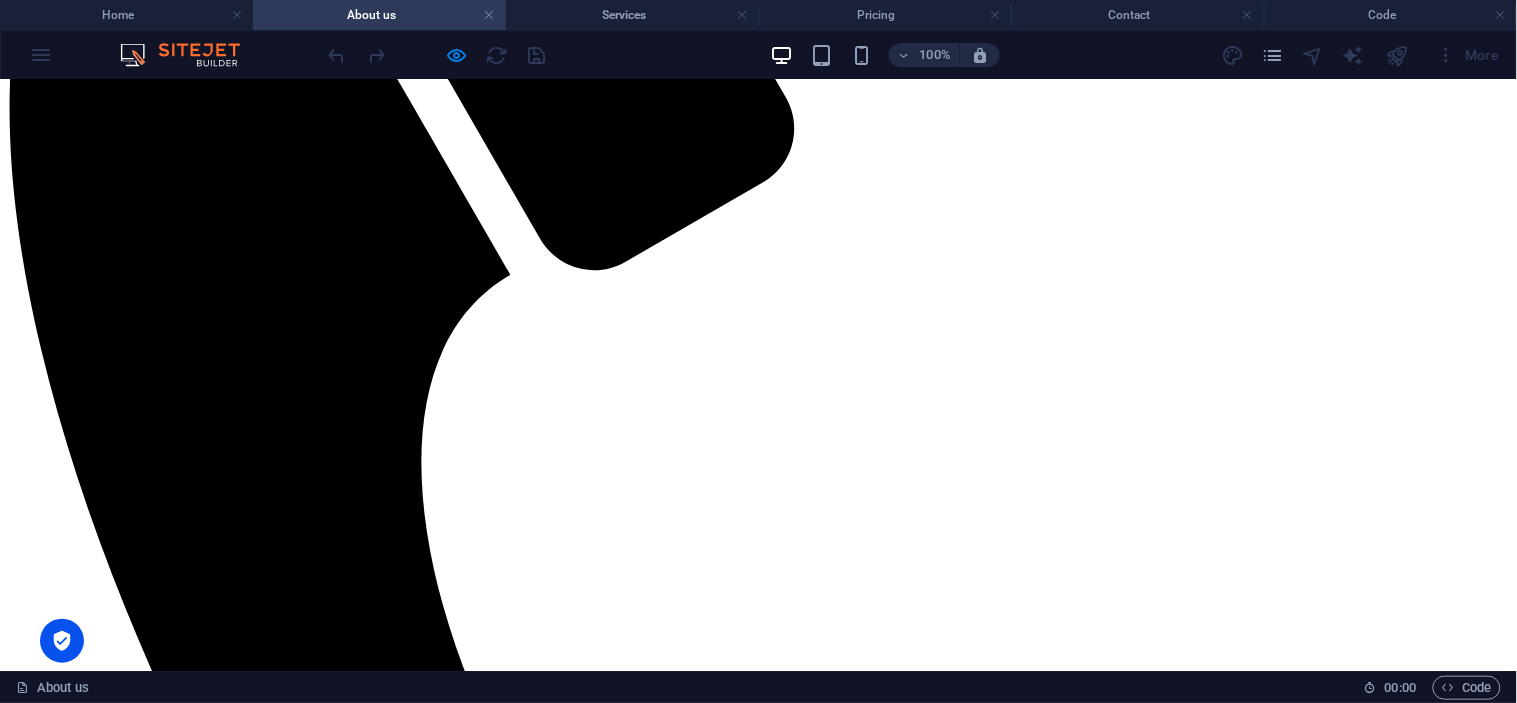 click on "capabilities" at bounding box center (84, 3040) 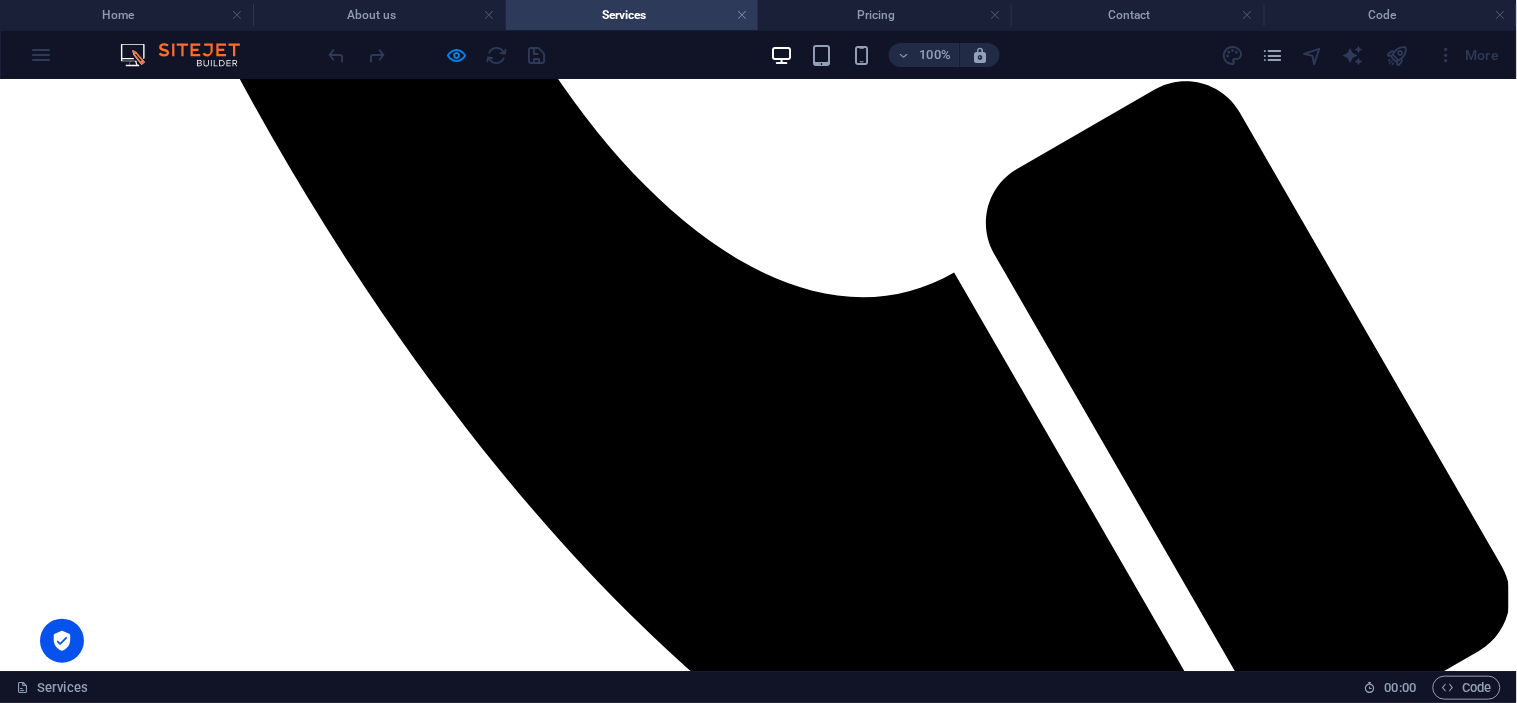 scroll, scrollTop: 1295, scrollLeft: 0, axis: vertical 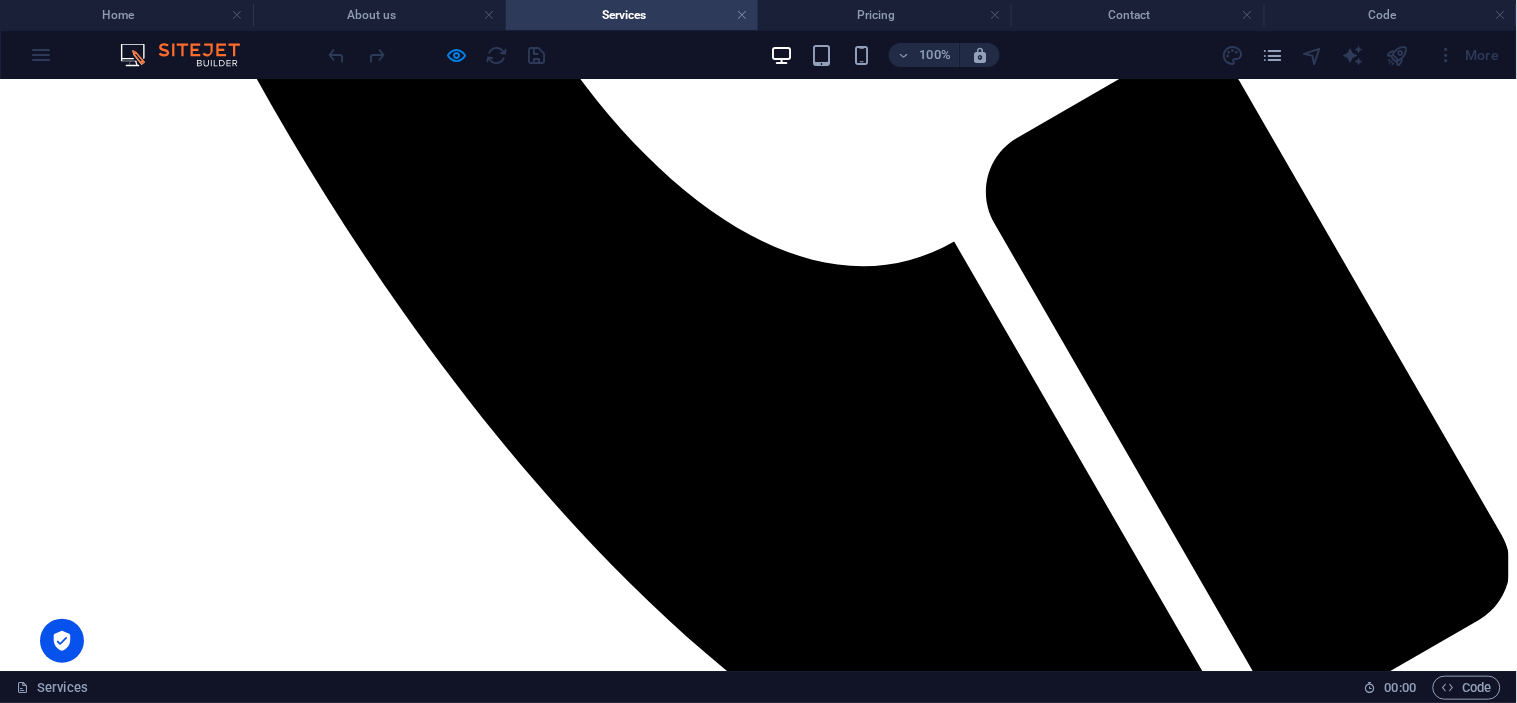 click on "Refrigeration / Air-condition" at bounding box center [758, 13240] 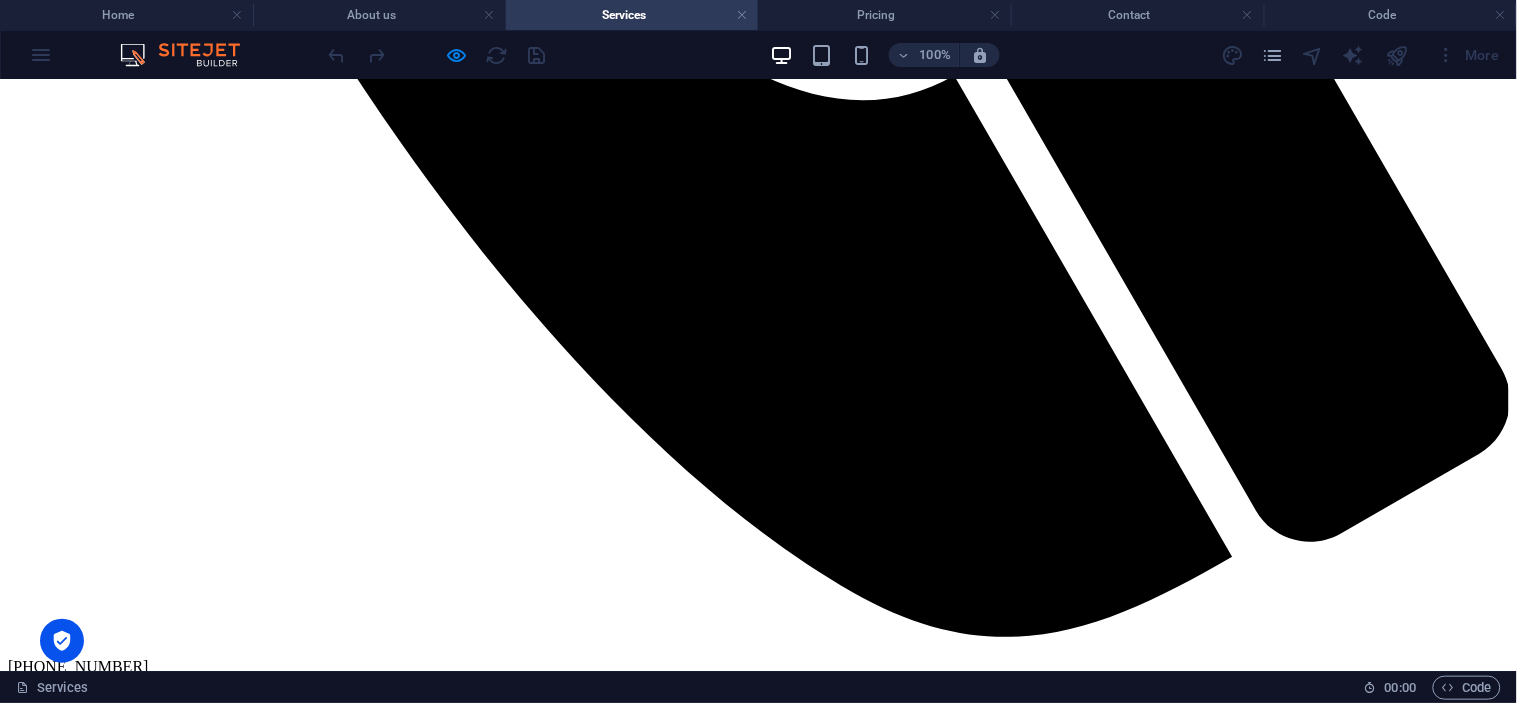 scroll, scrollTop: 1406, scrollLeft: 0, axis: vertical 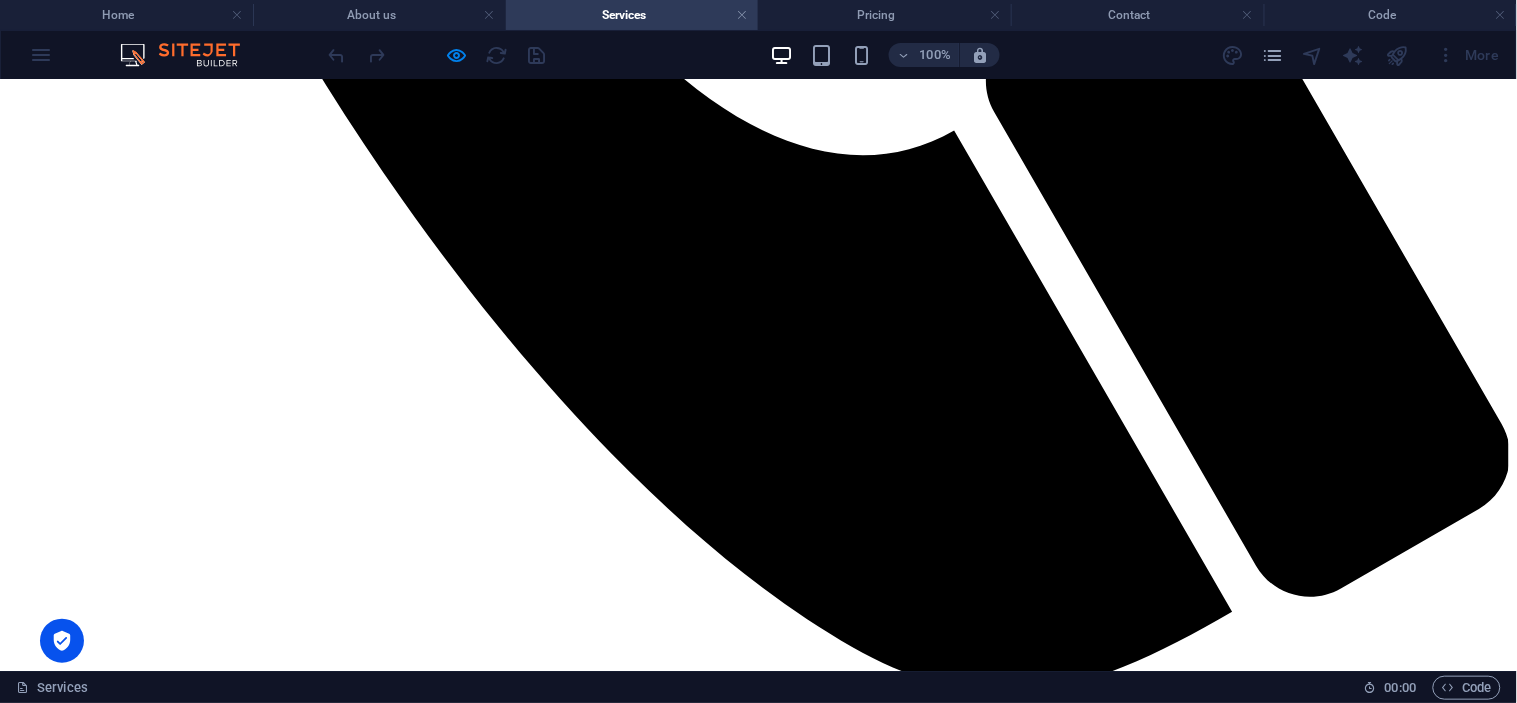 click at bounding box center (758, 1902) 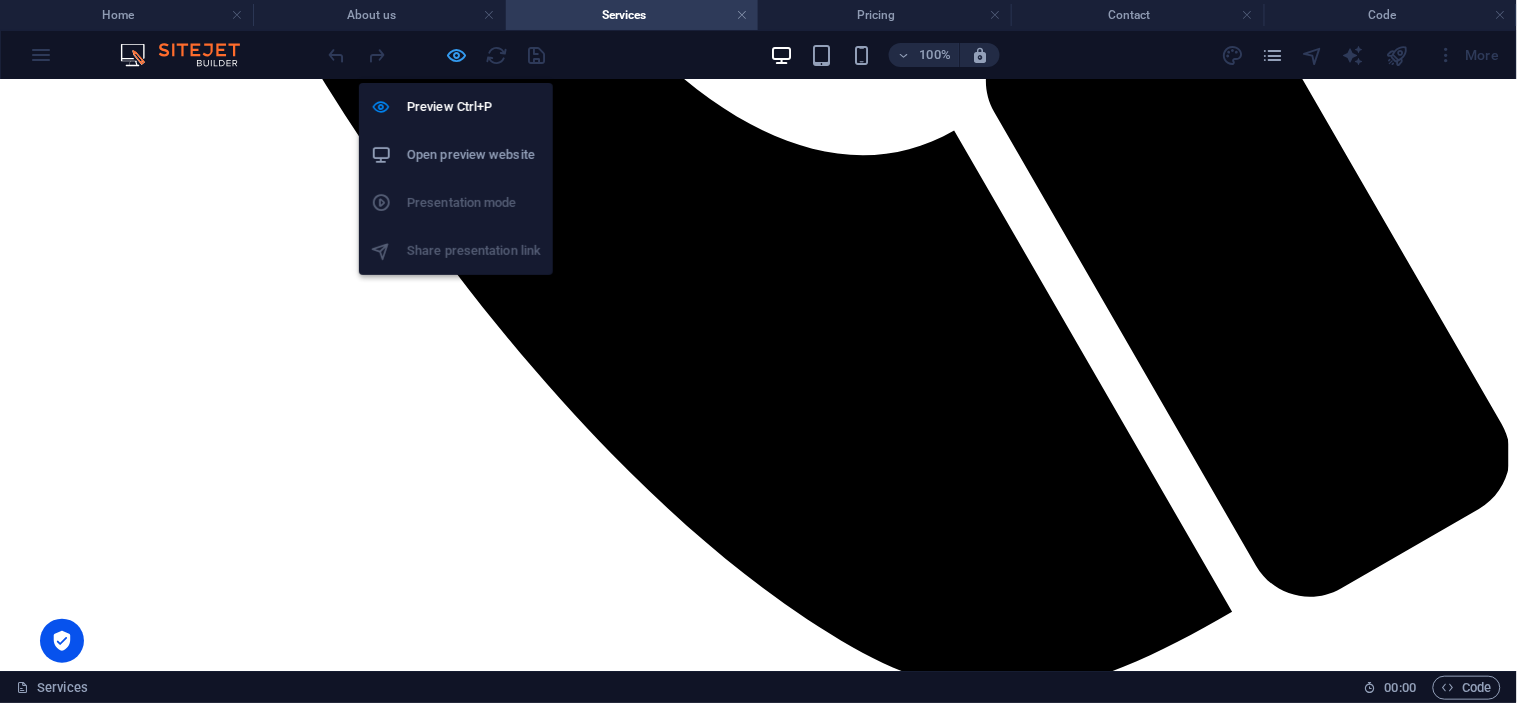 click at bounding box center [457, 55] 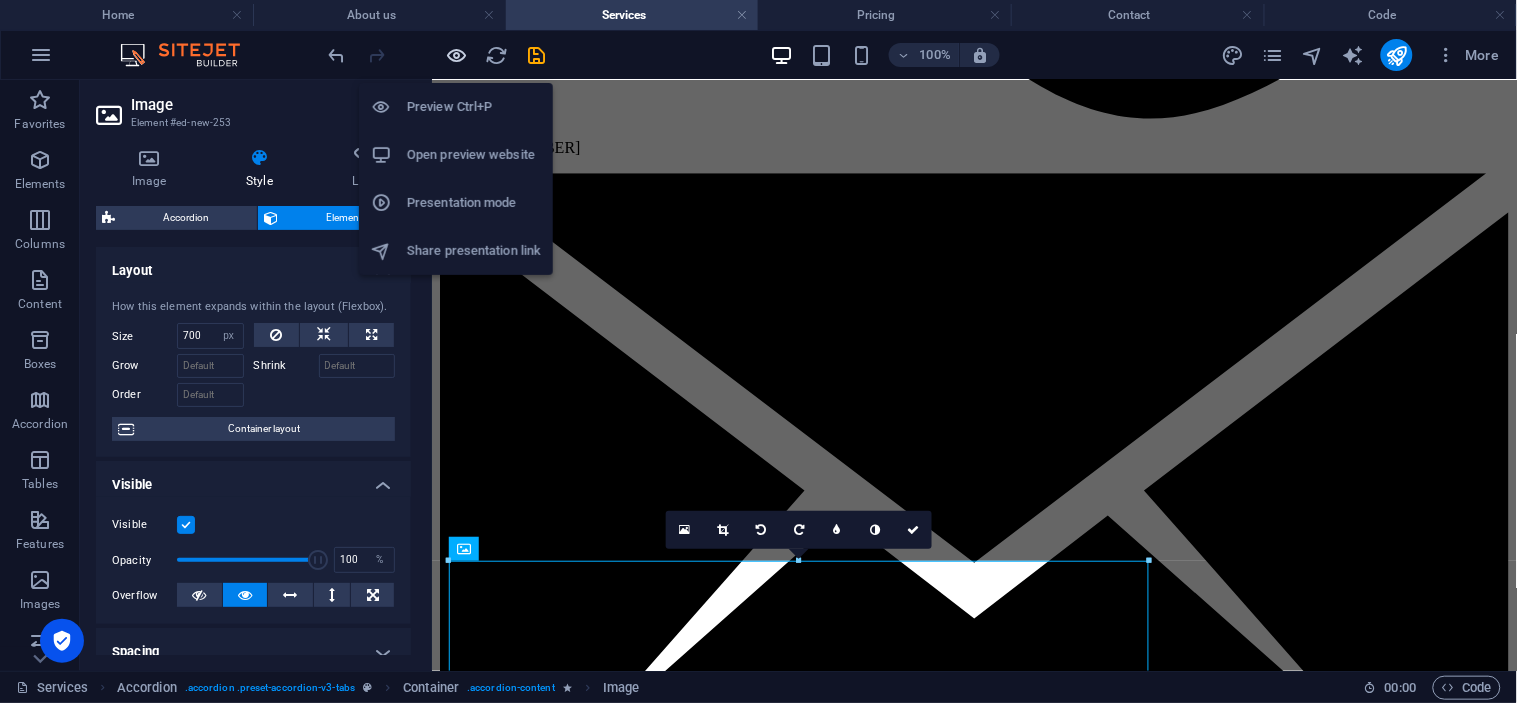 click at bounding box center (457, 55) 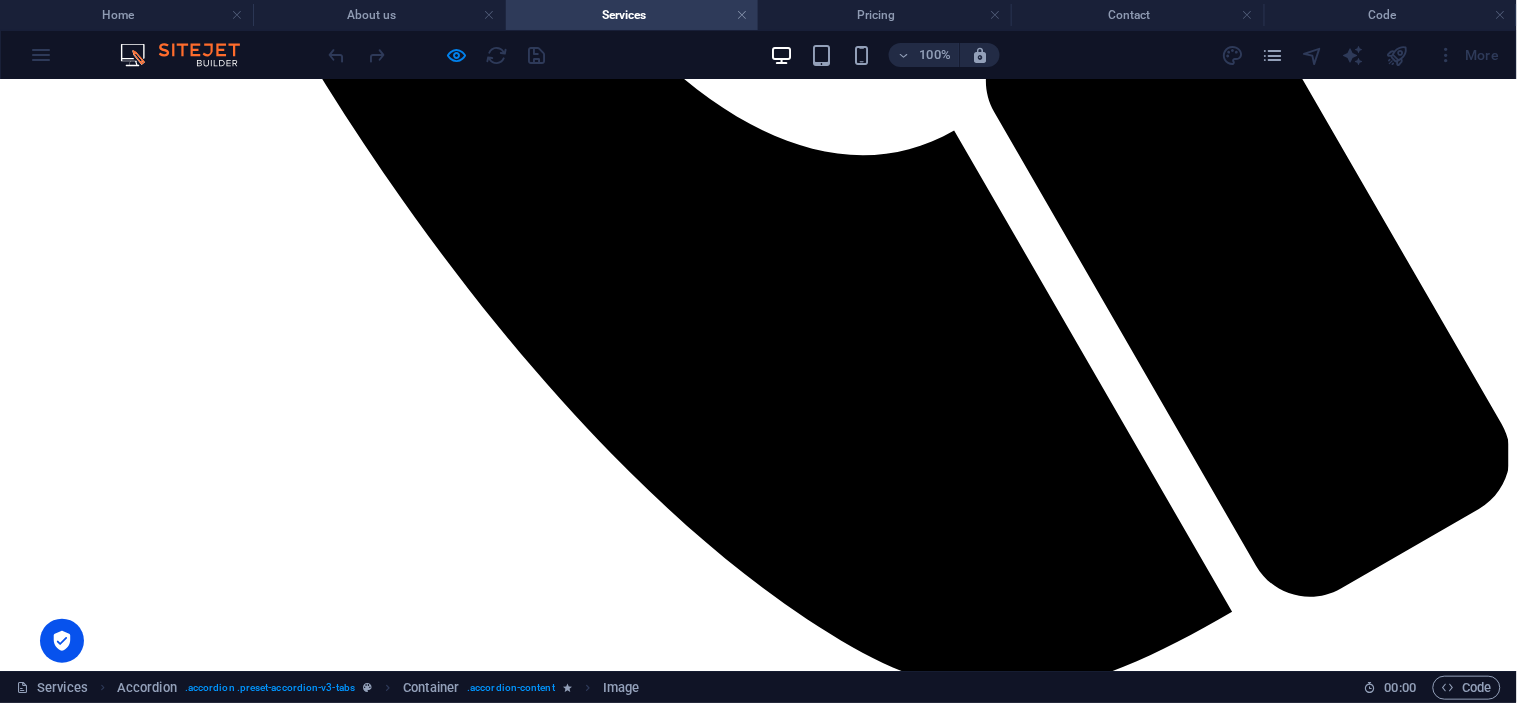 click at bounding box center (758, 1902) 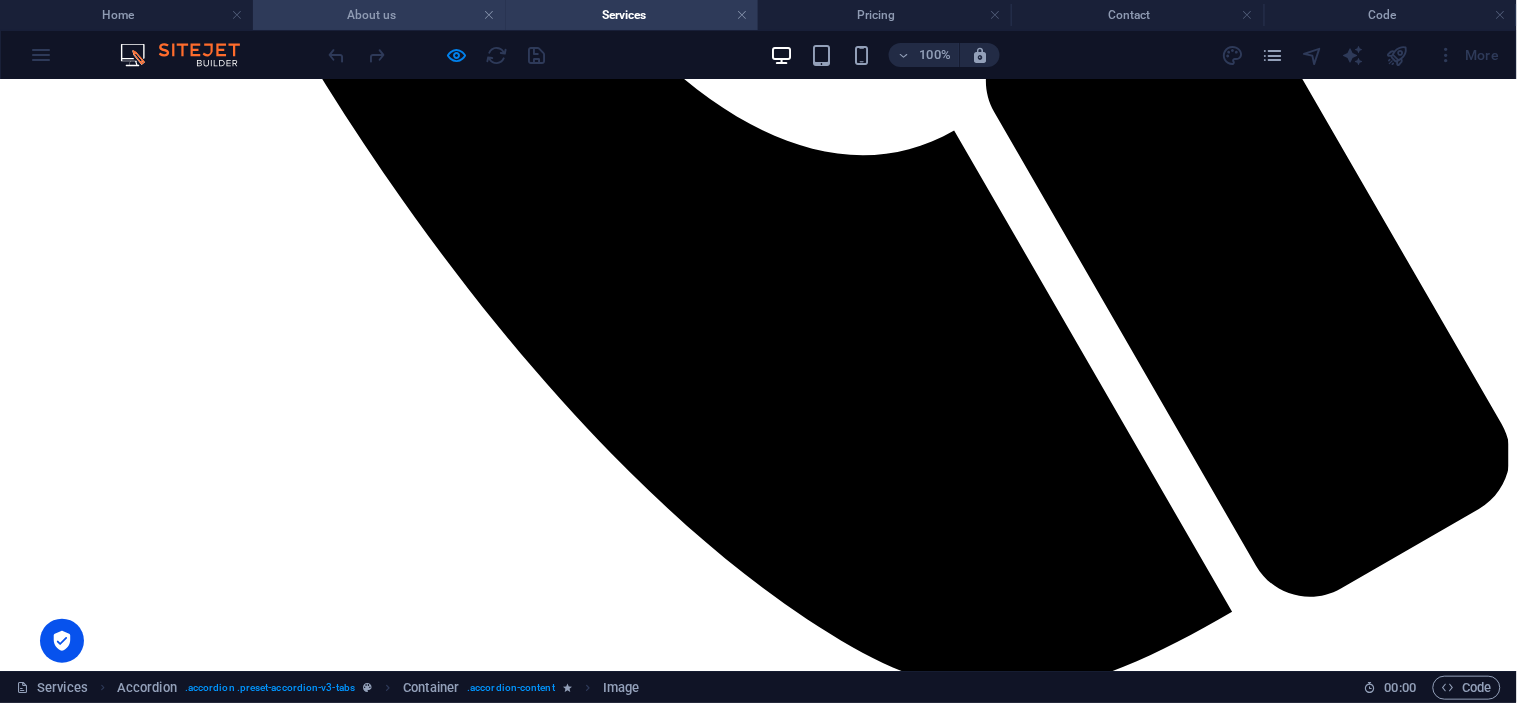 click on "About us" at bounding box center [379, 15] 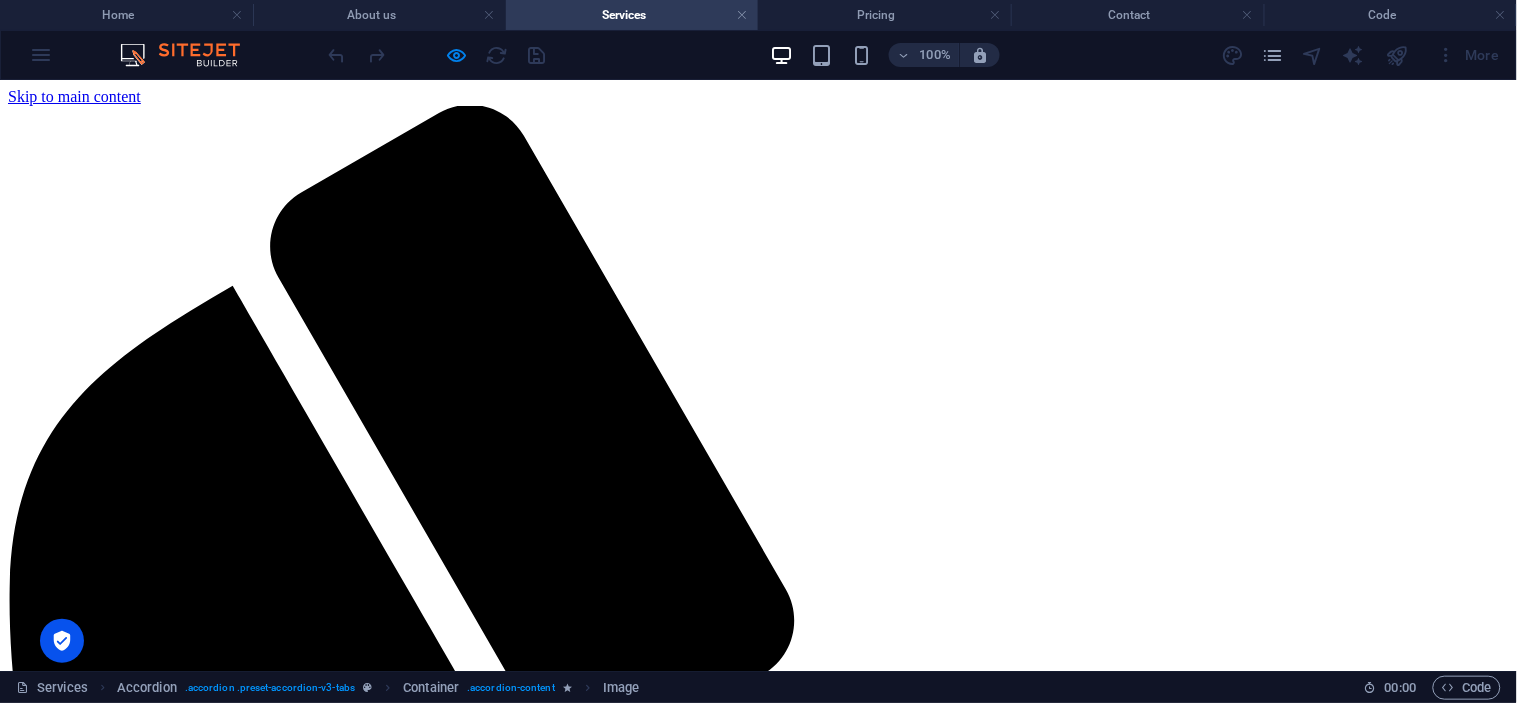 scroll, scrollTop: 492, scrollLeft: 0, axis: vertical 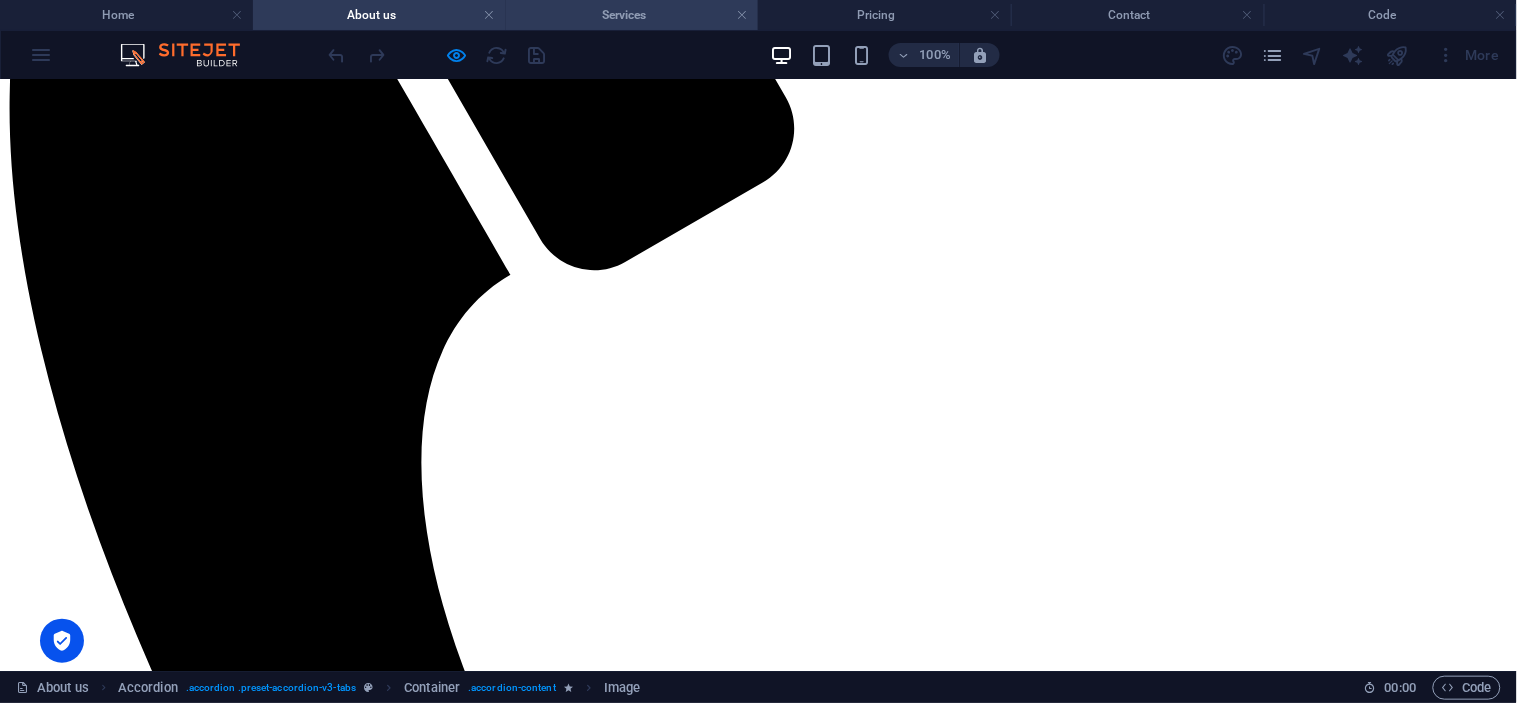 click on "Services" at bounding box center [632, 15] 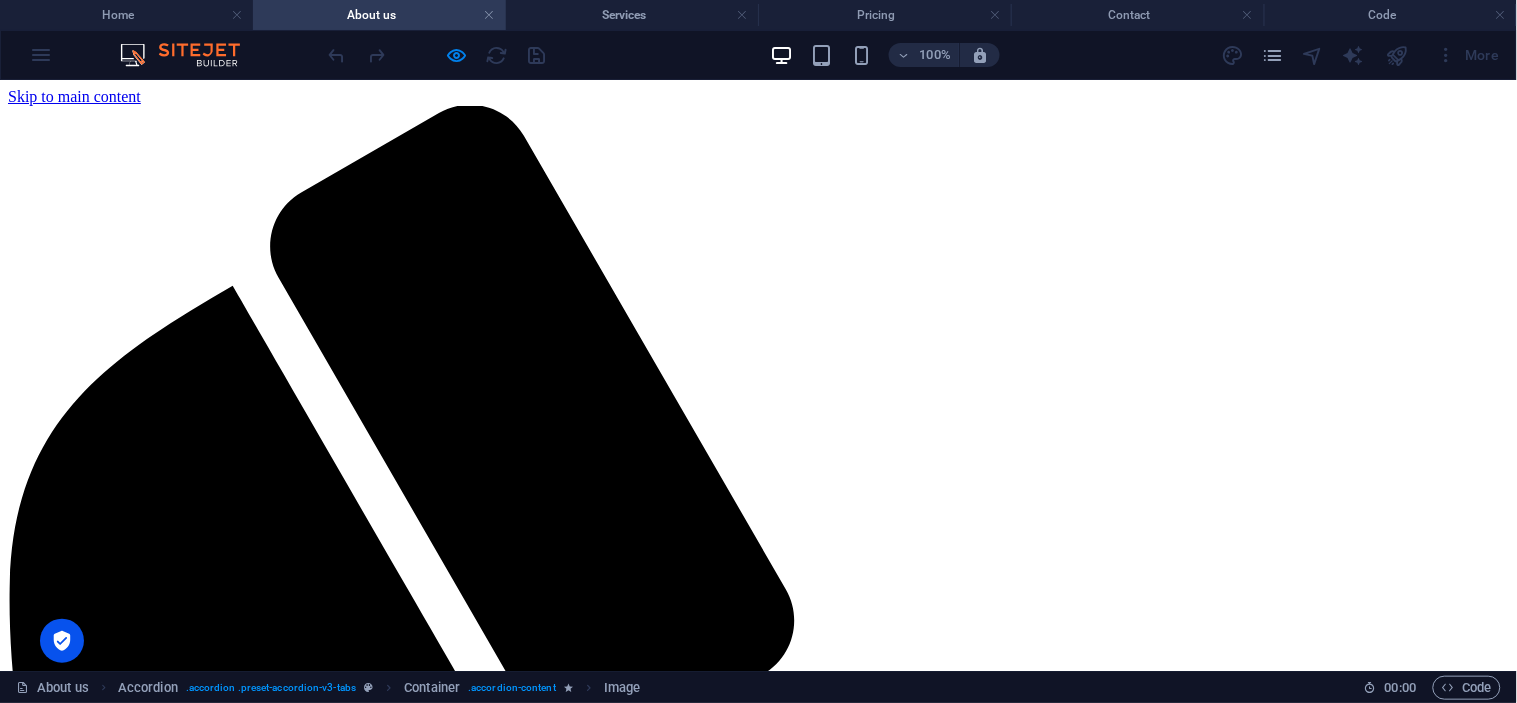 scroll, scrollTop: 1406, scrollLeft: 0, axis: vertical 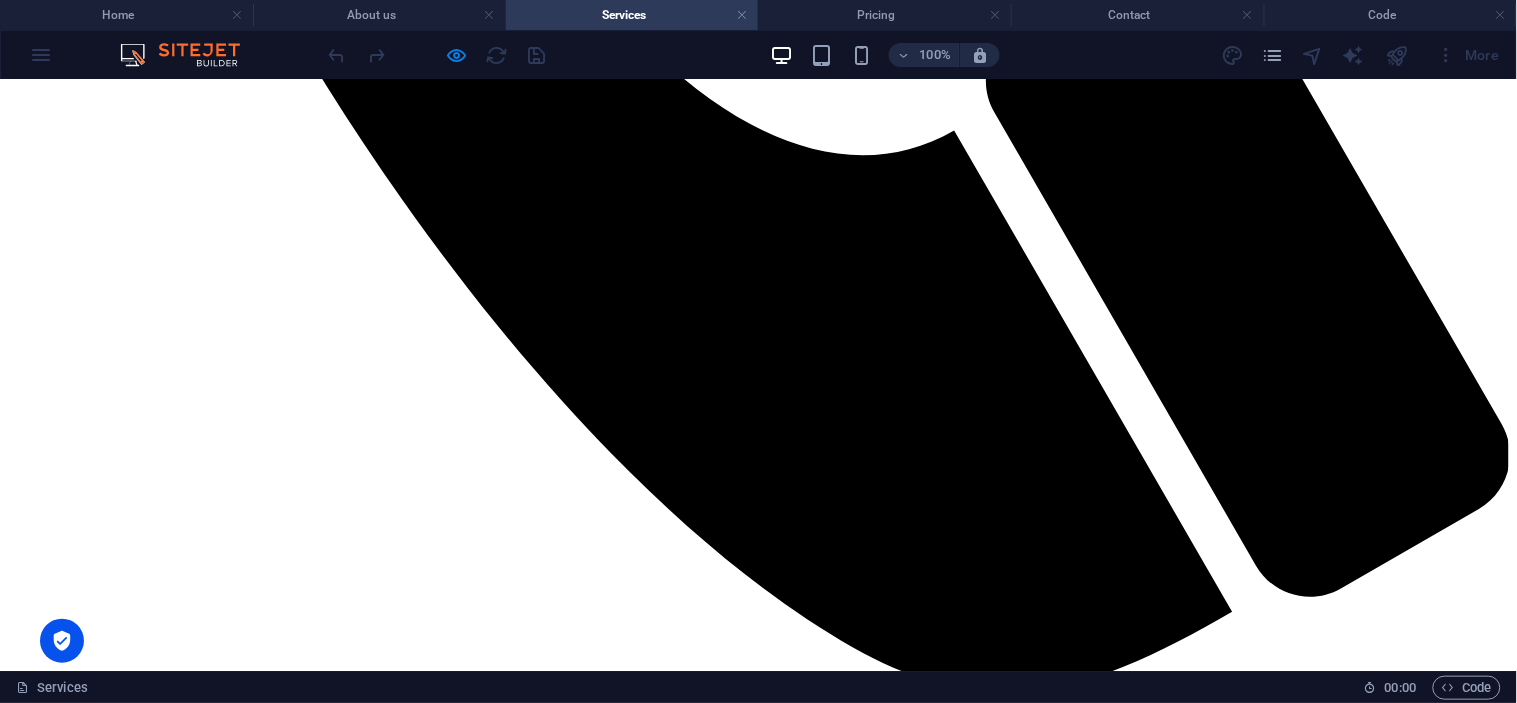 click at bounding box center (758, 1902) 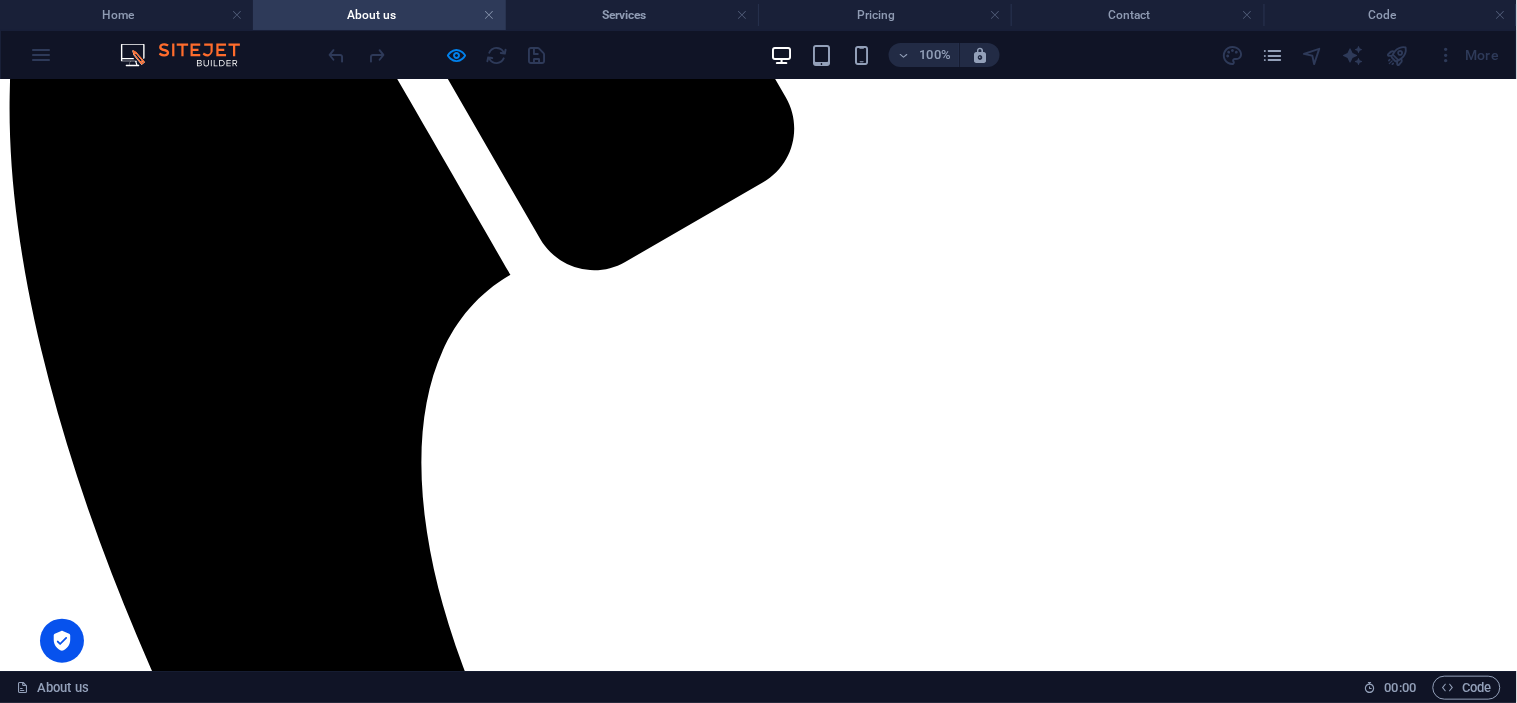 click on "capabilities" at bounding box center [84, 3040] 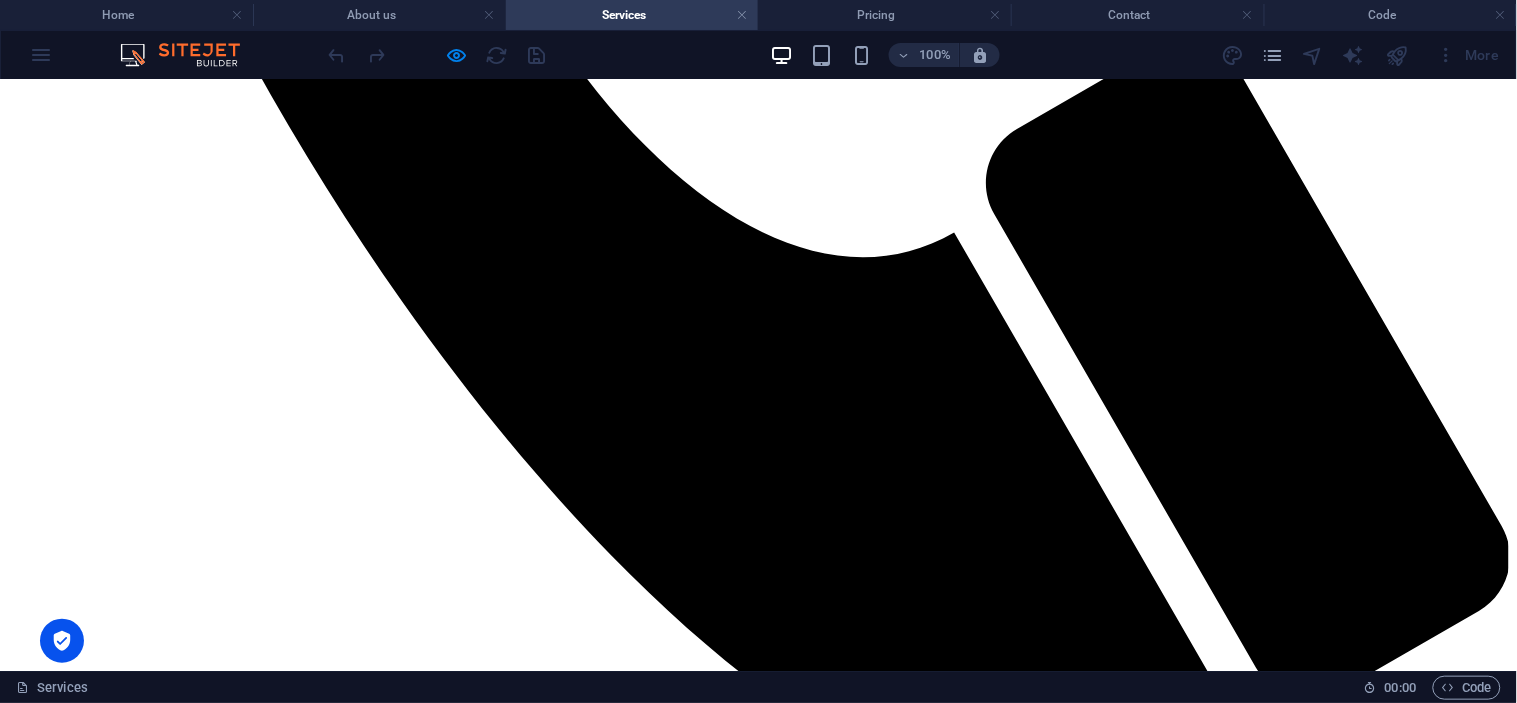 scroll, scrollTop: 1184, scrollLeft: 0, axis: vertical 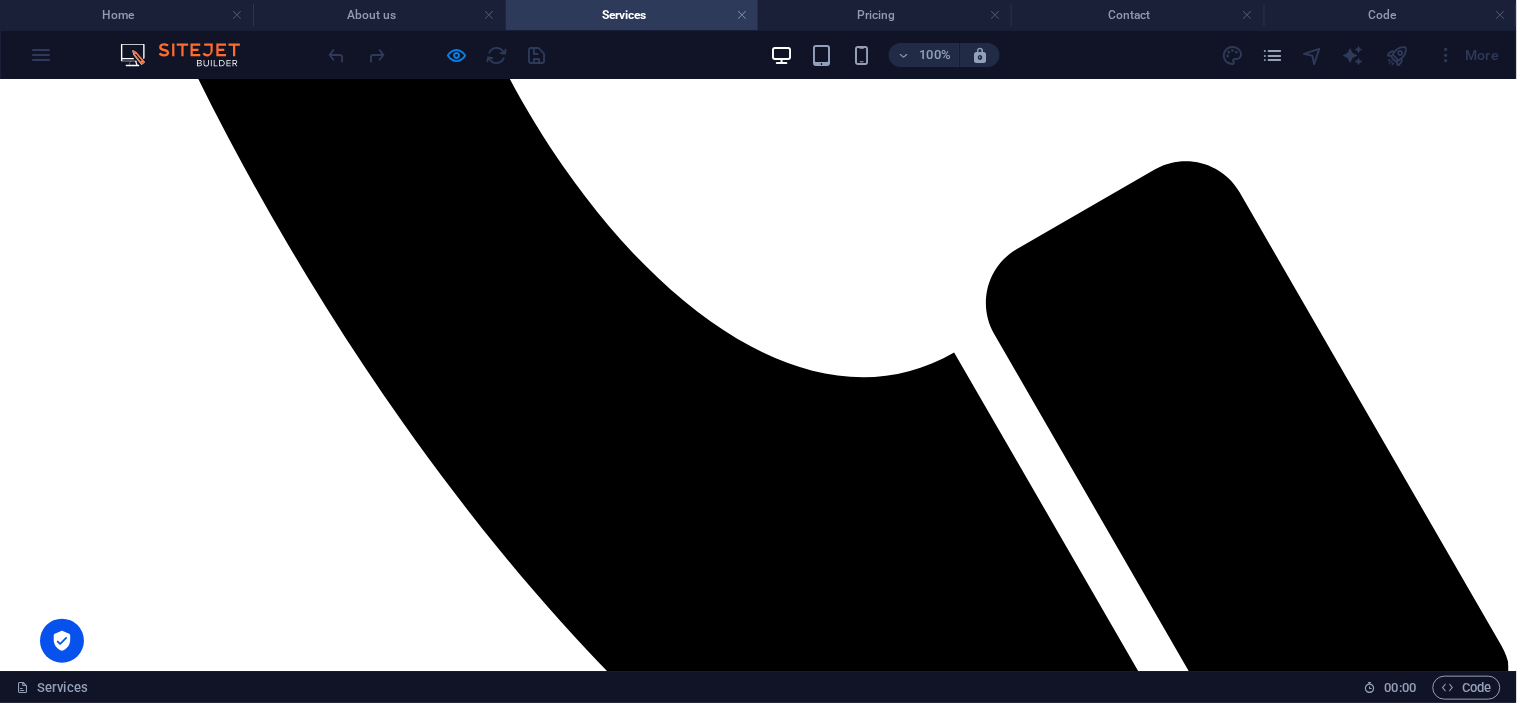 click on "Electrical" at bounding box center (758, 12993) 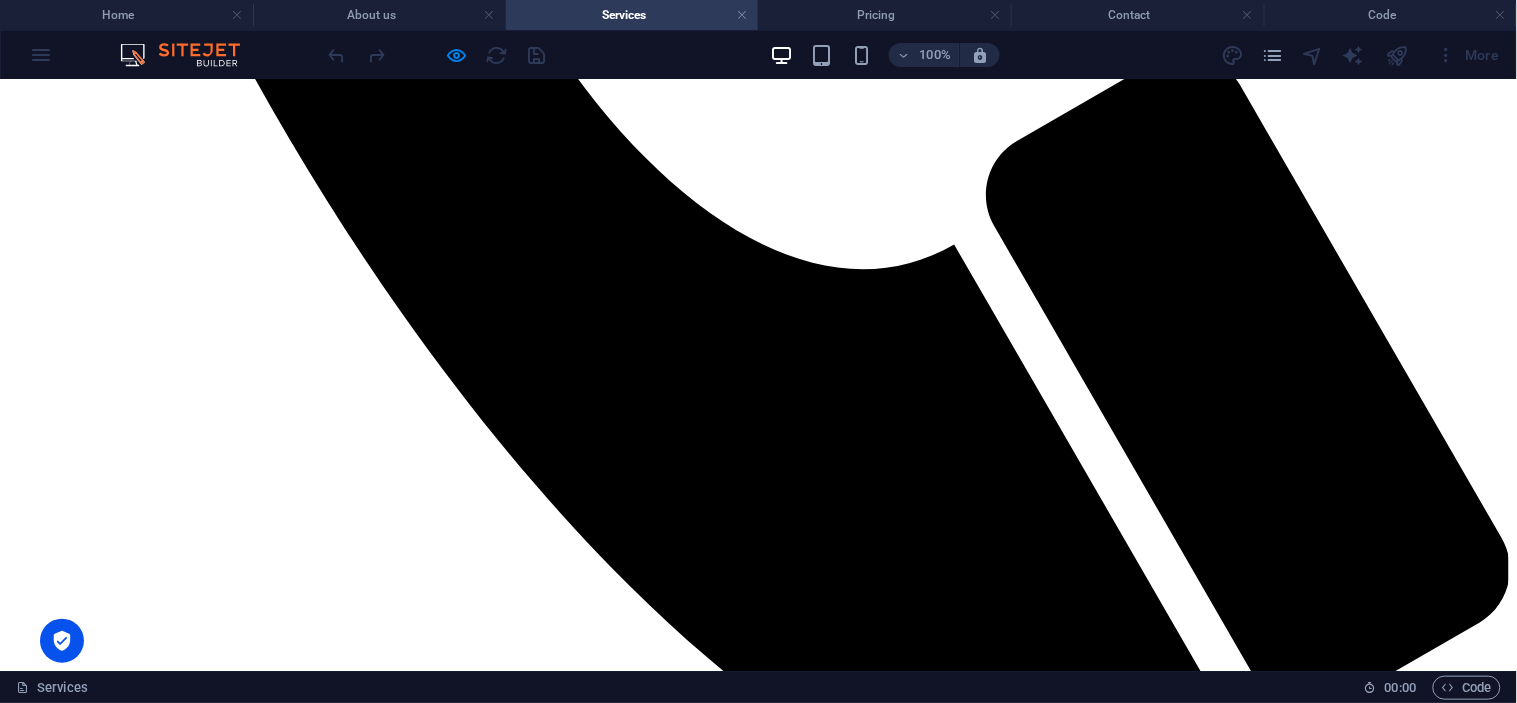 scroll, scrollTop: 1295, scrollLeft: 0, axis: vertical 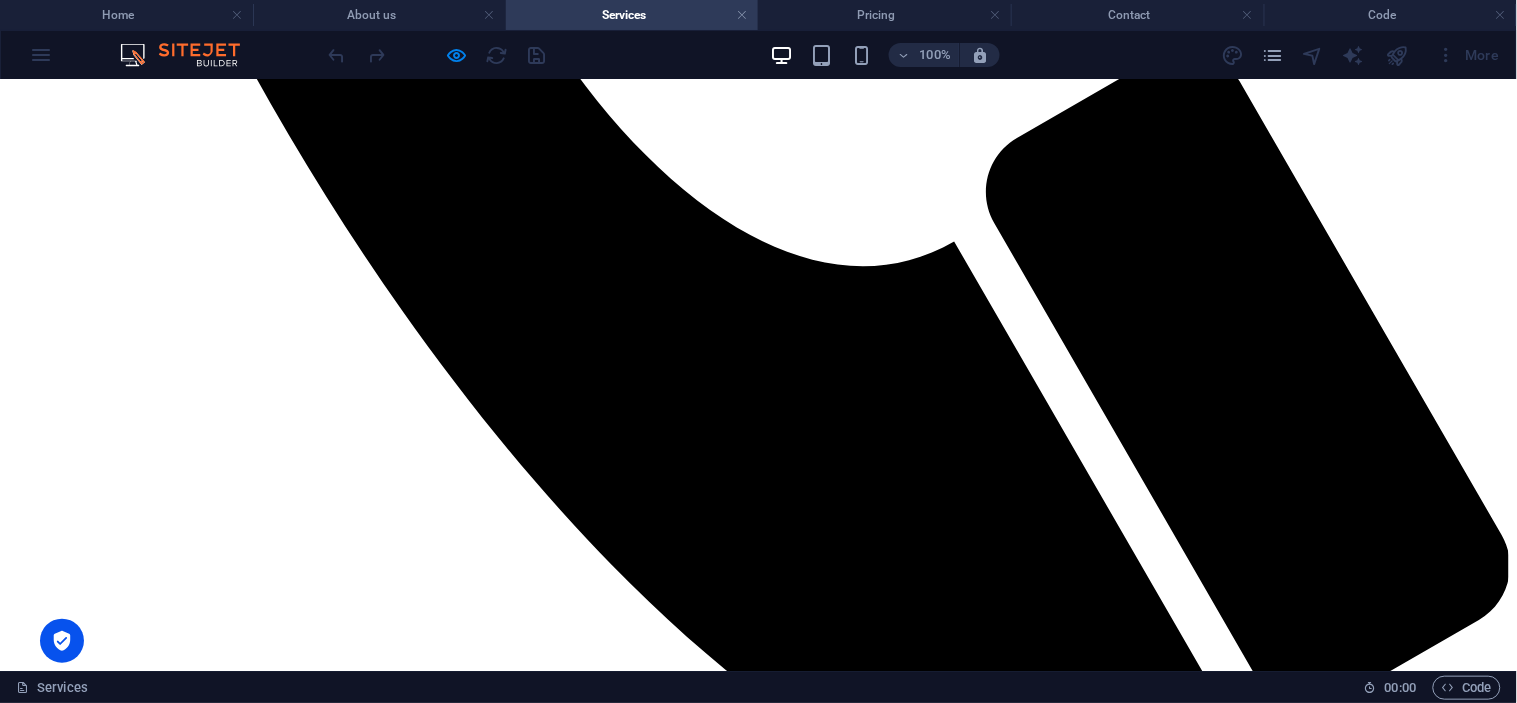 click on "Generators" at bounding box center (758, 13200) 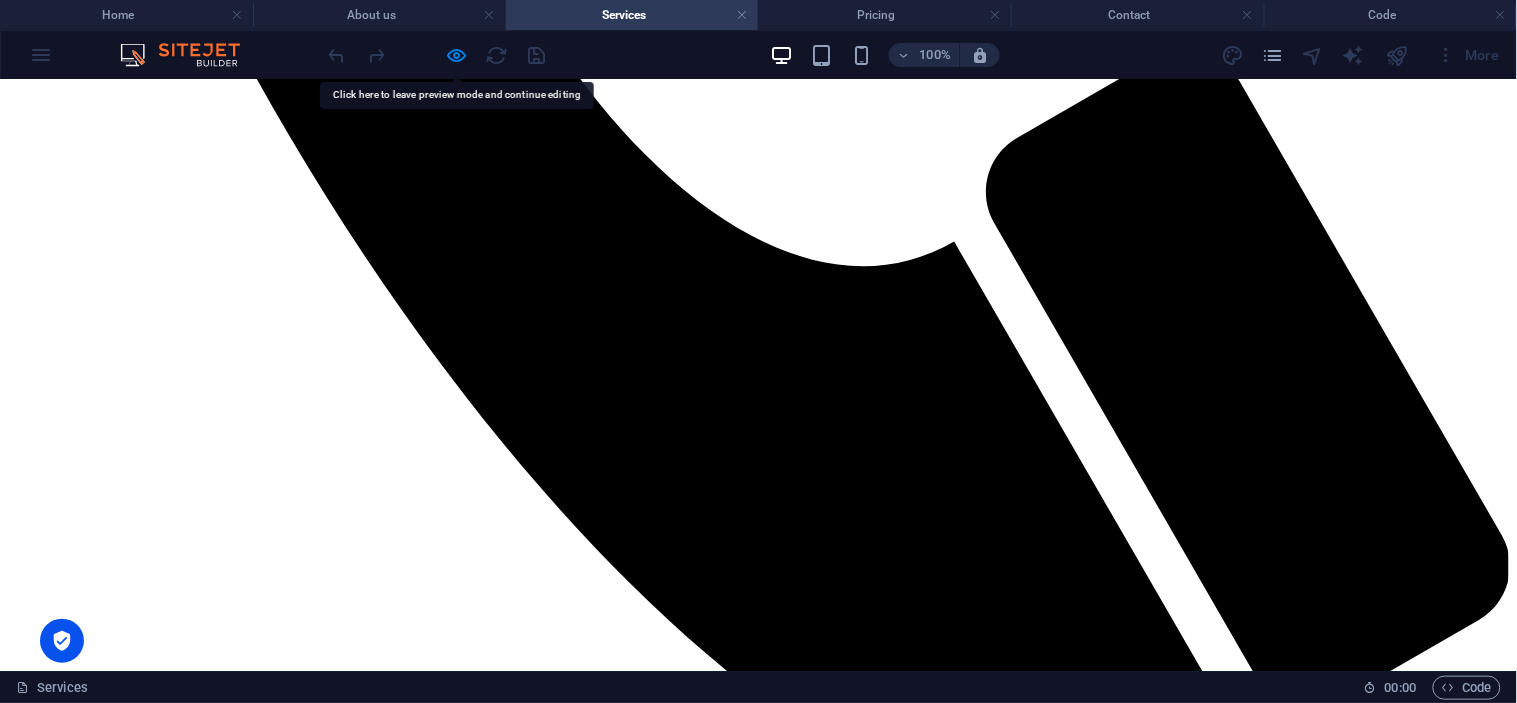 click at bounding box center [437, 55] 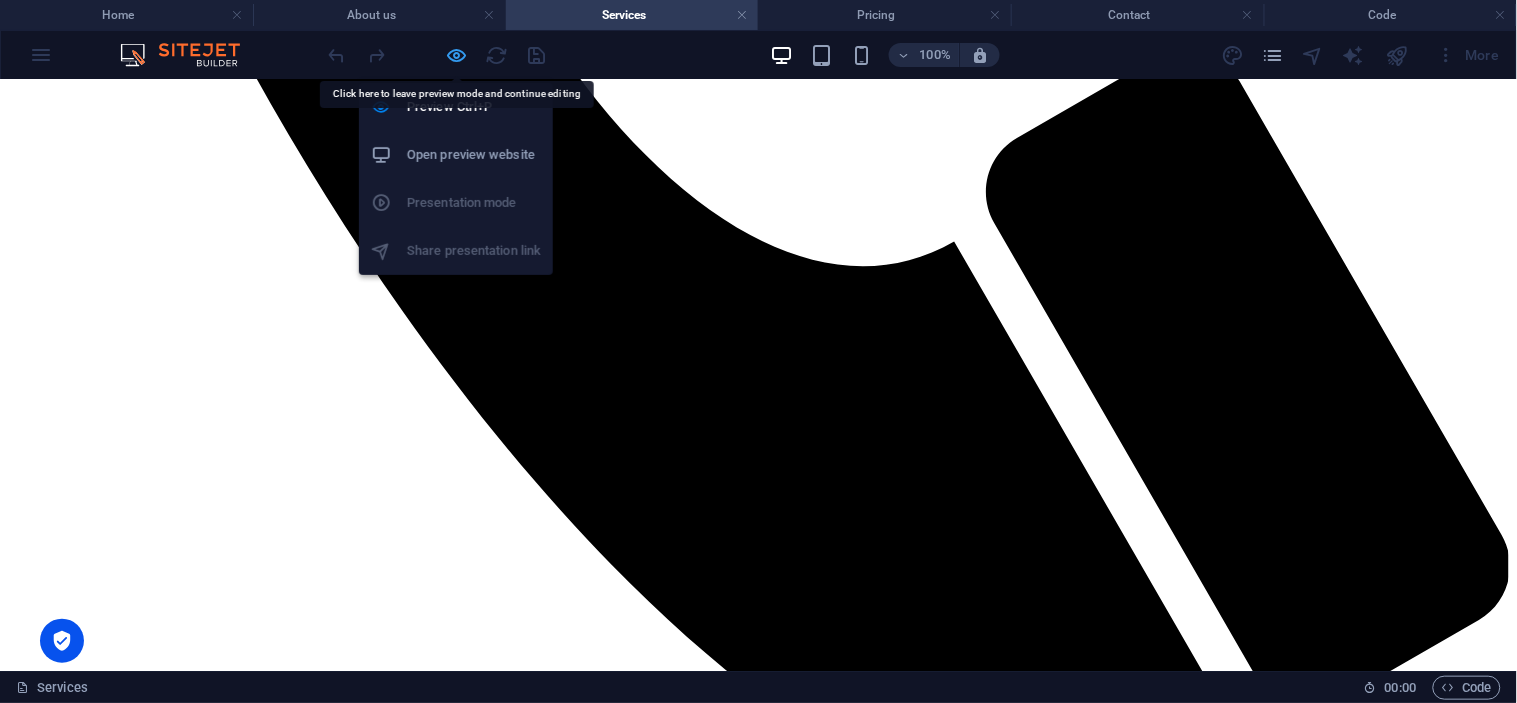 click at bounding box center [457, 55] 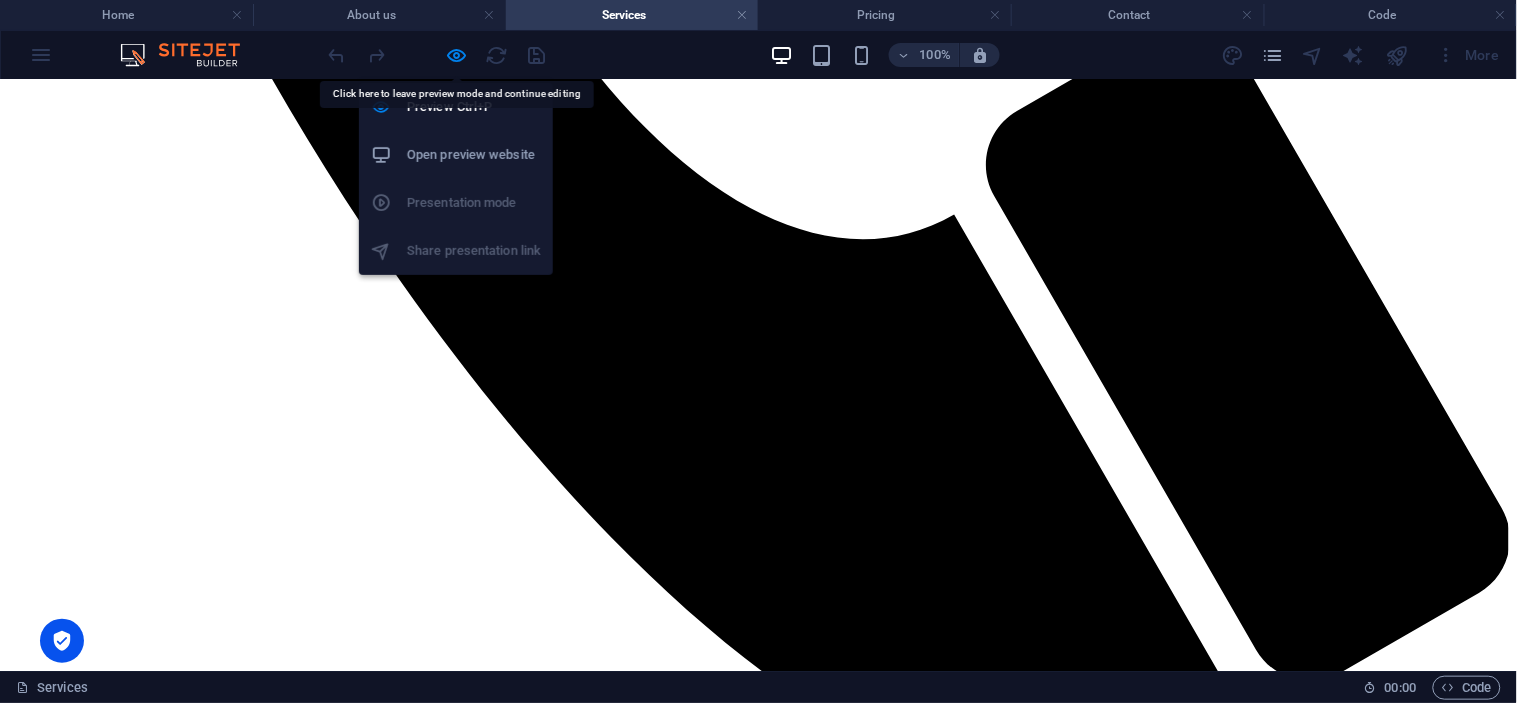 select on "px" 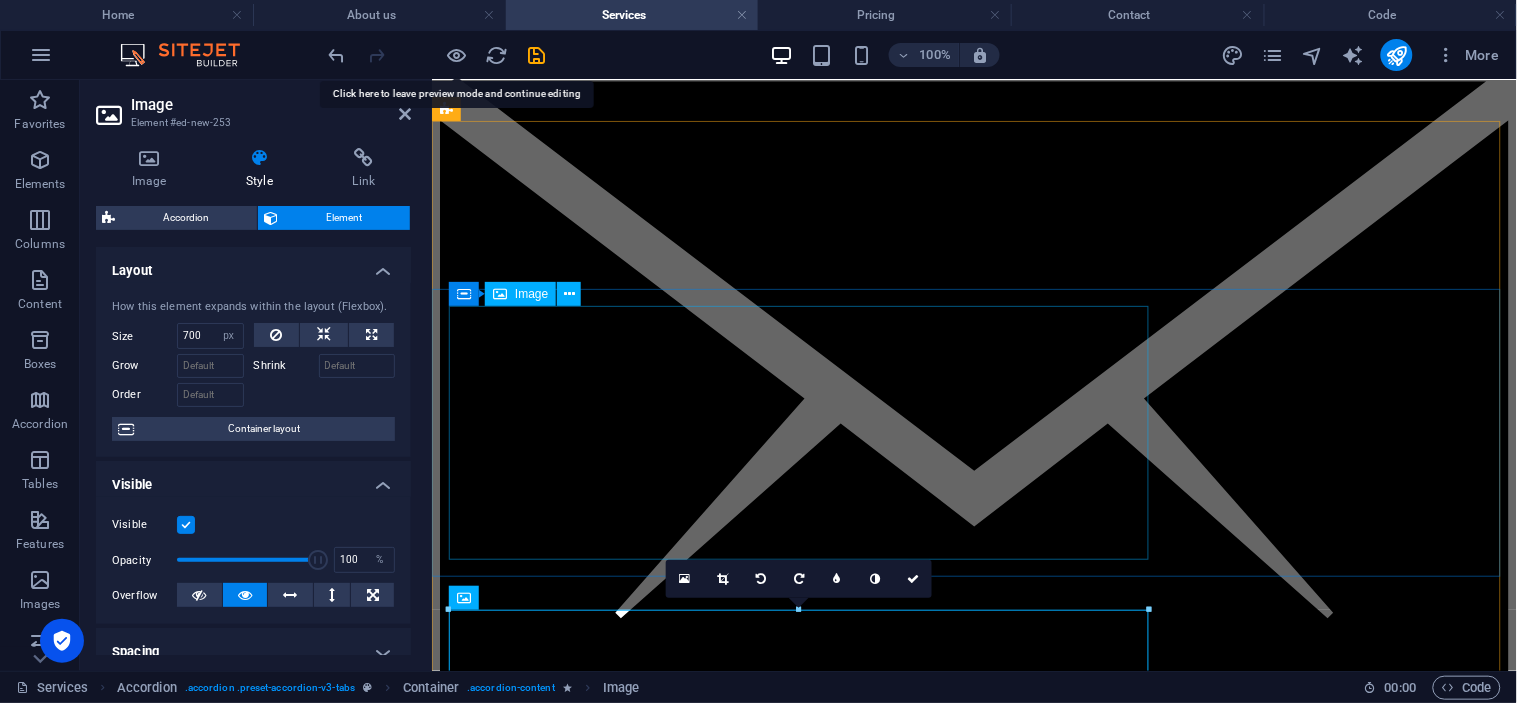 scroll, scrollTop: 1544, scrollLeft: 0, axis: vertical 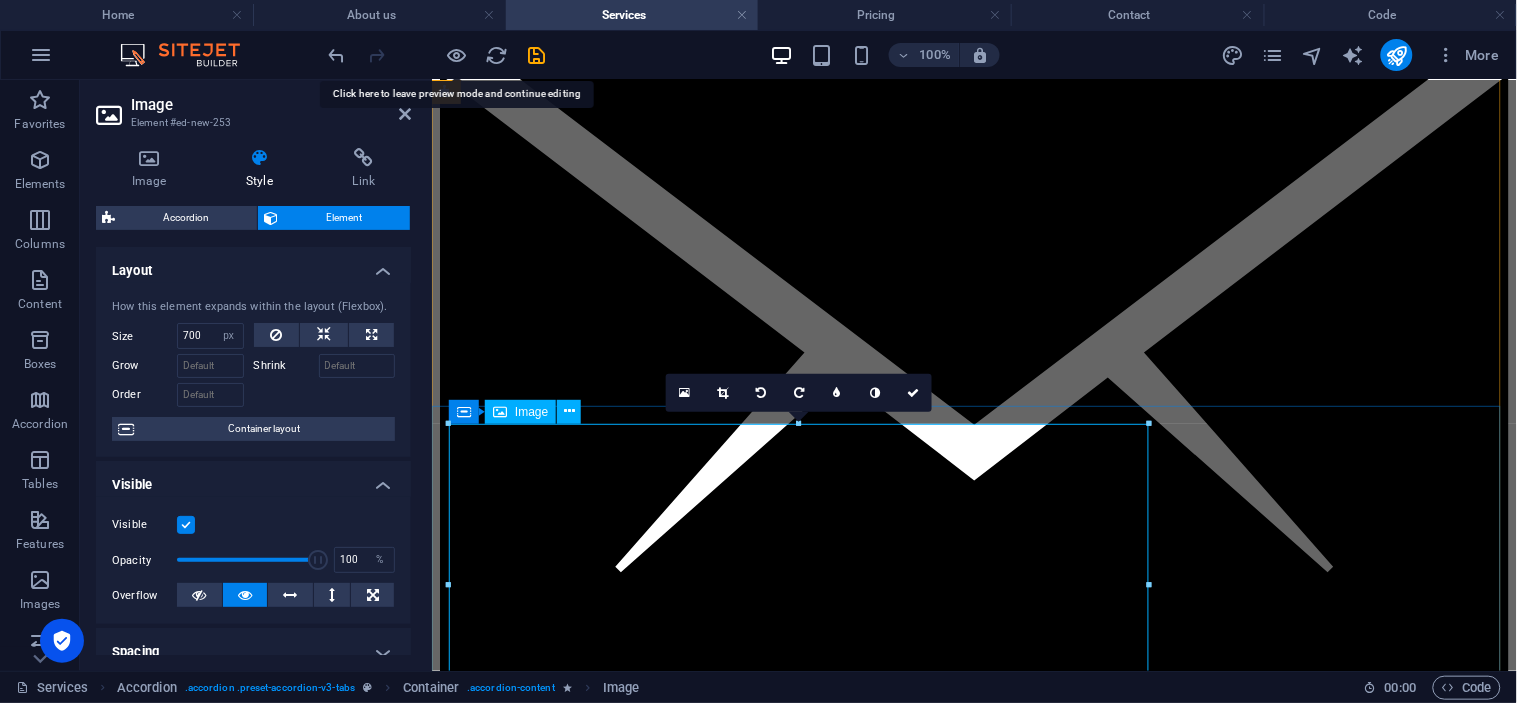 click at bounding box center (973, 9753) 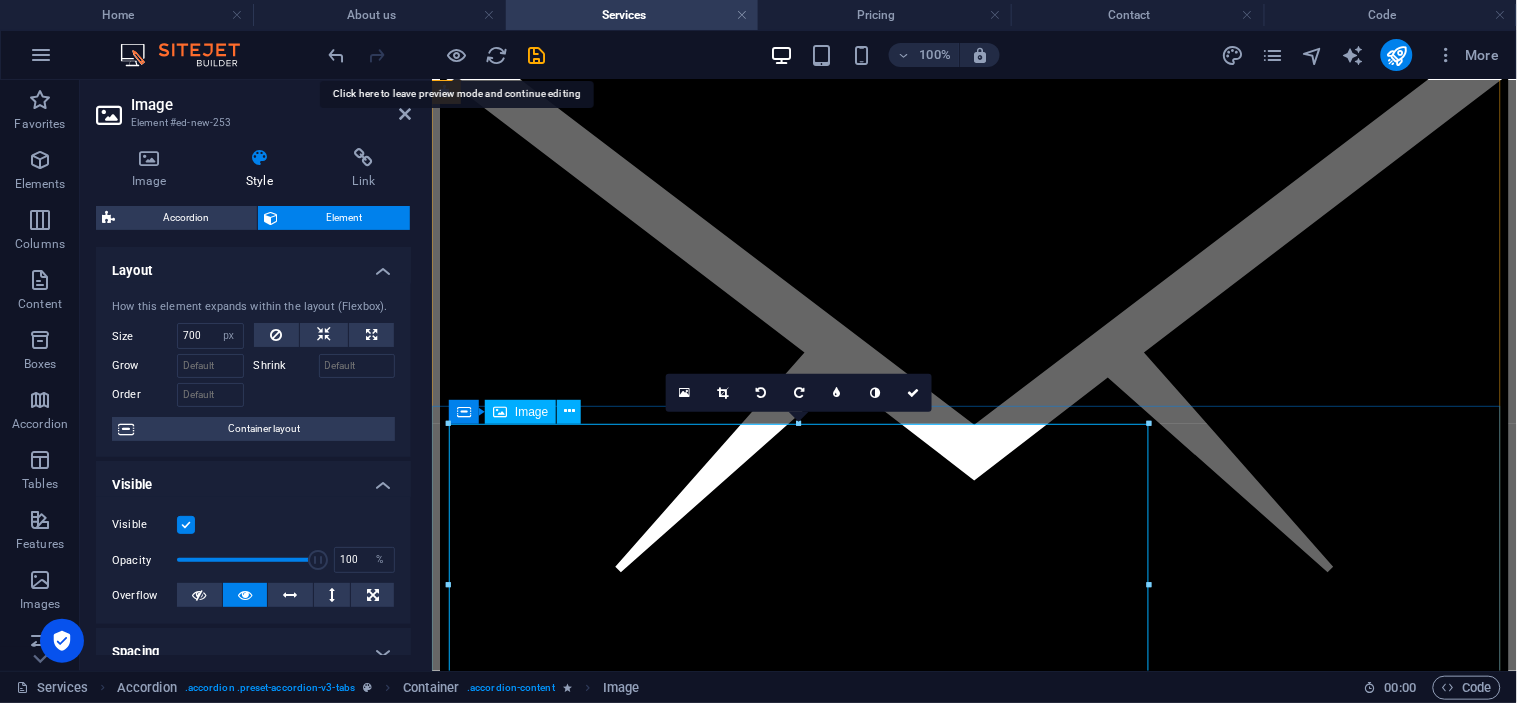 click at bounding box center [973, 9753] 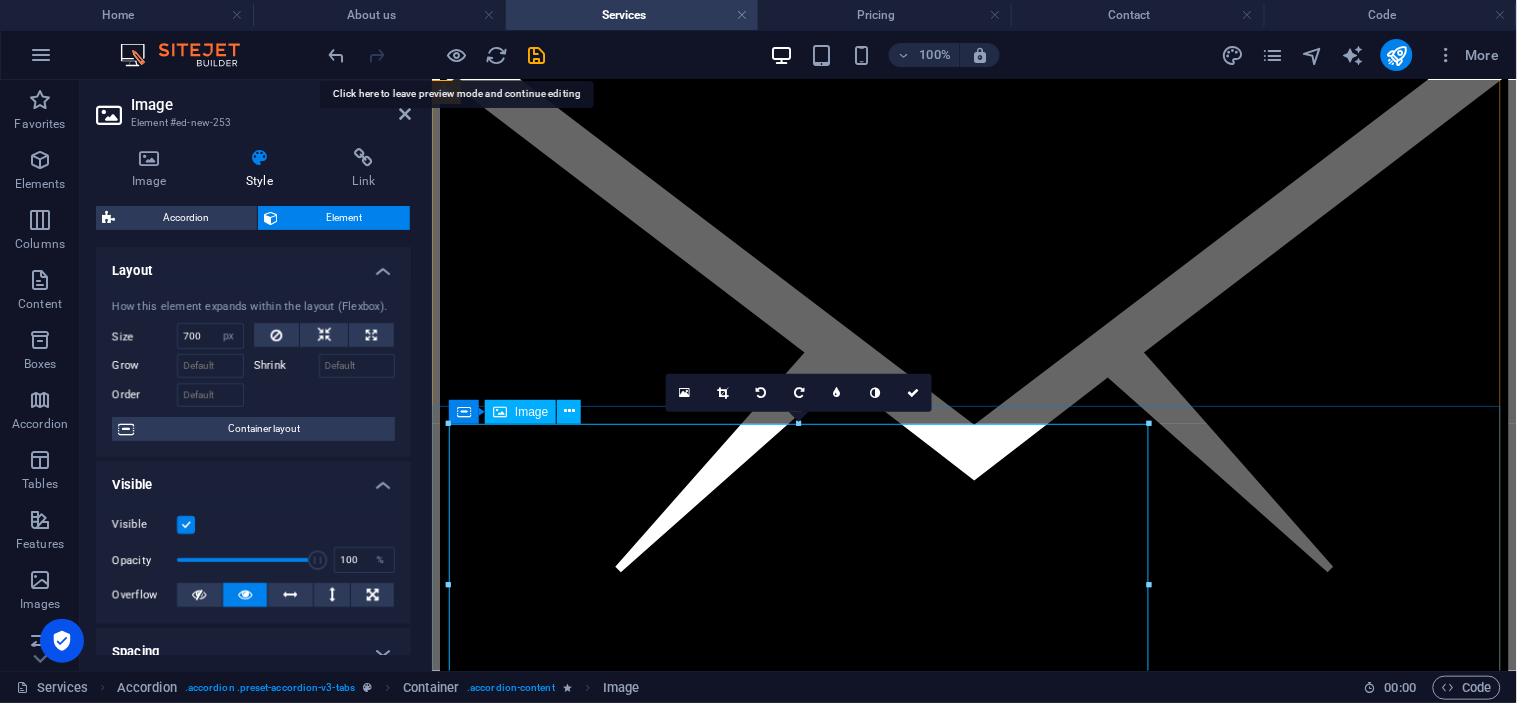 click at bounding box center [973, 9753] 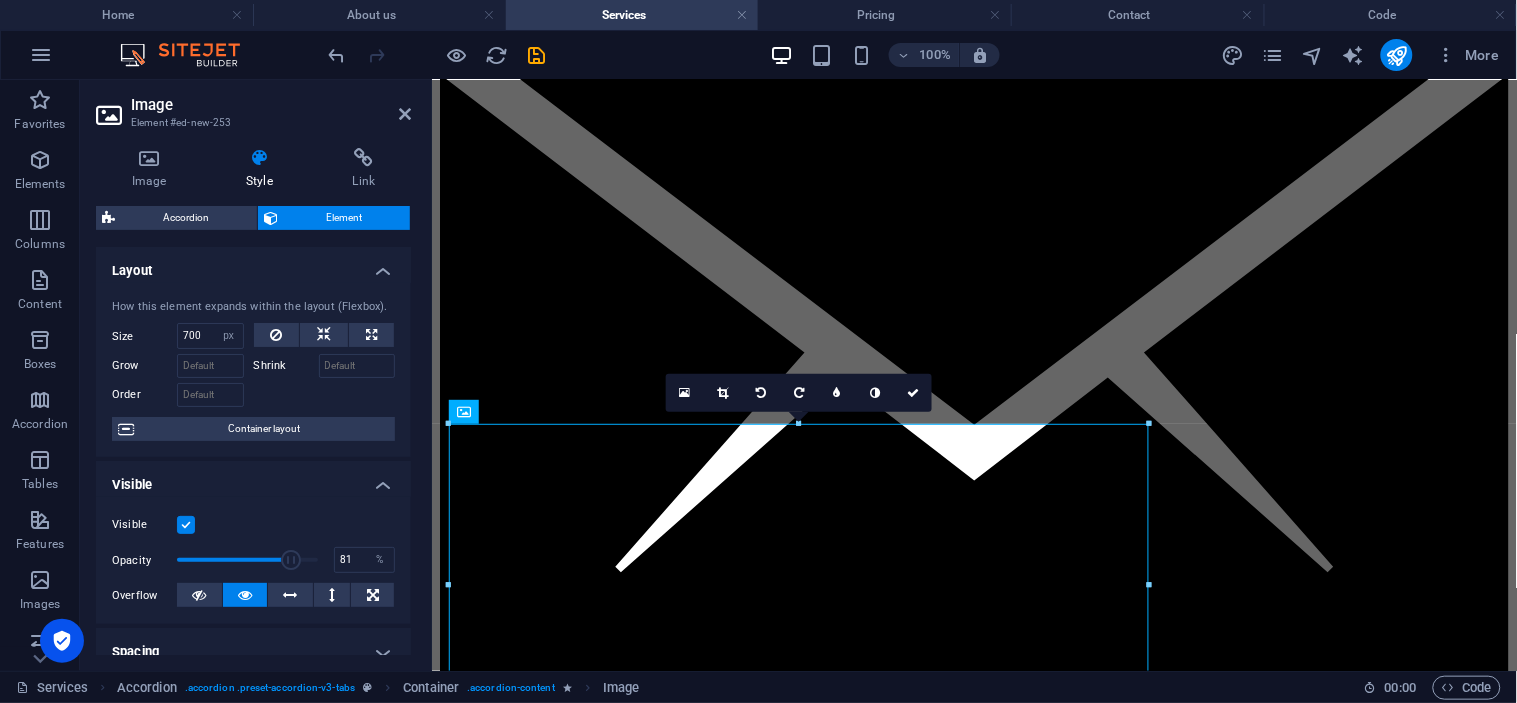 click at bounding box center [247, 560] 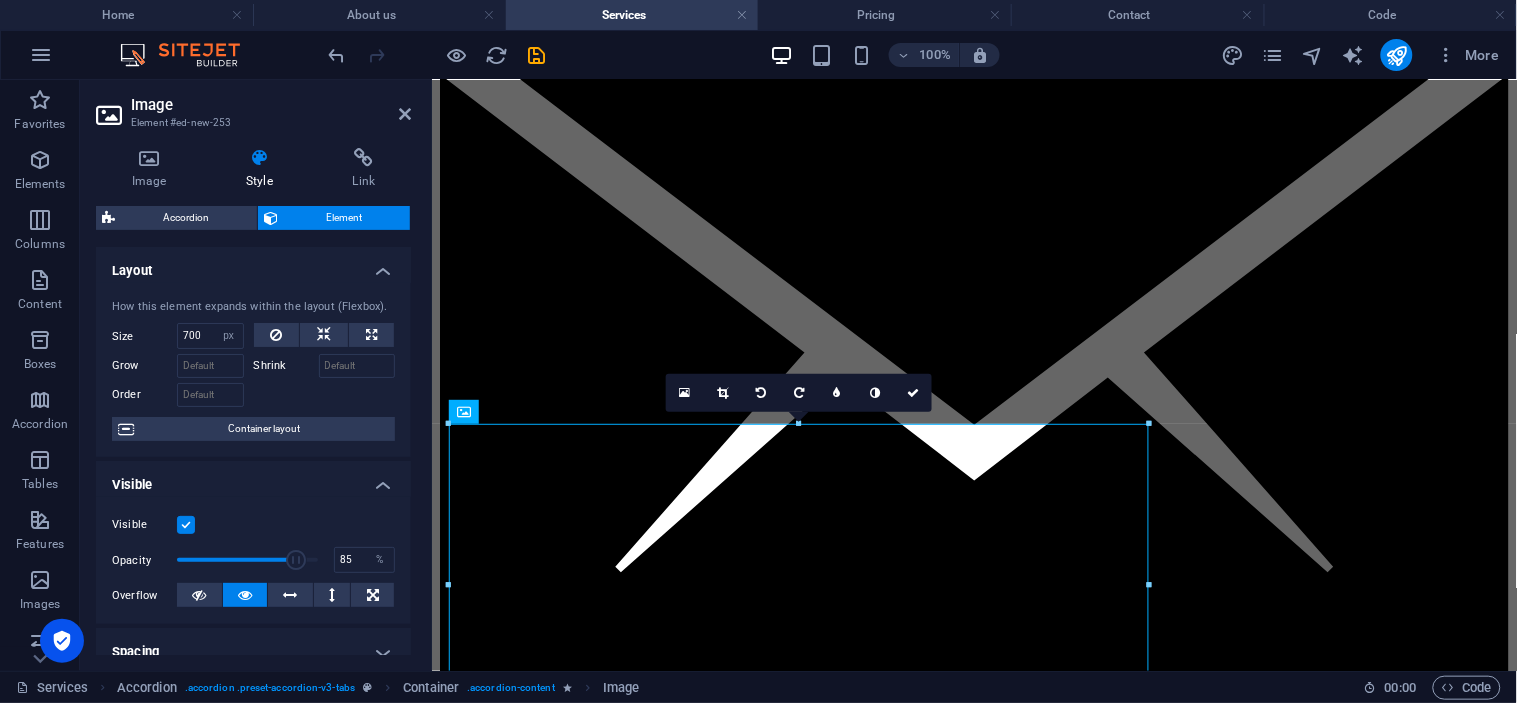 click at bounding box center (297, 560) 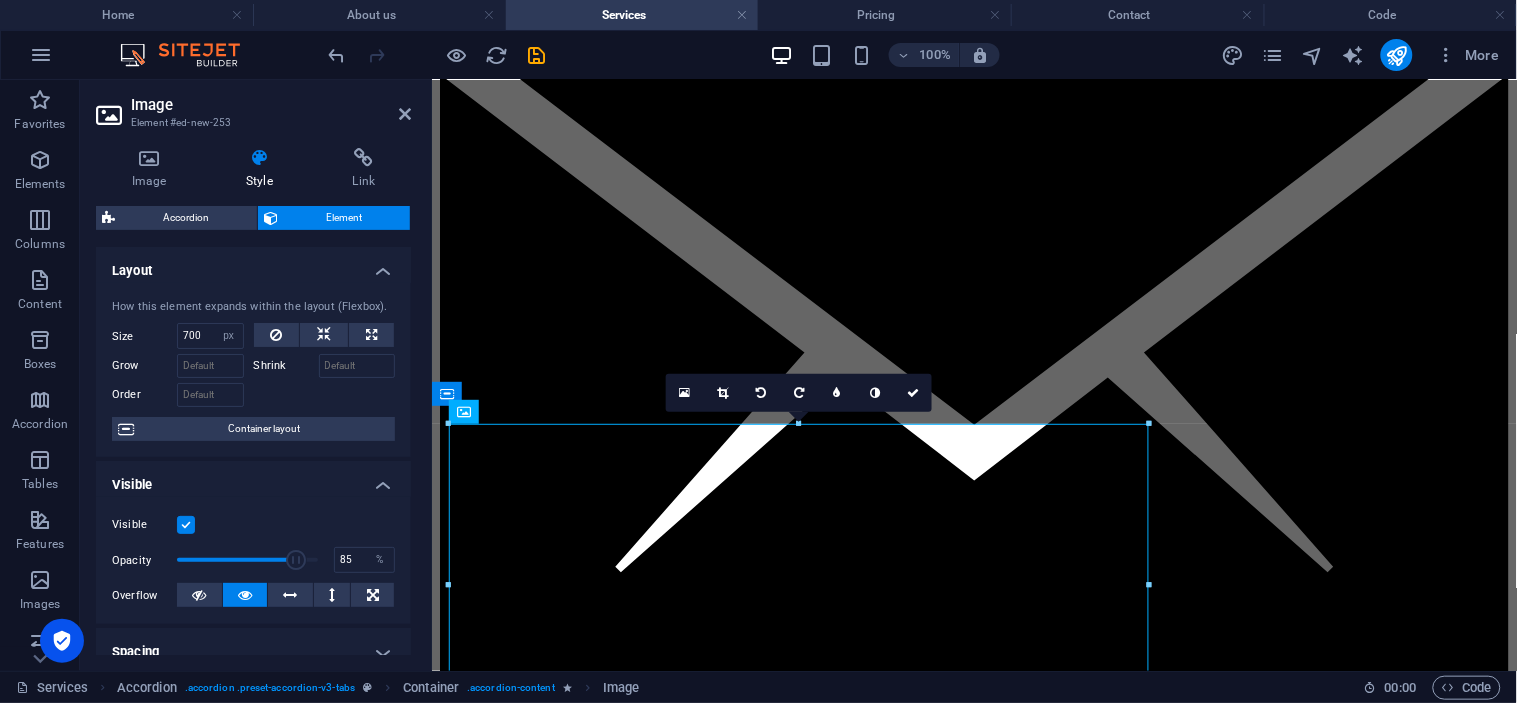 type on "90" 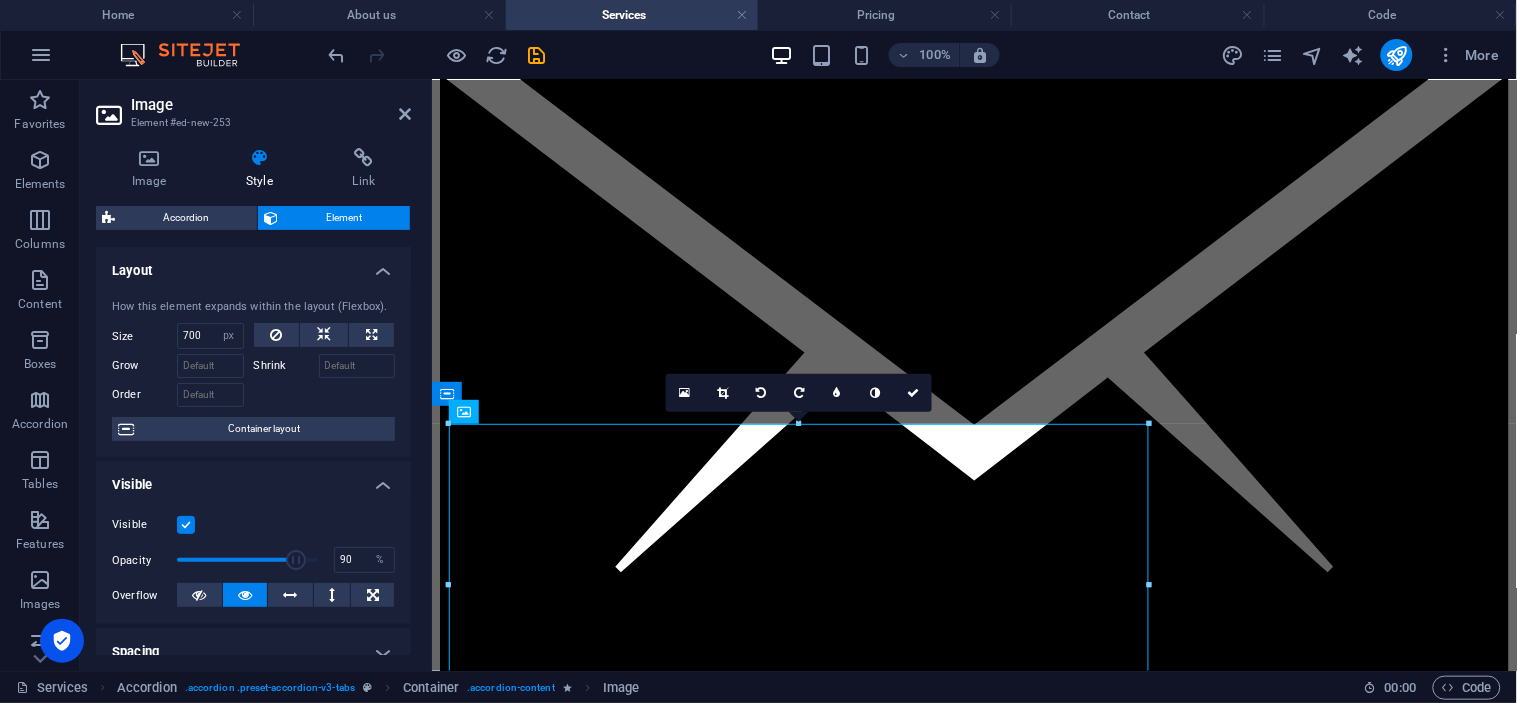 click at bounding box center [297, 560] 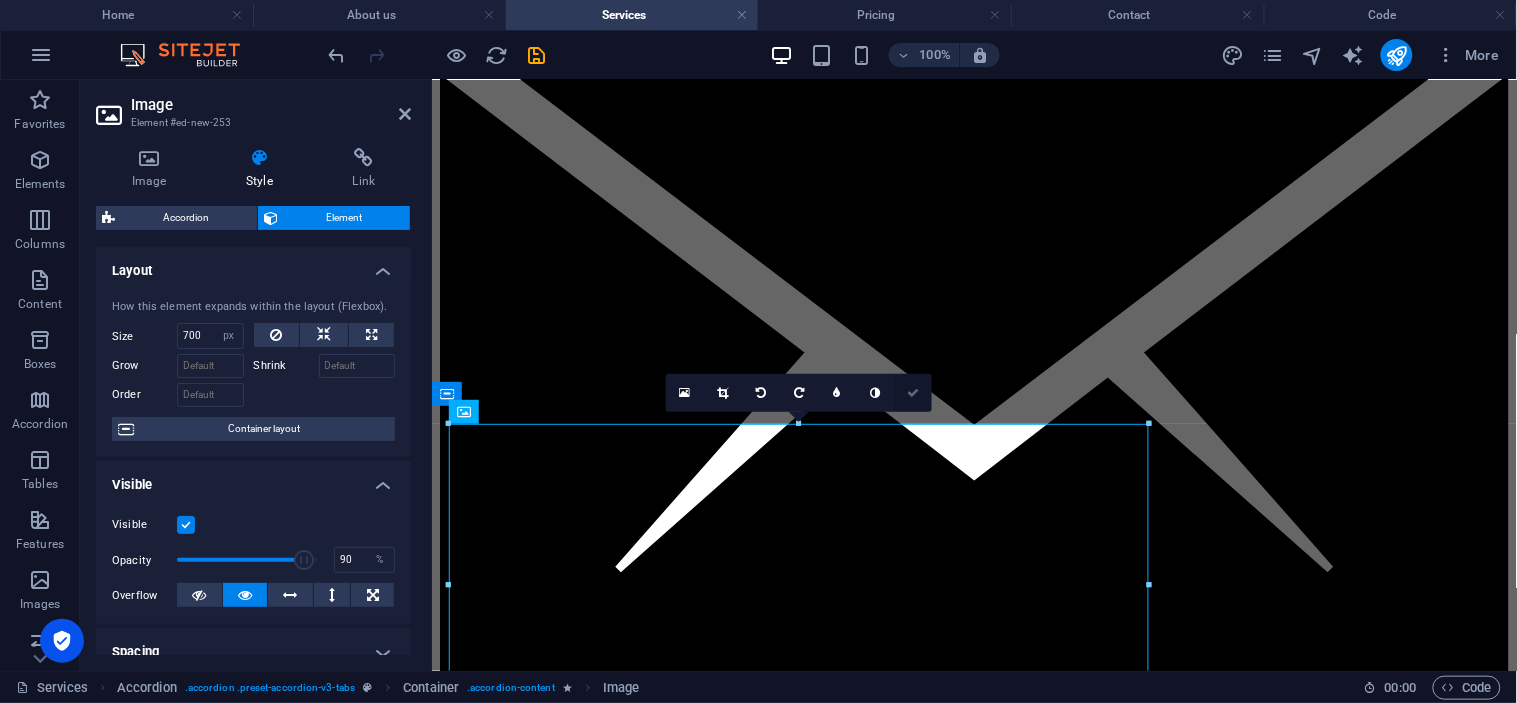 drag, startPoint x: 908, startPoint y: 396, endPoint x: 825, endPoint y: 322, distance: 111.19802 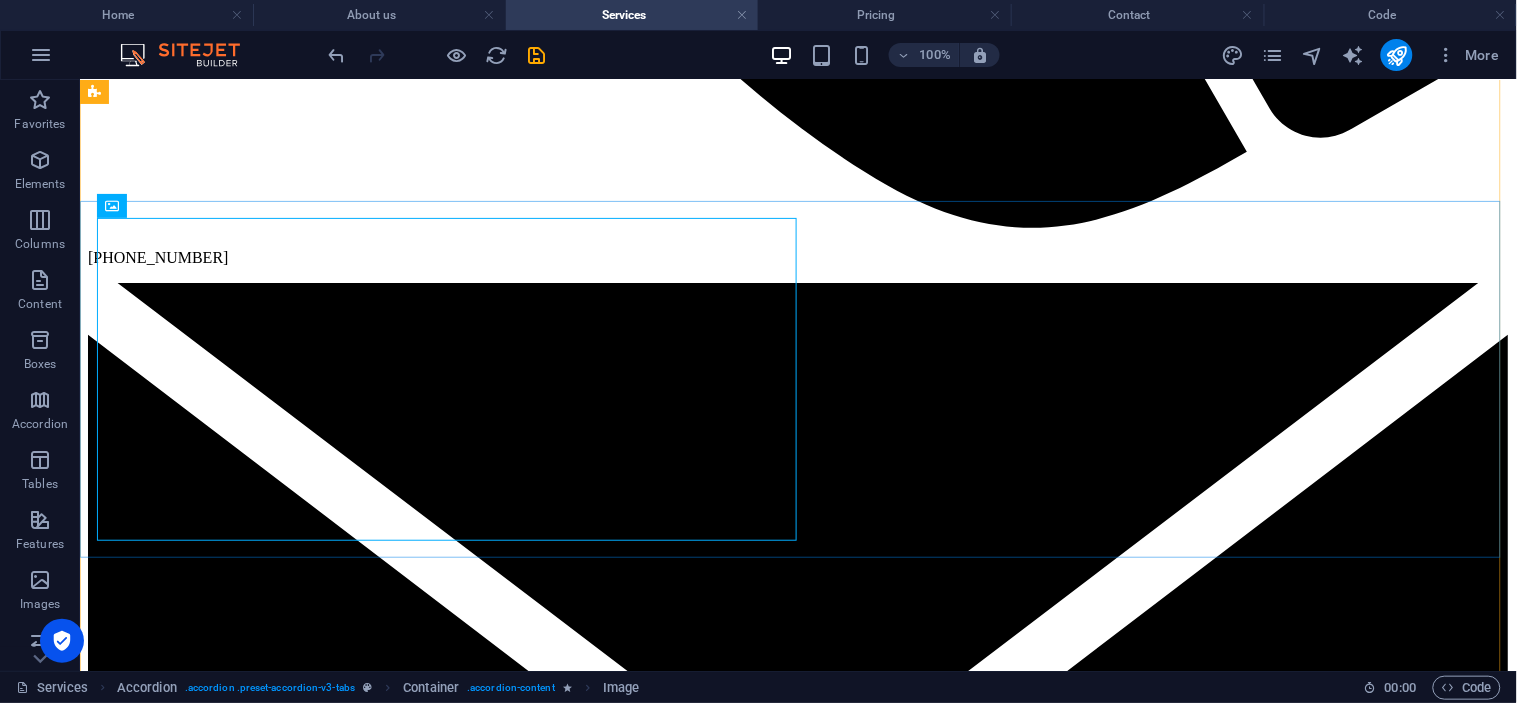 scroll, scrollTop: 1766, scrollLeft: 0, axis: vertical 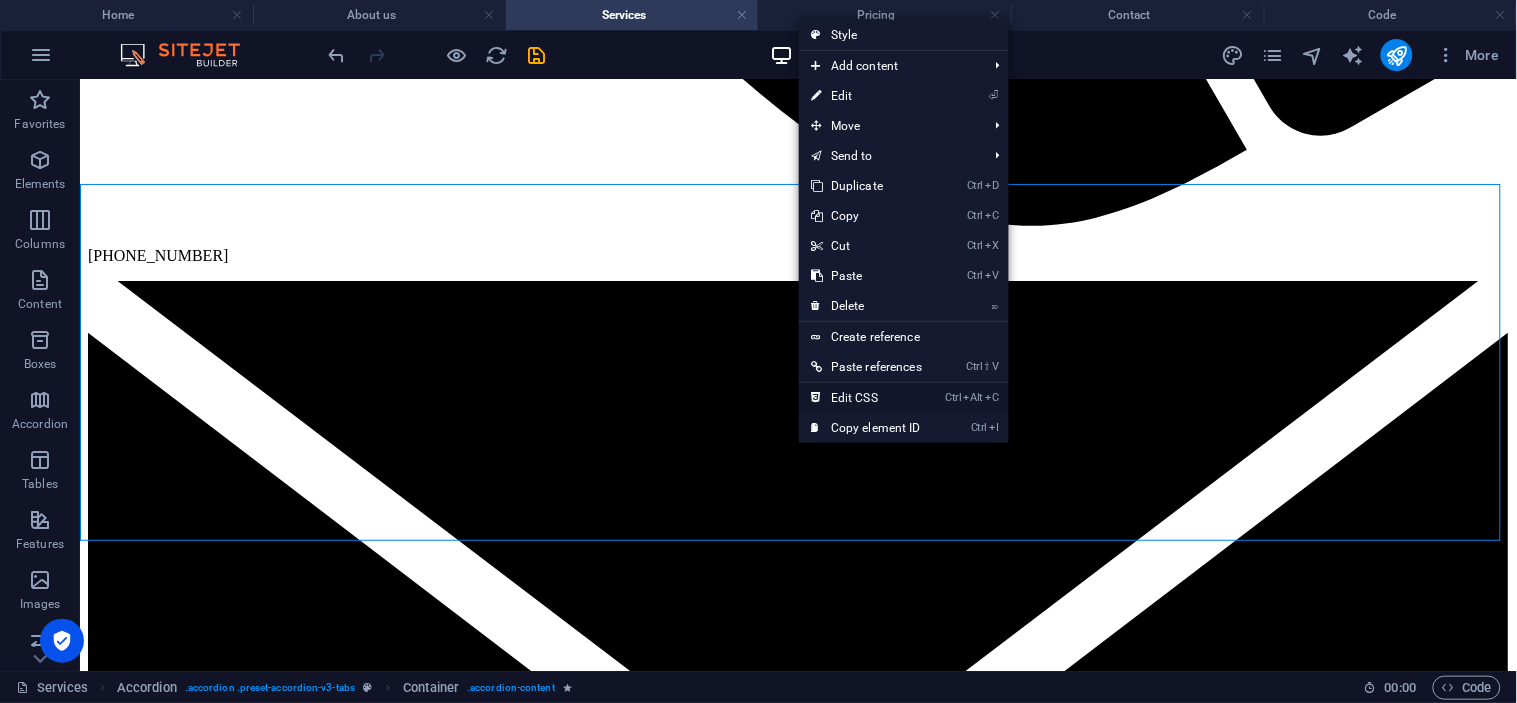 click on "Ctrl Alt C  Edit CSS" at bounding box center (866, 398) 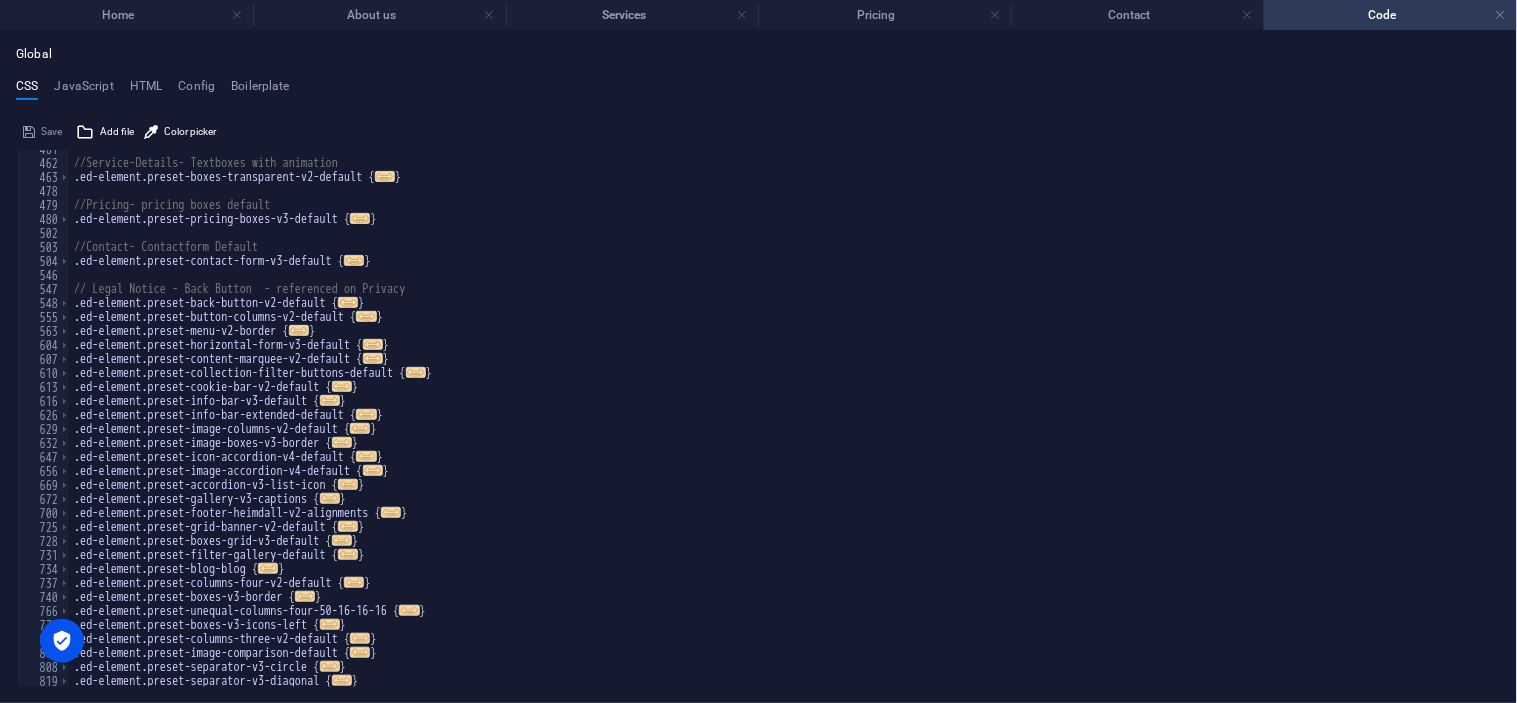 scroll, scrollTop: 686, scrollLeft: 0, axis: vertical 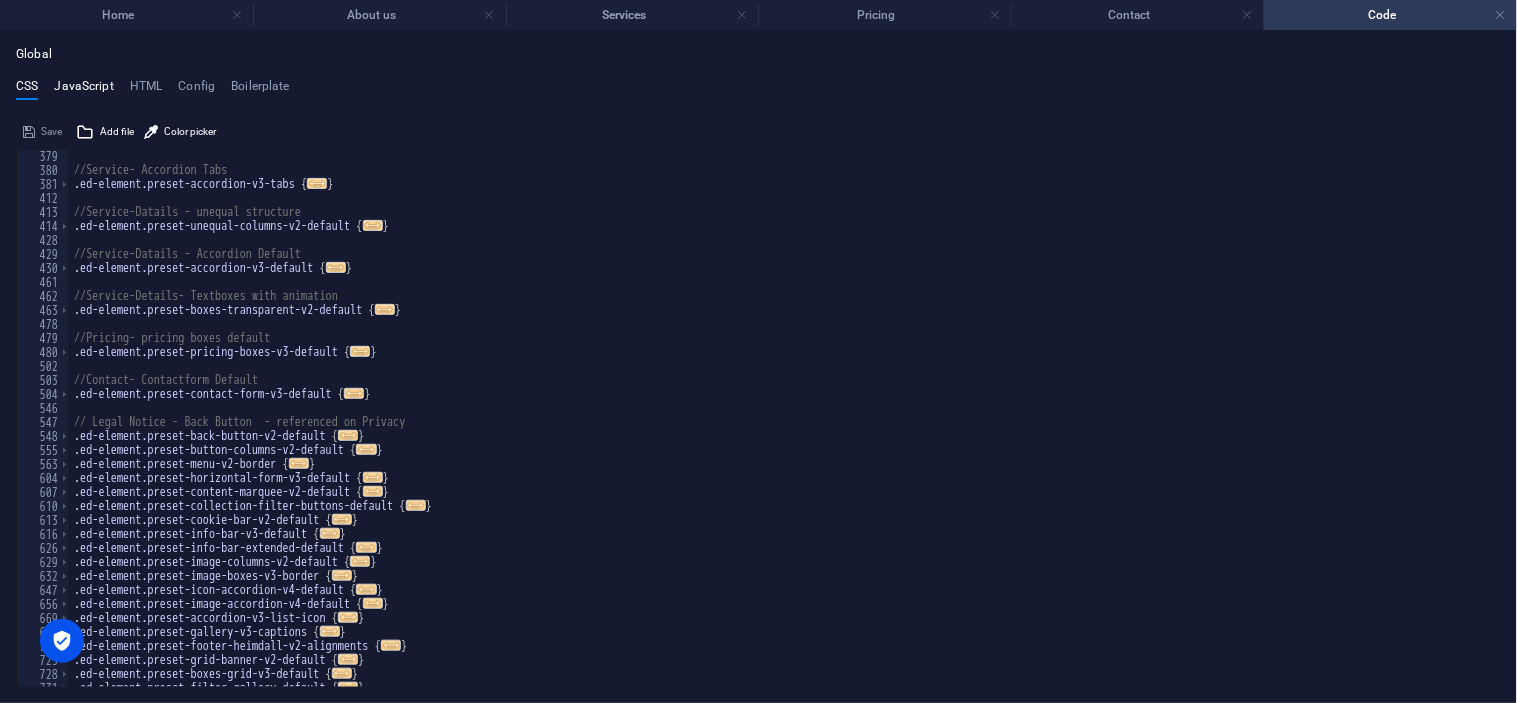 click on "JavaScript" at bounding box center [83, 90] 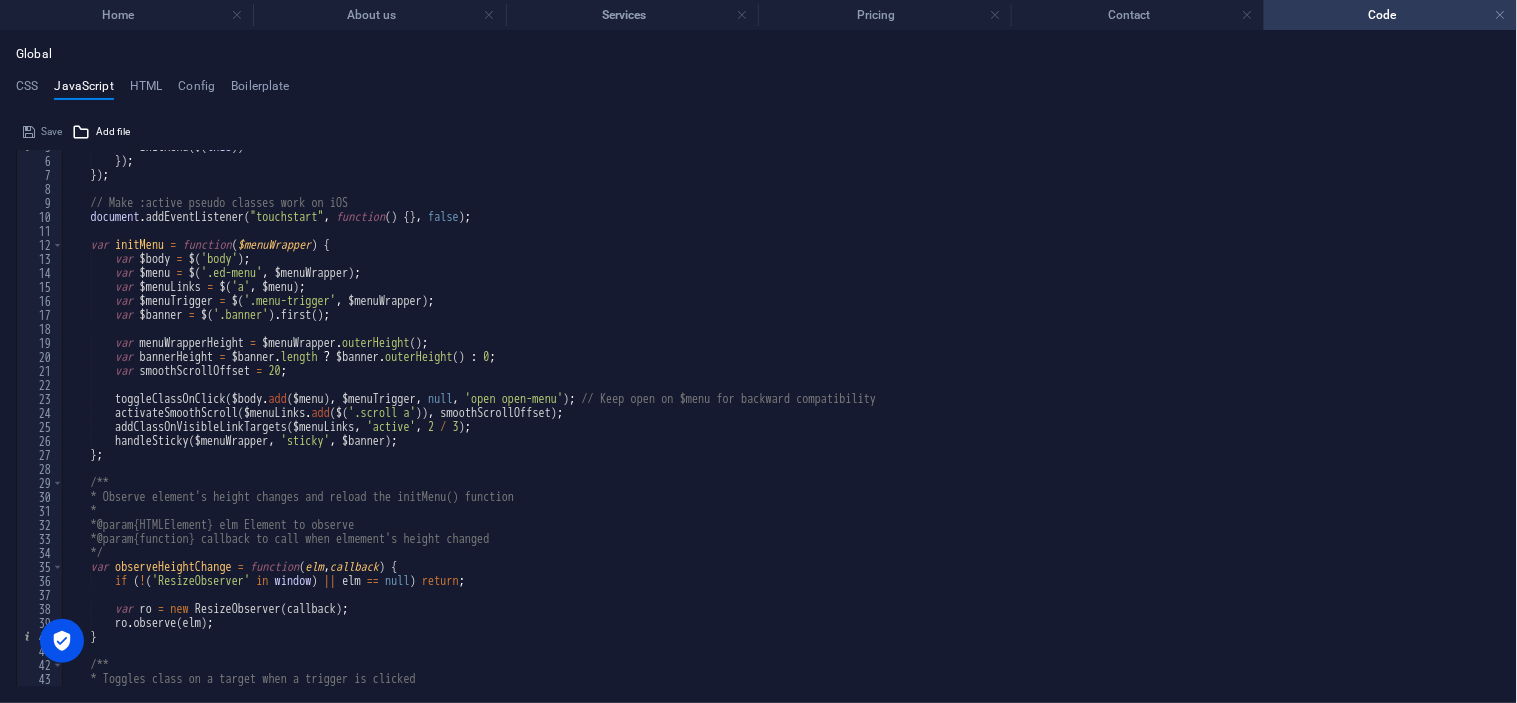 scroll, scrollTop: 0, scrollLeft: 0, axis: both 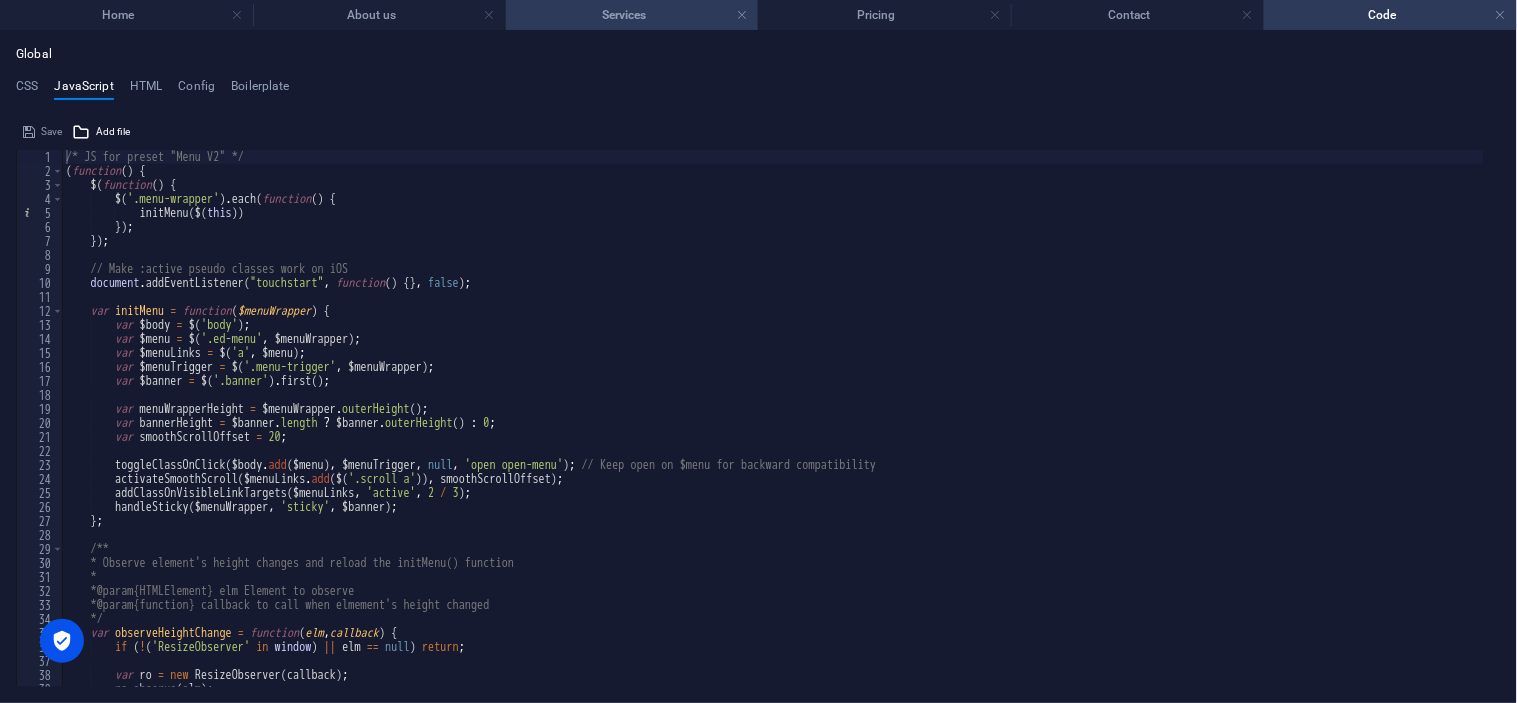 click on "Services" at bounding box center (632, 15) 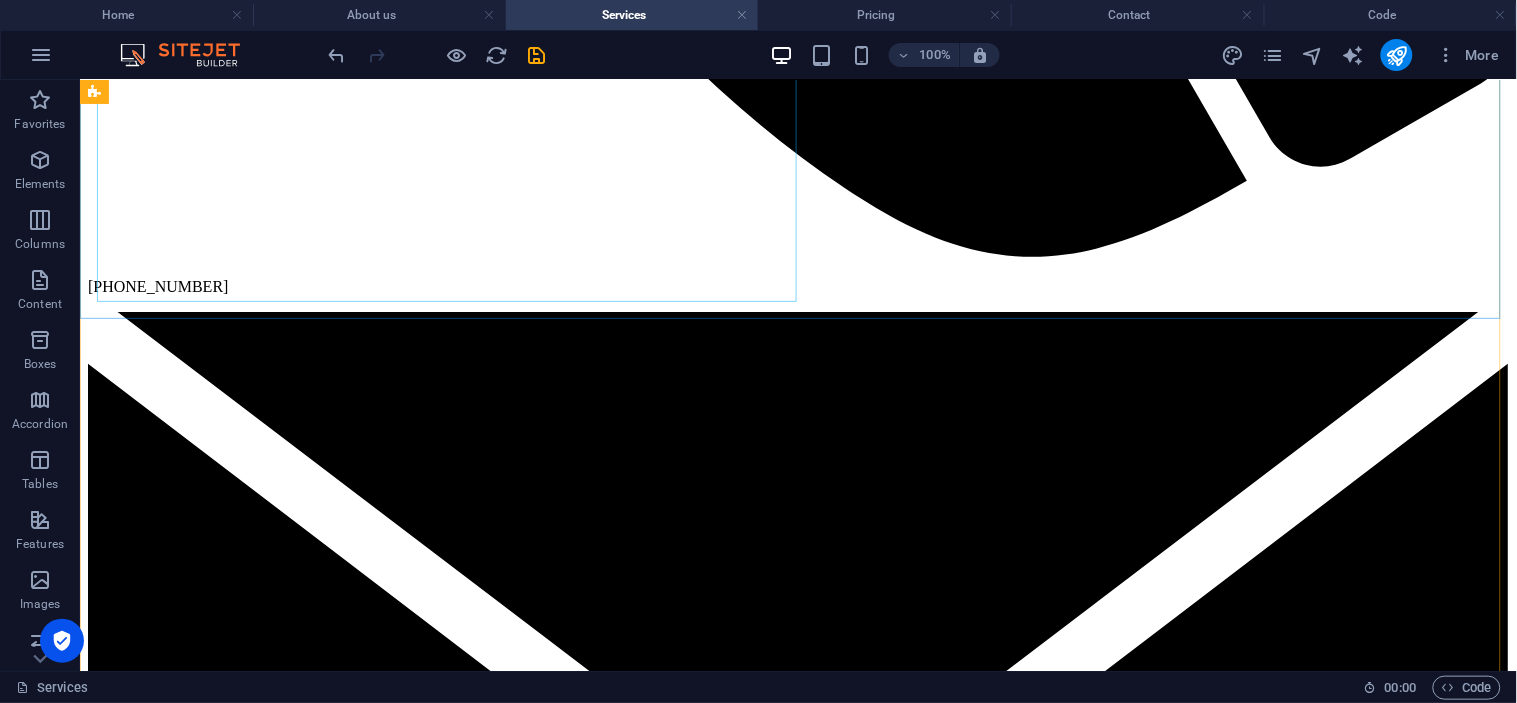 scroll, scrollTop: 1877, scrollLeft: 0, axis: vertical 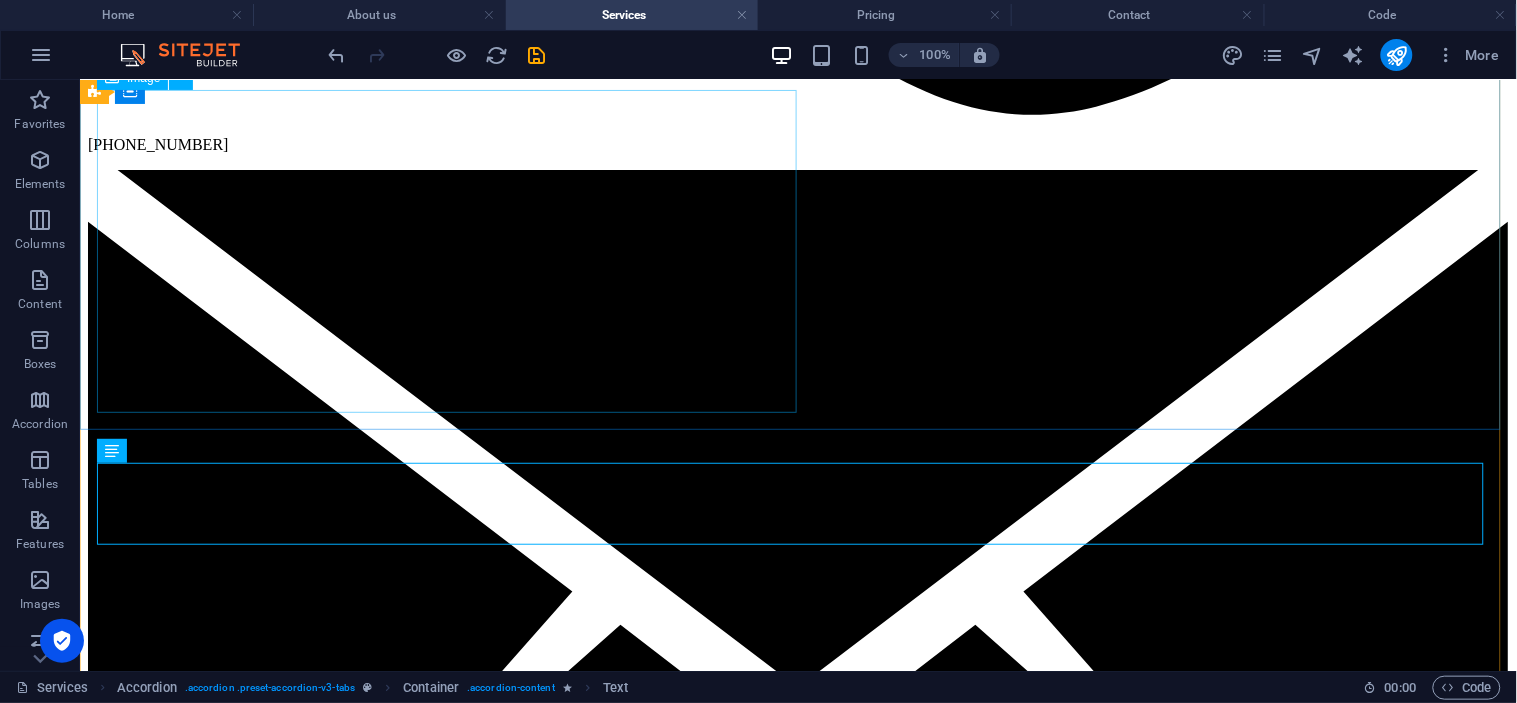 drag, startPoint x: 164, startPoint y: 264, endPoint x: 102, endPoint y: 239, distance: 66.85058 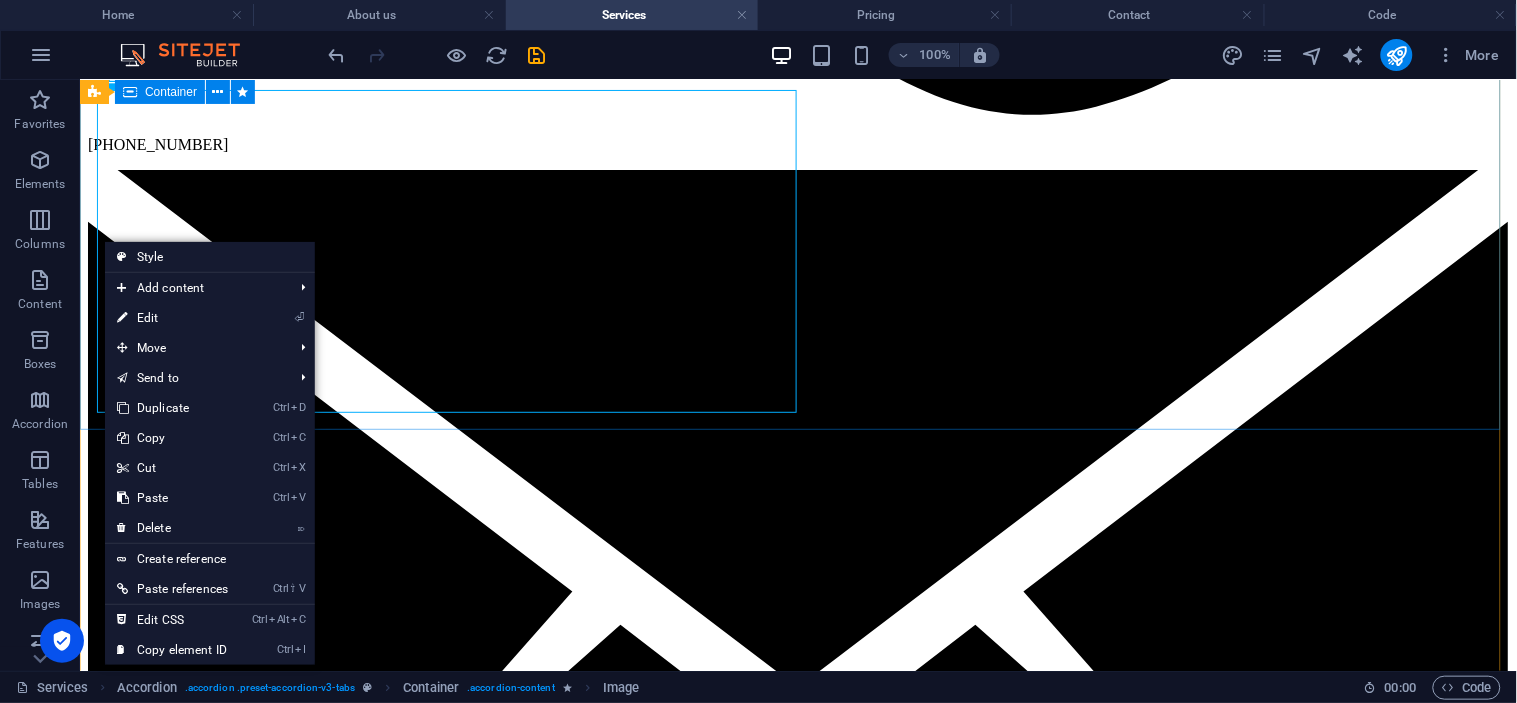 click at bounding box center [797, 12337] 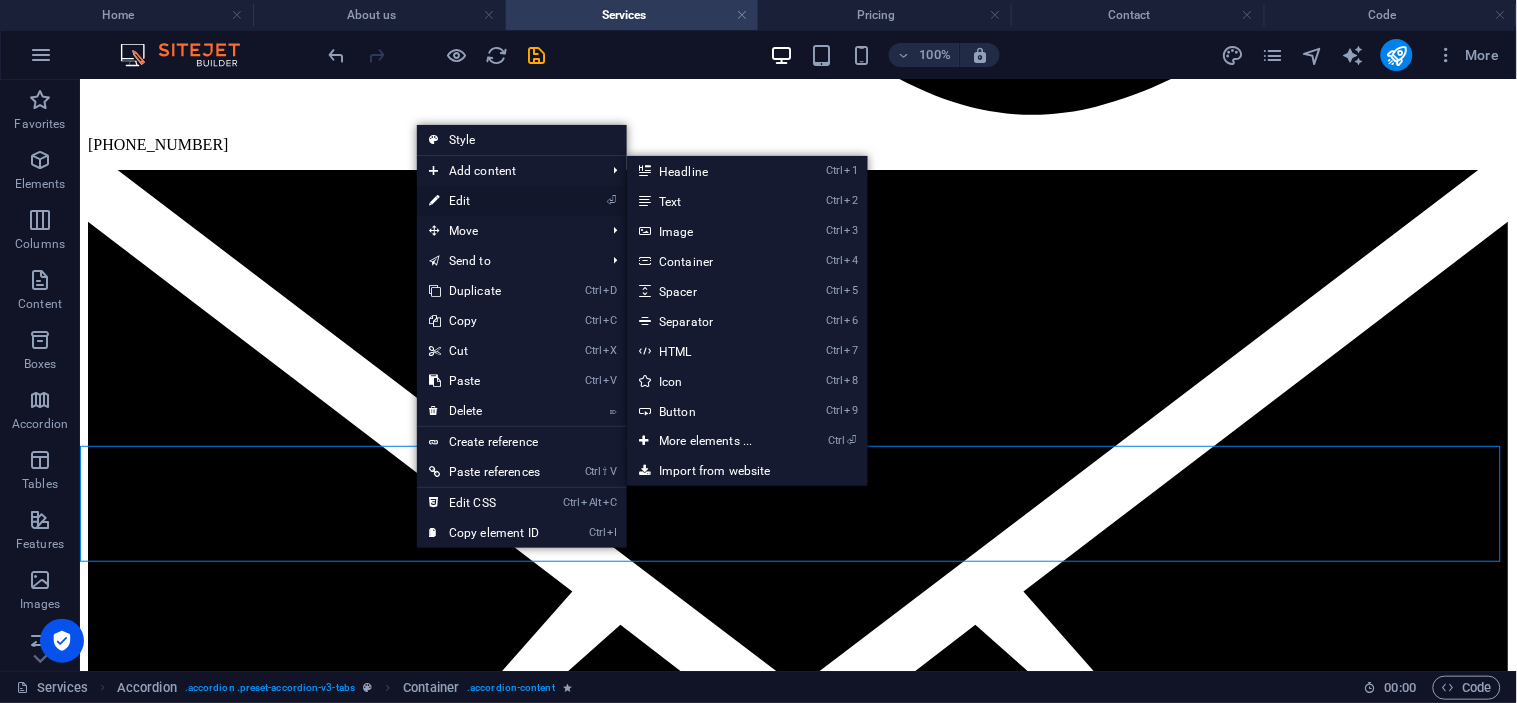 click on "⏎  Edit" at bounding box center (484, 201) 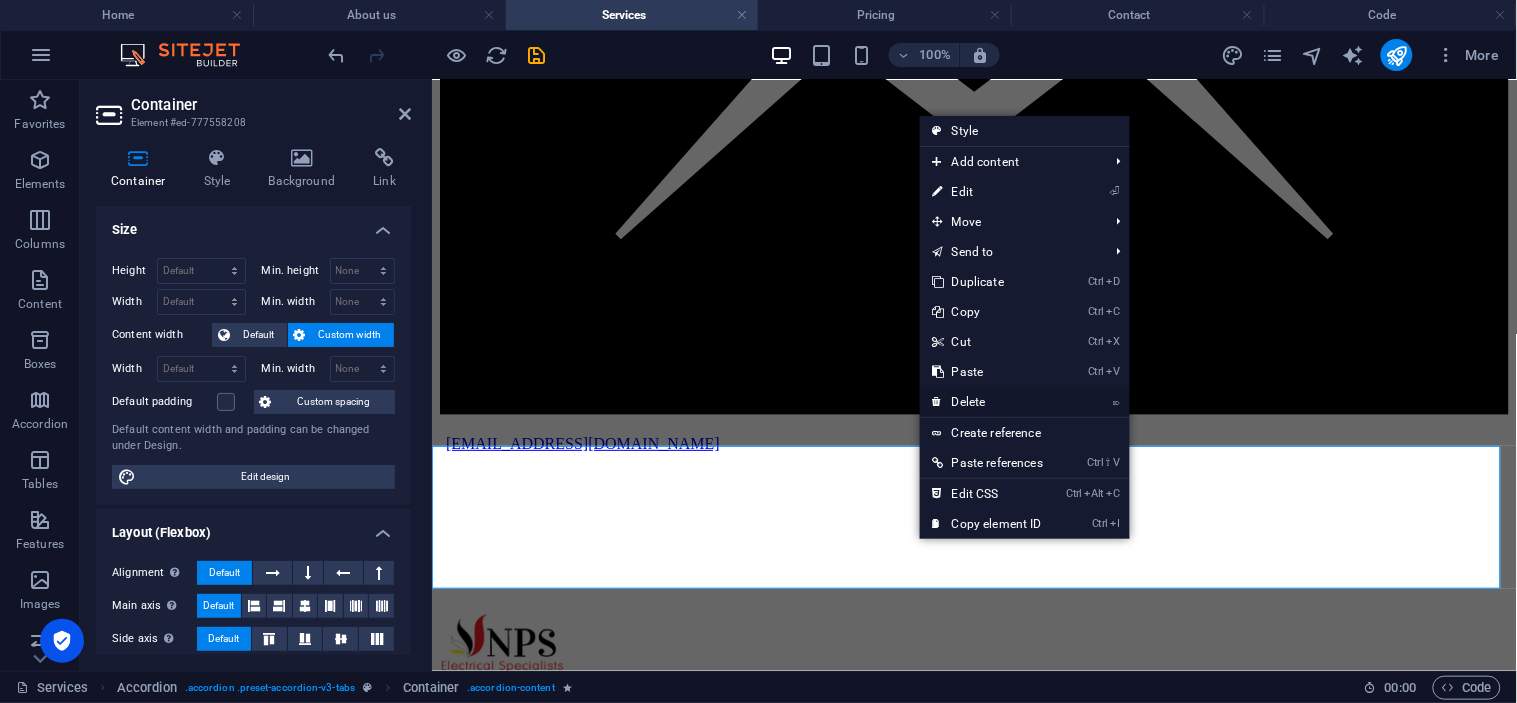 click on "⌦  Delete" at bounding box center [987, 402] 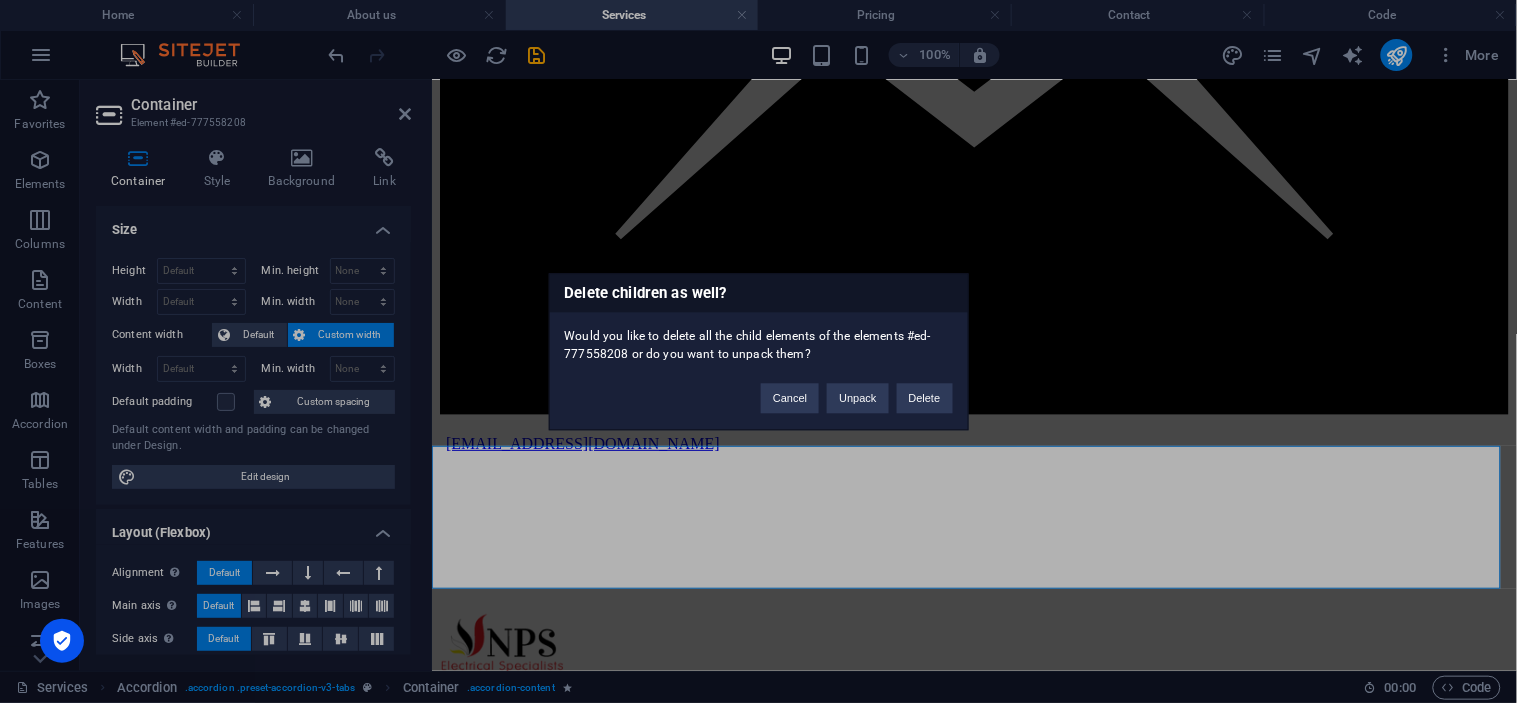 click on "Delete children as well? Would you like to delete all the child elements of the elements #ed-777558208 or do you want to unpack them? Cancel Unpack Delete" at bounding box center (758, 351) 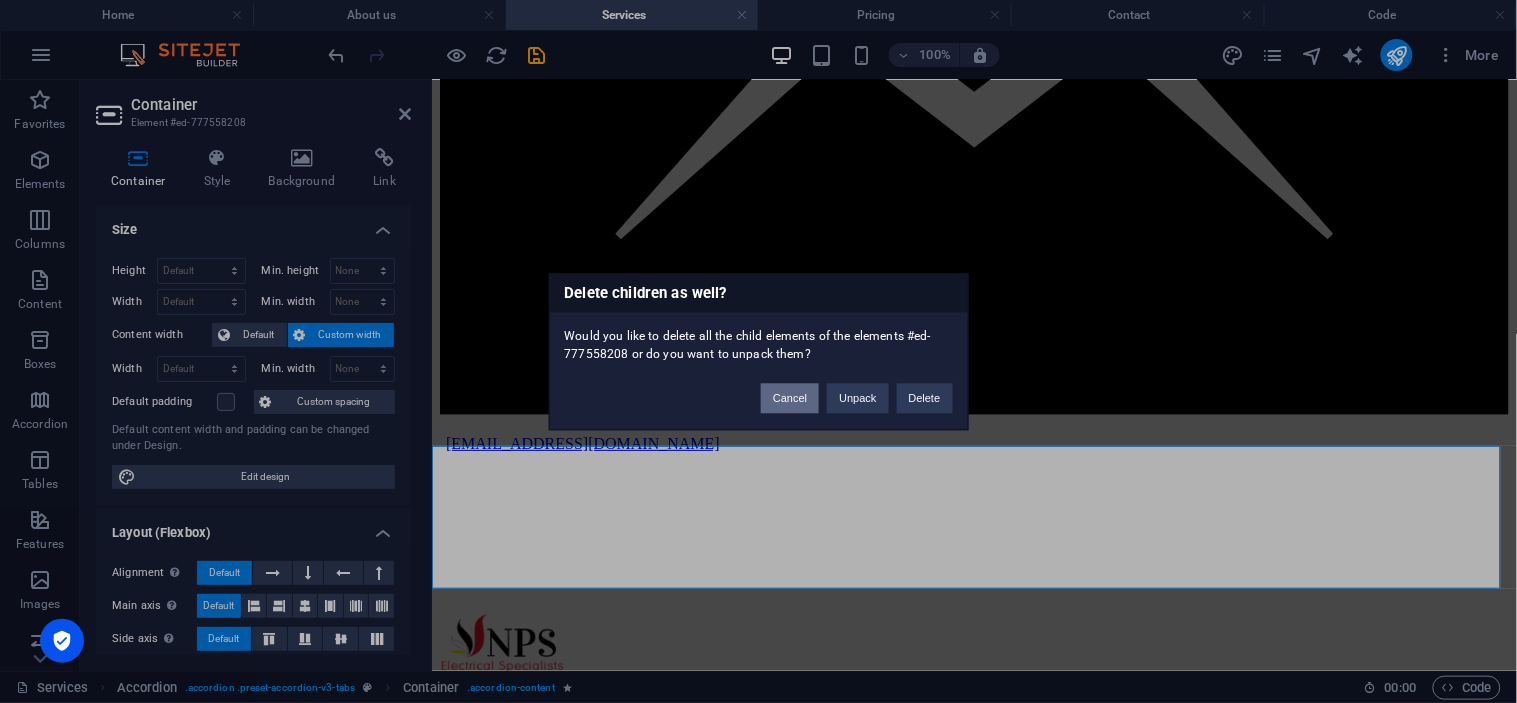 drag, startPoint x: 796, startPoint y: 395, endPoint x: 364, endPoint y: 316, distance: 439.16397 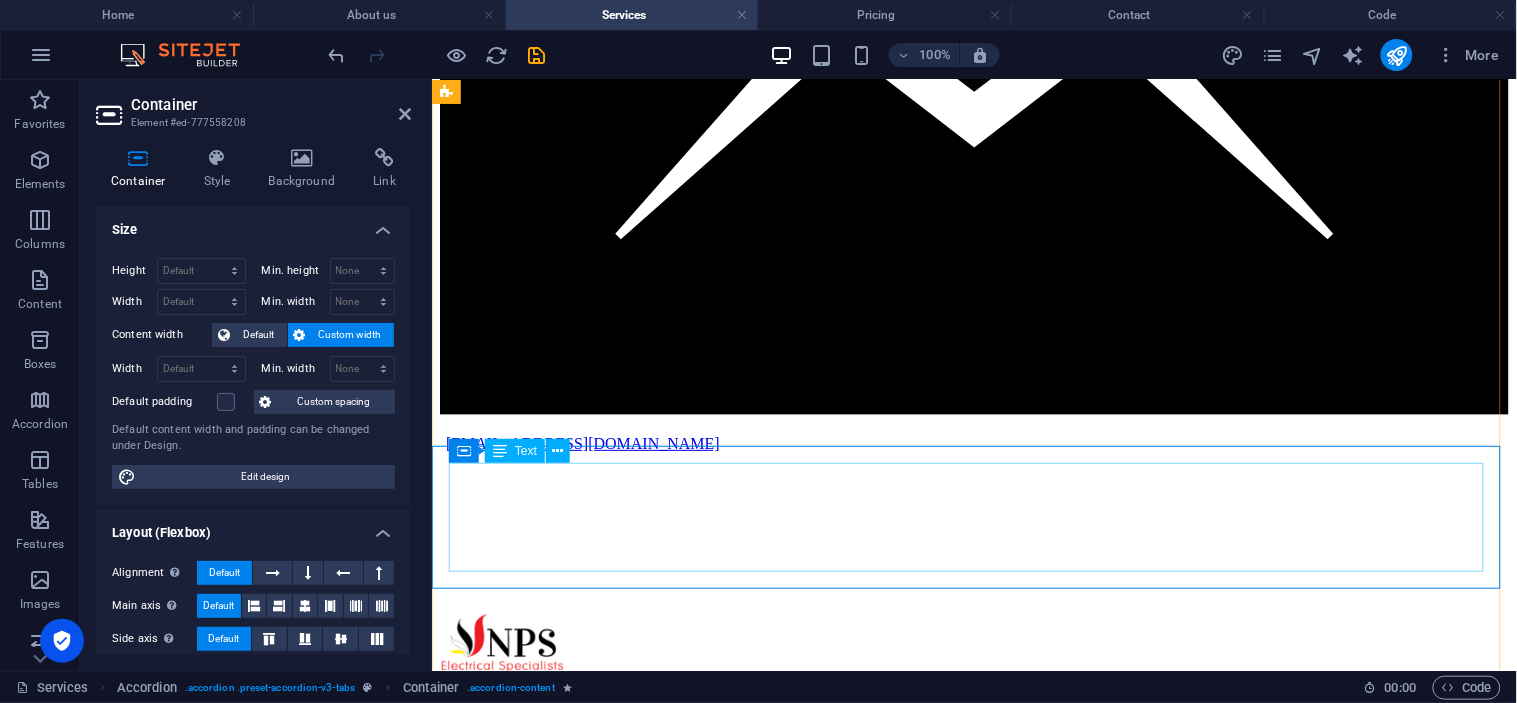 click on "Lorem ipsum dolor sit amet, consectetur adipisicing elit. Maiores ipsum repellat minus nihil. [PERSON_NAME], [PERSON_NAME], nam dignissimos ea repudiandae minima voluptatum magni pariatur possimus quia accusamus harum facilis corporis animi nisi. Enim, pariatur, impedit quia repellat harum ipsam laboriosam voluptas dicta illum nisi obcaecati reprehenderit quis placeat recusandae tenetur aperiam." at bounding box center (973, 9759) 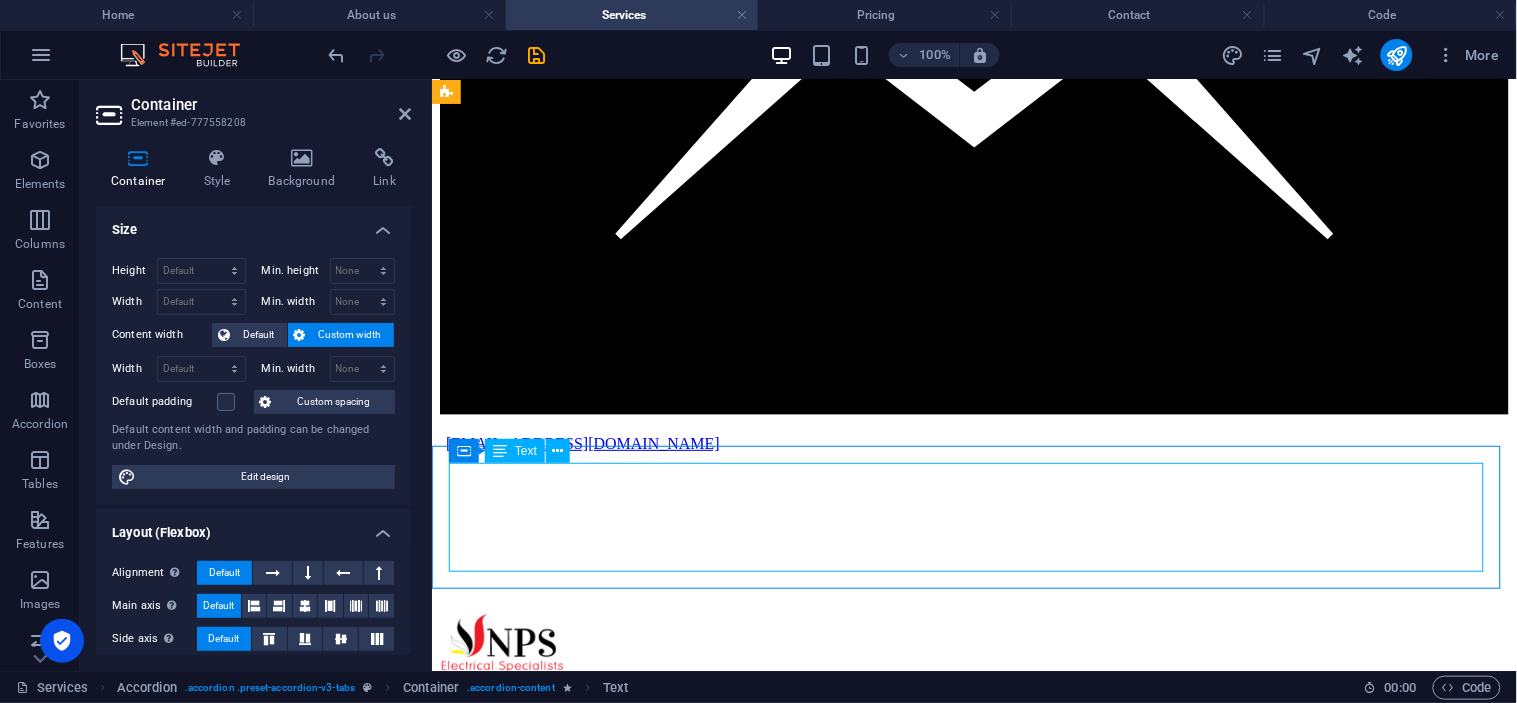 click on "Lorem ipsum dolor sit amet, consectetur adipisicing elit. Maiores ipsum repellat minus nihil. [PERSON_NAME], [PERSON_NAME], nam dignissimos ea repudiandae minima voluptatum magni pariatur possimus quia accusamus harum facilis corporis animi nisi. Enim, pariatur, impedit quia repellat harum ipsam laboriosam voluptas dicta illum nisi obcaecati reprehenderit quis placeat recusandae tenetur aperiam." at bounding box center [973, 9759] 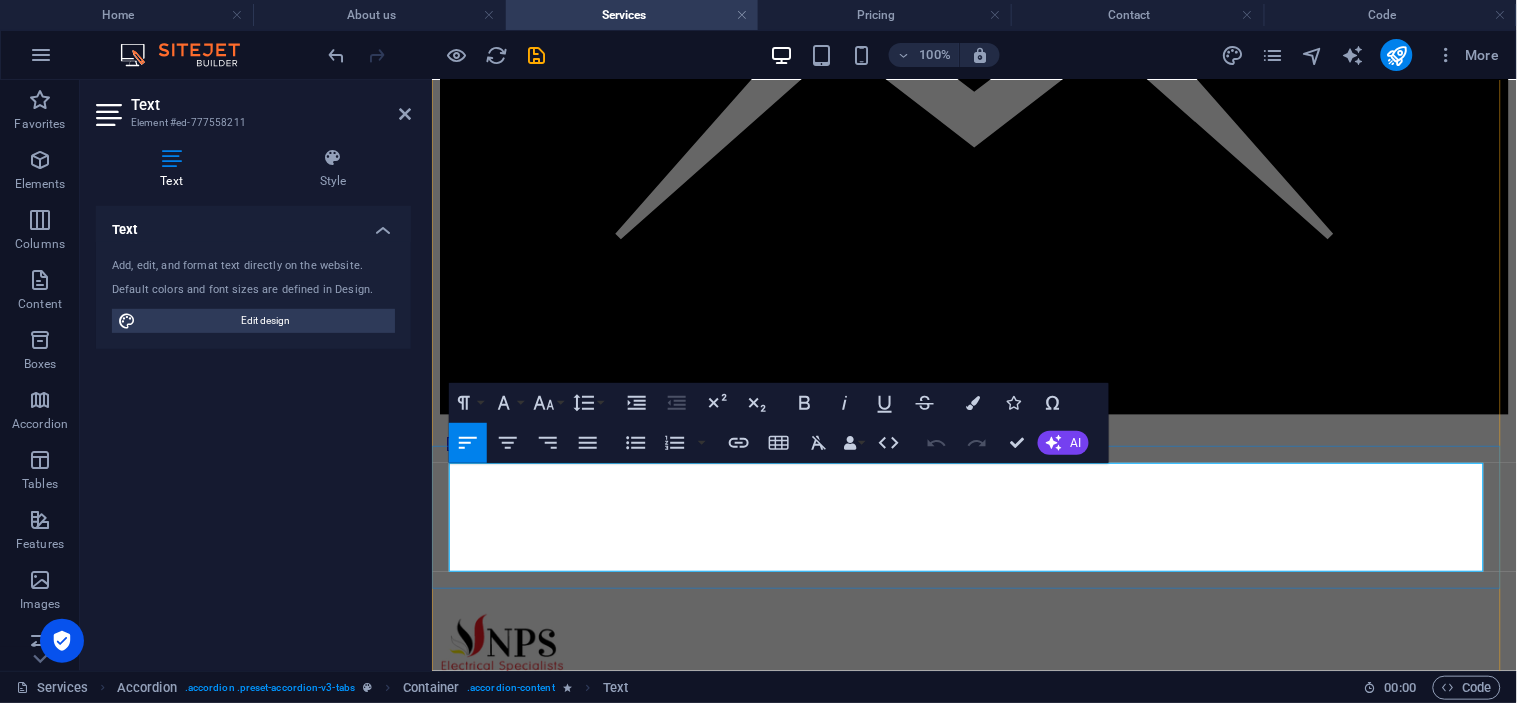 click on "Lorem ipsum dolor sit amet, consectetur adipisicing elit. Maiores ipsum repellat minus nihil. [PERSON_NAME], [PERSON_NAME], nam dignissimos ea repudiandae minima voluptatum magni pariatur possimus quia accusamus harum facilis corporis animi nisi. Enim, pariatur, impedit quia repellat harum ipsam laboriosam voluptas dicta illum nisi obcaecati reprehenderit quis placeat recusandae tenetur aperiam." at bounding box center [973, 9759] 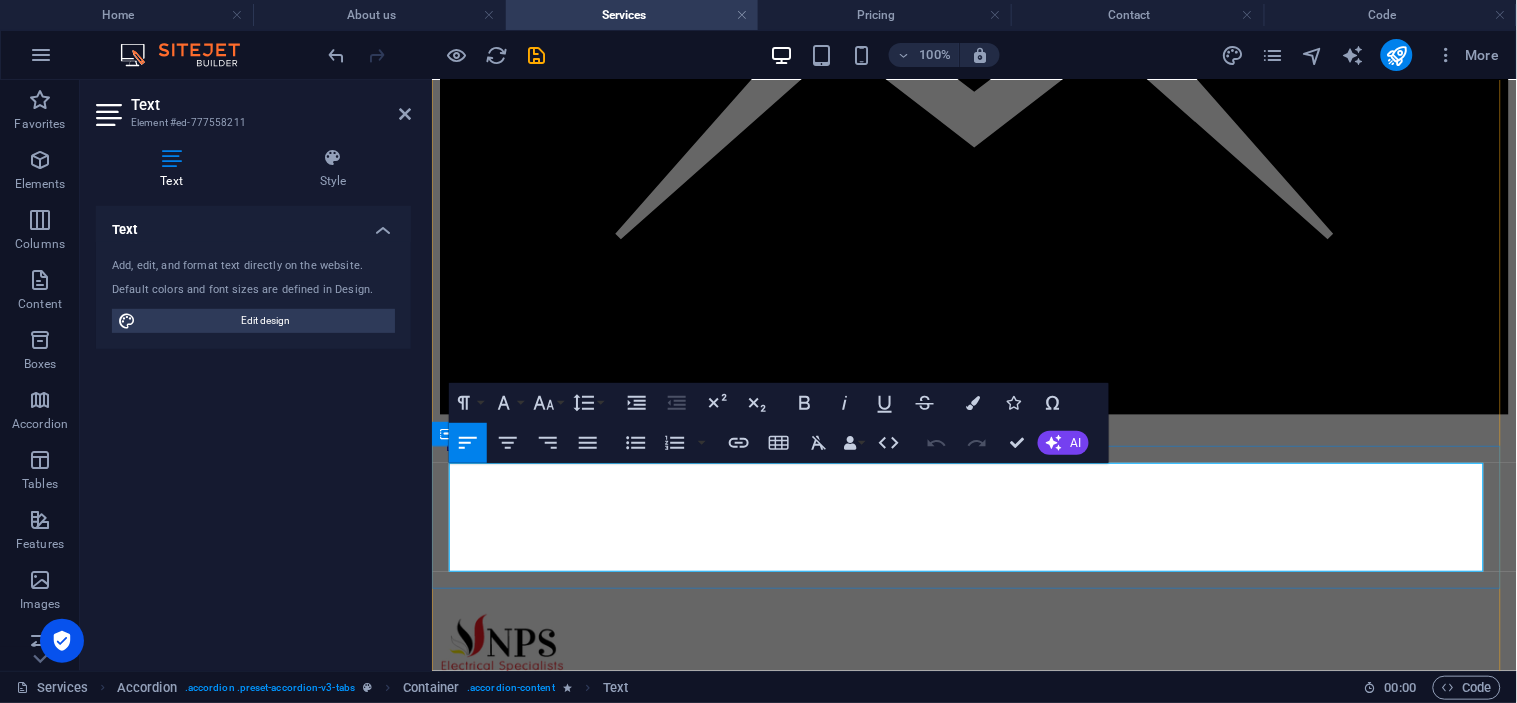 drag, startPoint x: 753, startPoint y: 547, endPoint x: 447, endPoint y: 459, distance: 318.40225 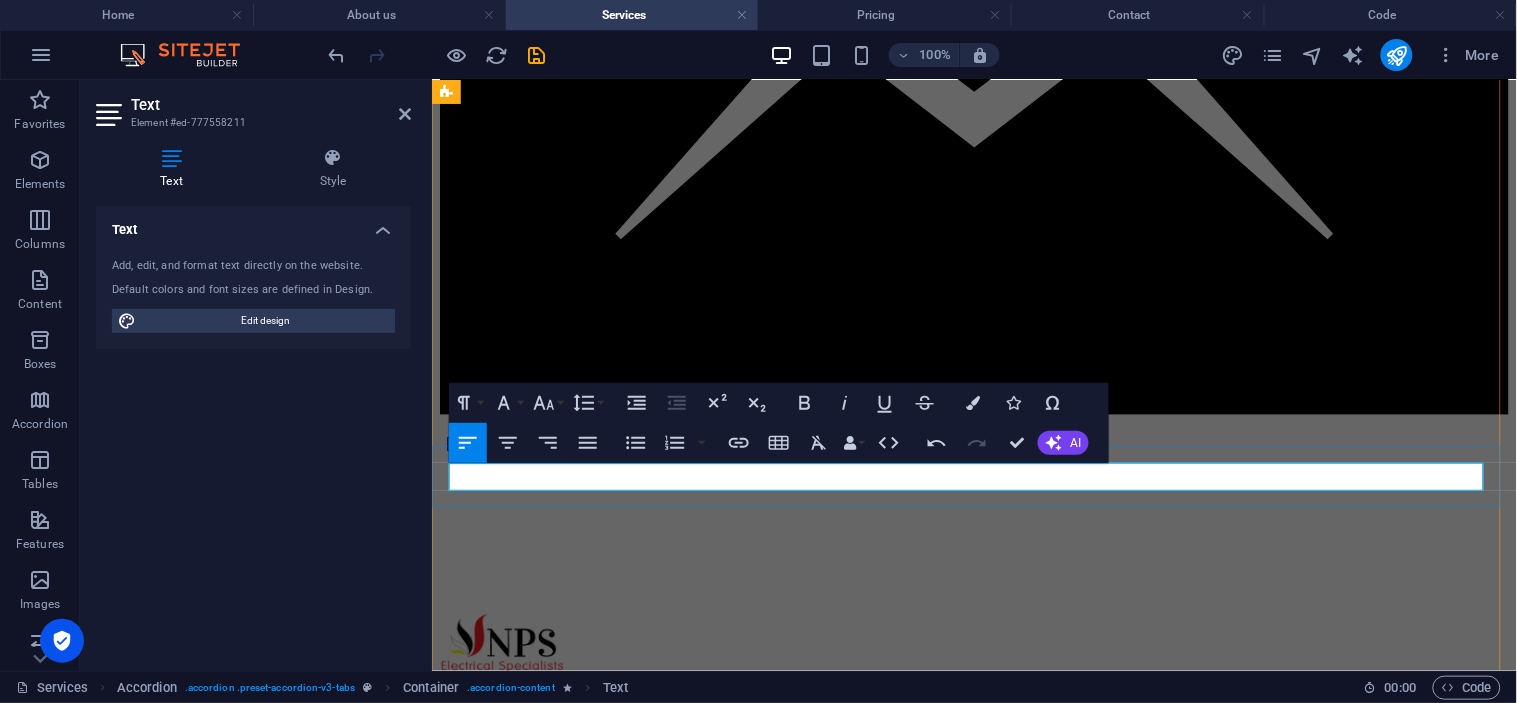 drag, startPoint x: 646, startPoint y: 477, endPoint x: 1273, endPoint y: 504, distance: 627.58105 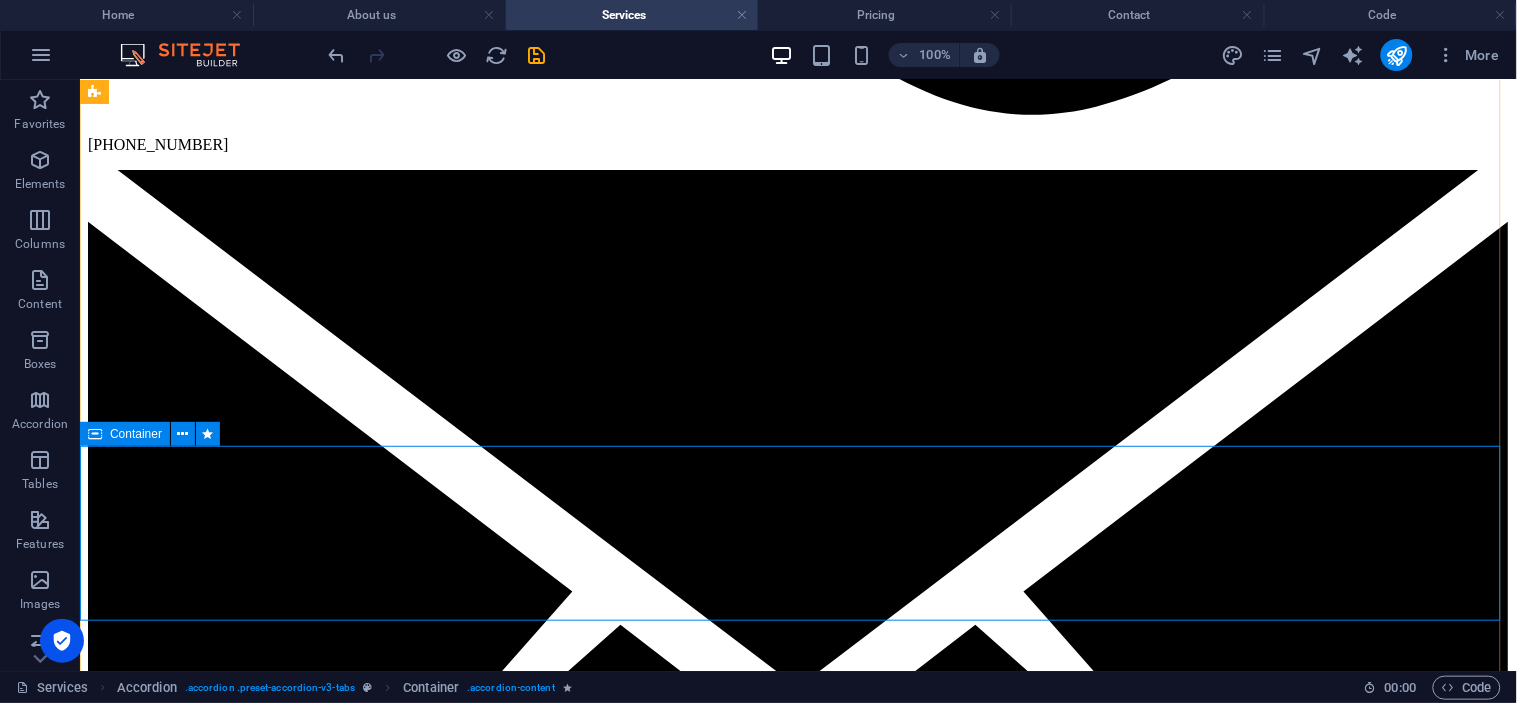 click on "Add elements" at bounding box center [738, 12832] 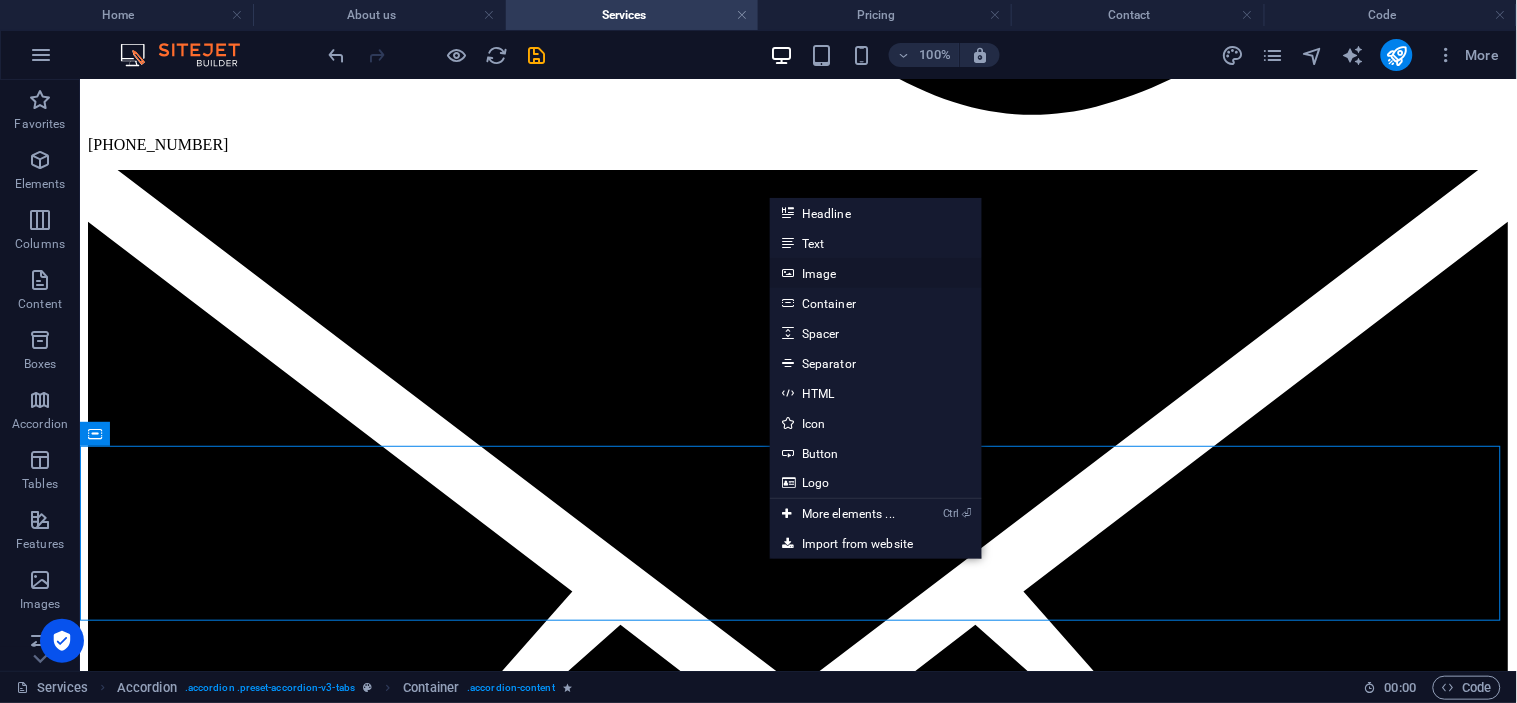 click on "Image" at bounding box center [876, 273] 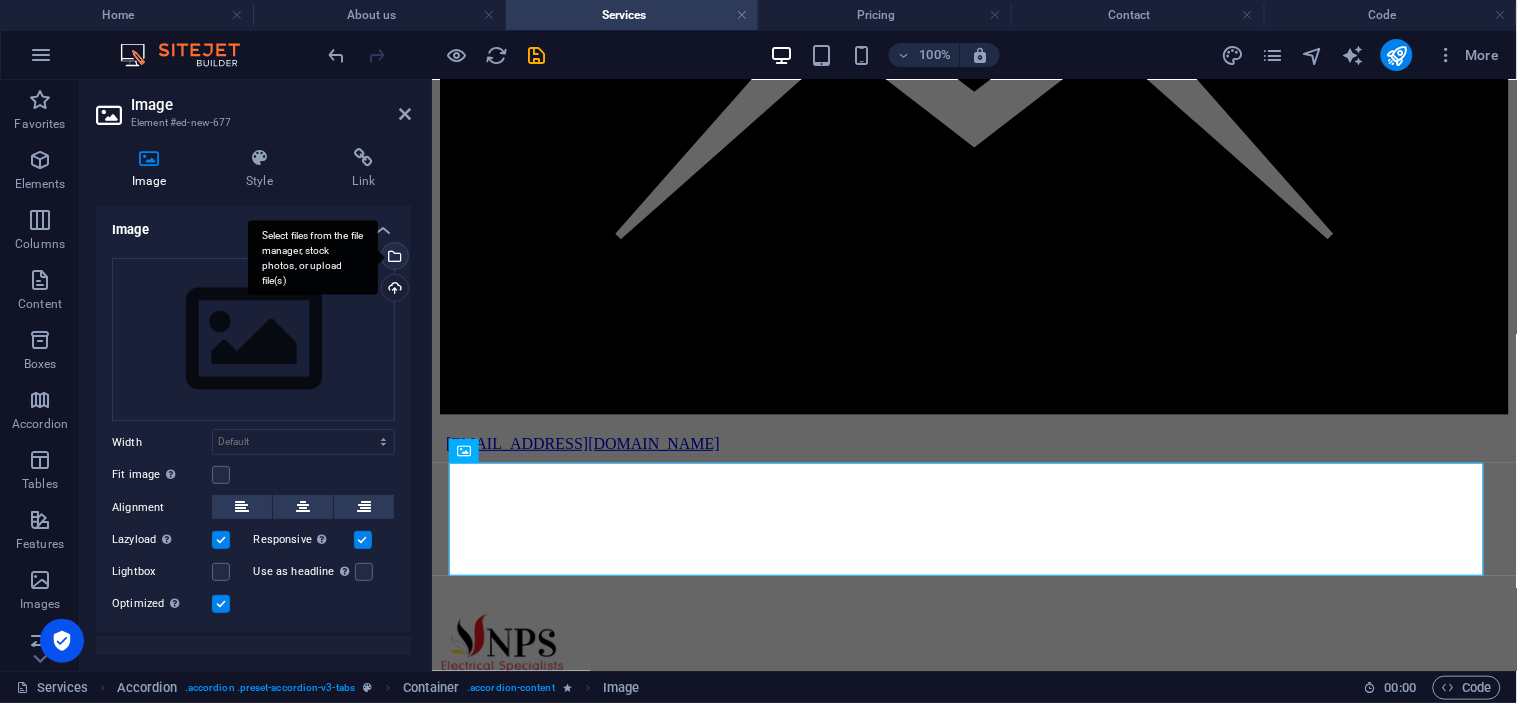click on "Select files from the file manager, stock photos, or upload file(s)" at bounding box center (393, 258) 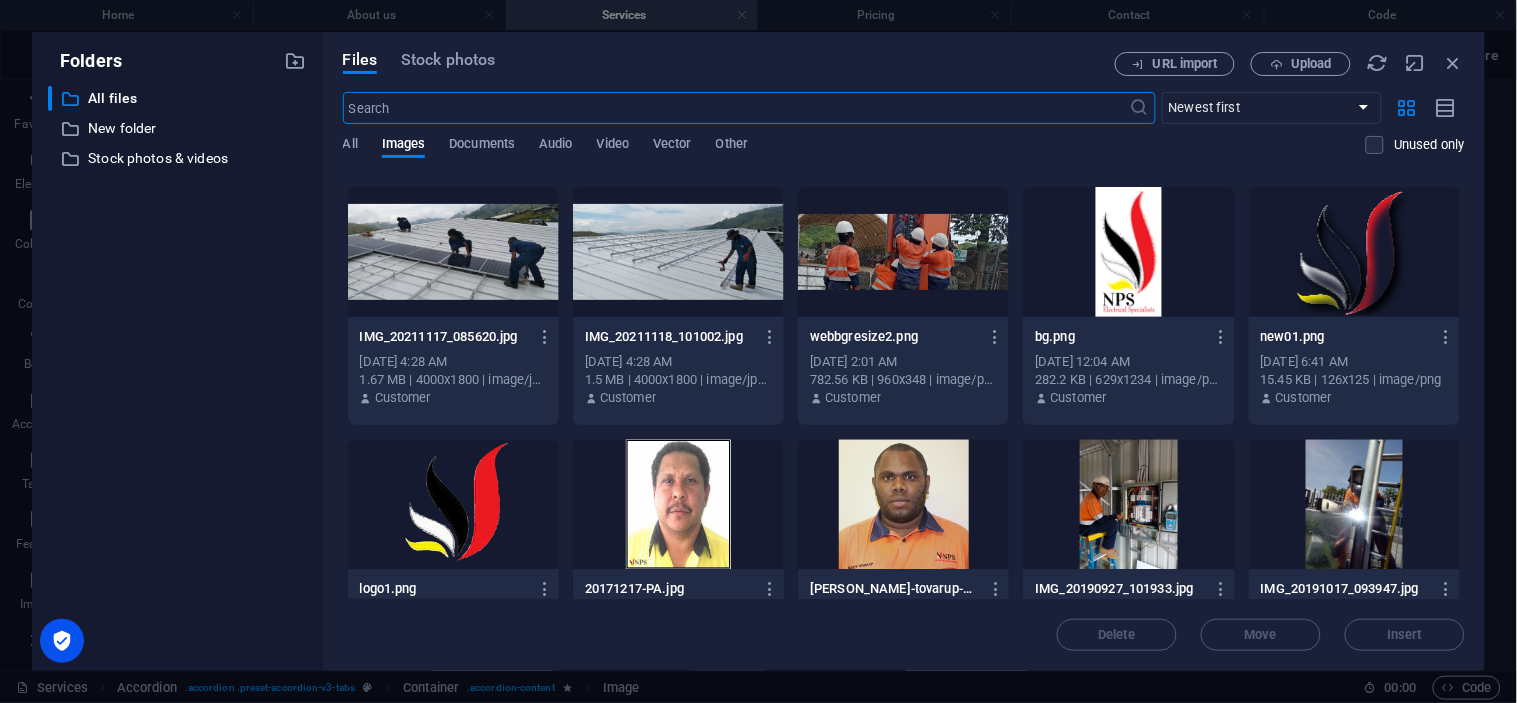 scroll, scrollTop: 3573, scrollLeft: 0, axis: vertical 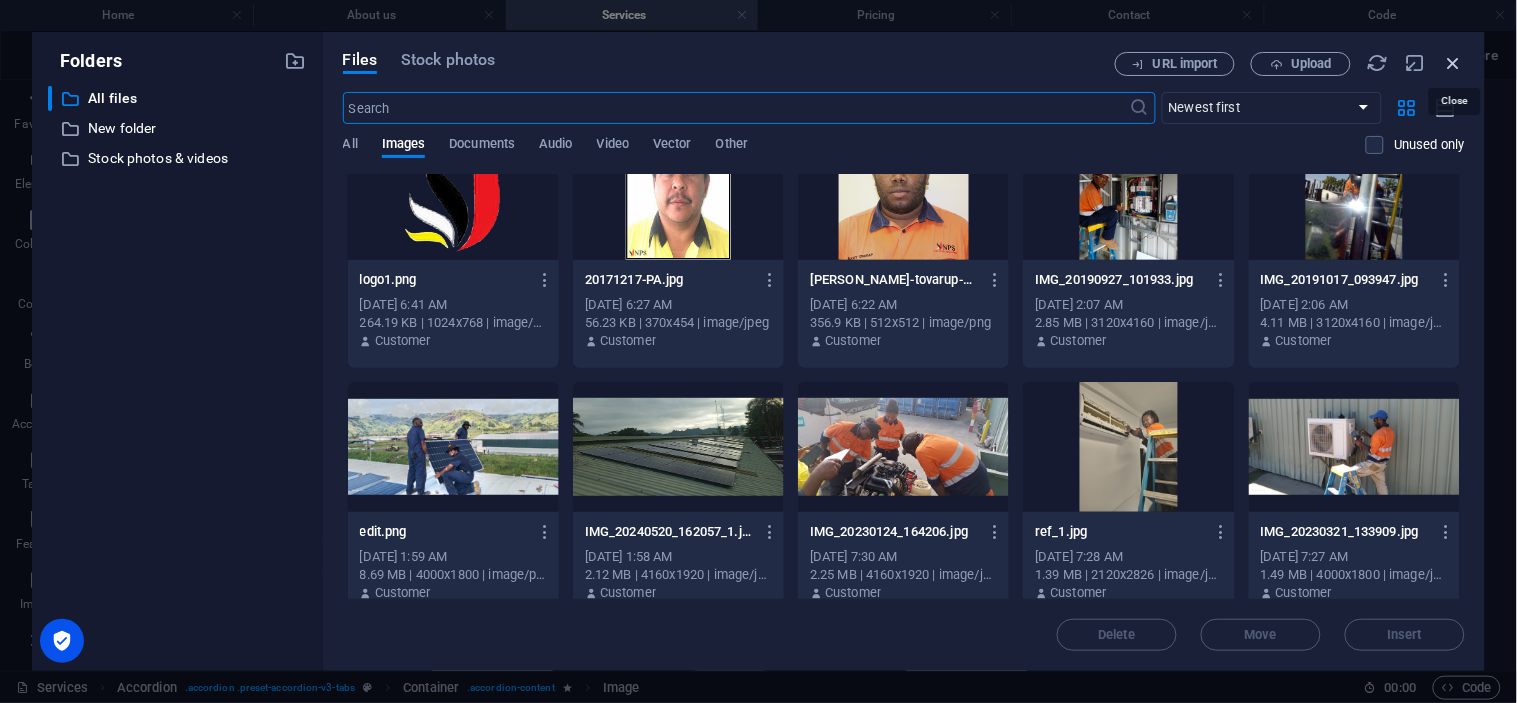 click at bounding box center (1454, 63) 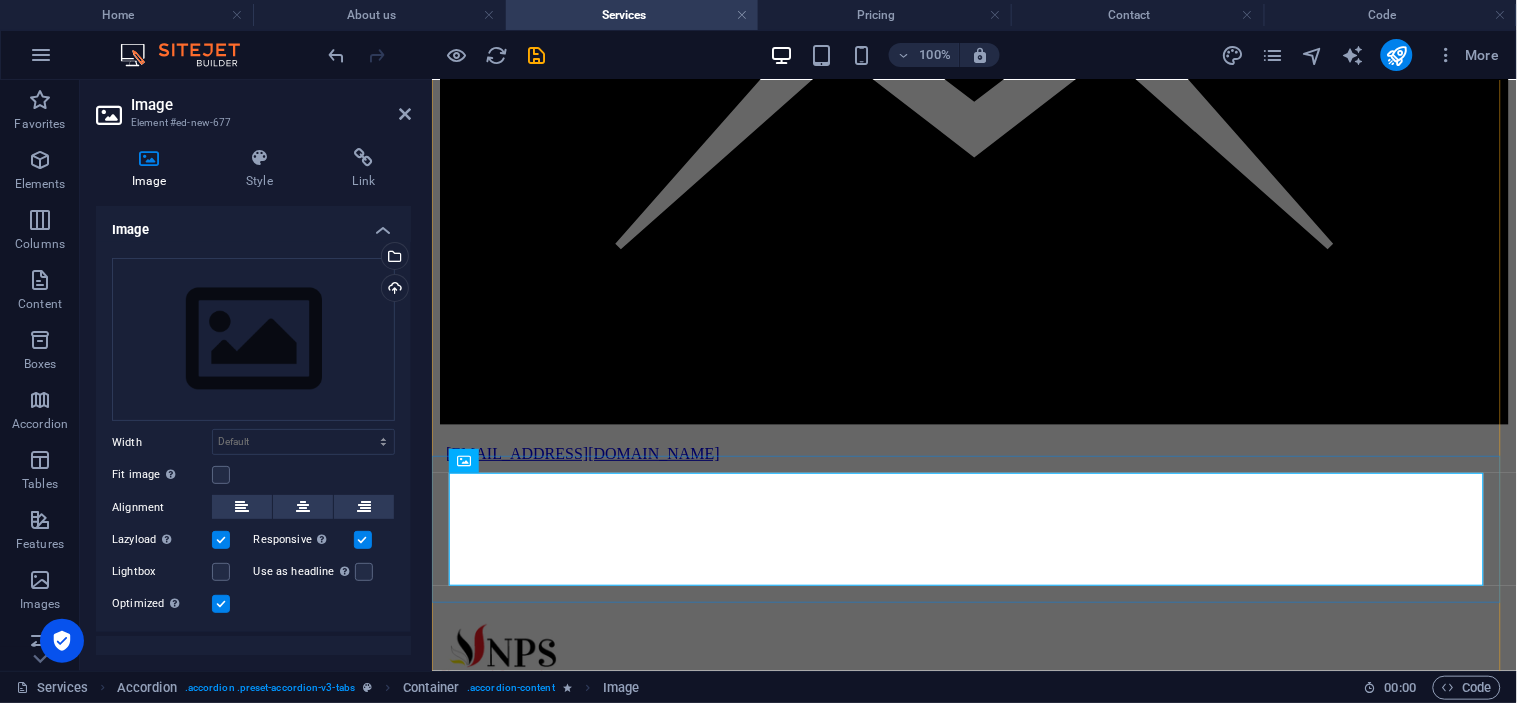 scroll, scrollTop: 1645, scrollLeft: 0, axis: vertical 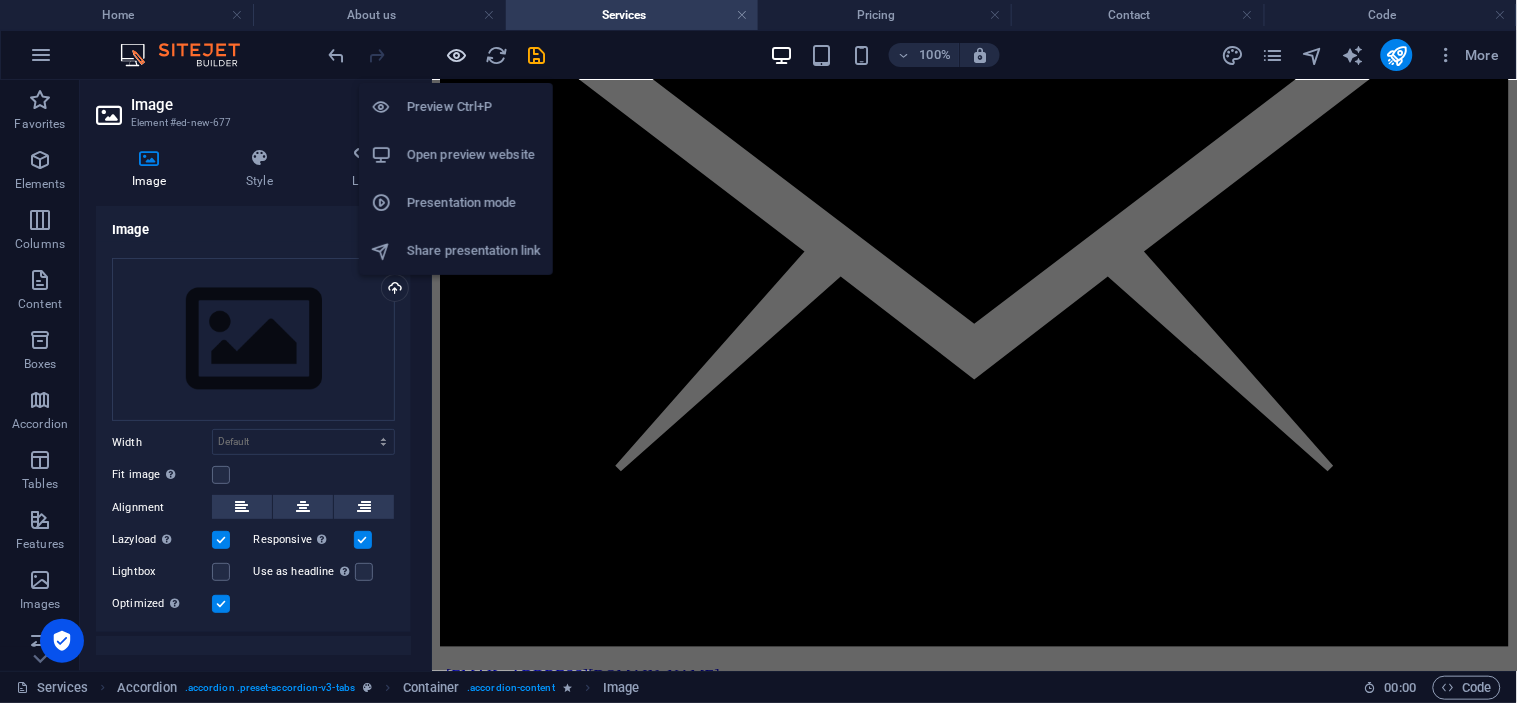 click at bounding box center (457, 55) 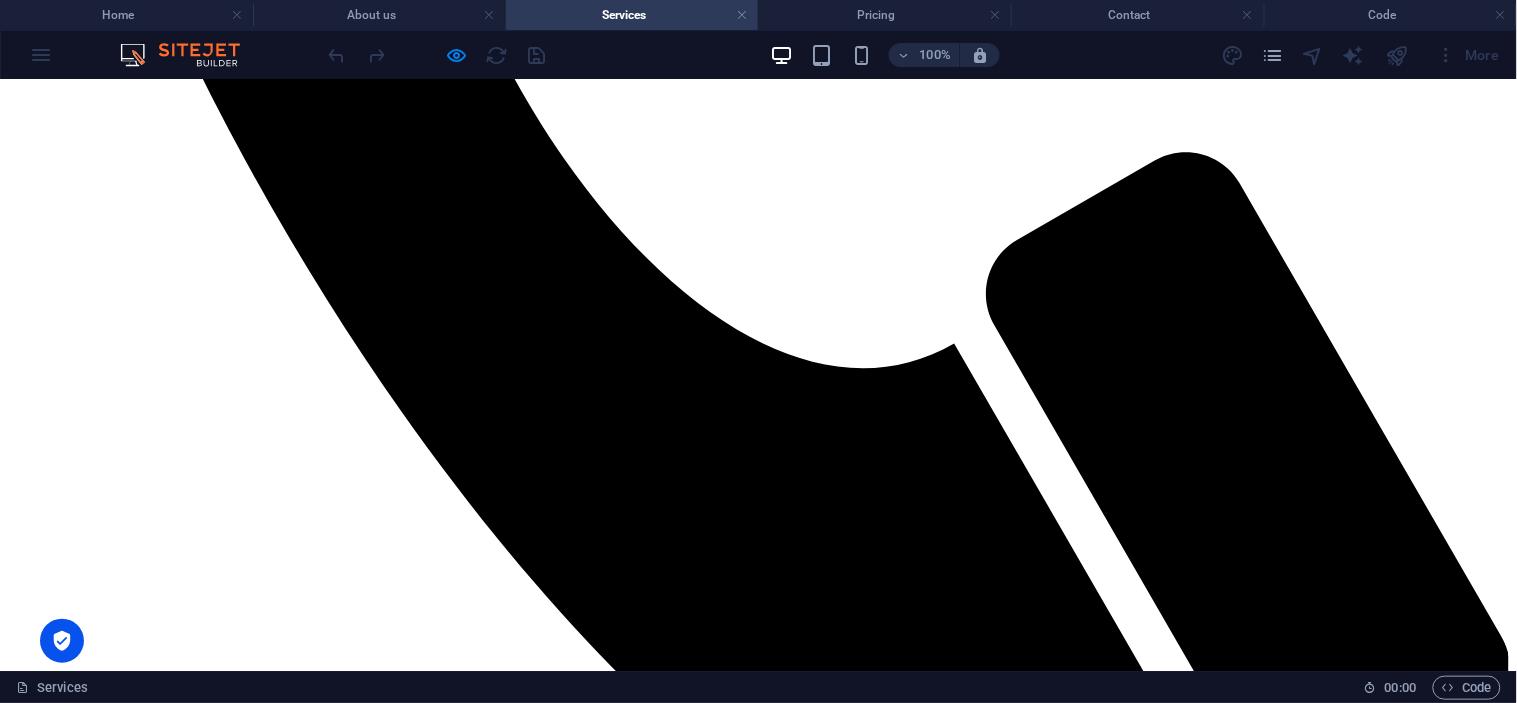 scroll, scrollTop: 1133, scrollLeft: 0, axis: vertical 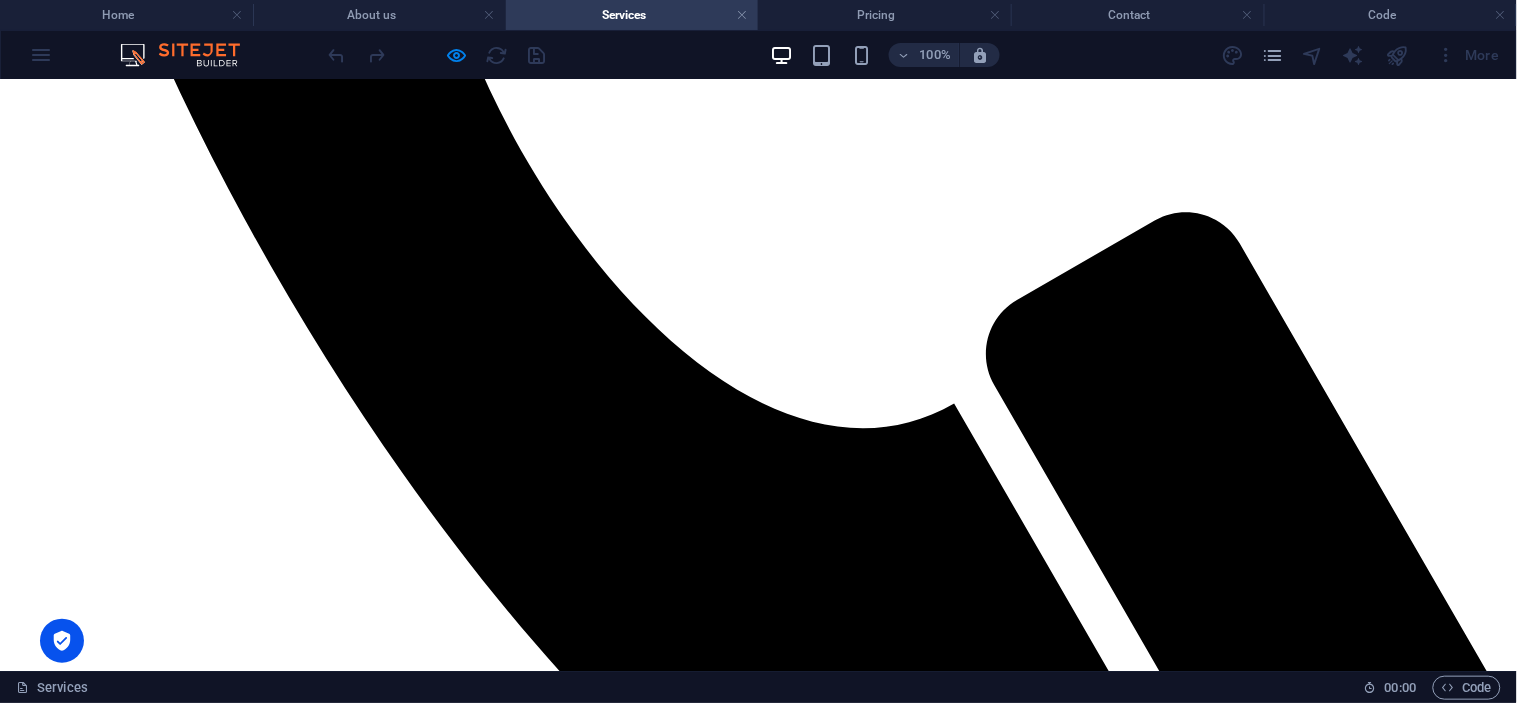 click on "Generators" at bounding box center (758, 13362) 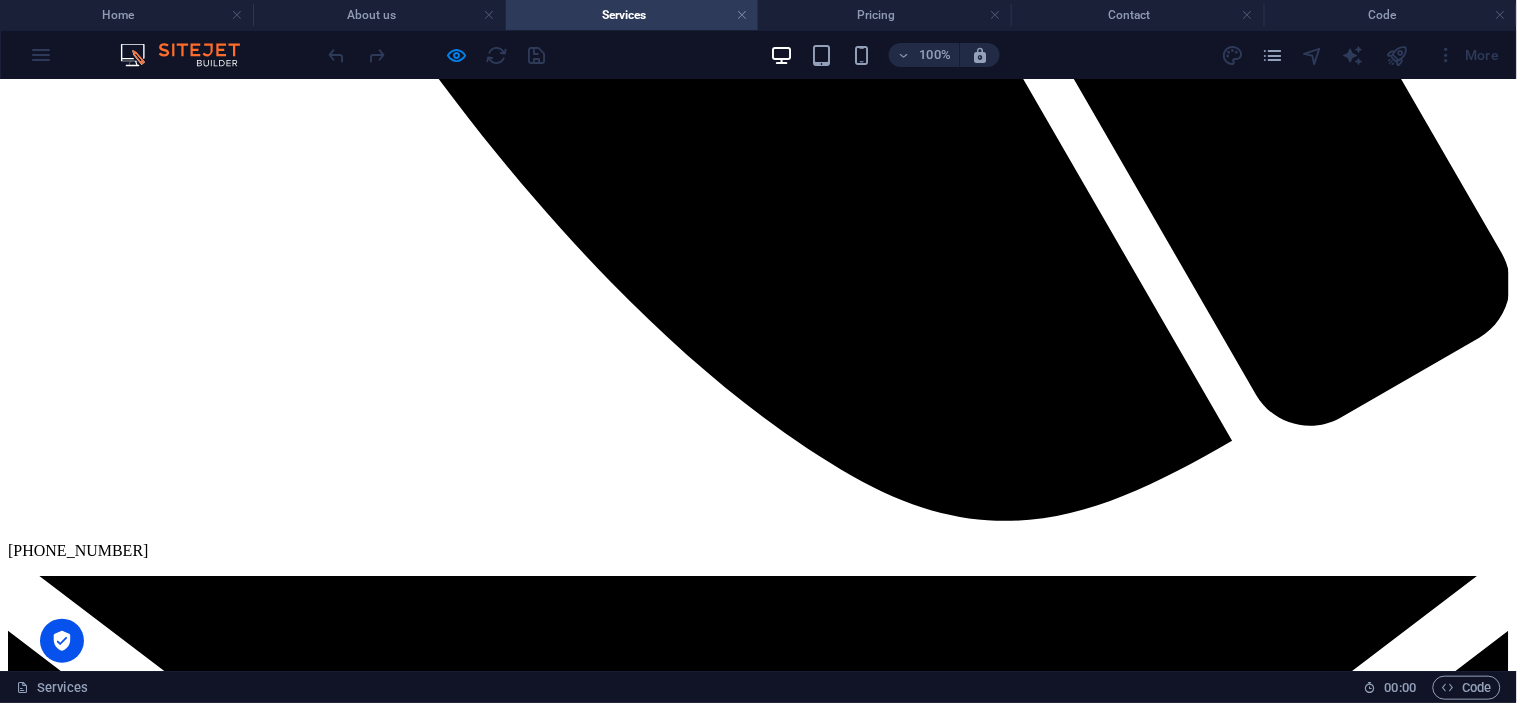 scroll, scrollTop: 1355, scrollLeft: 0, axis: vertical 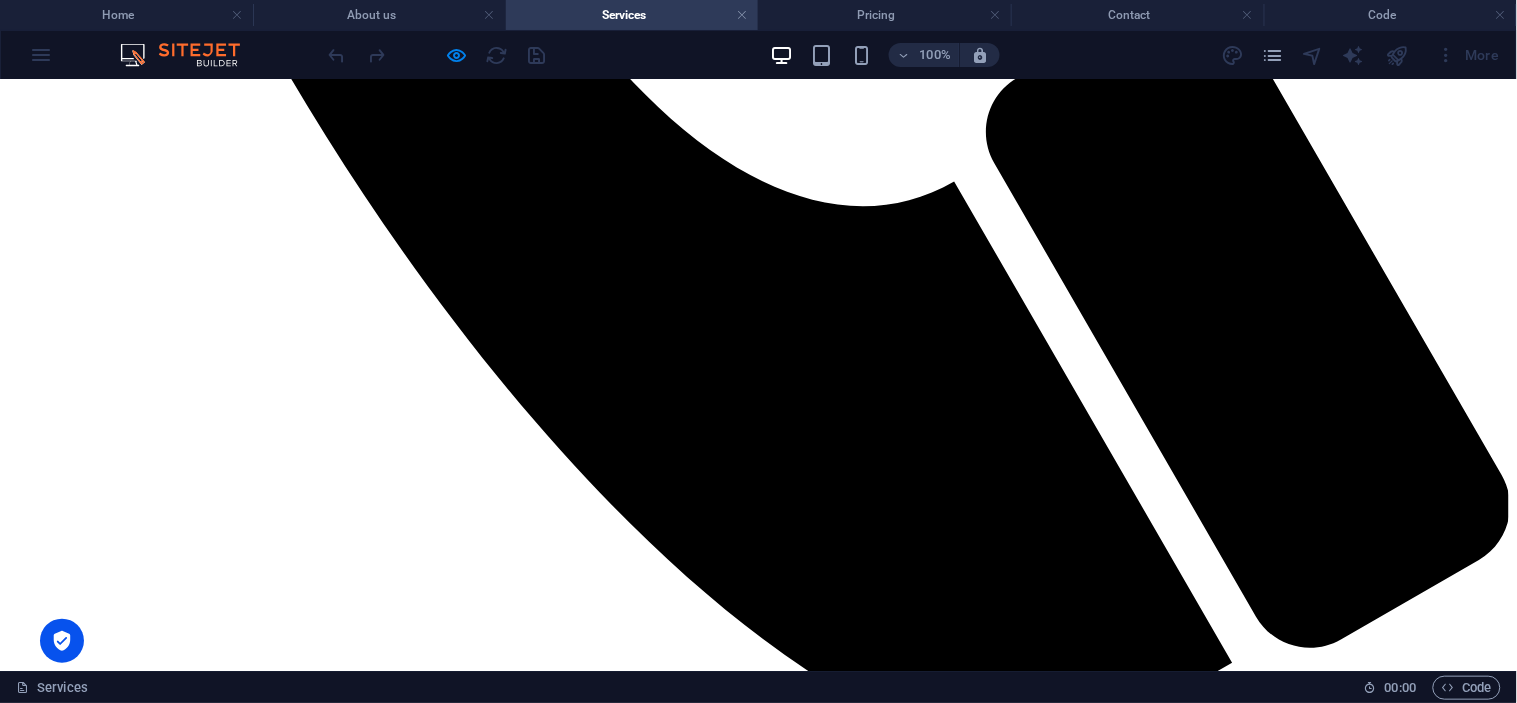 click at bounding box center [758, 1953] 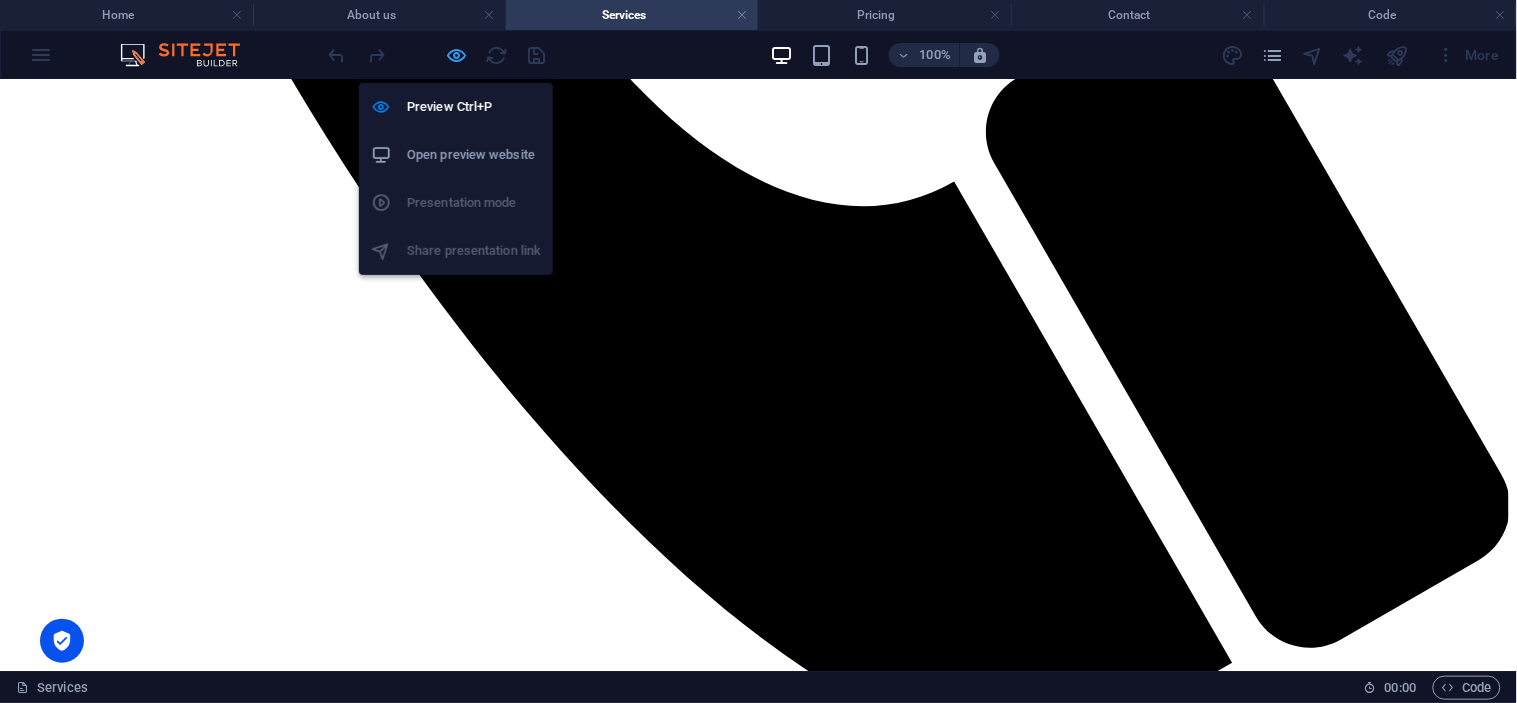 click at bounding box center [457, 55] 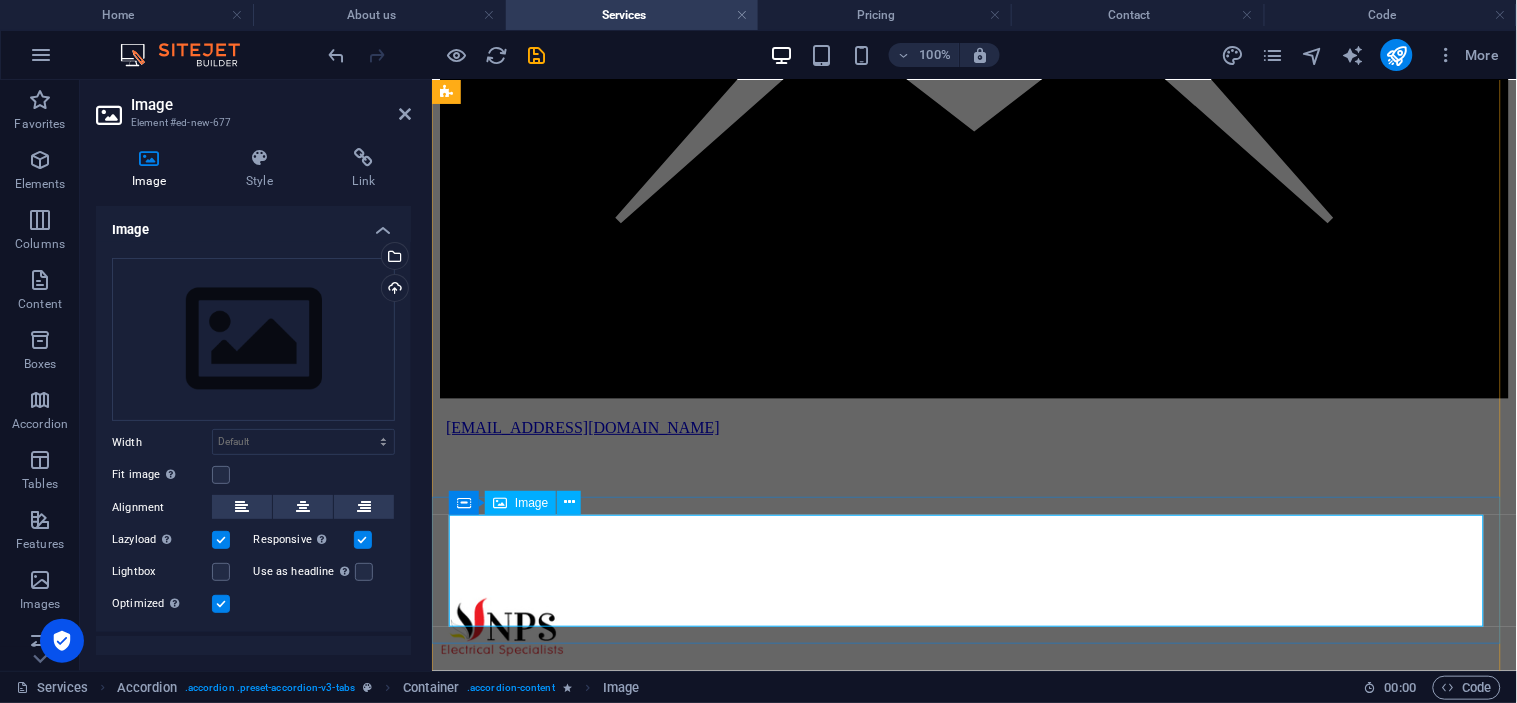 scroll, scrollTop: 2022, scrollLeft: 0, axis: vertical 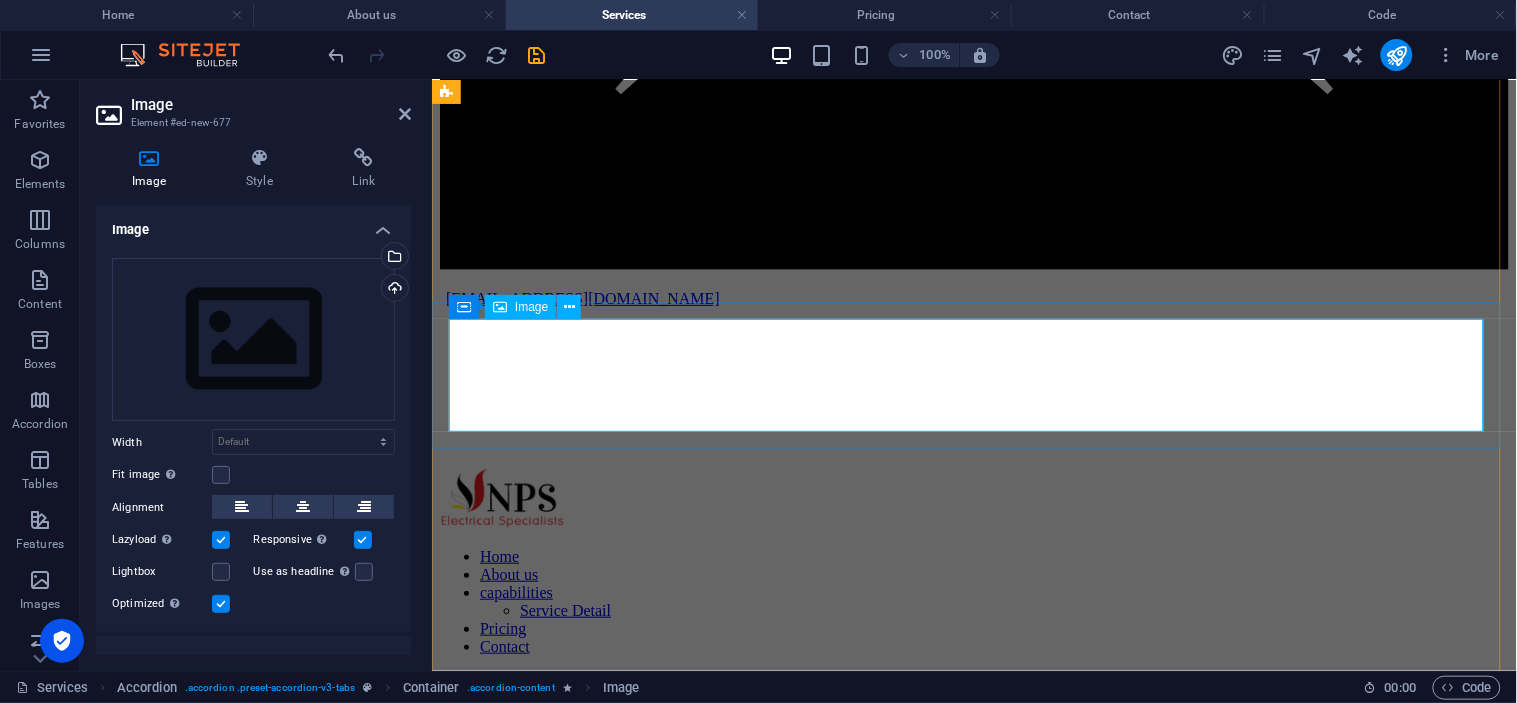 click at bounding box center (973, 9645) 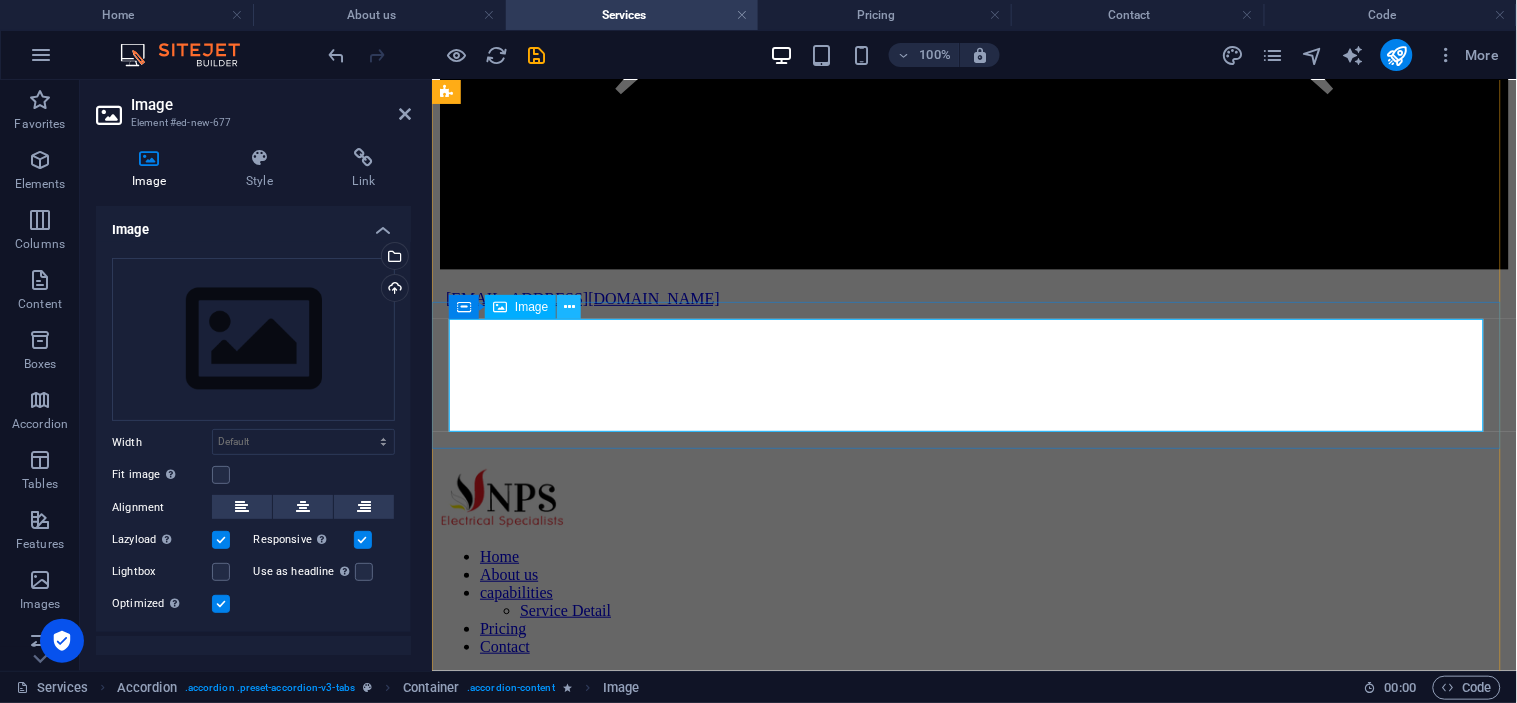 click at bounding box center (569, 307) 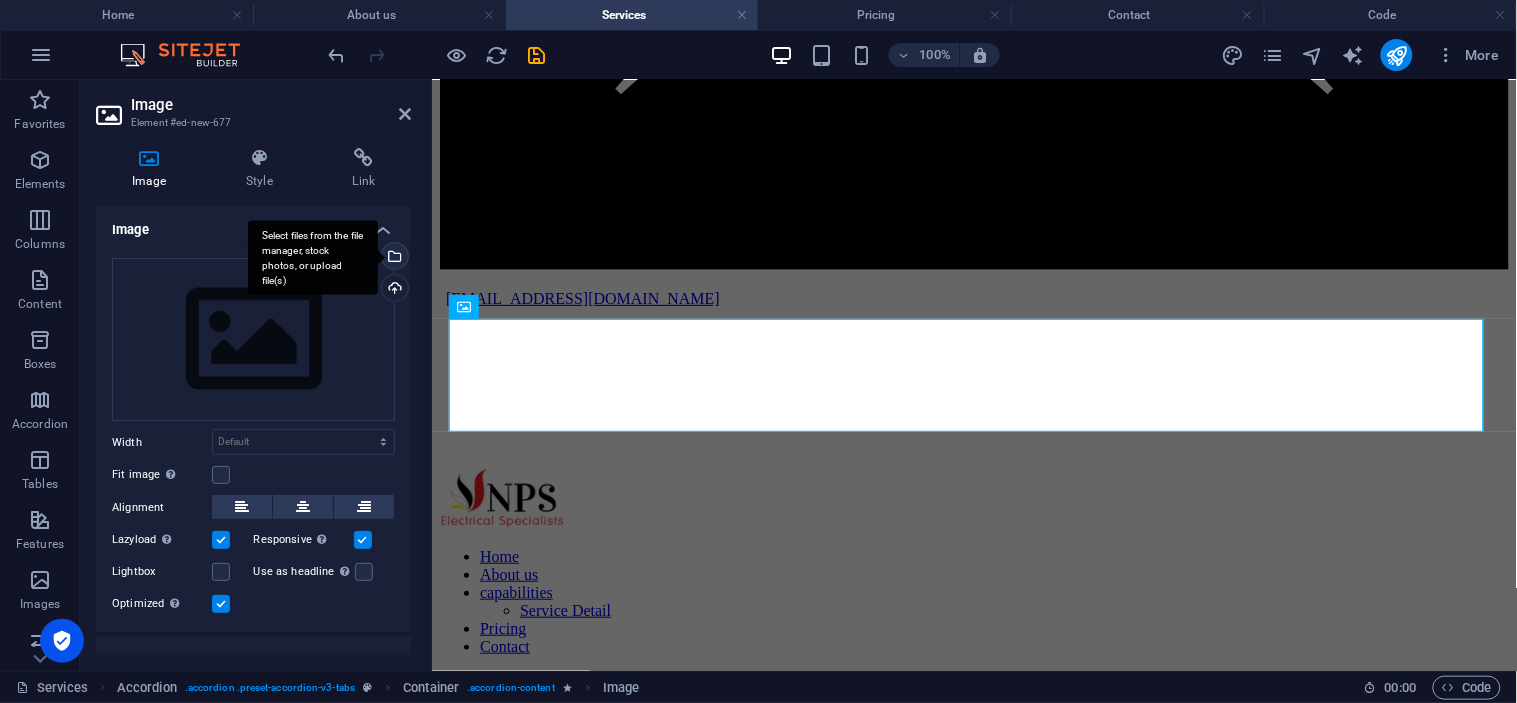 click on "Select files from the file manager, stock photos, or upload file(s)" at bounding box center (313, 257) 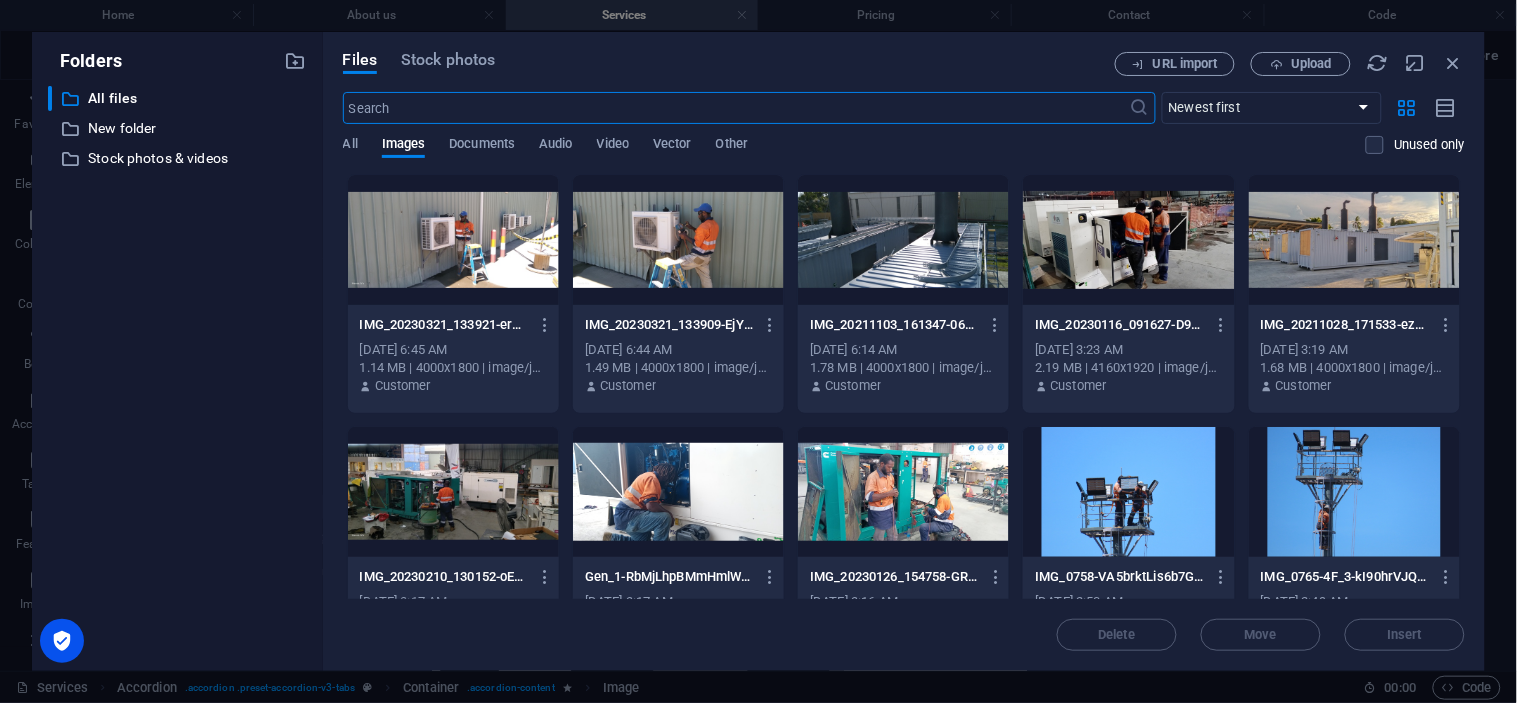 scroll, scrollTop: 2018, scrollLeft: 0, axis: vertical 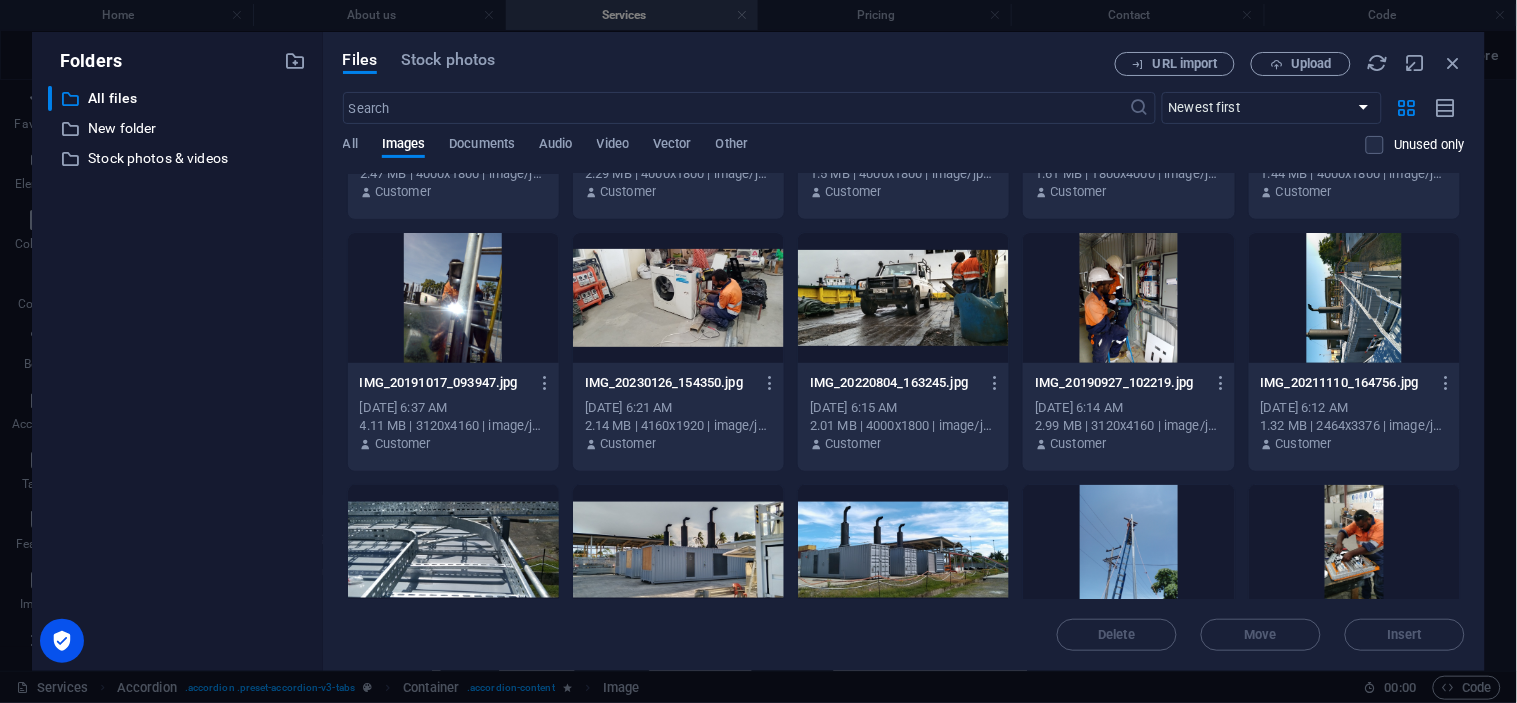 click at bounding box center [678, 298] 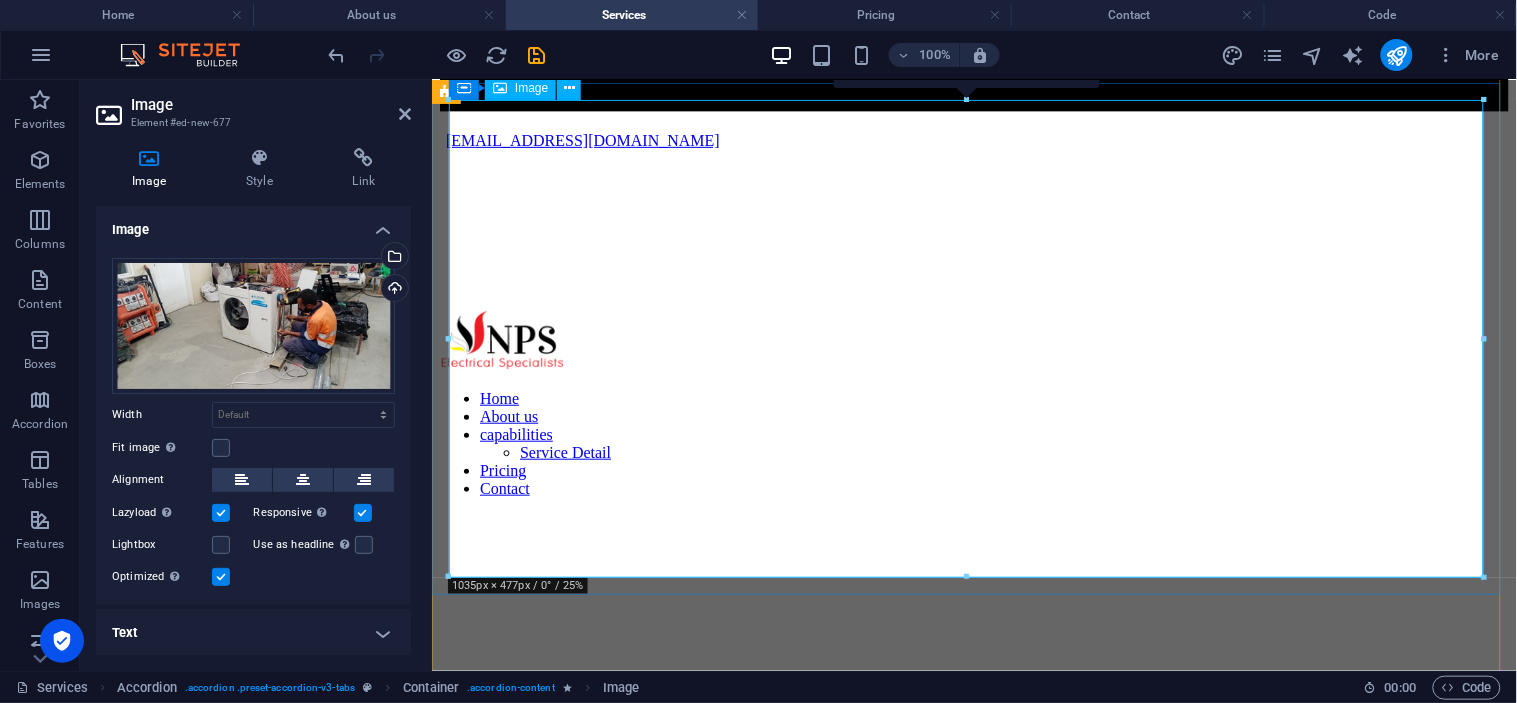 scroll, scrollTop: 2130, scrollLeft: 0, axis: vertical 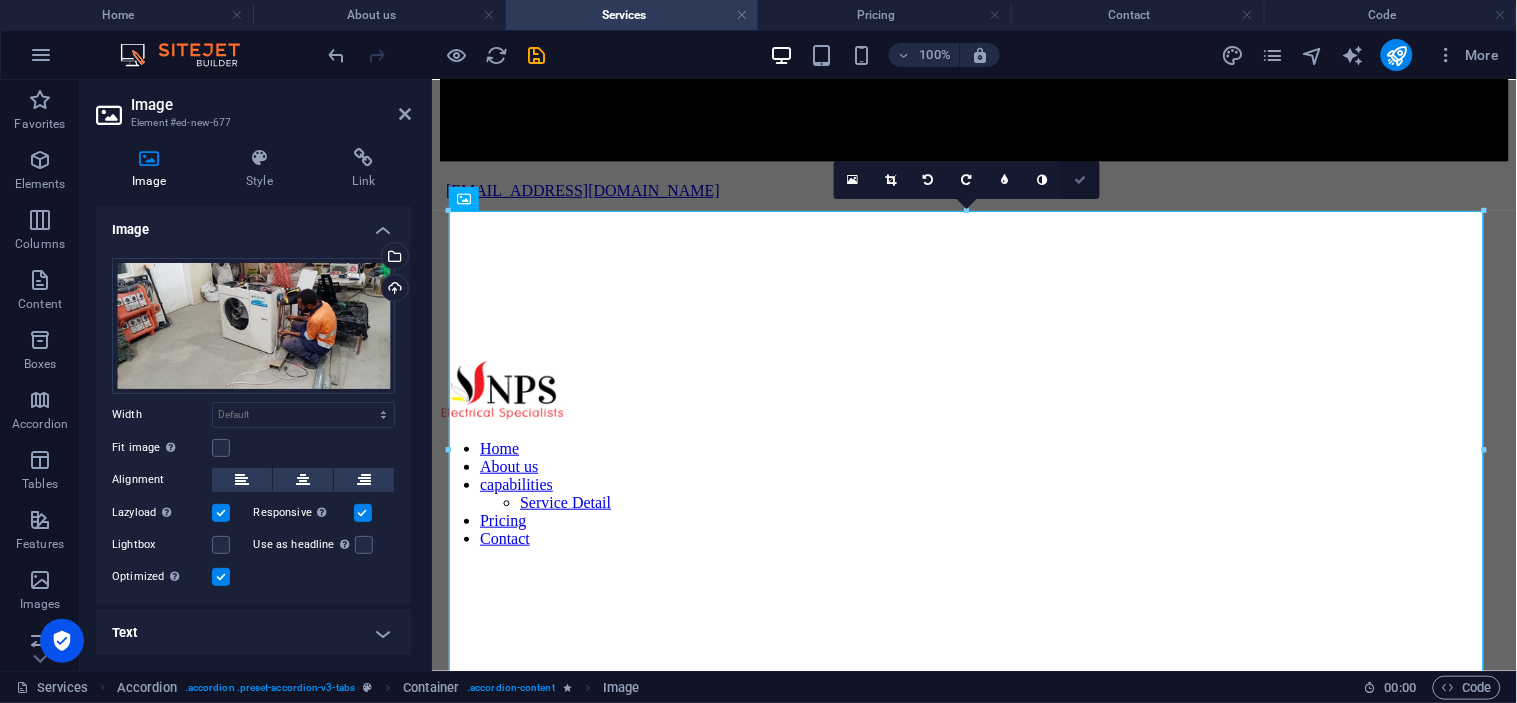 click at bounding box center [1081, 180] 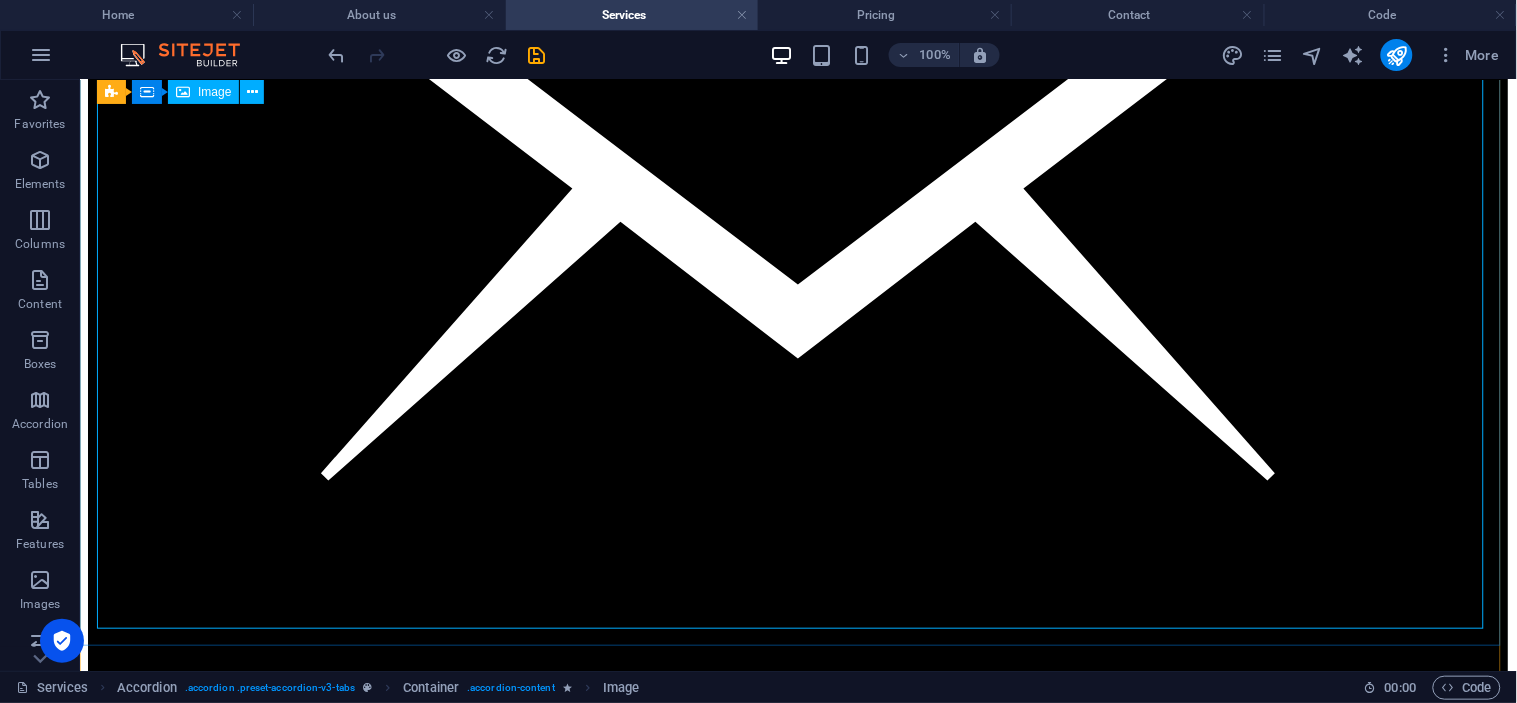 scroll, scrollTop: 2241, scrollLeft: 0, axis: vertical 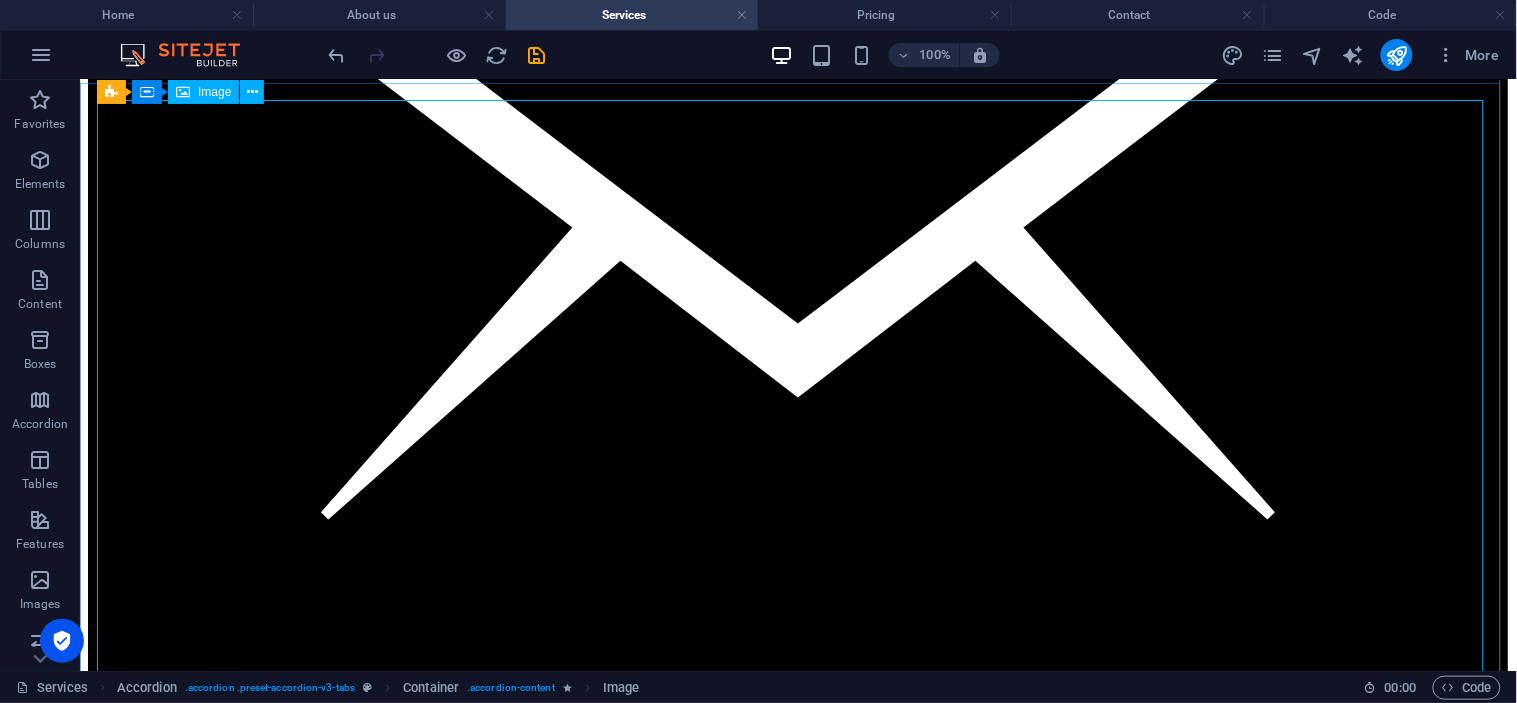 click at bounding box center [797, 12700] 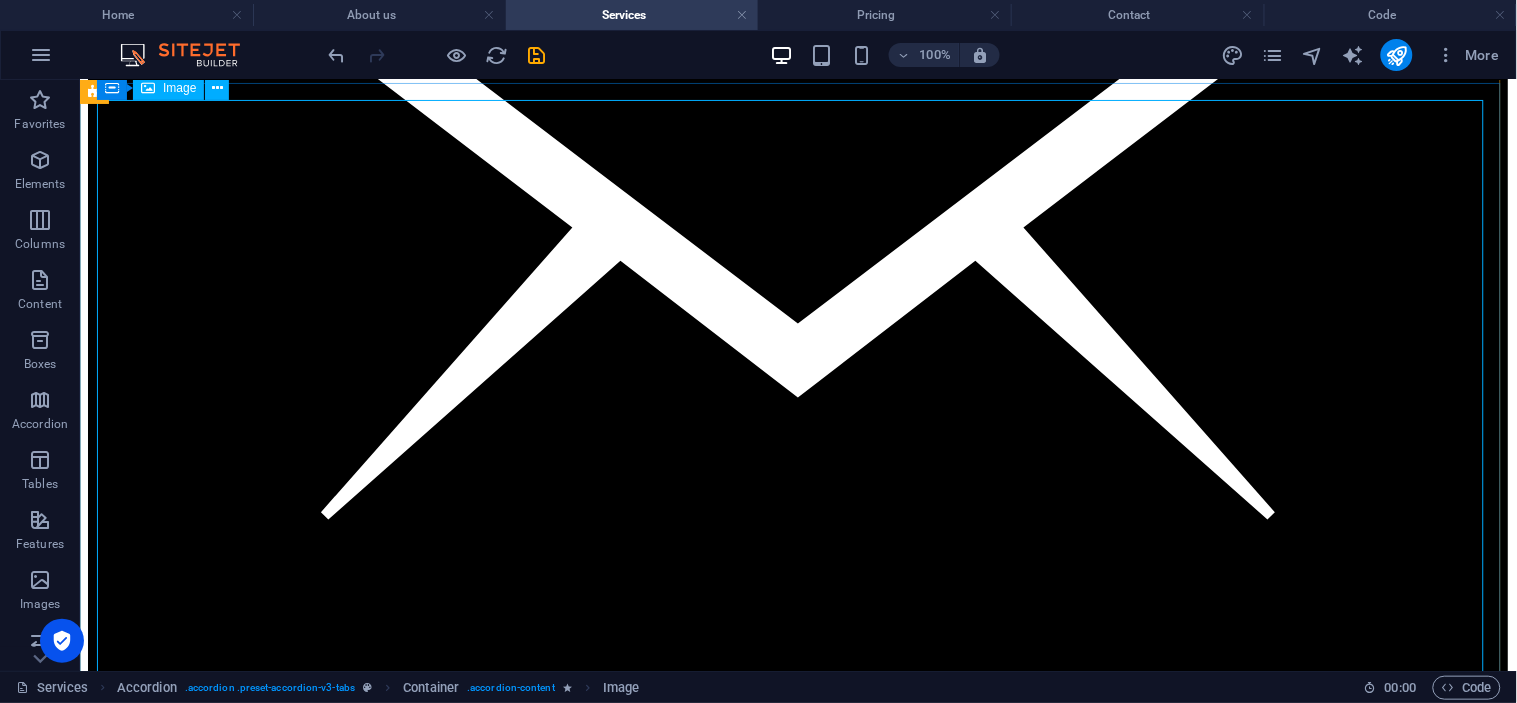 click at bounding box center (797, 12700) 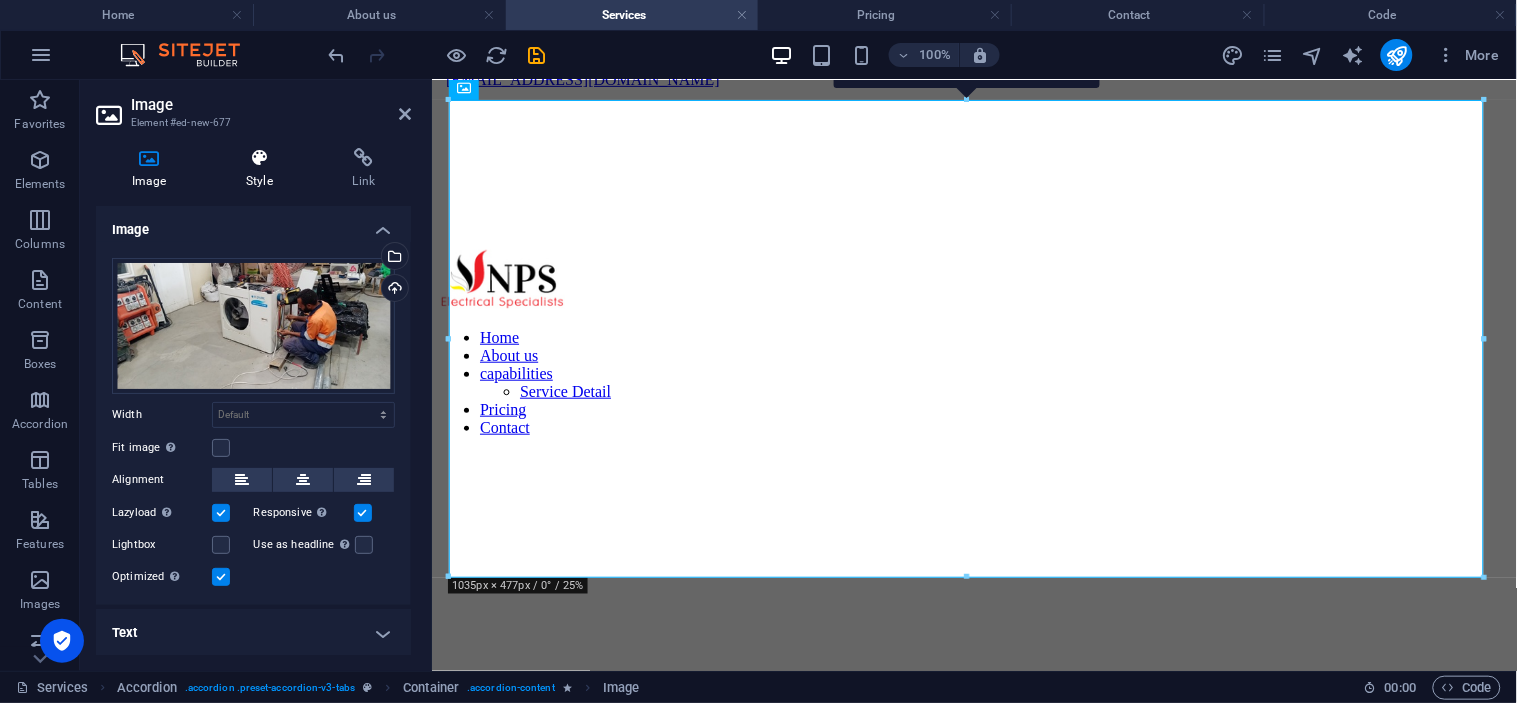 click at bounding box center [259, 158] 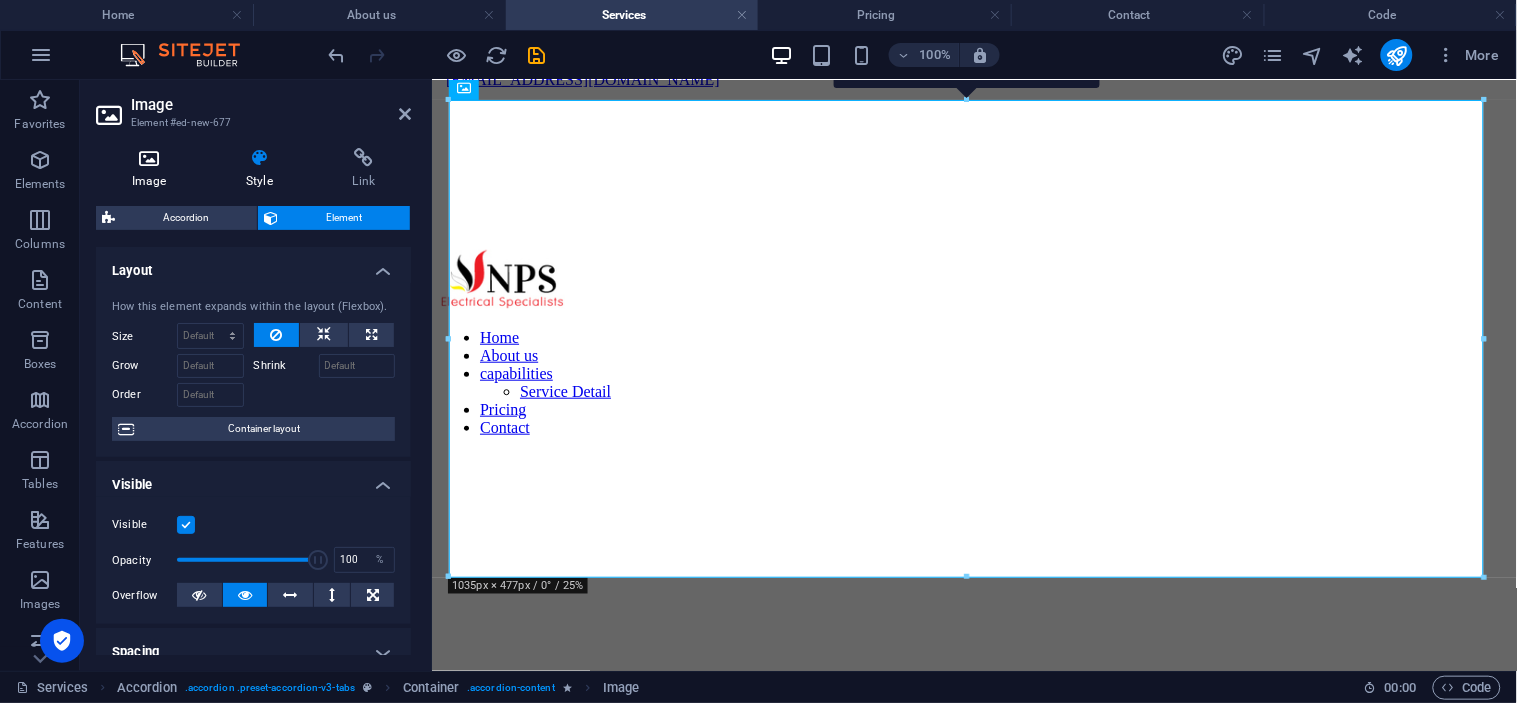click on "Image" at bounding box center [153, 169] 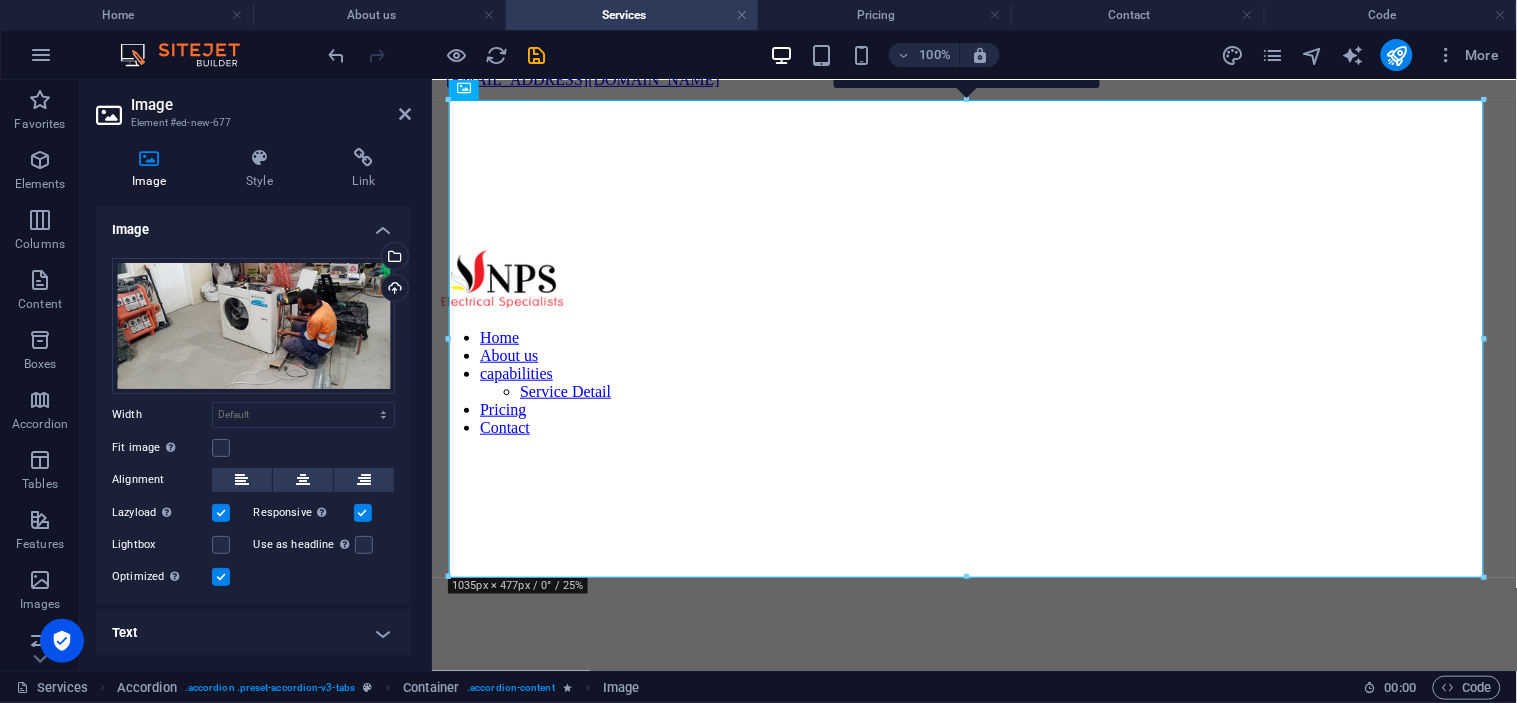 click on "Drag files here, click to choose files or select files from Files or our free stock photos & videos Select files from the file manager, stock photos, or upload file(s) Upload Width Default auto px rem % em vh vw Fit image Automatically fit image to a fixed width and height Height Default auto px Alignment Lazyload Loading images after the page loads improves page speed. Responsive Automatically load retina image and smartphone optimized sizes. Lightbox Use as headline The image will be wrapped in an H1 headline tag. Useful for giving alternative text the weight of an H1 headline, e.g. for the logo. Leave unchecked if uncertain. Optimized Images are compressed to improve page speed. Position Direction Custom X offset 50 px rem % vh vw Y offset 50 px rem % vh vw" at bounding box center (253, 423) 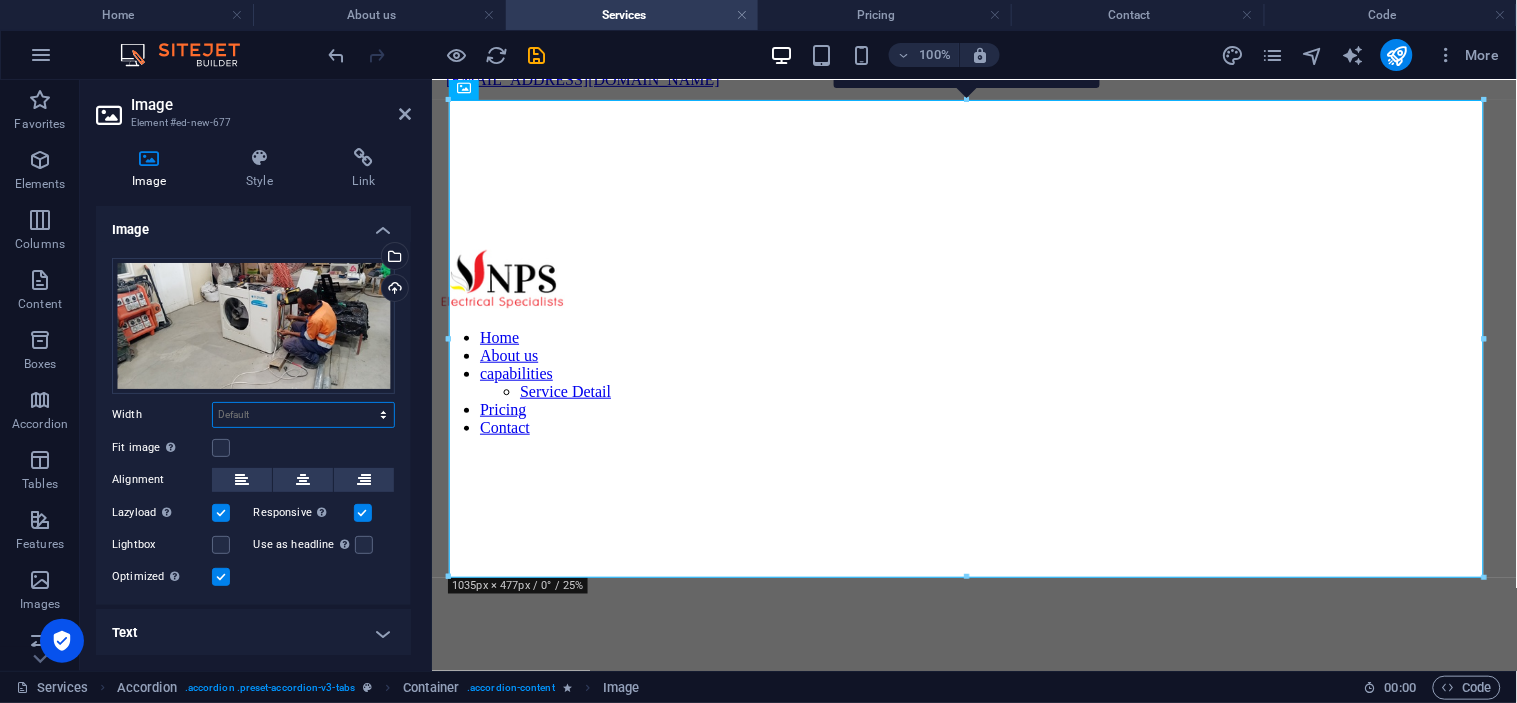 click on "Default auto px rem % em vh vw" at bounding box center [303, 415] 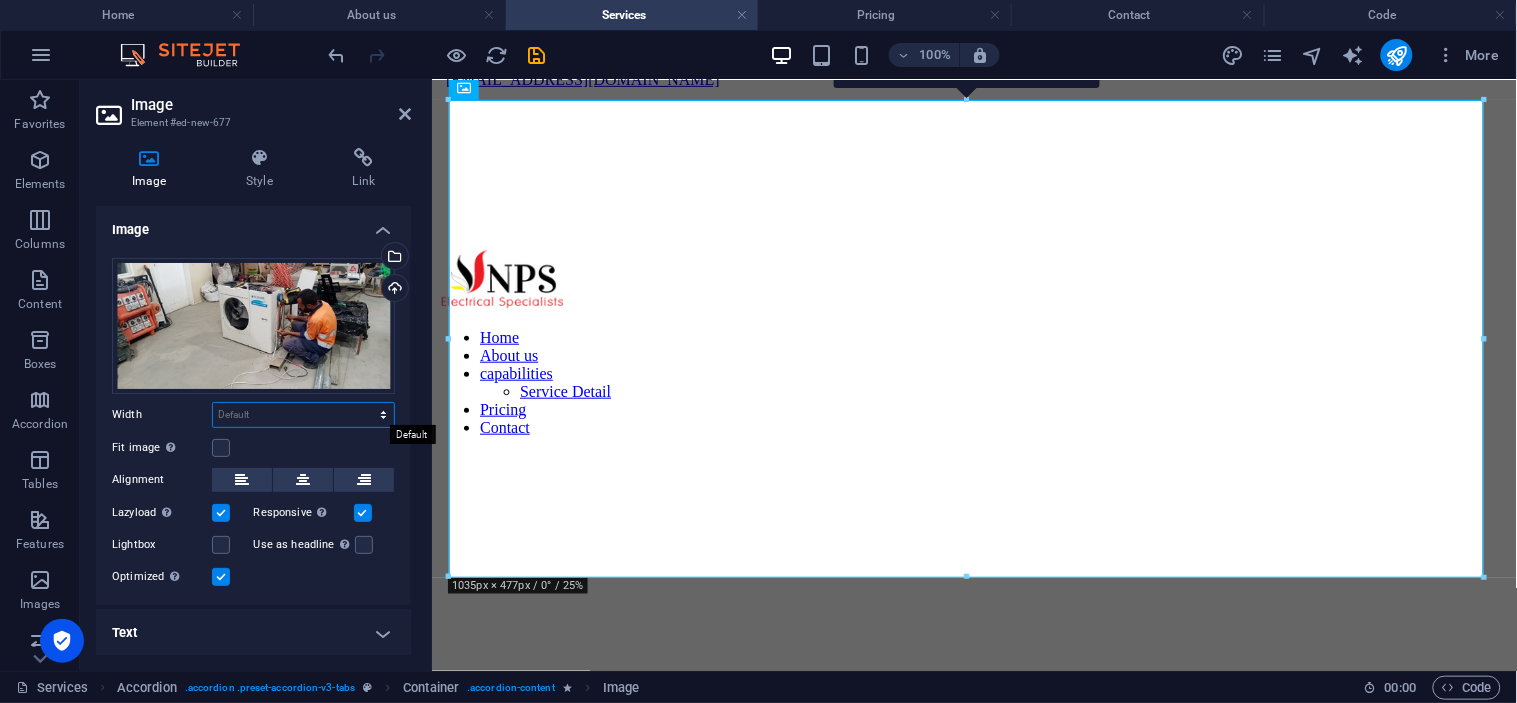 select on "px" 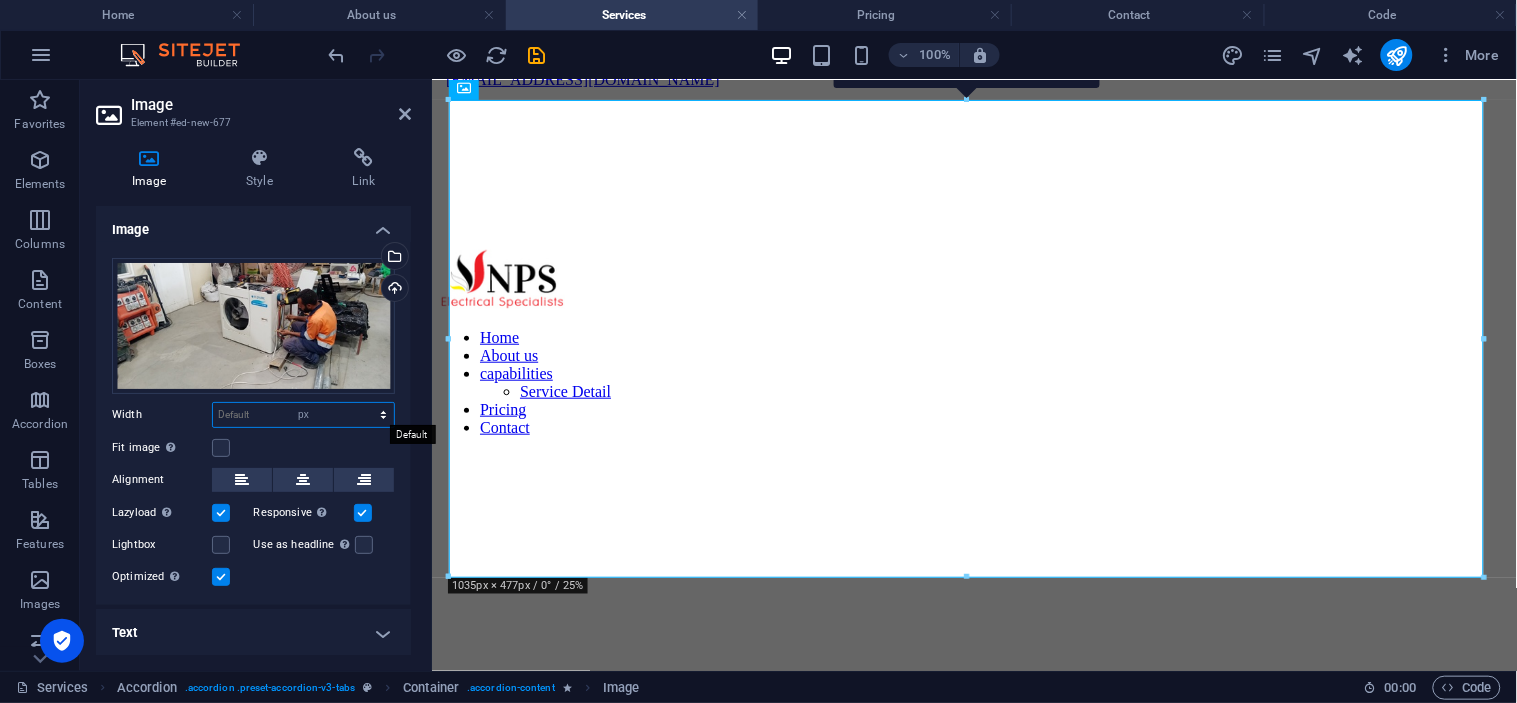 click on "Default auto px rem % em vh vw" at bounding box center [303, 415] 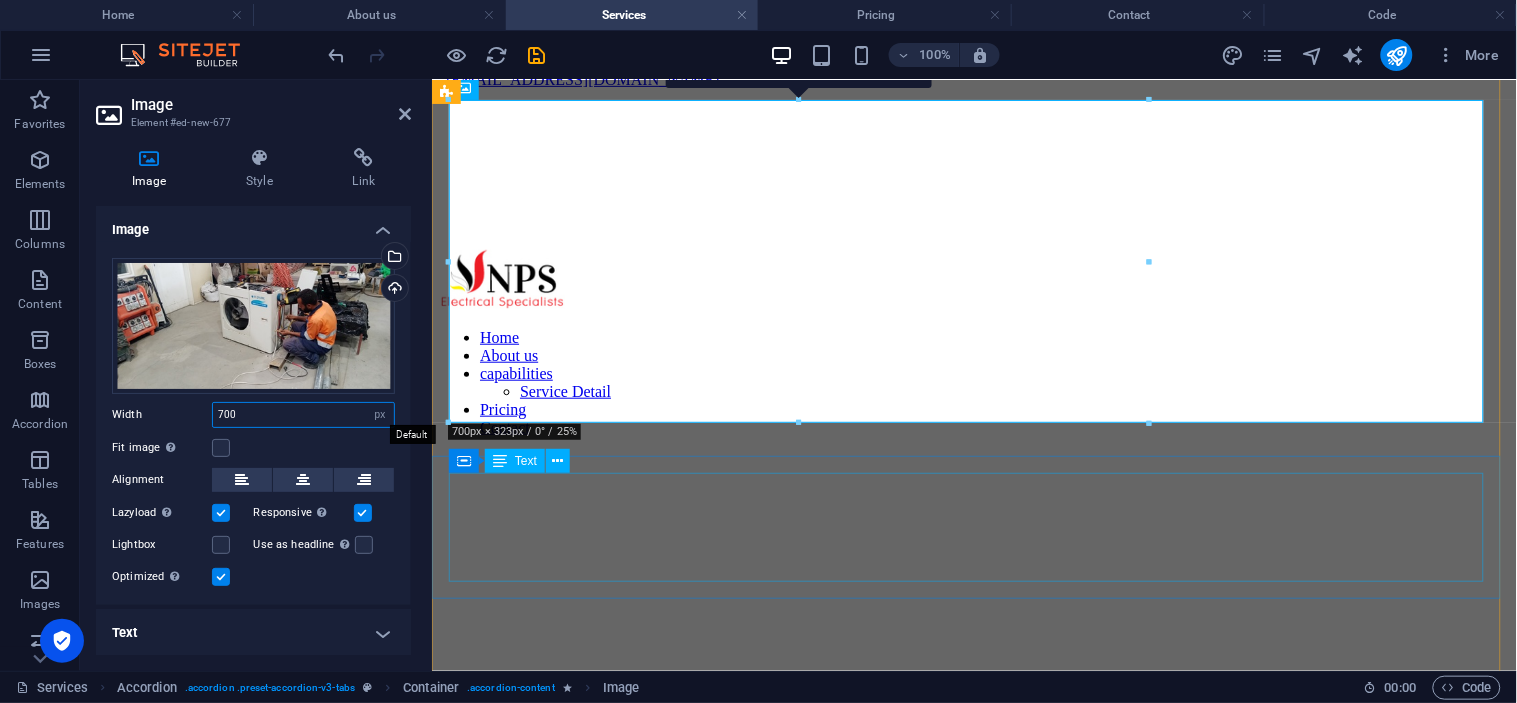 type on "700" 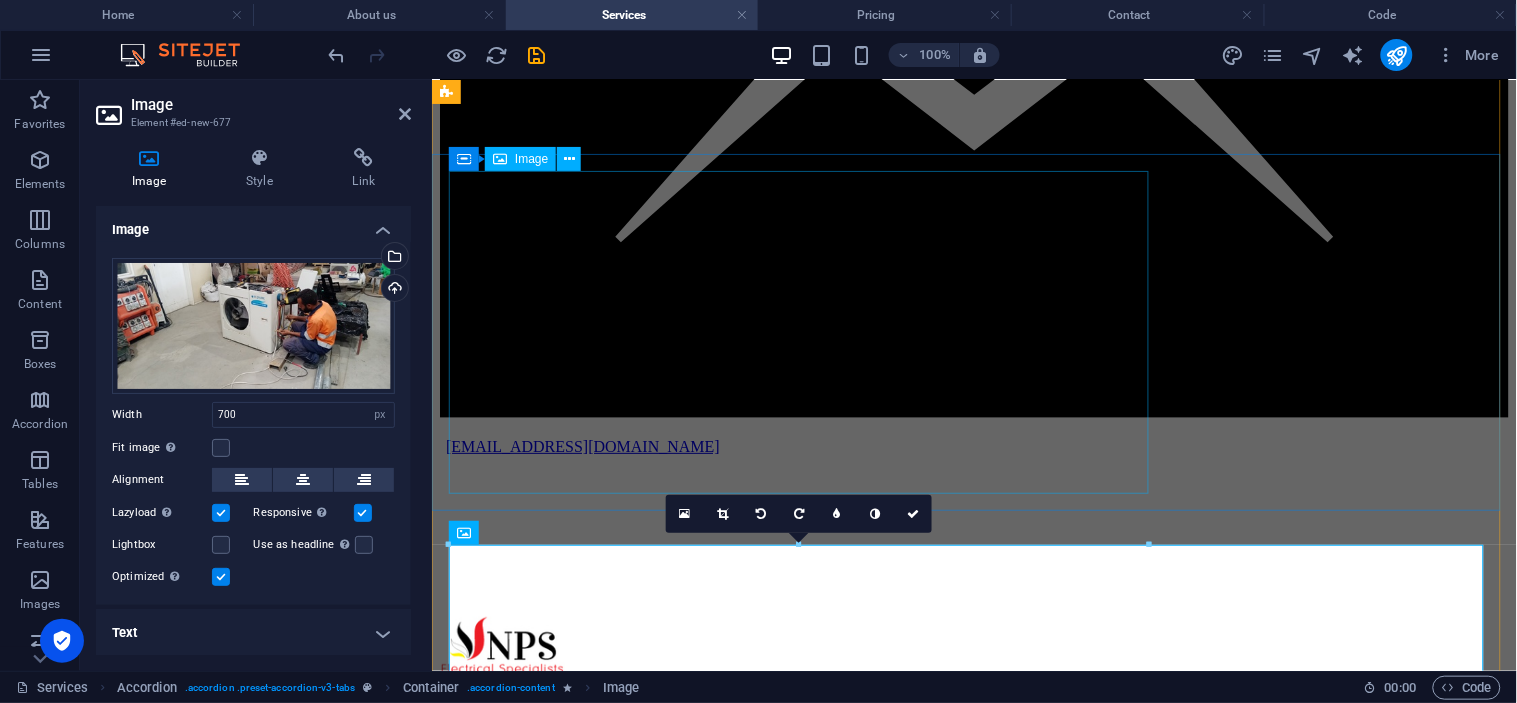 scroll, scrollTop: 1907, scrollLeft: 0, axis: vertical 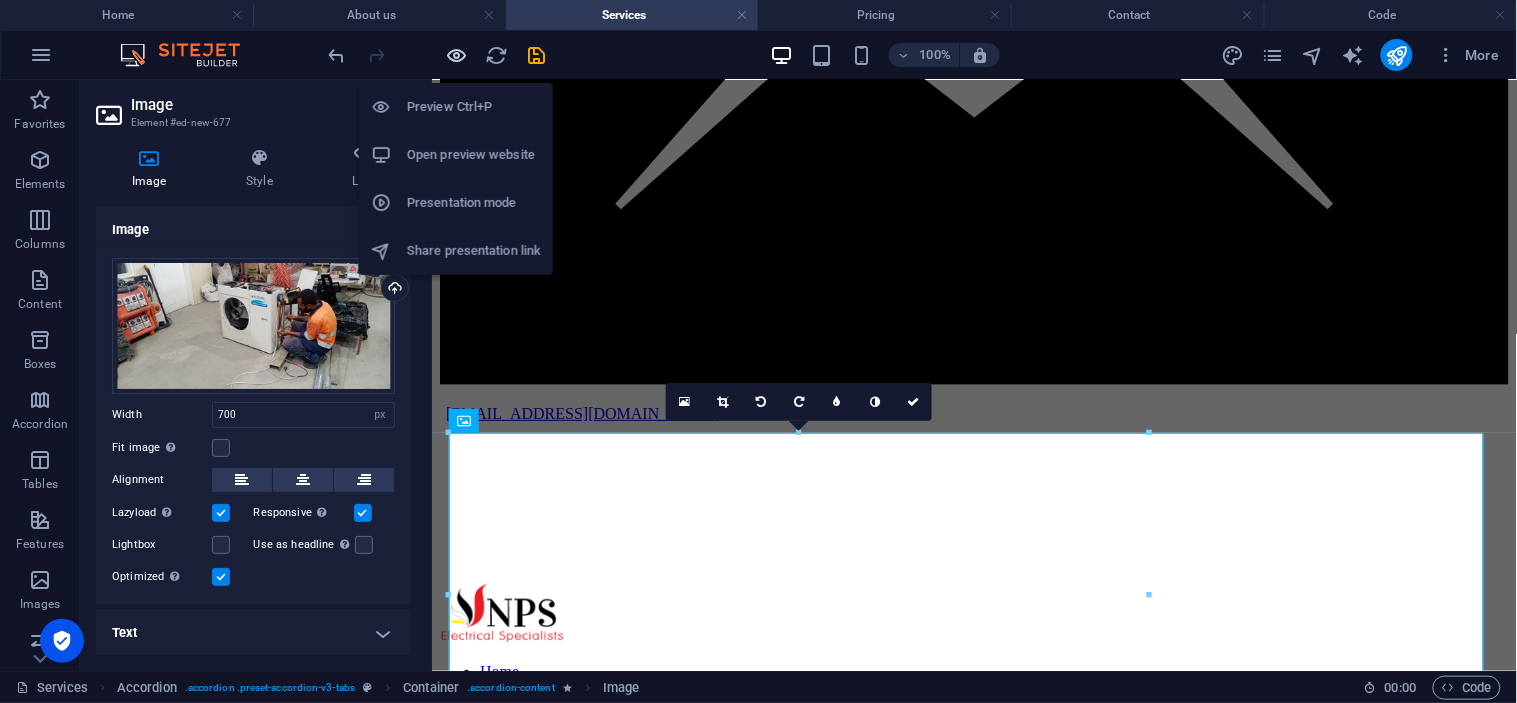 click at bounding box center [457, 55] 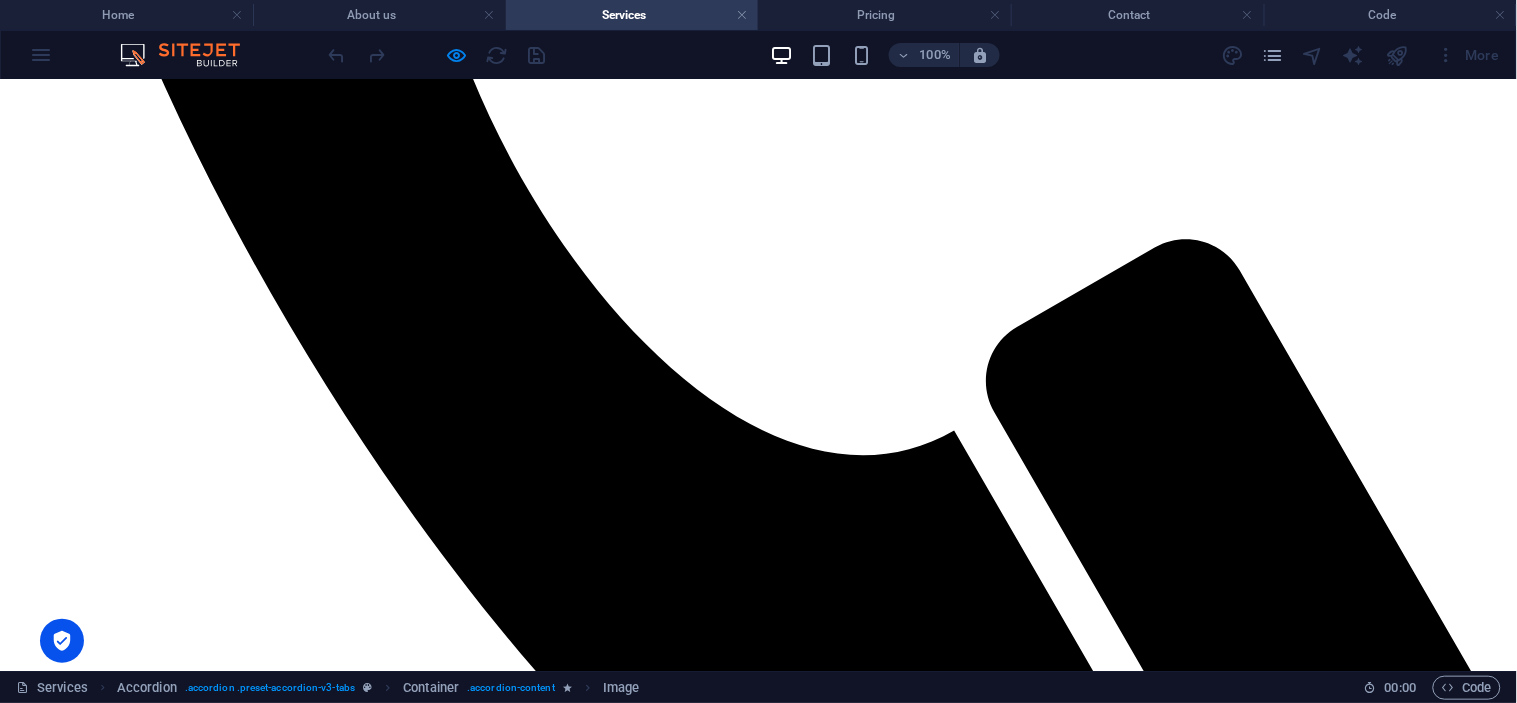 scroll, scrollTop: 1241, scrollLeft: 0, axis: vertical 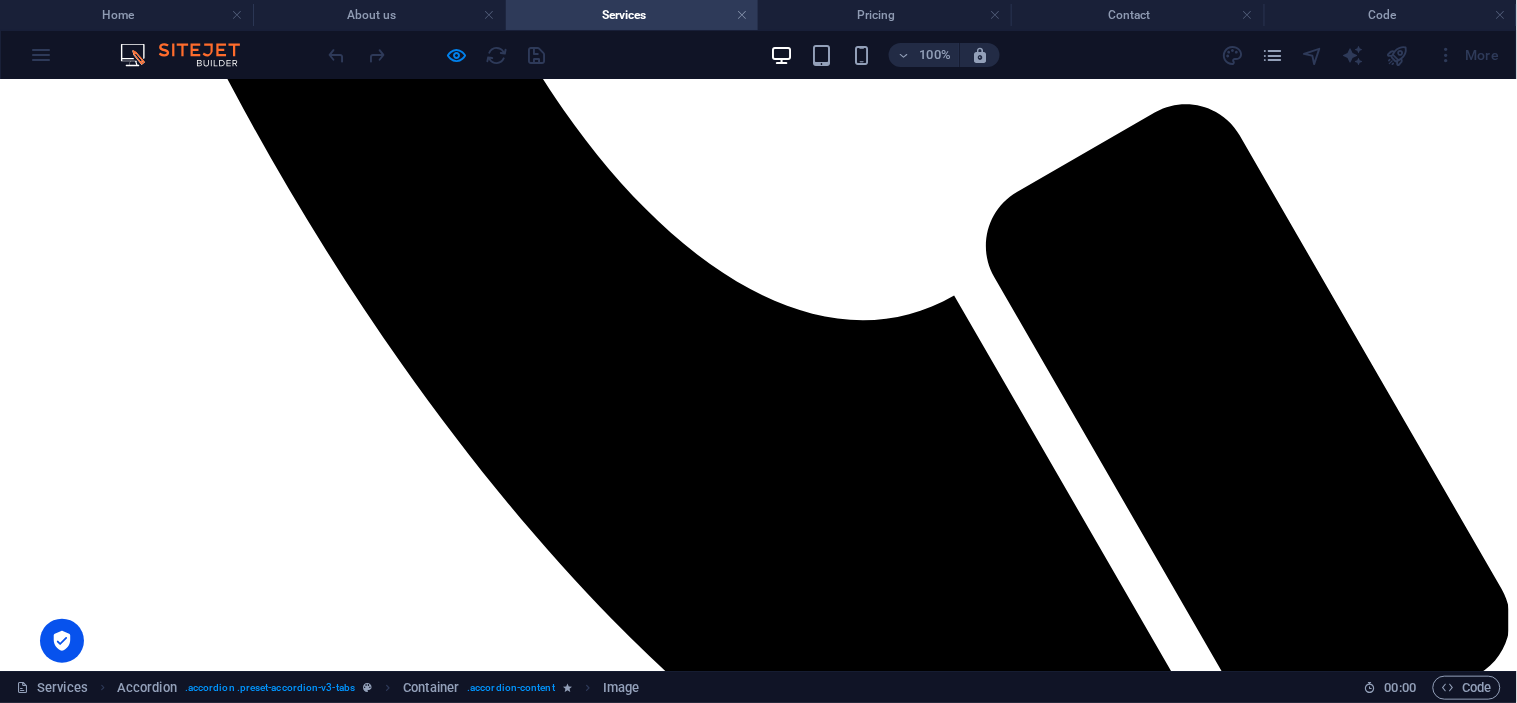 click on "Generators" at bounding box center (758, 13254) 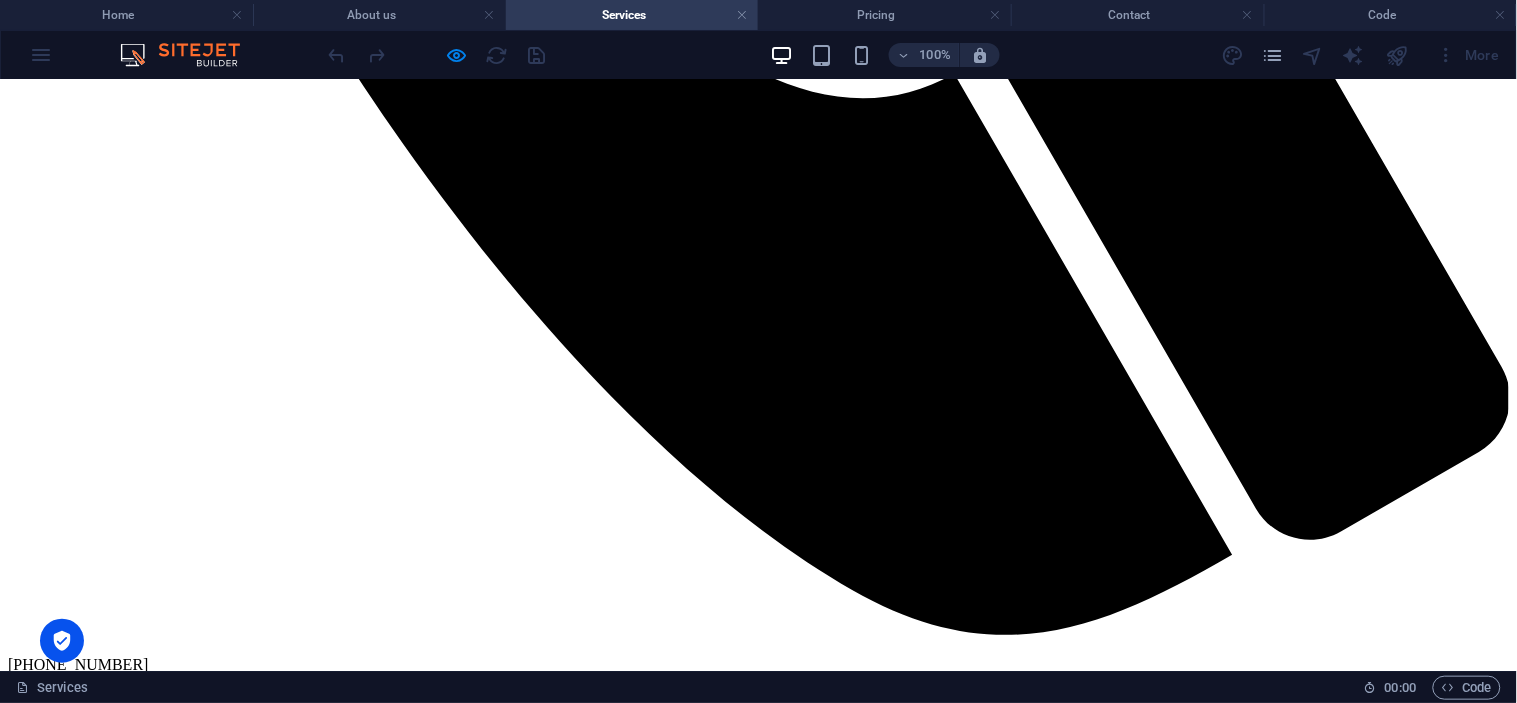 scroll, scrollTop: 1352, scrollLeft: 0, axis: vertical 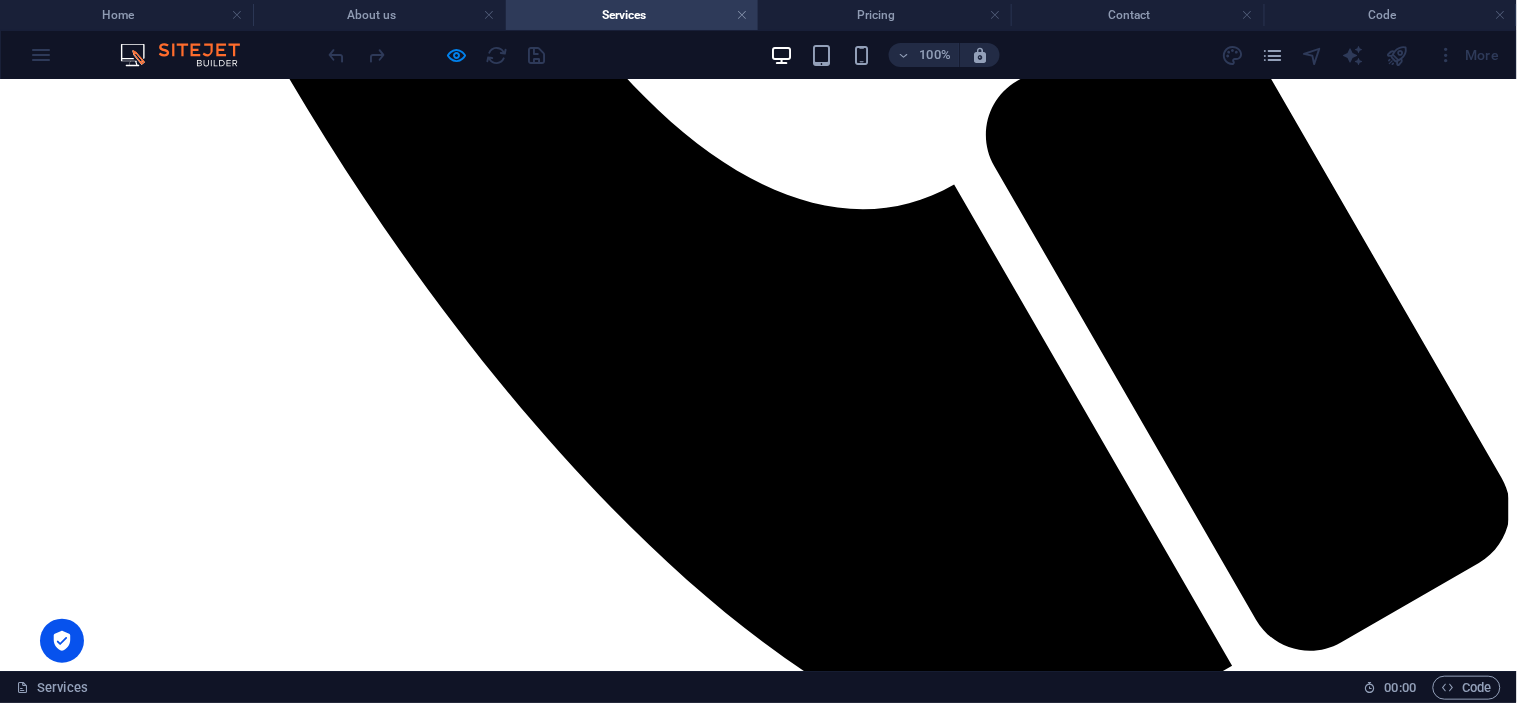click at bounding box center [758, 1956] 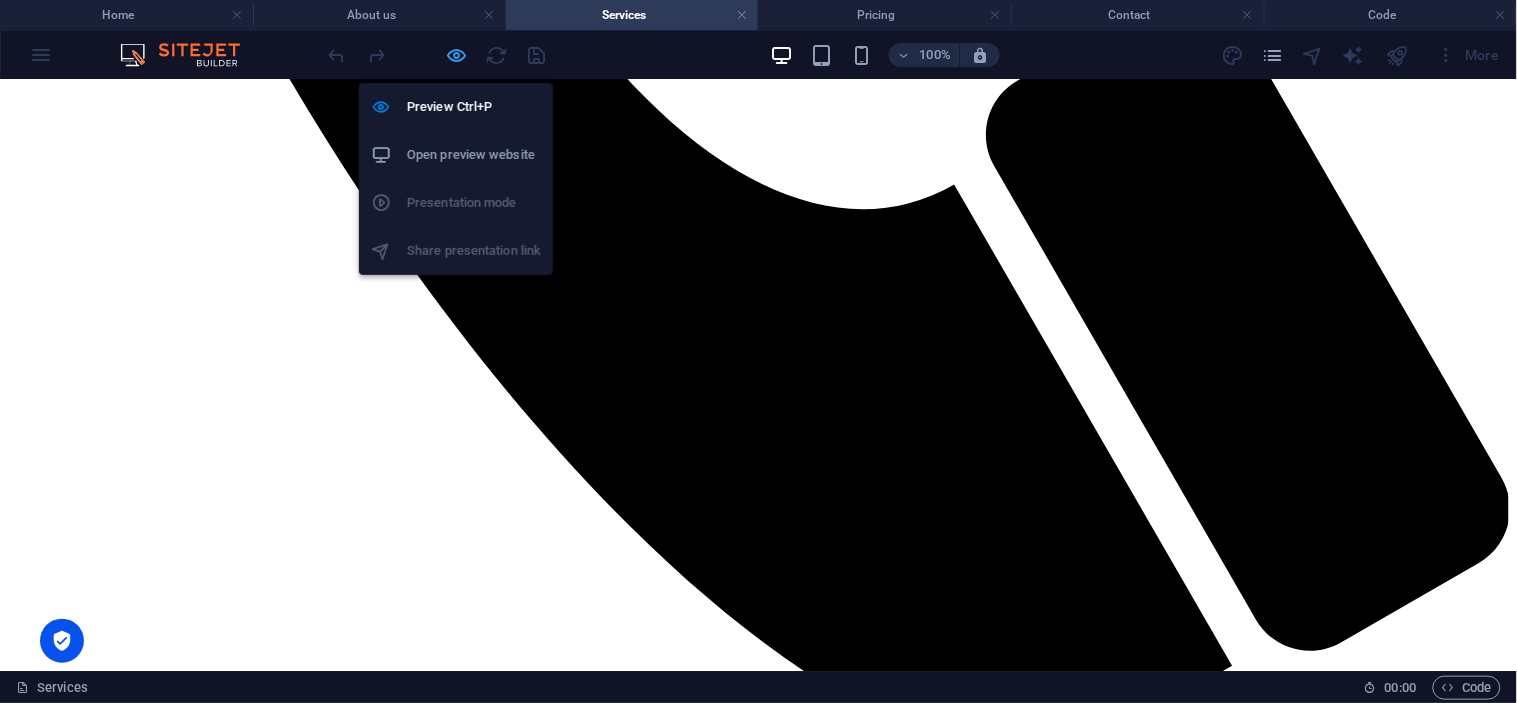 click at bounding box center (457, 55) 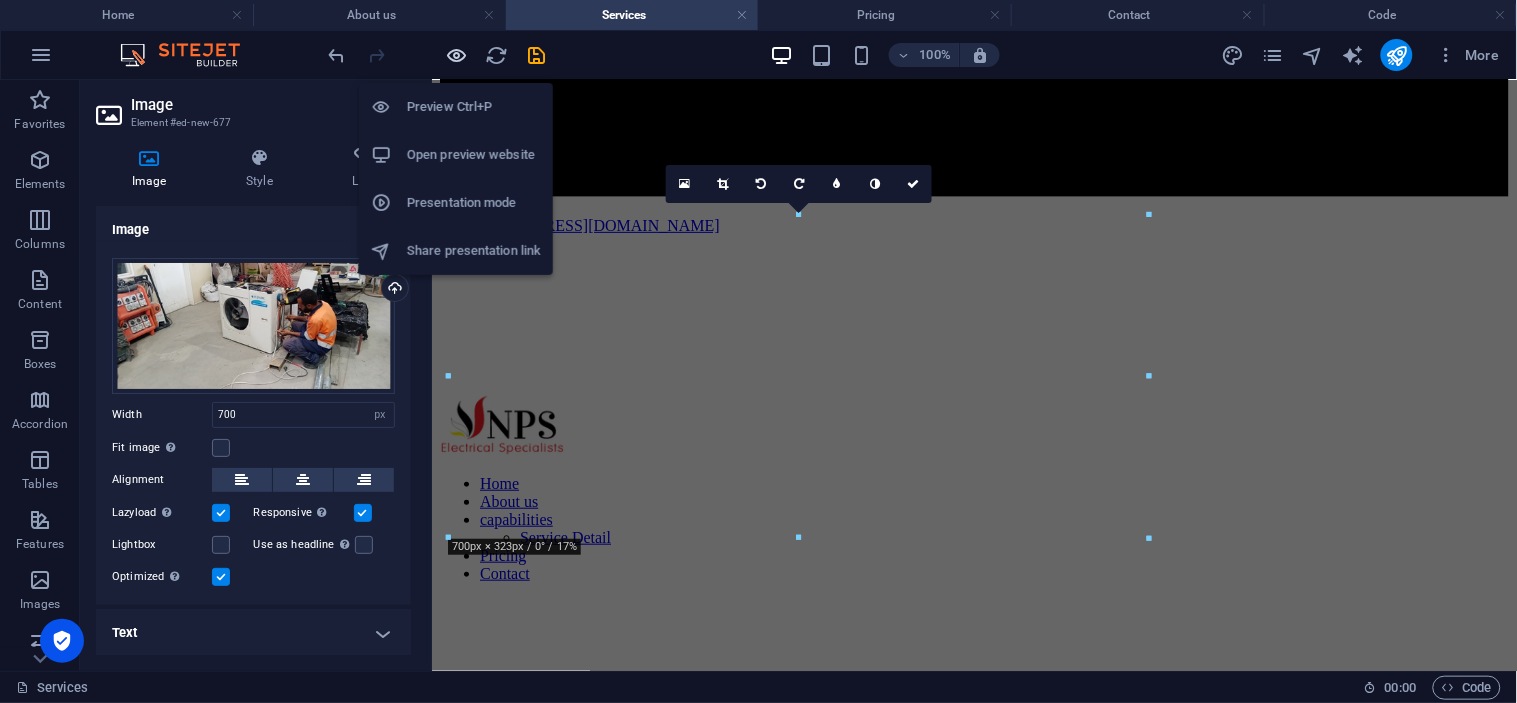 click at bounding box center (457, 55) 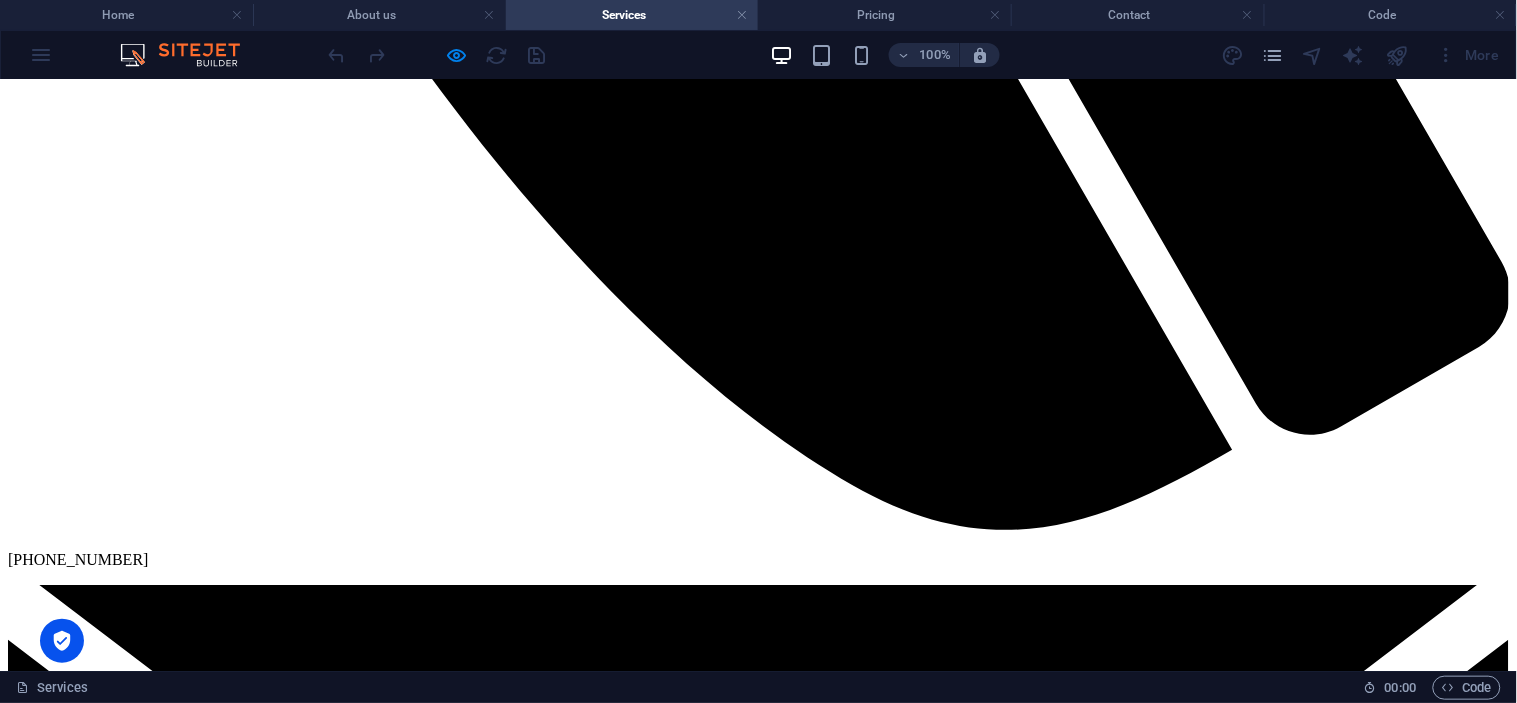 scroll, scrollTop: 1385, scrollLeft: 0, axis: vertical 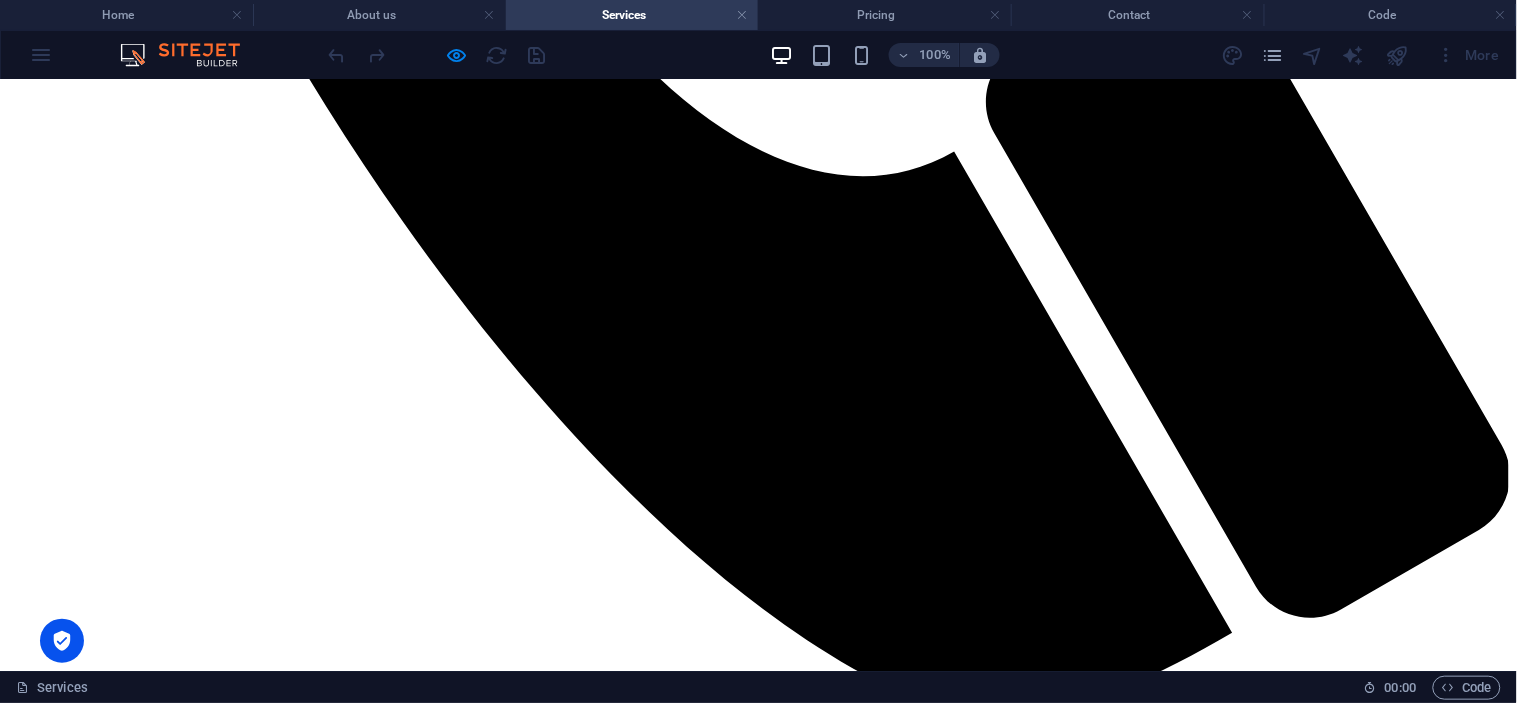drag, startPoint x: 996, startPoint y: 220, endPoint x: 642, endPoint y: 196, distance: 354.81262 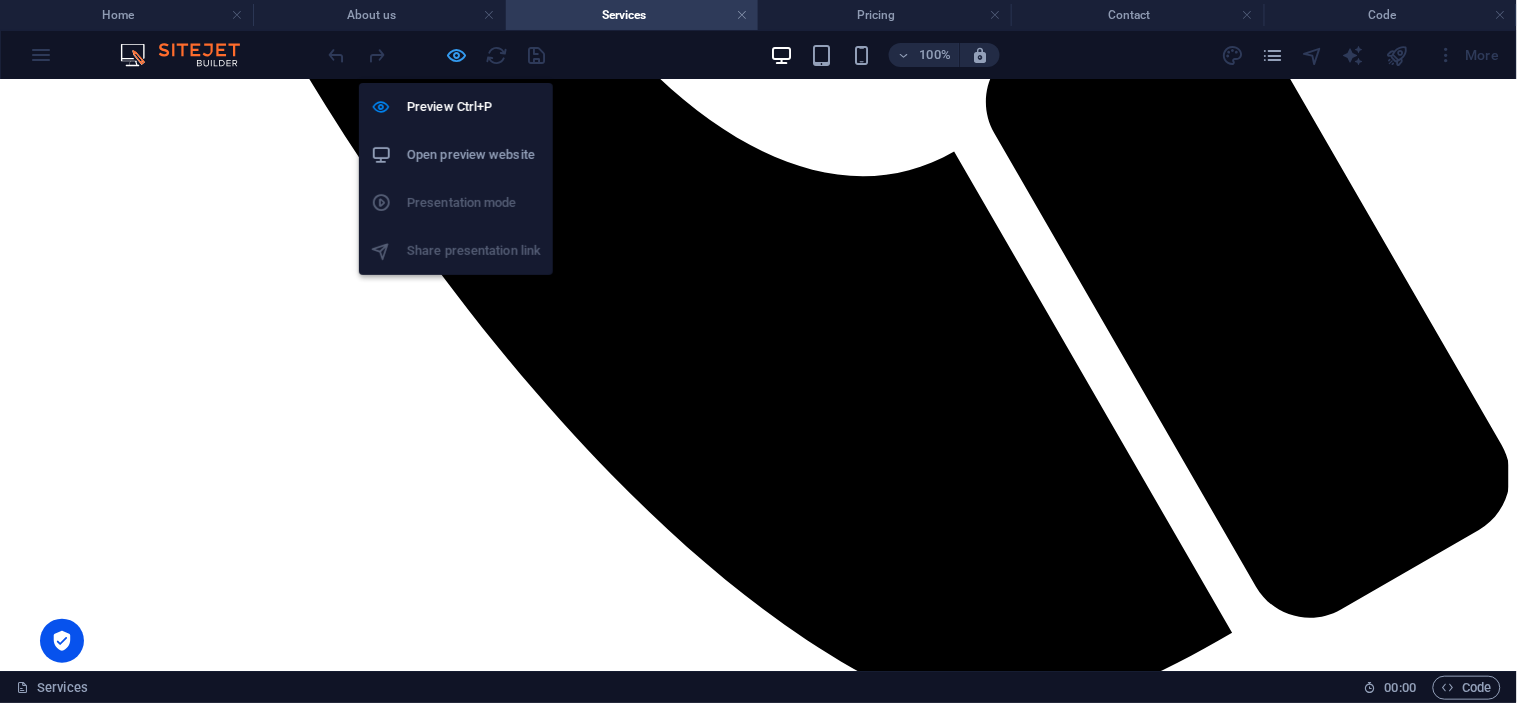 click at bounding box center [457, 55] 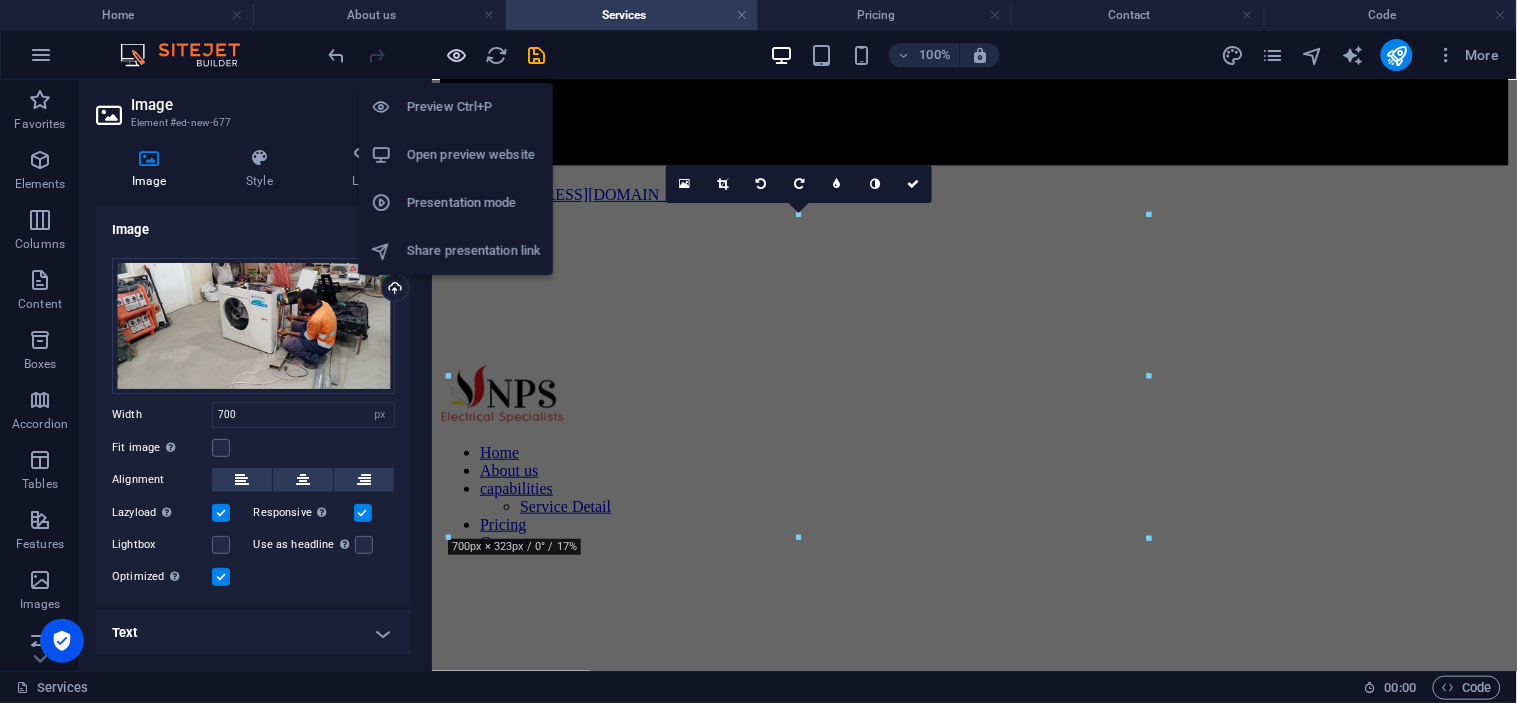 click at bounding box center [457, 55] 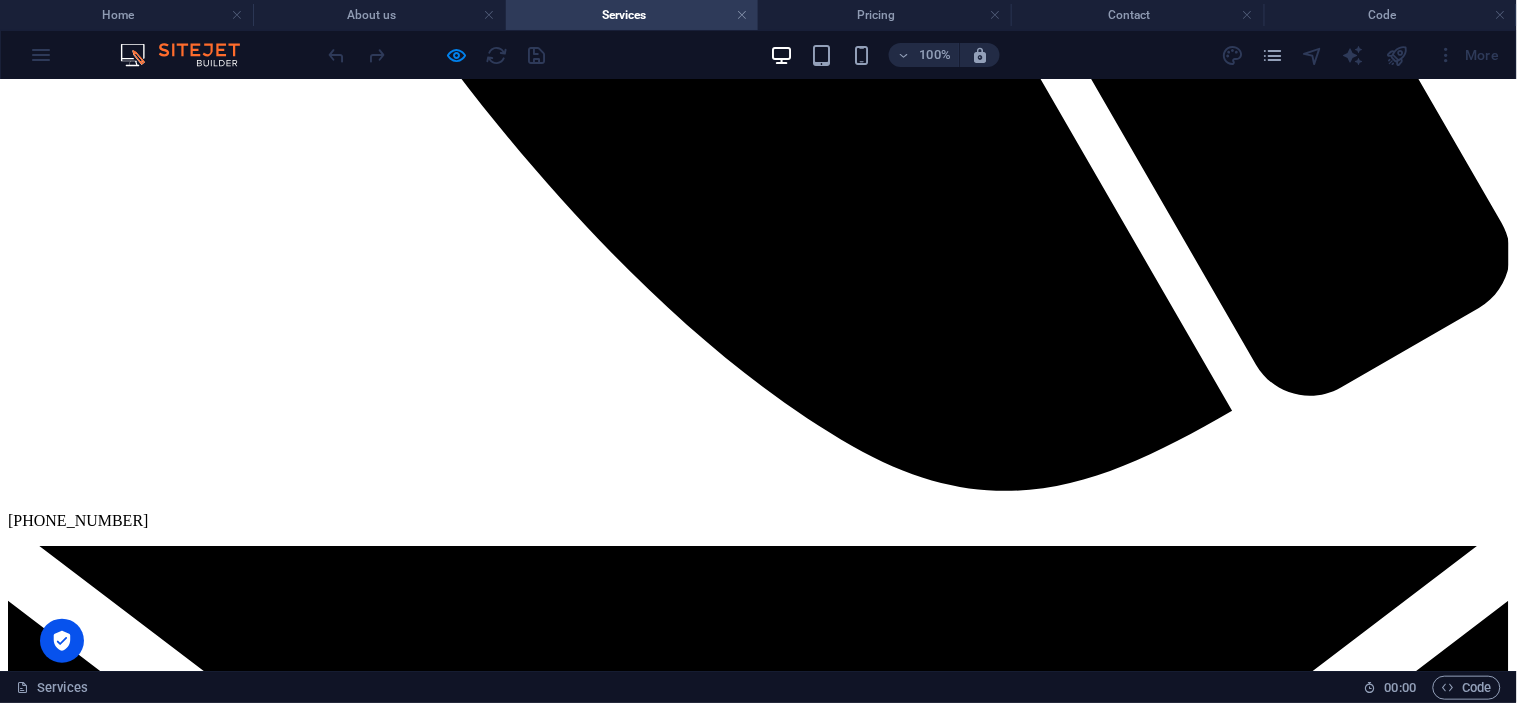 scroll, scrollTop: 1274, scrollLeft: 0, axis: vertical 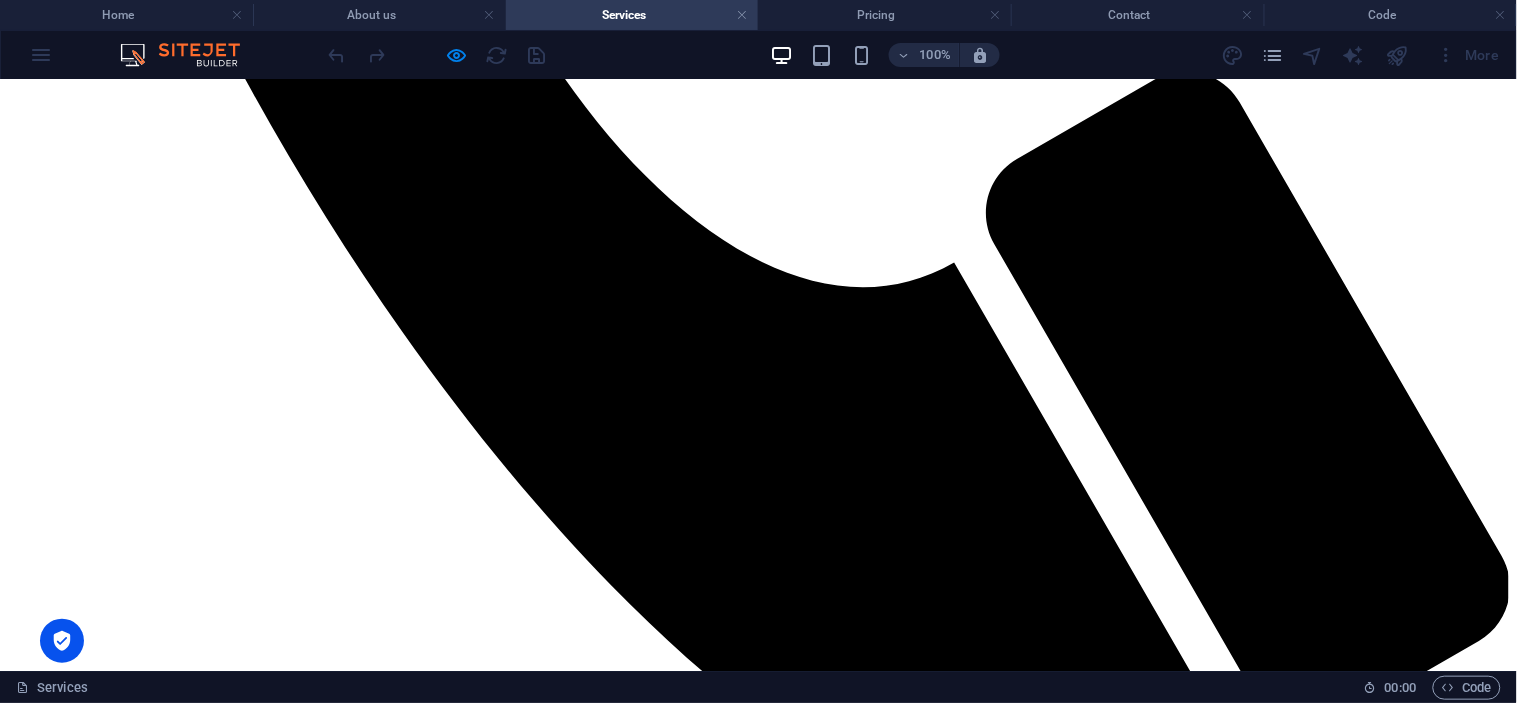 click on "Generators" at bounding box center (758, 13221) 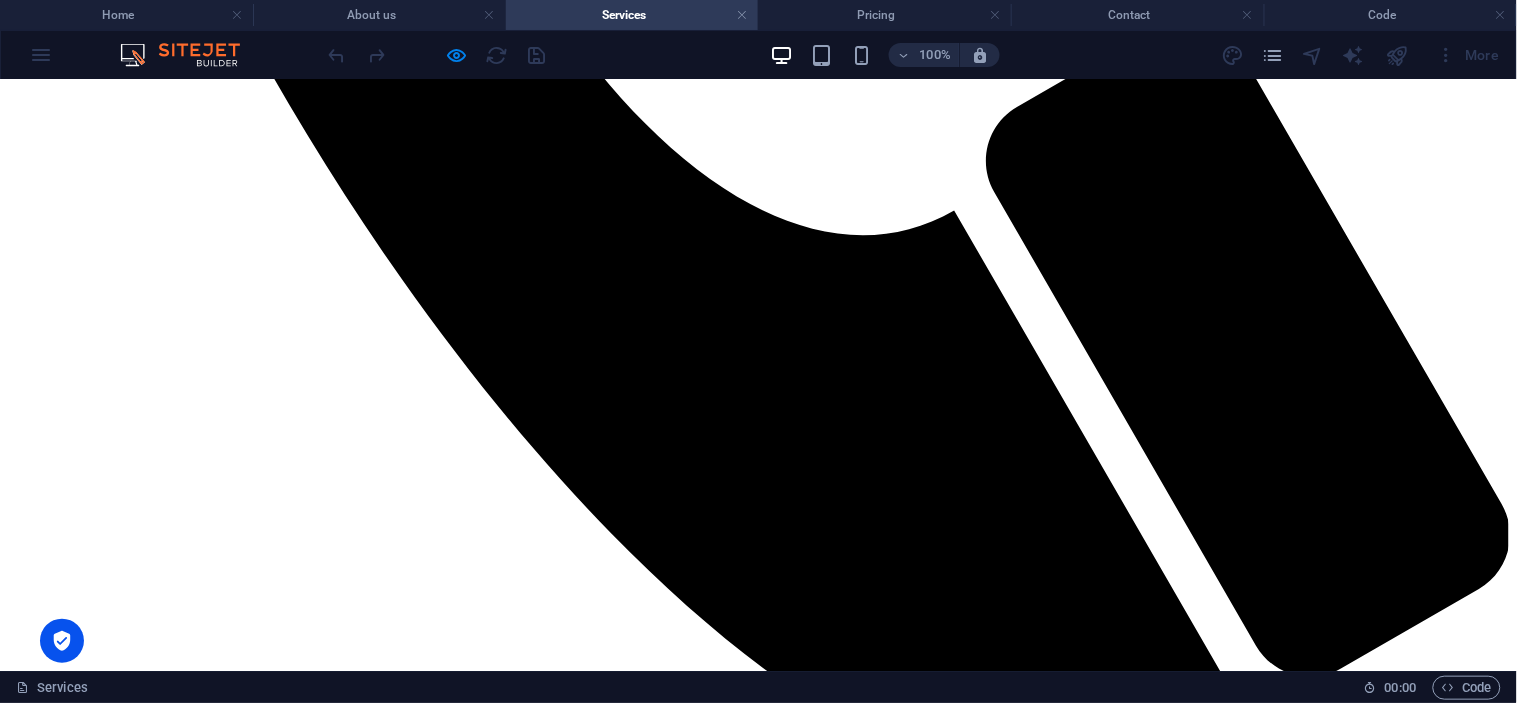 scroll, scrollTop: 1274, scrollLeft: 0, axis: vertical 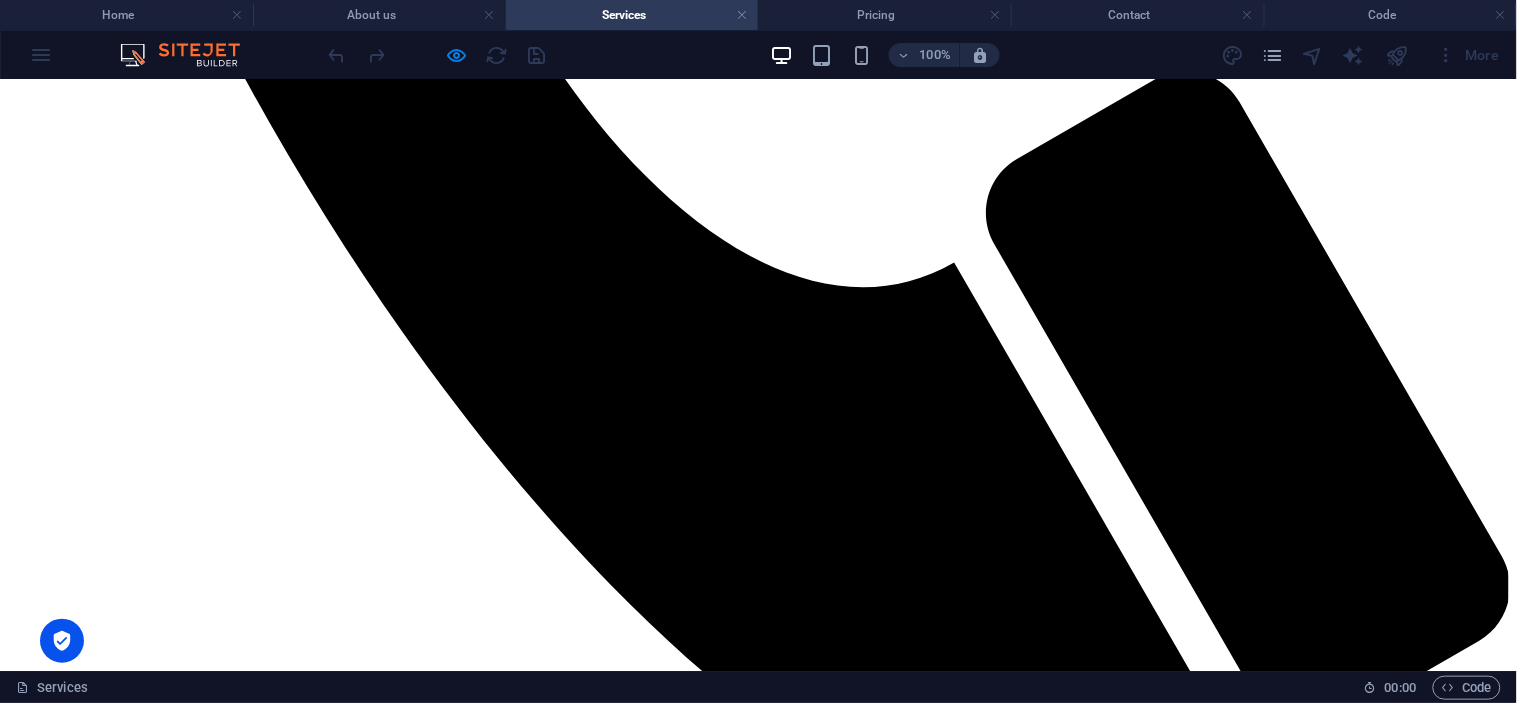 click on "Headline" at bounding box center [758, 13373] 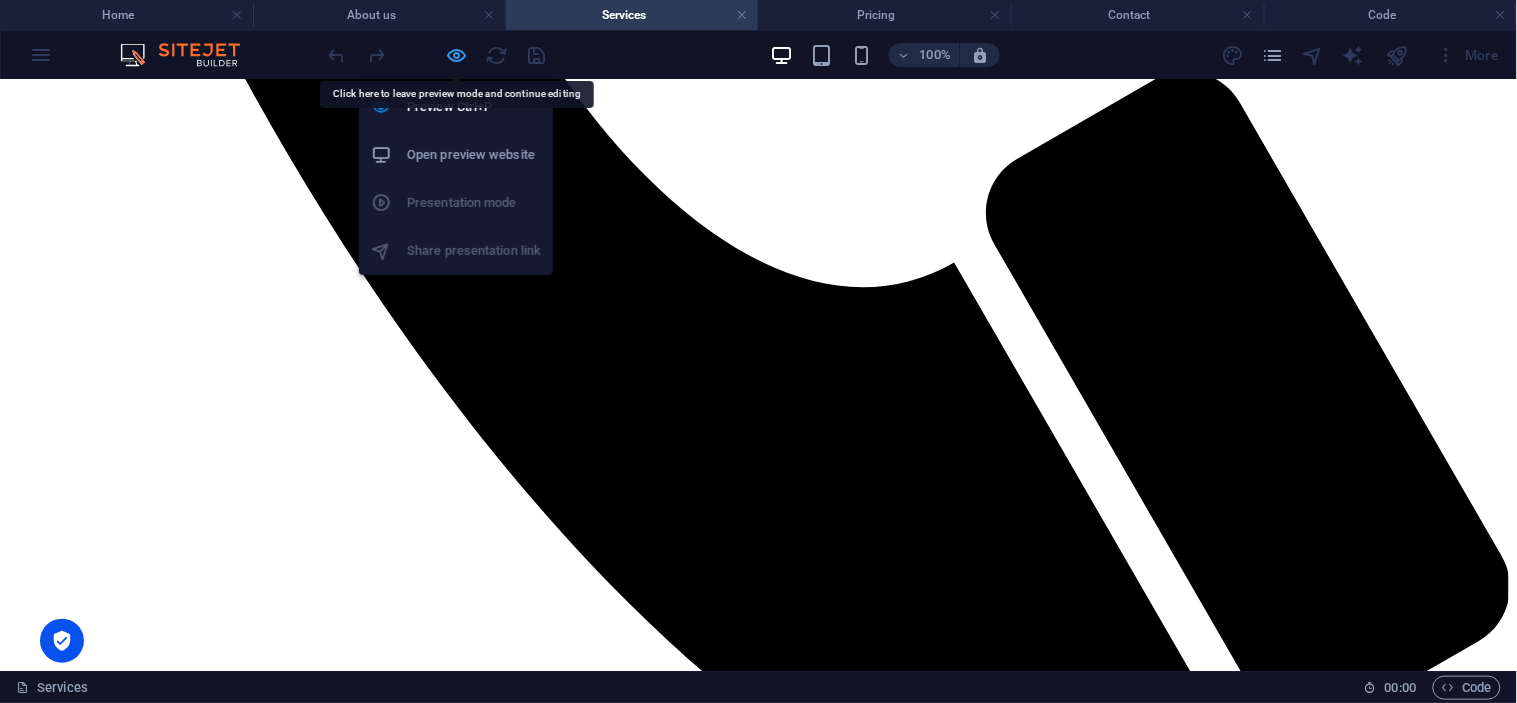 click at bounding box center [457, 55] 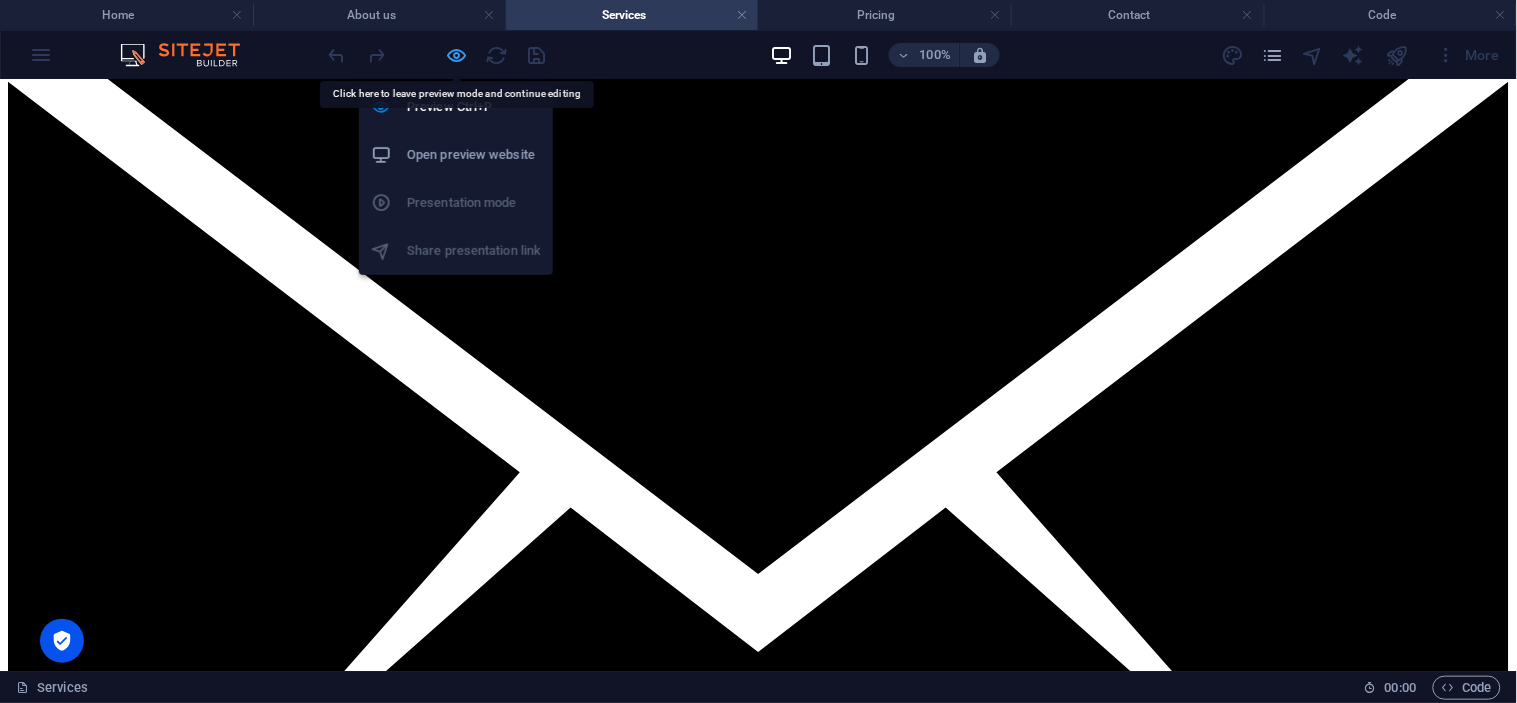 select on "px" 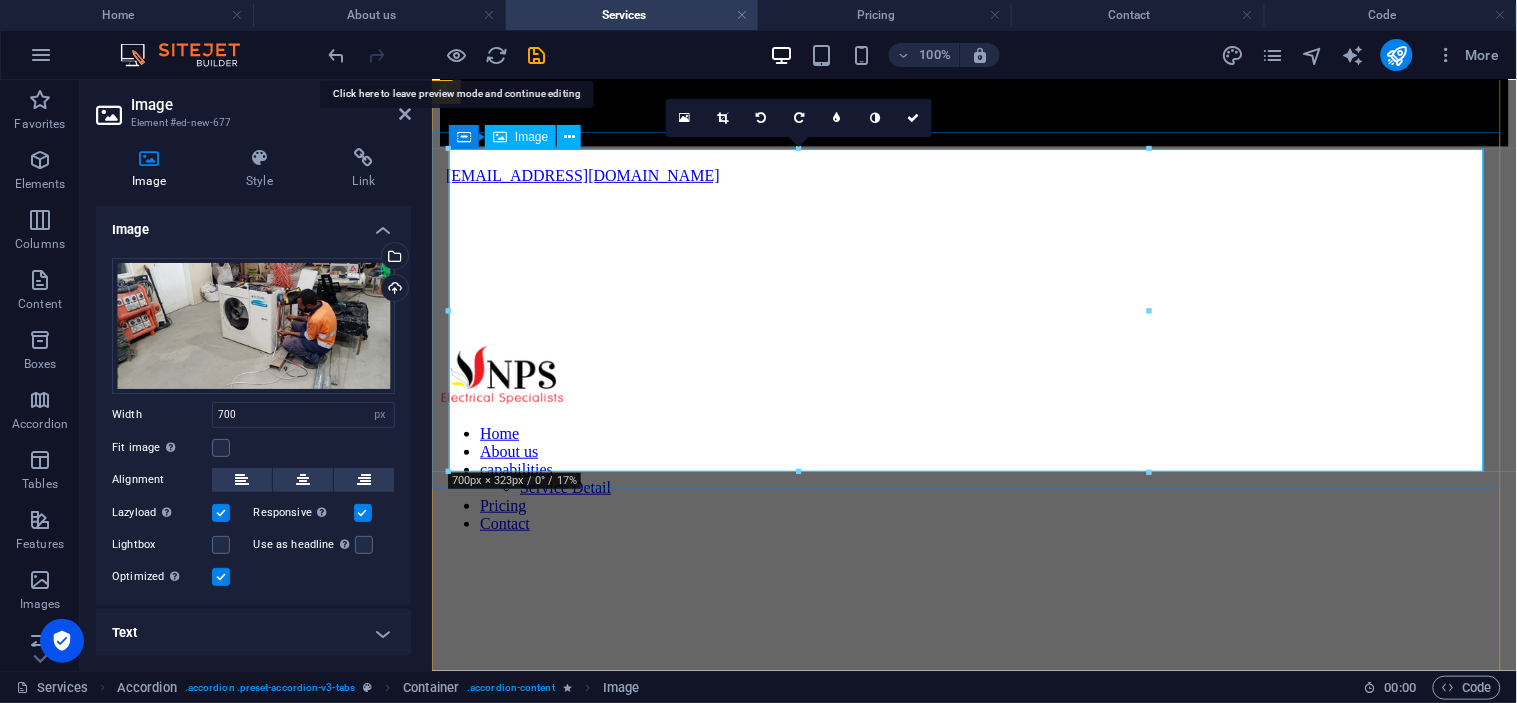 scroll, scrollTop: 2126, scrollLeft: 0, axis: vertical 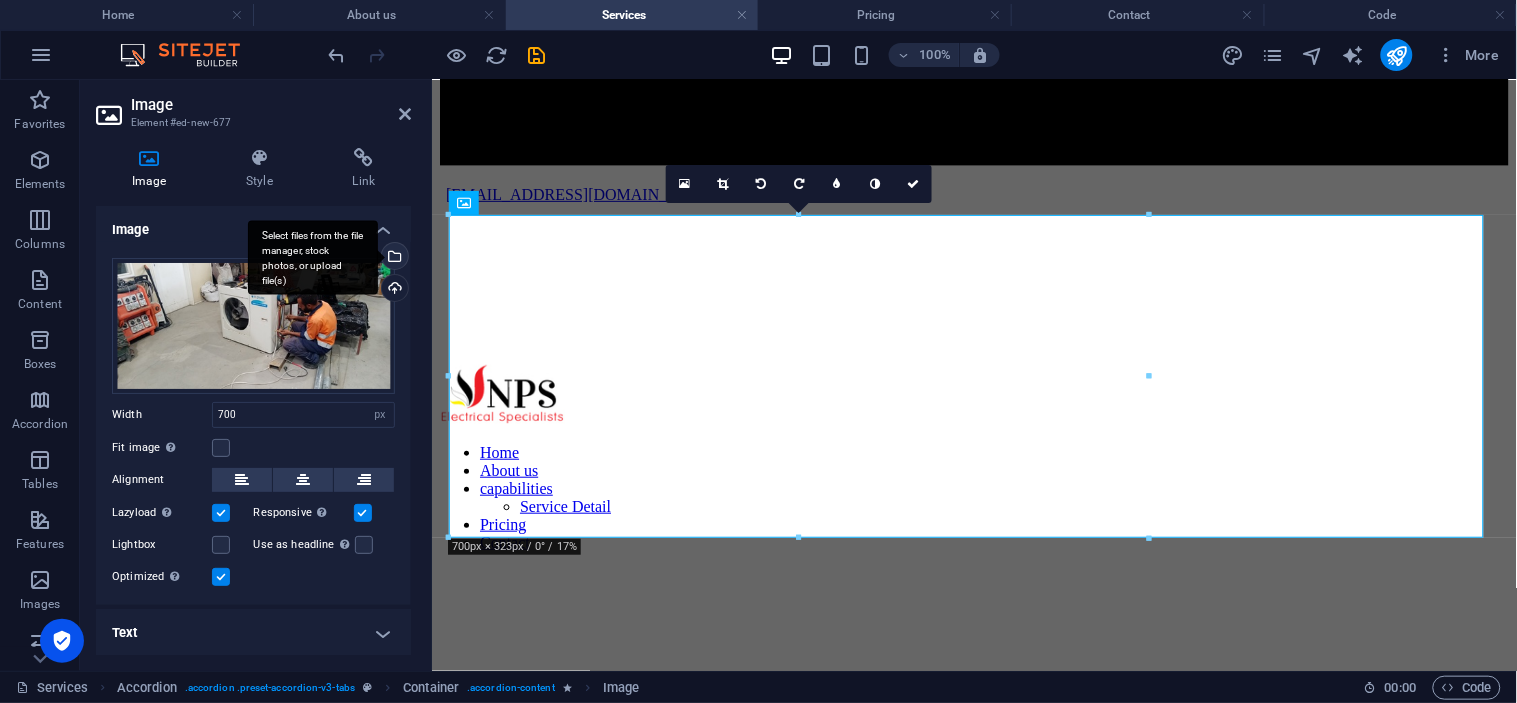 click on "Select files from the file manager, stock photos, or upload file(s)" at bounding box center (393, 258) 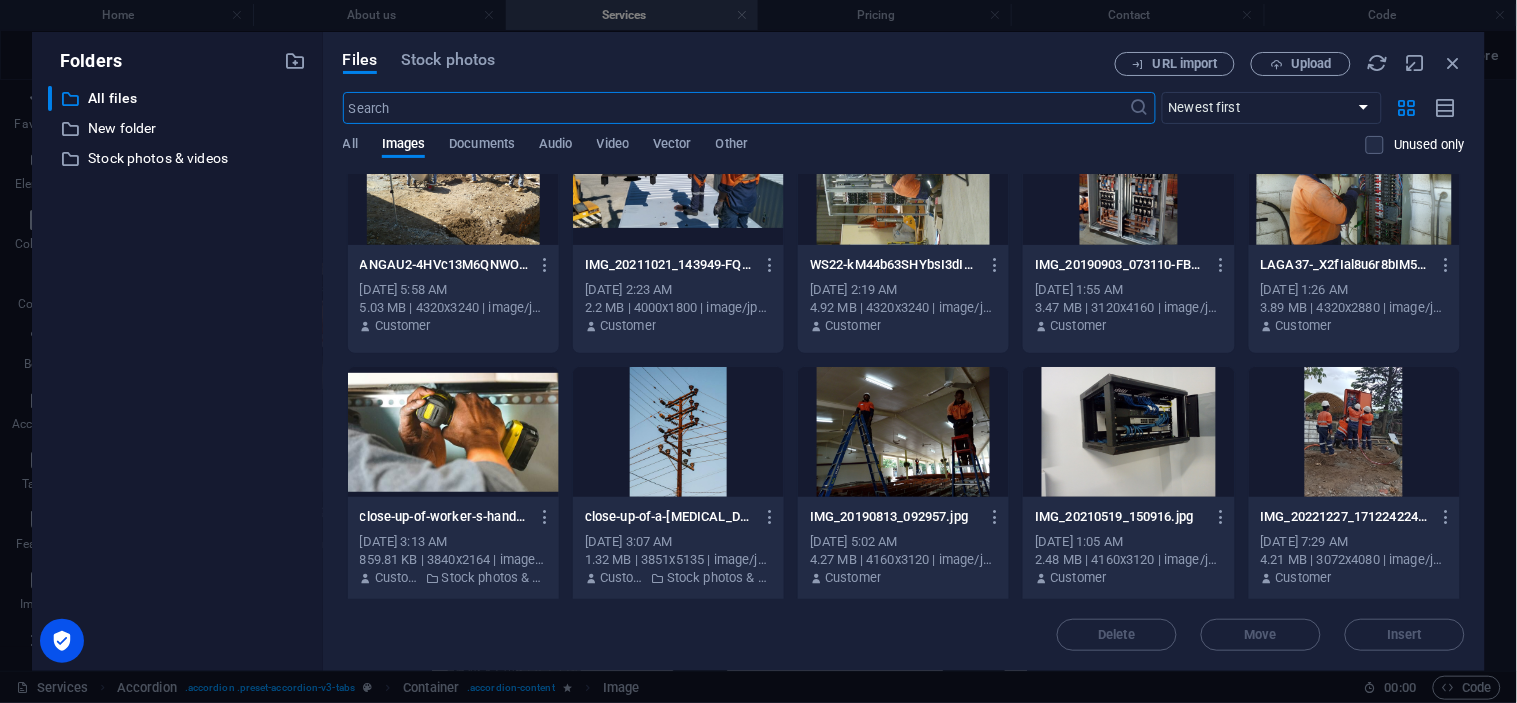 scroll, scrollTop: 1777, scrollLeft: 0, axis: vertical 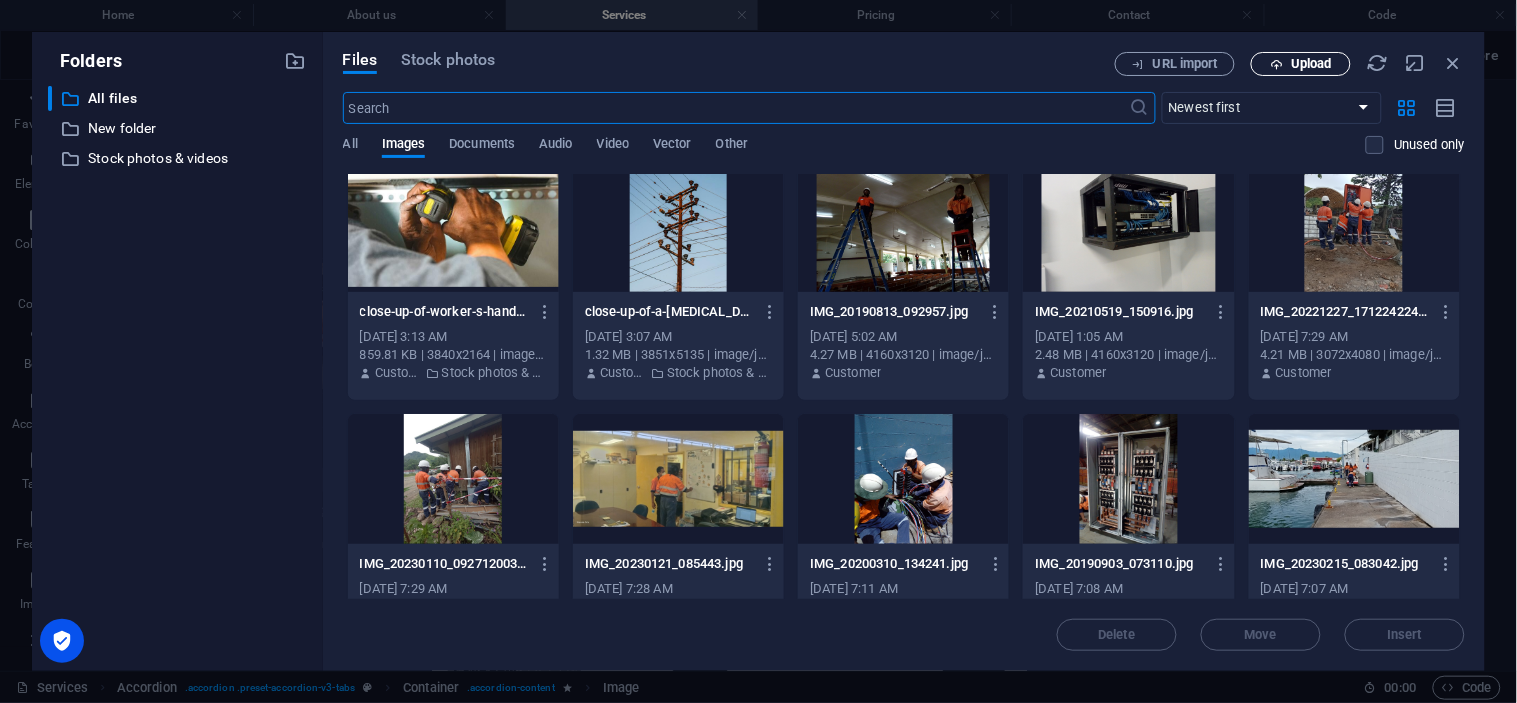 click on "Upload" at bounding box center (1311, 64) 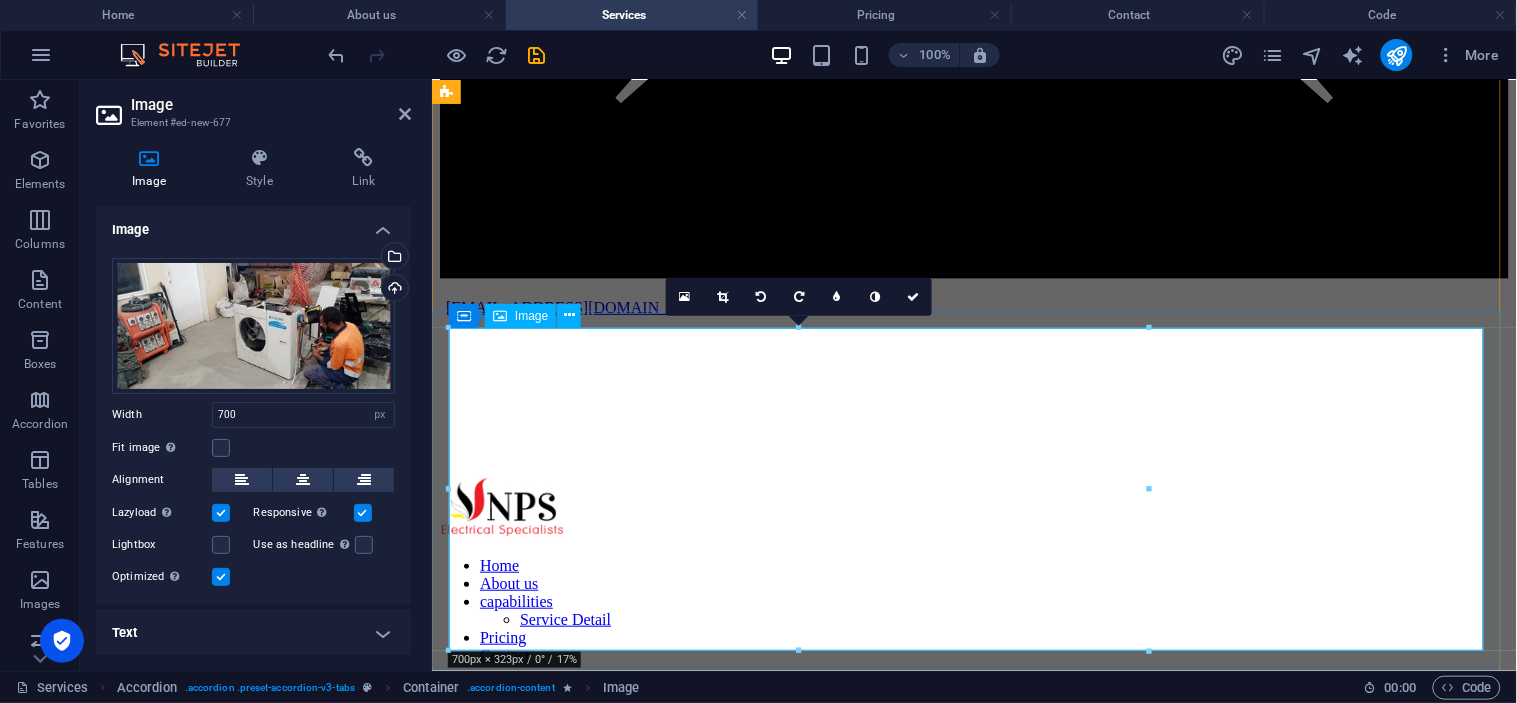 scroll, scrollTop: 2124, scrollLeft: 0, axis: vertical 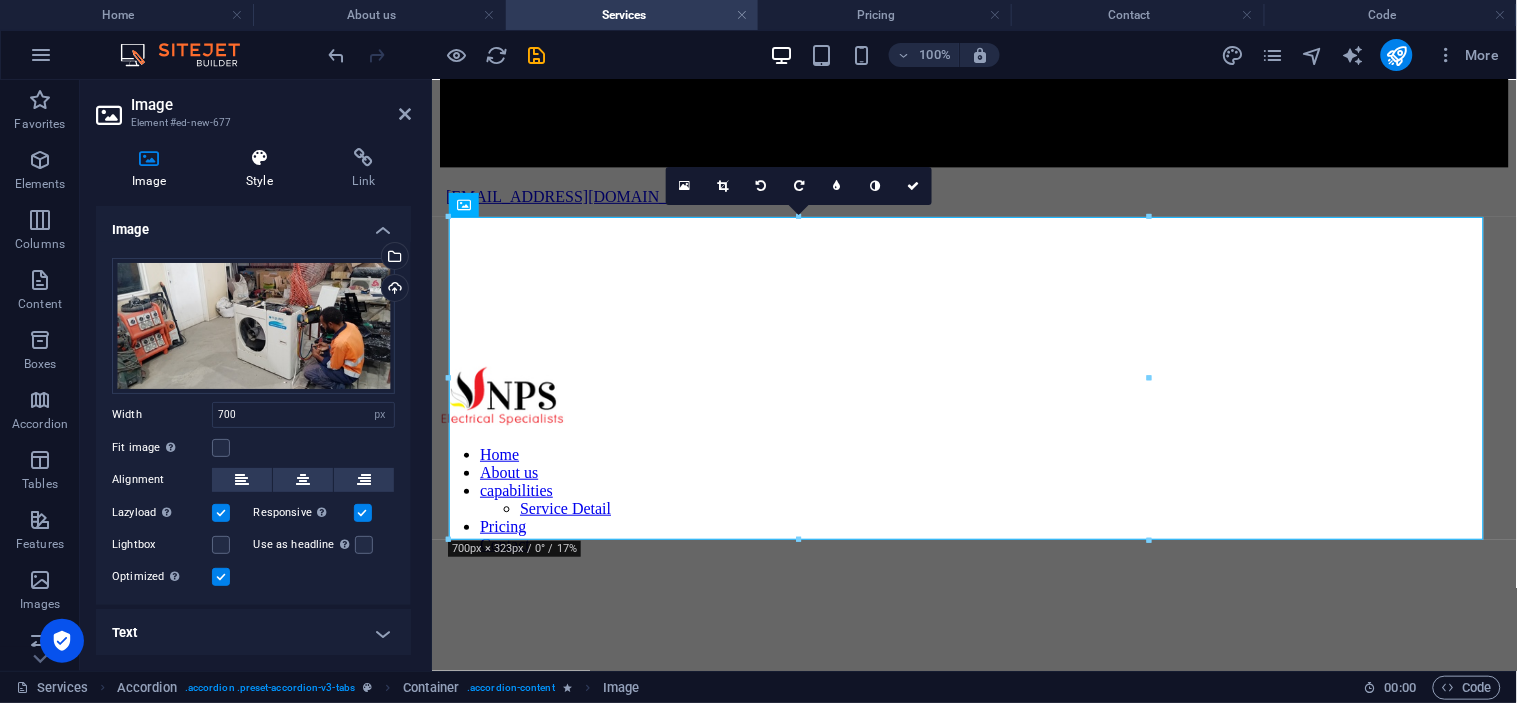 click on "Style" at bounding box center [263, 169] 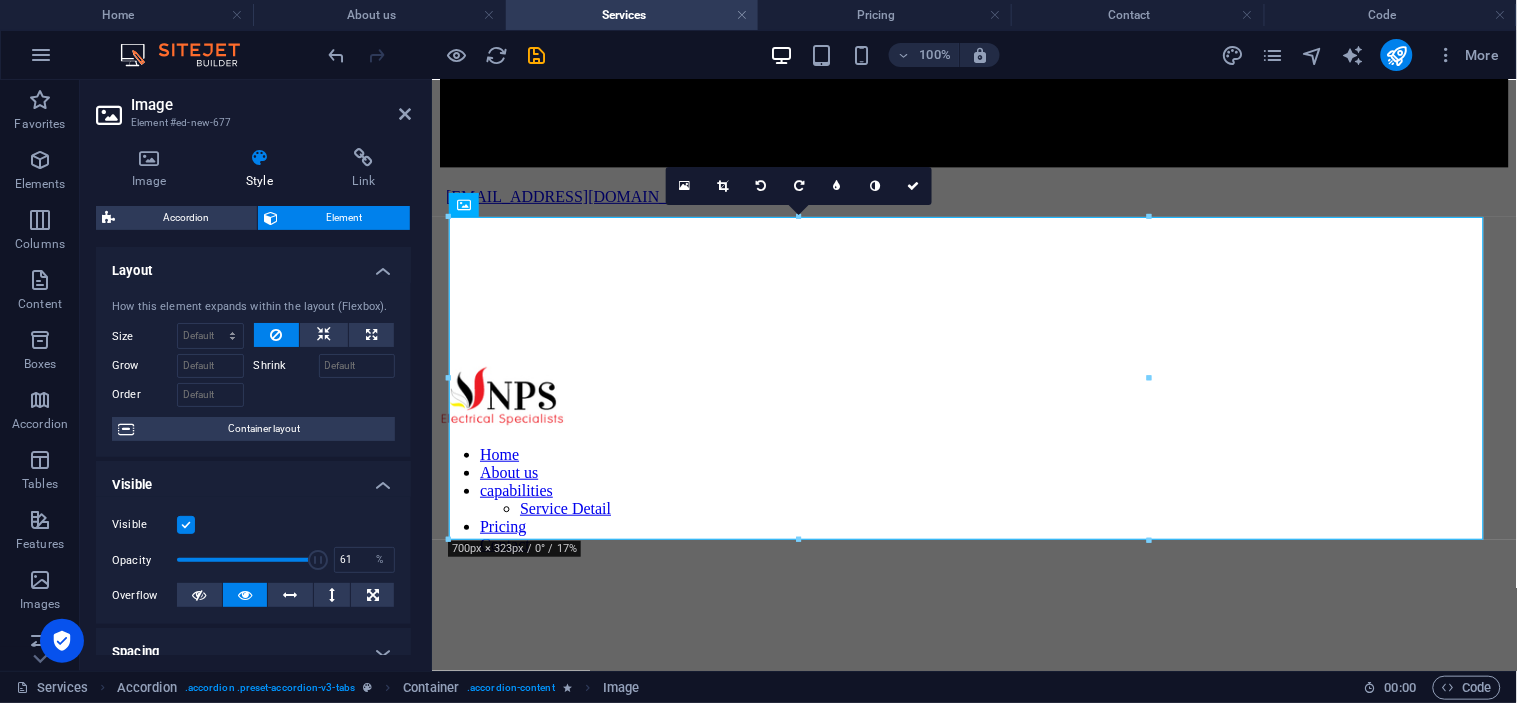 click at bounding box center (247, 560) 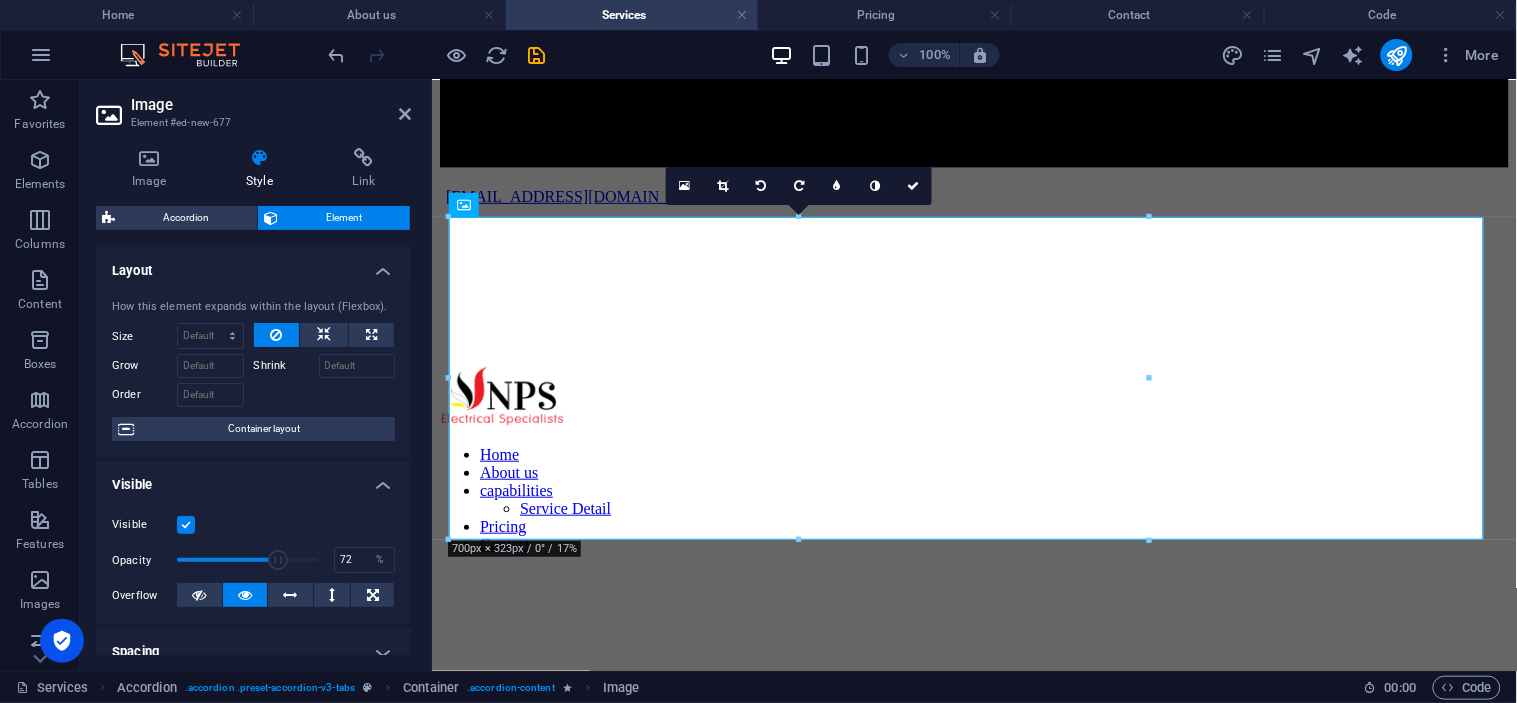 click at bounding box center [247, 560] 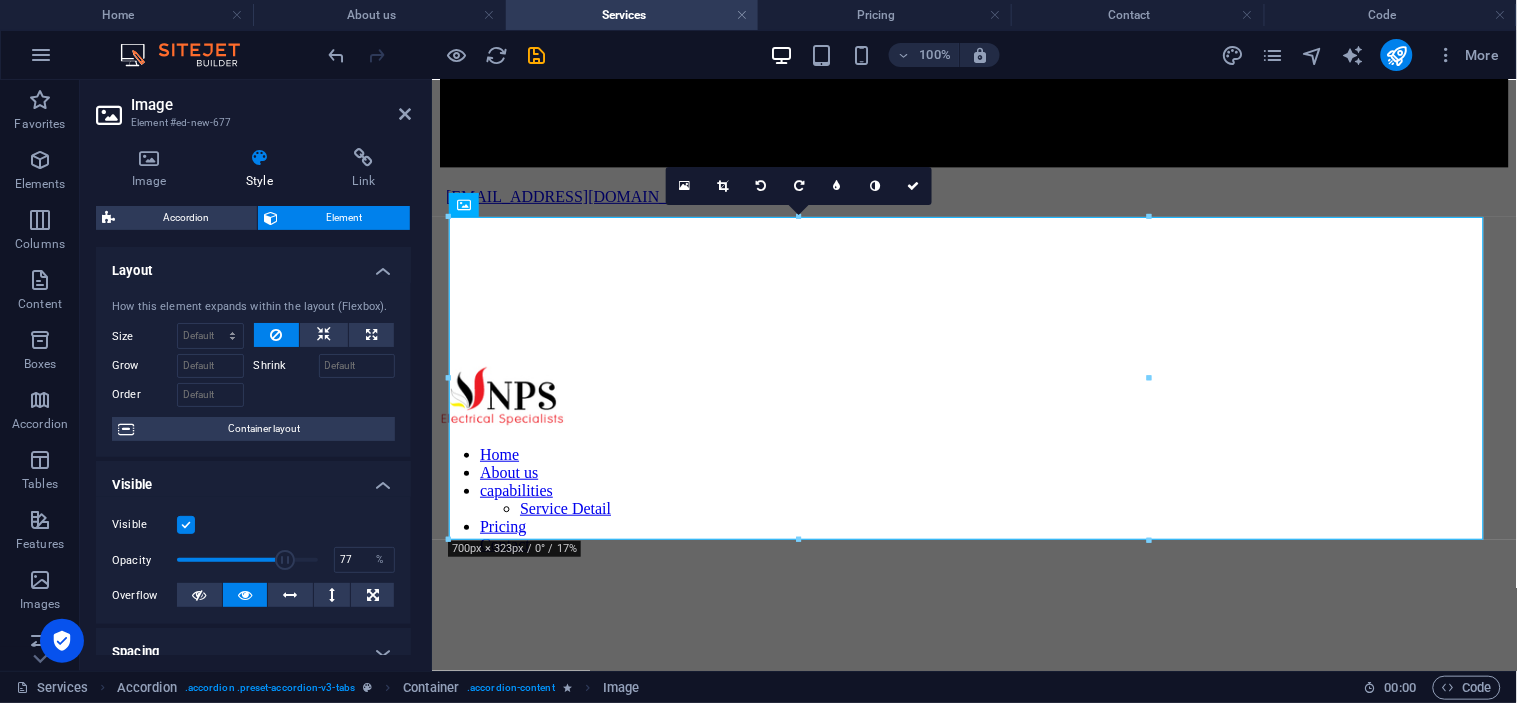 click at bounding box center (285, 560) 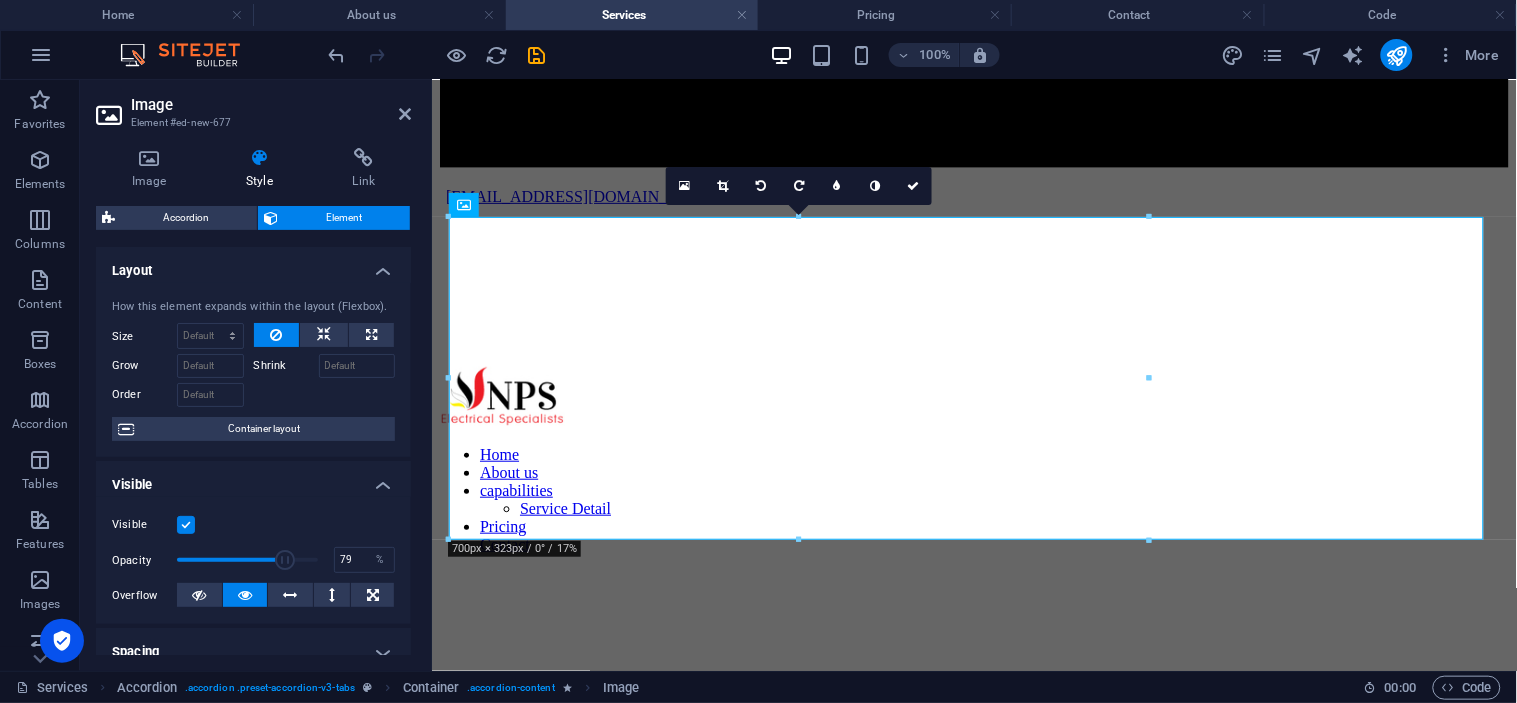 click at bounding box center [285, 560] 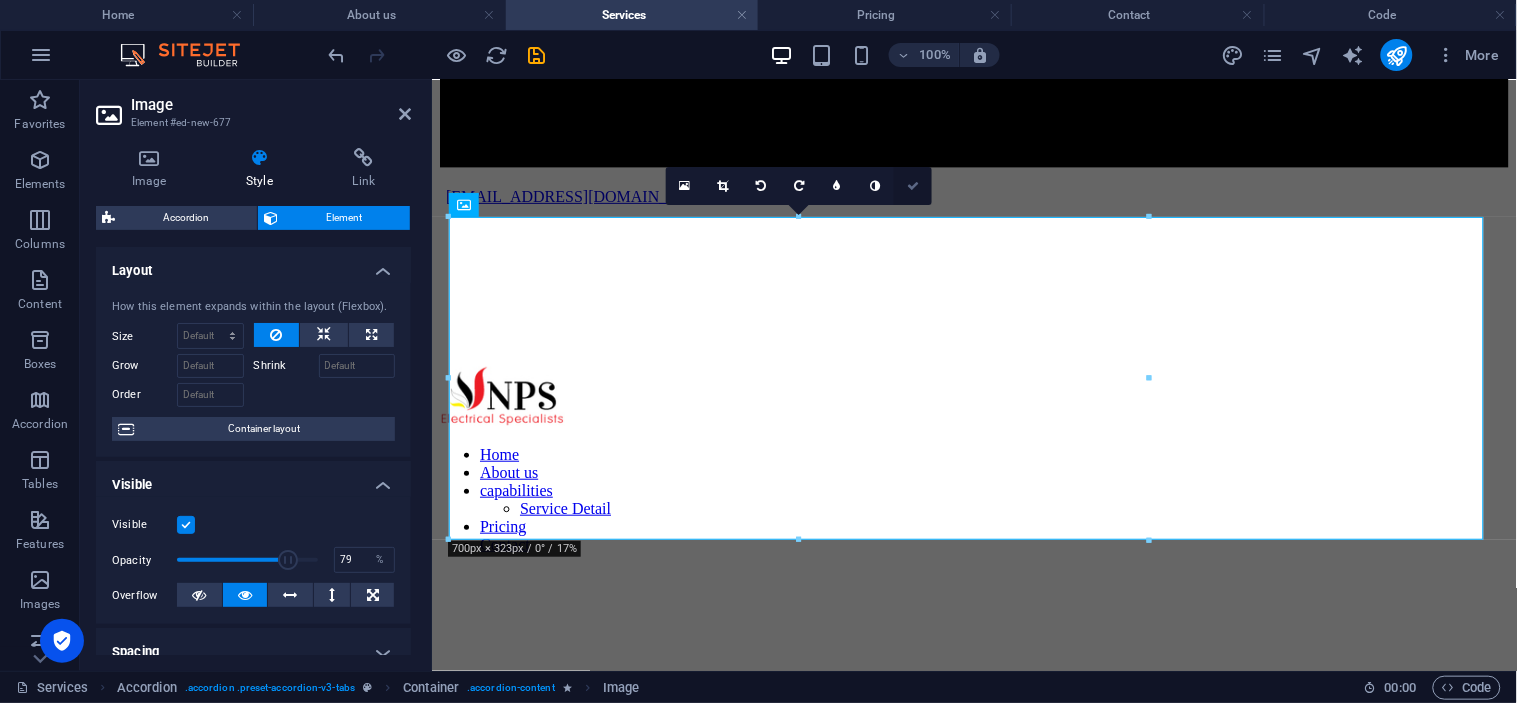 click at bounding box center (913, 186) 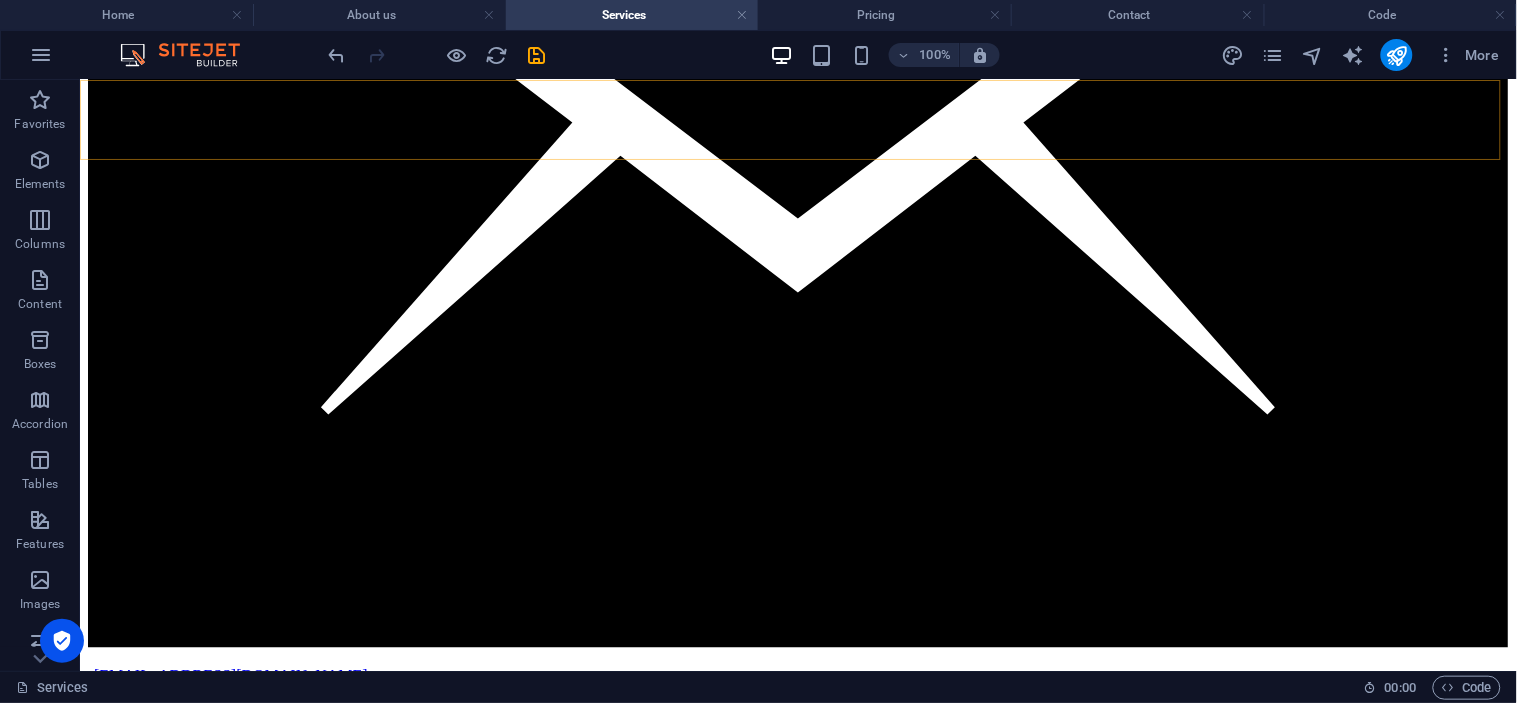 scroll, scrollTop: 2124, scrollLeft: 0, axis: vertical 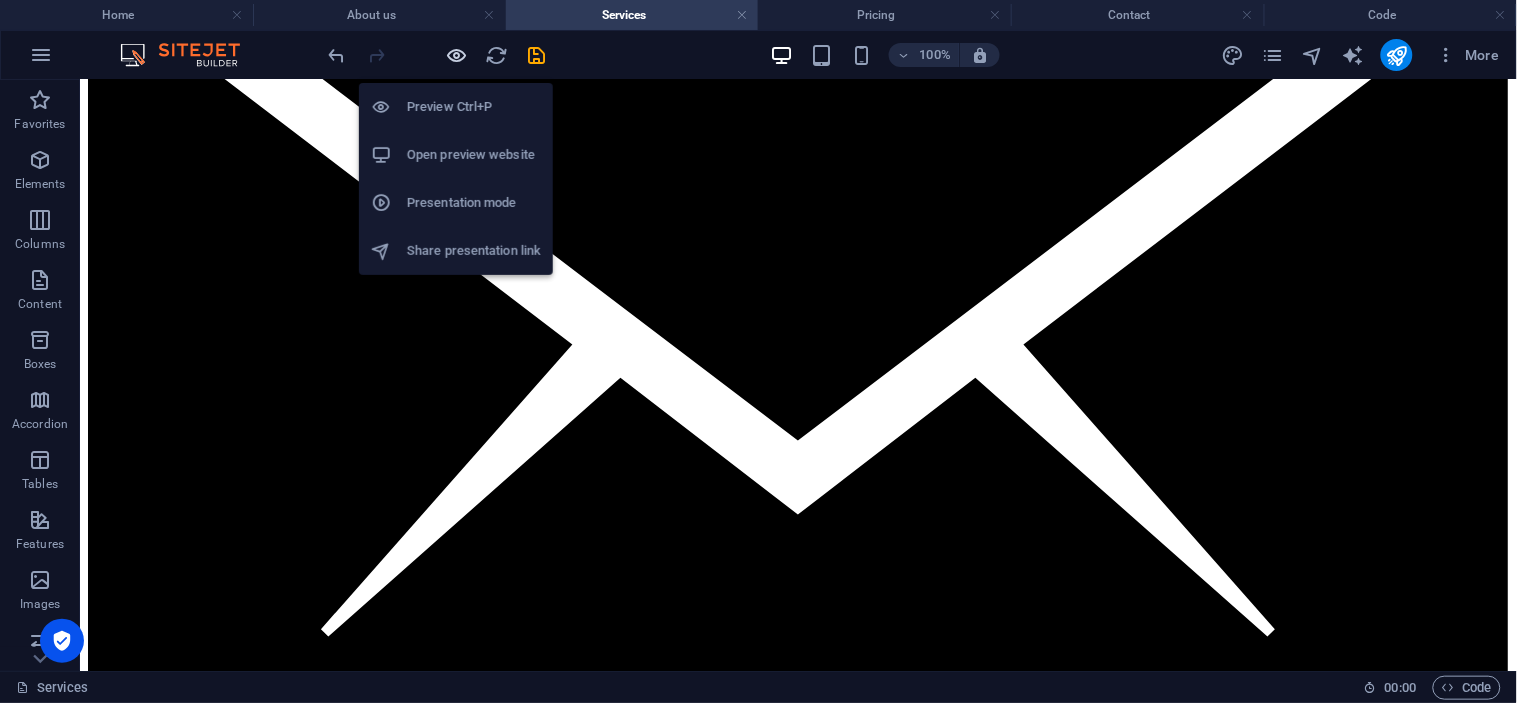 click at bounding box center [457, 55] 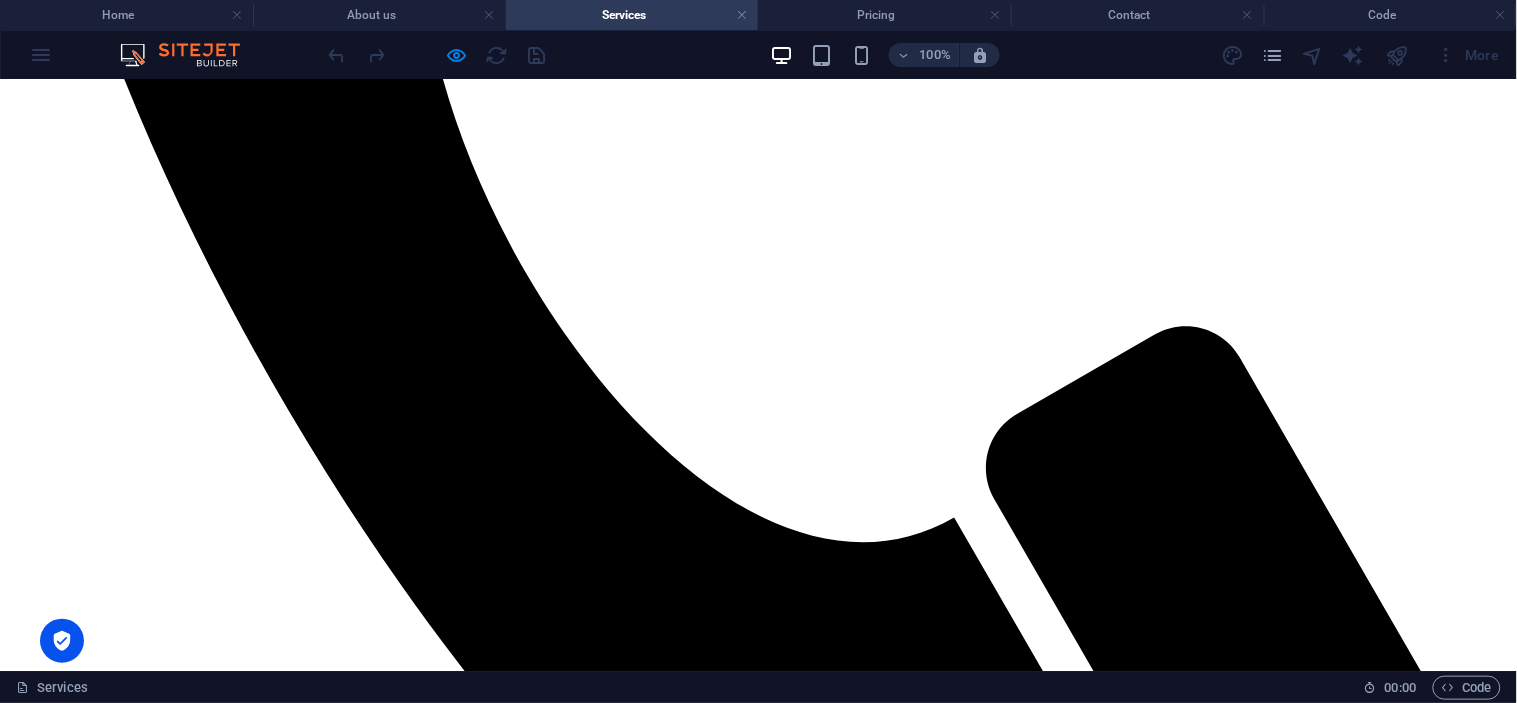 scroll, scrollTop: 1163, scrollLeft: 0, axis: vertical 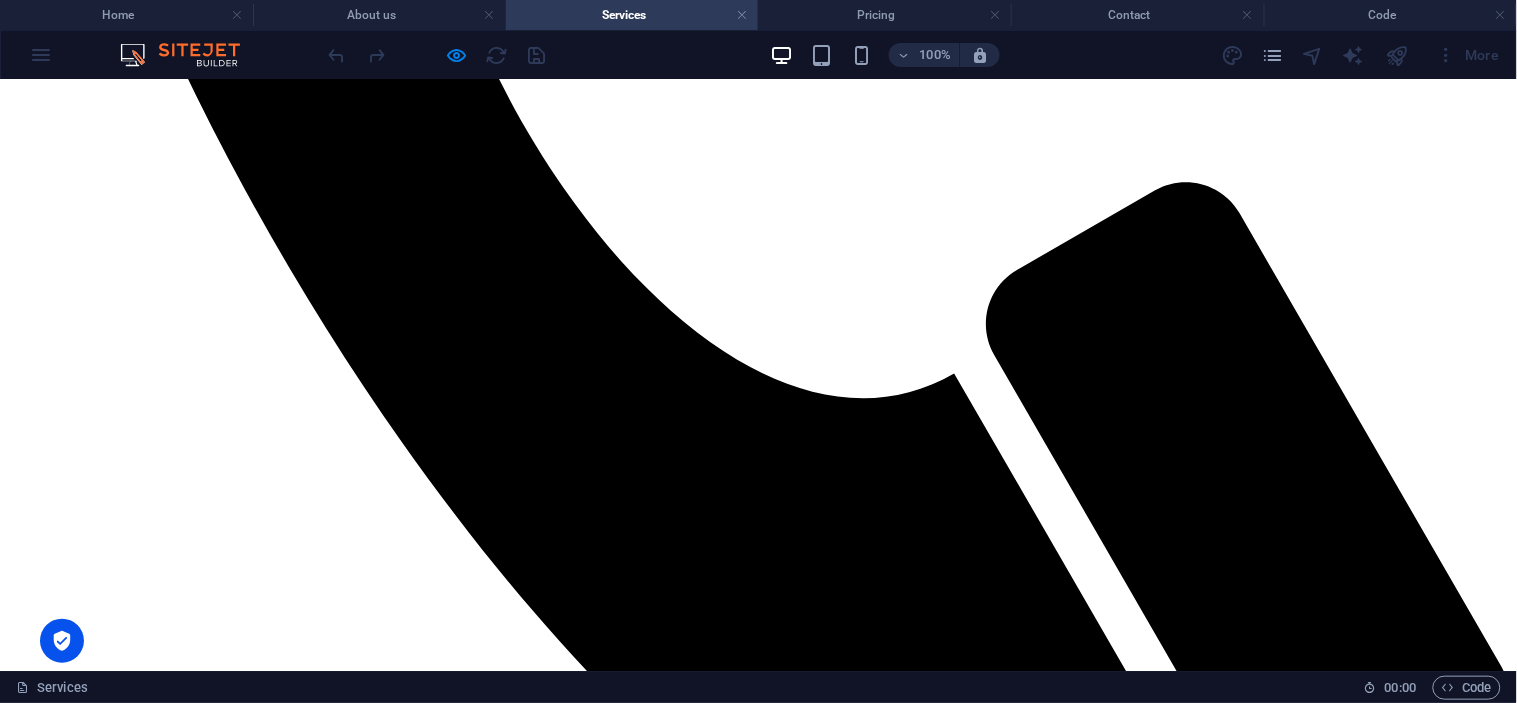 click on "Generators" at bounding box center [758, 13332] 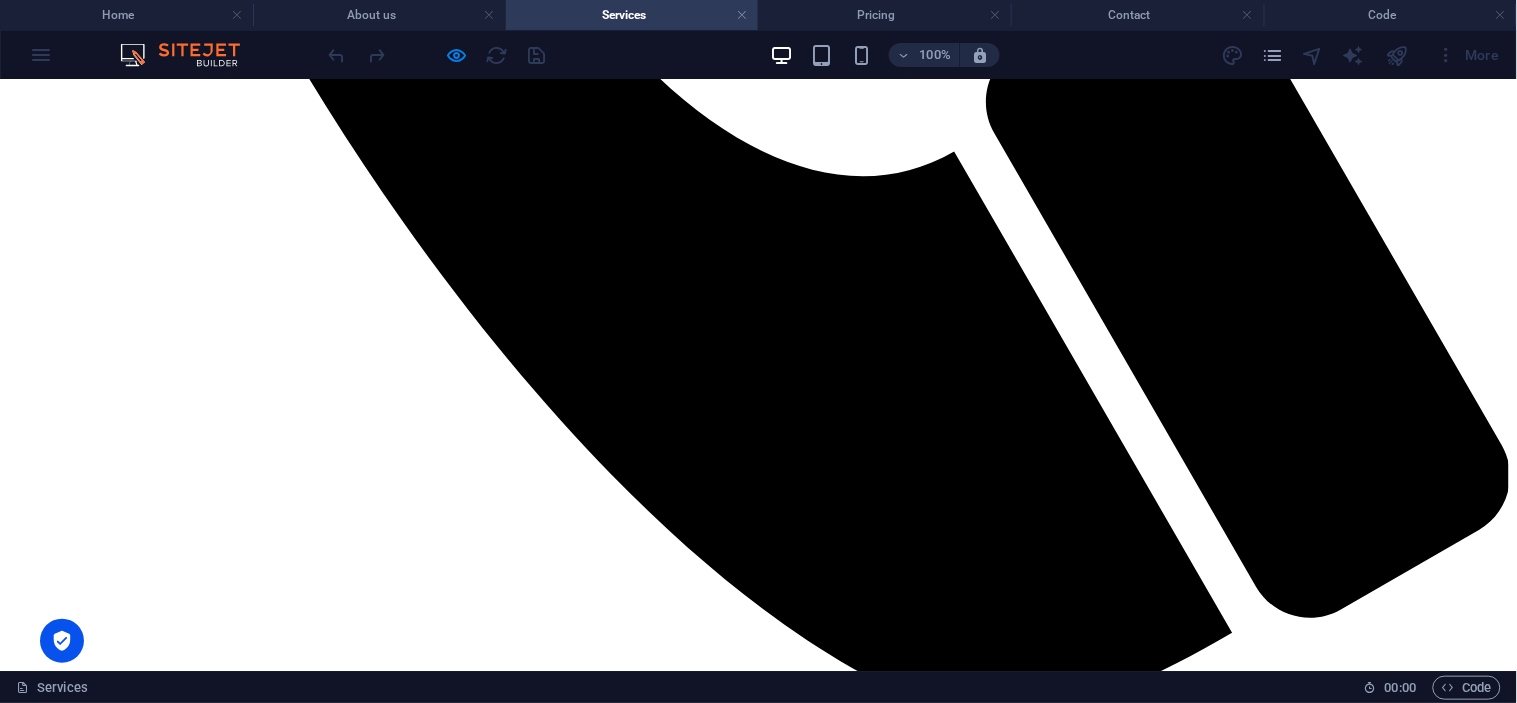 scroll, scrollTop: 1274, scrollLeft: 0, axis: vertical 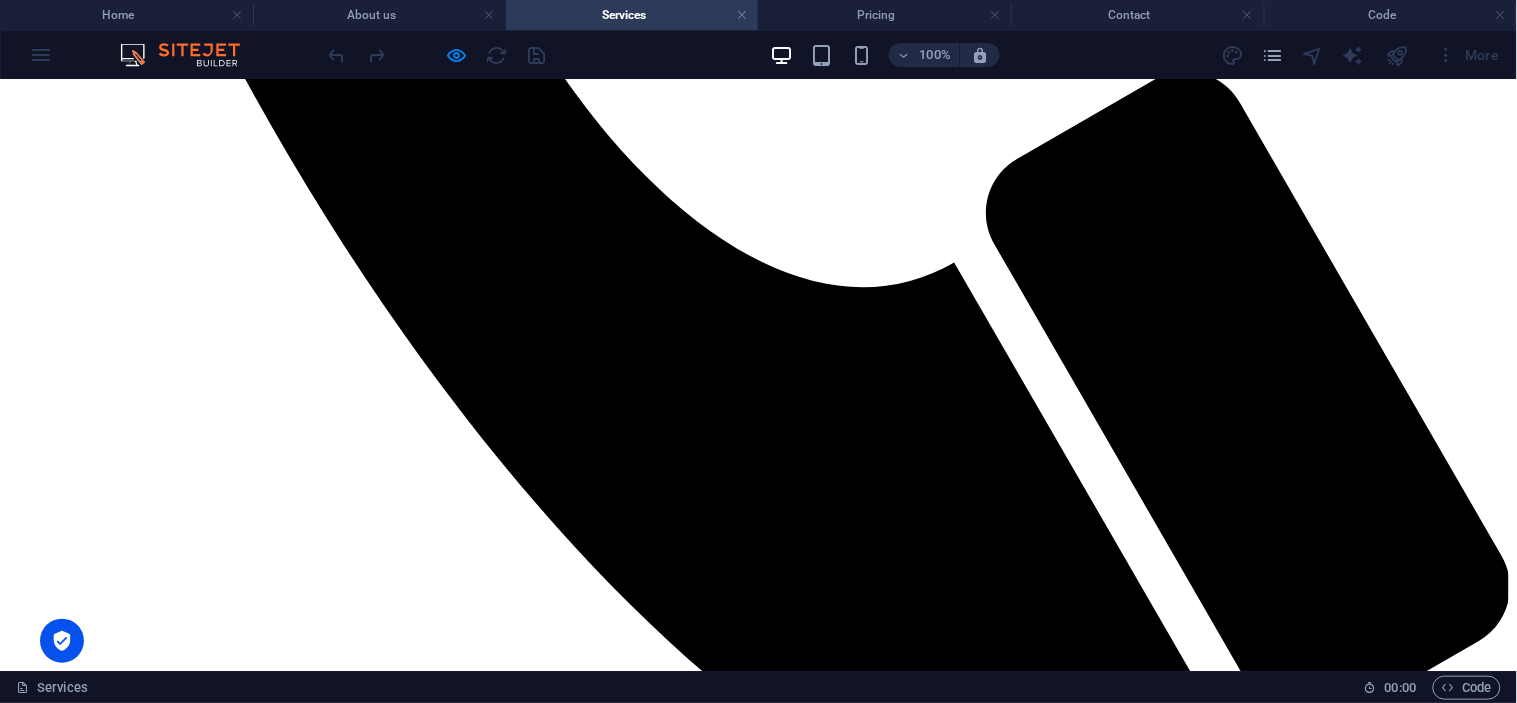 click on "Headline" at bounding box center (758, 13373) 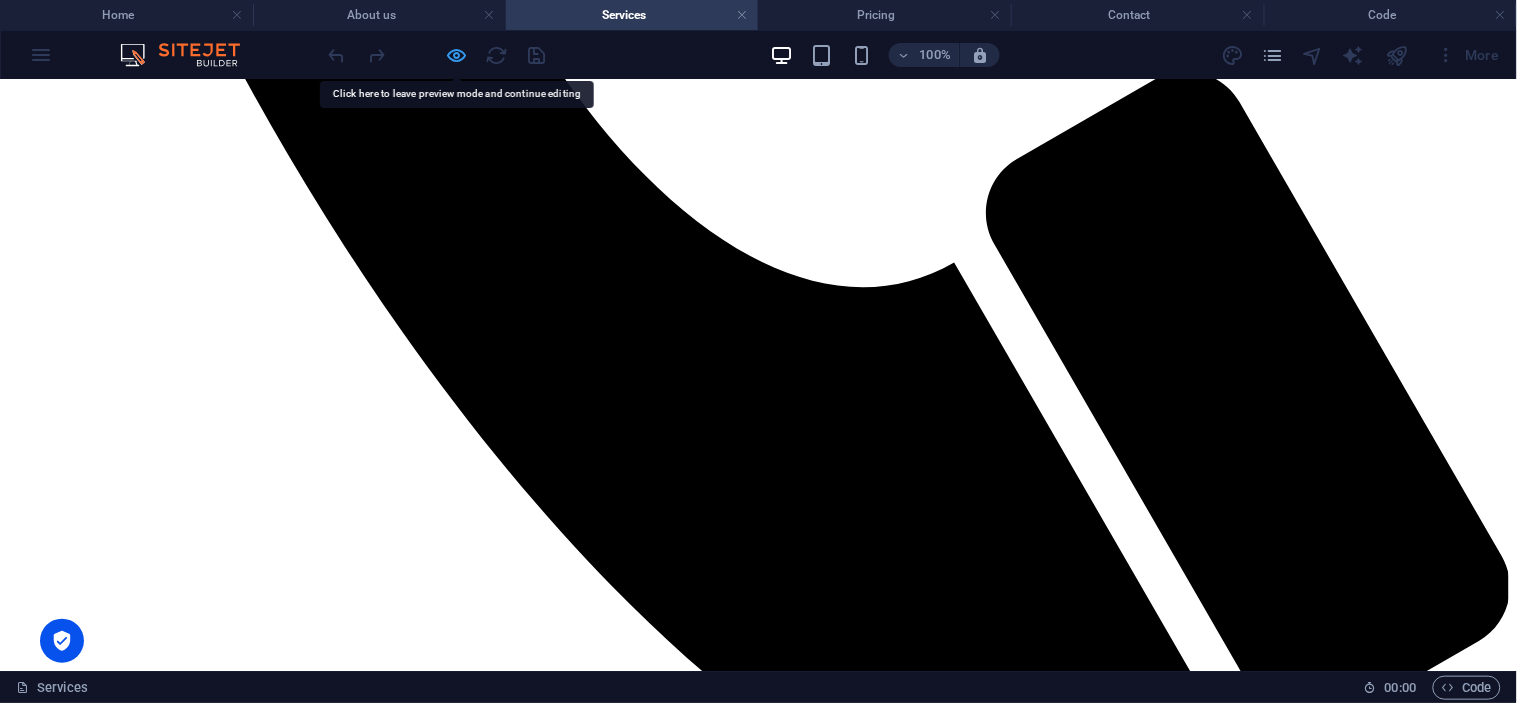 drag, startPoint x: 1424, startPoint y: 266, endPoint x: 460, endPoint y: 65, distance: 984.73193 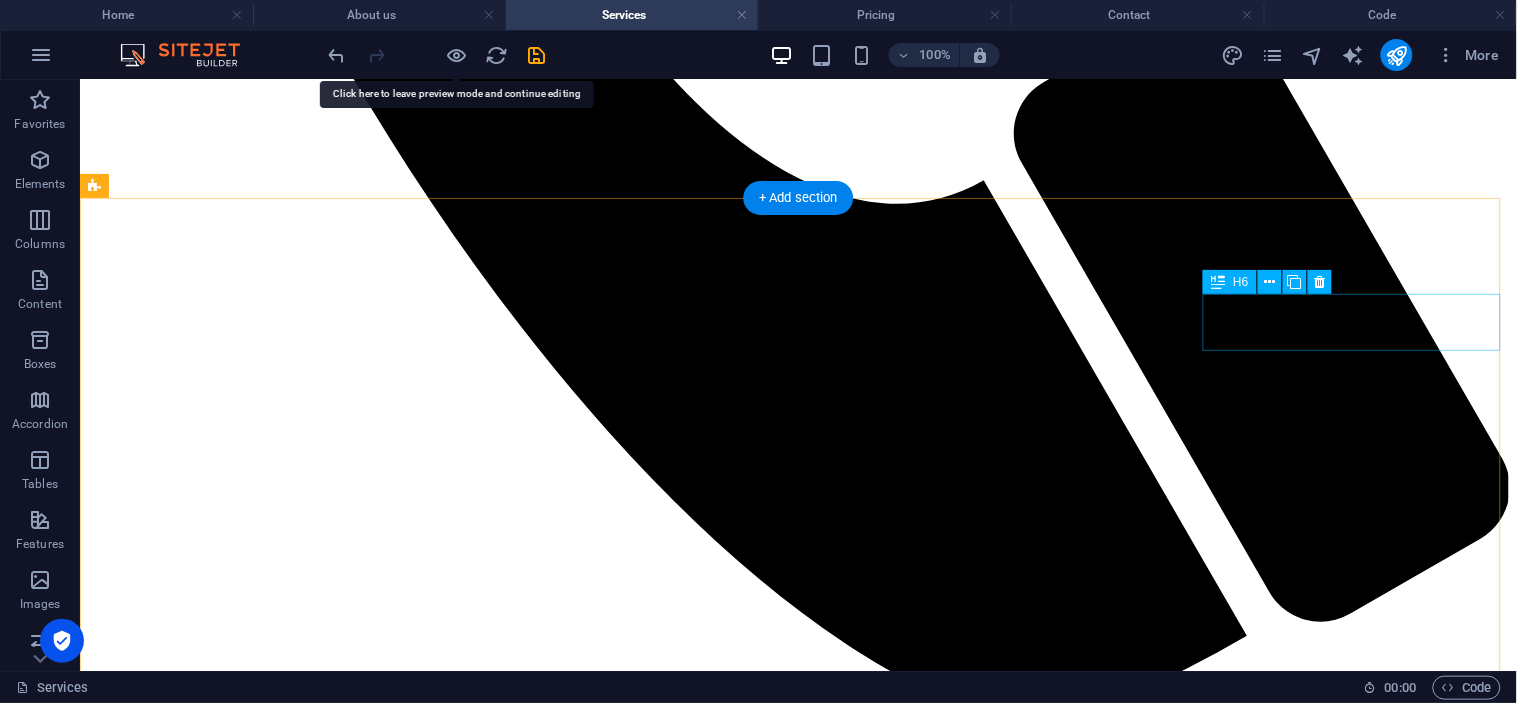 click on "Headline" at bounding box center [797, 13685] 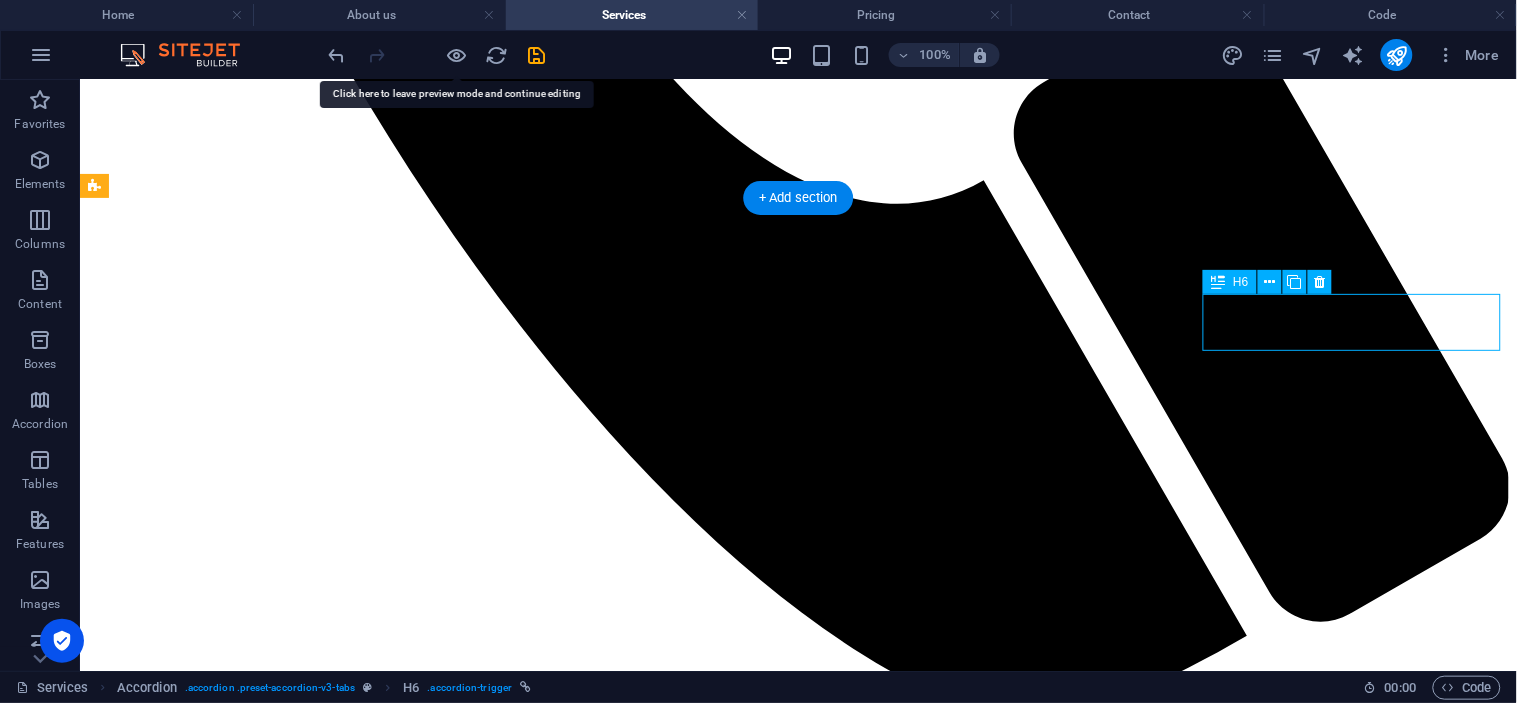 click on "Headline" at bounding box center (797, 13685) 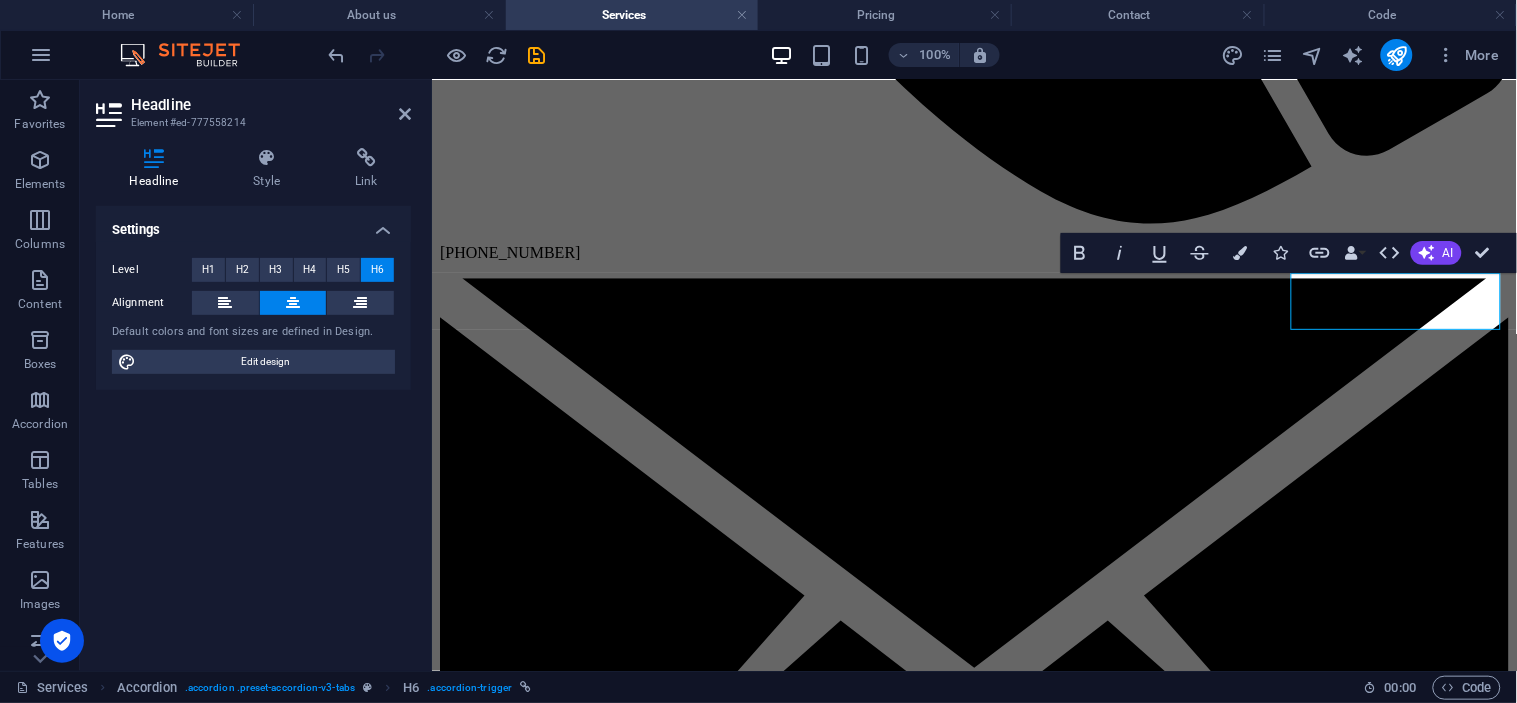 click on "Headline Style Link Settings Level H1 H2 H3 H4 H5 H6 Alignment Default colors and font sizes are defined in Design. Edit design Accordion Element Layout How this element expands within the layout (Flexbox). Size Default auto px % 1/1 1/2 1/3 1/4 1/5 1/6 1/7 1/8 1/9 1/10 Grow Shrink Order Container layout Visible Visible Opacity 100 % Overflow Spacing Margin Default auto px % rem vw vh Custom Custom auto px % rem vw vh auto px % rem vw vh auto px % rem vw vh auto px % rem vw vh Padding Default px rem % vh vw Custom Custom px rem % vh vw px rem % vh vw px rem % vh vw px rem % vh vw Border Style              - Width 1 auto px rem % vh vw Custom Custom 1 auto px rem % vh vw 1 auto px rem % vh vw 1 auto px rem % vh vw 1 auto px rem % vh vw  - Color Round corners Default px rem % vh vw Custom Custom px rem % vh vw px rem % vh vw px rem % vh vw px rem % vh vw Shadow Default None Outside Inside Color X offset 0 px rem vh vw Y offset 0 px rem vh vw Blur 0 px rem % vh vw Spread 0 px rem vh vw Text Shadow None" at bounding box center [253, 401] 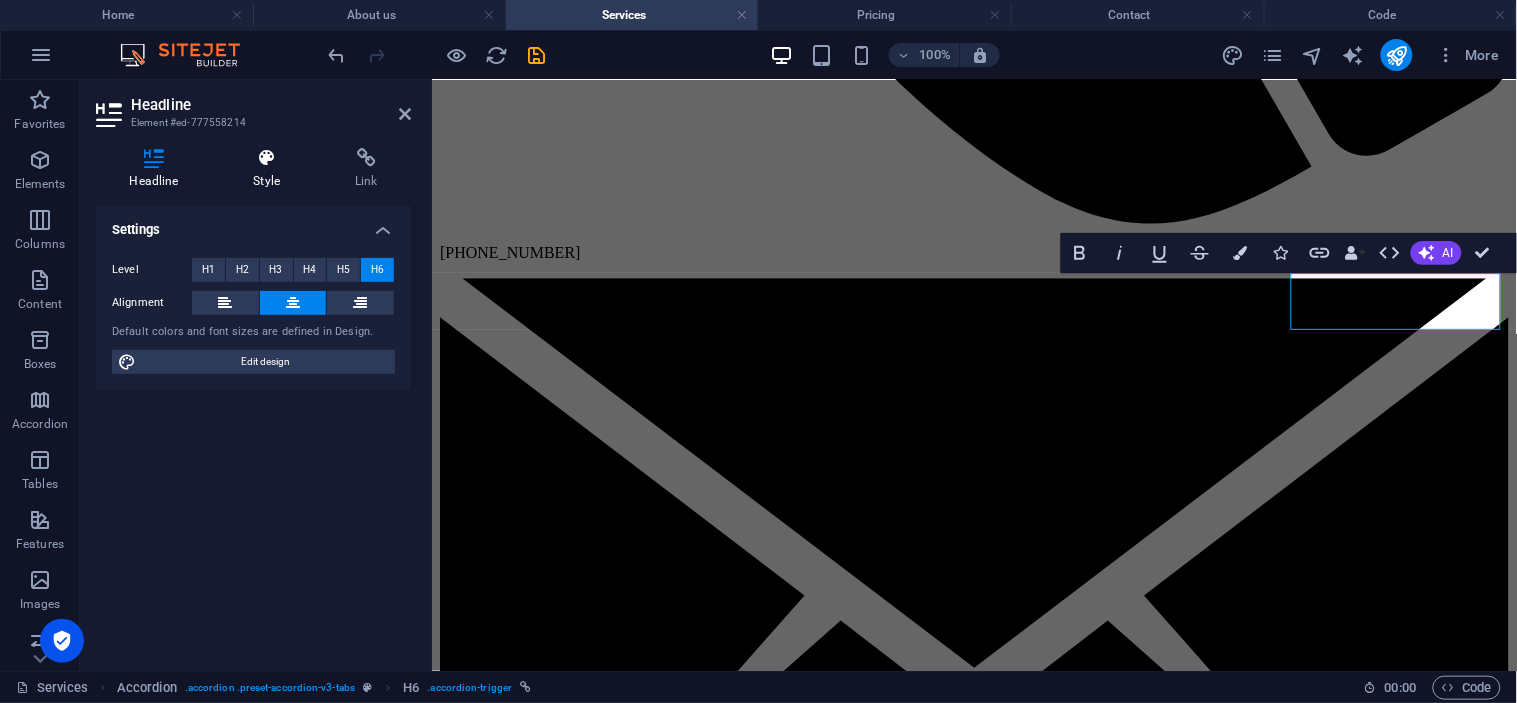 click on "Style" at bounding box center [271, 169] 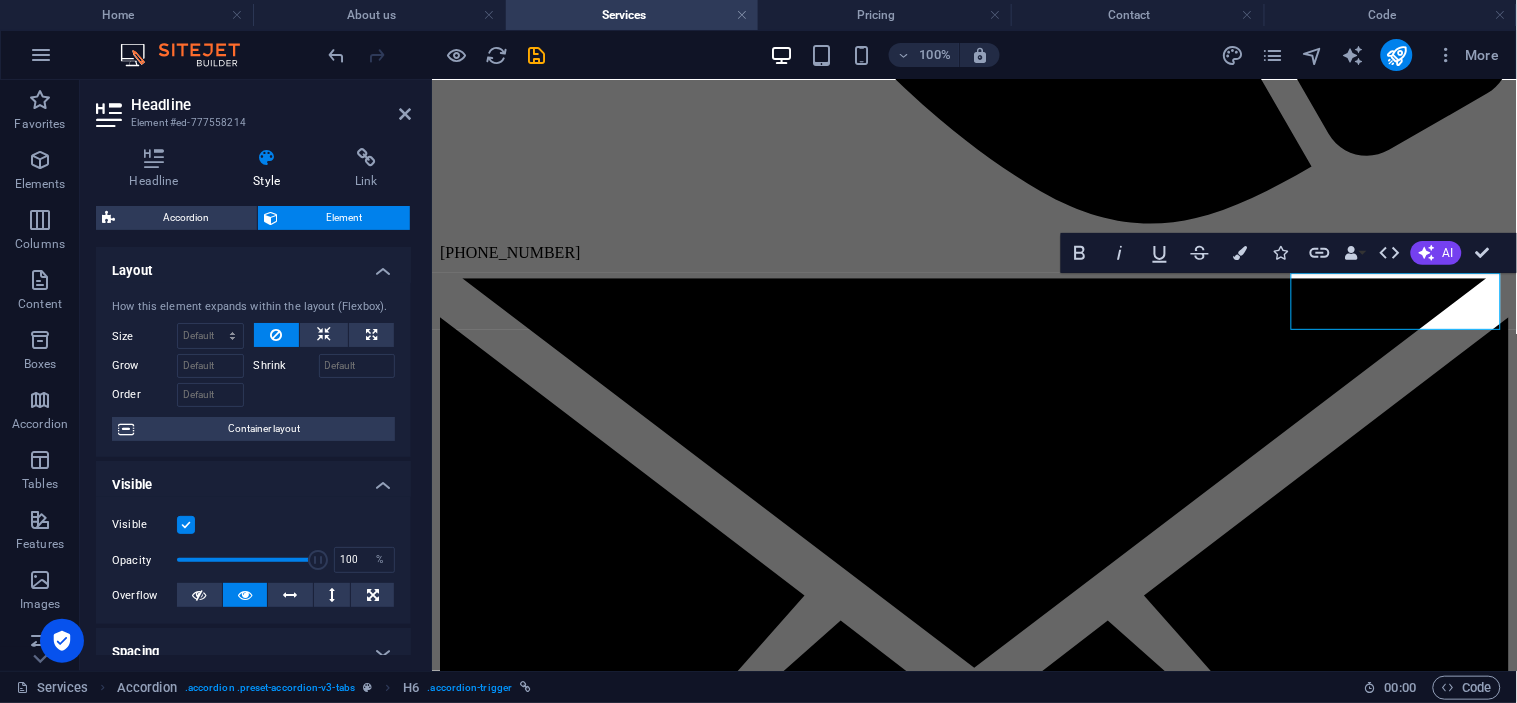 scroll, scrollTop: 436, scrollLeft: 0, axis: vertical 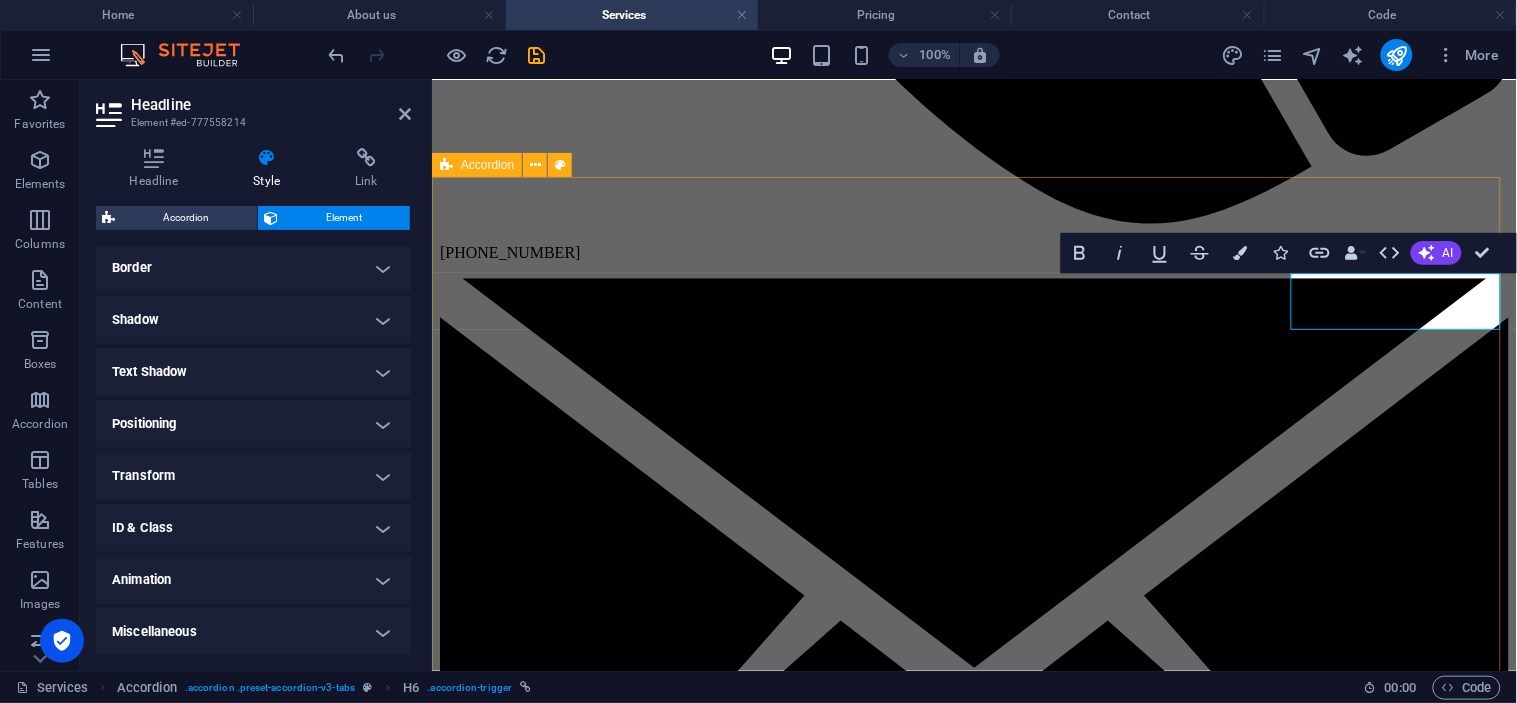 click on "Electrical Generators Refrigeration / Air-condition Headline Lorem ipsum dolor sit amet, consectetur adipisicing elit. Maiores ipsum repellat minus nihil. [PERSON_NAME], [PERSON_NAME], nam dignissimos ea repudiandae minima voluptatum magni pariatur possimus quia accusamus harum facilis corporis animi nisi. Enim, pariatur, impedit quia repellat harum ipsam laboriosam voluptas dicta illum nisi obcaecati reprehenderit quis placeat recusandae tenetur aperiam." at bounding box center (973, 10068) 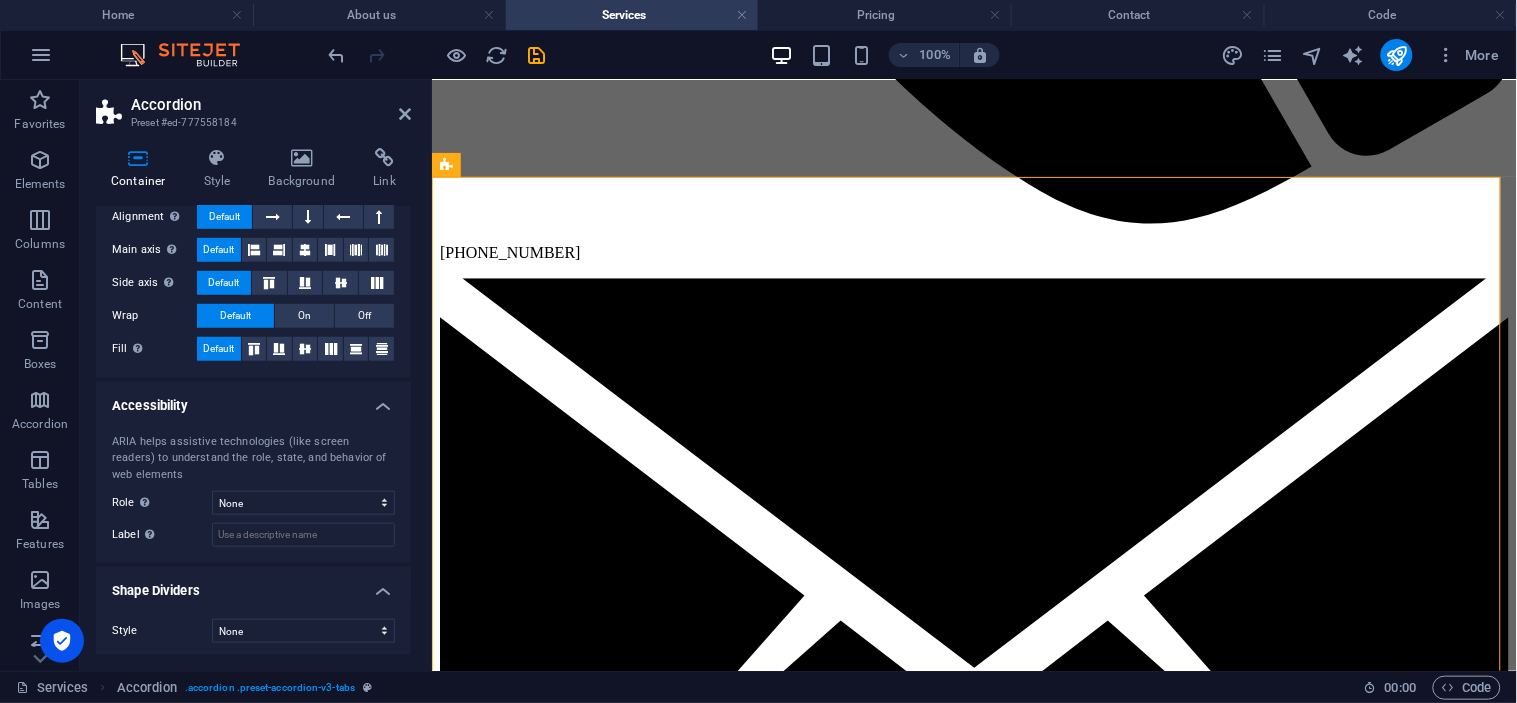 scroll, scrollTop: 360, scrollLeft: 0, axis: vertical 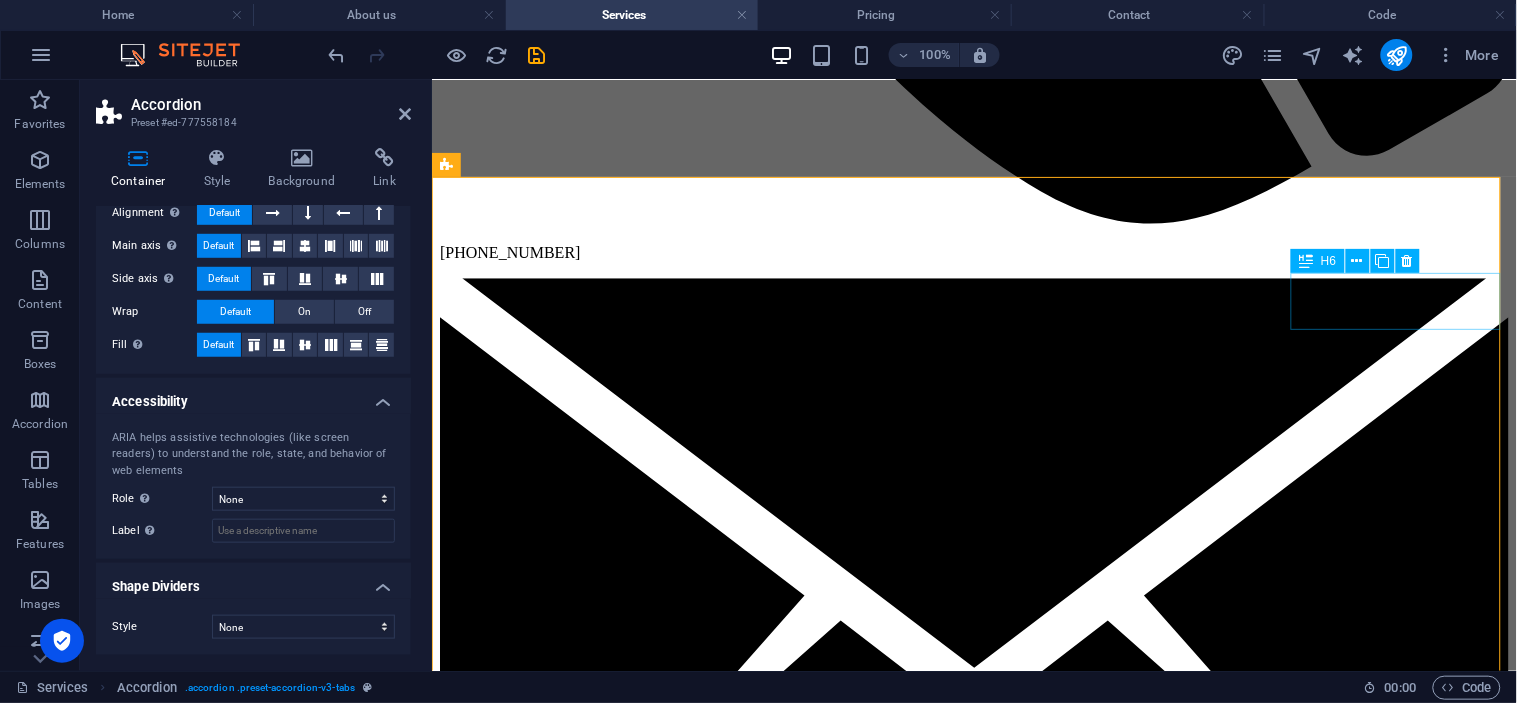 click on "Headline" at bounding box center (973, 10666) 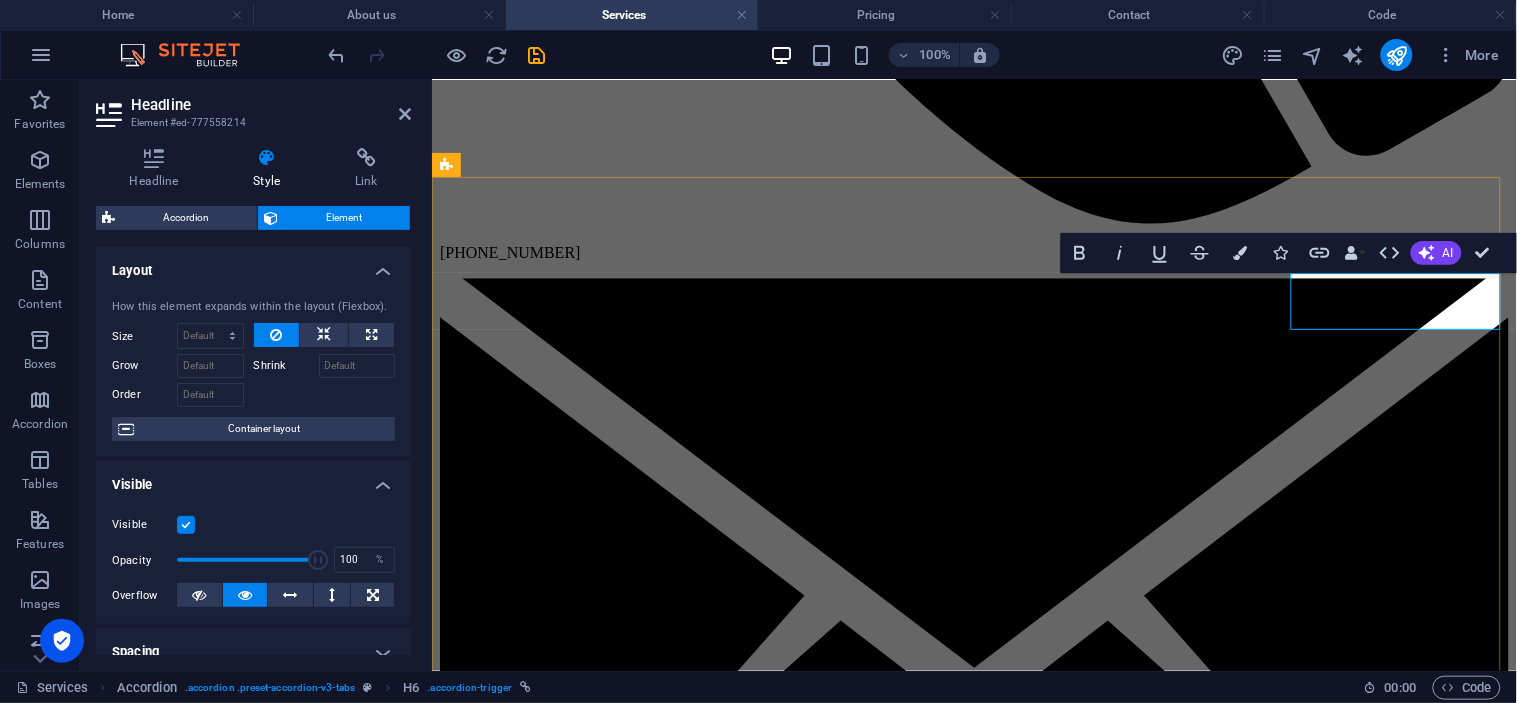 click on "Headline" at bounding box center (973, 10666) 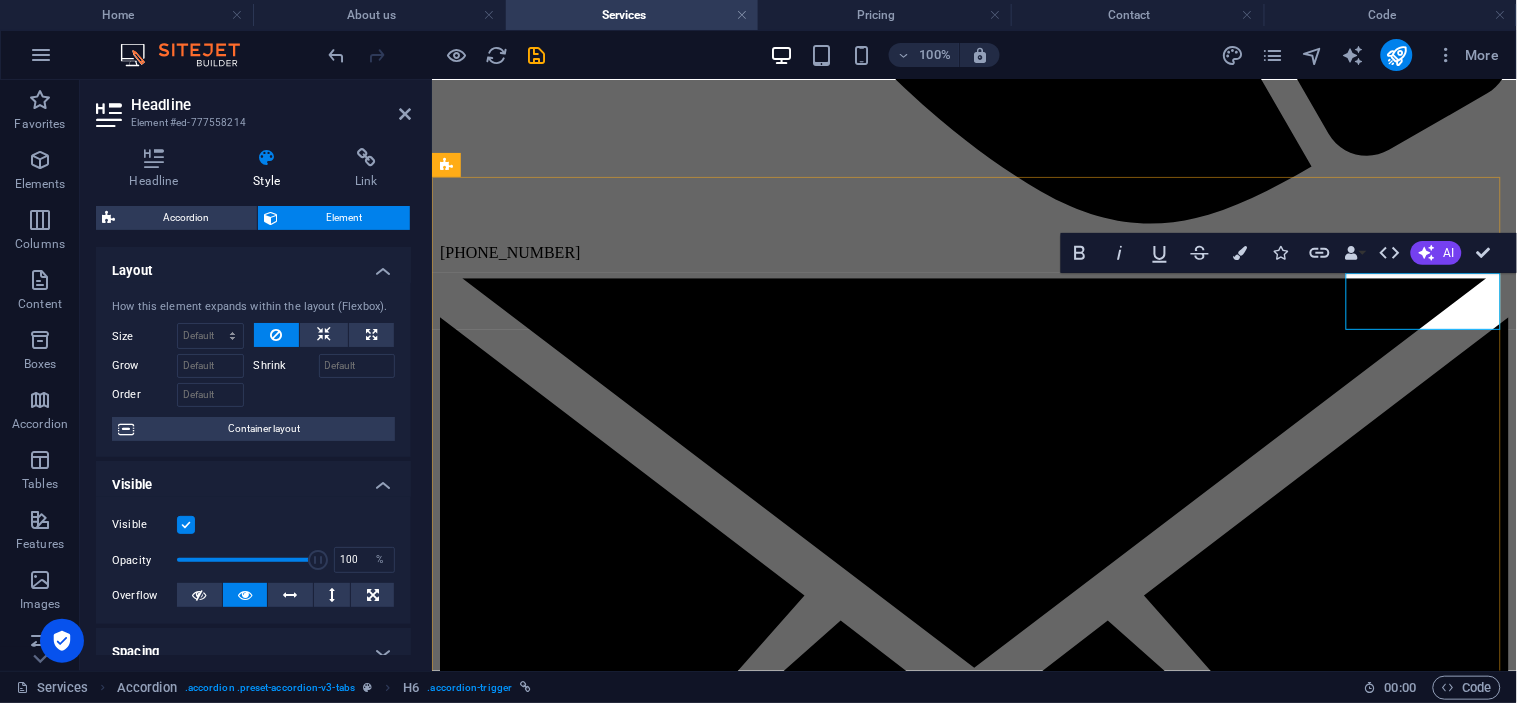 type 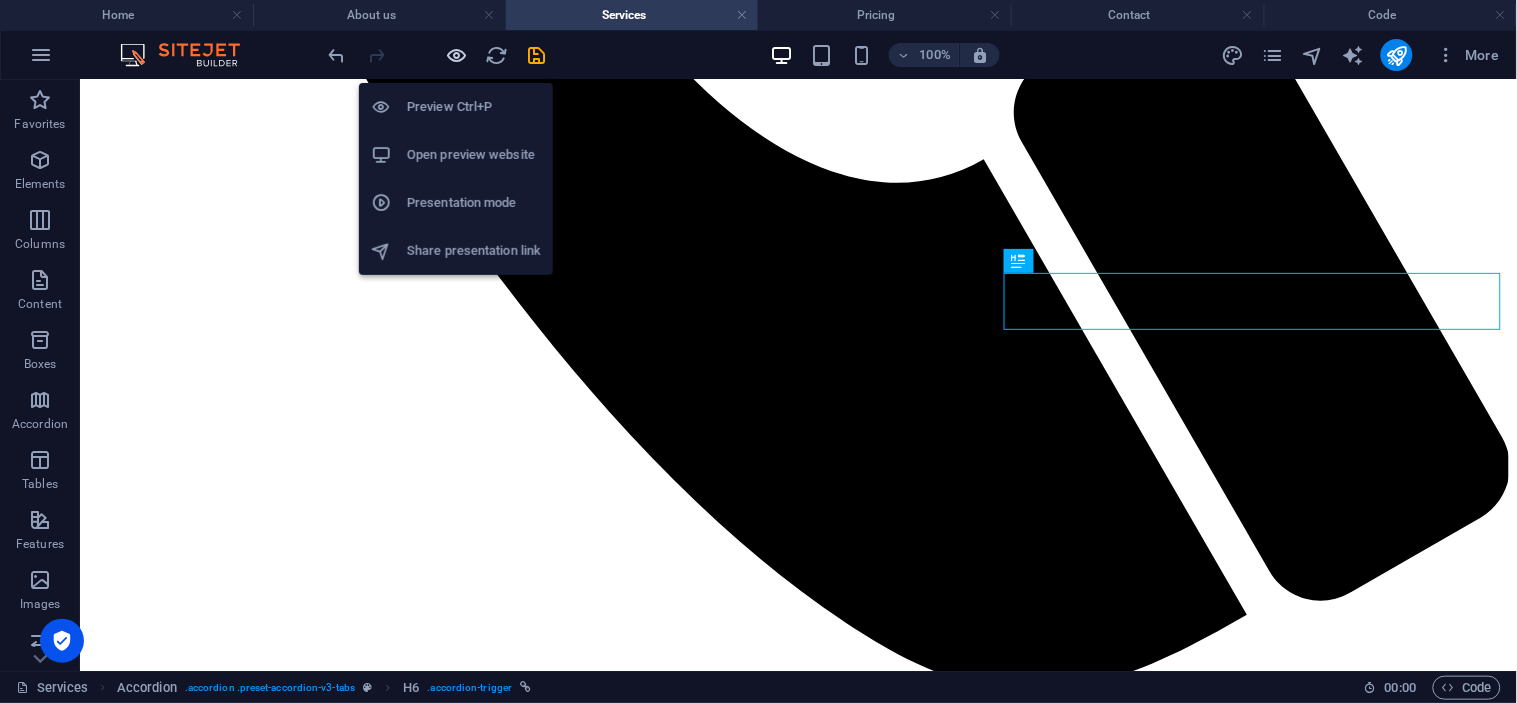 click at bounding box center [457, 55] 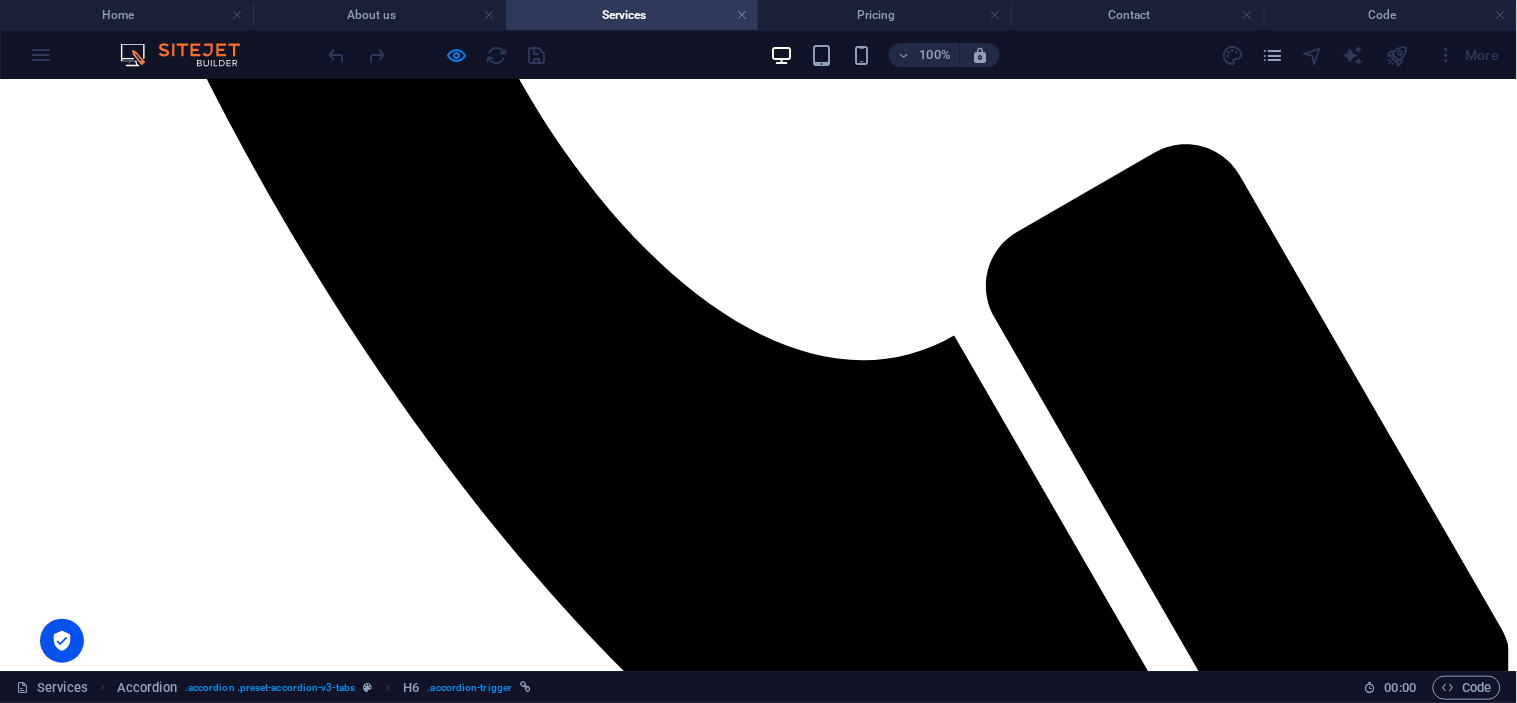scroll, scrollTop: 1184, scrollLeft: 0, axis: vertical 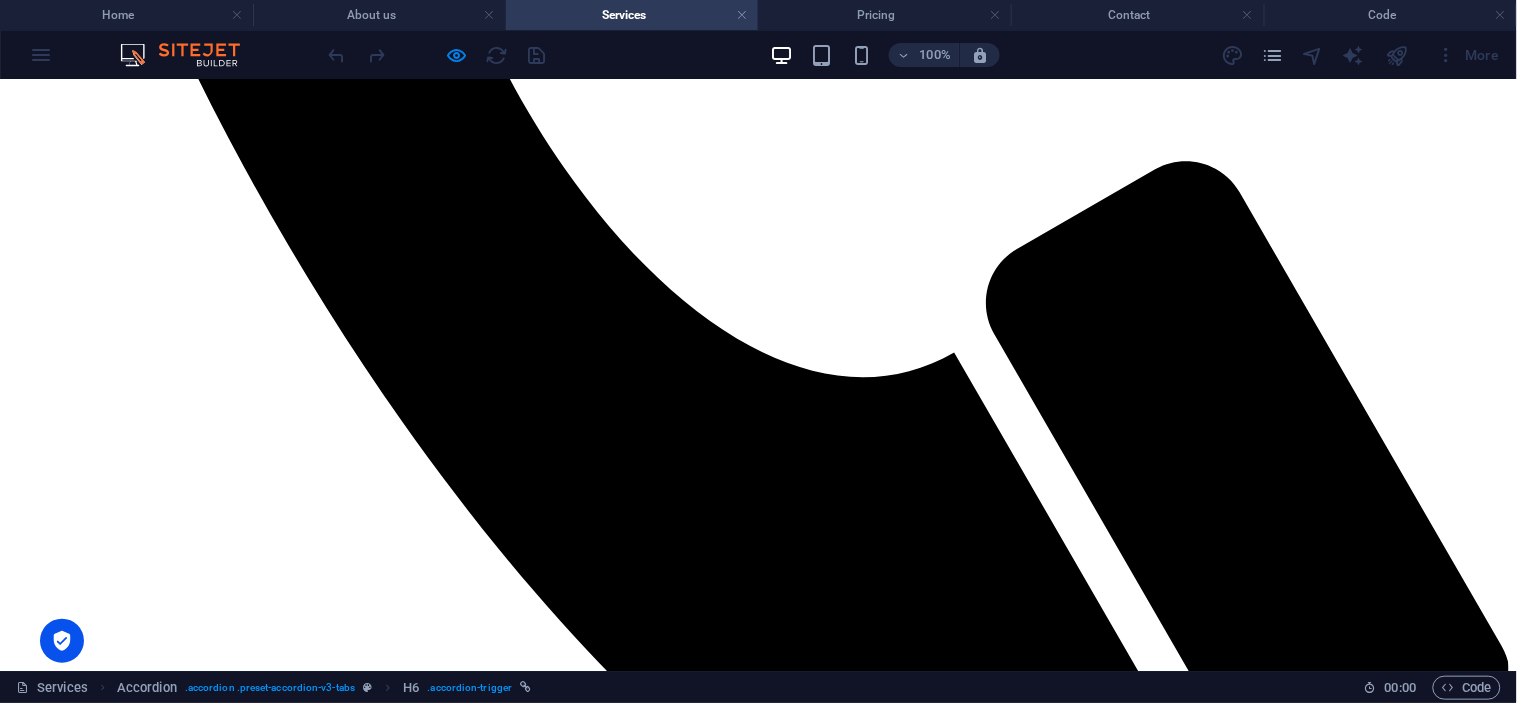 click on "Generators" at bounding box center (758, 13311) 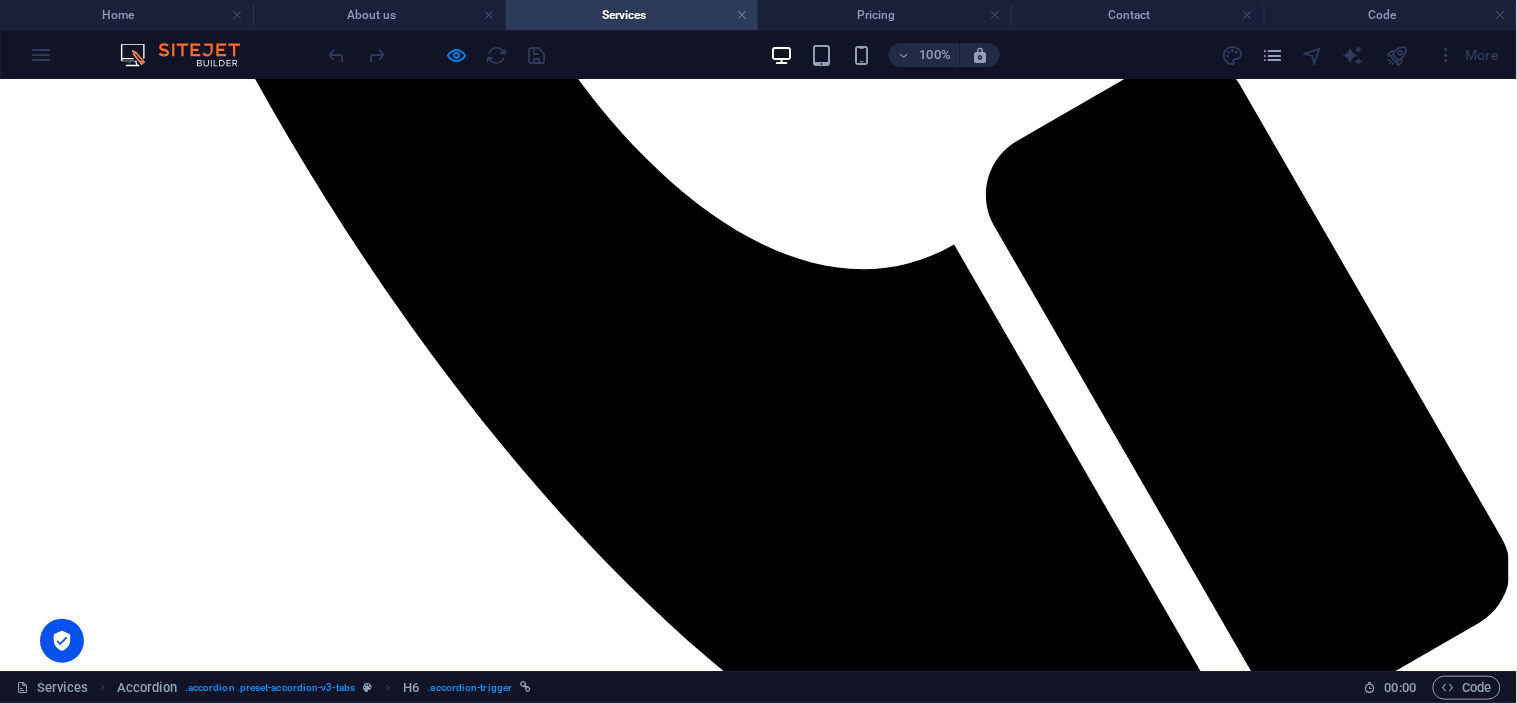 scroll, scrollTop: 1184, scrollLeft: 0, axis: vertical 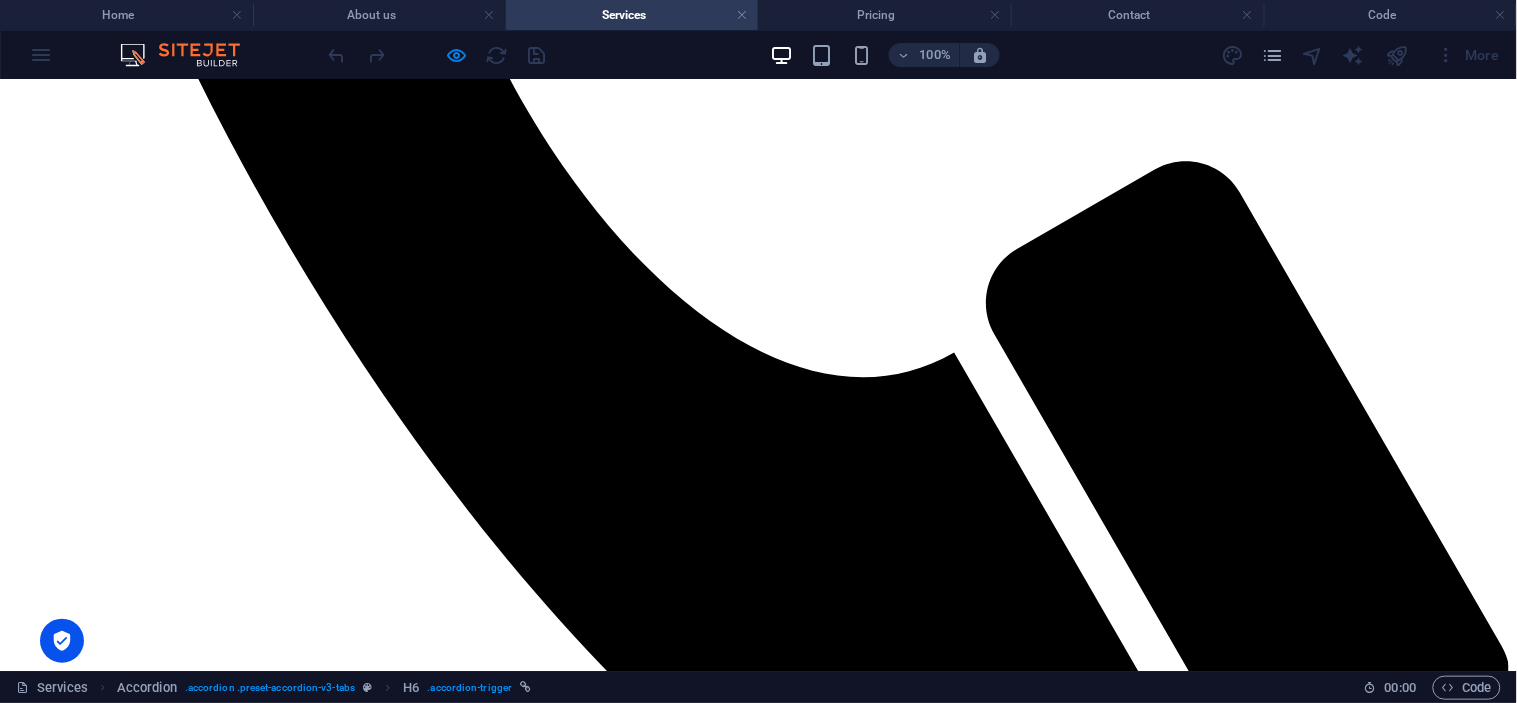 click on "Refrigeration / Air-condition" at bounding box center (758, 13075) 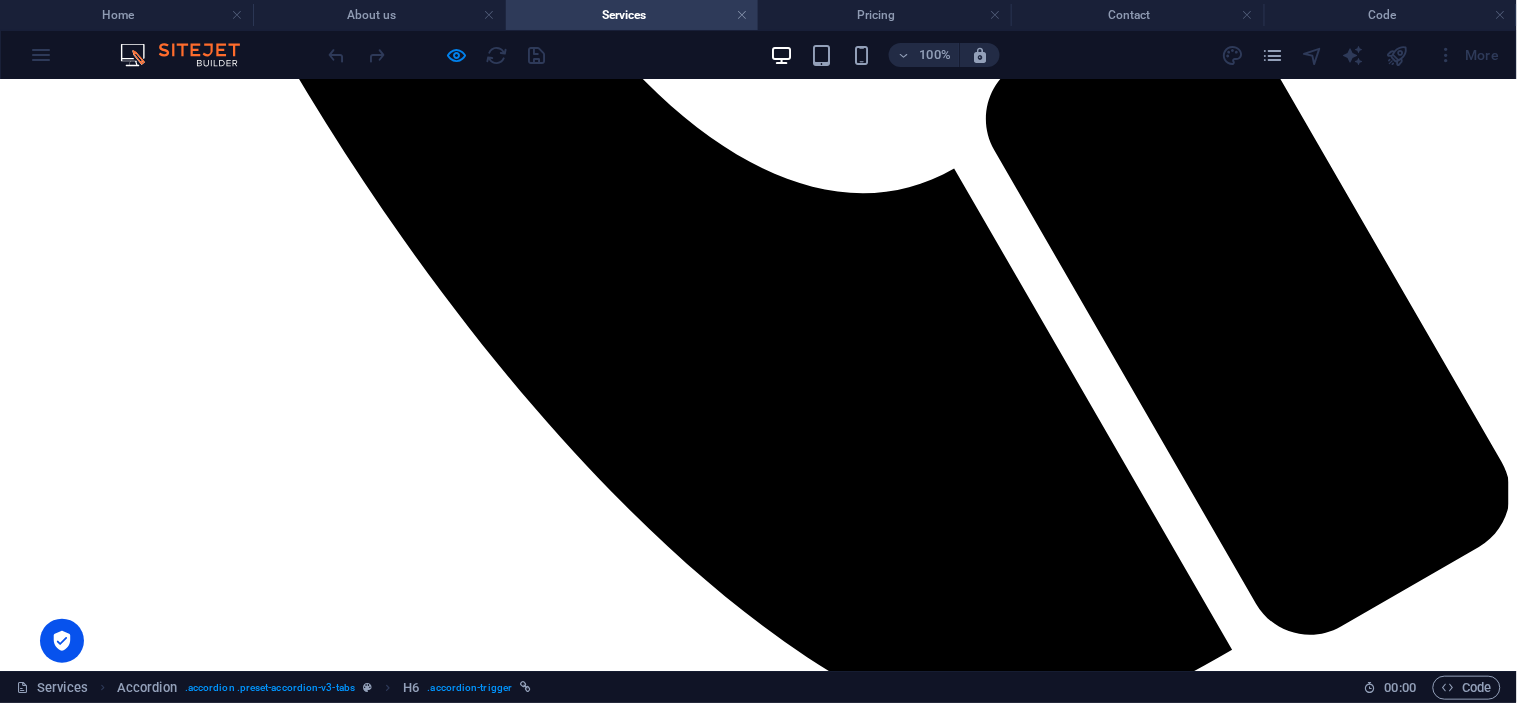scroll, scrollTop: 1406, scrollLeft: 0, axis: vertical 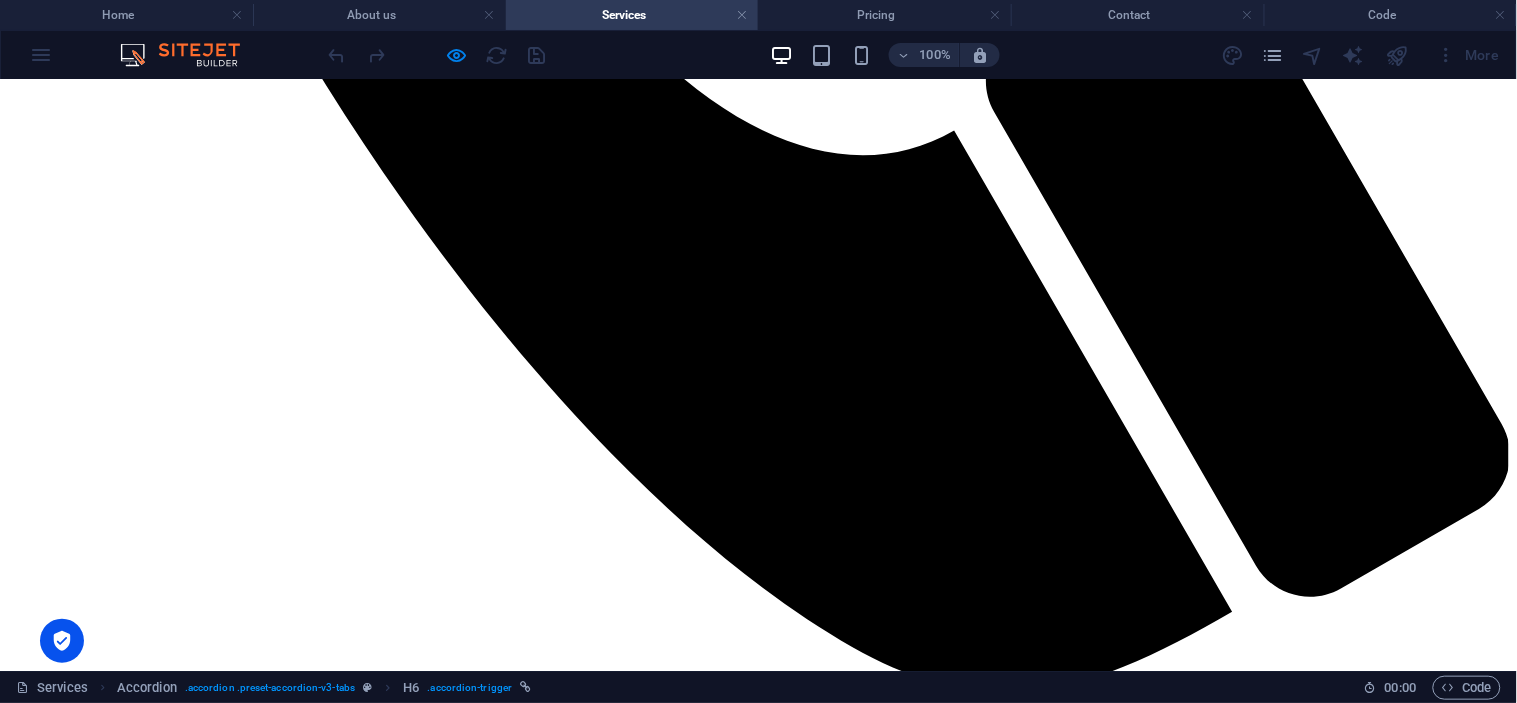 click at bounding box center [758, 1902] 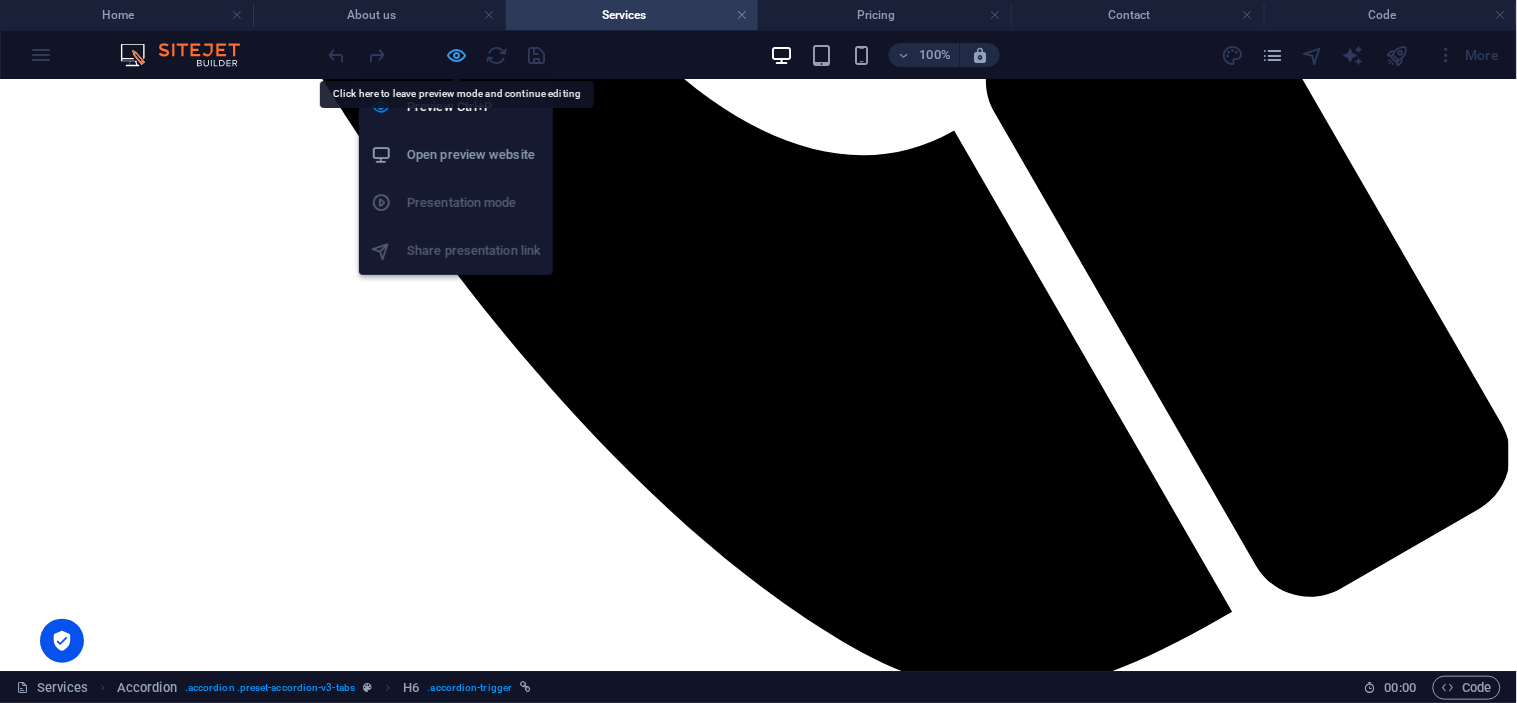 click at bounding box center (457, 55) 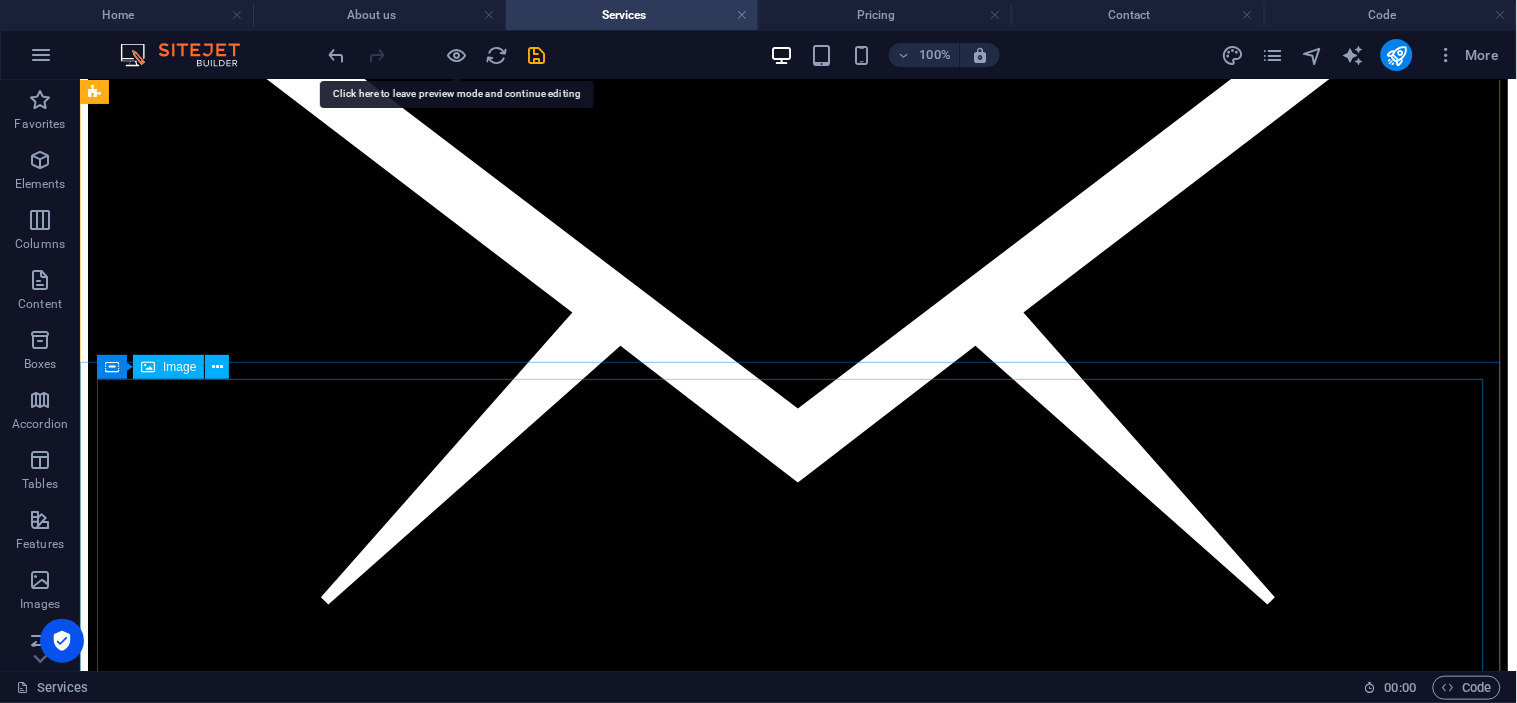 scroll, scrollTop: 2406, scrollLeft: 0, axis: vertical 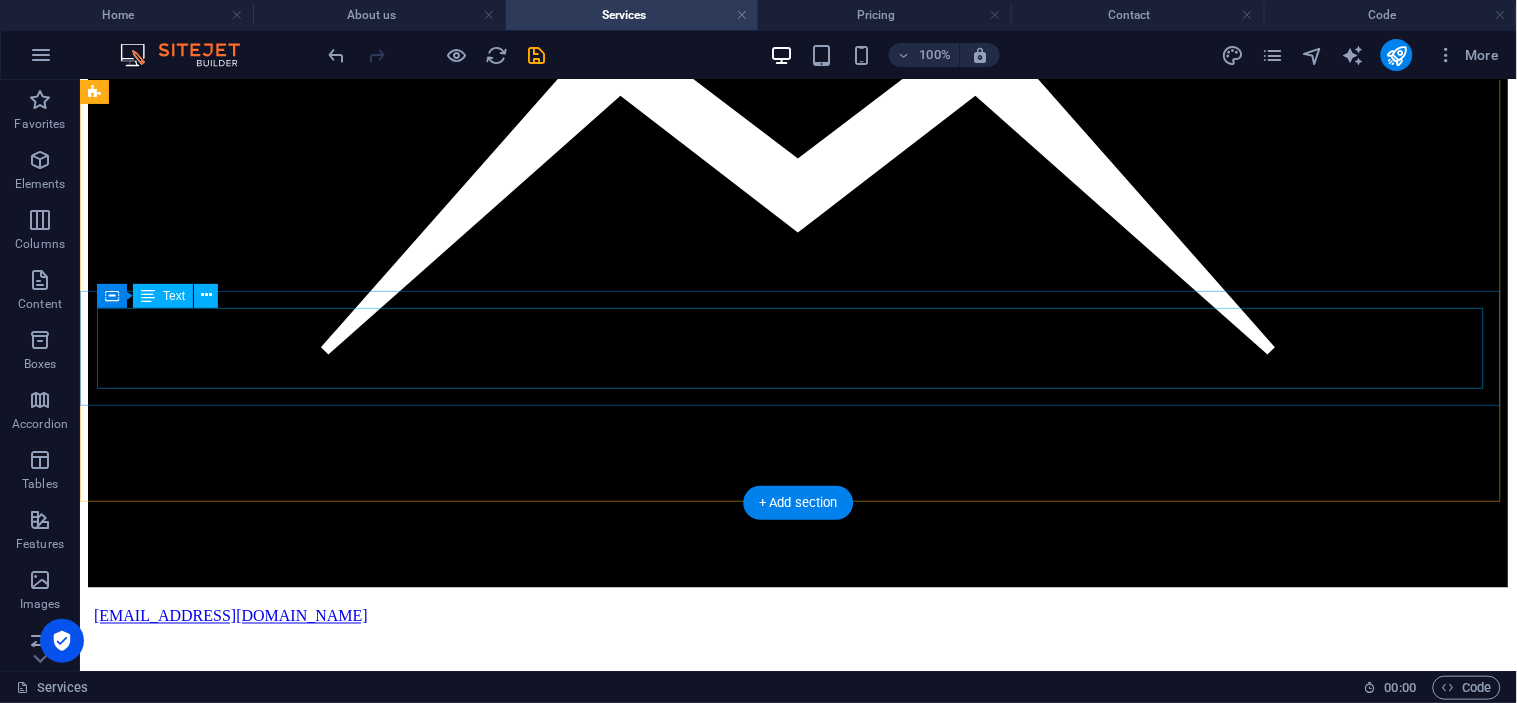click on "Lorem ipsum dolor sit amet, consectetur adipisicing elit. Maiores ipsum repellat minus nihil. [PERSON_NAME], [PERSON_NAME], nam dignissimos ea repudiandae minima voluptatum magni pariatur possimus quia accusamus harum facilis corporis animi nisi. Enim, pariatur, impedit quia repellat harum ipsam laboriosam voluptas dicta illum nisi obcaecati reprehenderit quis placeat recusandae tenetur aperiam." at bounding box center [797, 12608] 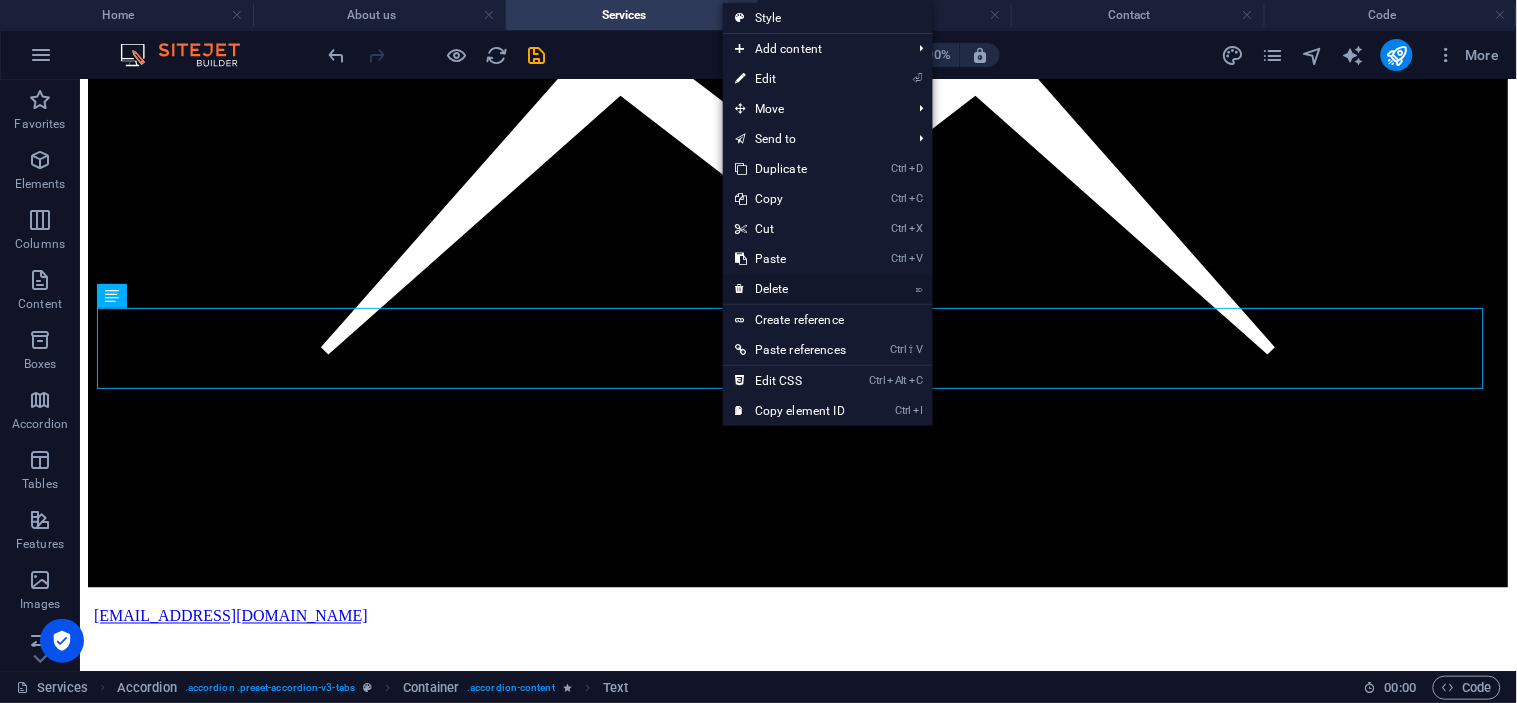 click on "⌦  Delete" at bounding box center (790, 289) 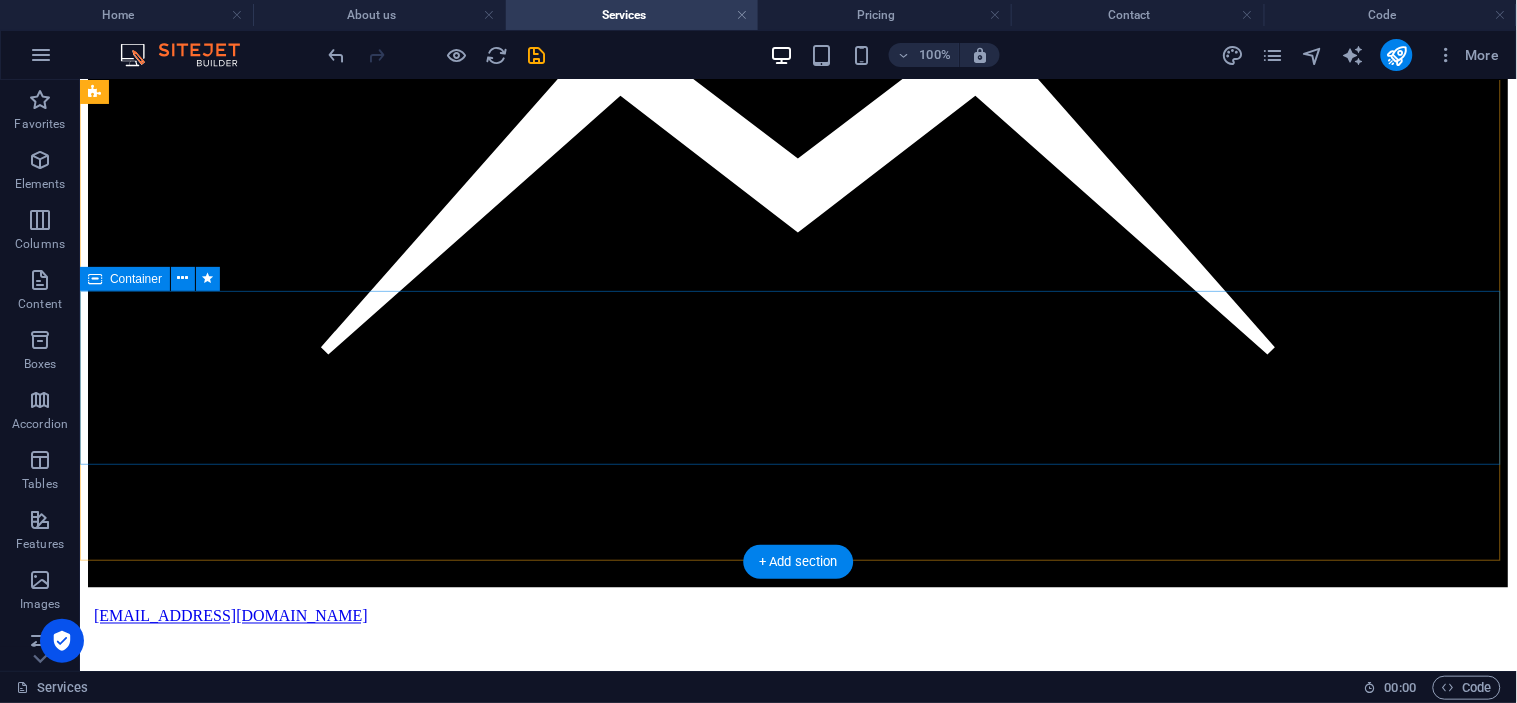 click on "Add elements" at bounding box center [738, 12691] 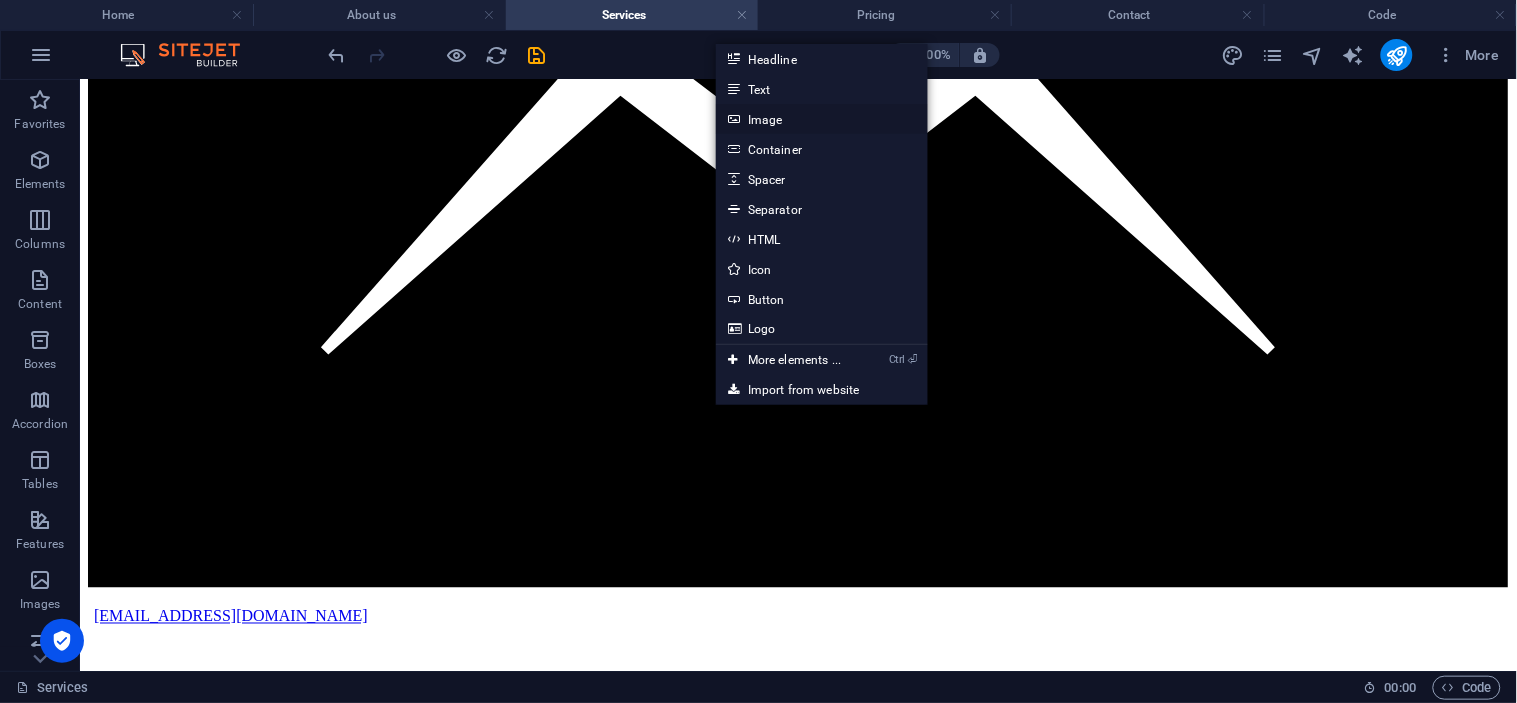click on "Image" at bounding box center [822, 119] 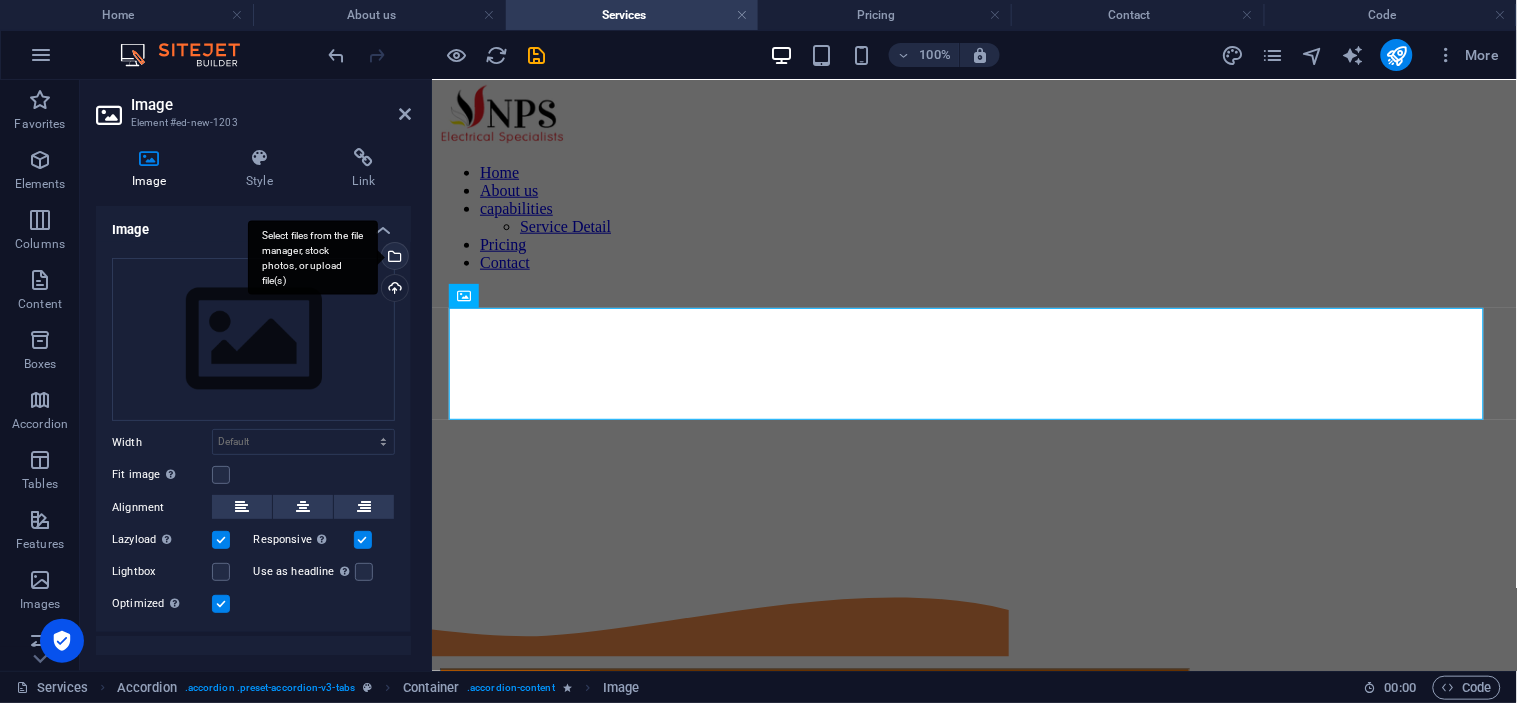 click on "Select files from the file manager, stock photos, or upload file(s)" at bounding box center (393, 258) 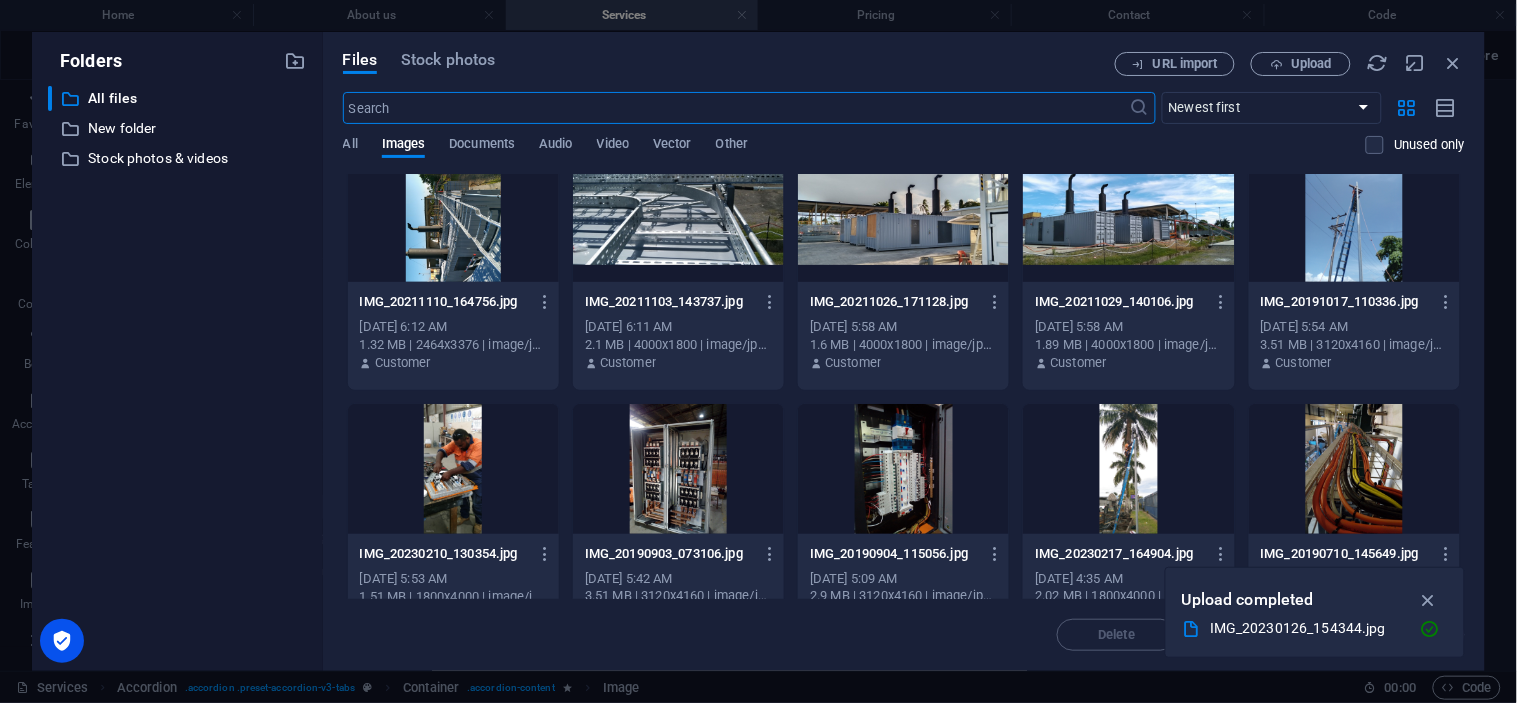scroll, scrollTop: 2684, scrollLeft: 0, axis: vertical 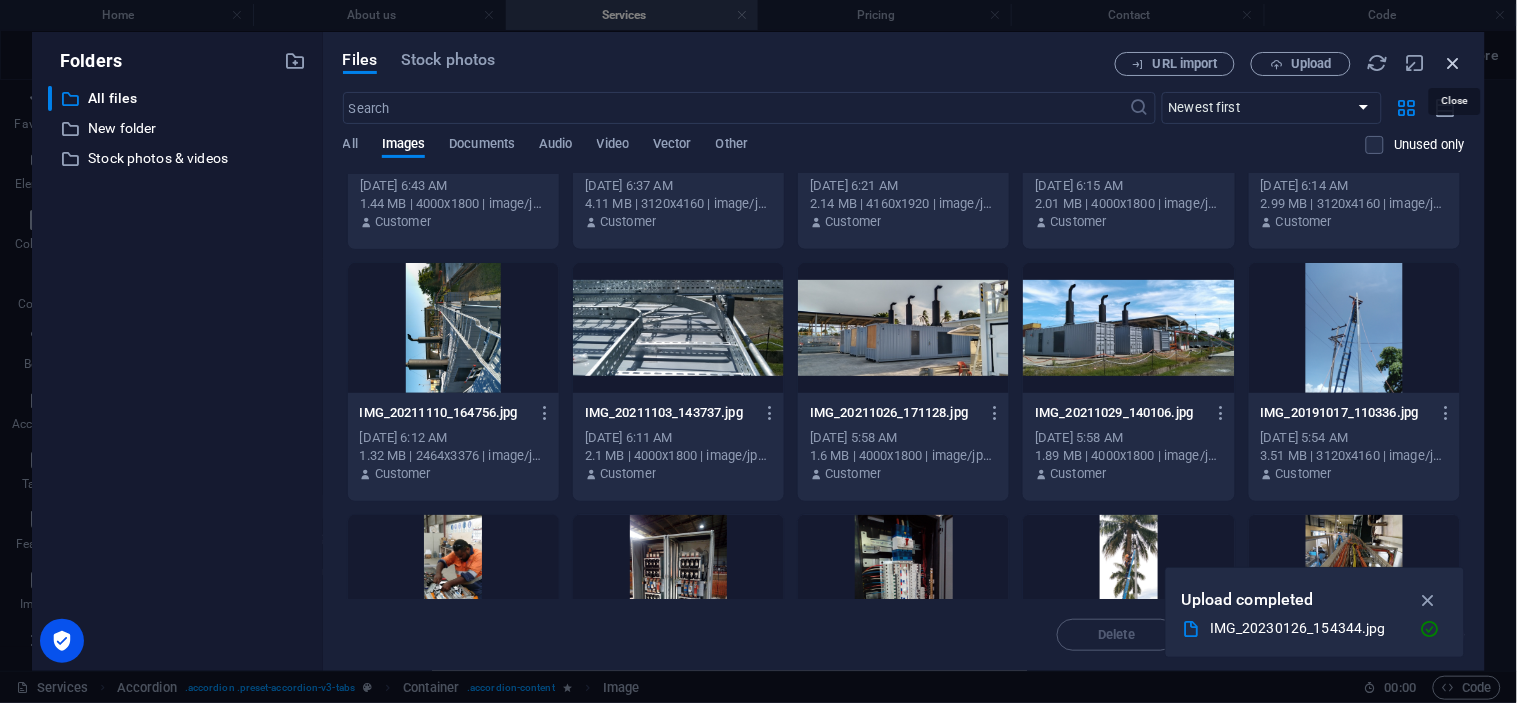 drag, startPoint x: 1461, startPoint y: 56, endPoint x: 992, endPoint y: 18, distance: 470.53693 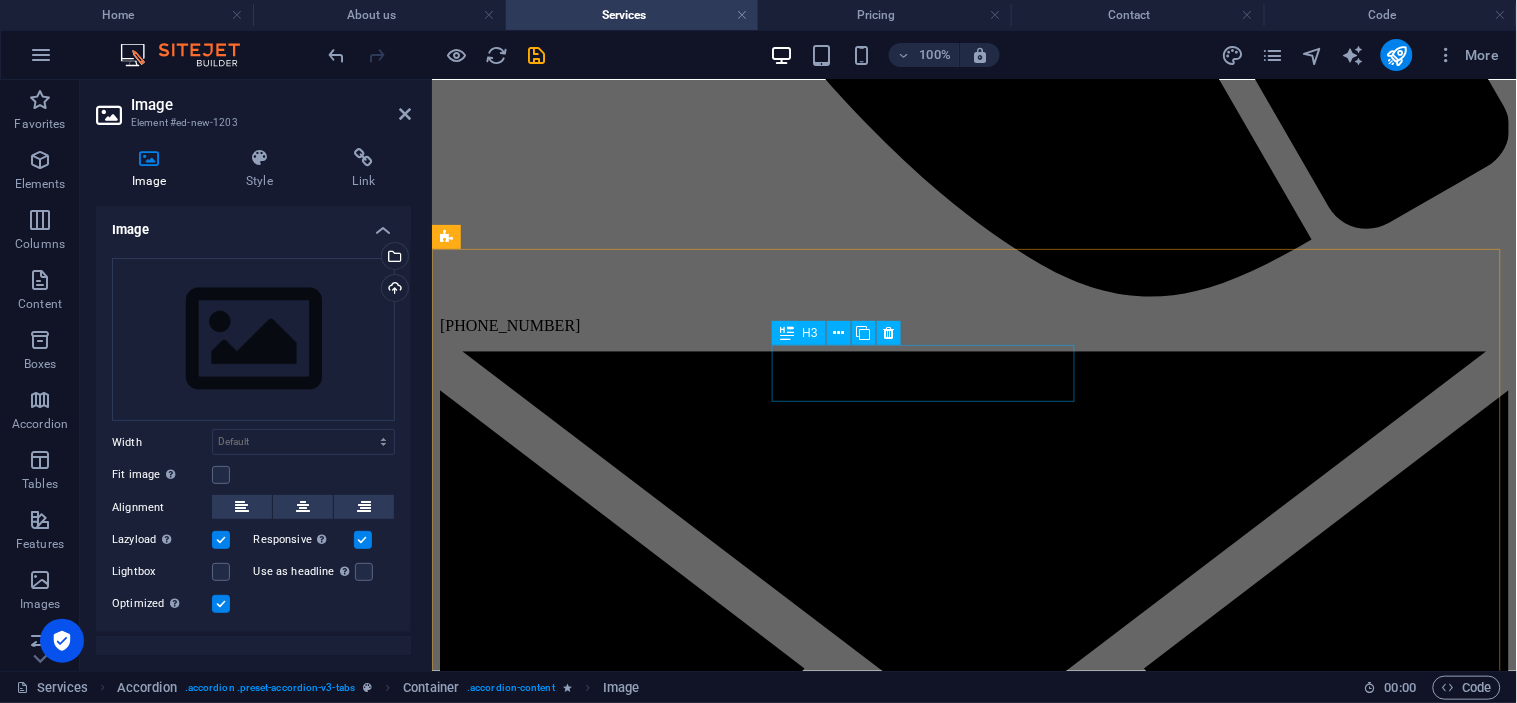 scroll, scrollTop: 1451, scrollLeft: 0, axis: vertical 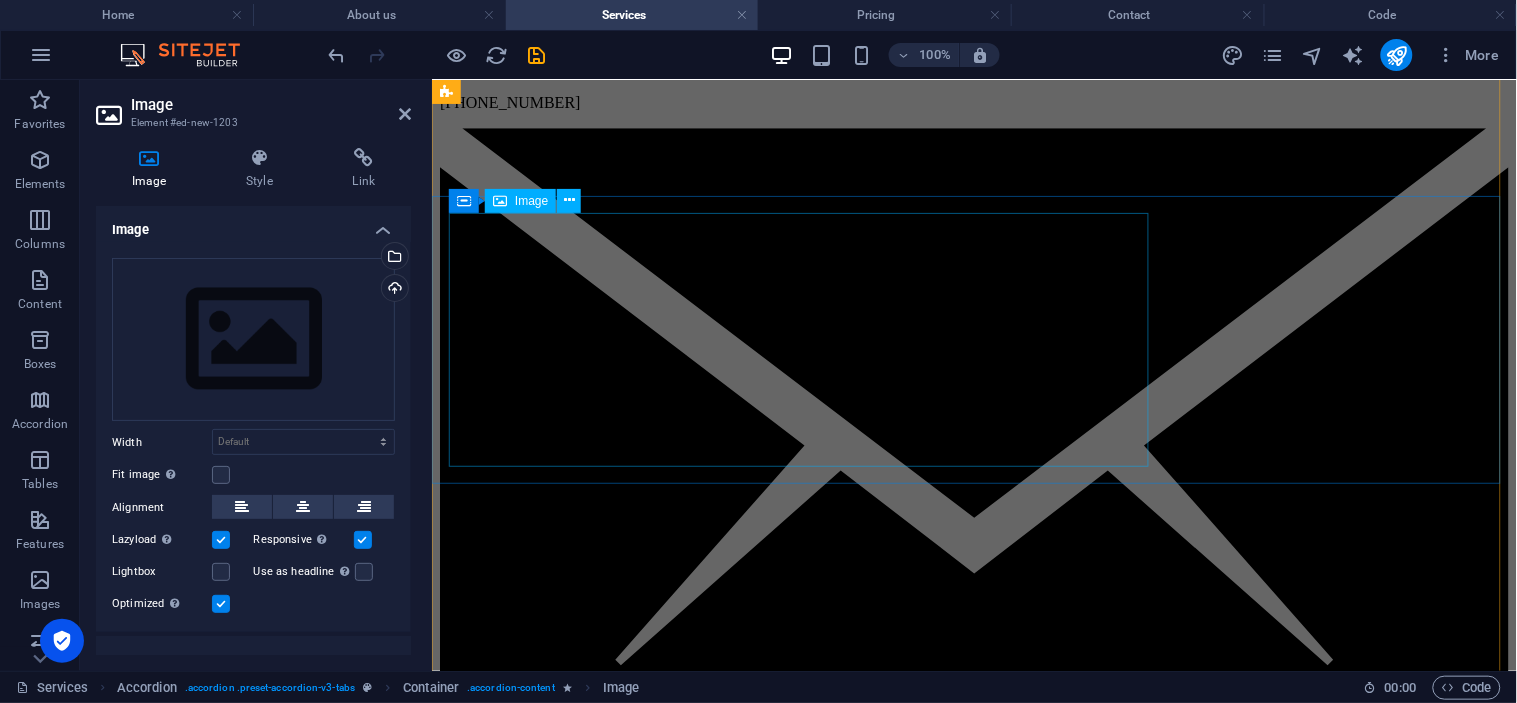 click at bounding box center (973, 9406) 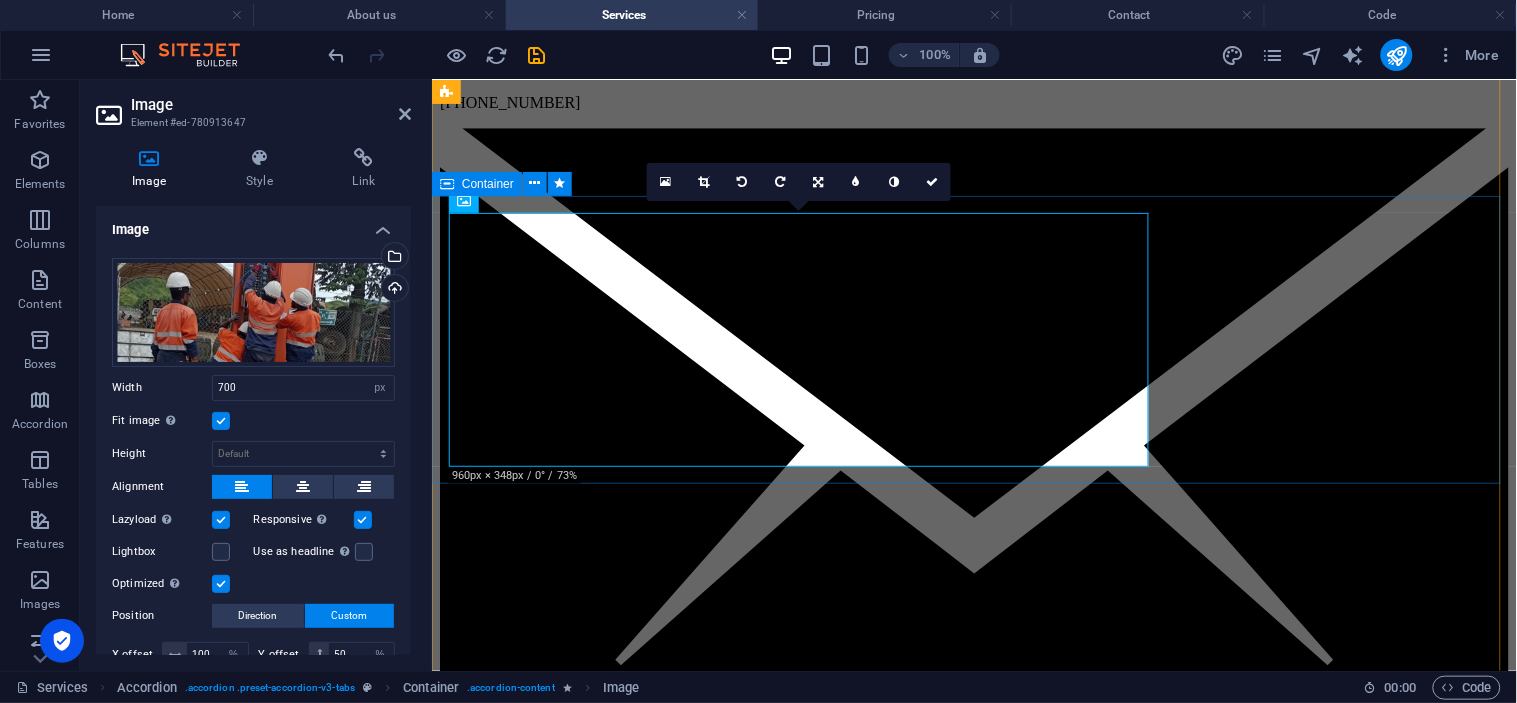 click at bounding box center [973, 9406] 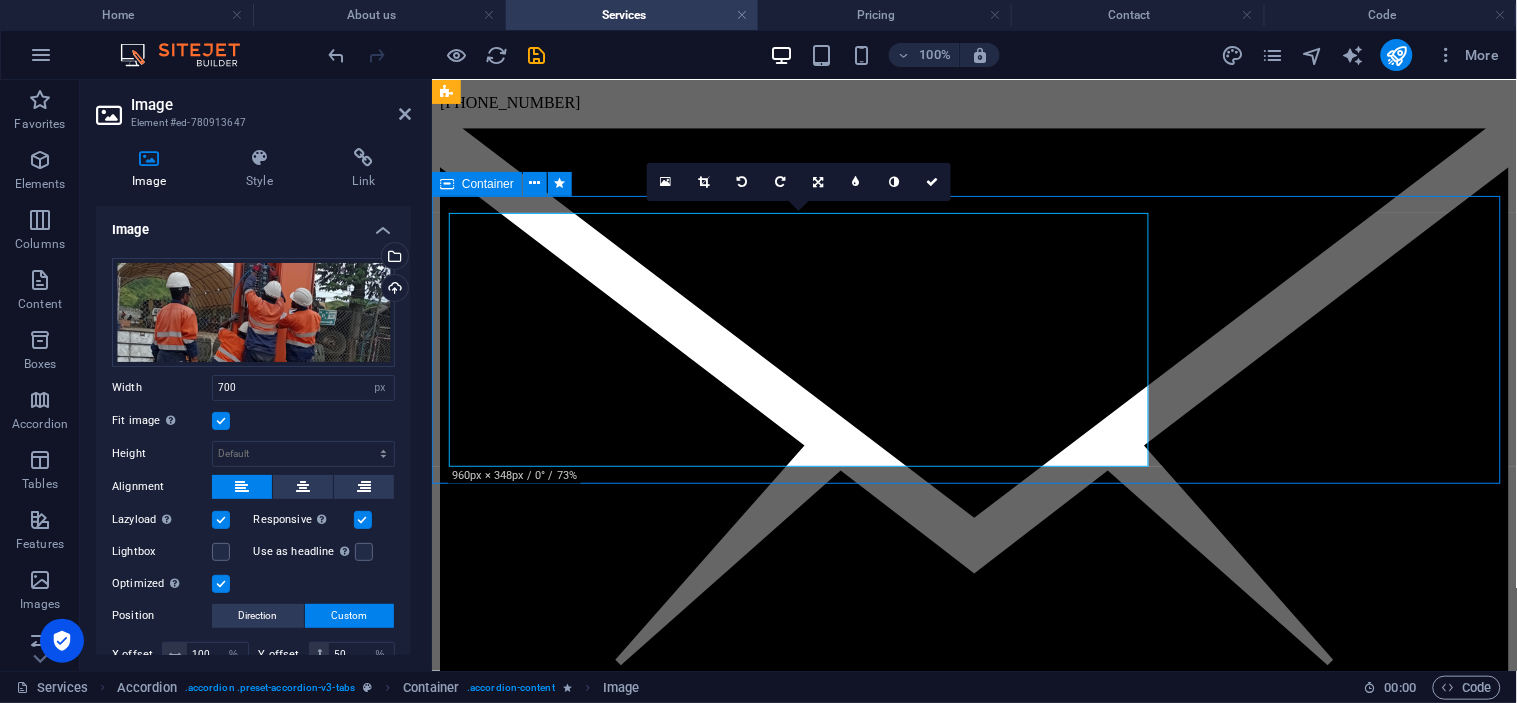 click at bounding box center (973, 9406) 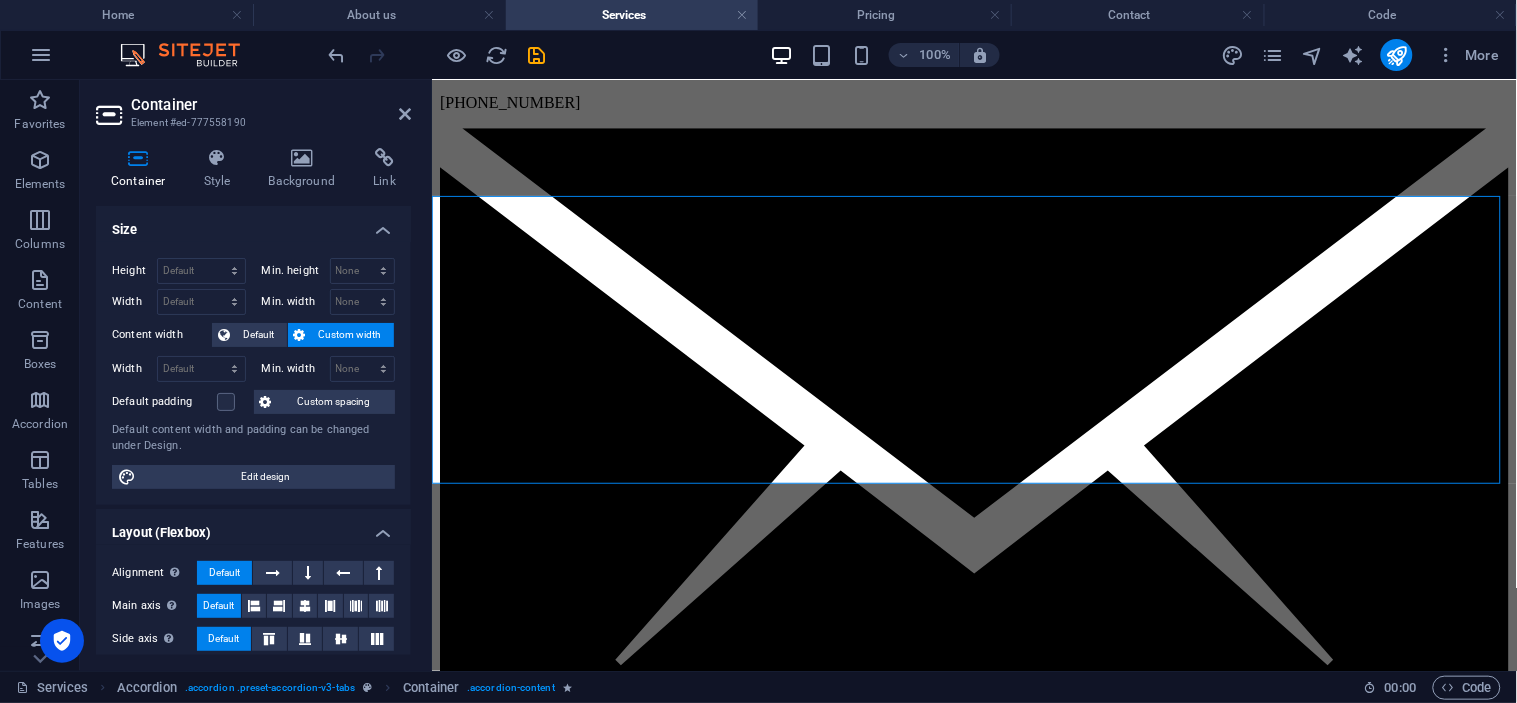 scroll, scrollTop: 360, scrollLeft: 0, axis: vertical 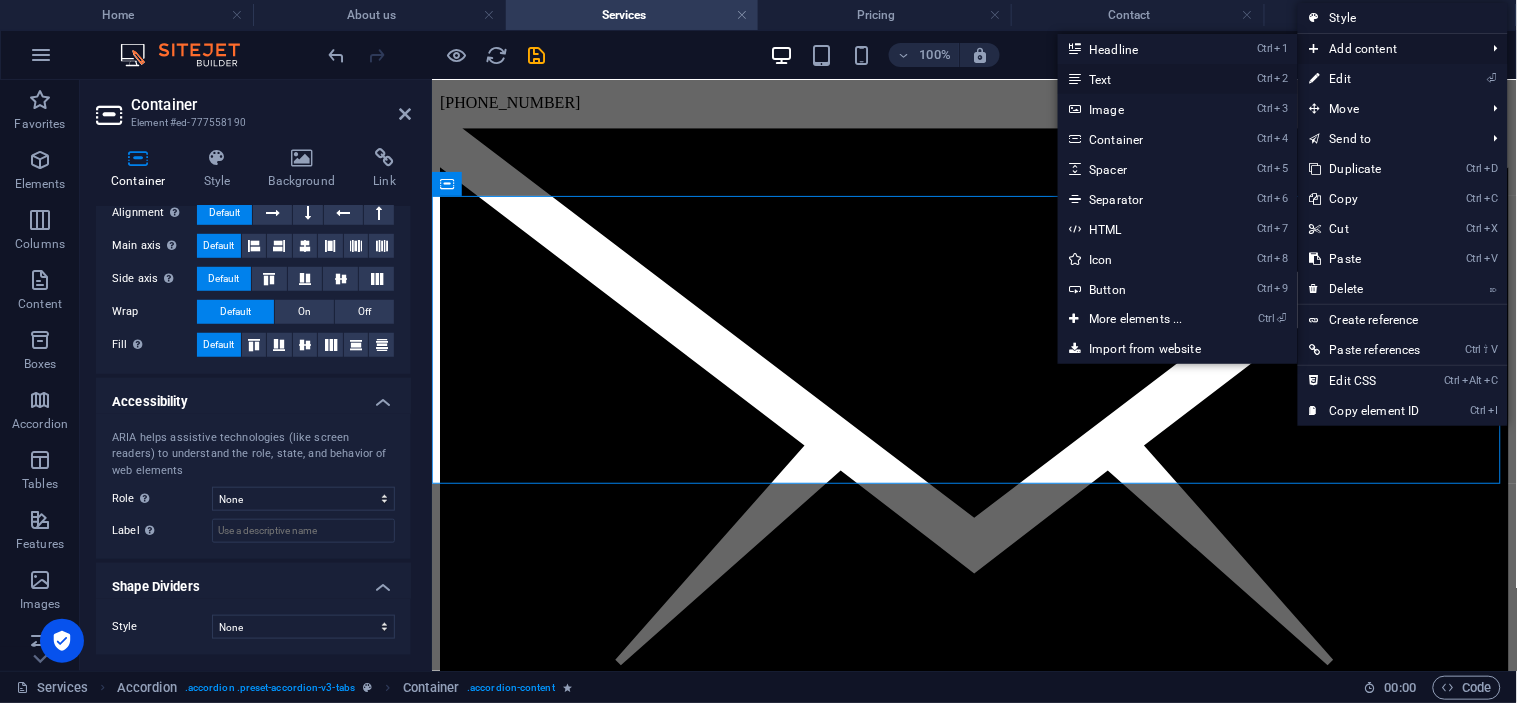 click on "Ctrl 2  Text" at bounding box center (1140, 79) 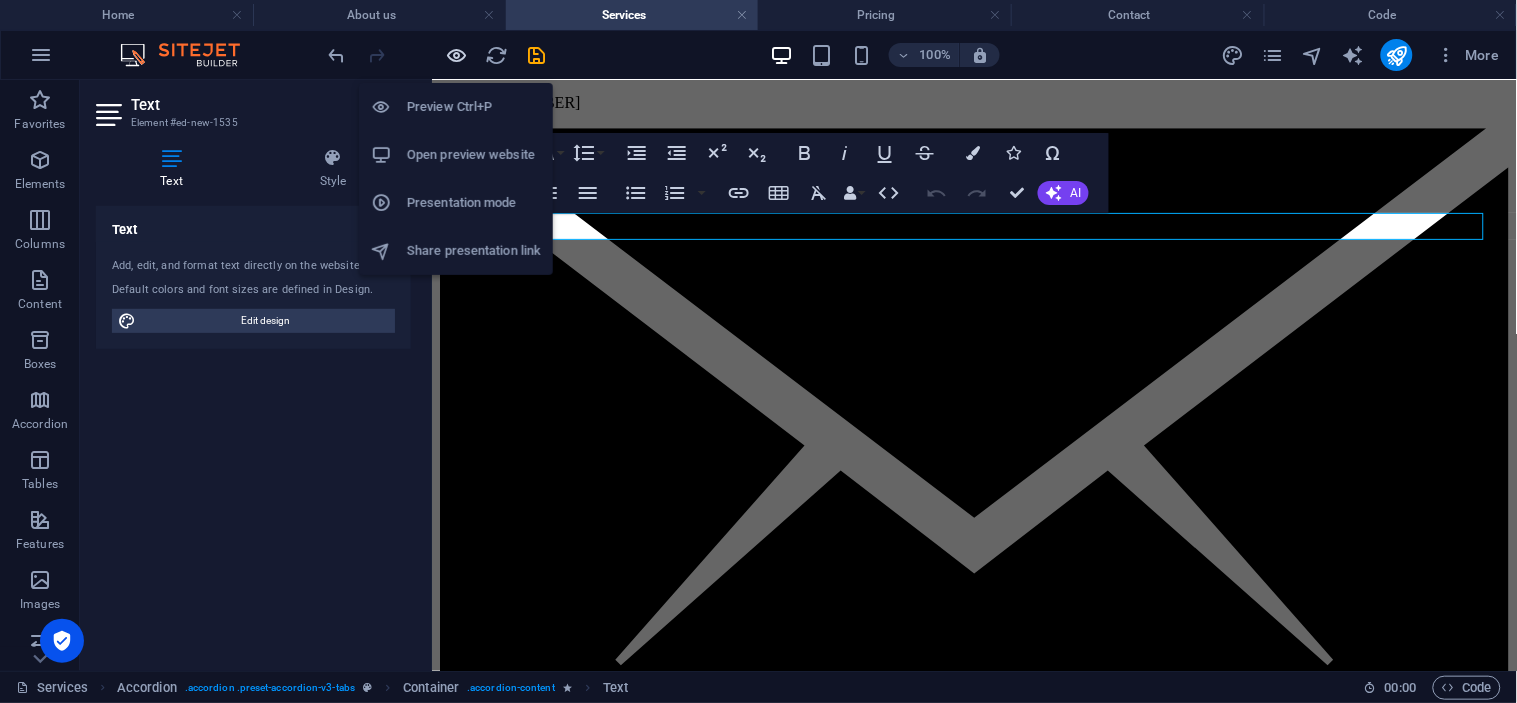 click at bounding box center [457, 55] 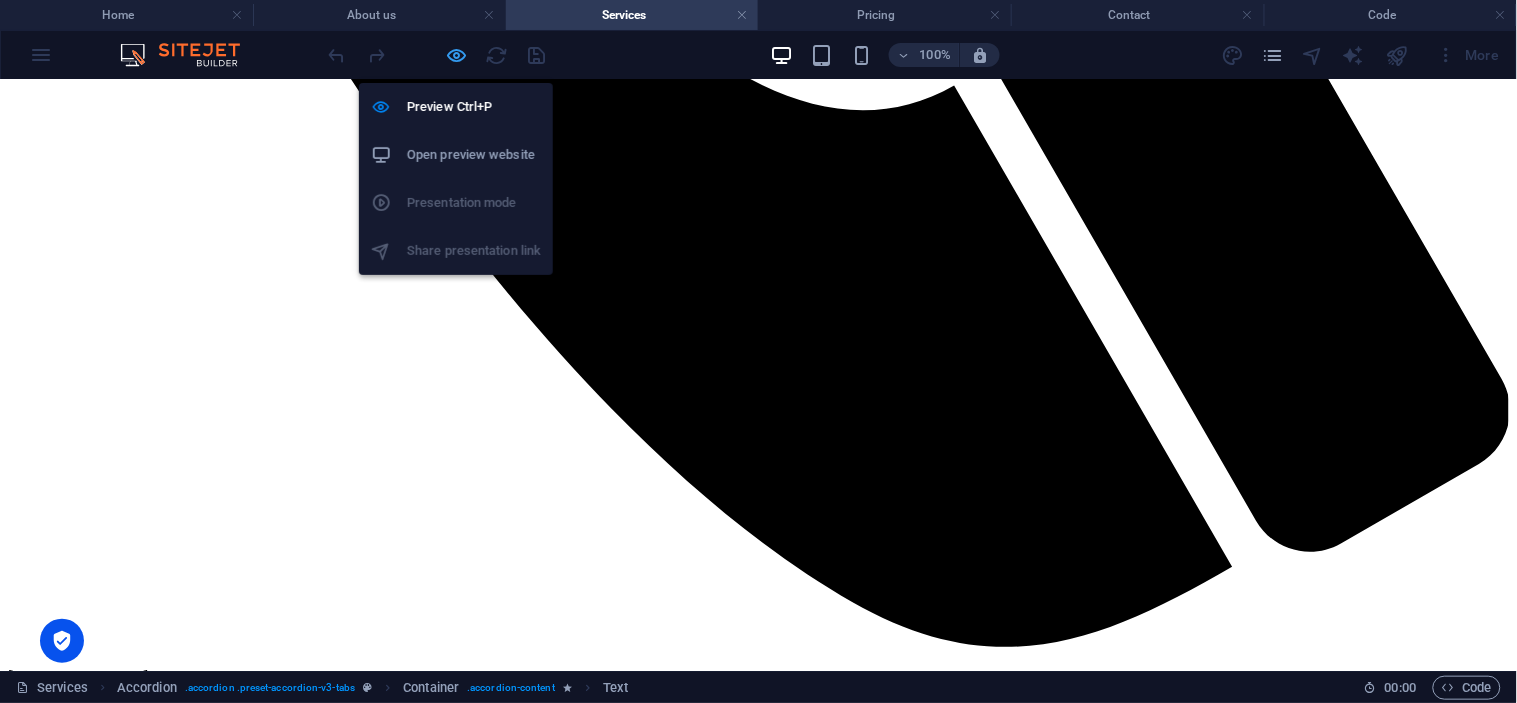 click at bounding box center [457, 55] 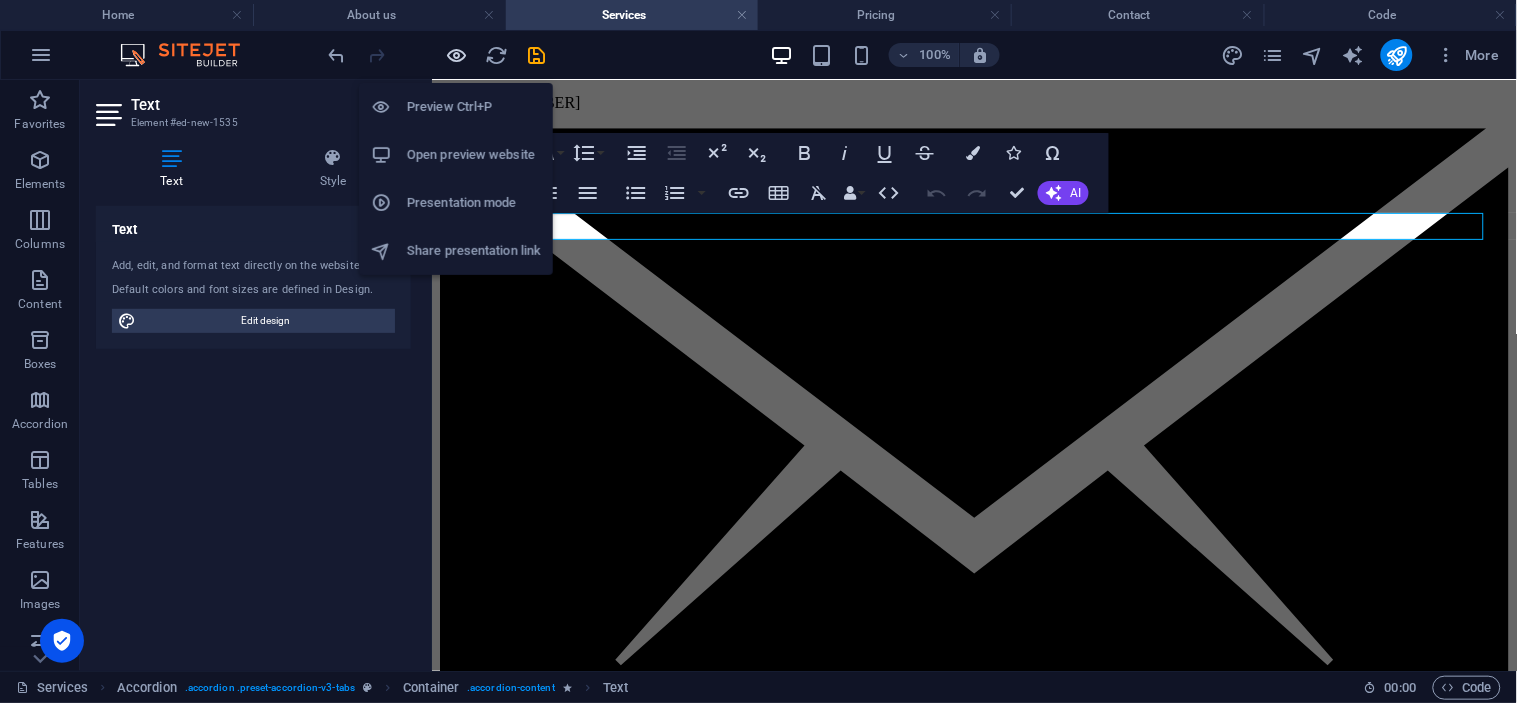 click at bounding box center [457, 55] 